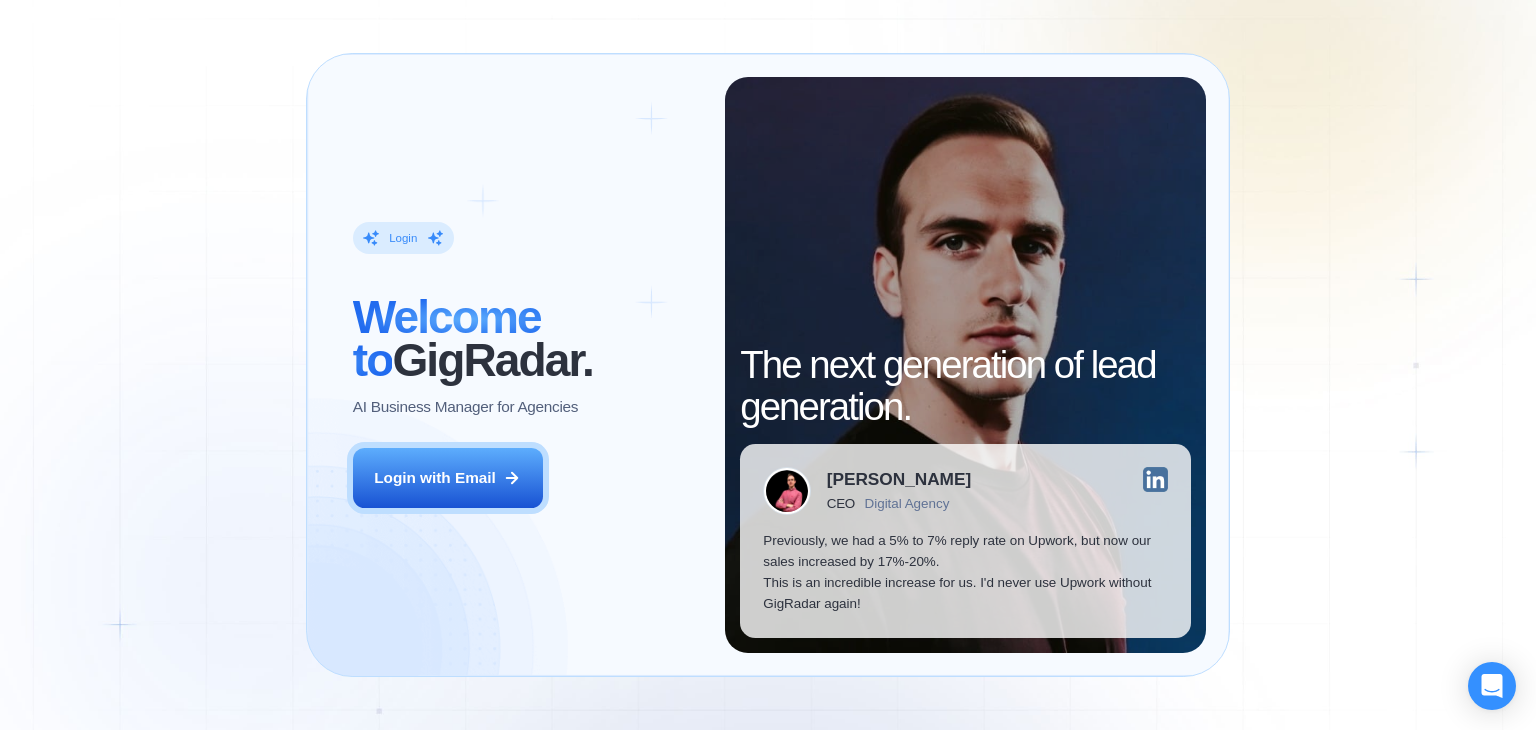 scroll, scrollTop: 0, scrollLeft: 0, axis: both 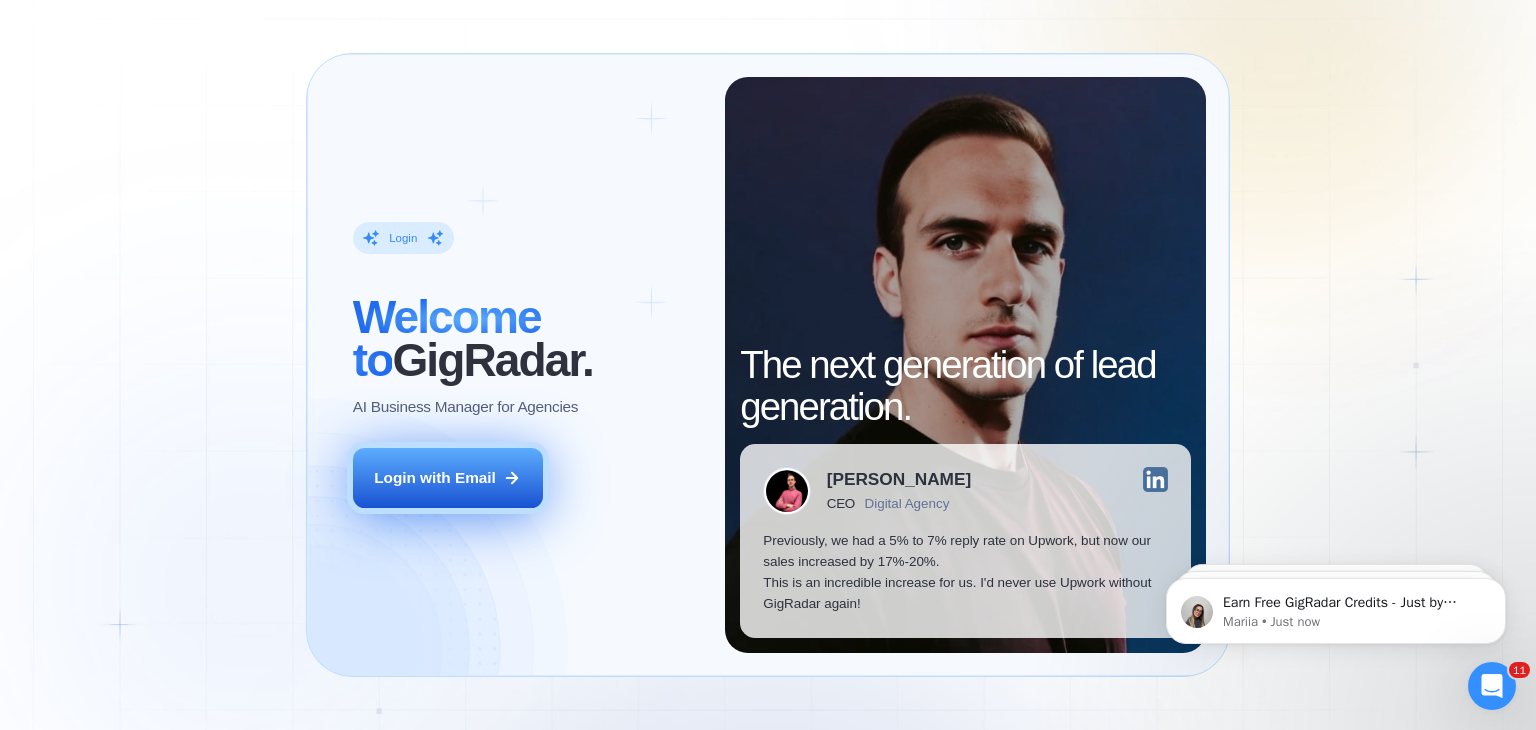click on "Login with Email" at bounding box center [448, 478] 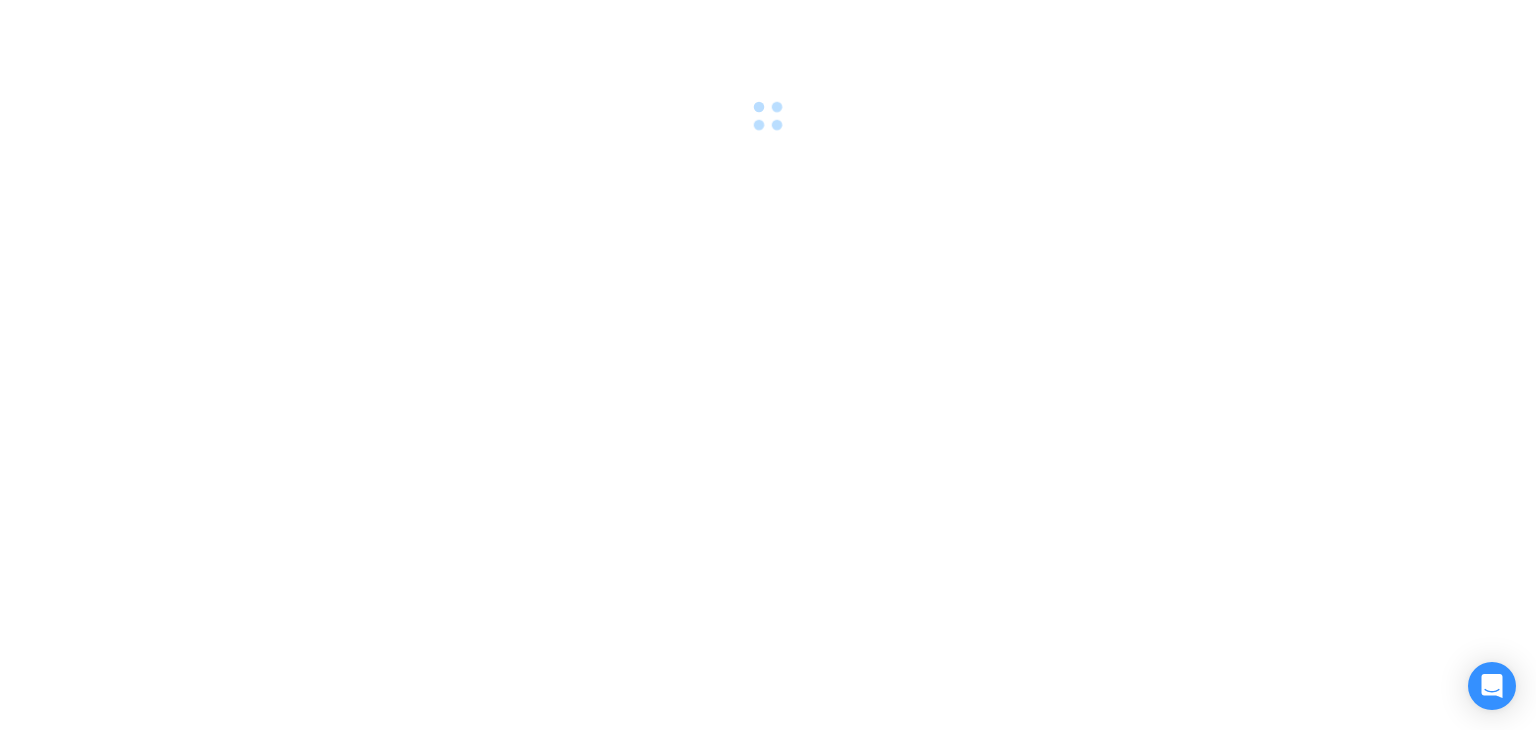 scroll, scrollTop: 0, scrollLeft: 0, axis: both 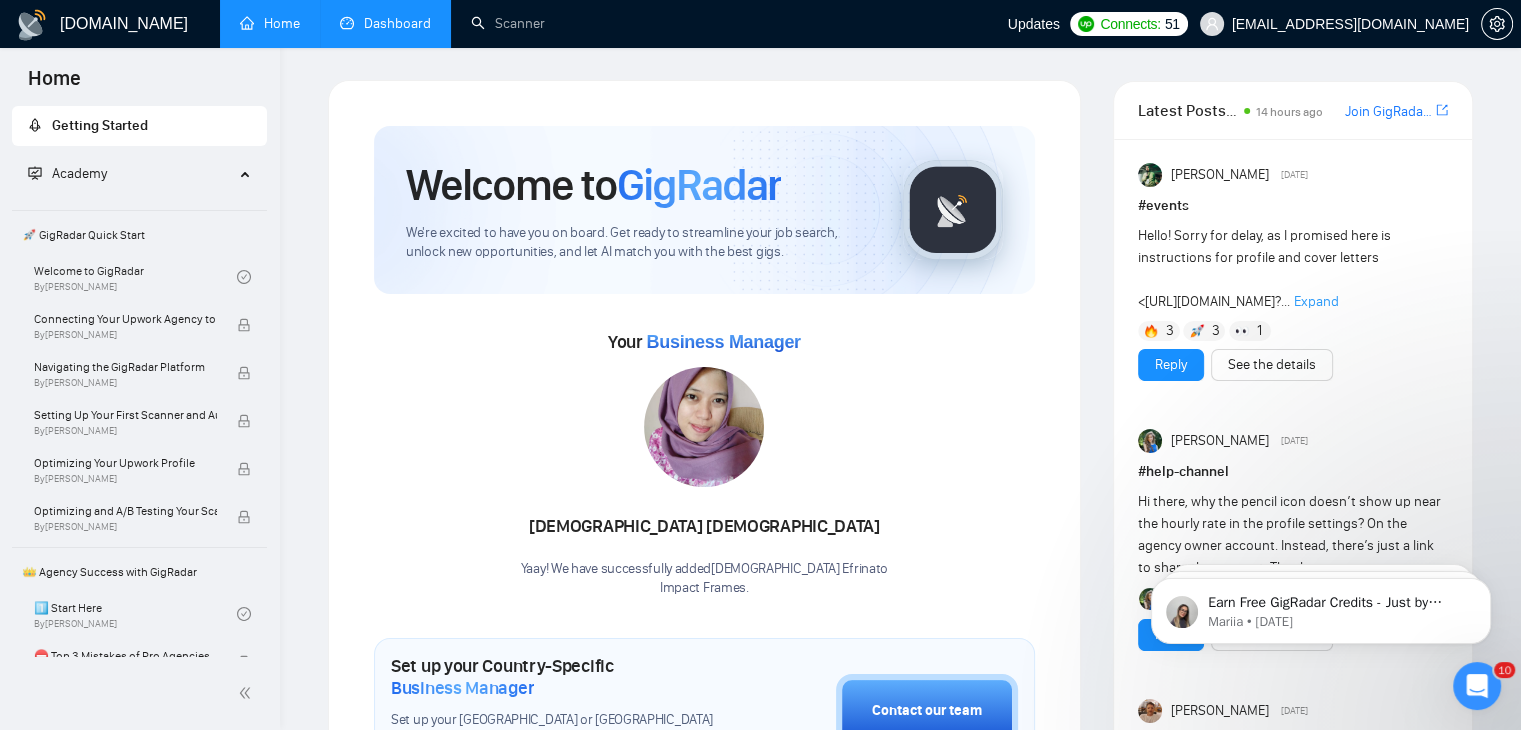 click on "Dashboard" at bounding box center (385, 23) 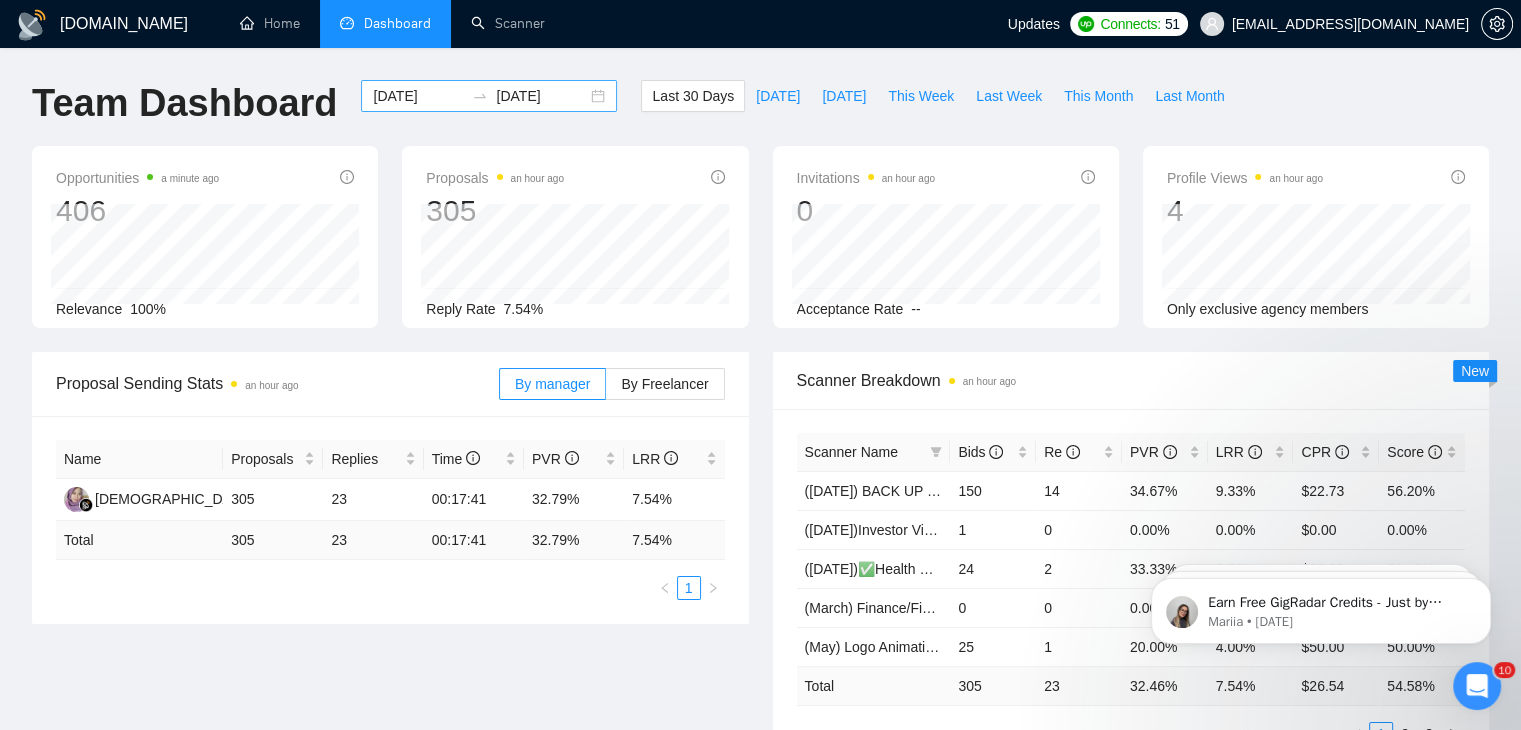 click on "[DATE]" at bounding box center (418, 96) 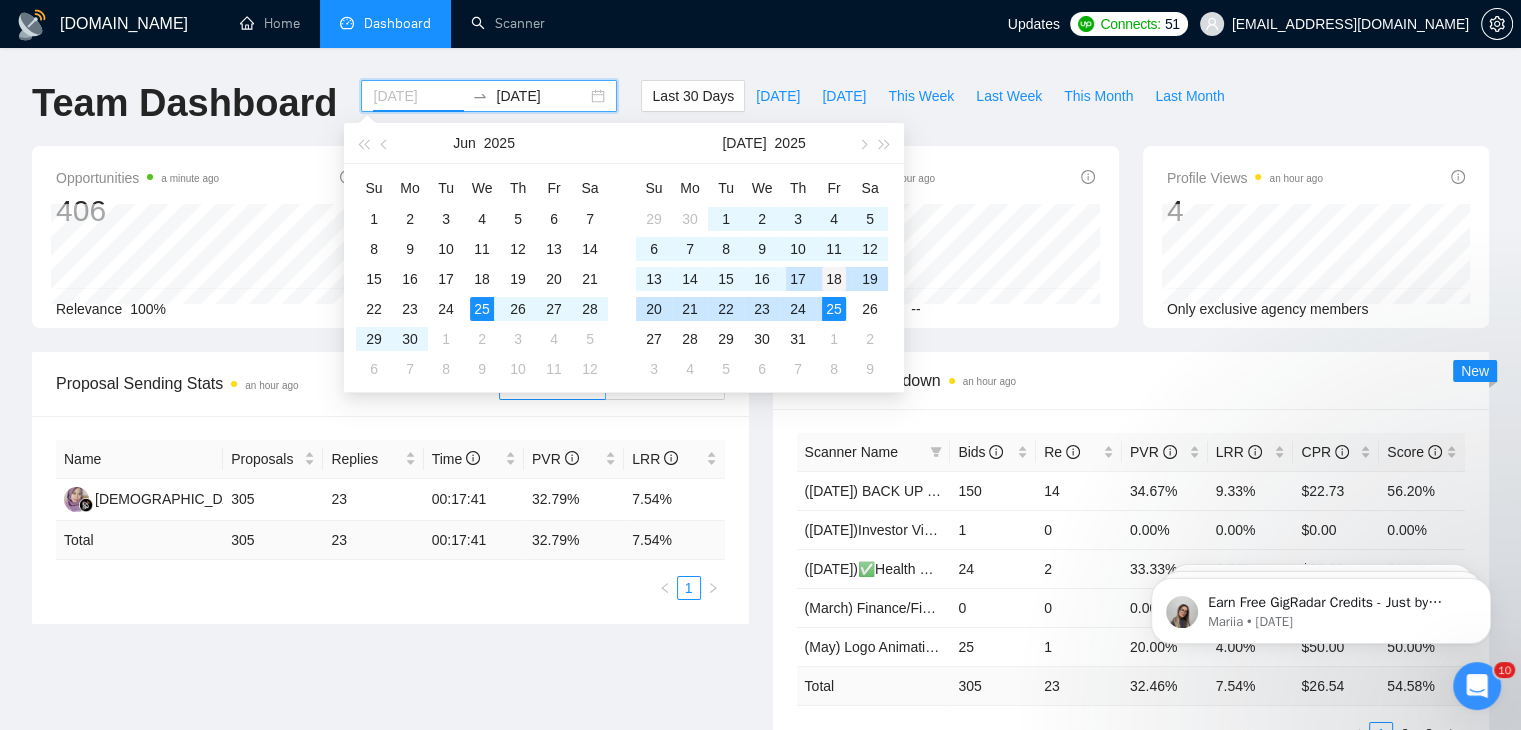 type on "[DATE]" 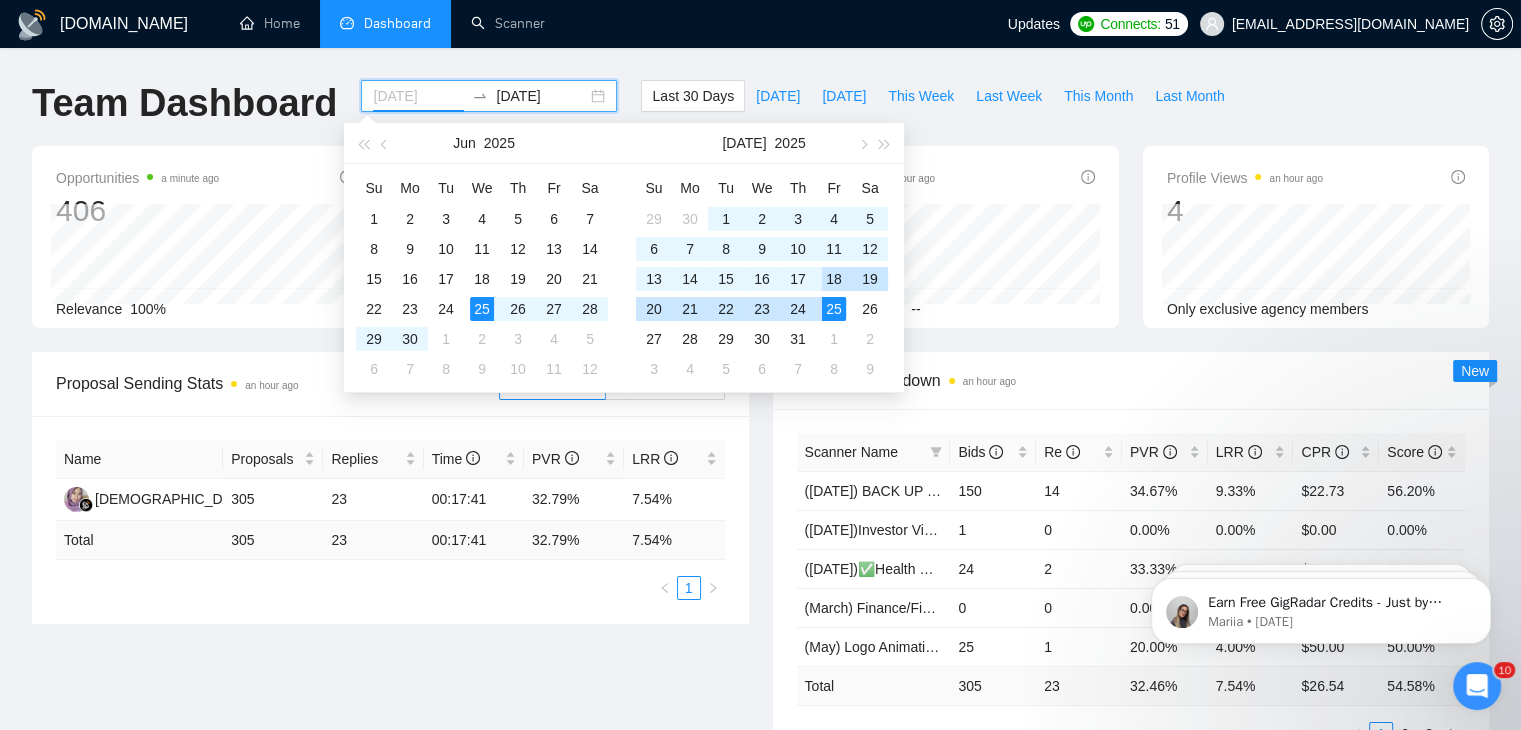 click on "18" at bounding box center (834, 279) 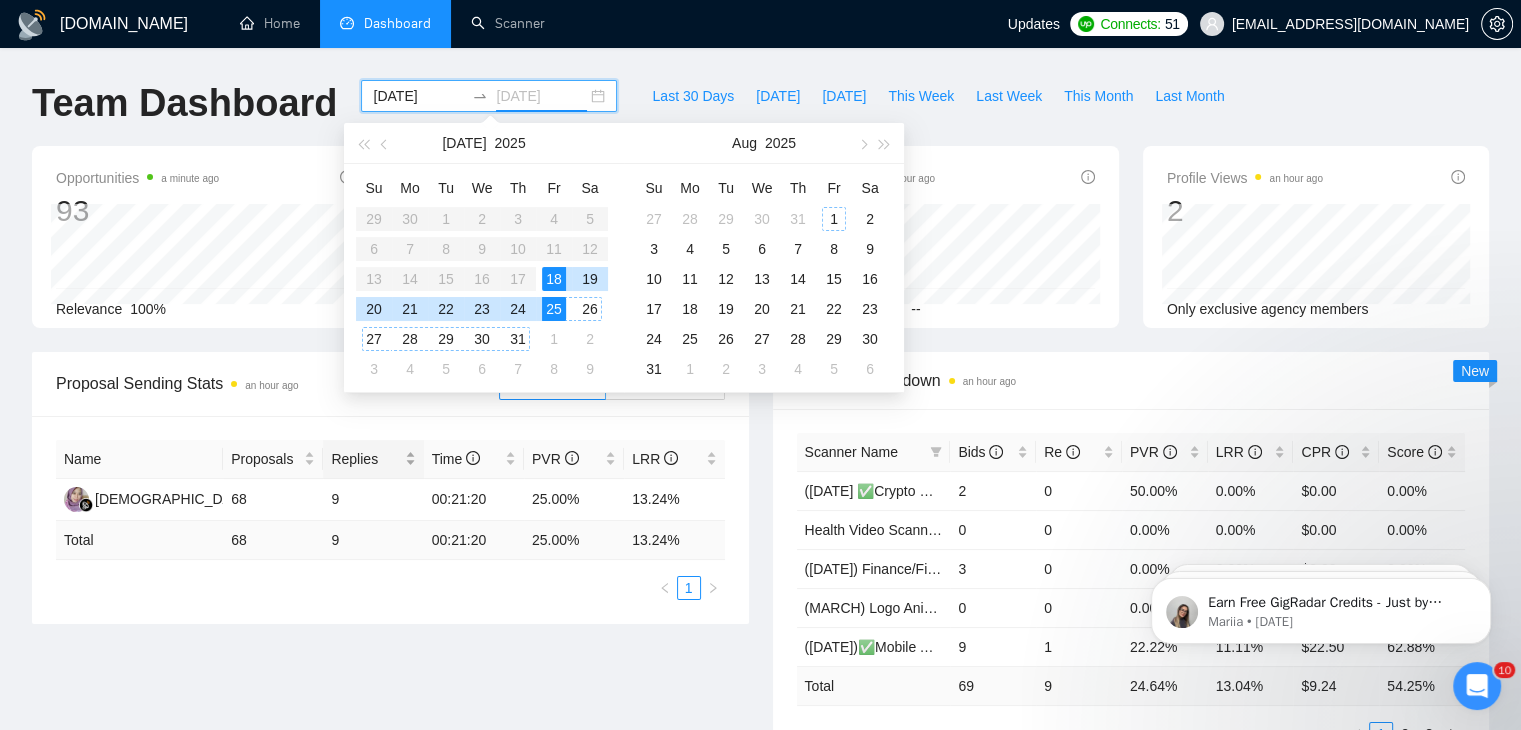 type on "[DATE]" 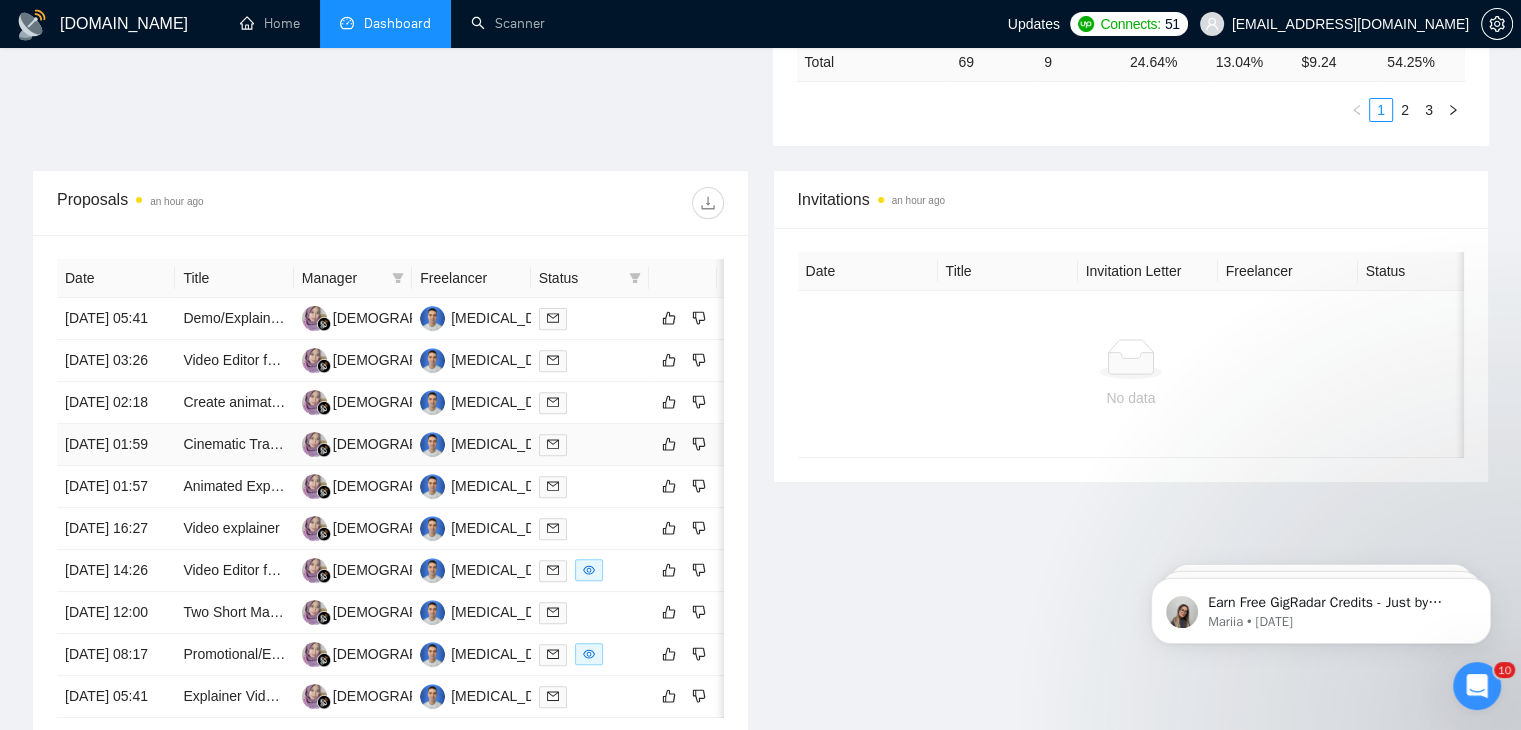 scroll, scrollTop: 1056, scrollLeft: 0, axis: vertical 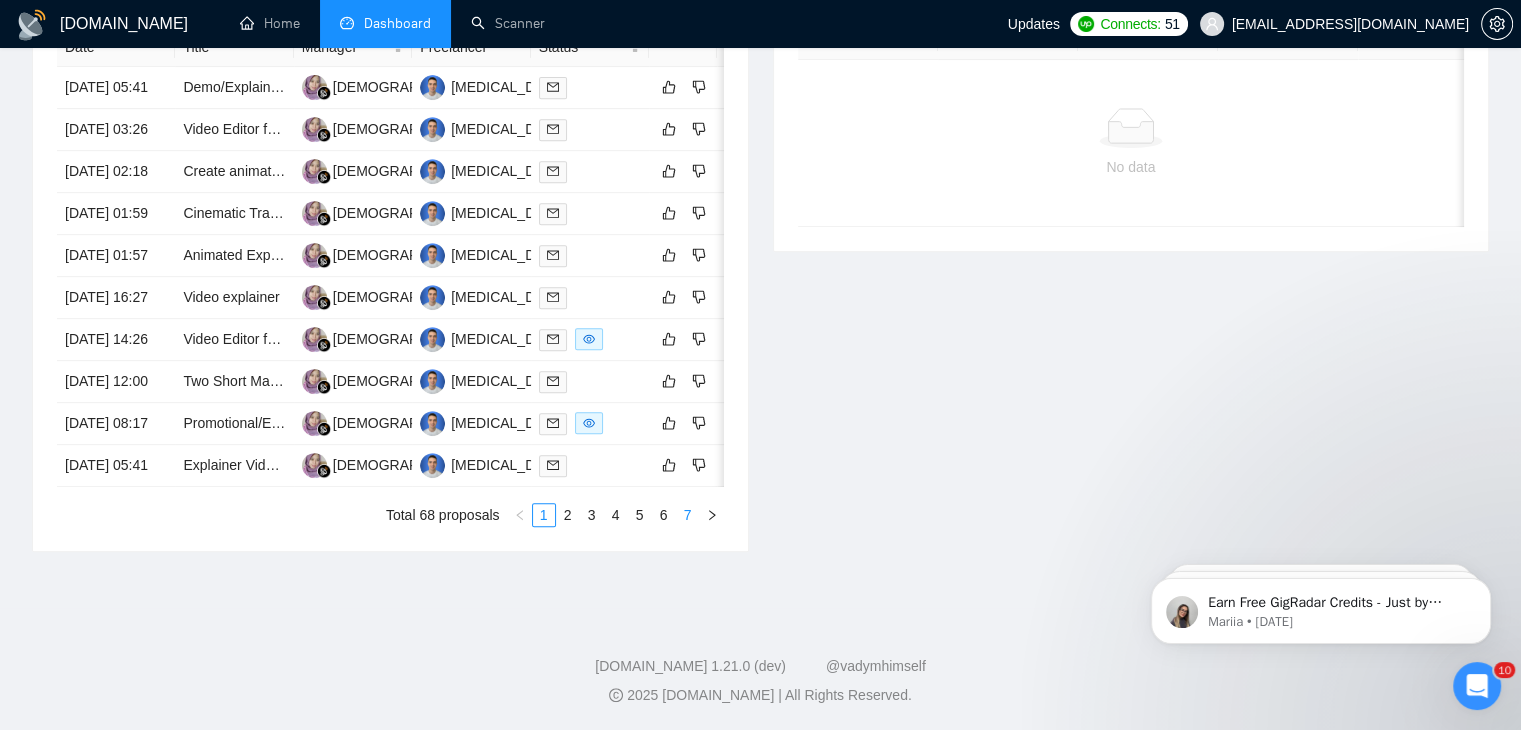 click on "7" at bounding box center (688, 515) 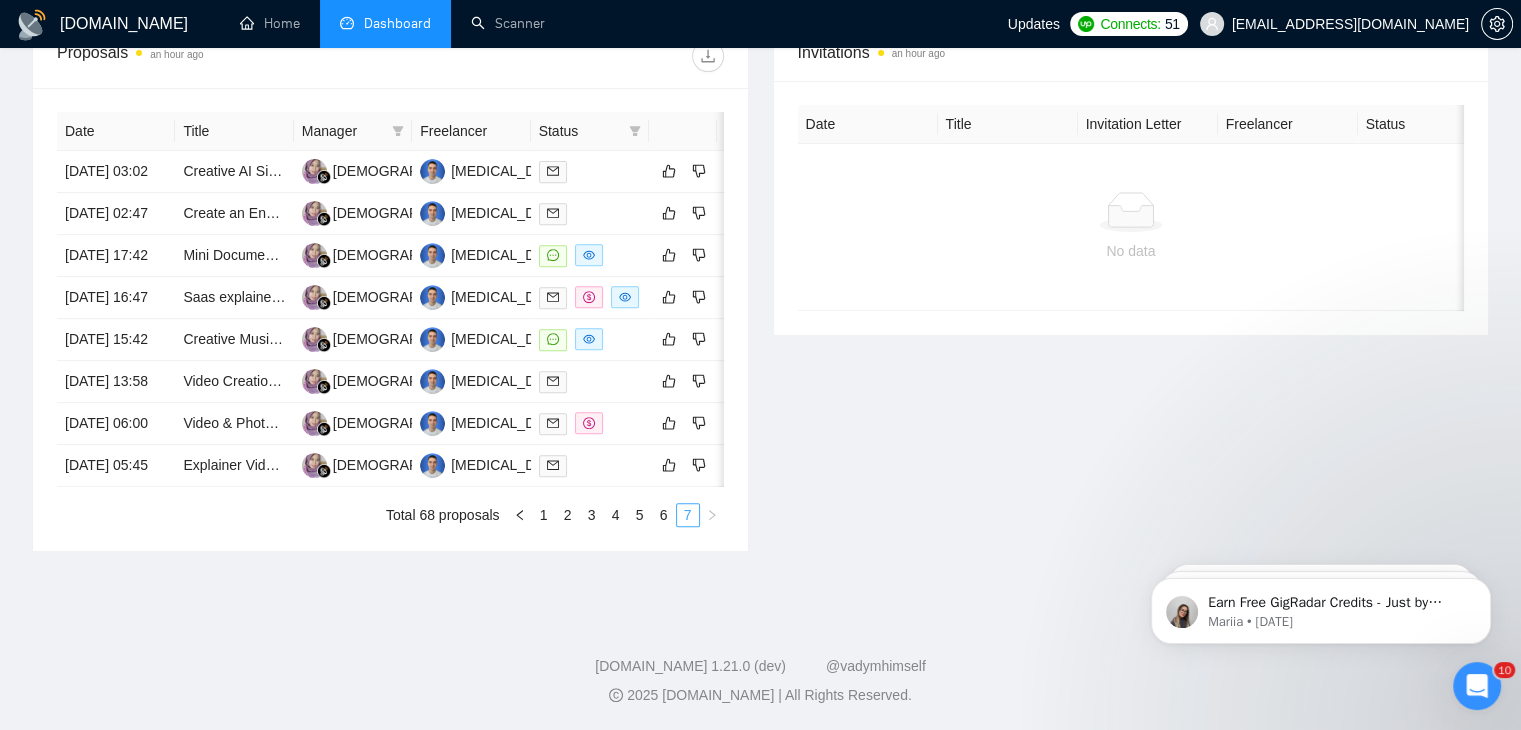 scroll, scrollTop: 934, scrollLeft: 0, axis: vertical 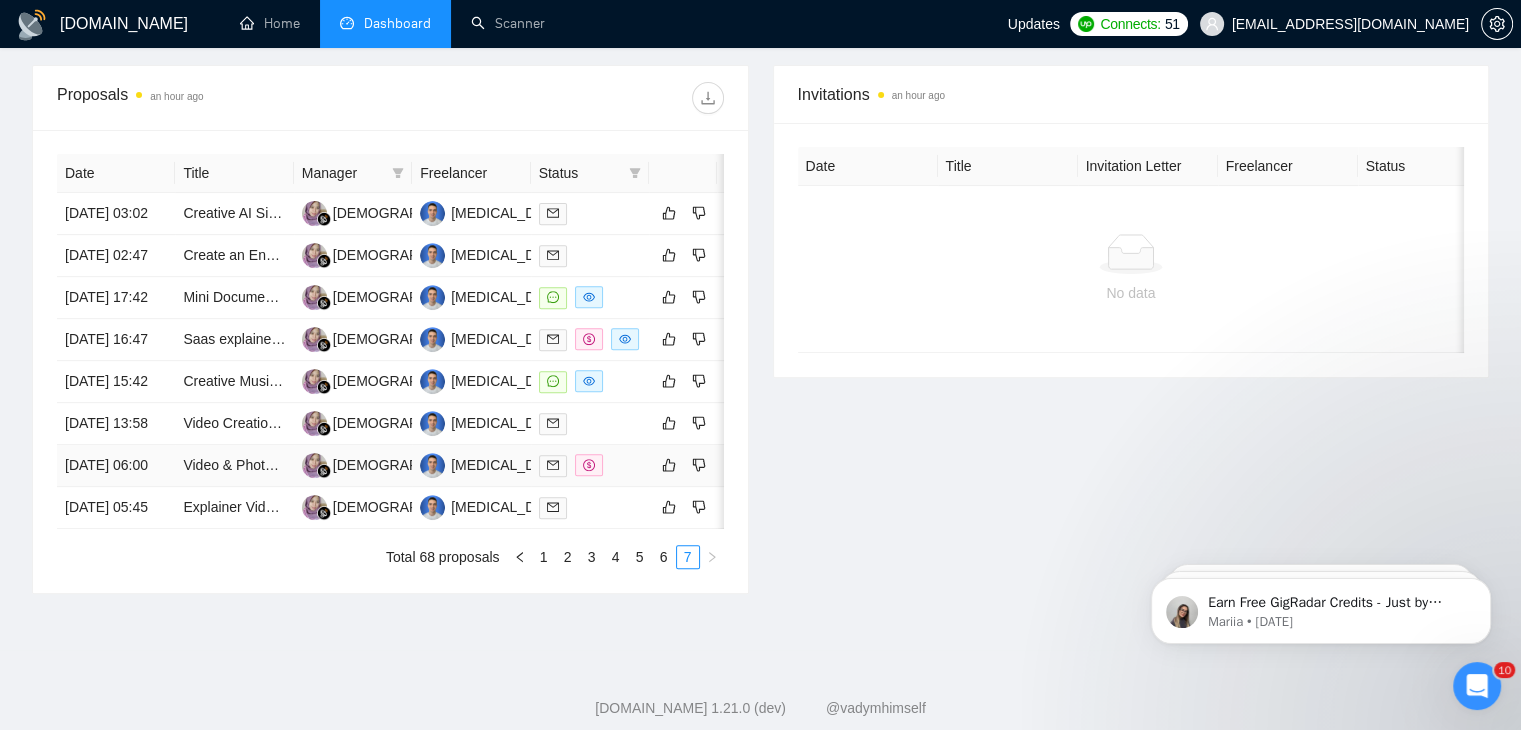 click on "[DATE] 06:00" at bounding box center [116, 466] 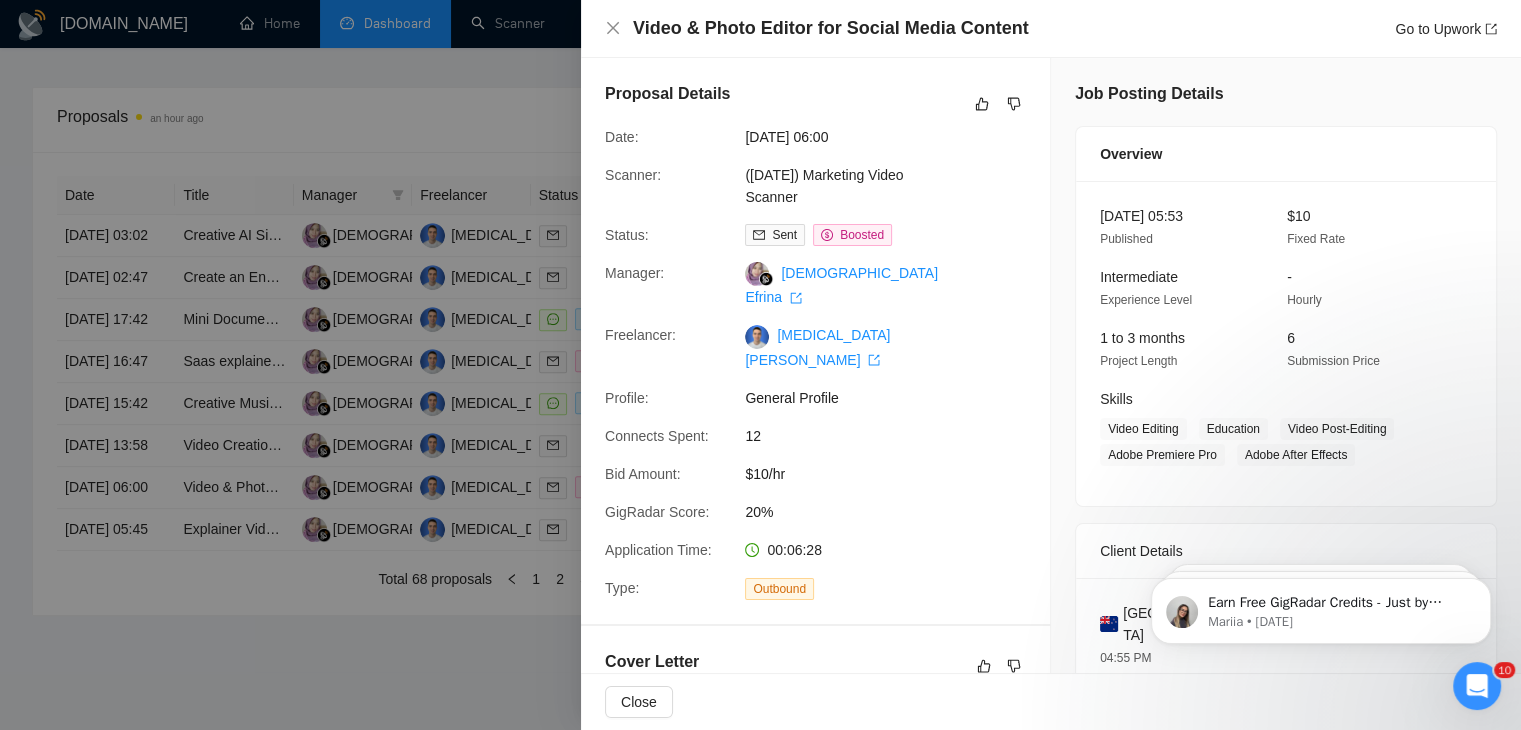 click at bounding box center (760, 365) 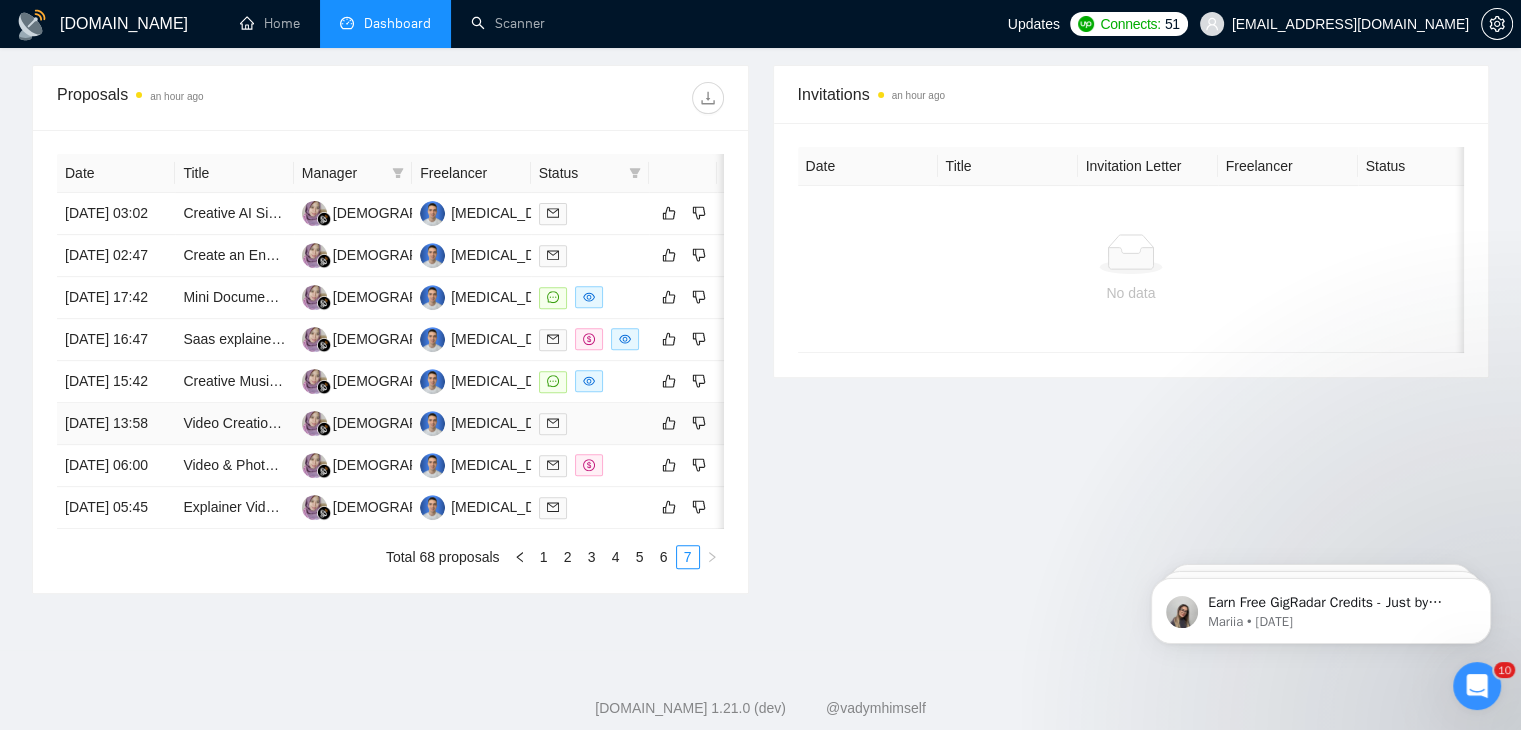 click on "[DATE] 13:58" at bounding box center [116, 424] 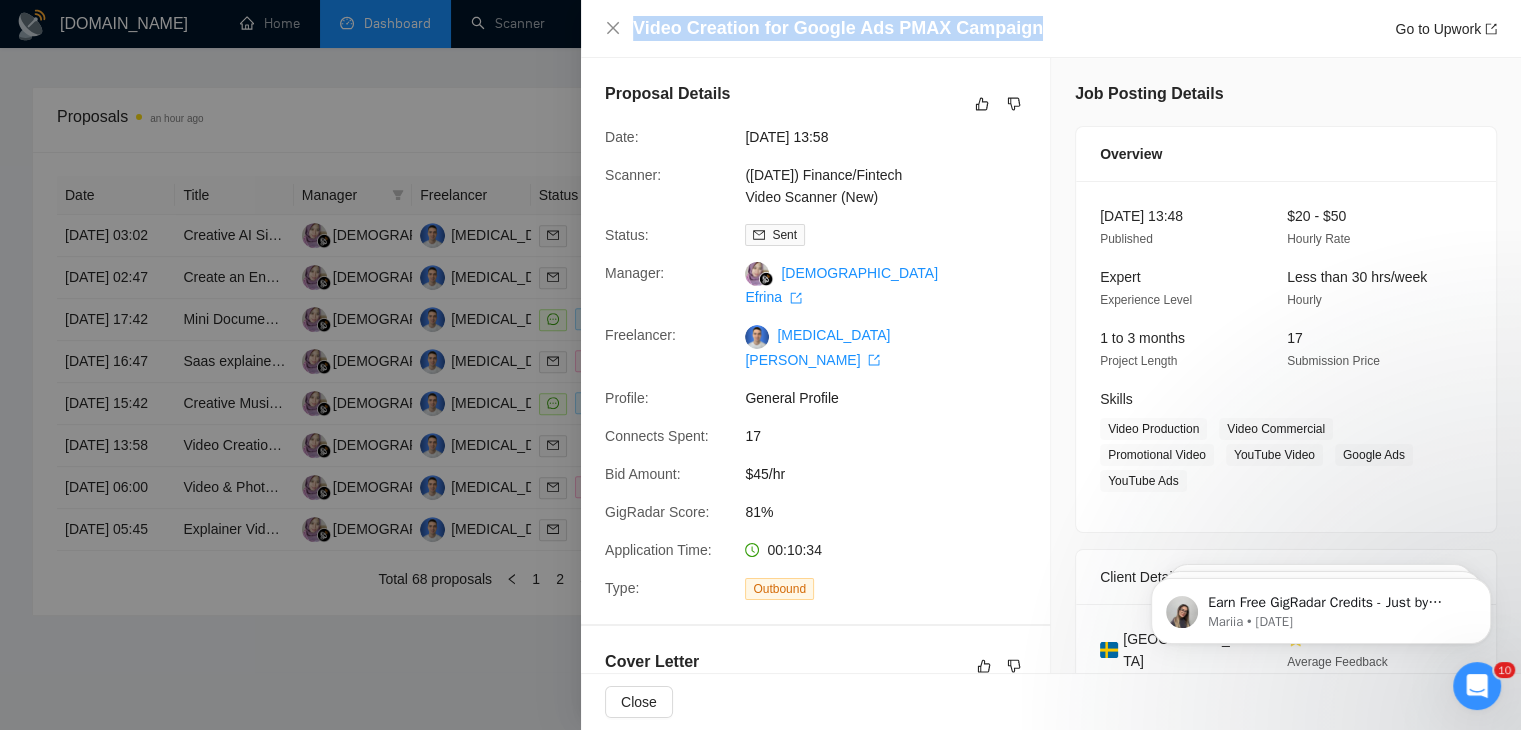 drag, startPoint x: 1040, startPoint y: 23, endPoint x: 596, endPoint y: 44, distance: 444.49634 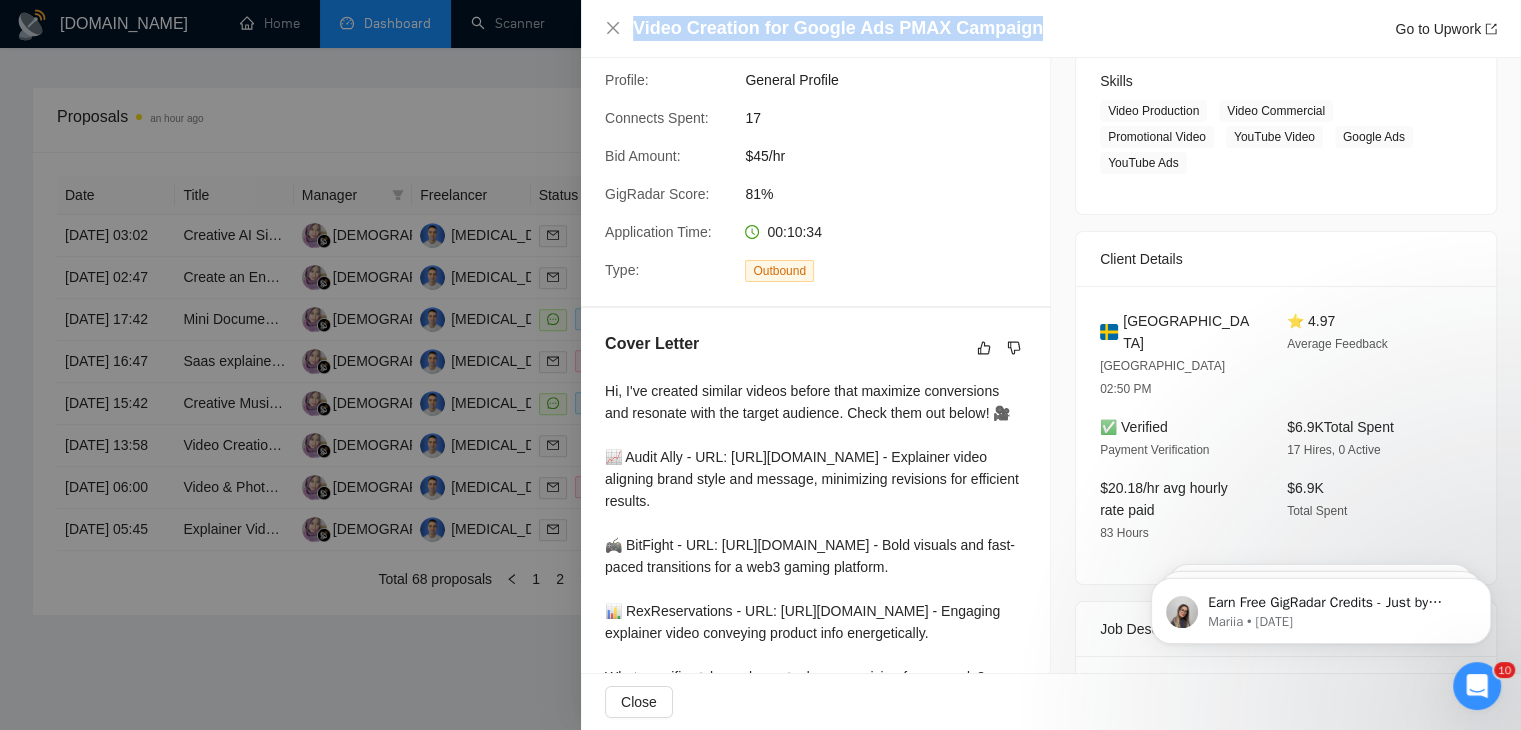 scroll, scrollTop: 320, scrollLeft: 0, axis: vertical 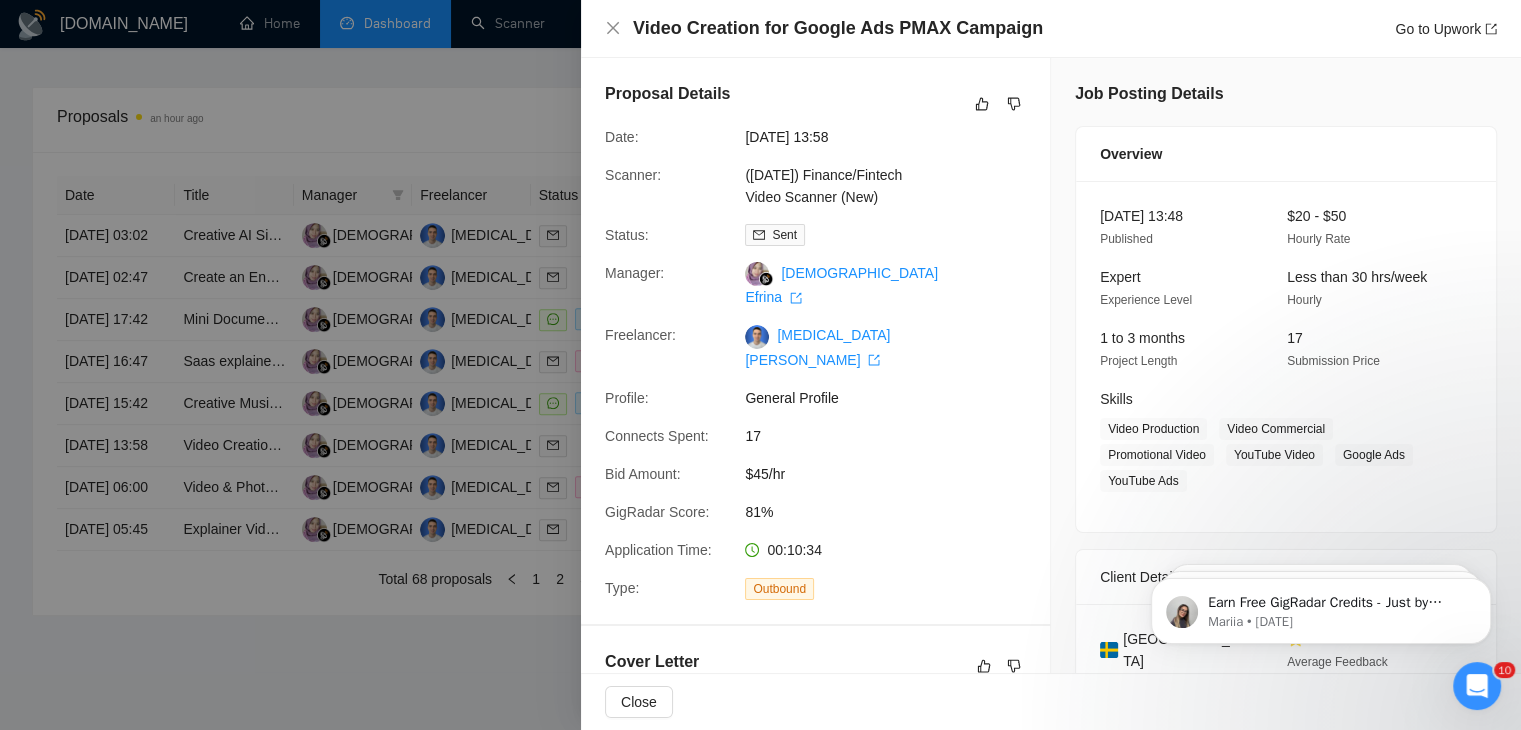 click at bounding box center [760, 365] 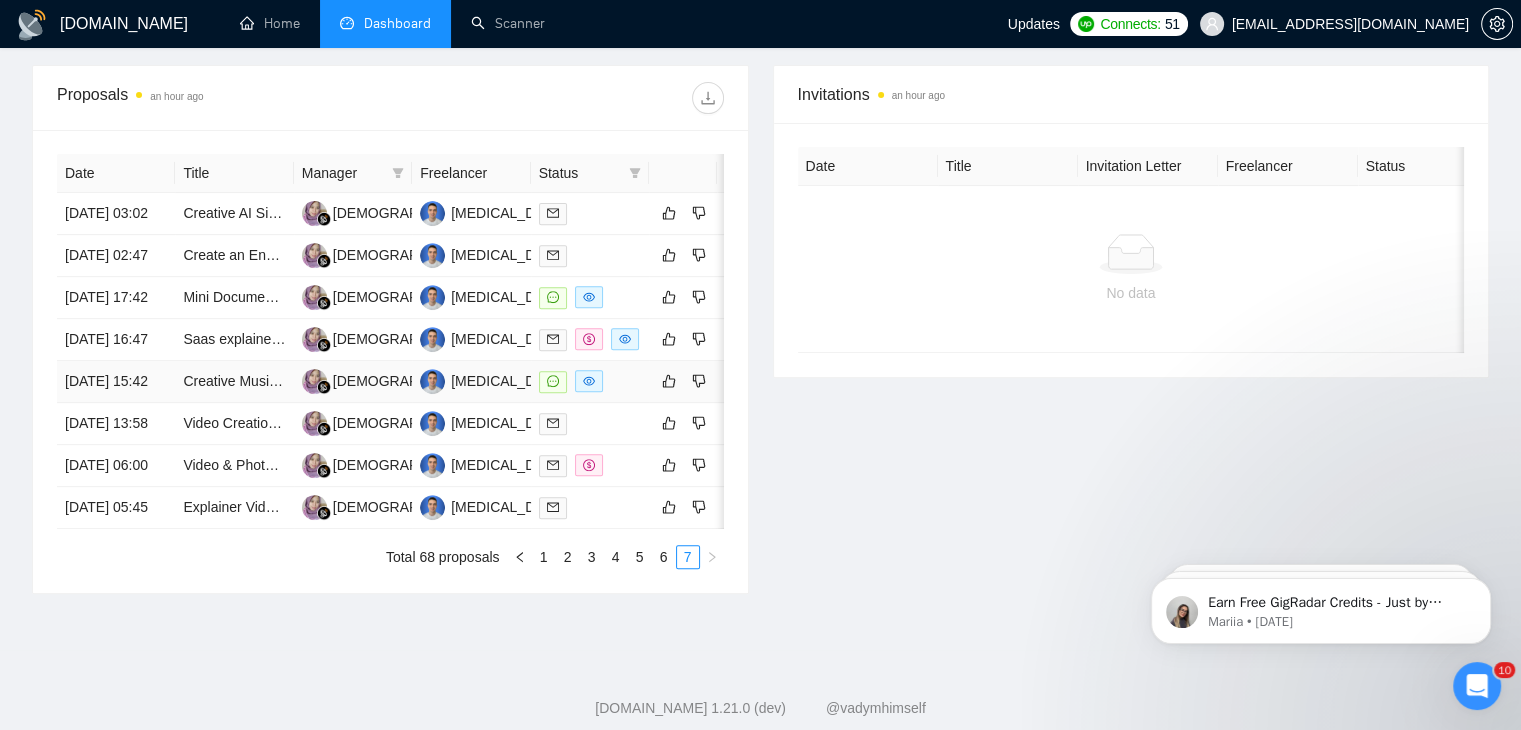 click on "[DATE] 15:42" at bounding box center [116, 382] 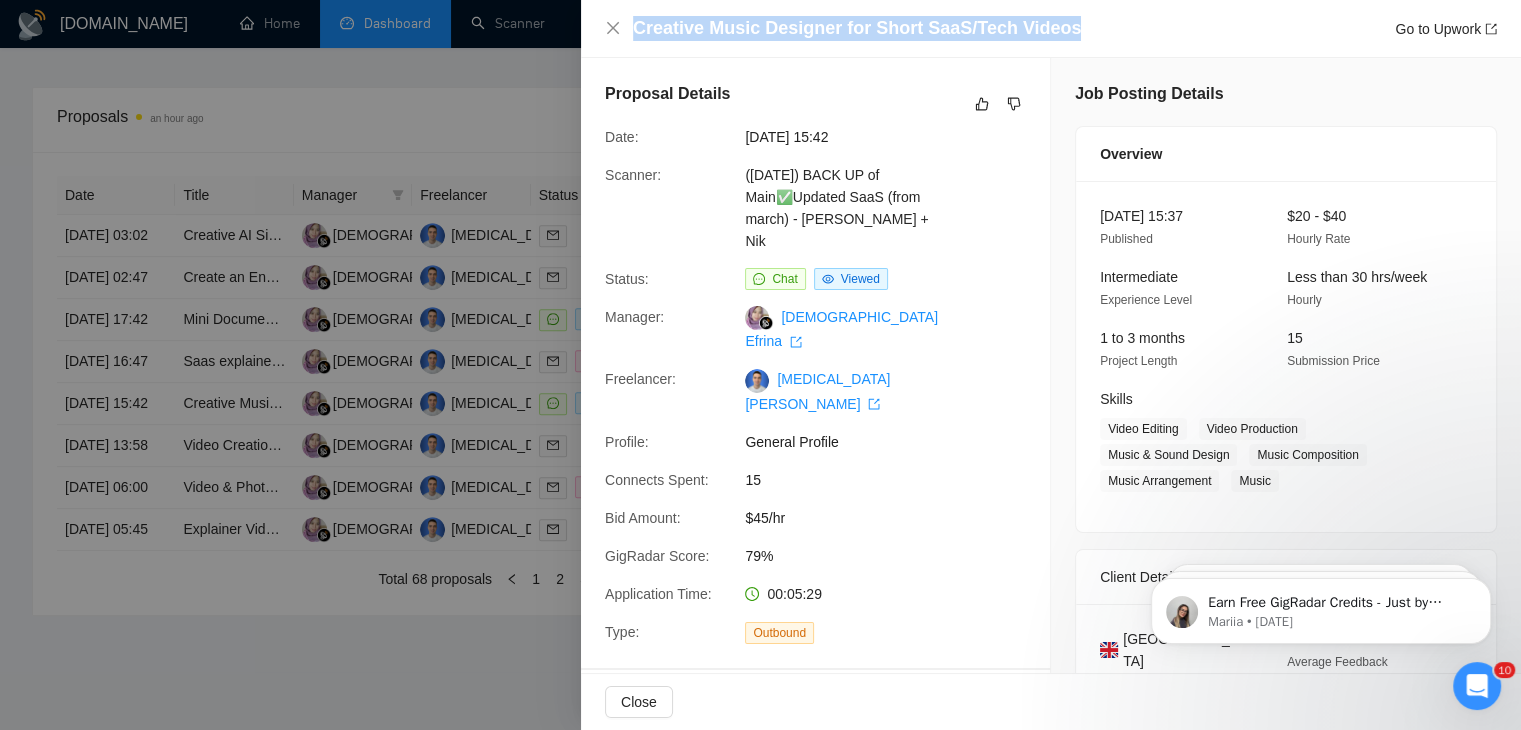 drag, startPoint x: 1058, startPoint y: 29, endPoint x: 588, endPoint y: 32, distance: 470.00958 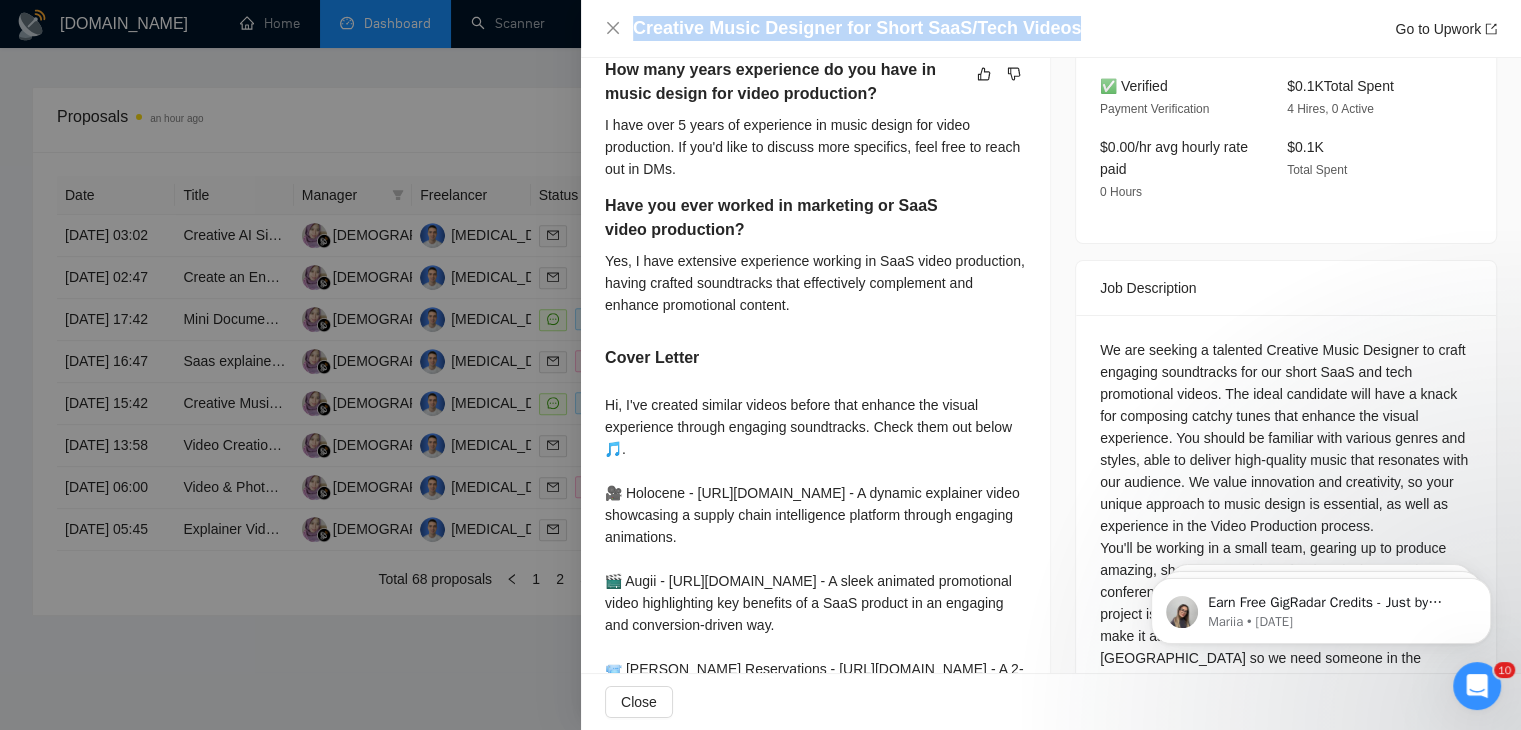 scroll, scrollTop: 636, scrollLeft: 0, axis: vertical 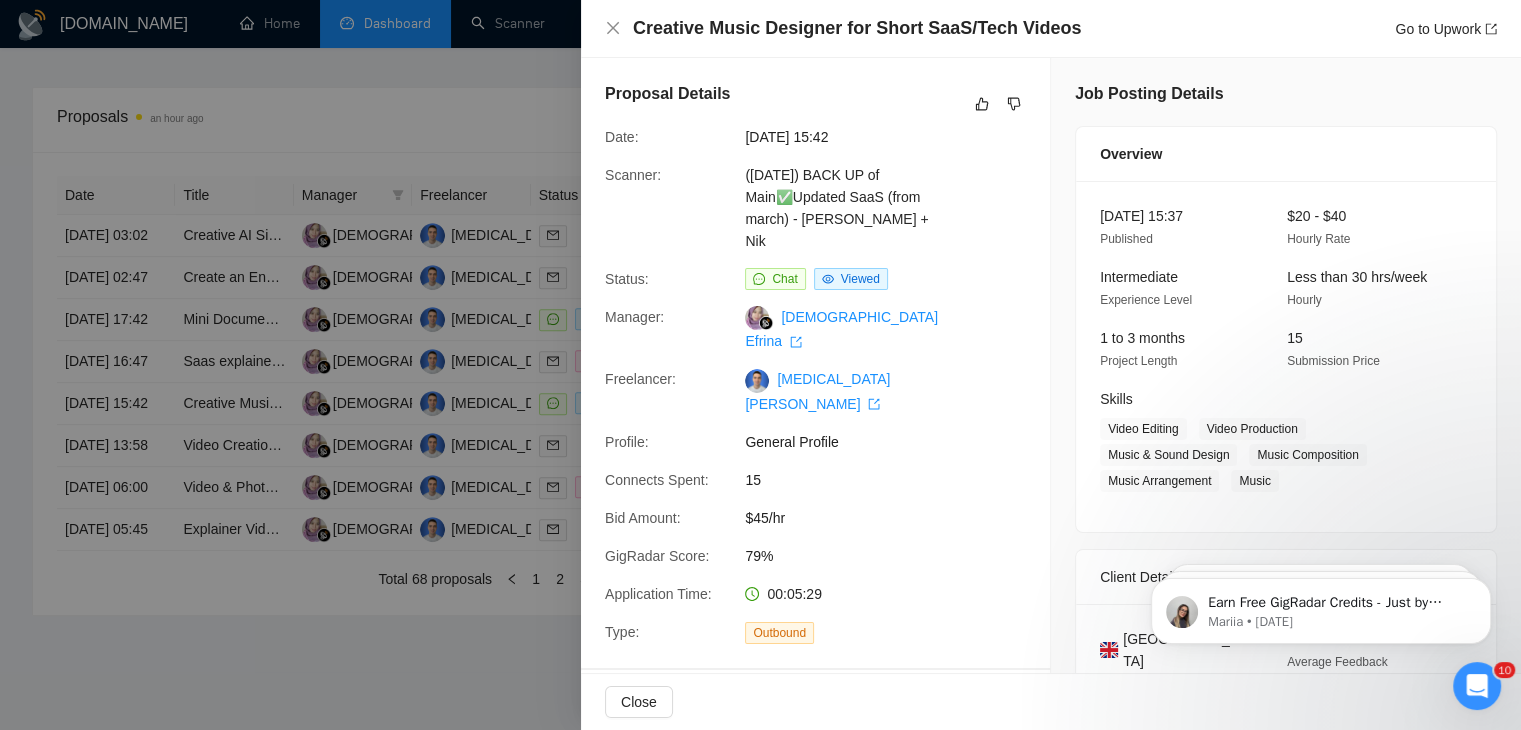 click at bounding box center (760, 365) 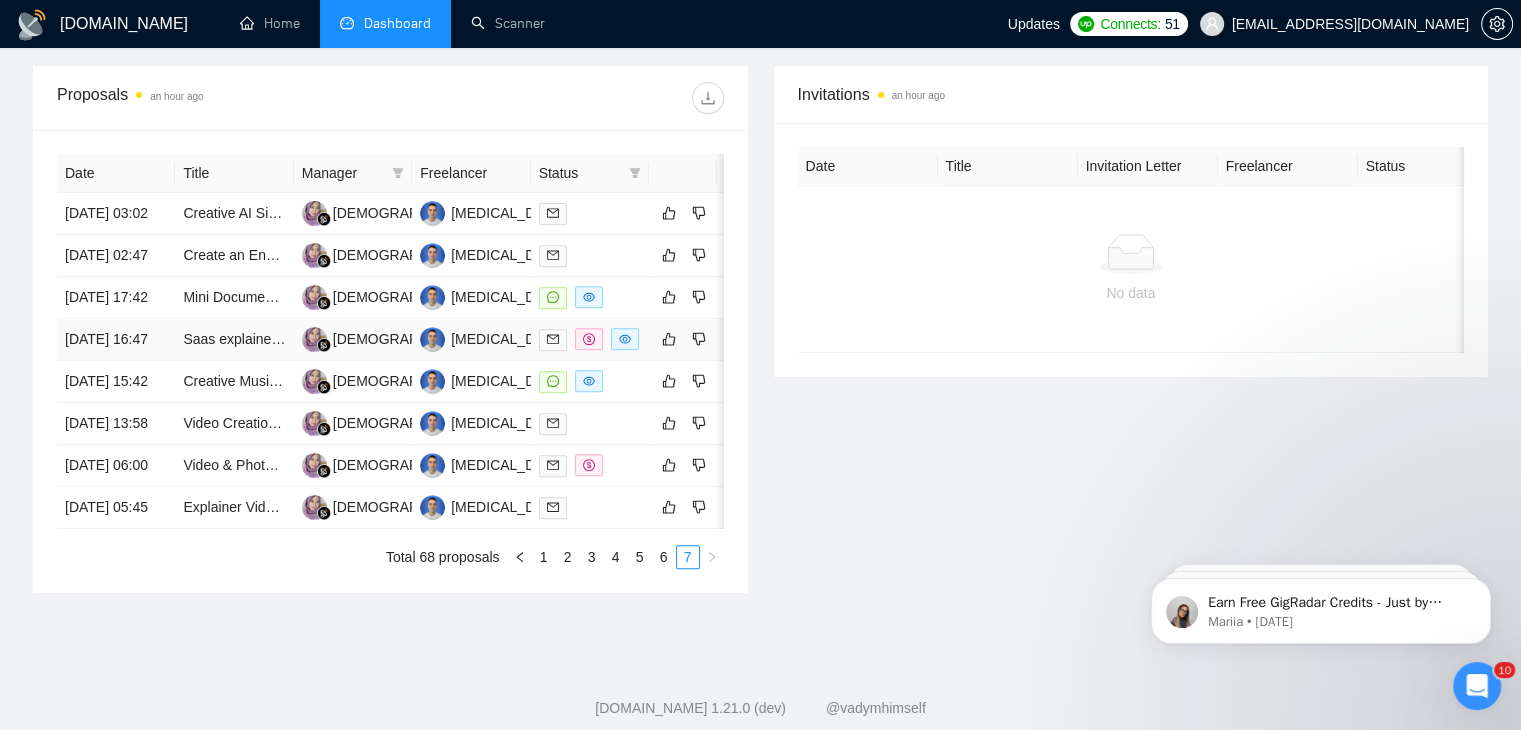 click on "[DATE] 16:47" at bounding box center [116, 340] 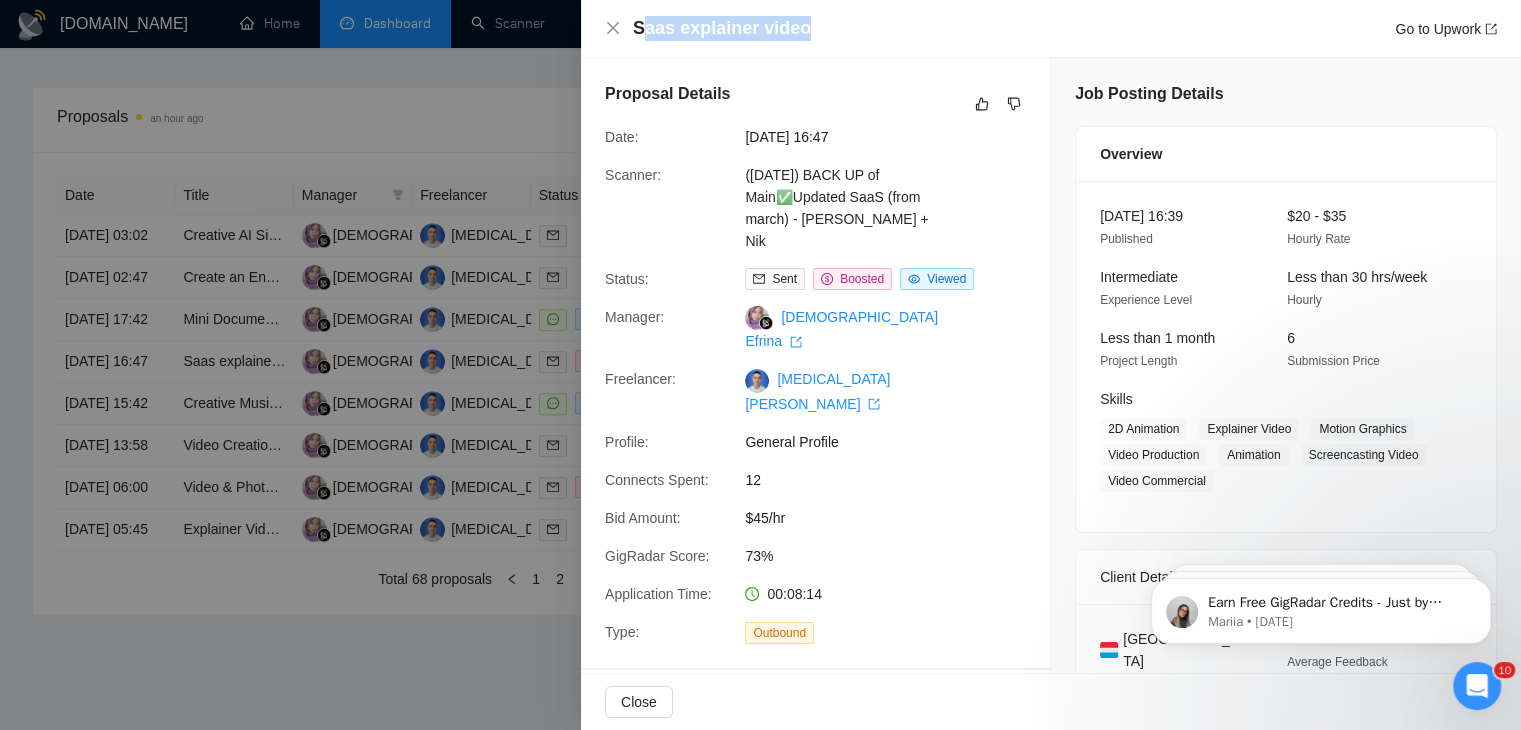 drag, startPoint x: 812, startPoint y: 33, endPoint x: 639, endPoint y: 30, distance: 173.02602 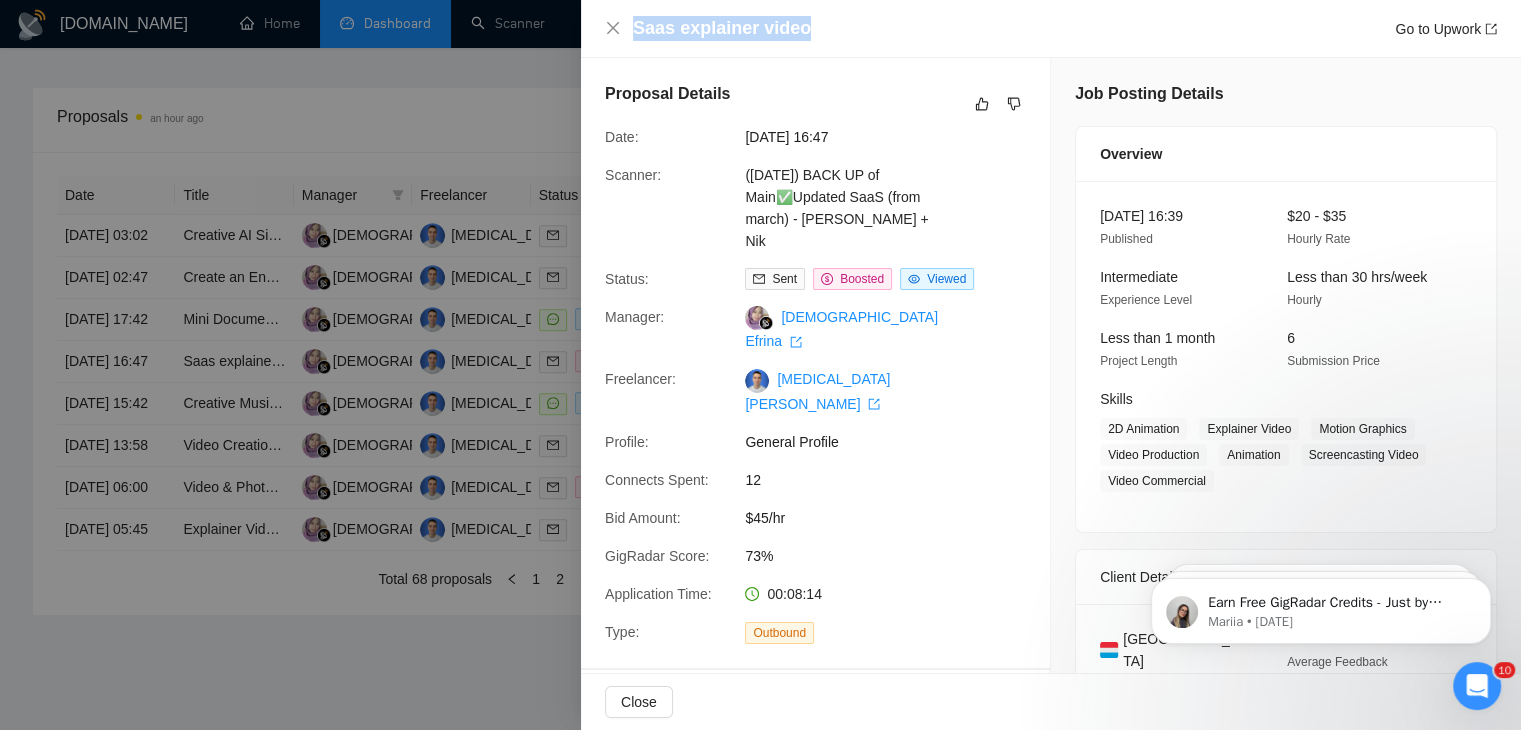 drag, startPoint x: 812, startPoint y: 32, endPoint x: 572, endPoint y: 32, distance: 240 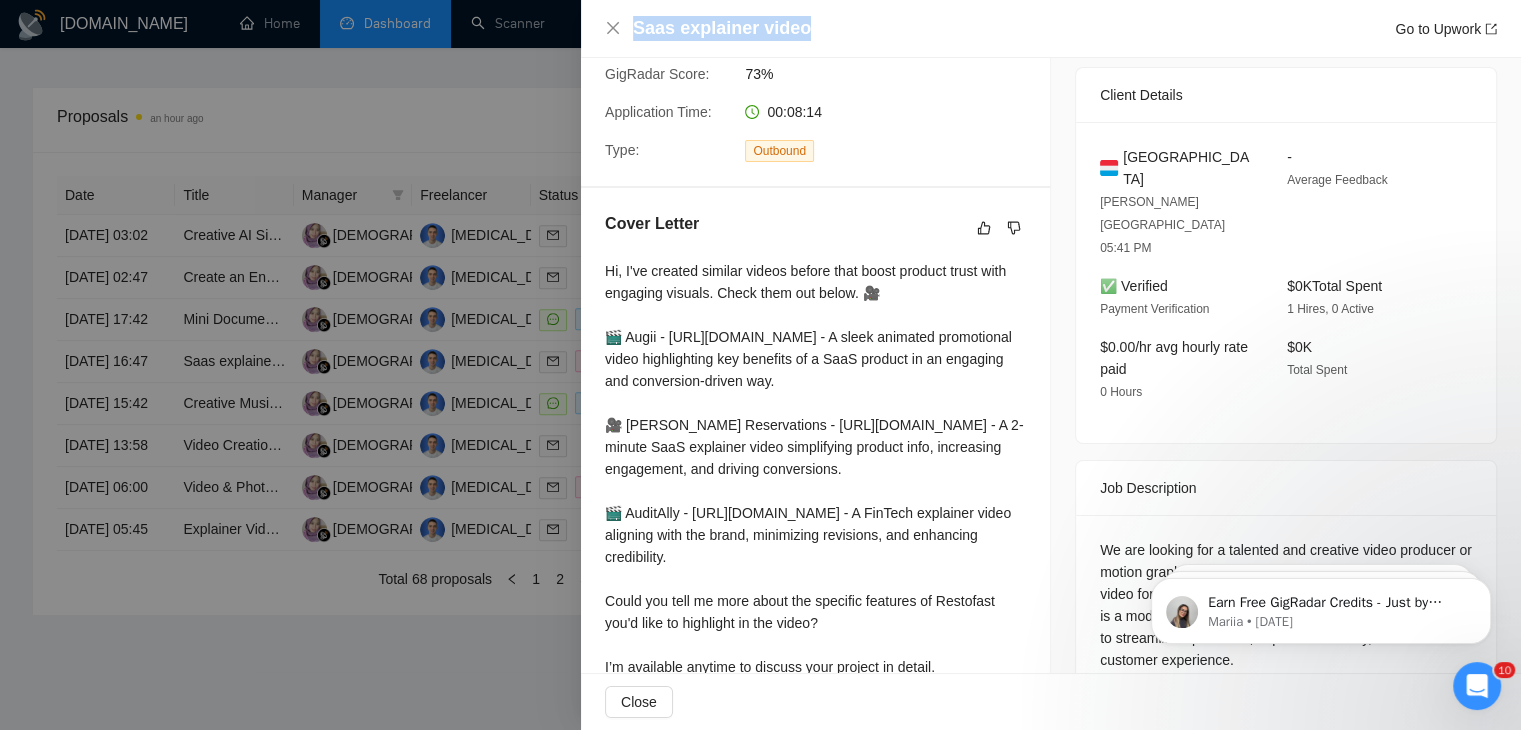 scroll, scrollTop: 550, scrollLeft: 0, axis: vertical 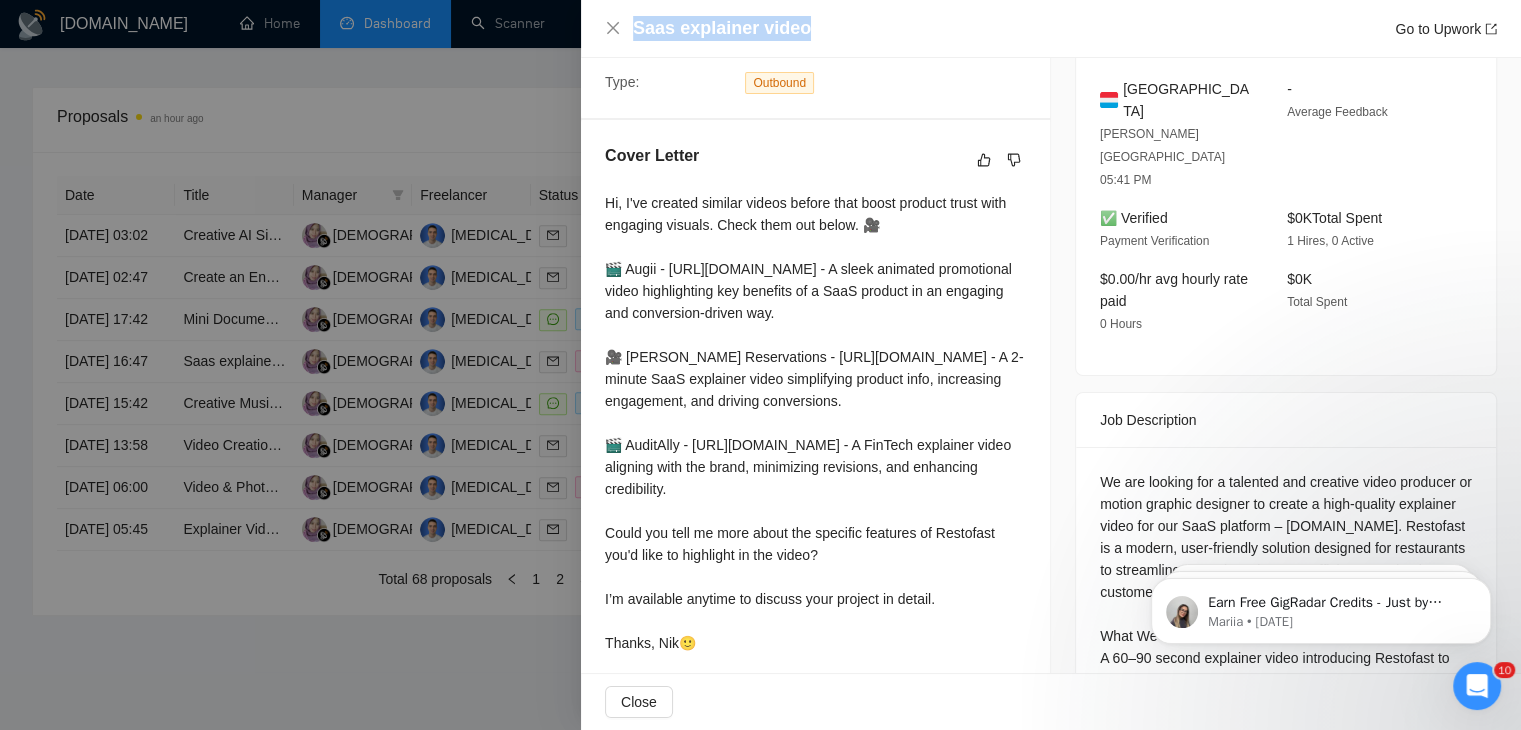 click at bounding box center (760, 365) 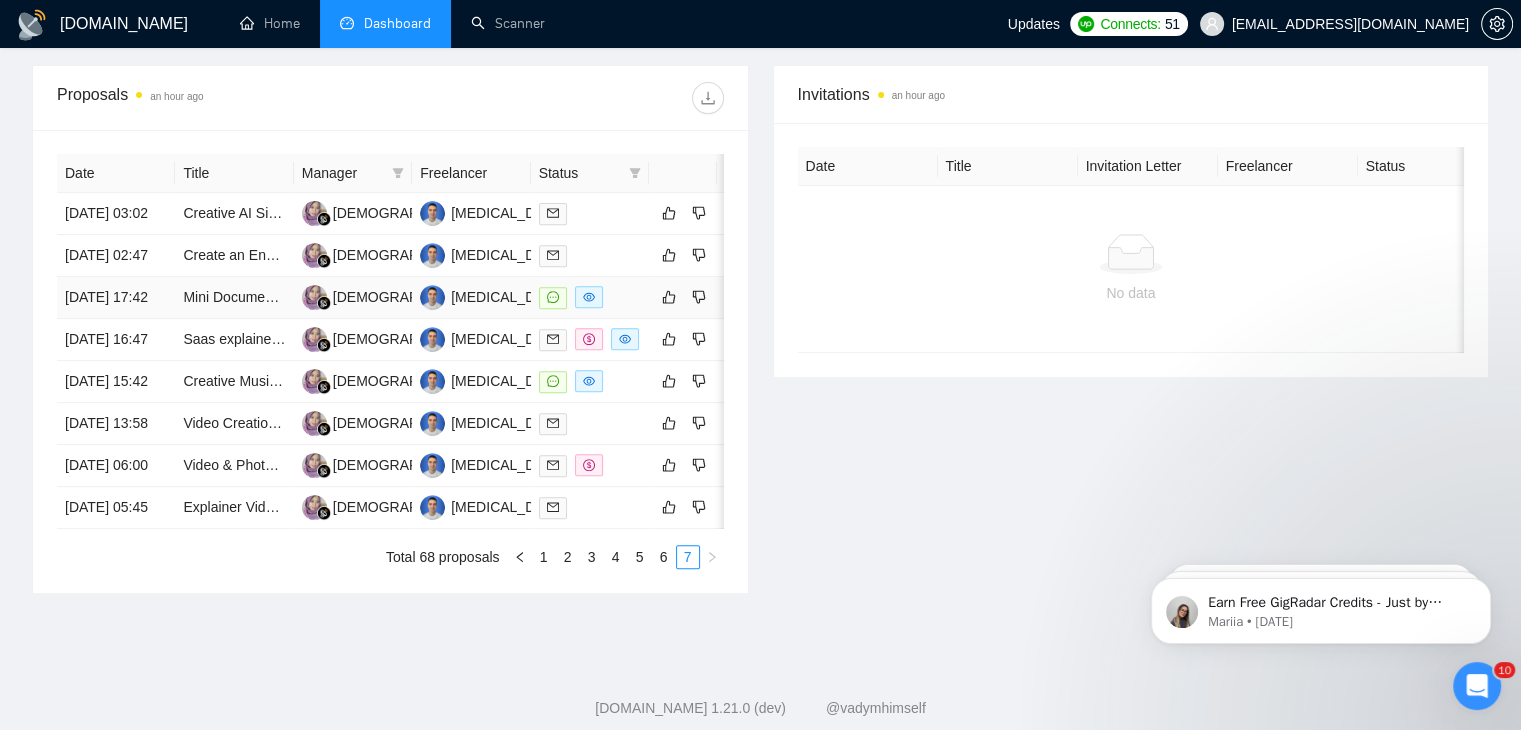 click on "[DATE] 17:42" at bounding box center (116, 298) 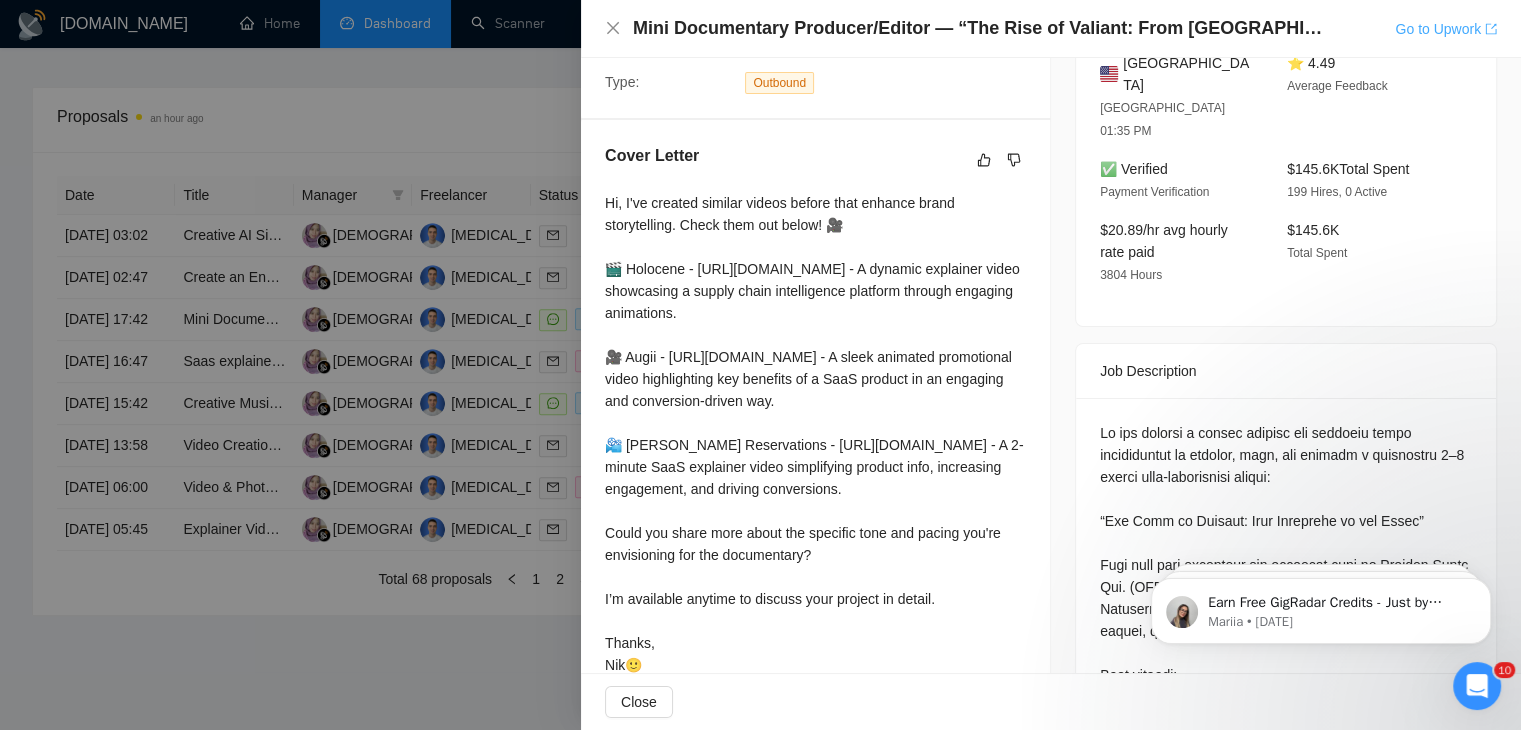 click on "Go to Upwork" at bounding box center (1446, 29) 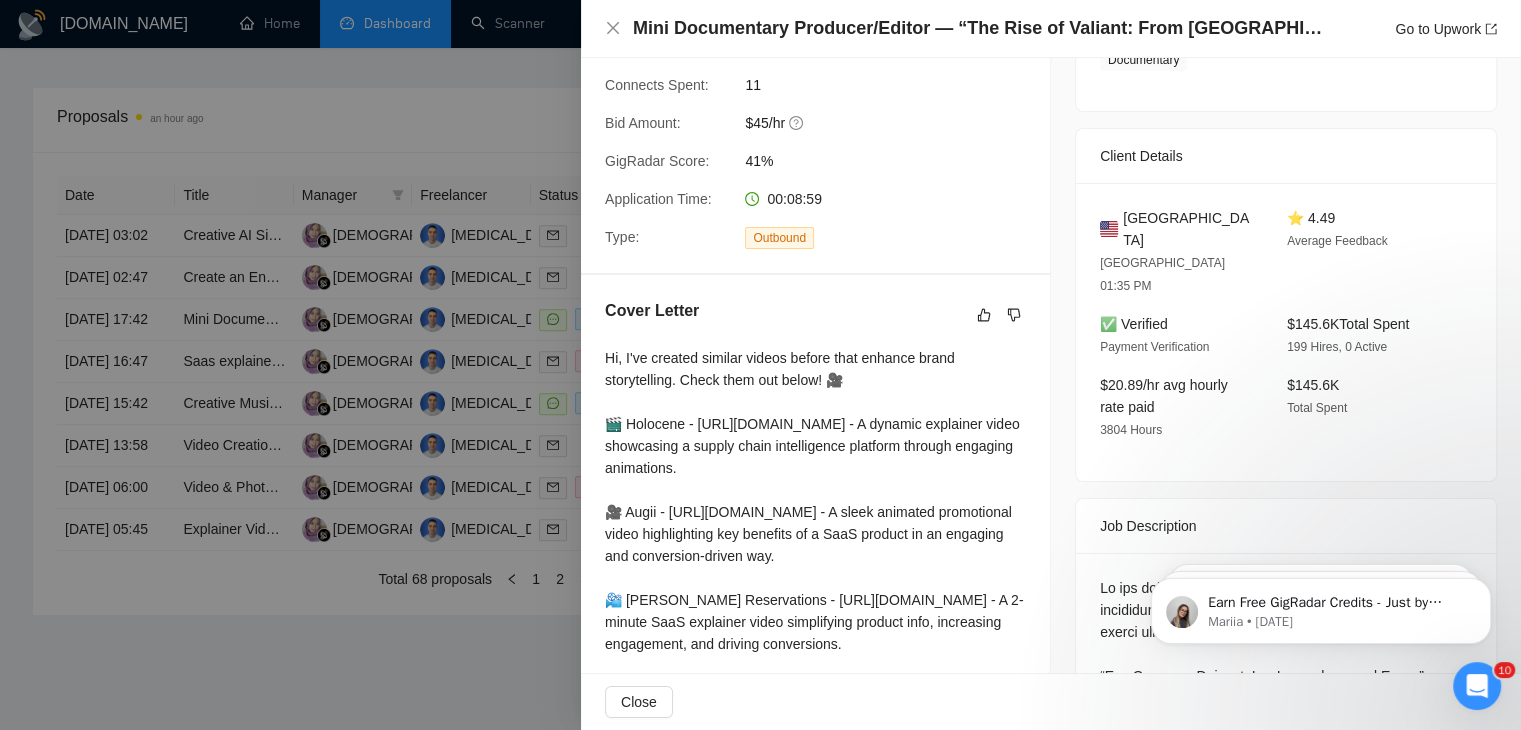 scroll, scrollTop: 396, scrollLeft: 0, axis: vertical 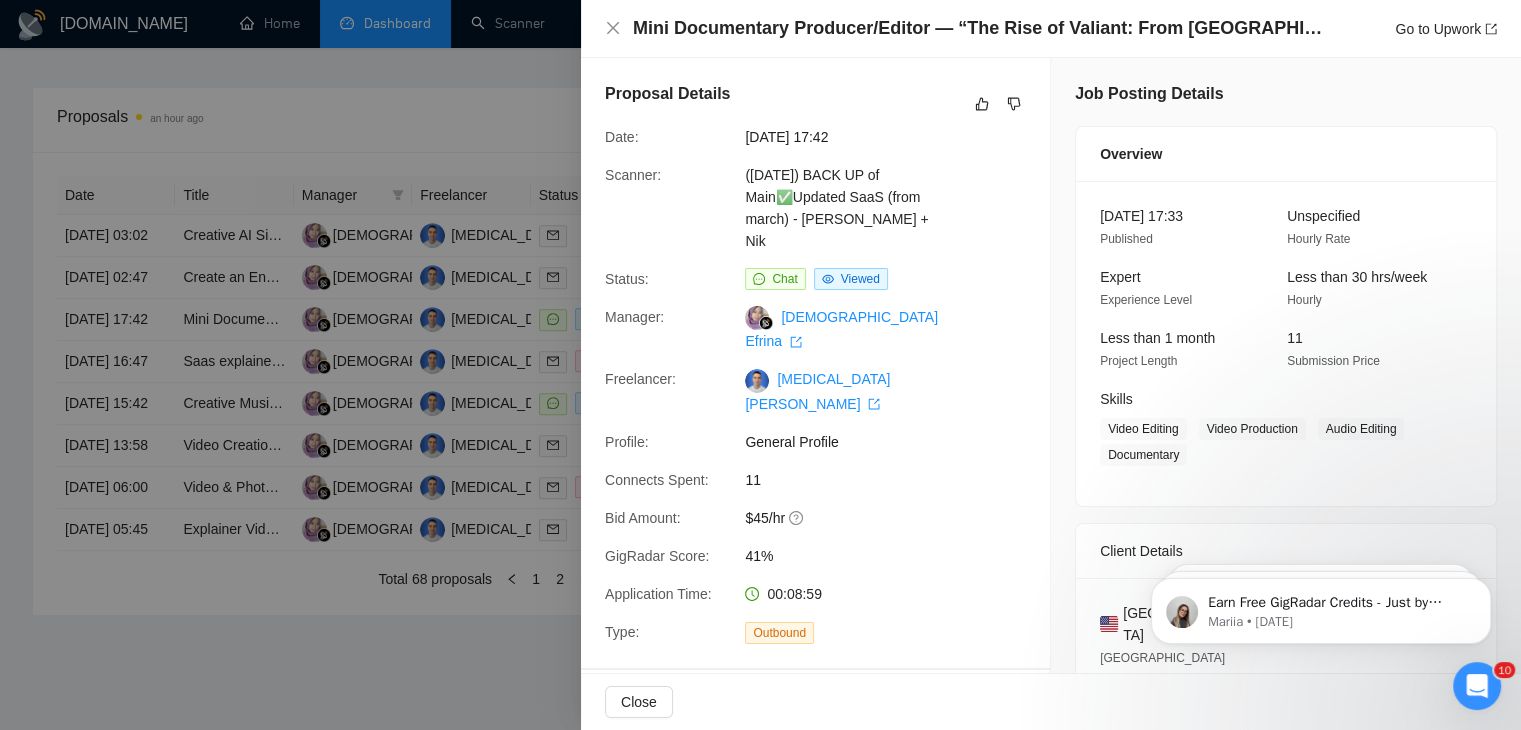 click at bounding box center (760, 365) 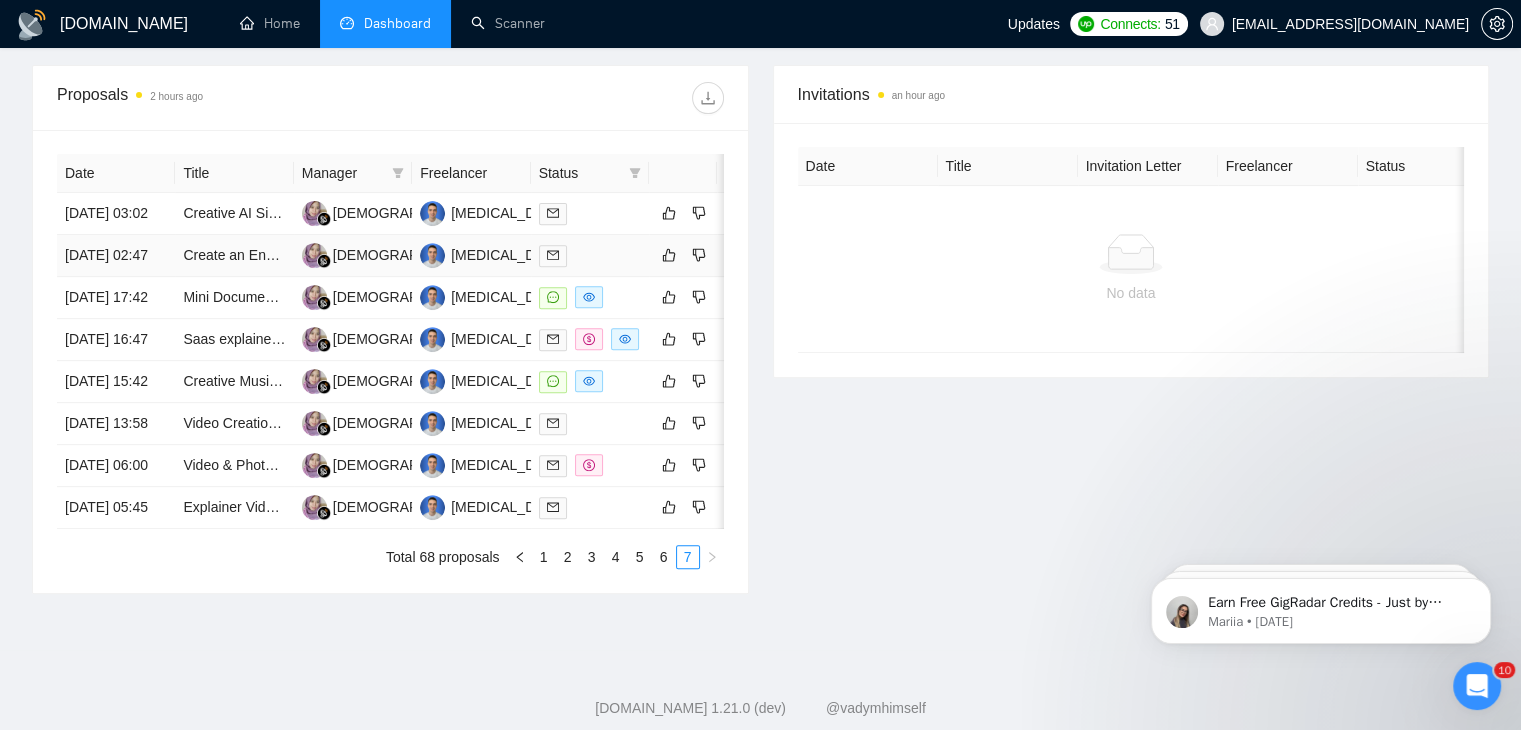 click on "[DATE] 02:47" at bounding box center (116, 256) 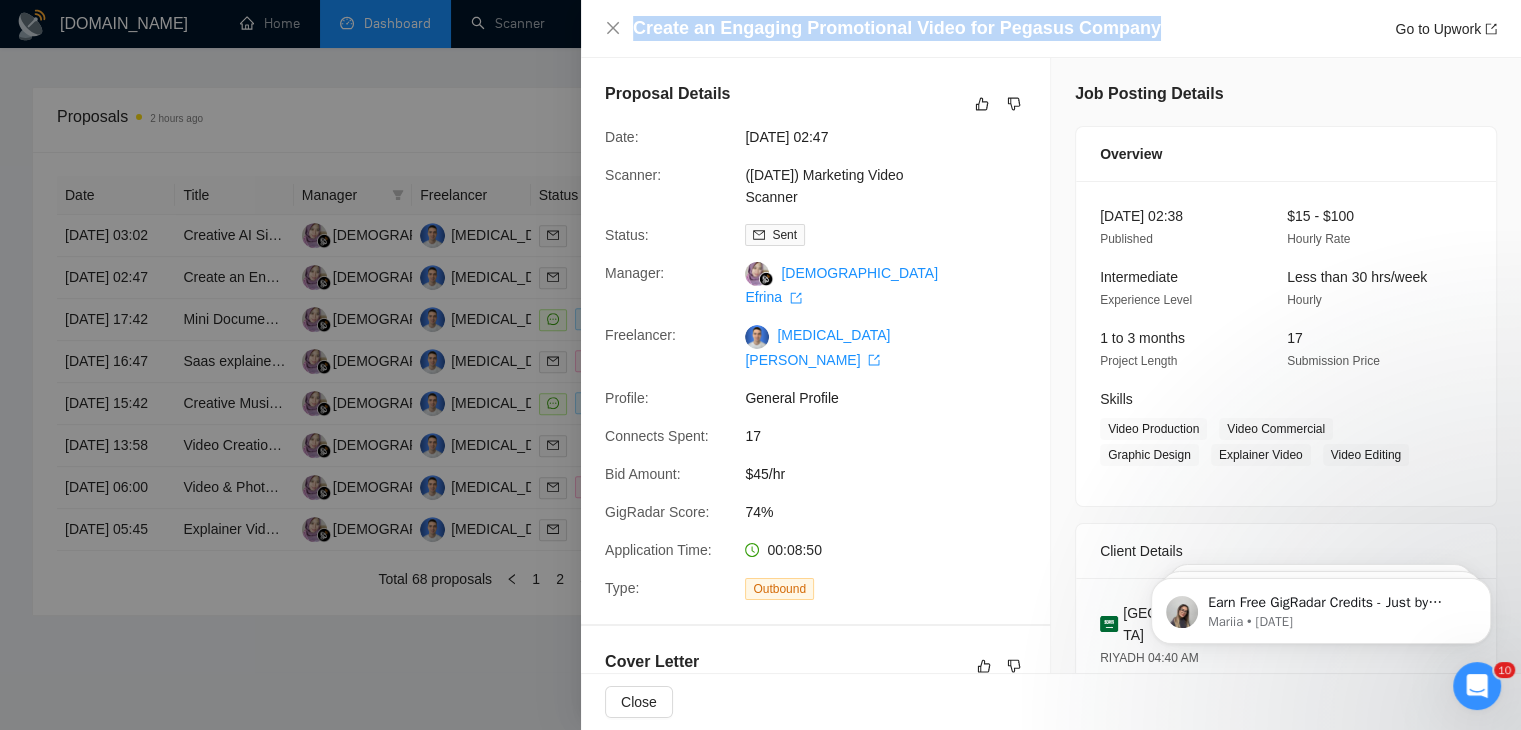 drag, startPoint x: 1141, startPoint y: 26, endPoint x: 586, endPoint y: 18, distance: 555.0577 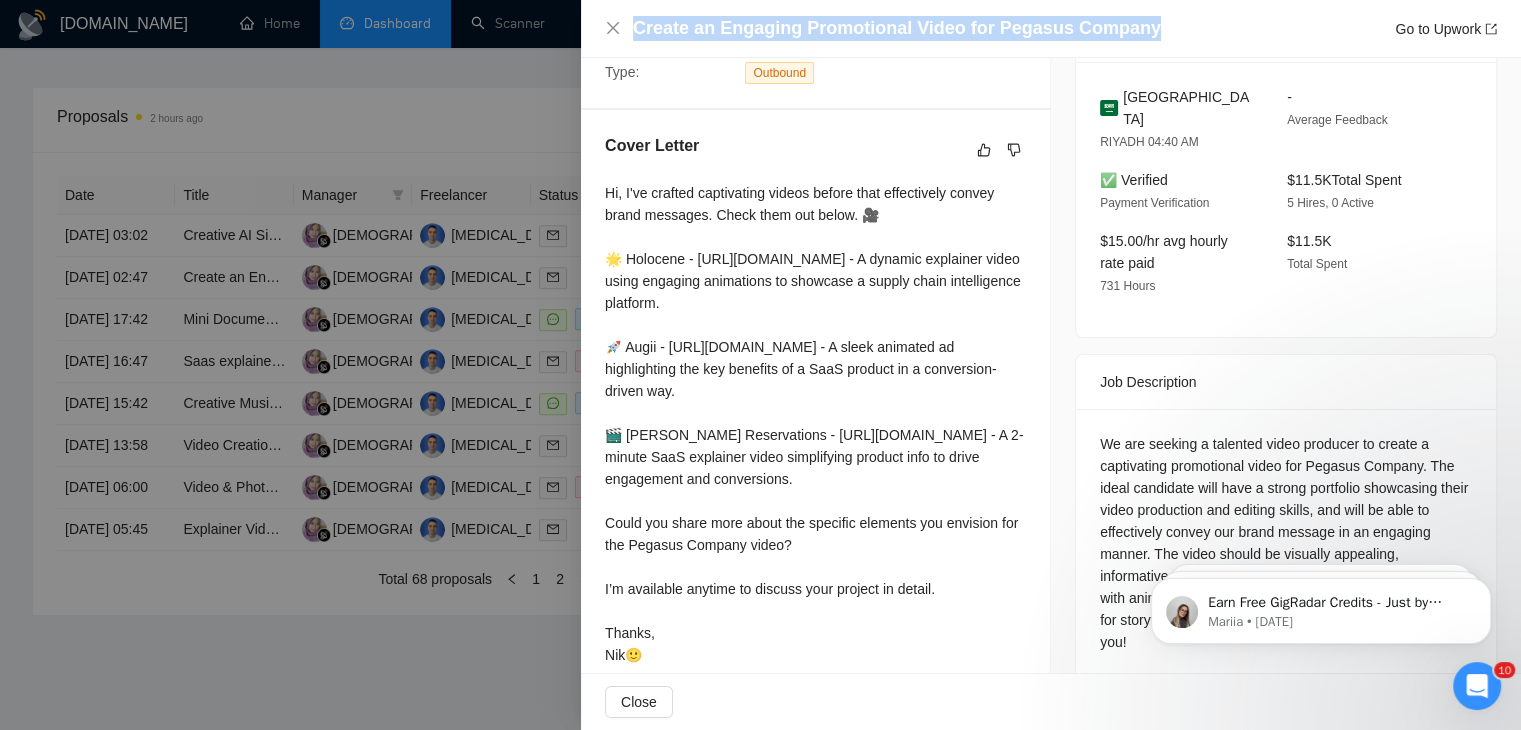 scroll, scrollTop: 0, scrollLeft: 0, axis: both 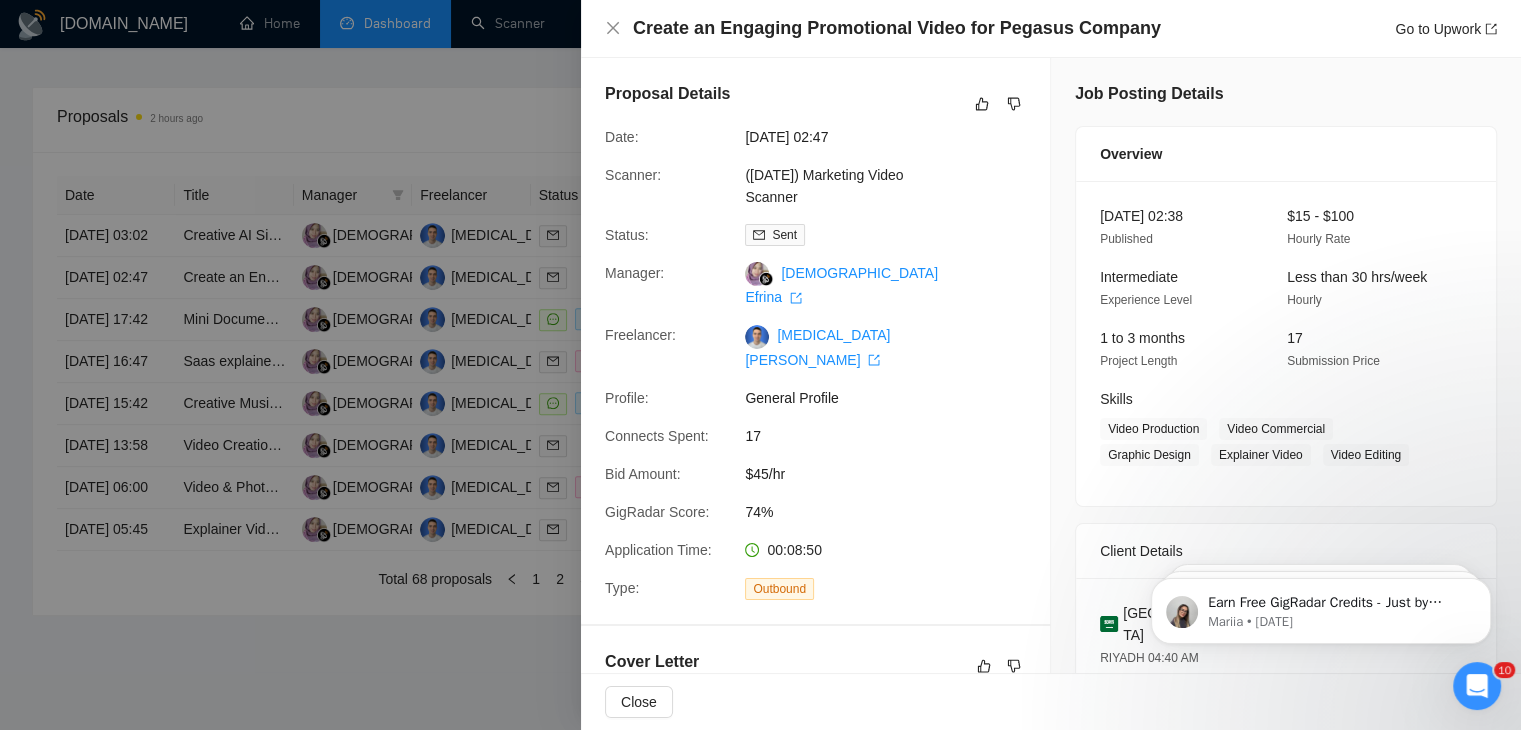 click at bounding box center (760, 365) 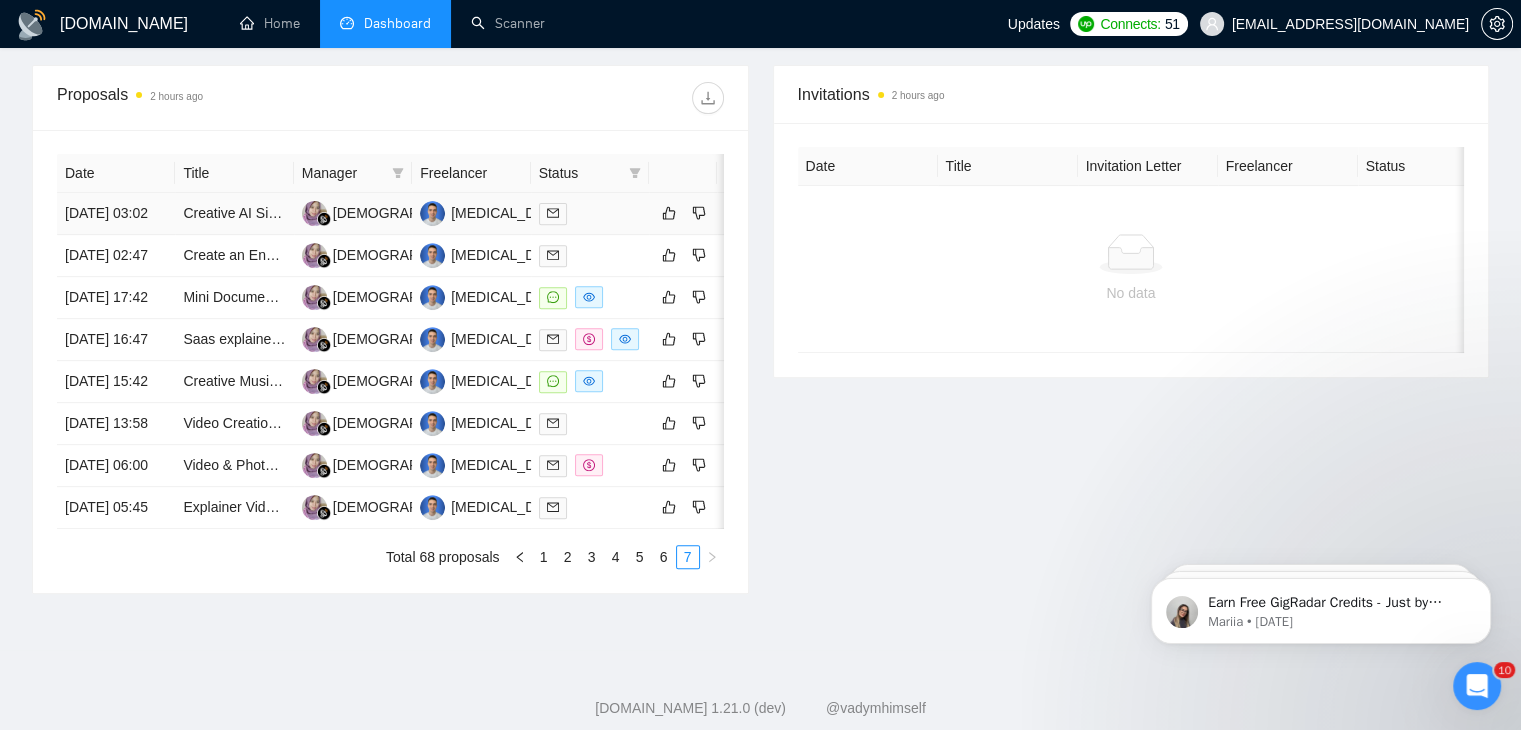 click on "[DATE] 03:02" at bounding box center (116, 214) 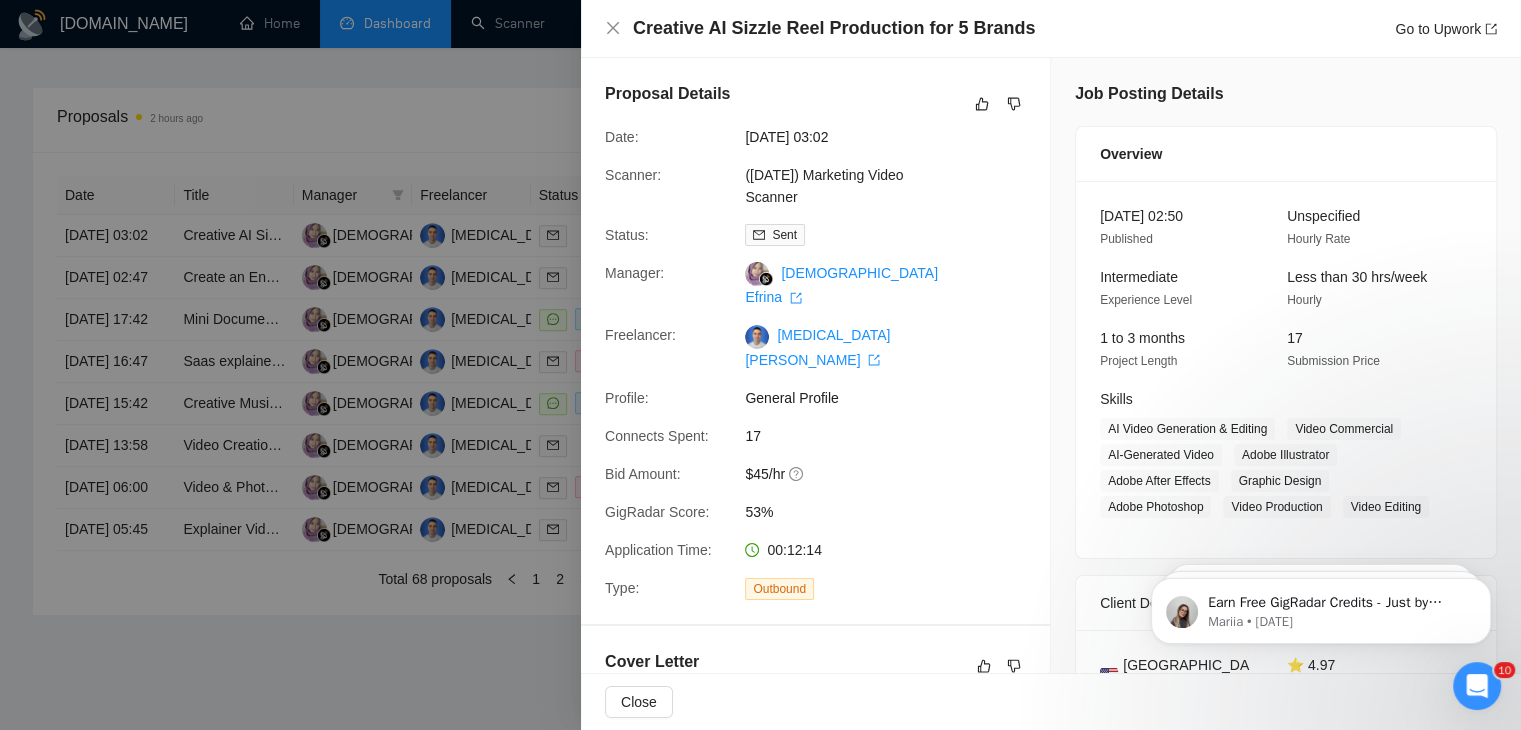 click at bounding box center [760, 365] 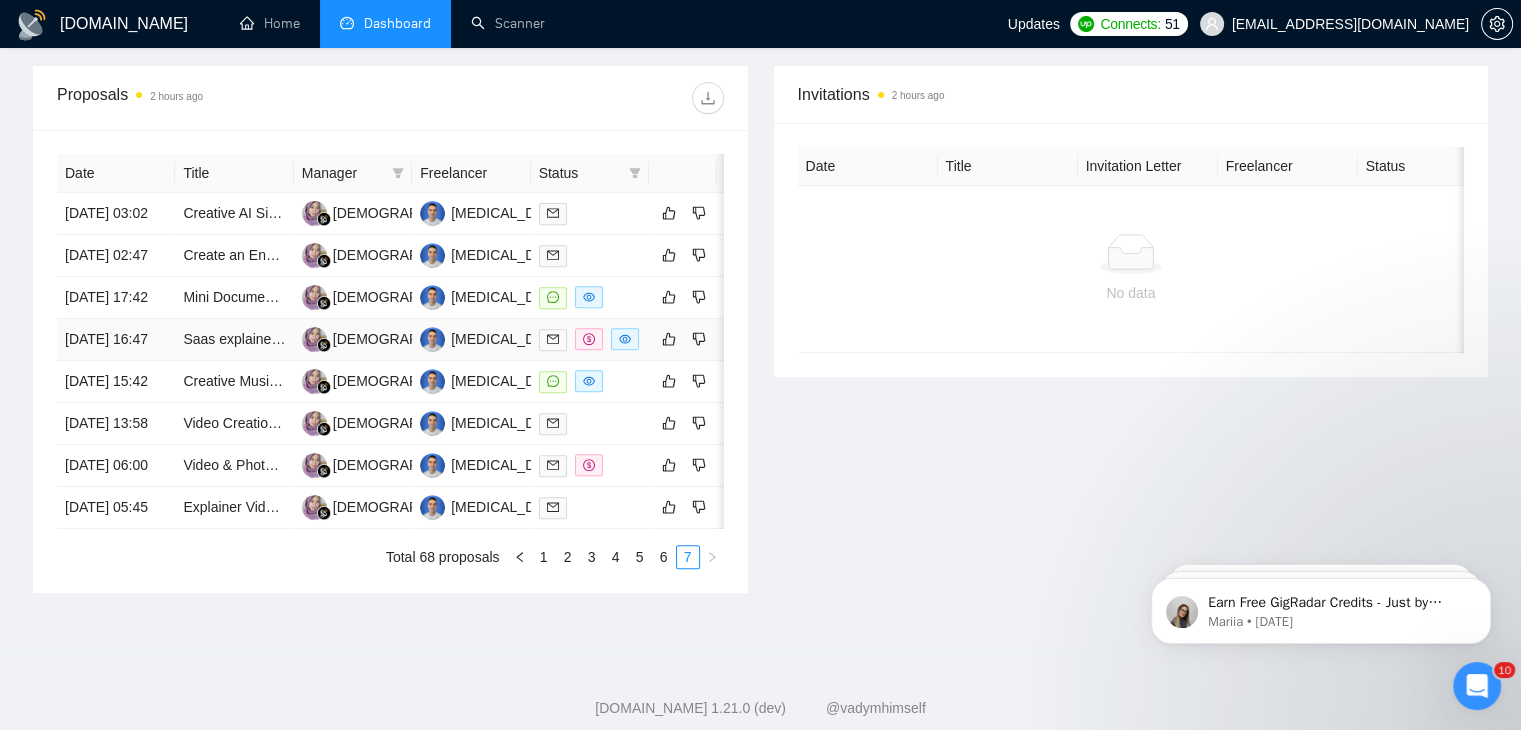 click on "[DATE] 16:47" at bounding box center (116, 340) 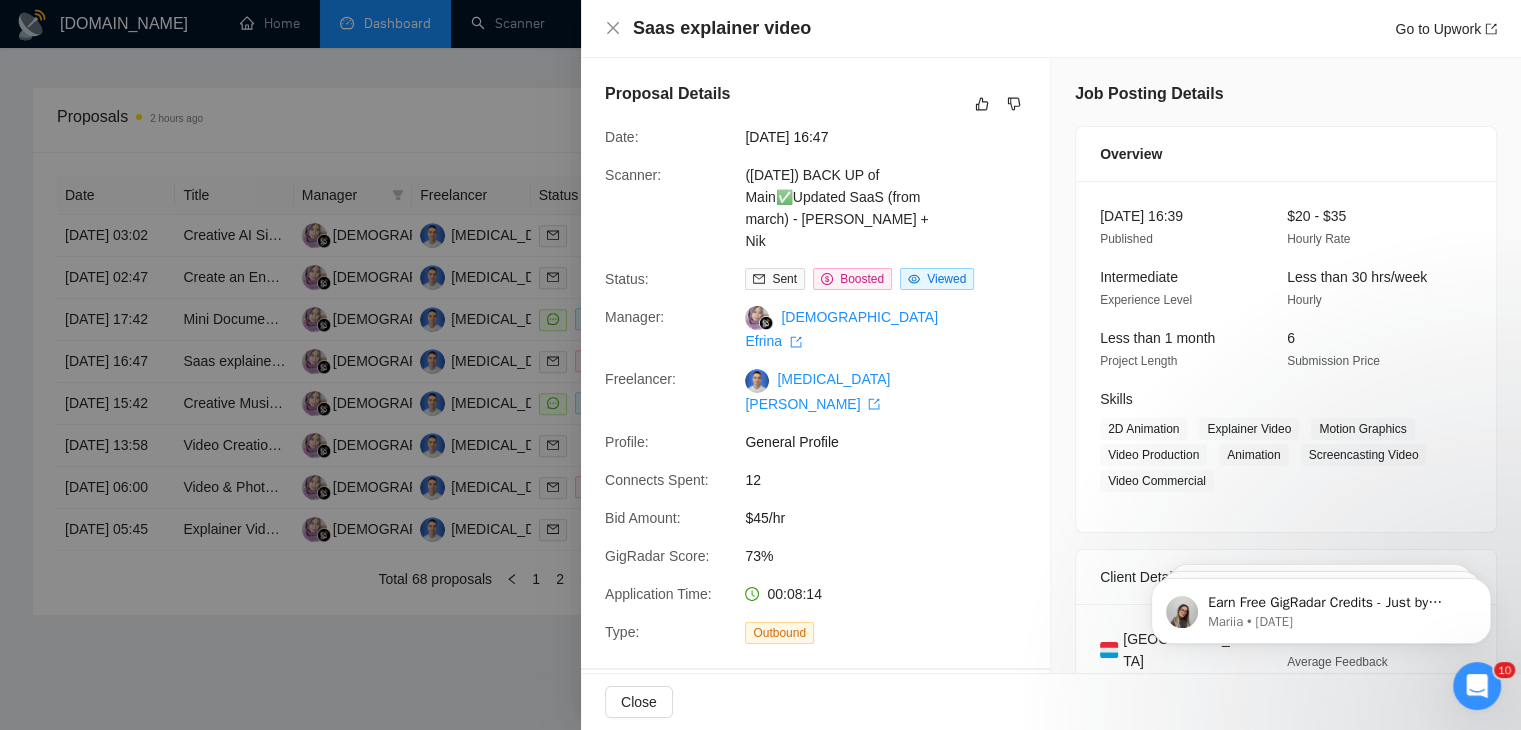 click at bounding box center [760, 365] 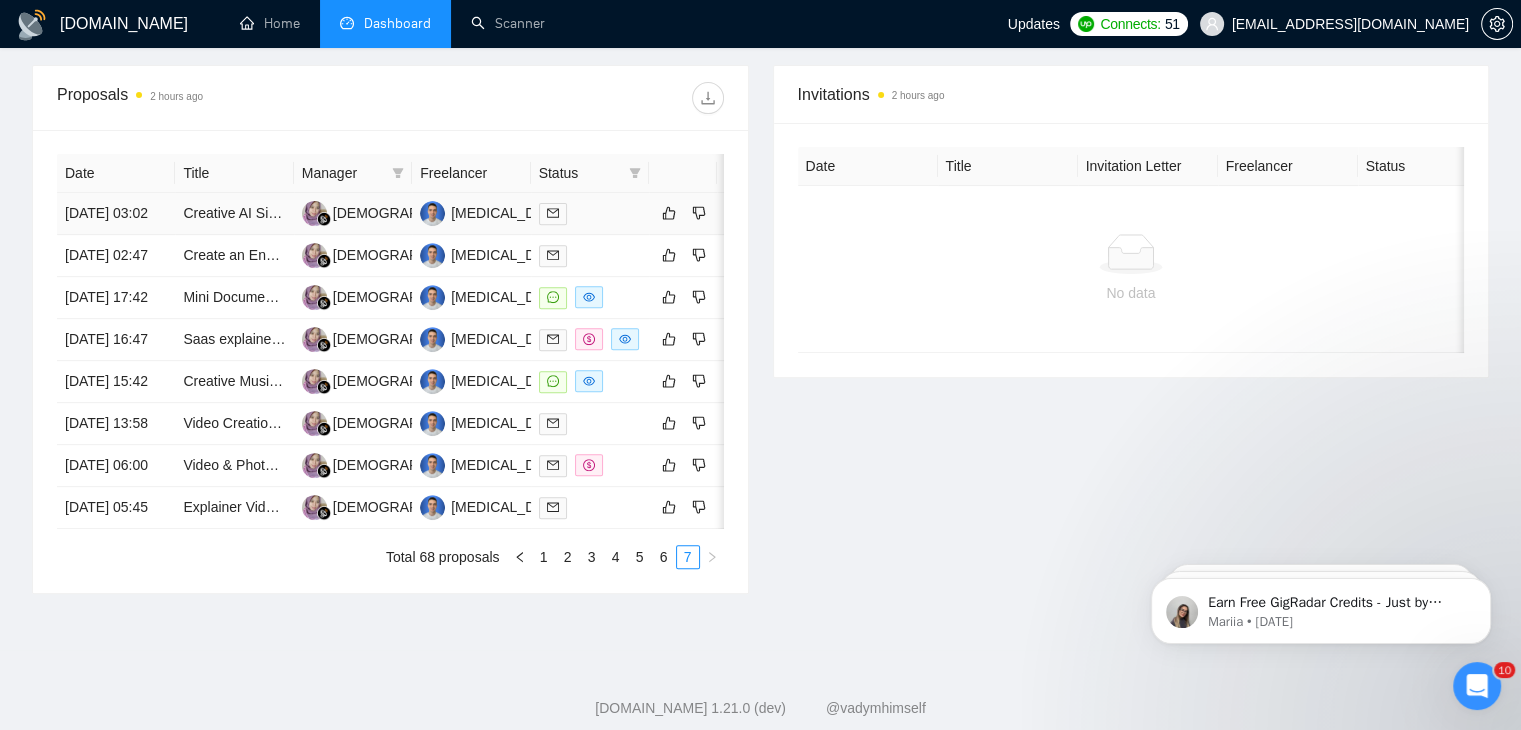 click on "[DATE] 03:02" at bounding box center [116, 214] 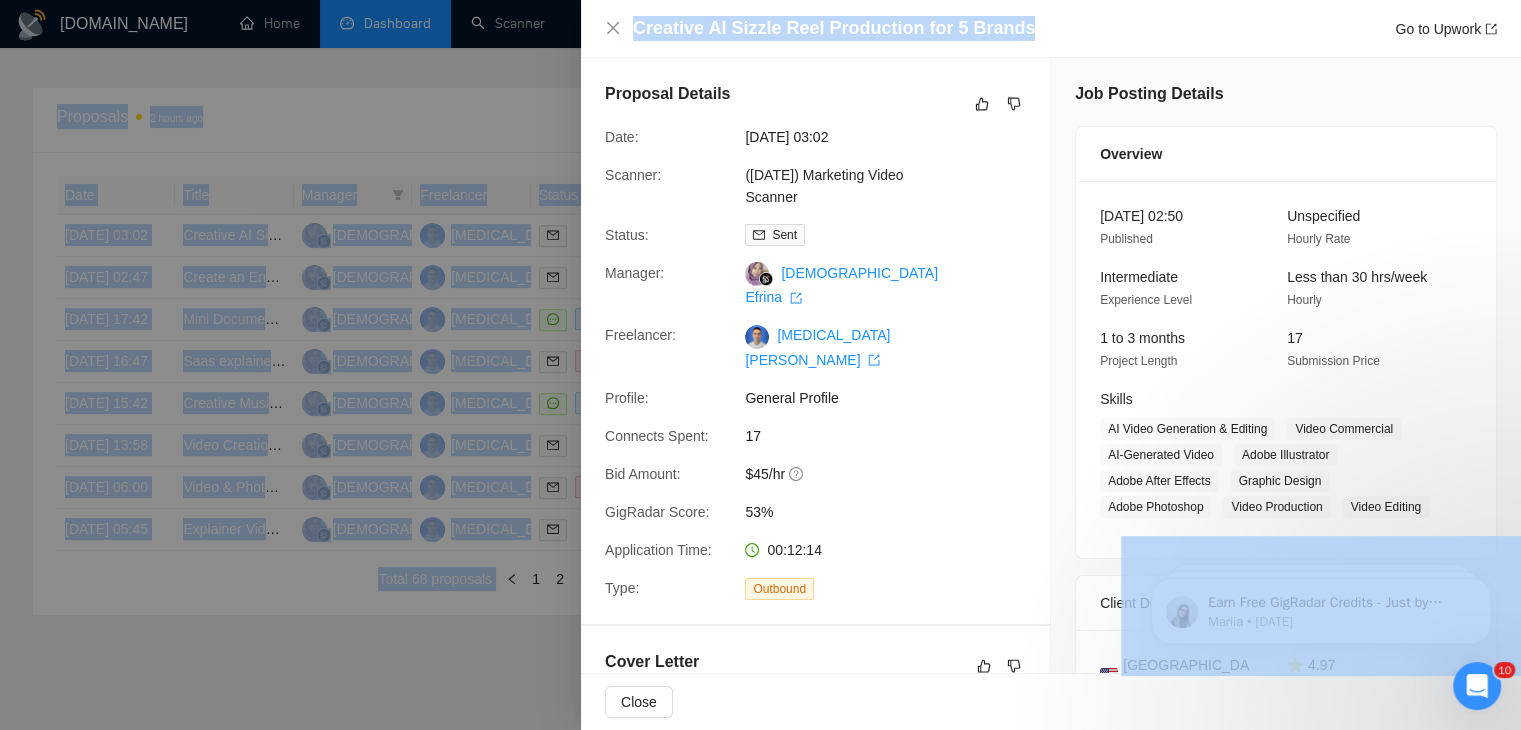 drag, startPoint x: 1014, startPoint y: 25, endPoint x: 567, endPoint y: -3, distance: 447.8761 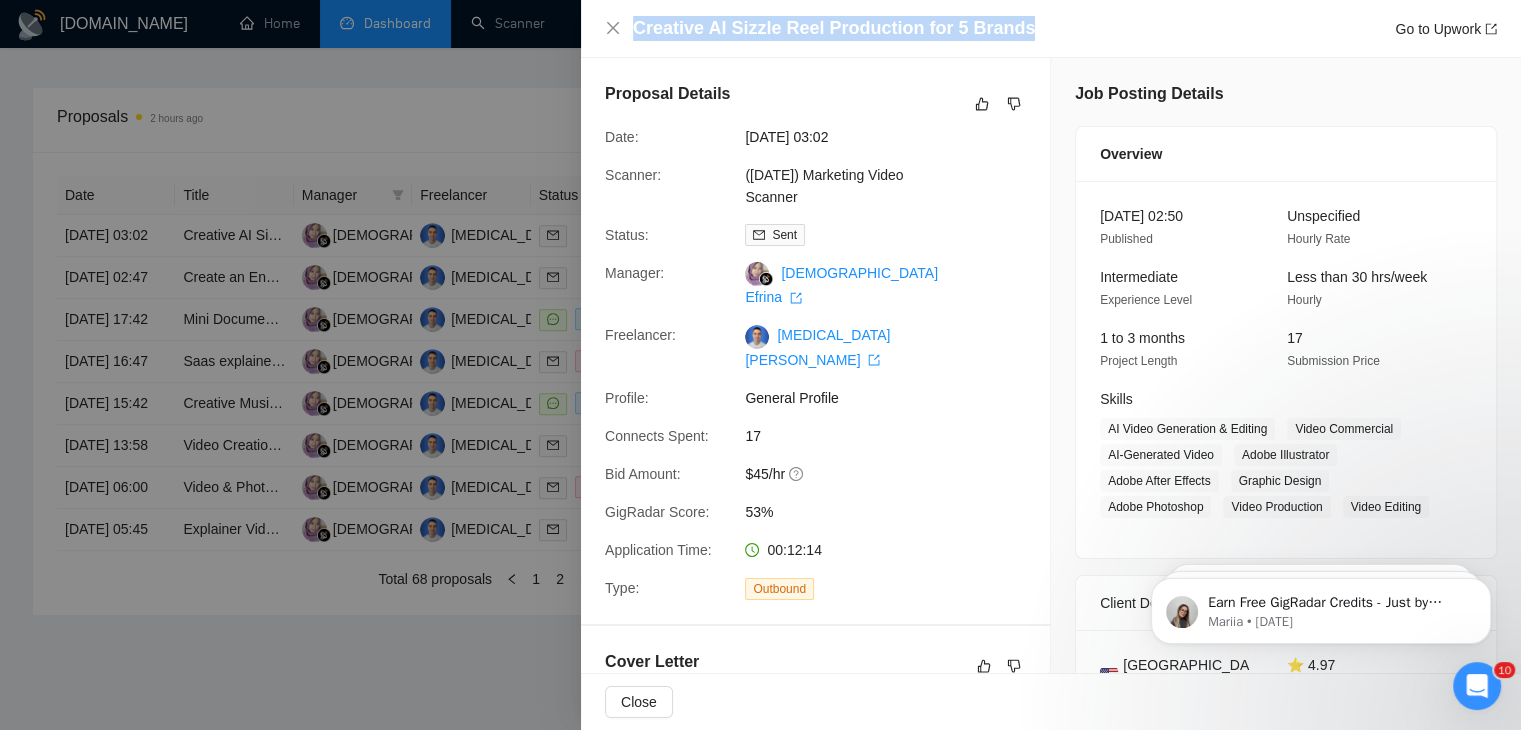 drag, startPoint x: 1044, startPoint y: 25, endPoint x: 605, endPoint y: 37, distance: 439.16397 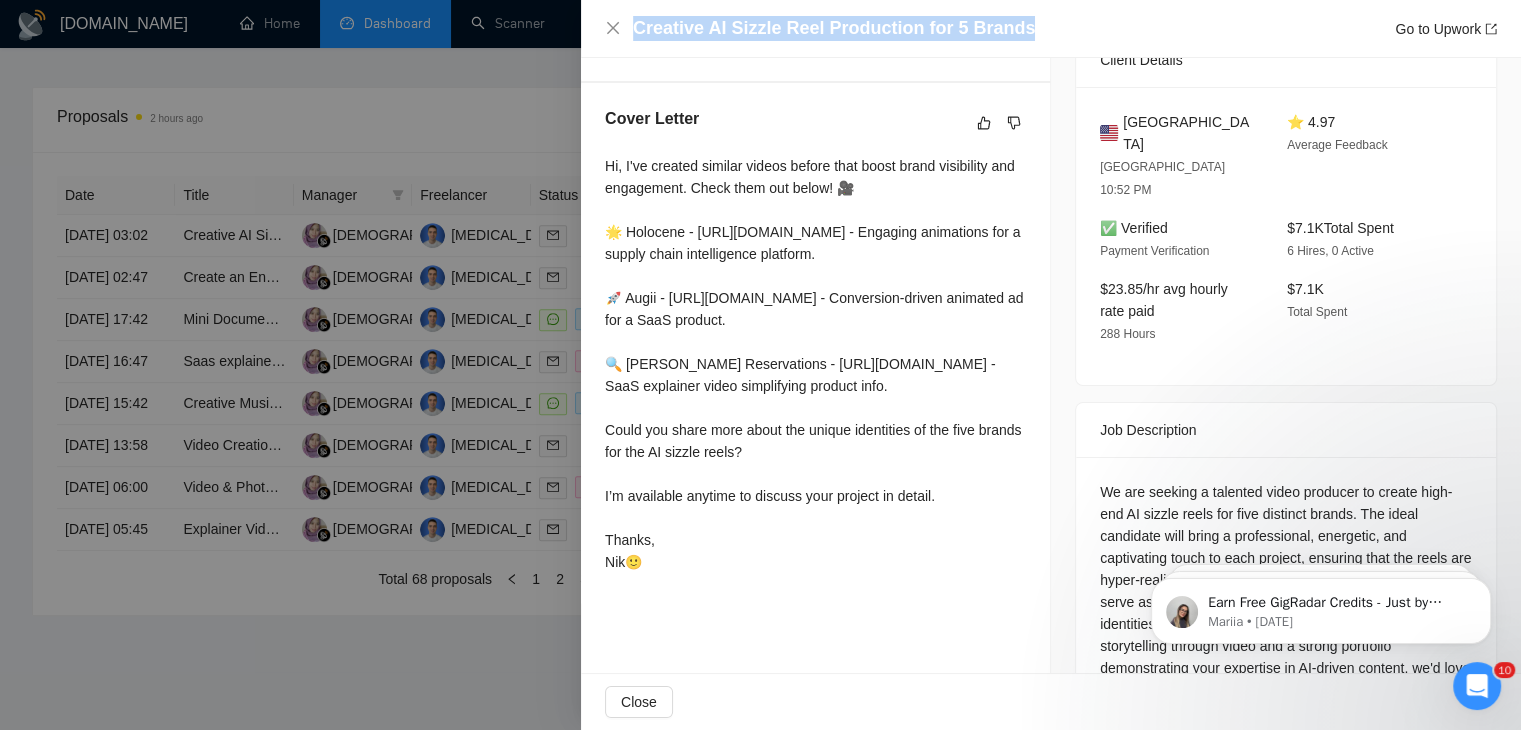 scroll, scrollTop: 584, scrollLeft: 0, axis: vertical 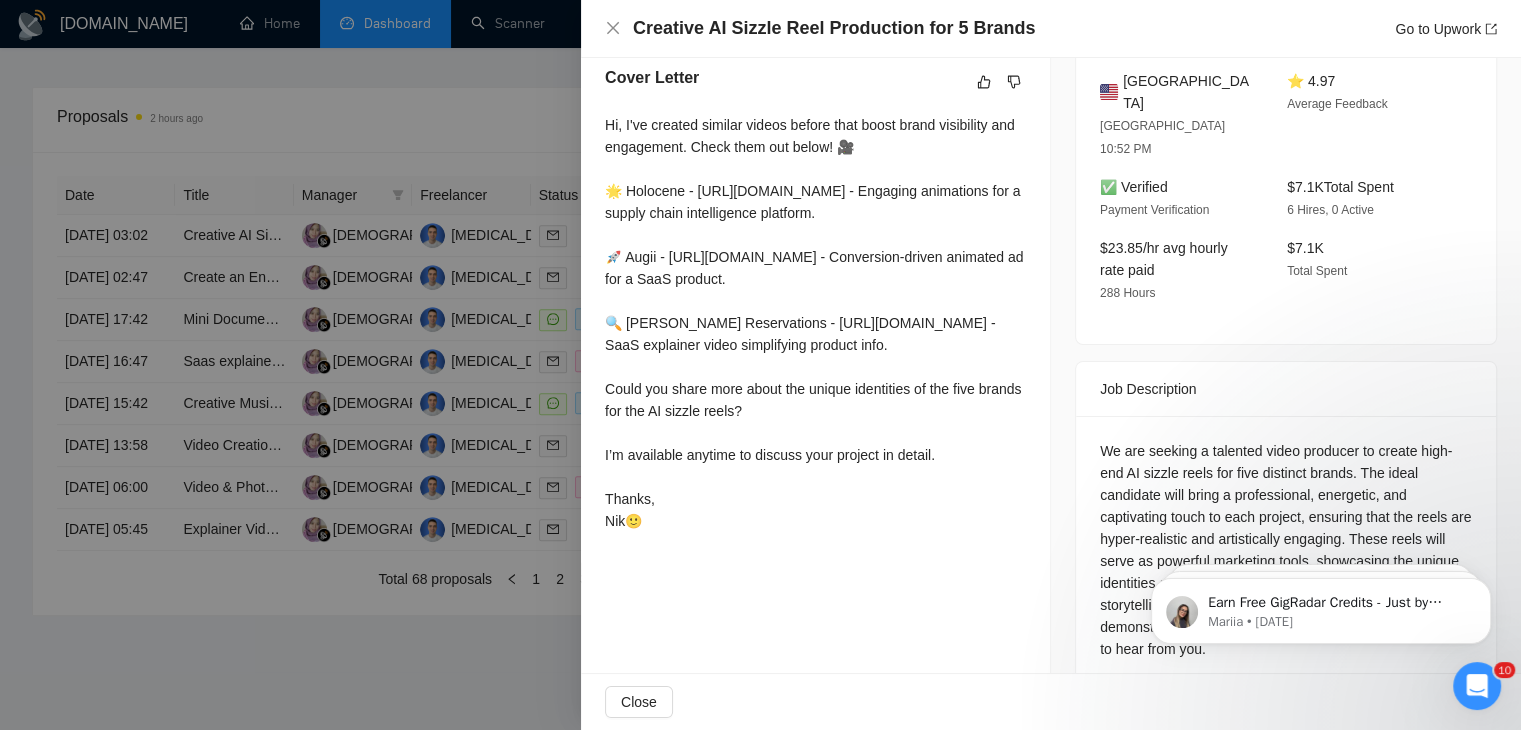 click at bounding box center (760, 365) 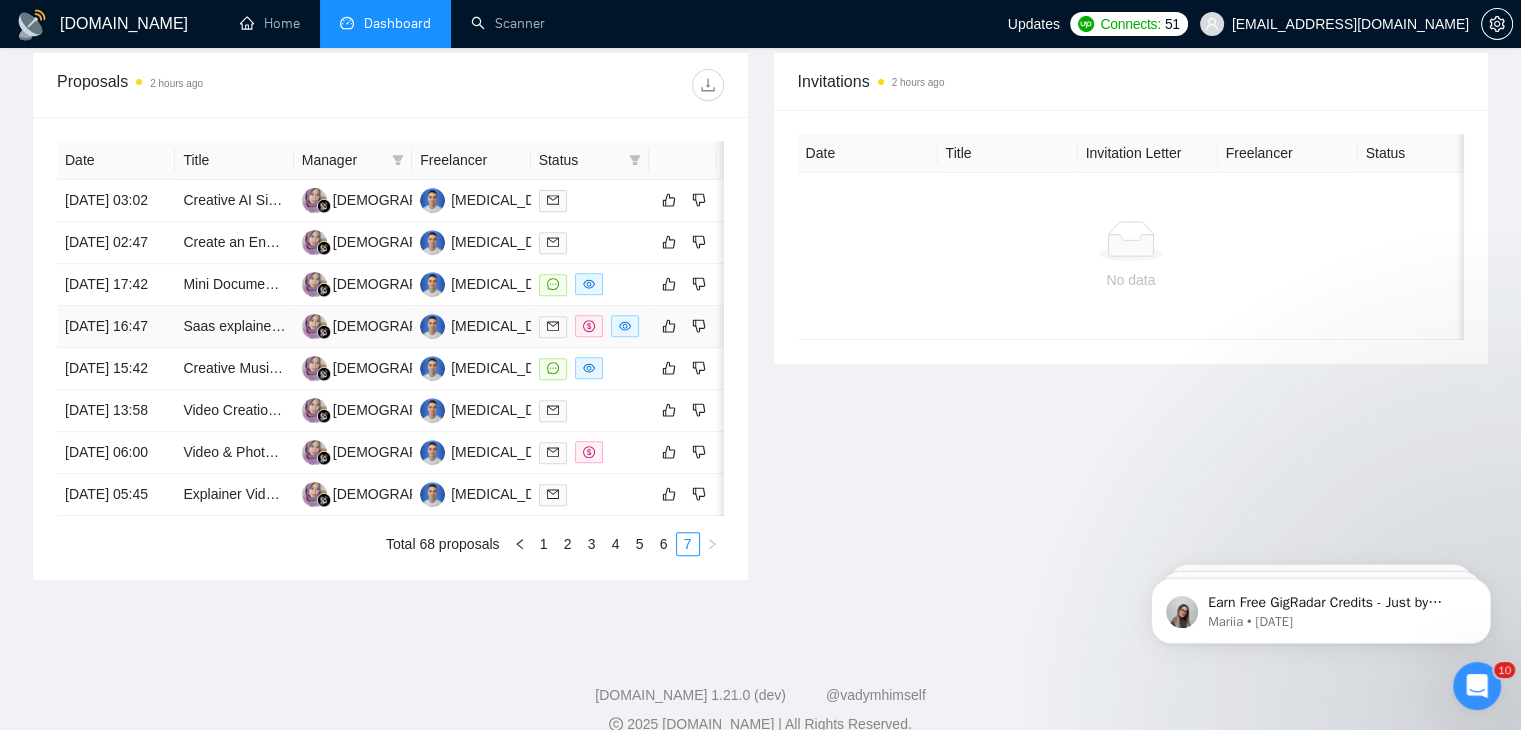 scroll, scrollTop: 743, scrollLeft: 0, axis: vertical 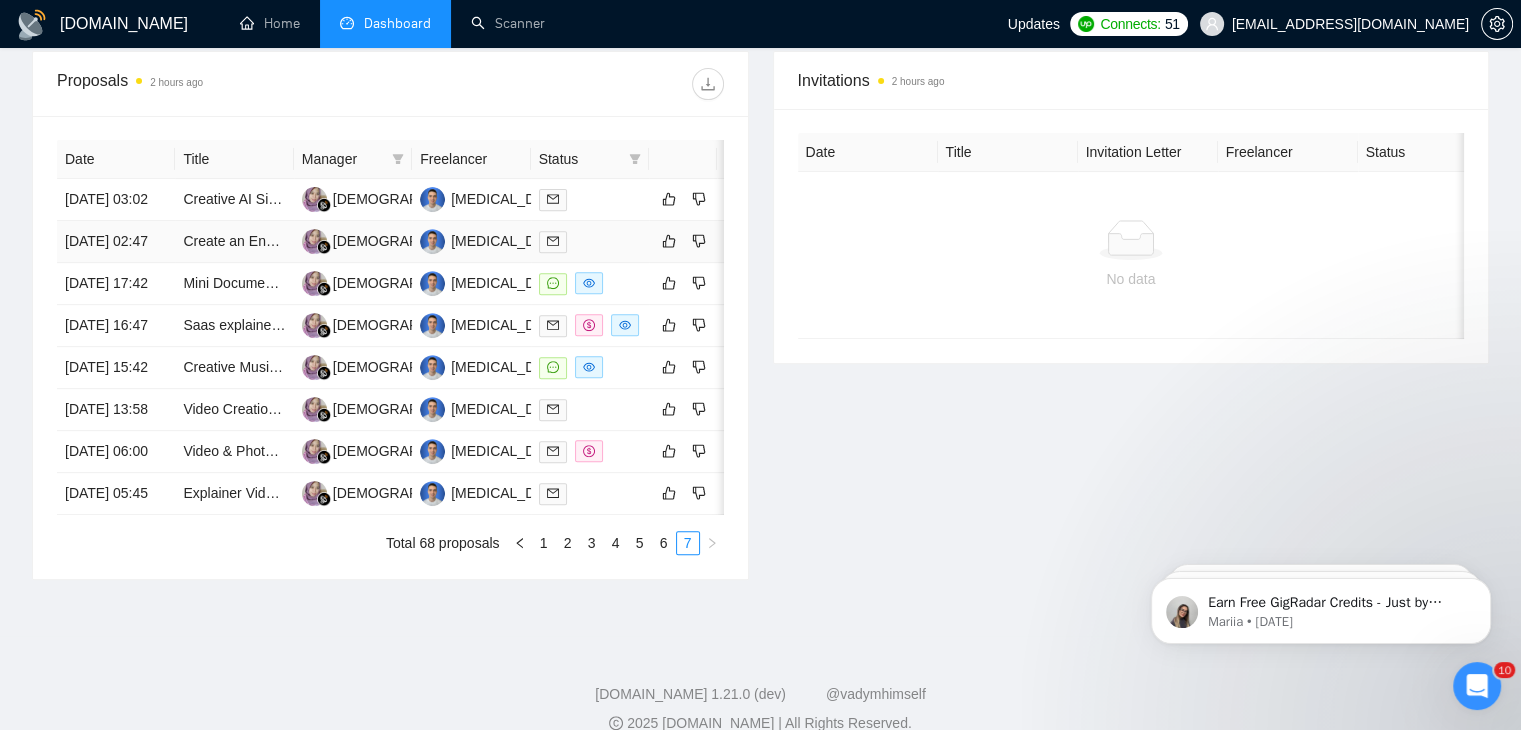 click on "[DATE] 02:47" at bounding box center (116, 242) 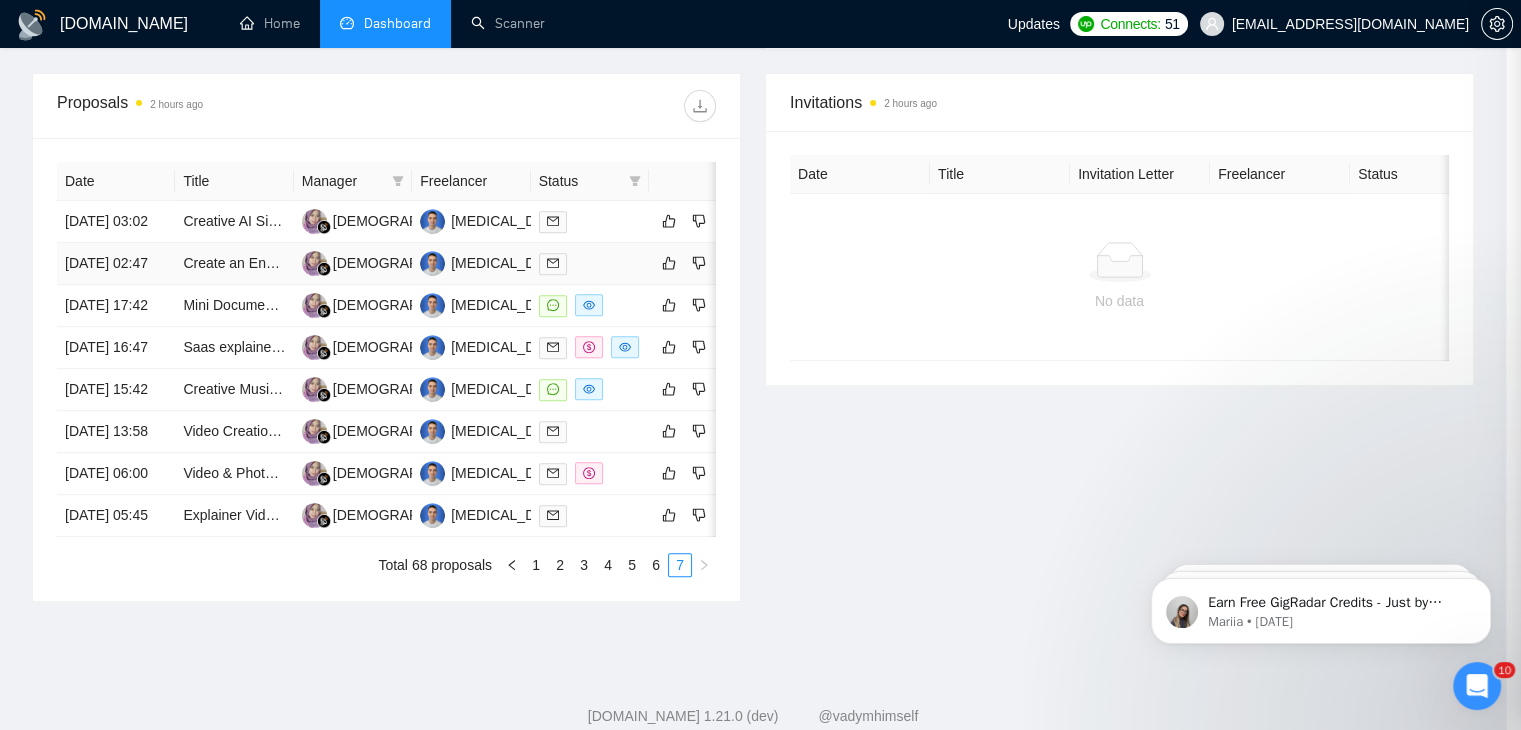 scroll, scrollTop: 542, scrollLeft: 0, axis: vertical 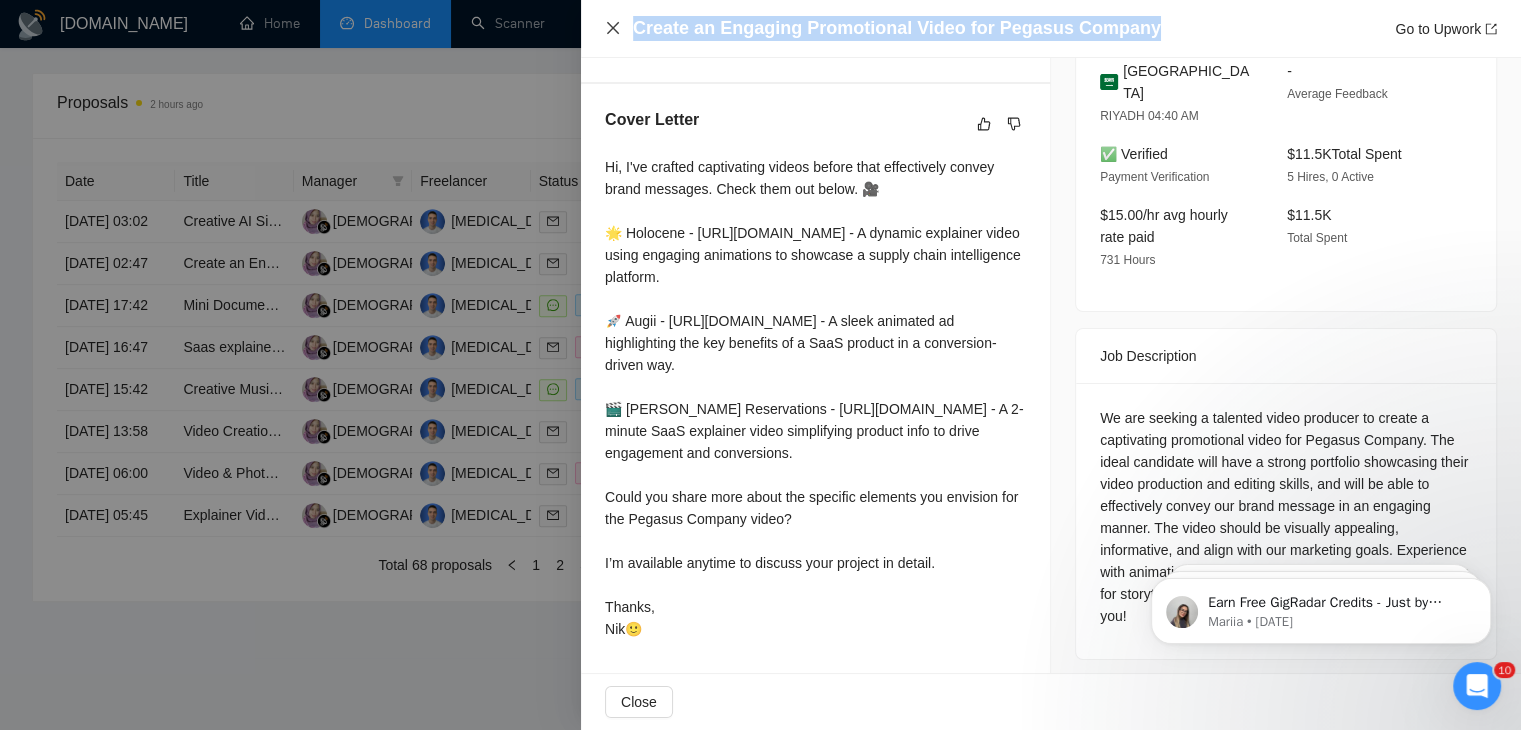 drag, startPoint x: 1146, startPoint y: 22, endPoint x: 614, endPoint y: 28, distance: 532.0338 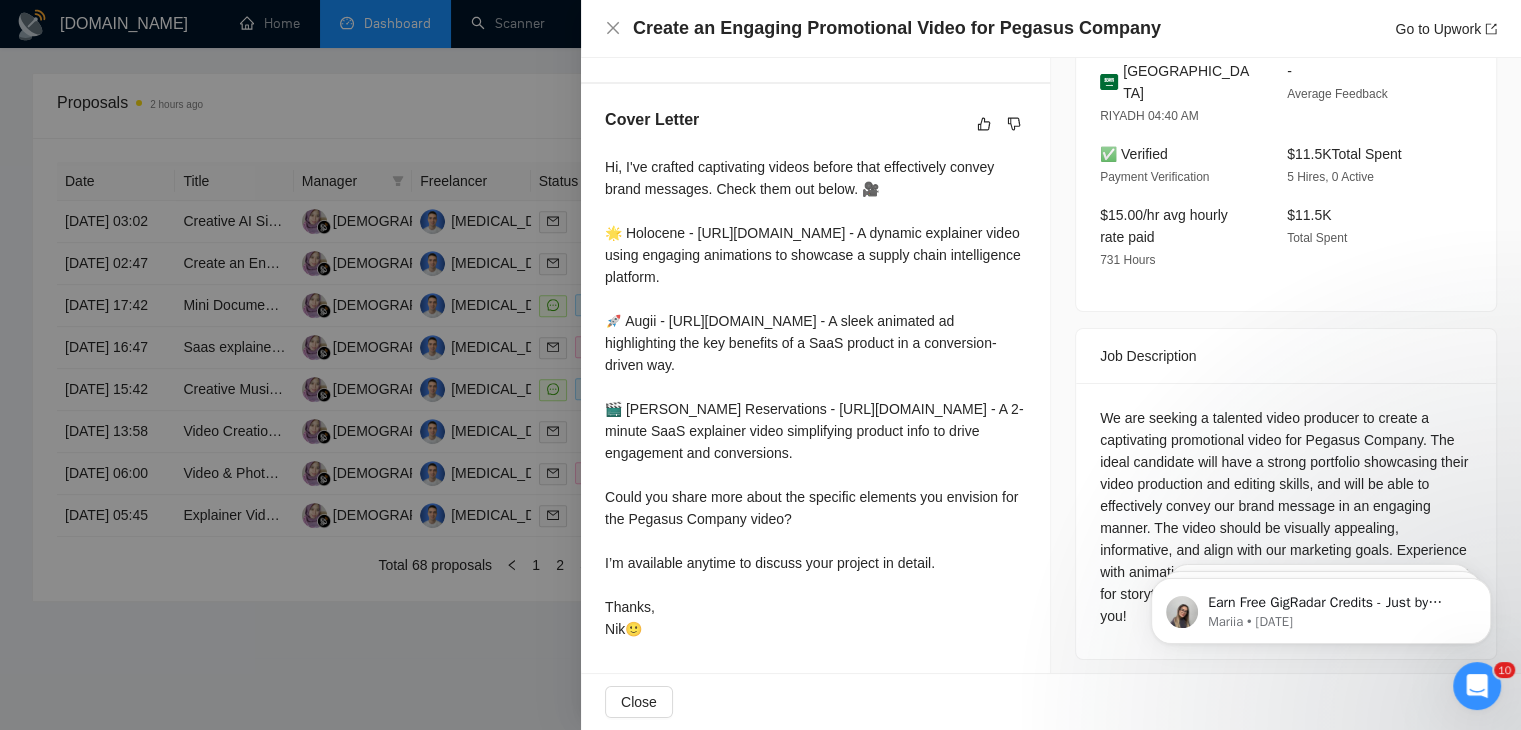 click at bounding box center [760, 365] 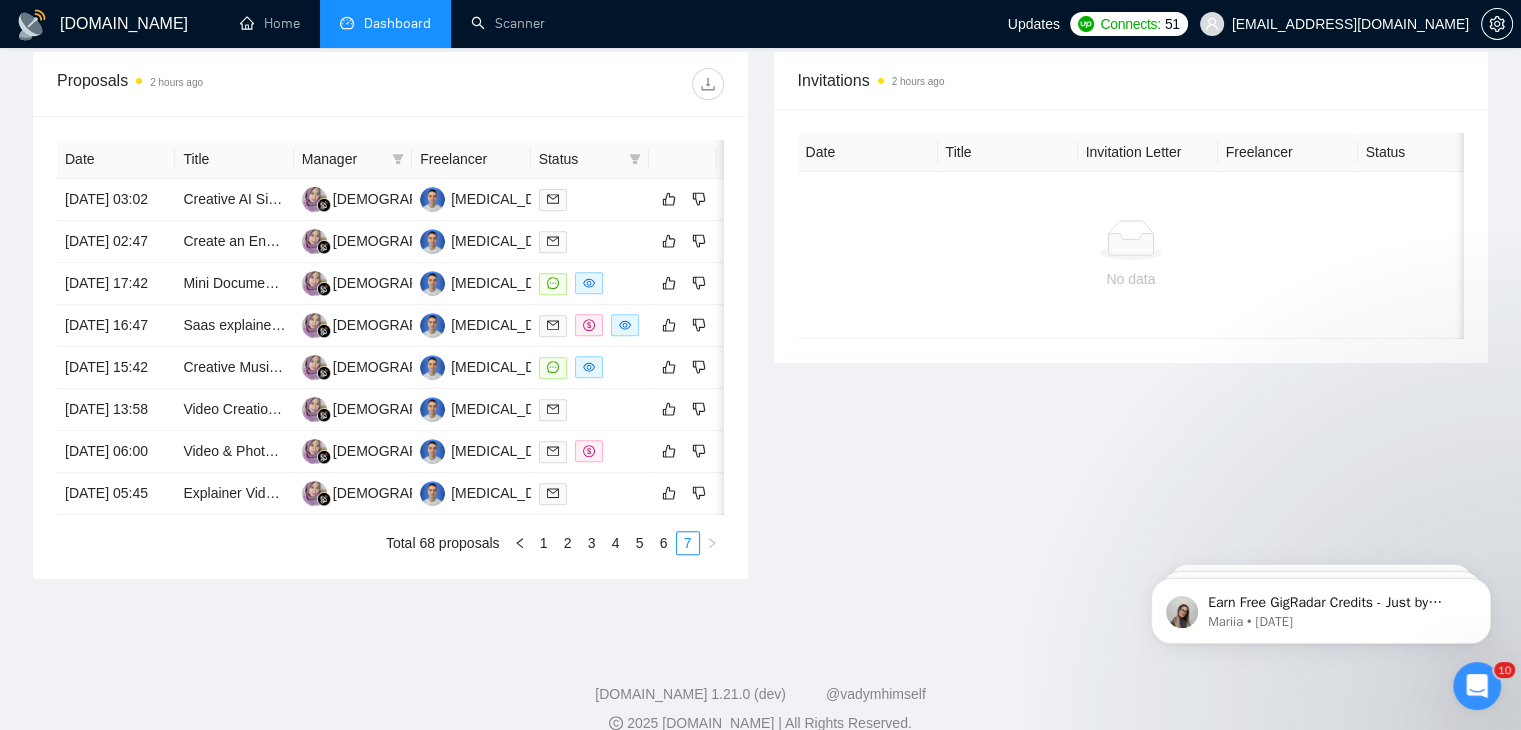 scroll, scrollTop: 934, scrollLeft: 0, axis: vertical 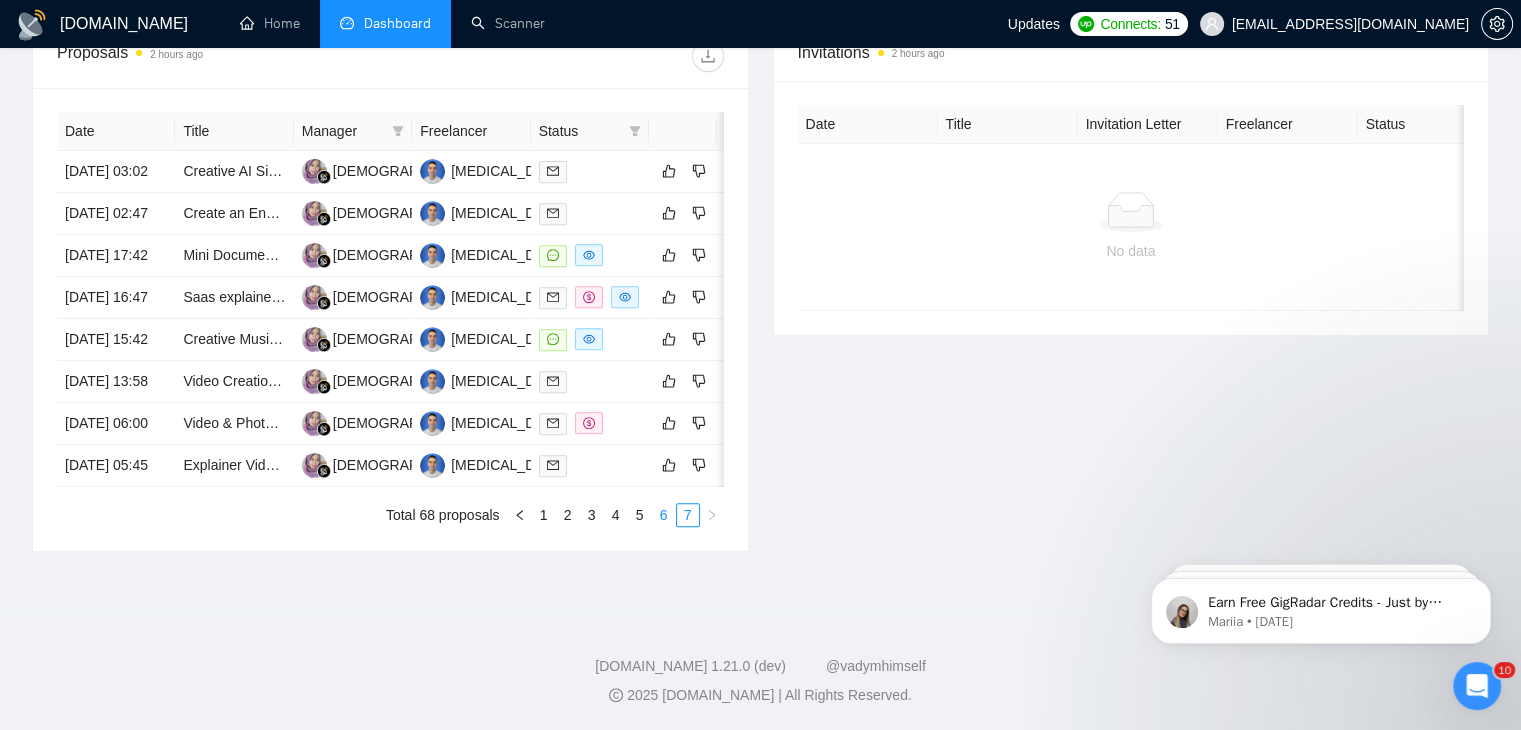 click on "6" at bounding box center (664, 515) 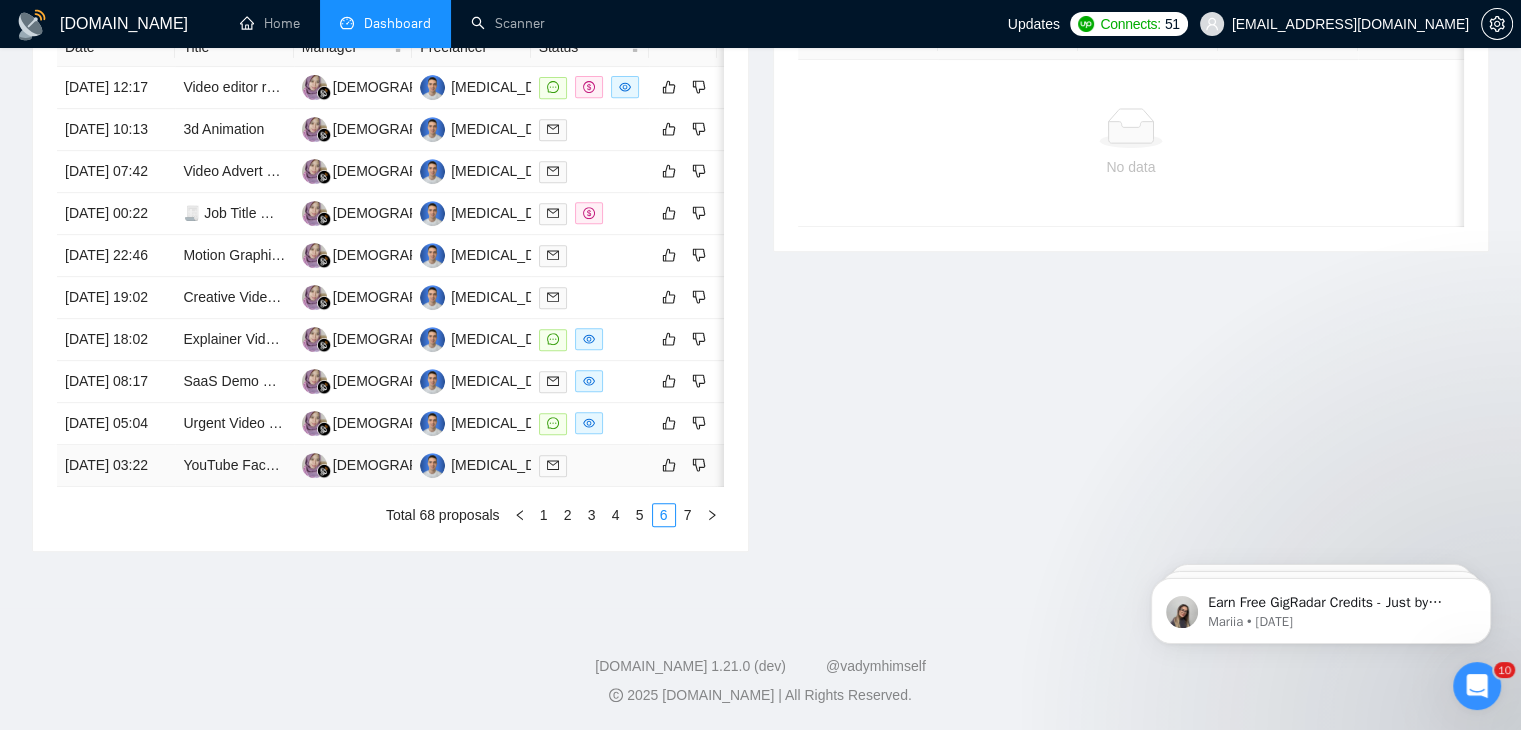 click on "[DATE] 03:22" at bounding box center (116, 466) 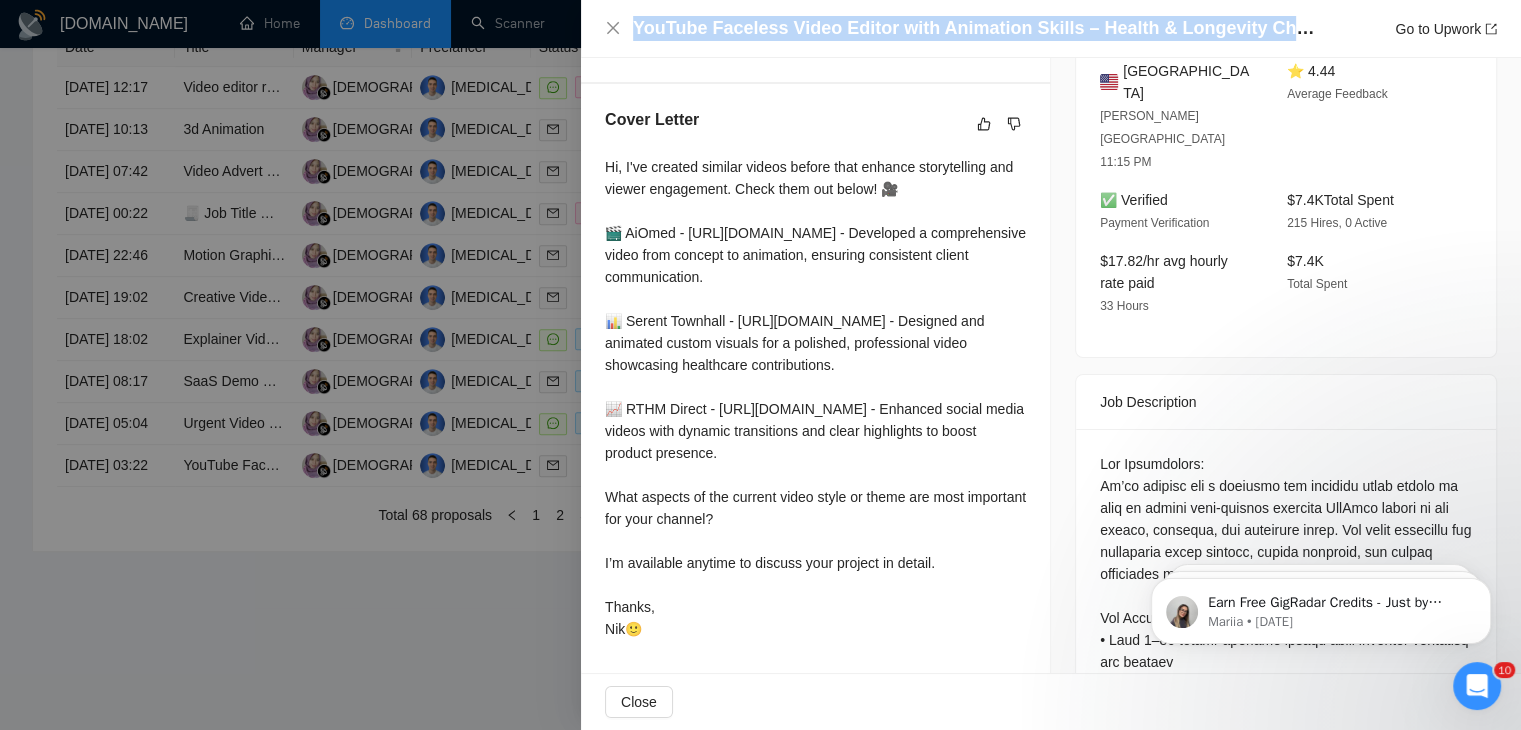 drag, startPoint x: 1316, startPoint y: 25, endPoint x: 626, endPoint y: 32, distance: 690.0355 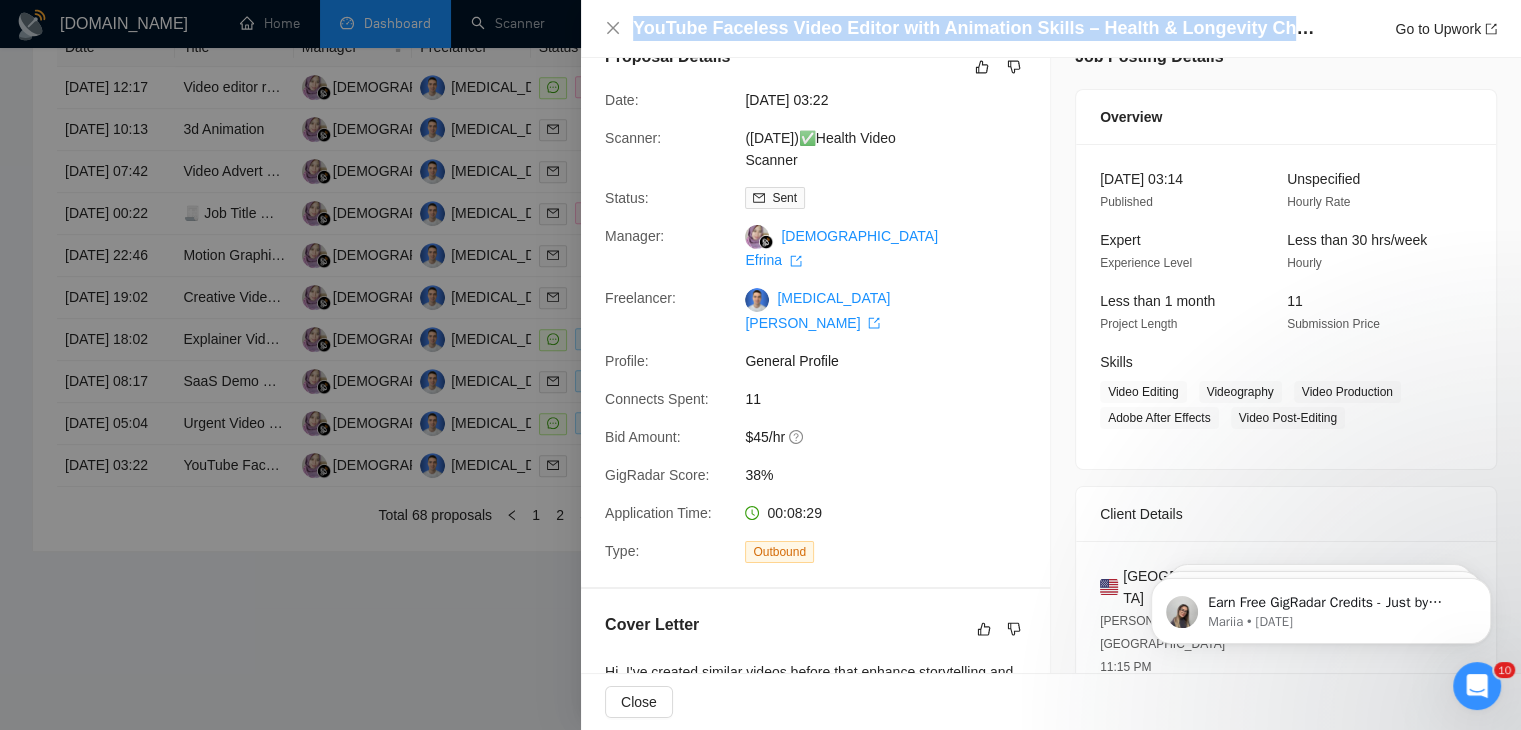 scroll, scrollTop: 0, scrollLeft: 0, axis: both 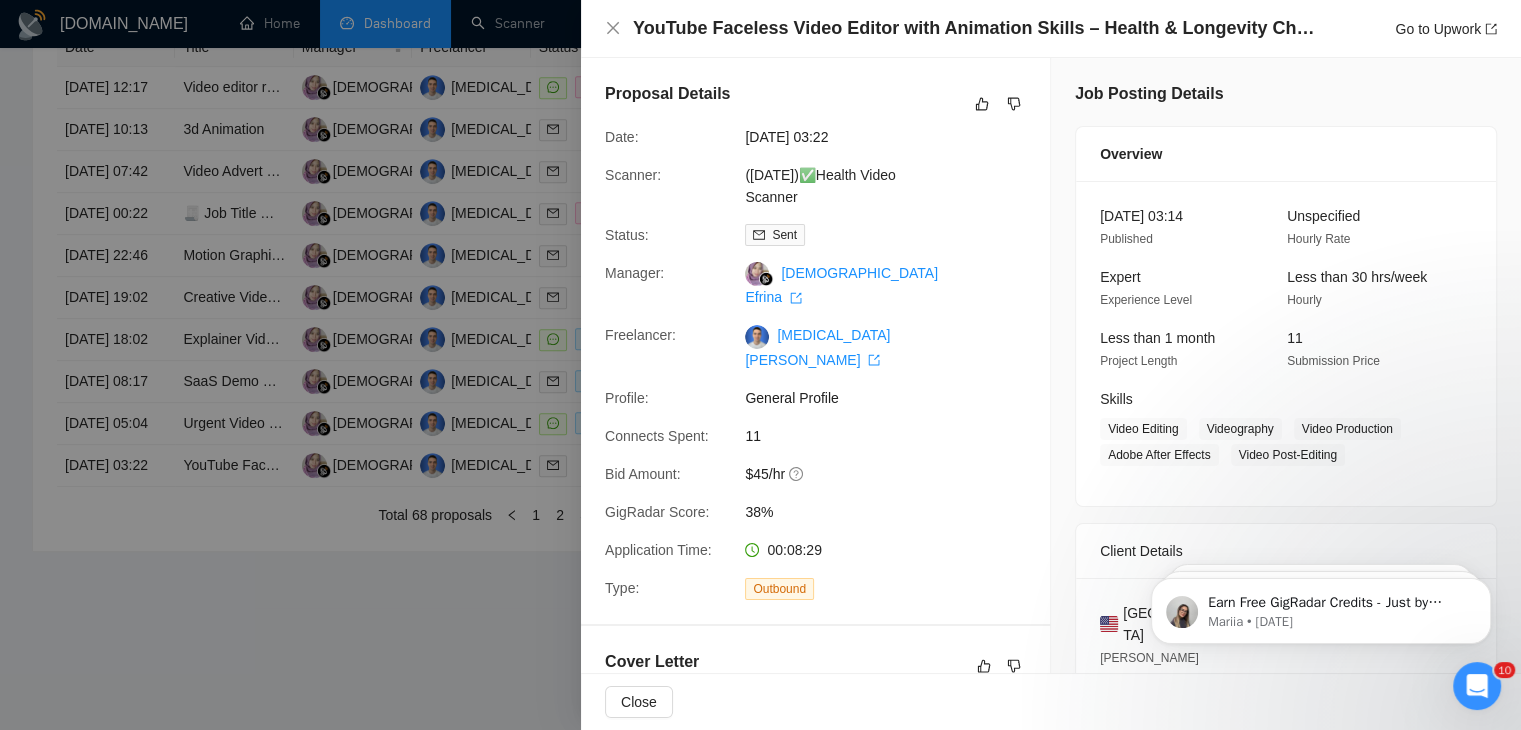 click at bounding box center [760, 365] 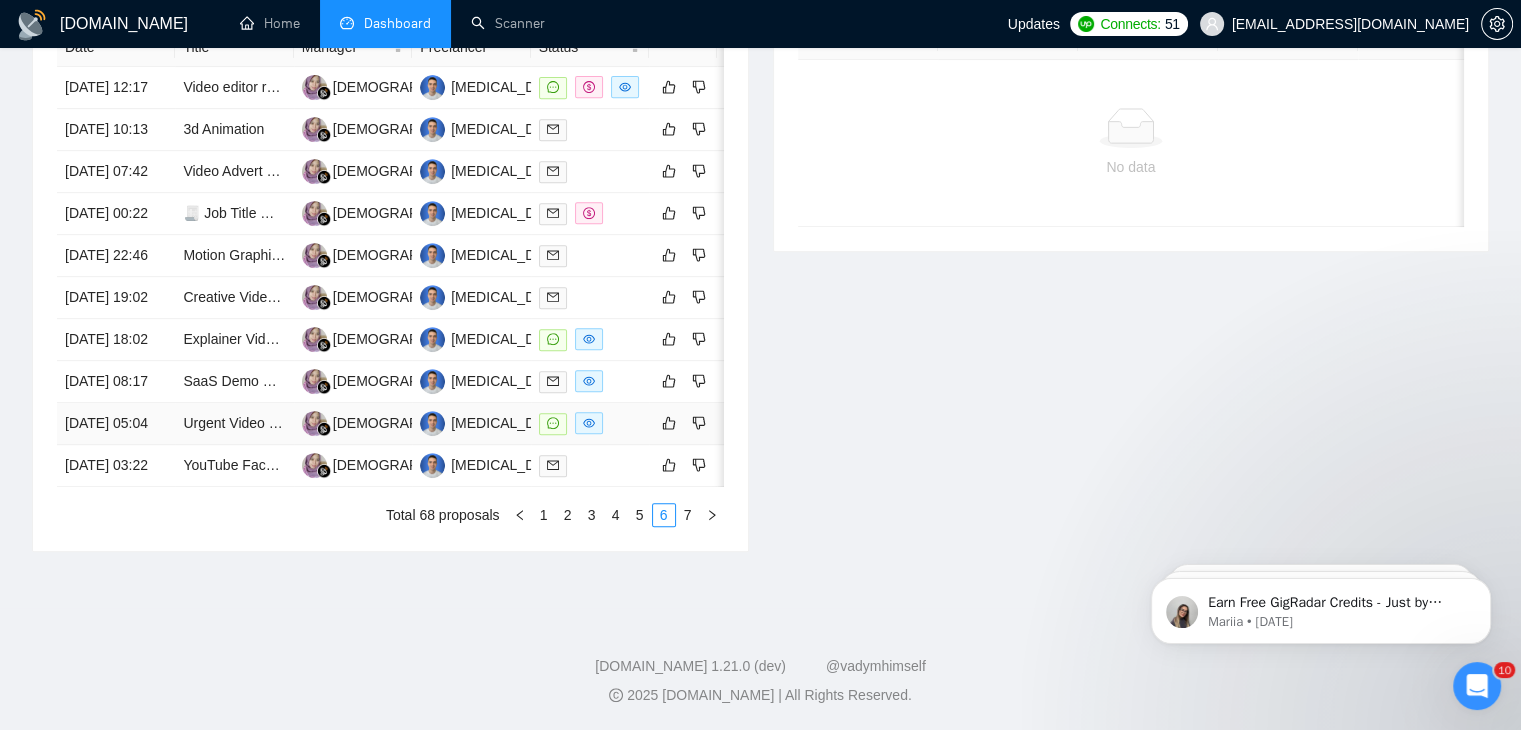 click on "[DATE] 05:04" at bounding box center [116, 424] 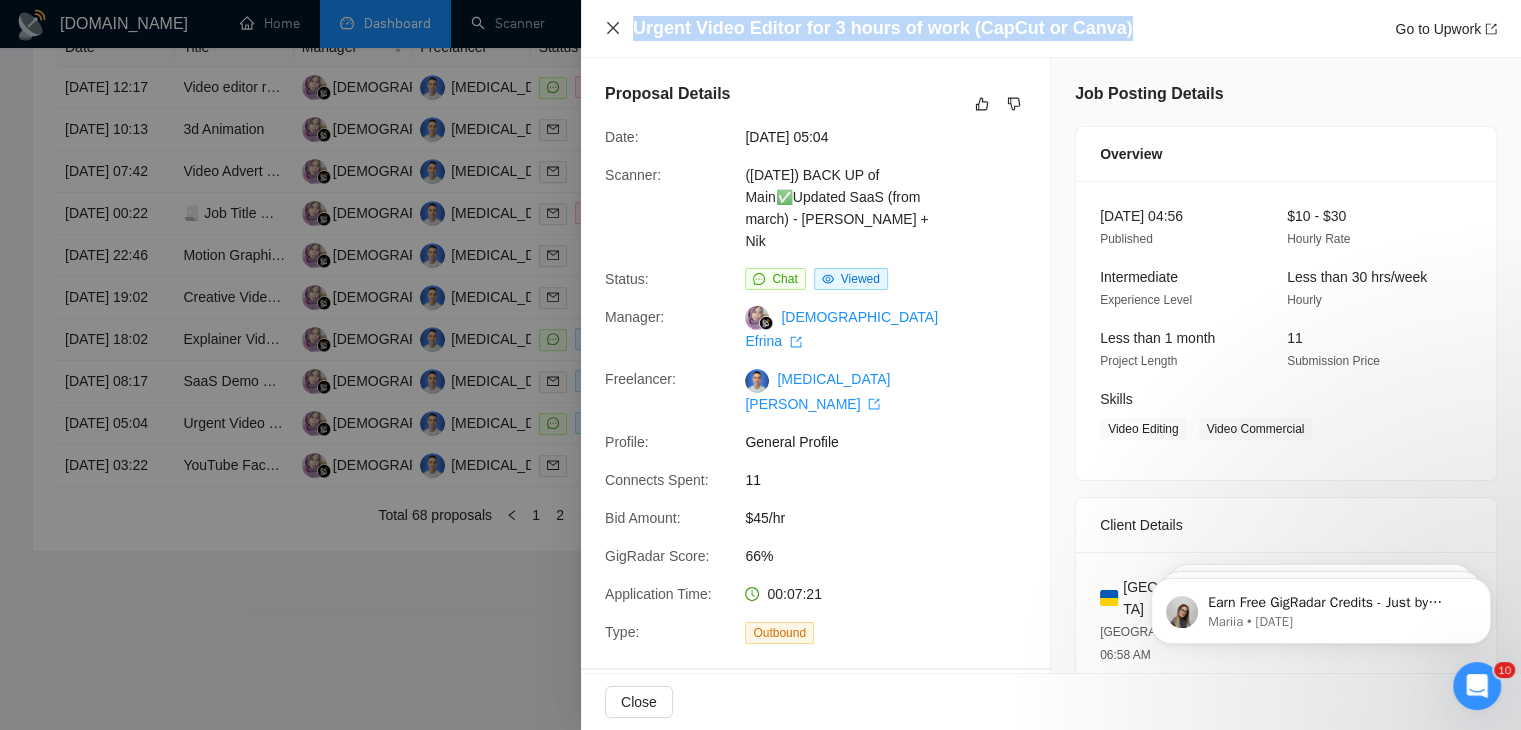 drag, startPoint x: 1124, startPoint y: 26, endPoint x: 610, endPoint y: 32, distance: 514.03503 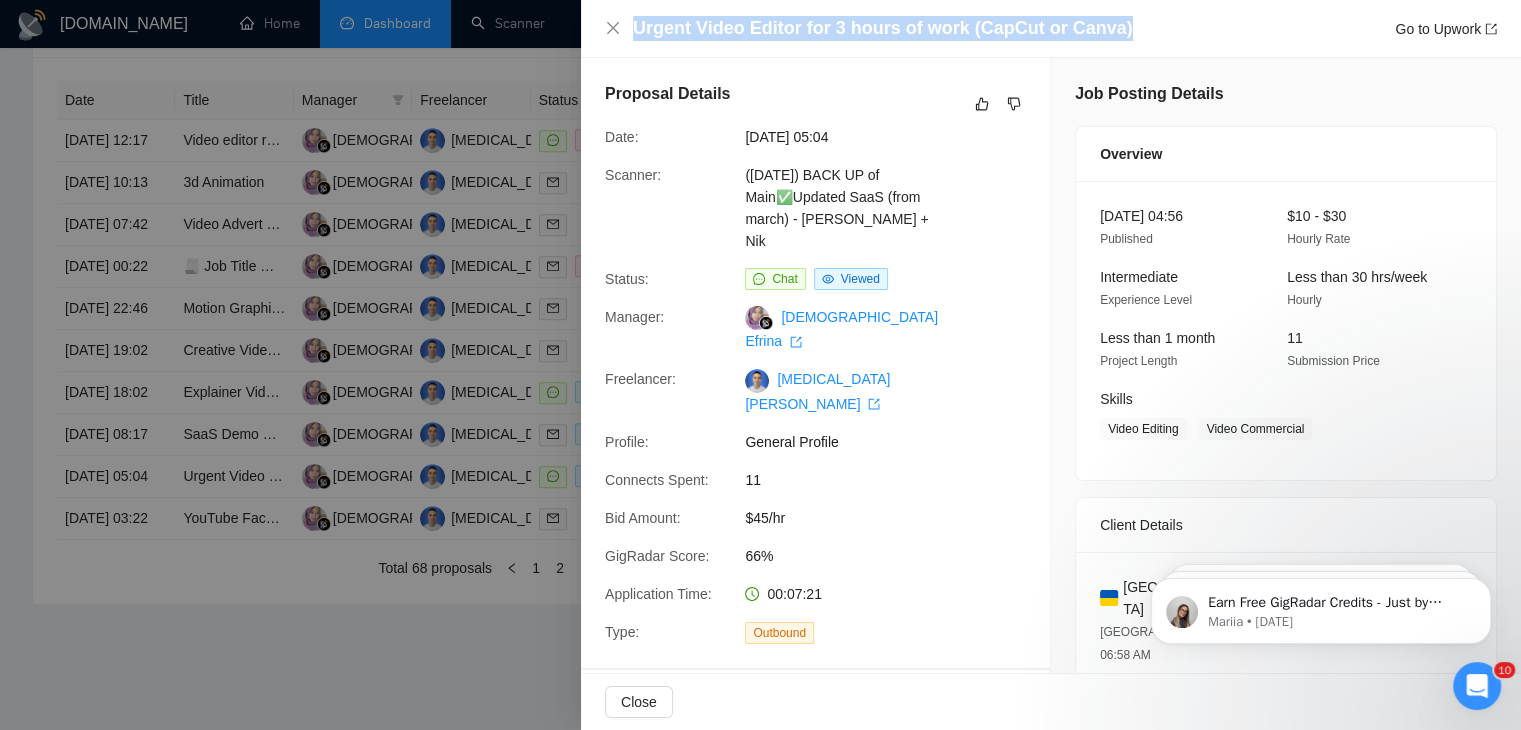 scroll, scrollTop: 823, scrollLeft: 0, axis: vertical 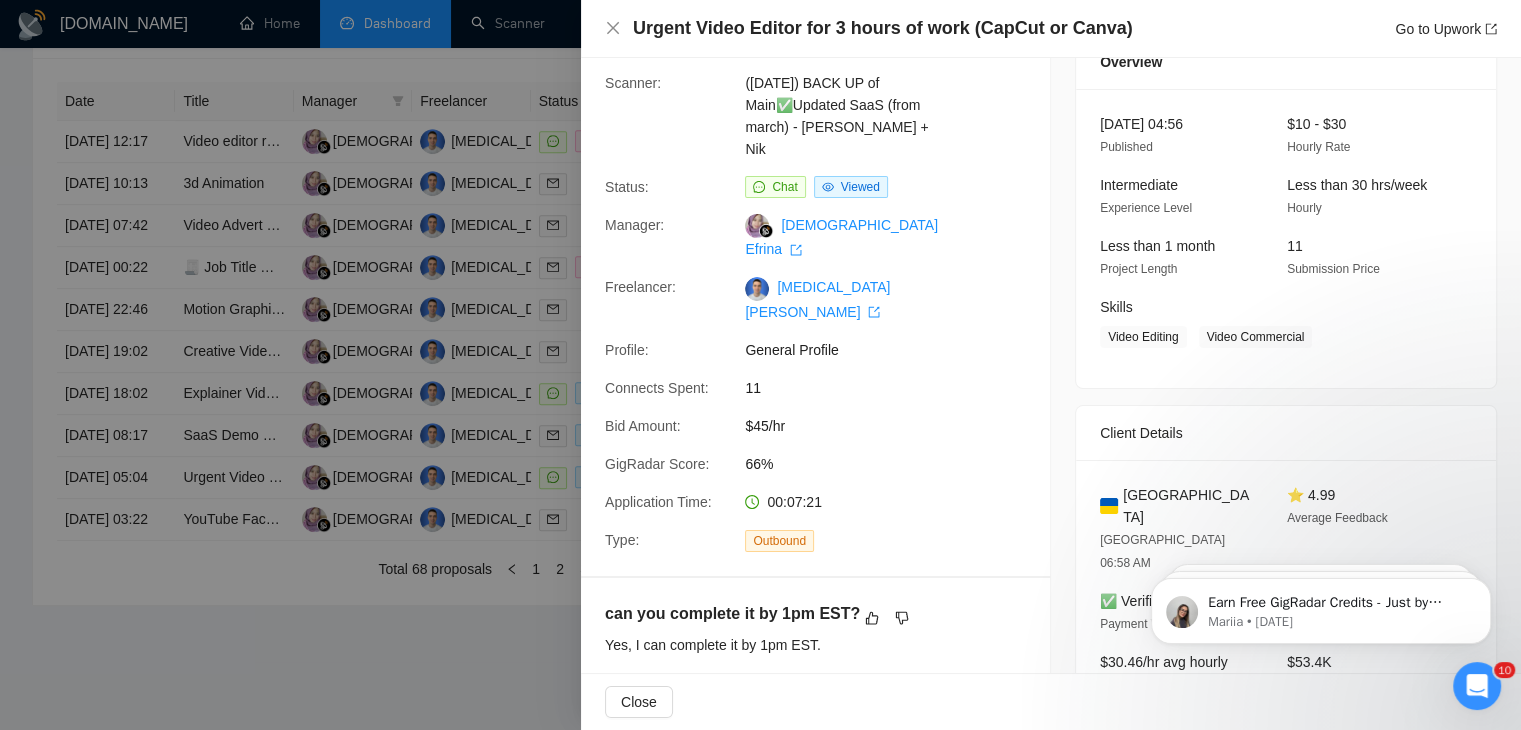 click at bounding box center (760, 365) 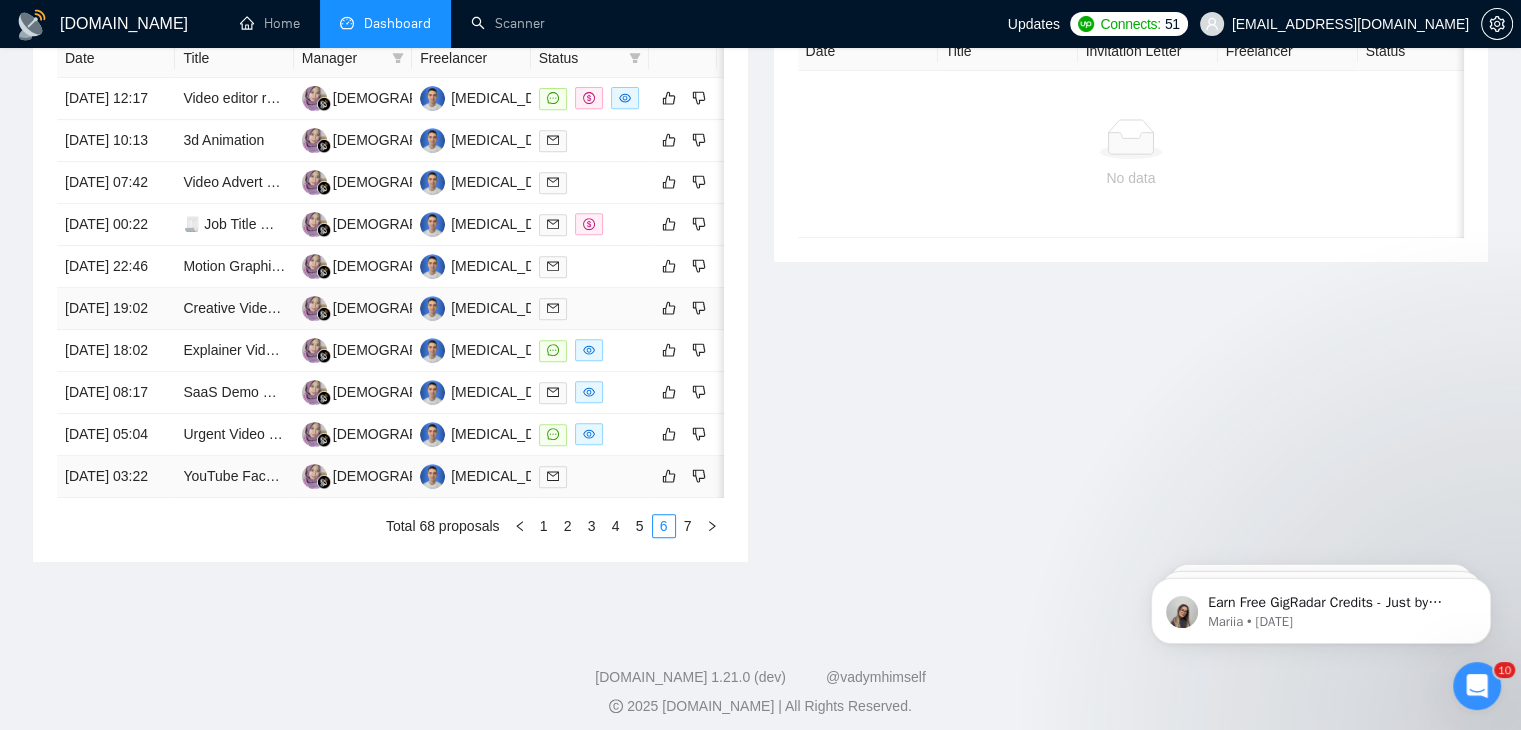 scroll, scrollTop: 844, scrollLeft: 0, axis: vertical 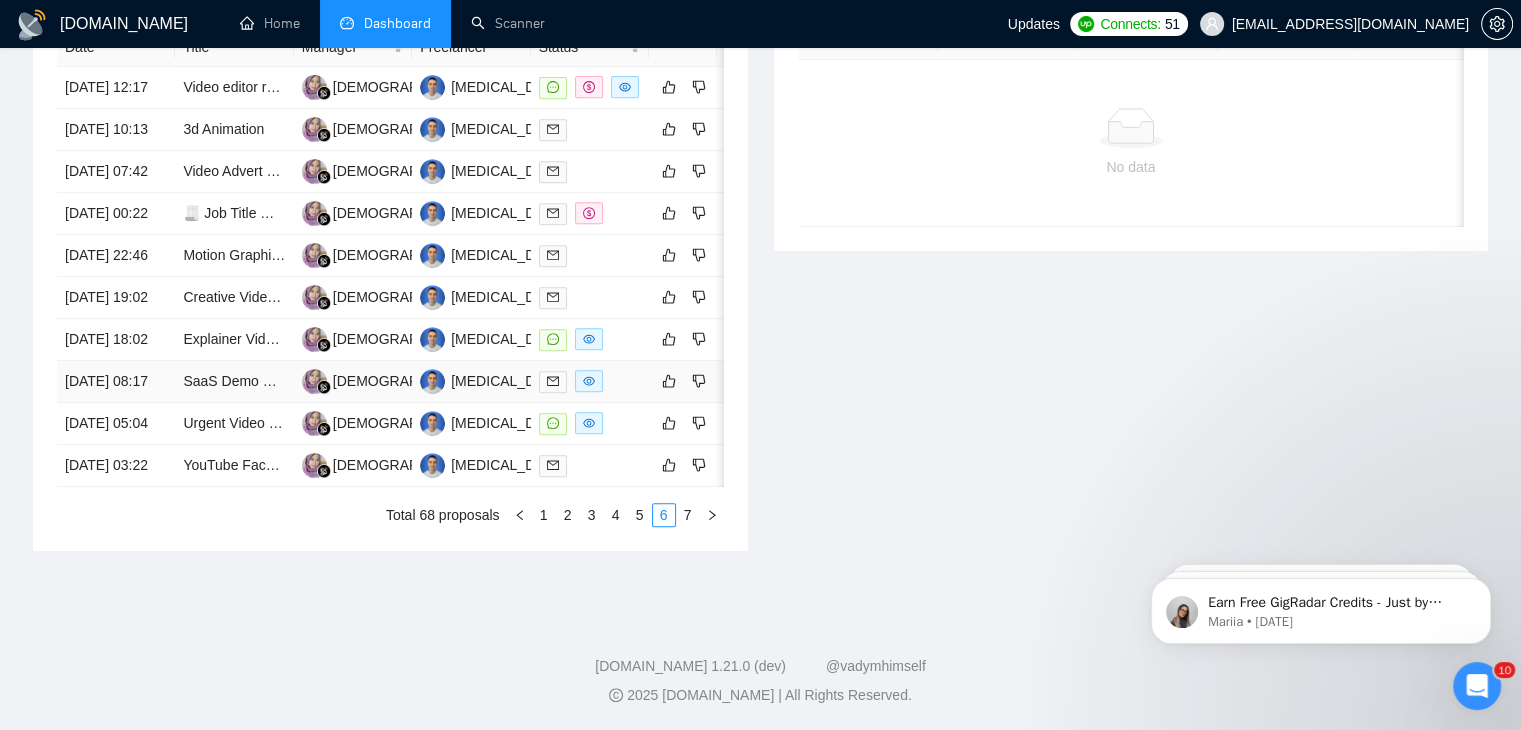 click on "[DATE] 08:17" at bounding box center (116, 382) 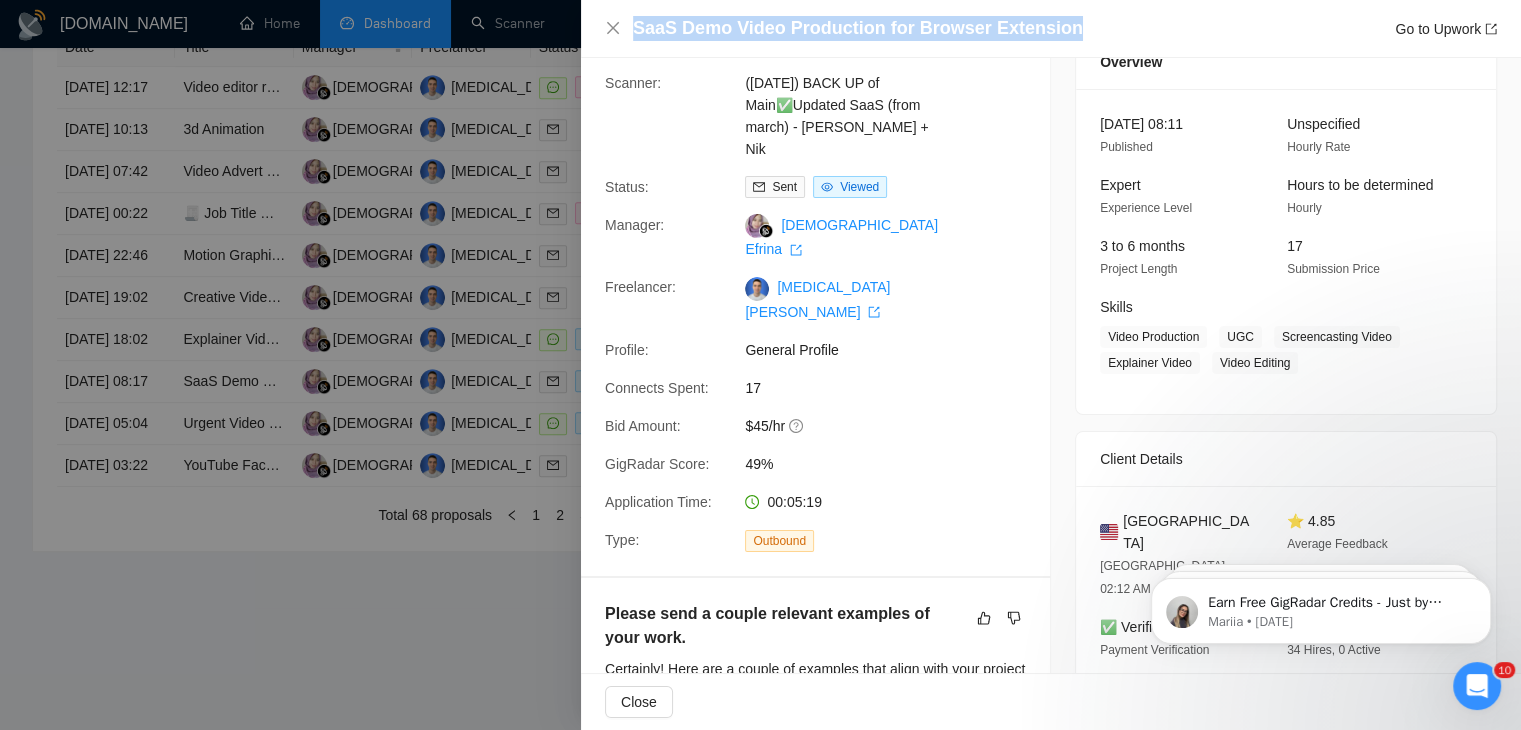 drag, startPoint x: 1074, startPoint y: 38, endPoint x: 618, endPoint y: 40, distance: 456.0044 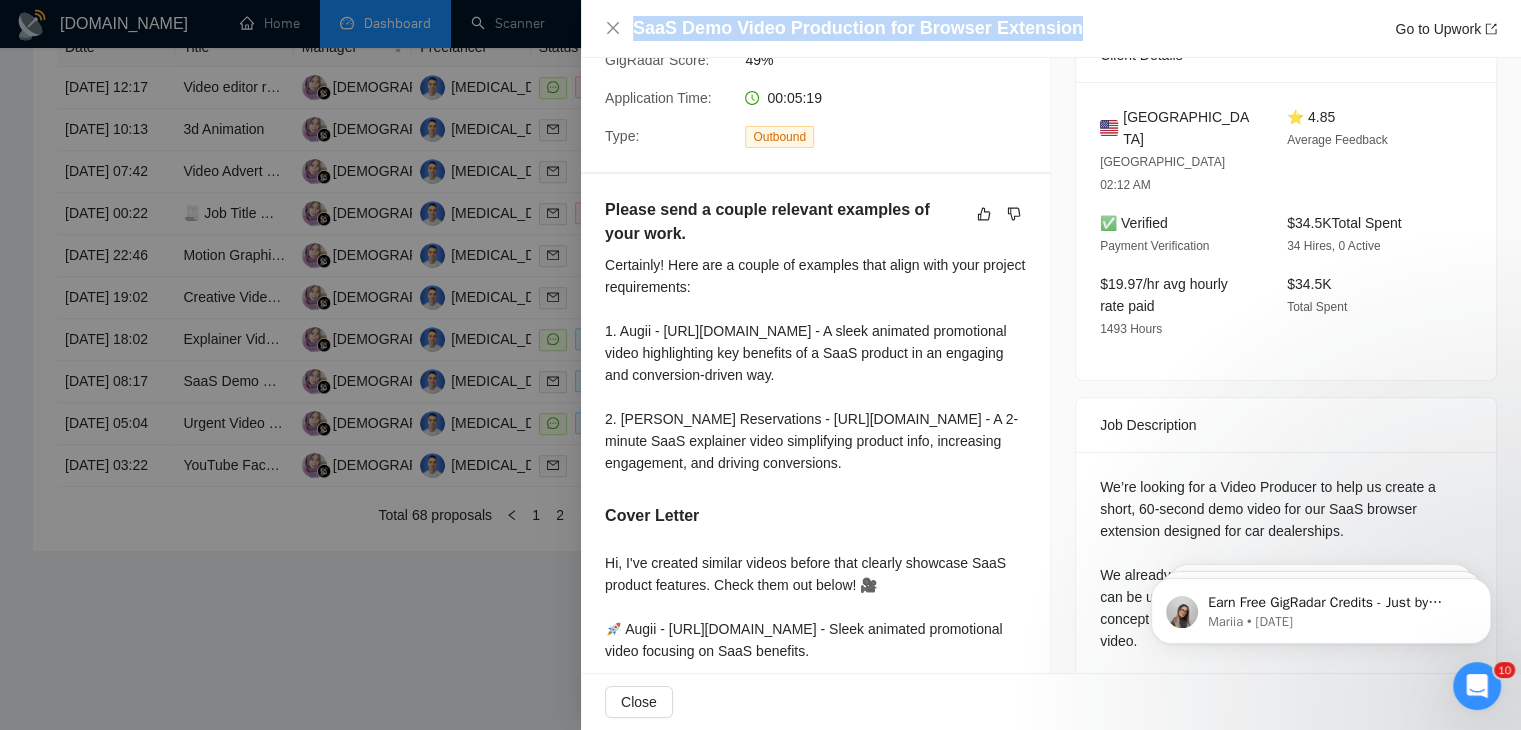 scroll, scrollTop: 584, scrollLeft: 0, axis: vertical 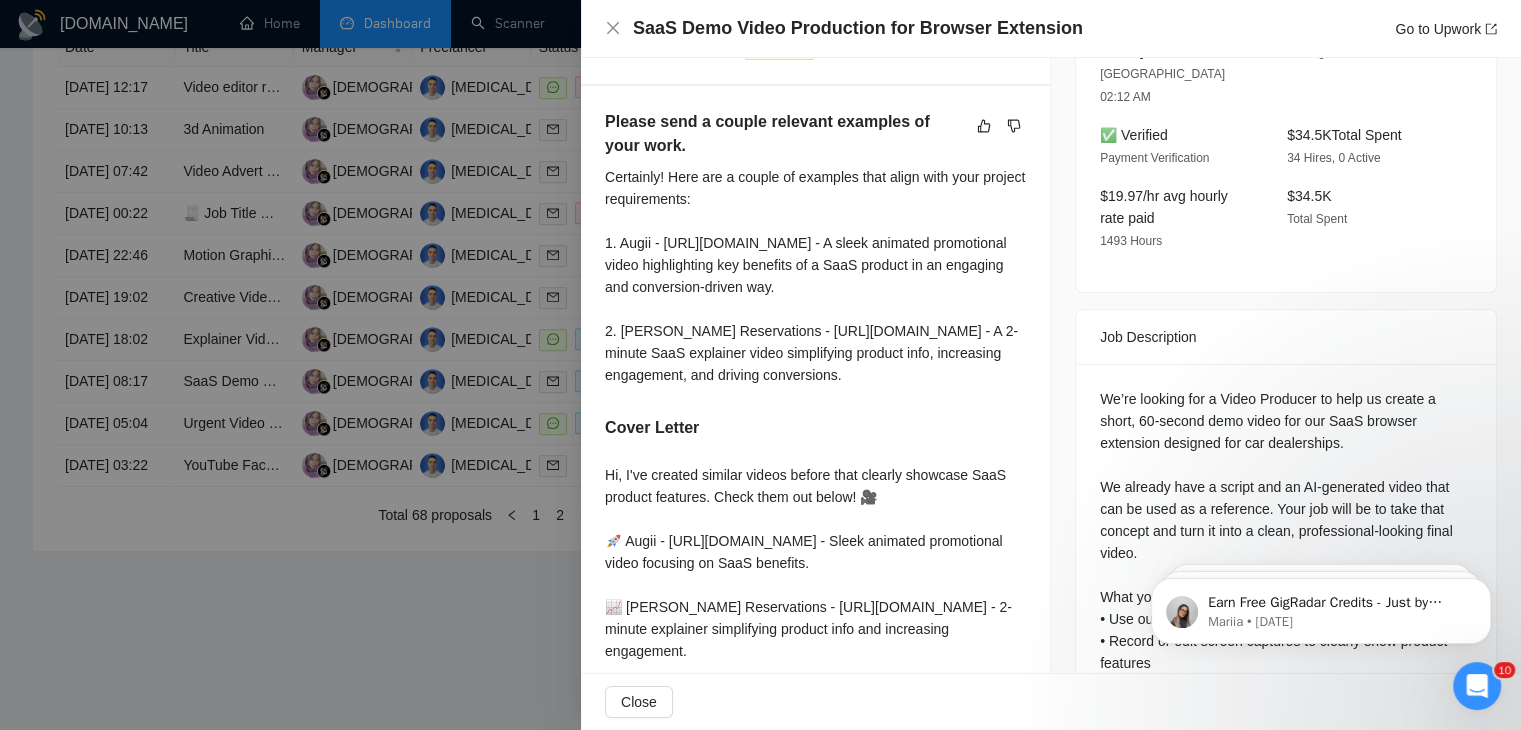 click at bounding box center (760, 365) 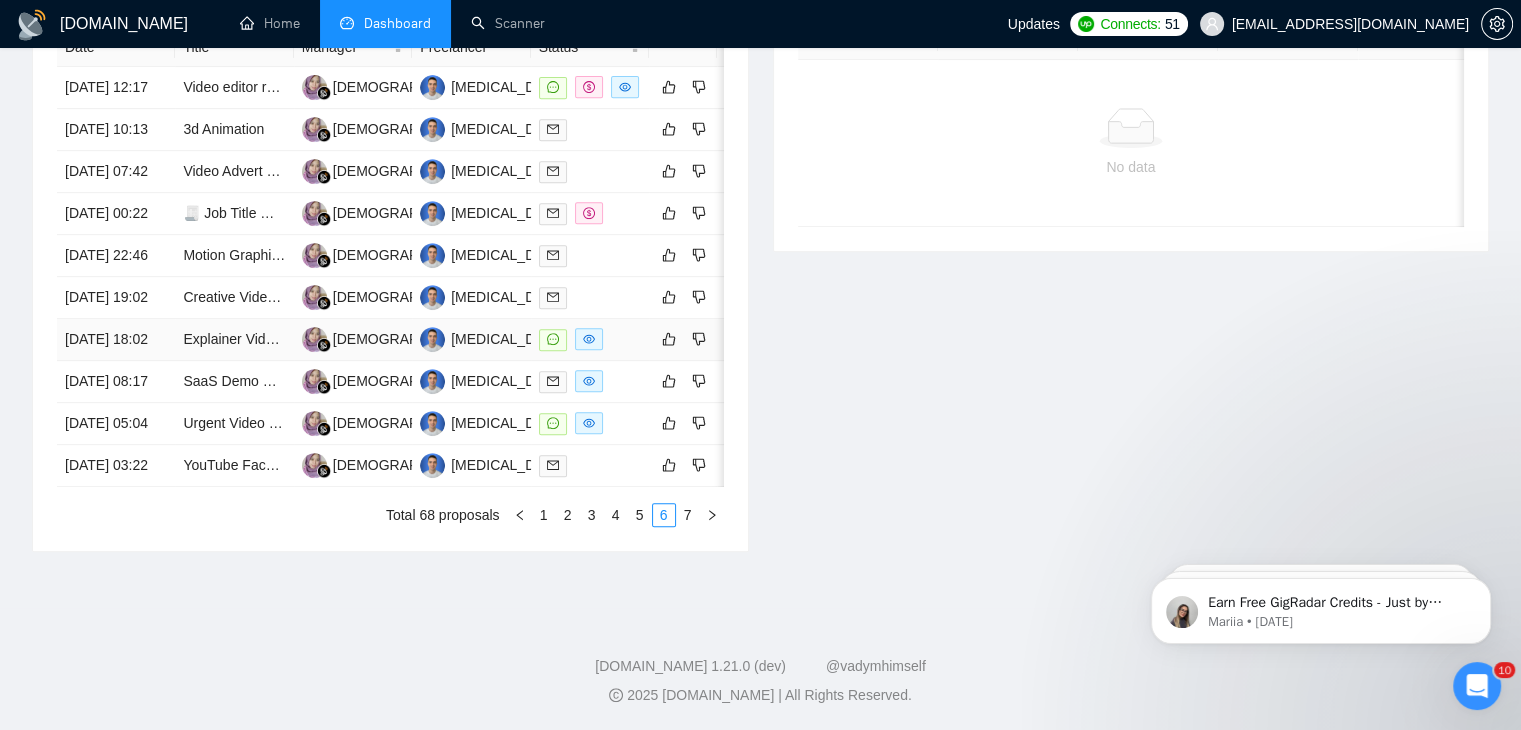click on "[DATE] 18:02" at bounding box center (116, 340) 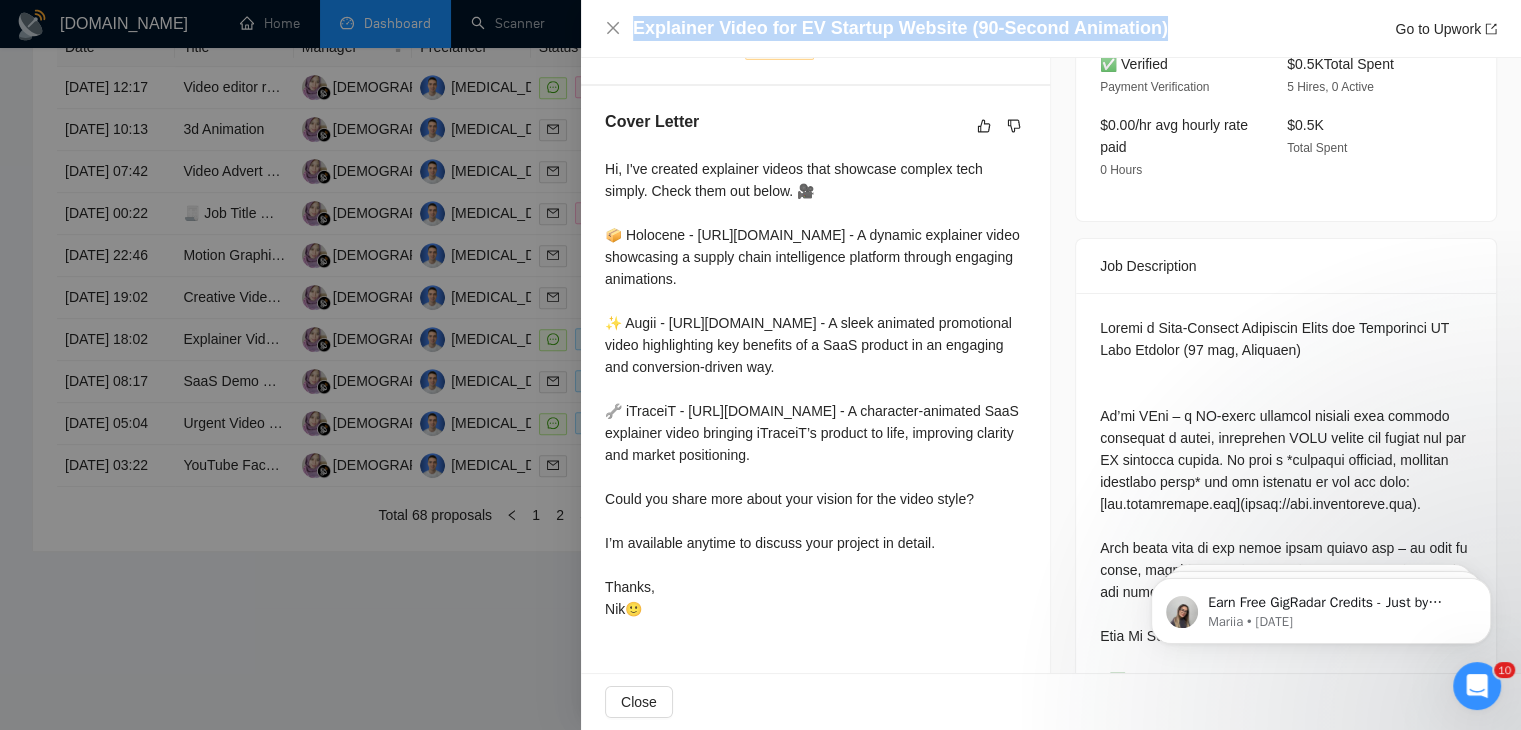 drag, startPoint x: 1154, startPoint y: 30, endPoint x: 621, endPoint y: 22, distance: 533.06006 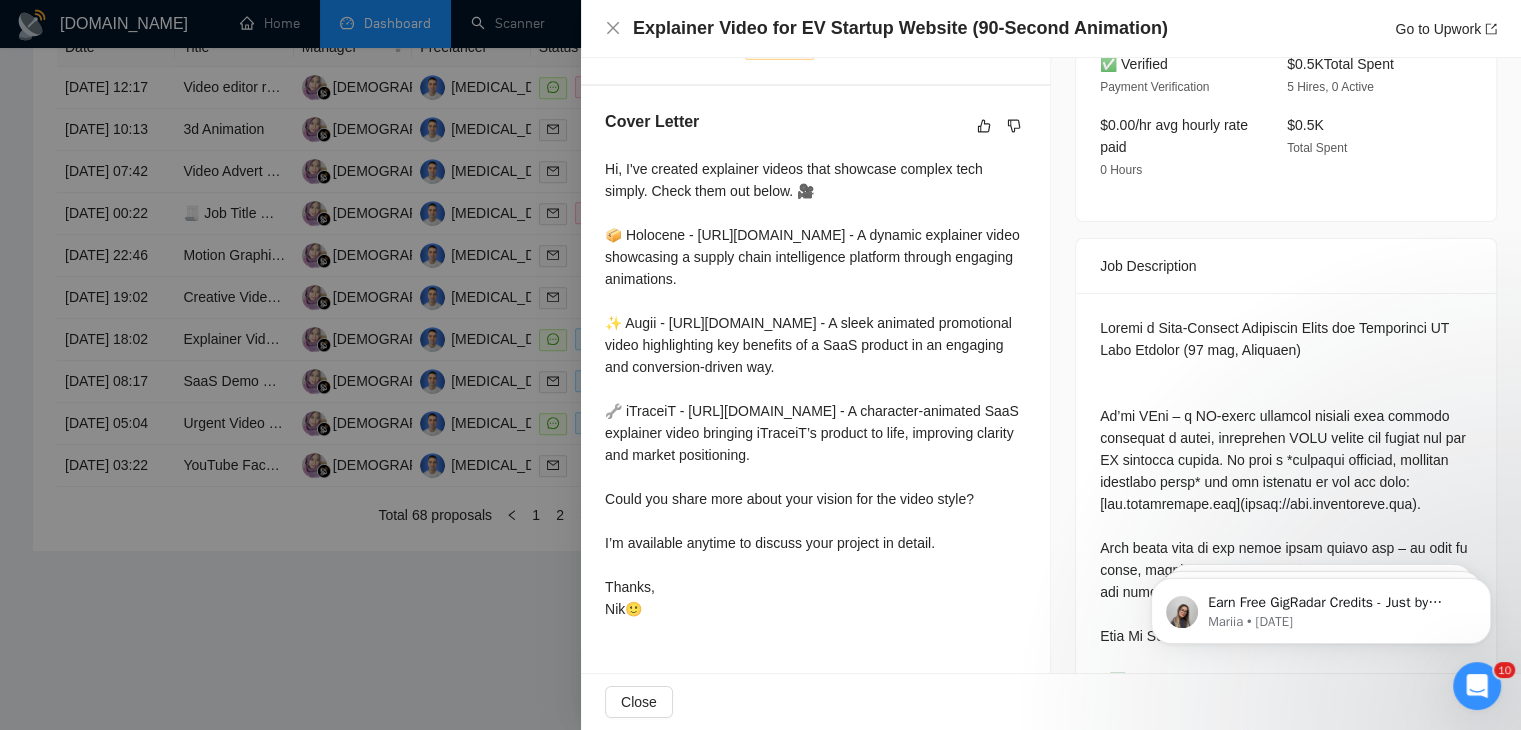 click at bounding box center (760, 365) 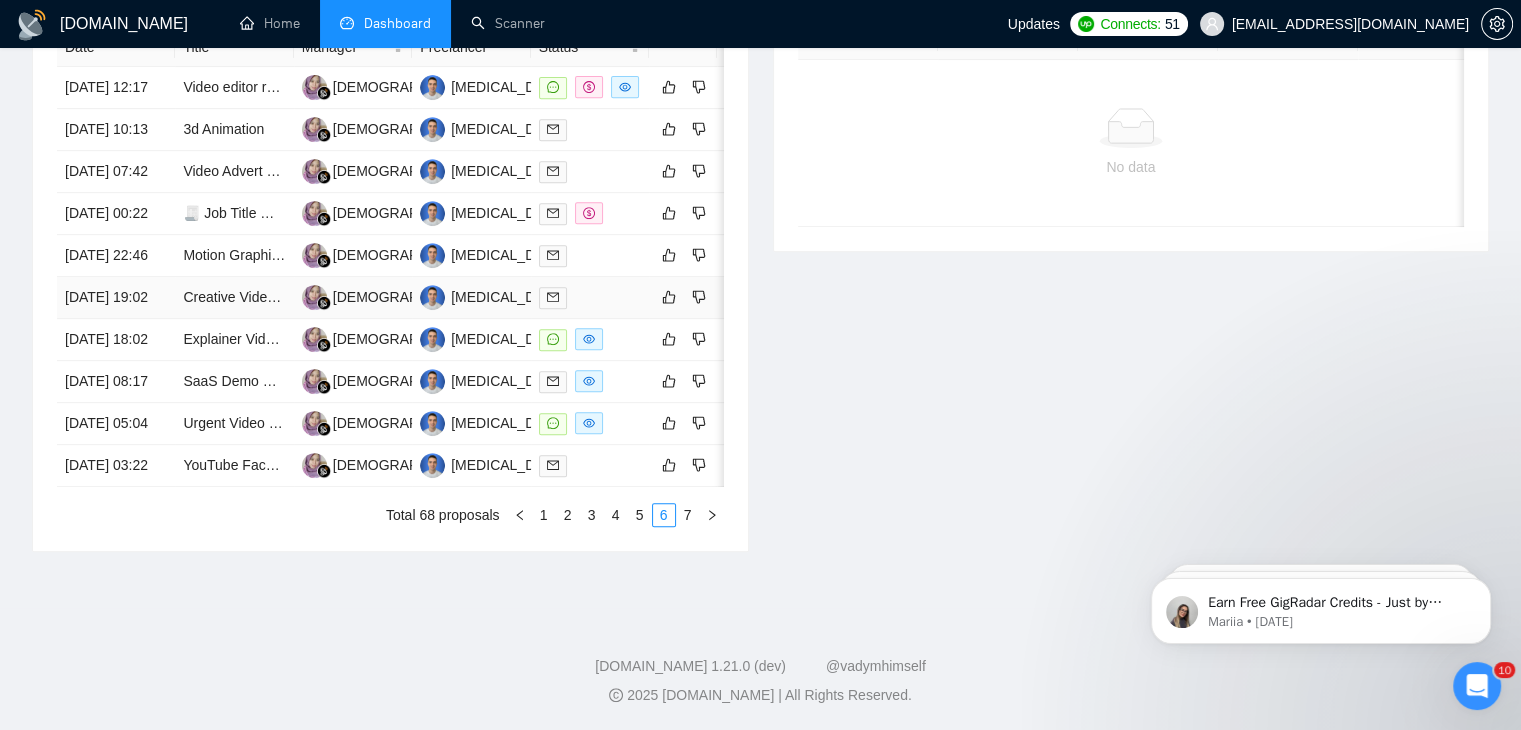 click on "[DATE] 19:02" at bounding box center (116, 298) 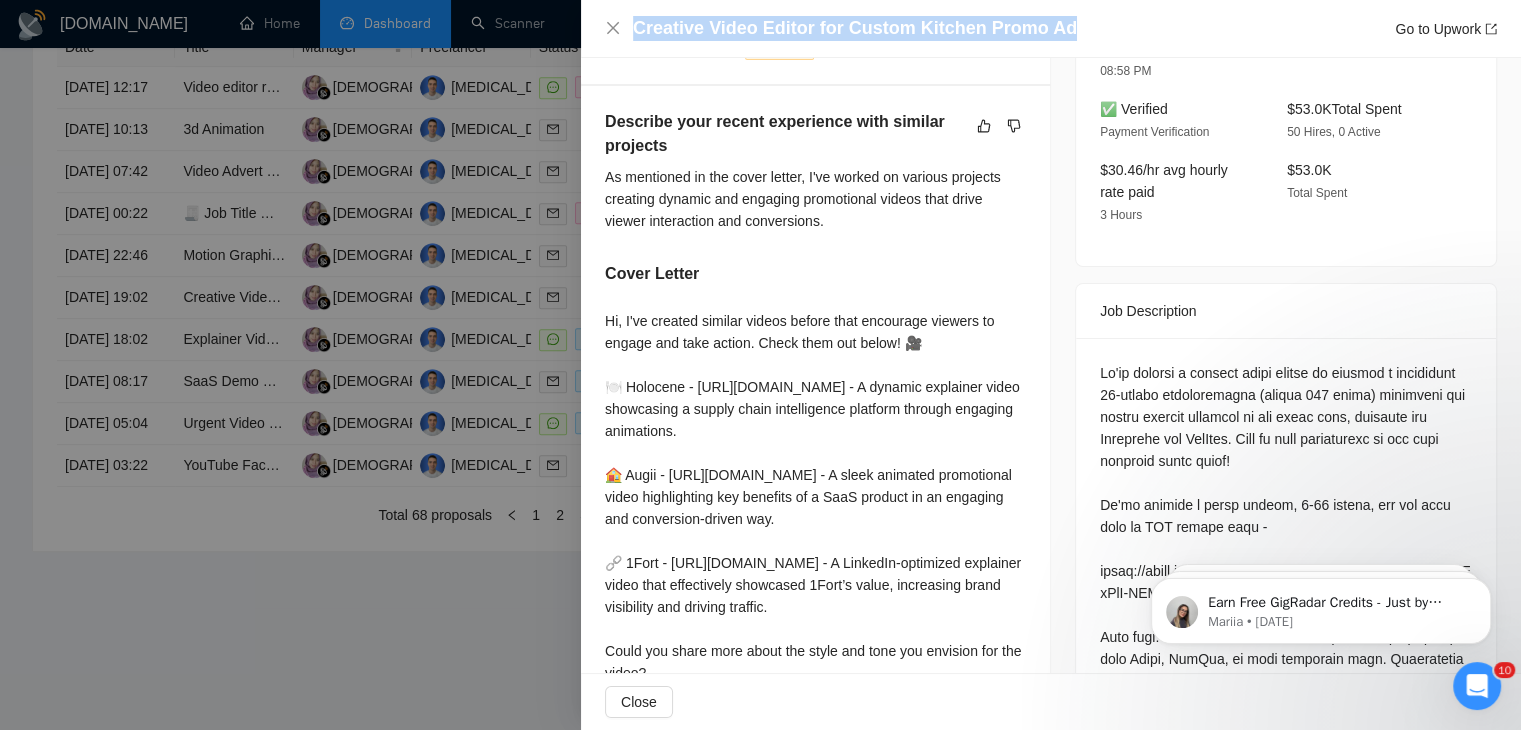 drag, startPoint x: 1066, startPoint y: 21, endPoint x: 606, endPoint y: 13, distance: 460.06955 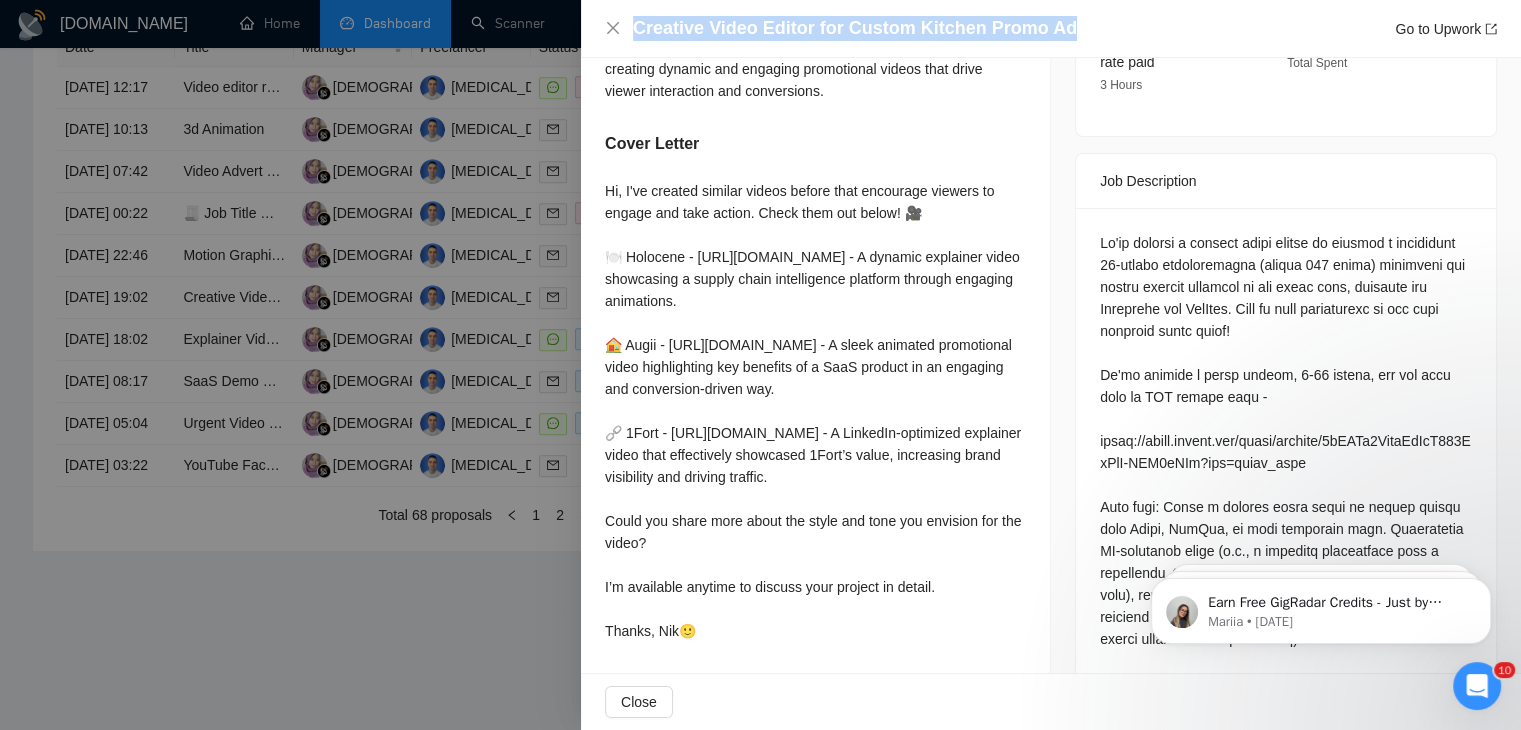 scroll, scrollTop: 704, scrollLeft: 0, axis: vertical 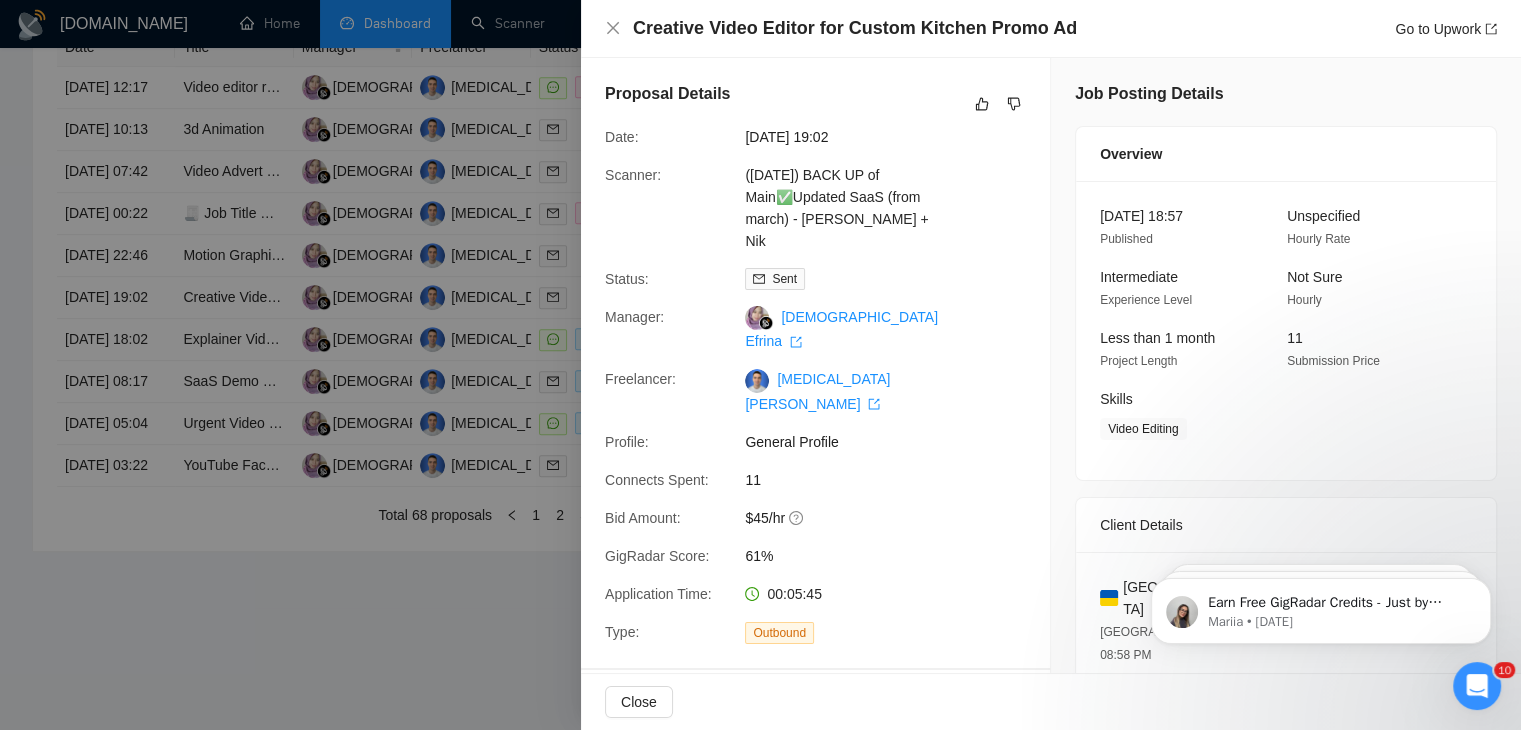 click at bounding box center (760, 365) 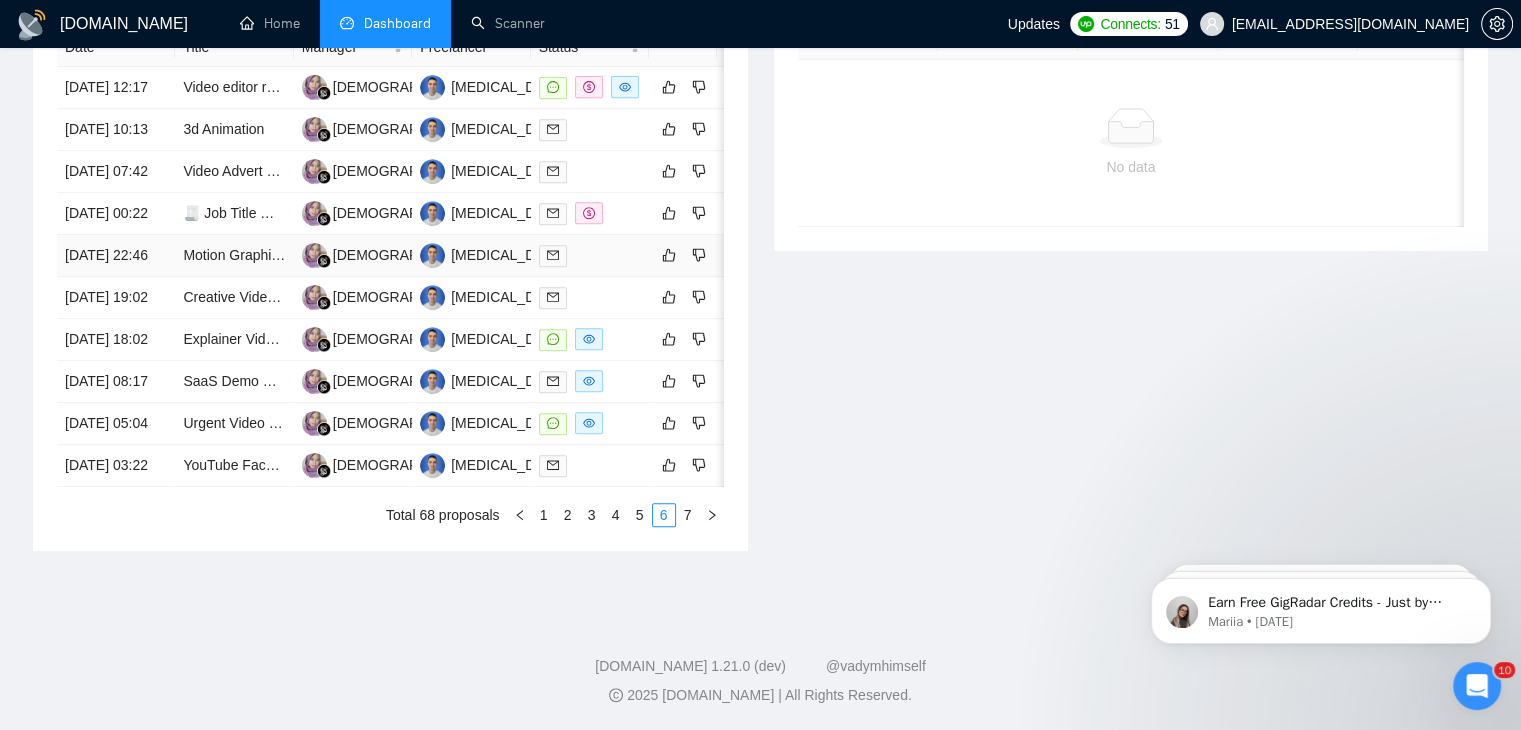 click on "[DATE] 22:46" at bounding box center [116, 256] 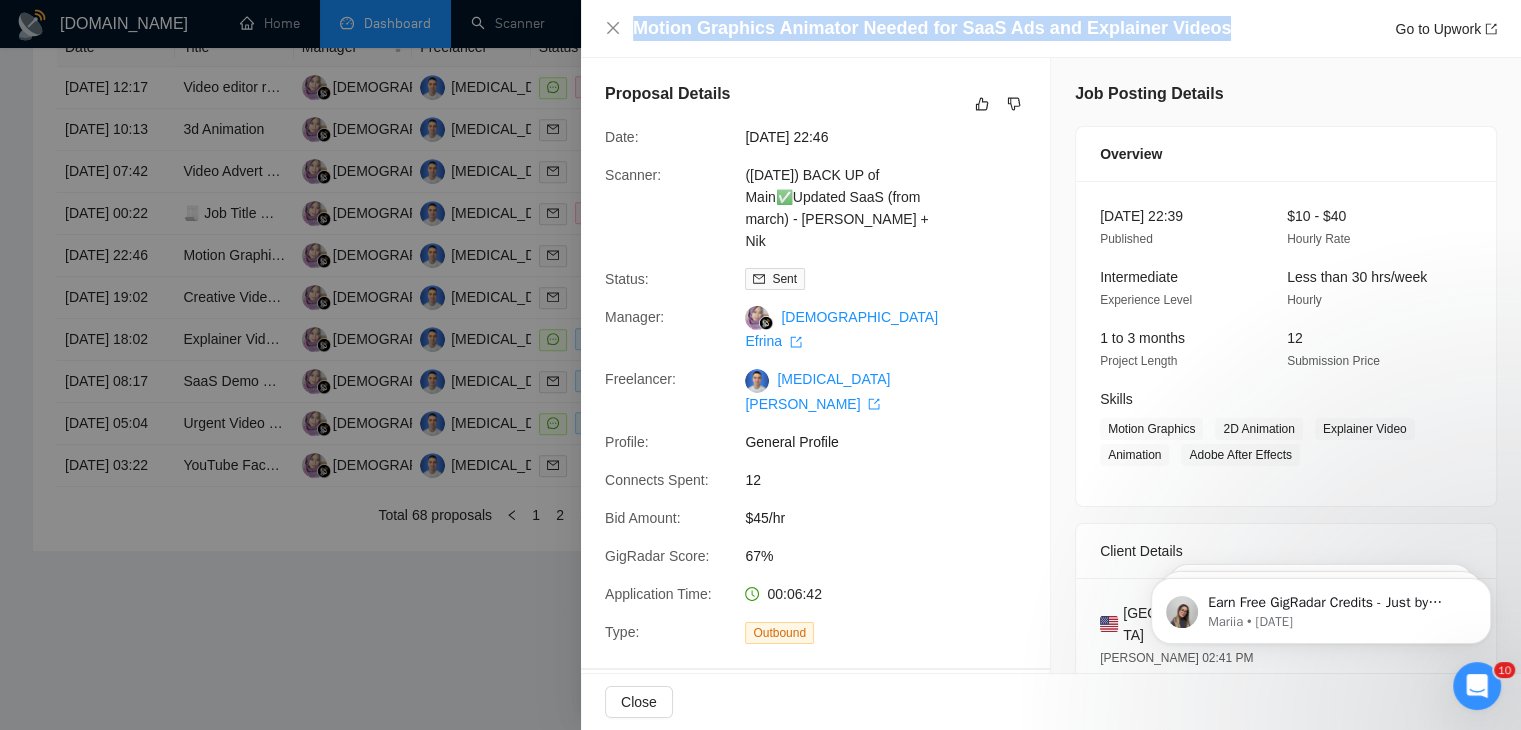 drag, startPoint x: 1217, startPoint y: 19, endPoint x: 622, endPoint y: 20, distance: 595.00085 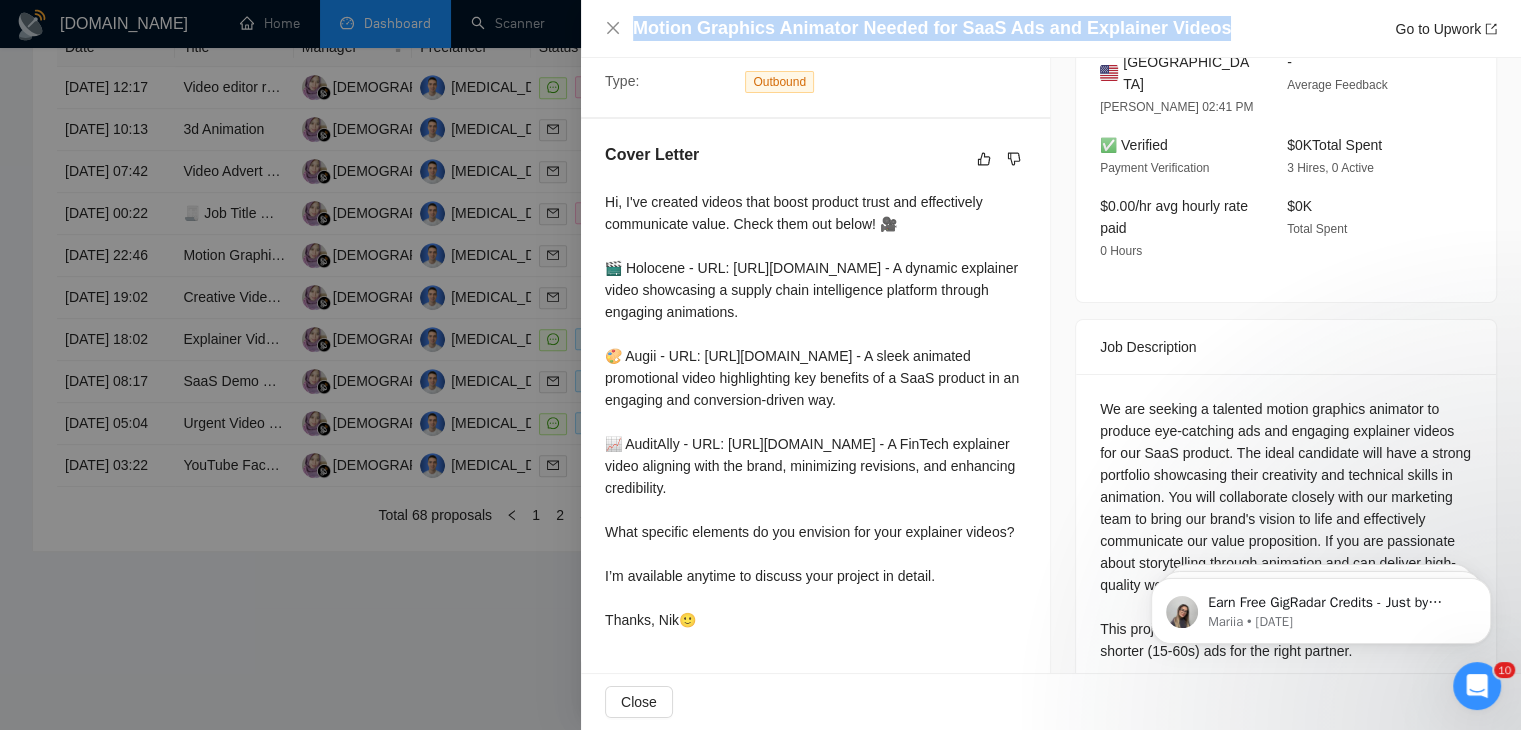 scroll, scrollTop: 552, scrollLeft: 0, axis: vertical 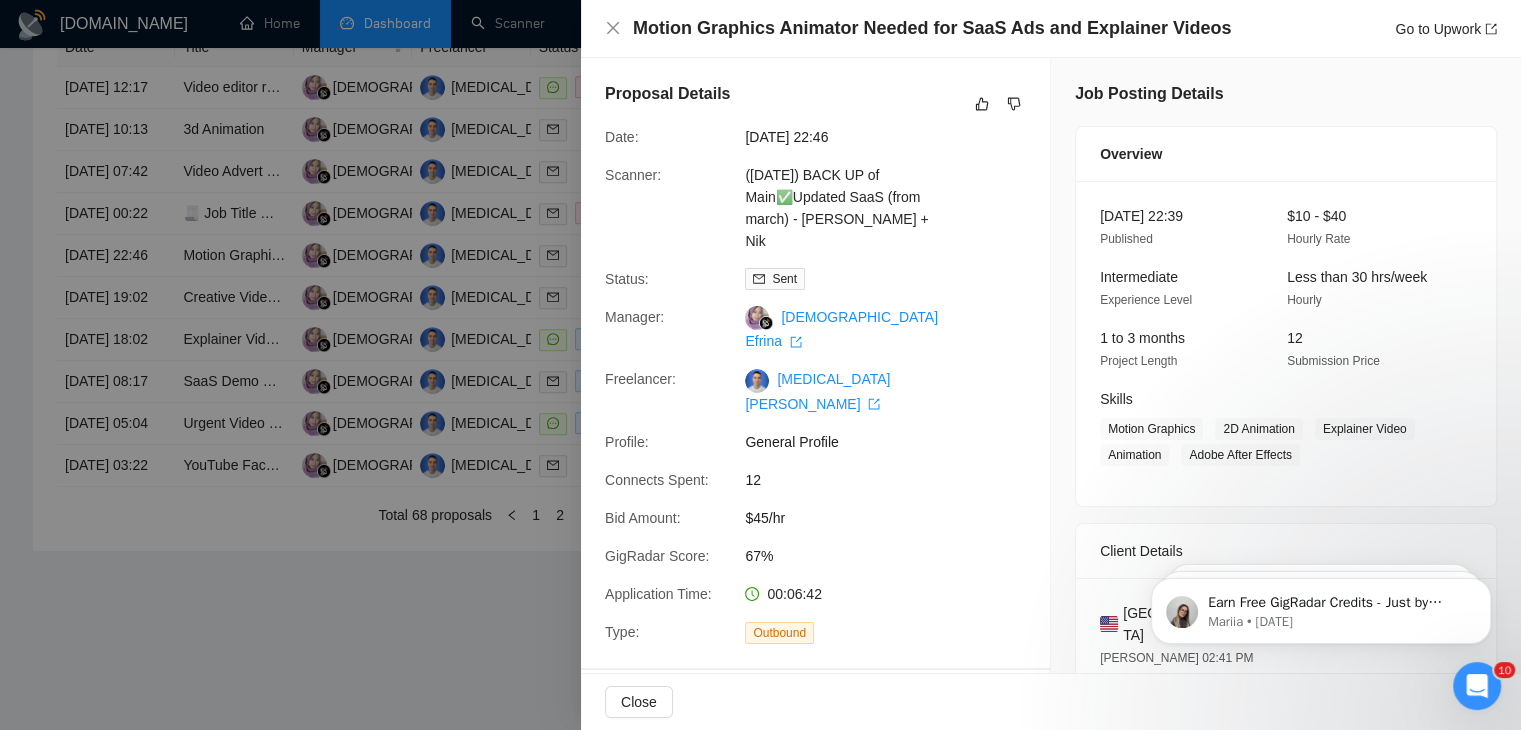 click at bounding box center (760, 365) 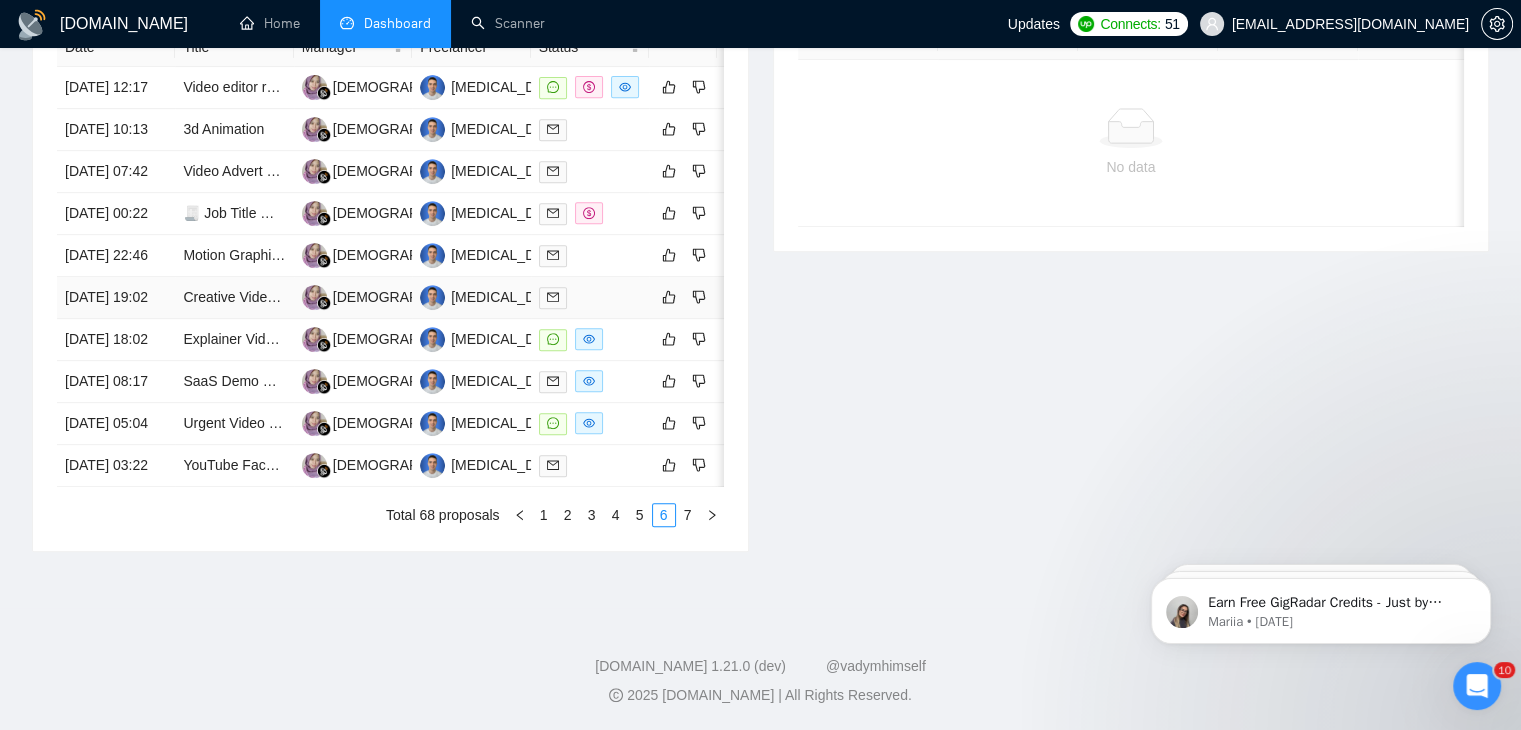 scroll, scrollTop: 735, scrollLeft: 0, axis: vertical 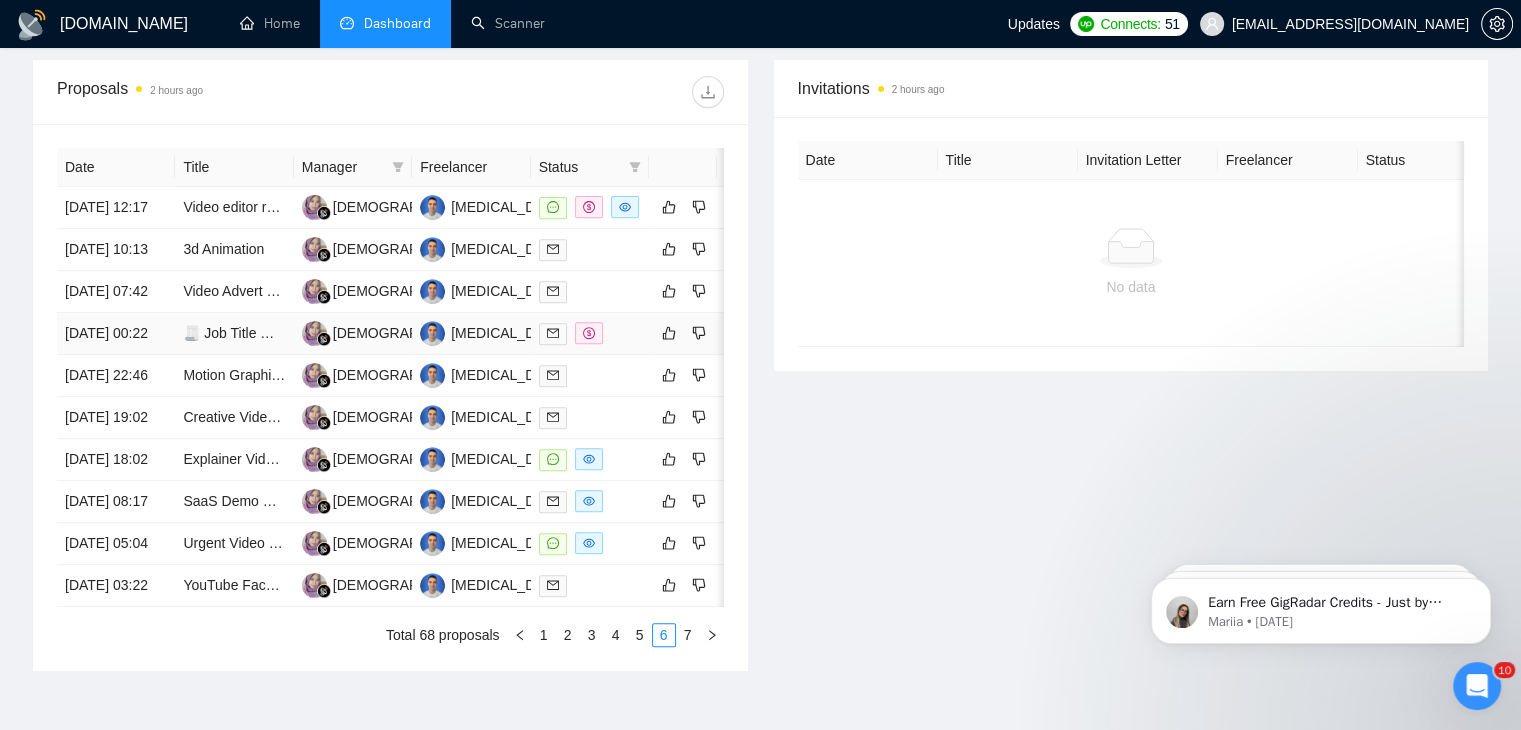 click on "[DATE] 00:22" at bounding box center [116, 334] 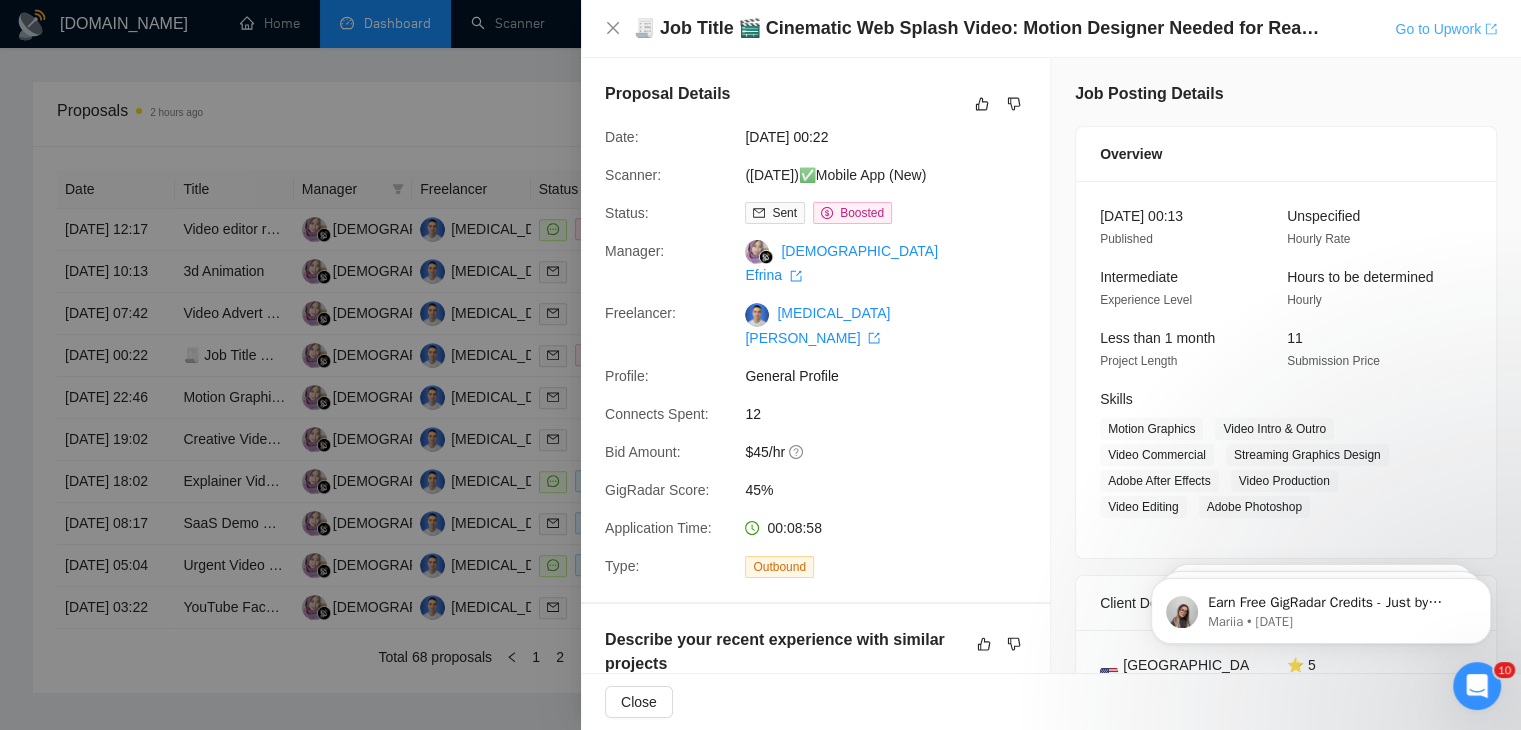drag, startPoint x: 1433, startPoint y: 41, endPoint x: 1418, endPoint y: 27, distance: 20.518284 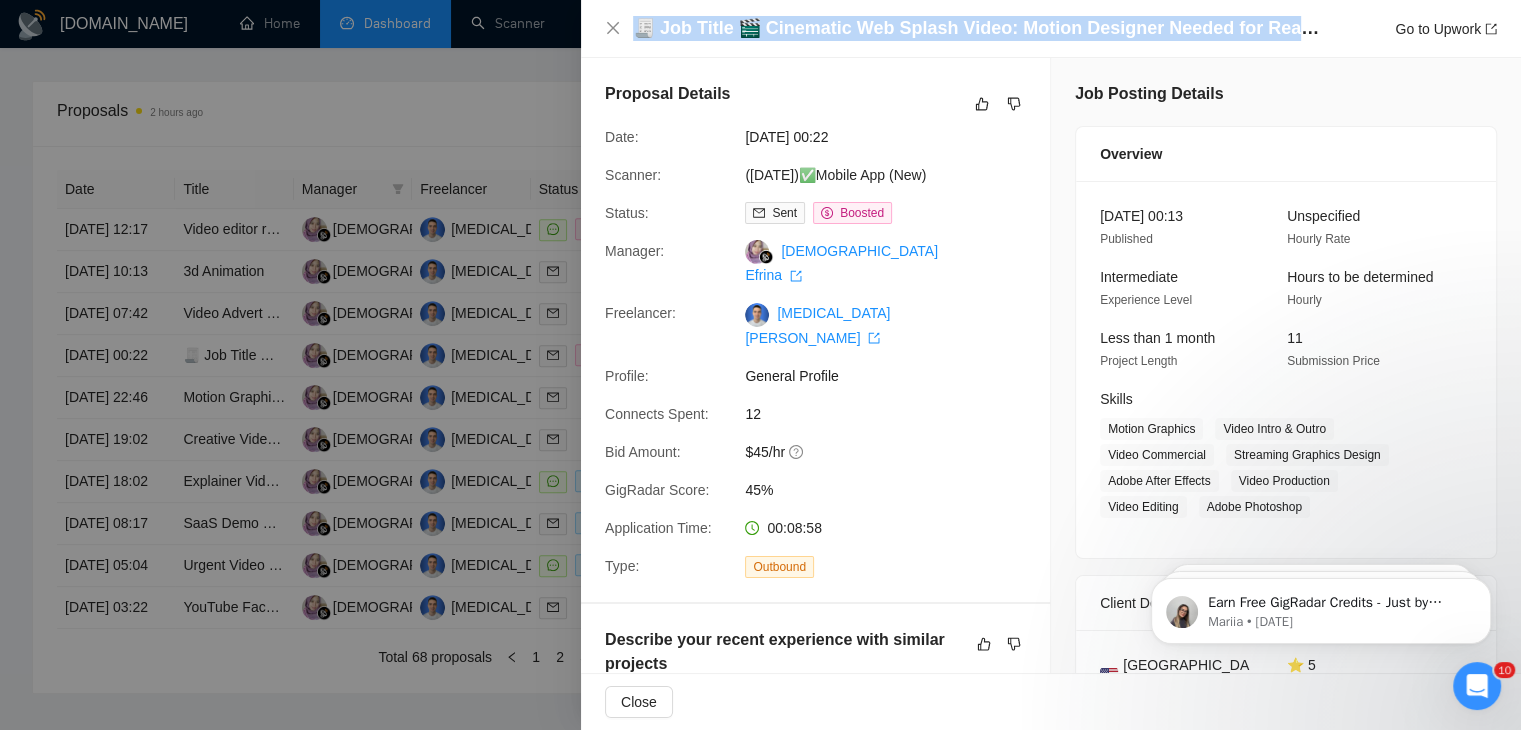 drag, startPoint x: 638, startPoint y: 31, endPoint x: 1339, endPoint y: 36, distance: 701.0178 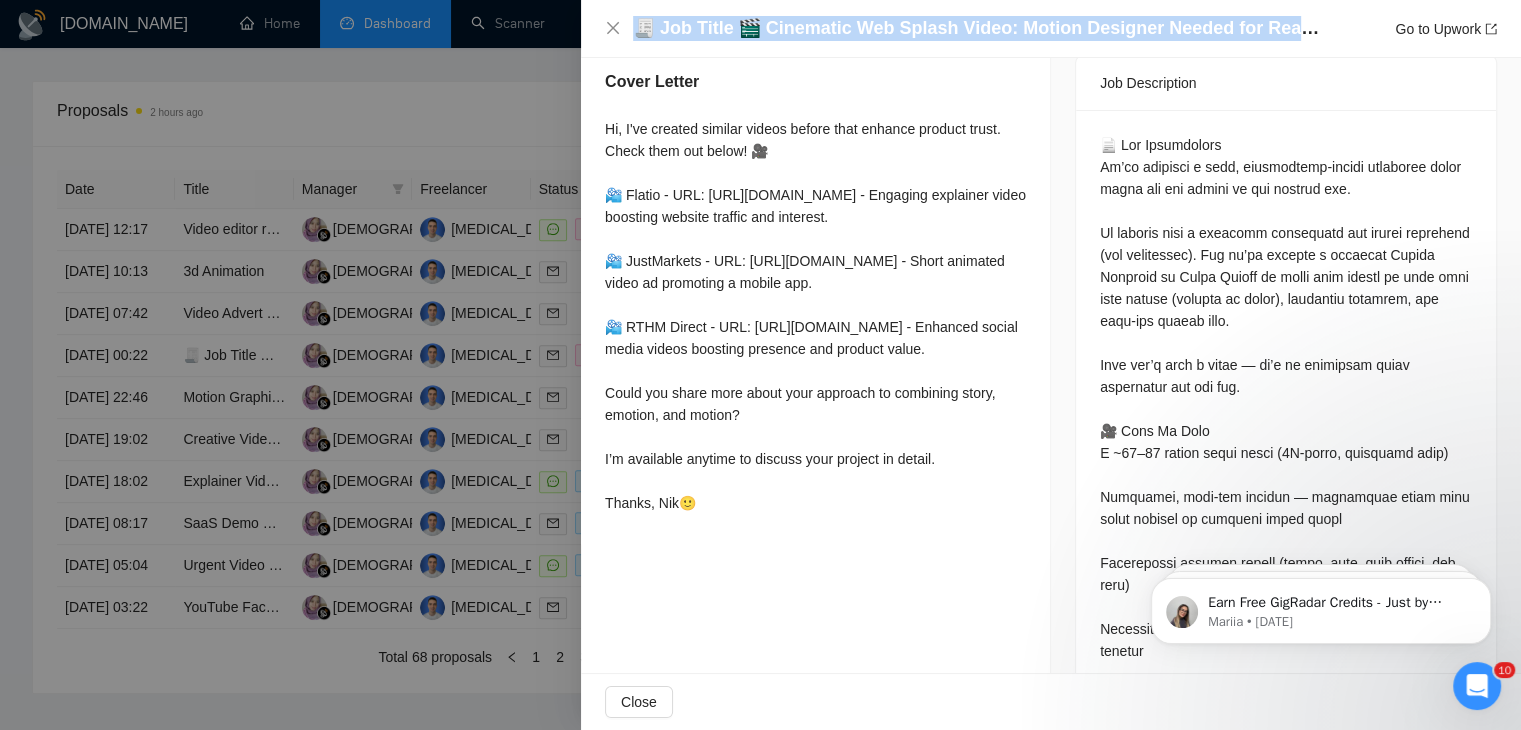 scroll, scrollTop: 886, scrollLeft: 0, axis: vertical 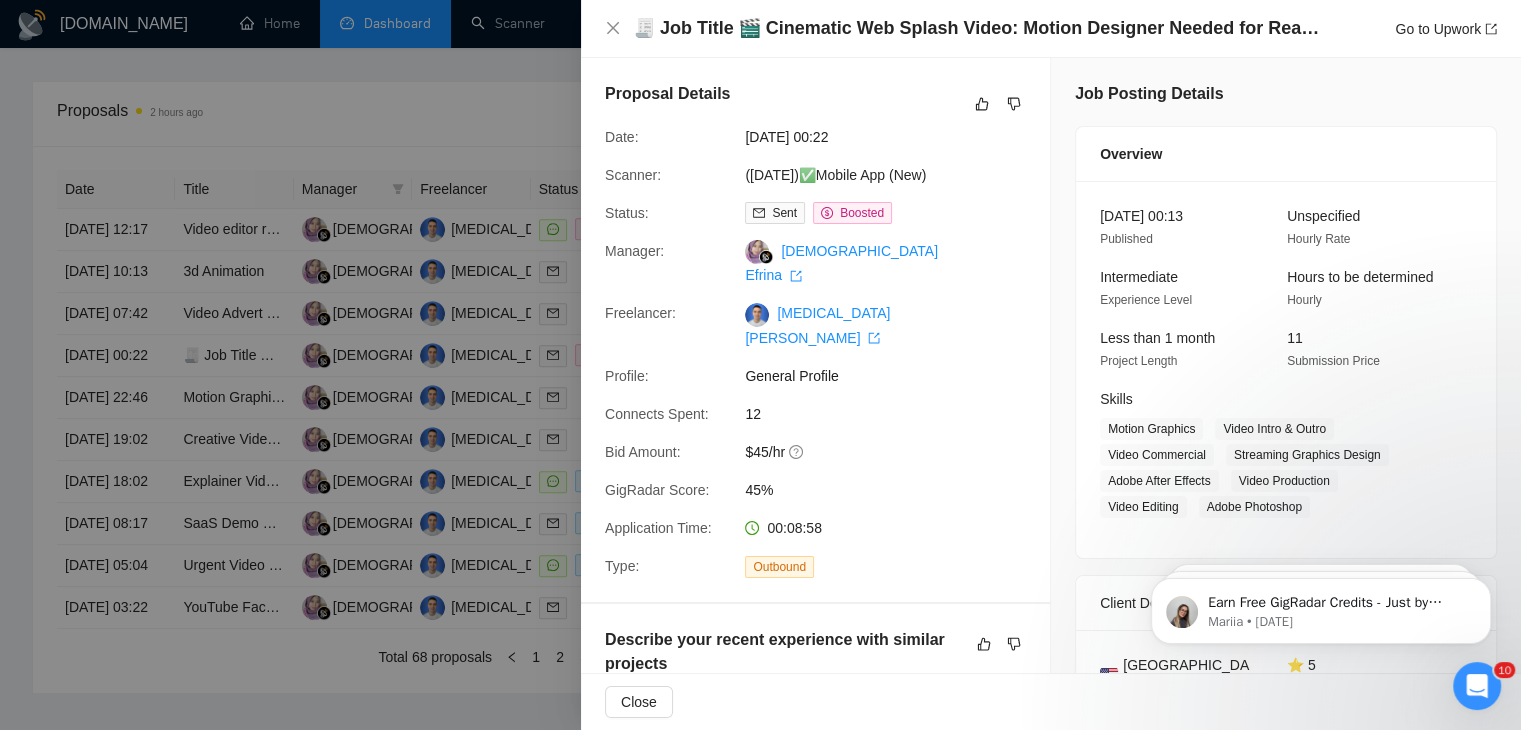 click at bounding box center [760, 365] 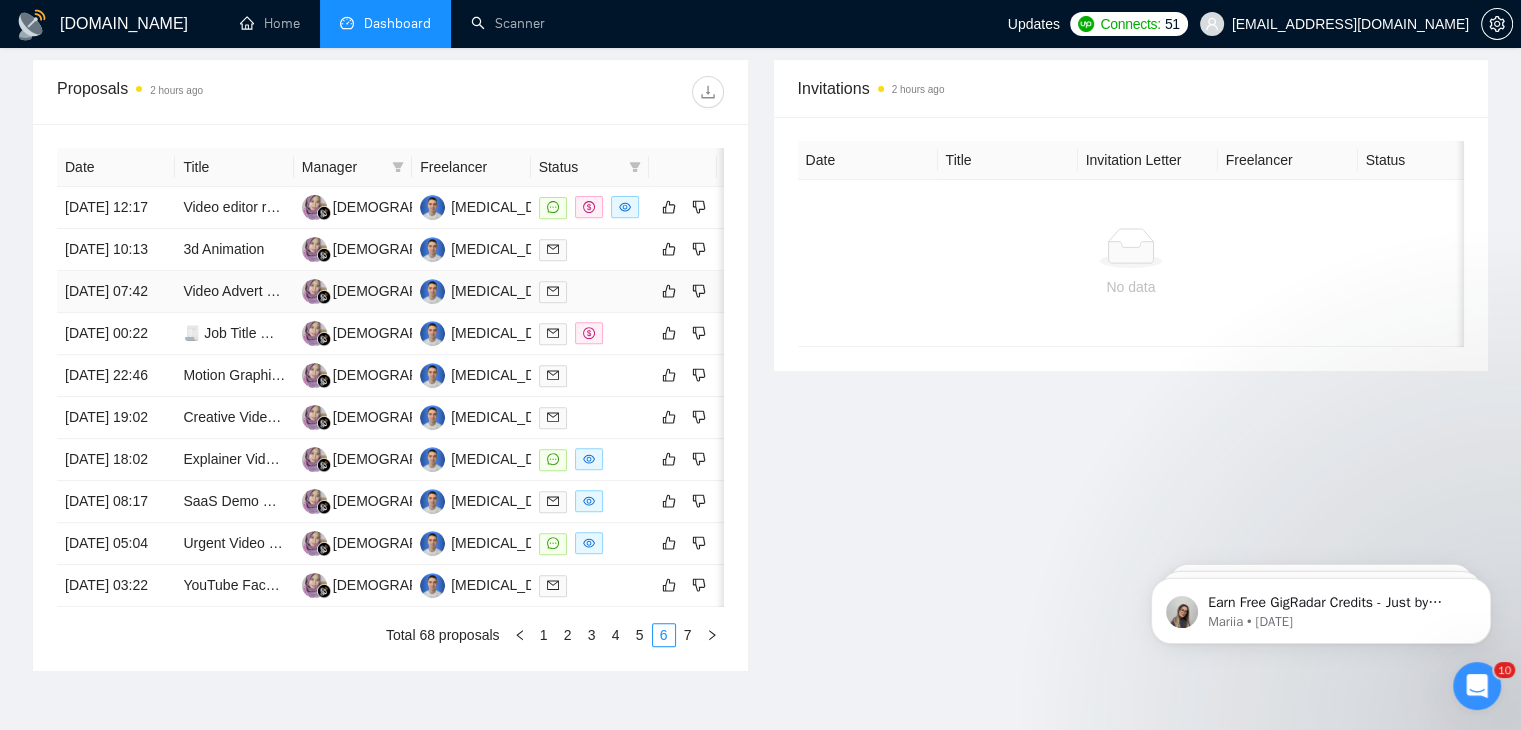 click on "[DATE] 07:42" at bounding box center [116, 292] 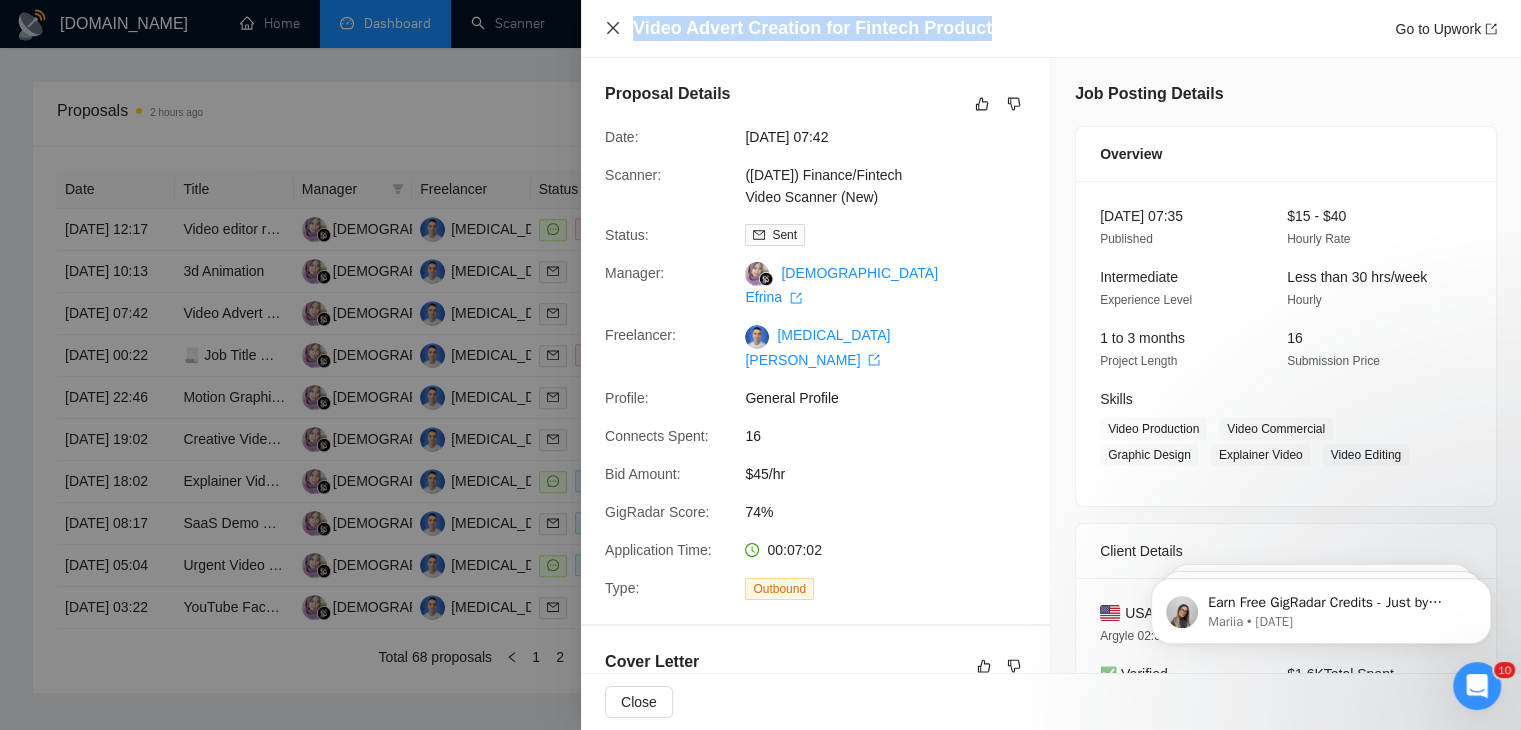 drag, startPoint x: 985, startPoint y: 35, endPoint x: 608, endPoint y: 31, distance: 377.0212 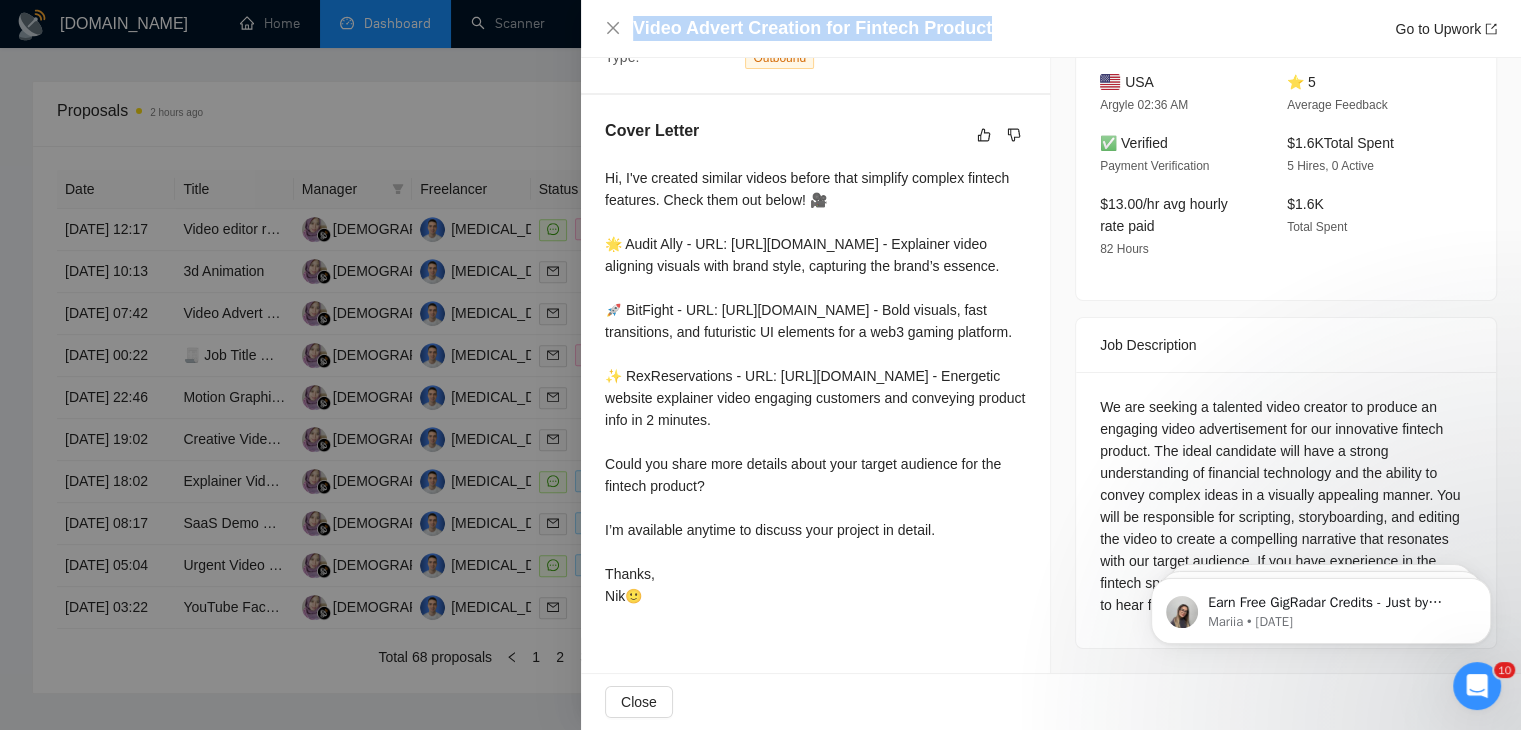 scroll, scrollTop: 586, scrollLeft: 0, axis: vertical 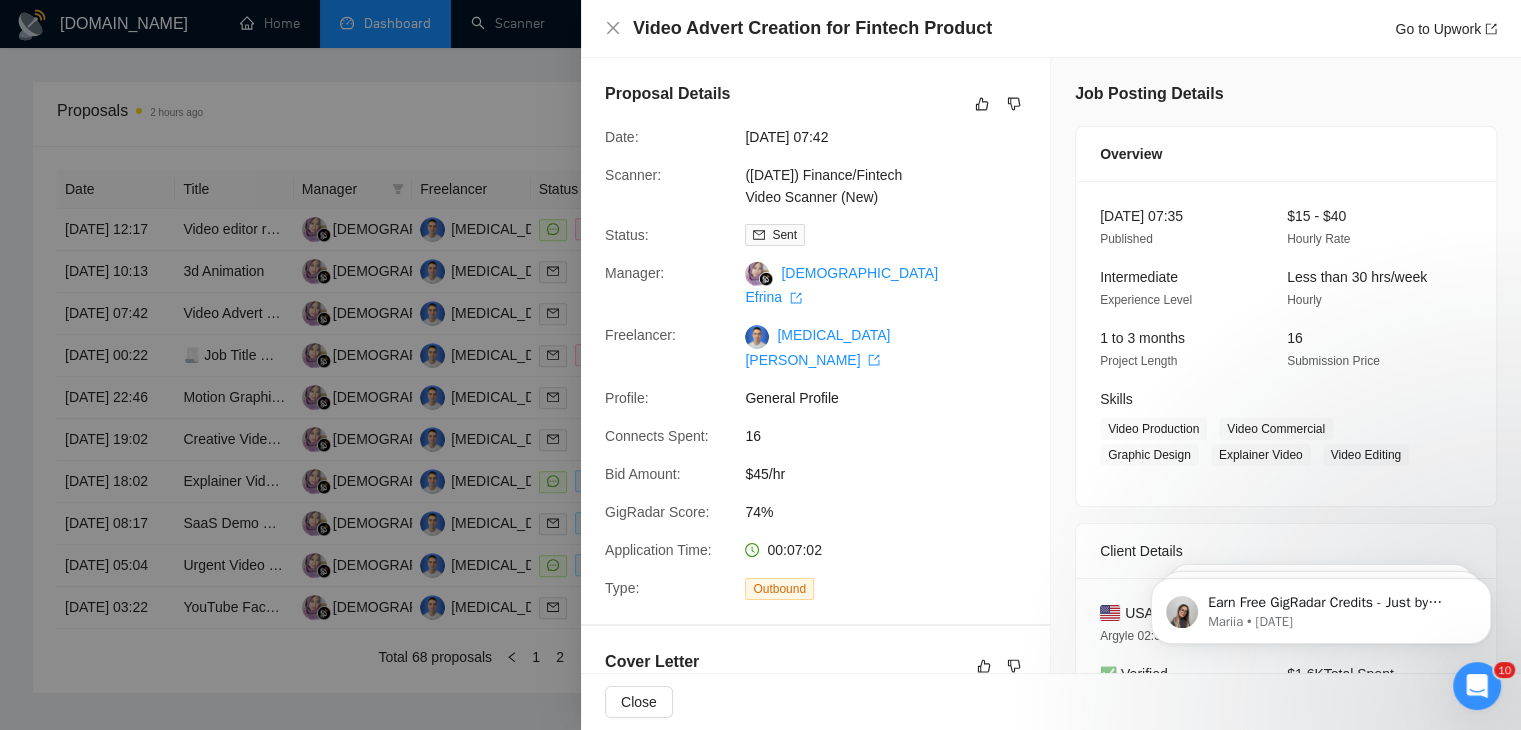 click at bounding box center (760, 365) 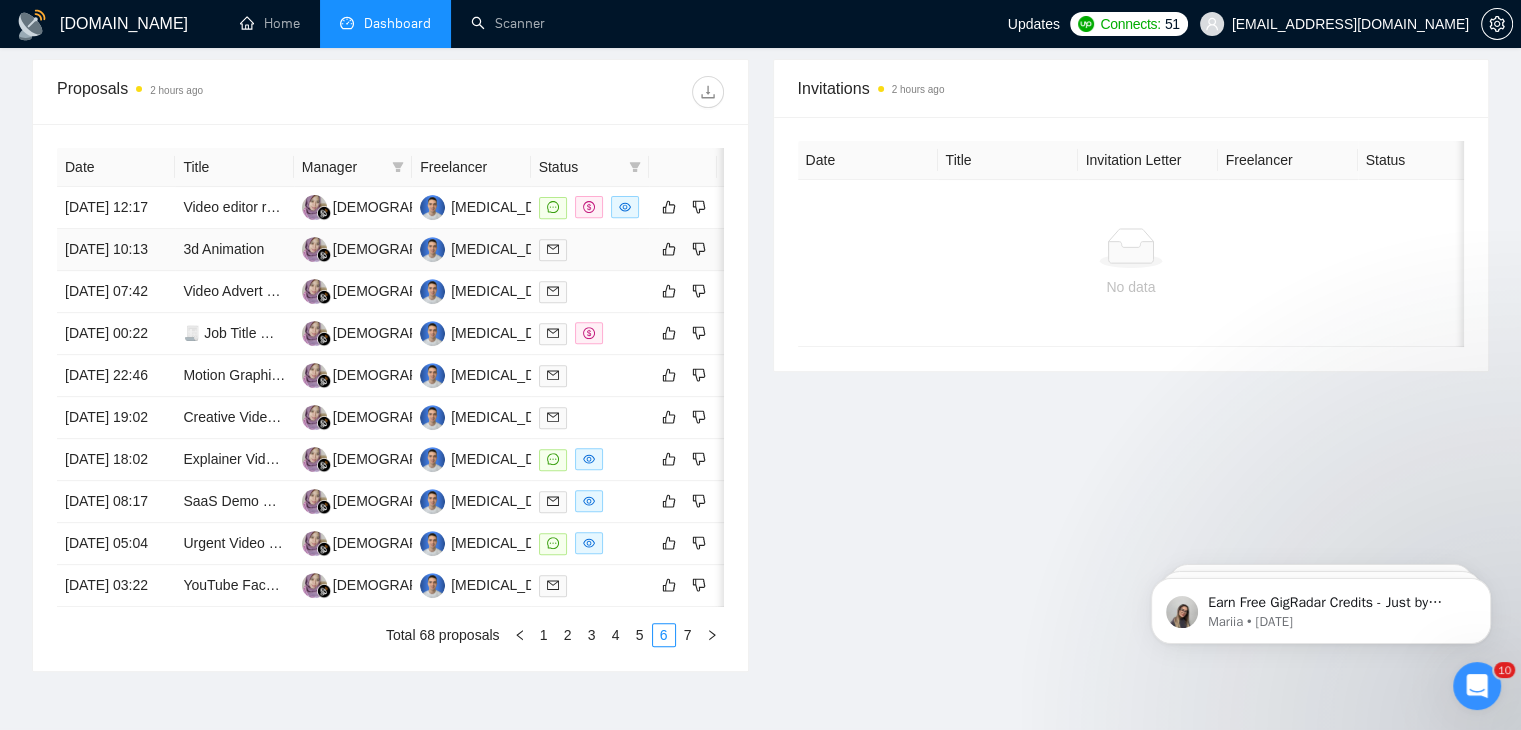 click on "[DATE] 10:13" at bounding box center (116, 250) 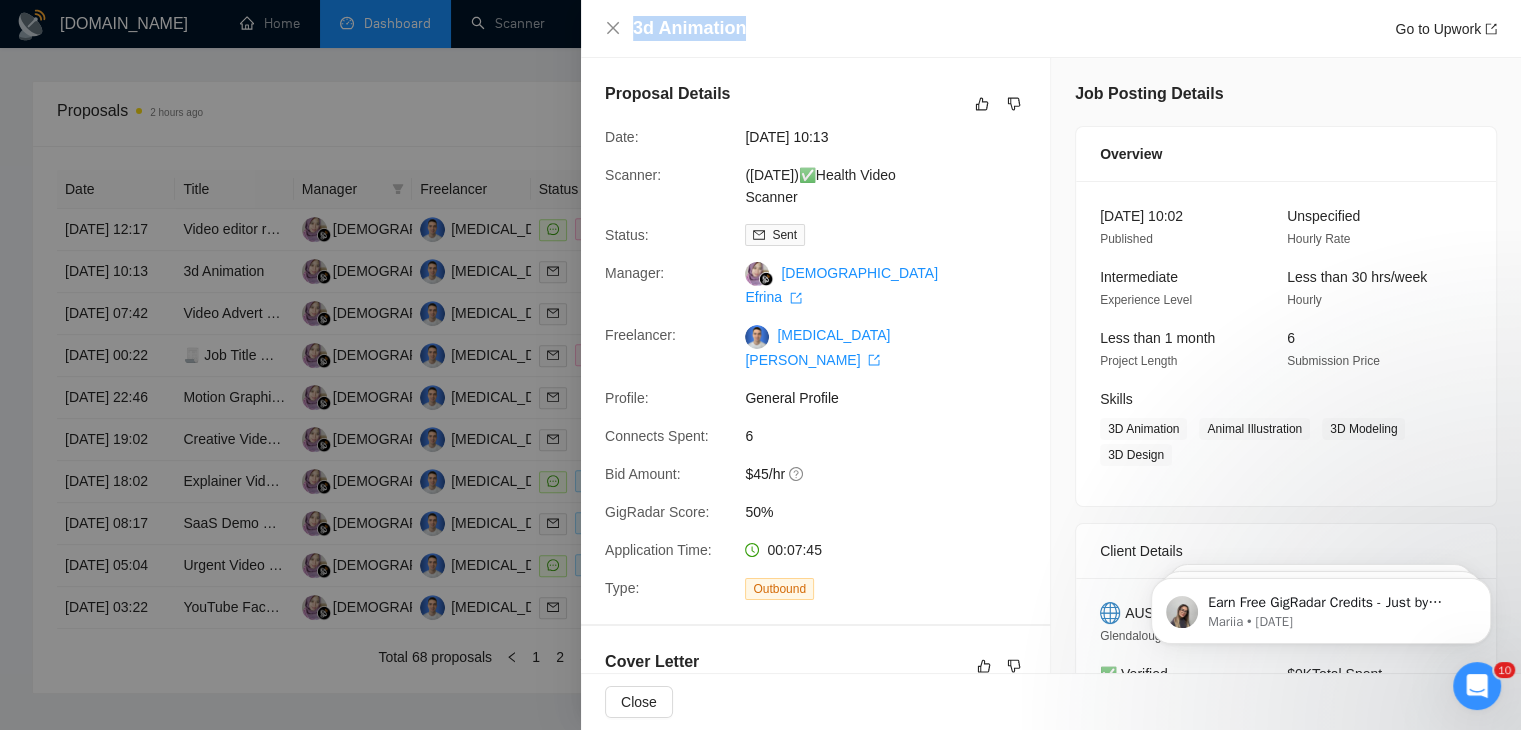 drag, startPoint x: 751, startPoint y: 27, endPoint x: 603, endPoint y: 2, distance: 150.09663 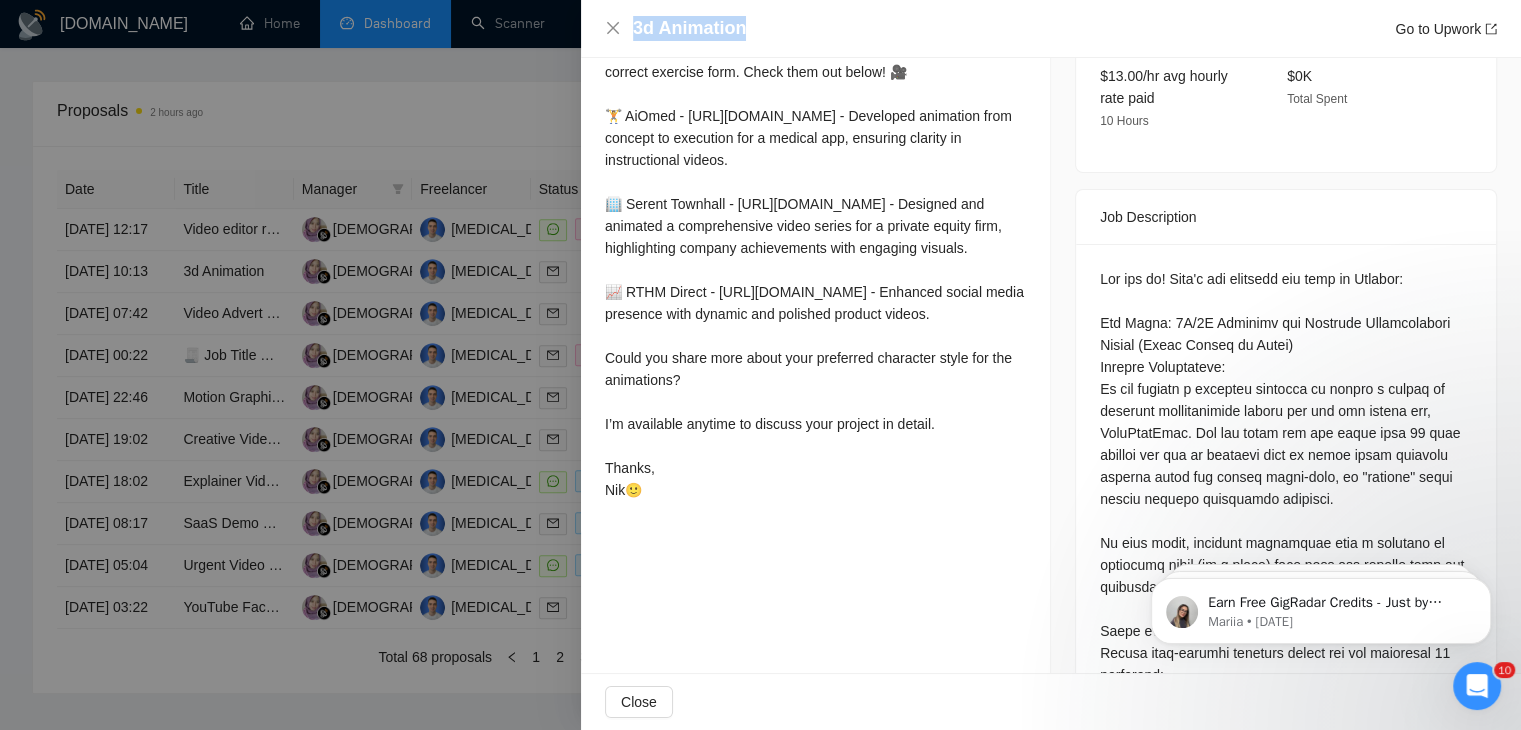 scroll, scrollTop: 656, scrollLeft: 0, axis: vertical 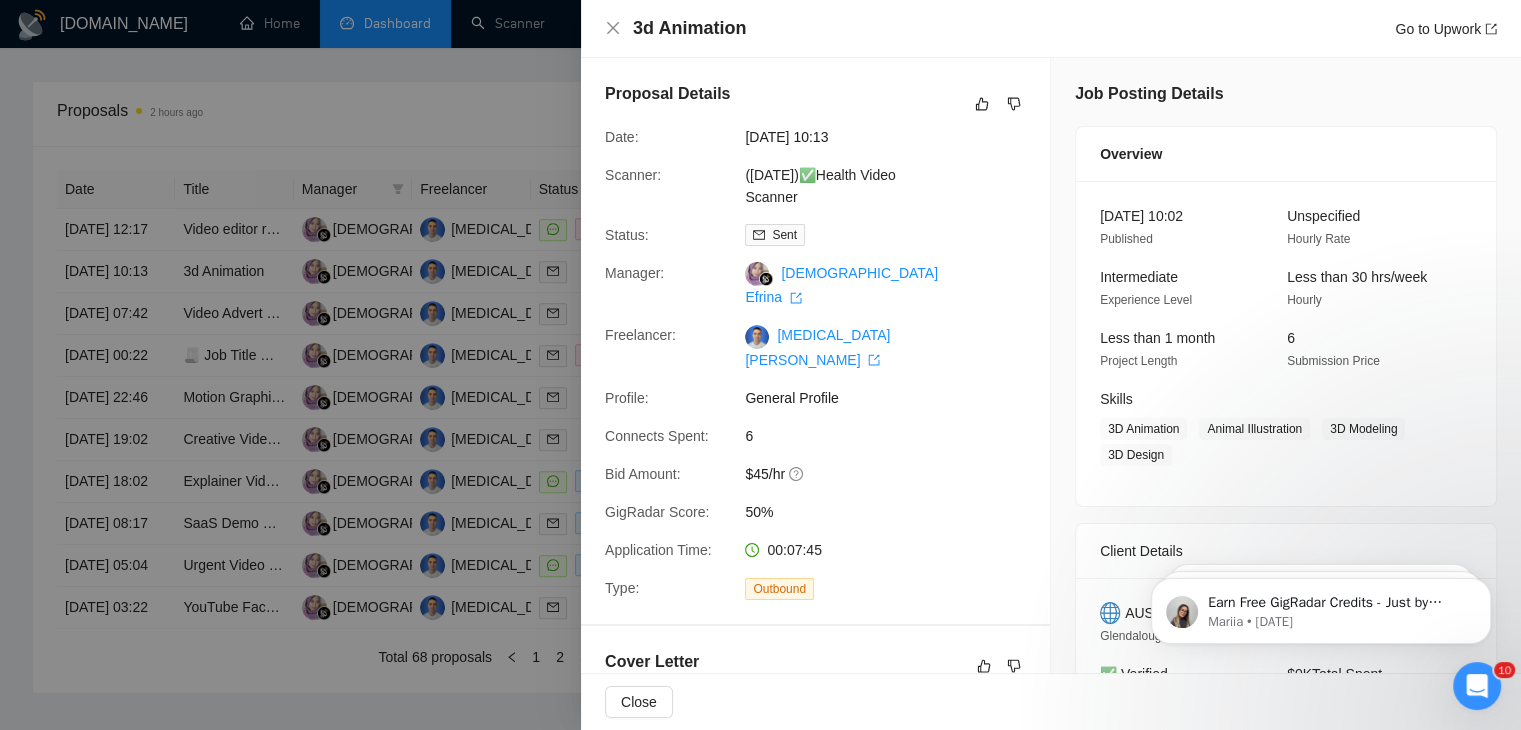 click at bounding box center (760, 365) 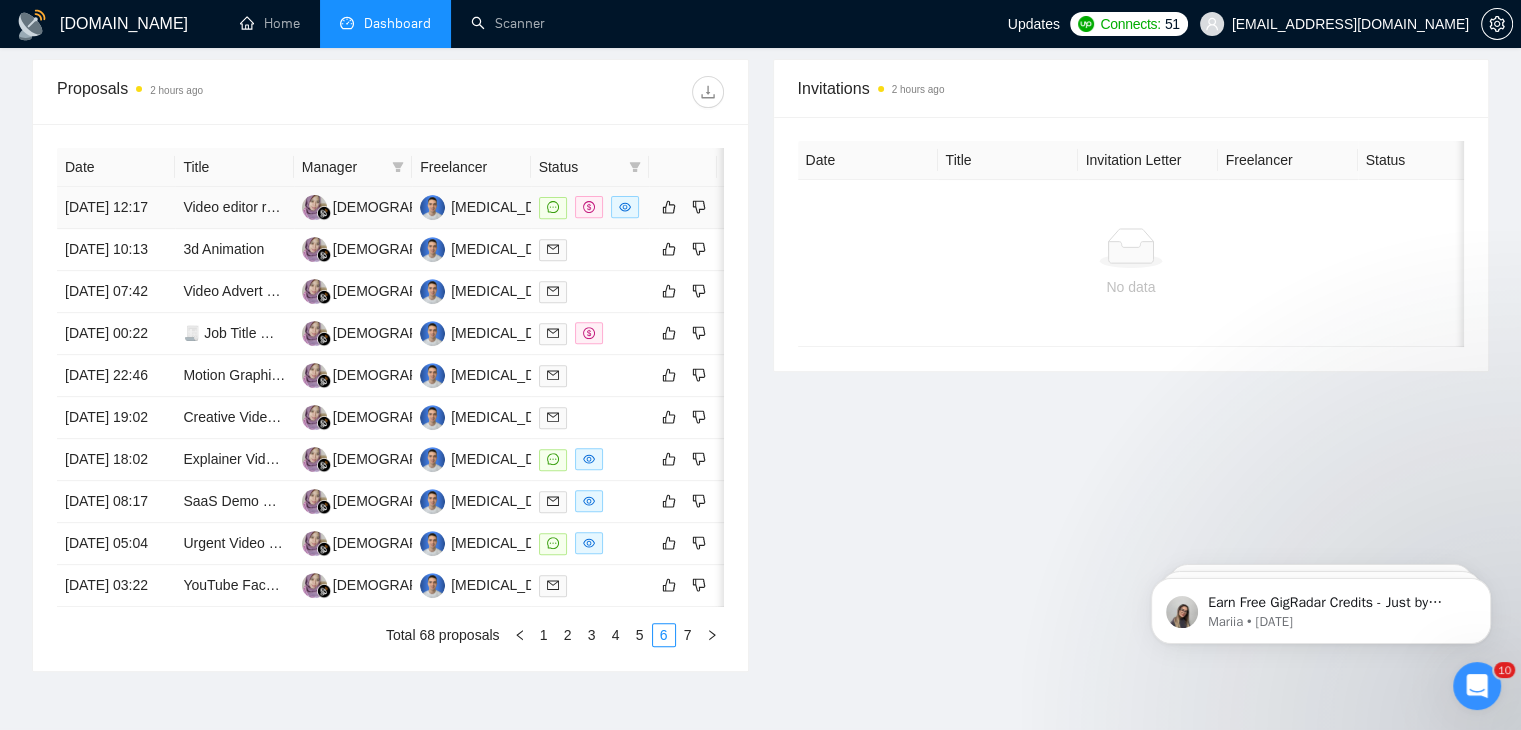 click on "[DATE] 12:17" at bounding box center (116, 208) 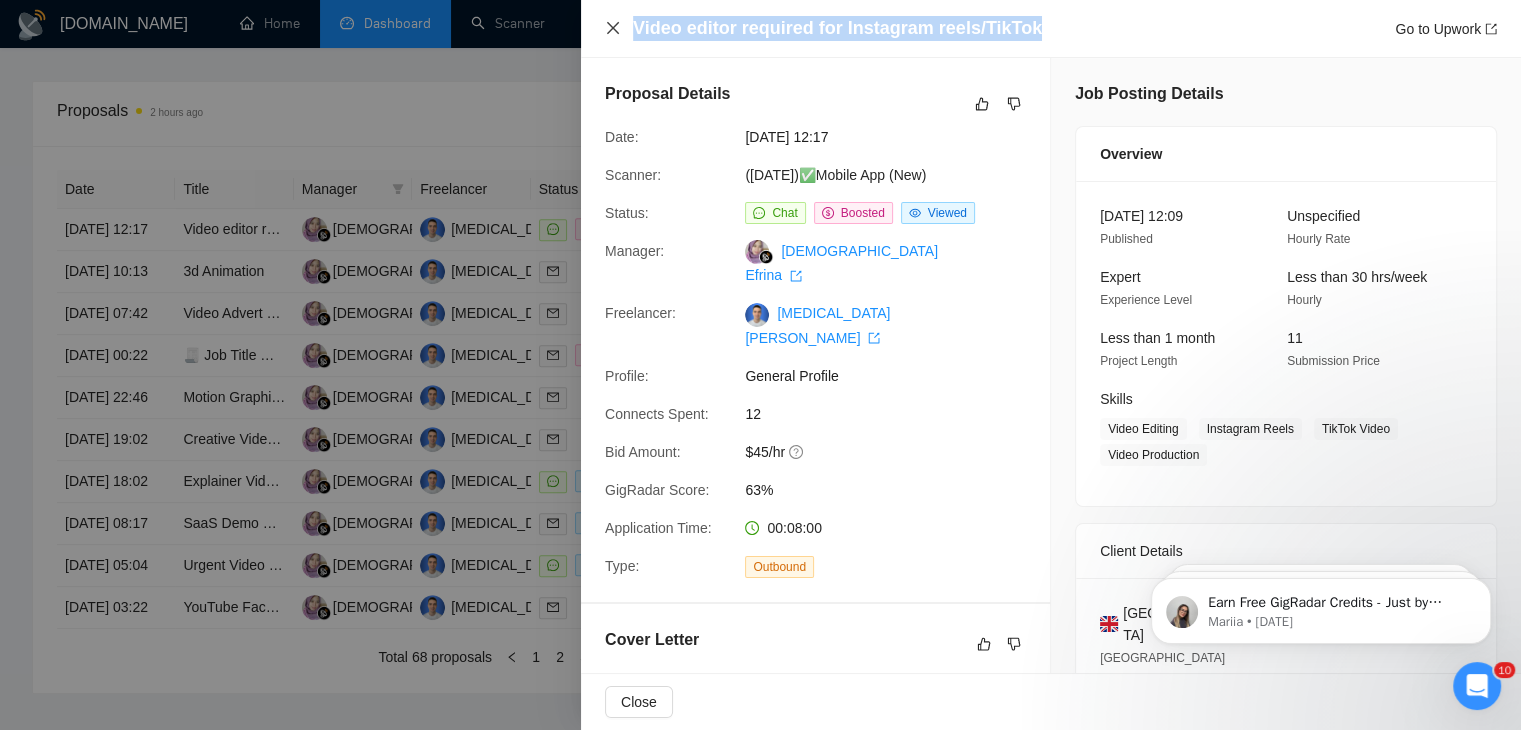 drag, startPoint x: 1034, startPoint y: 21, endPoint x: 617, endPoint y: 25, distance: 417.0192 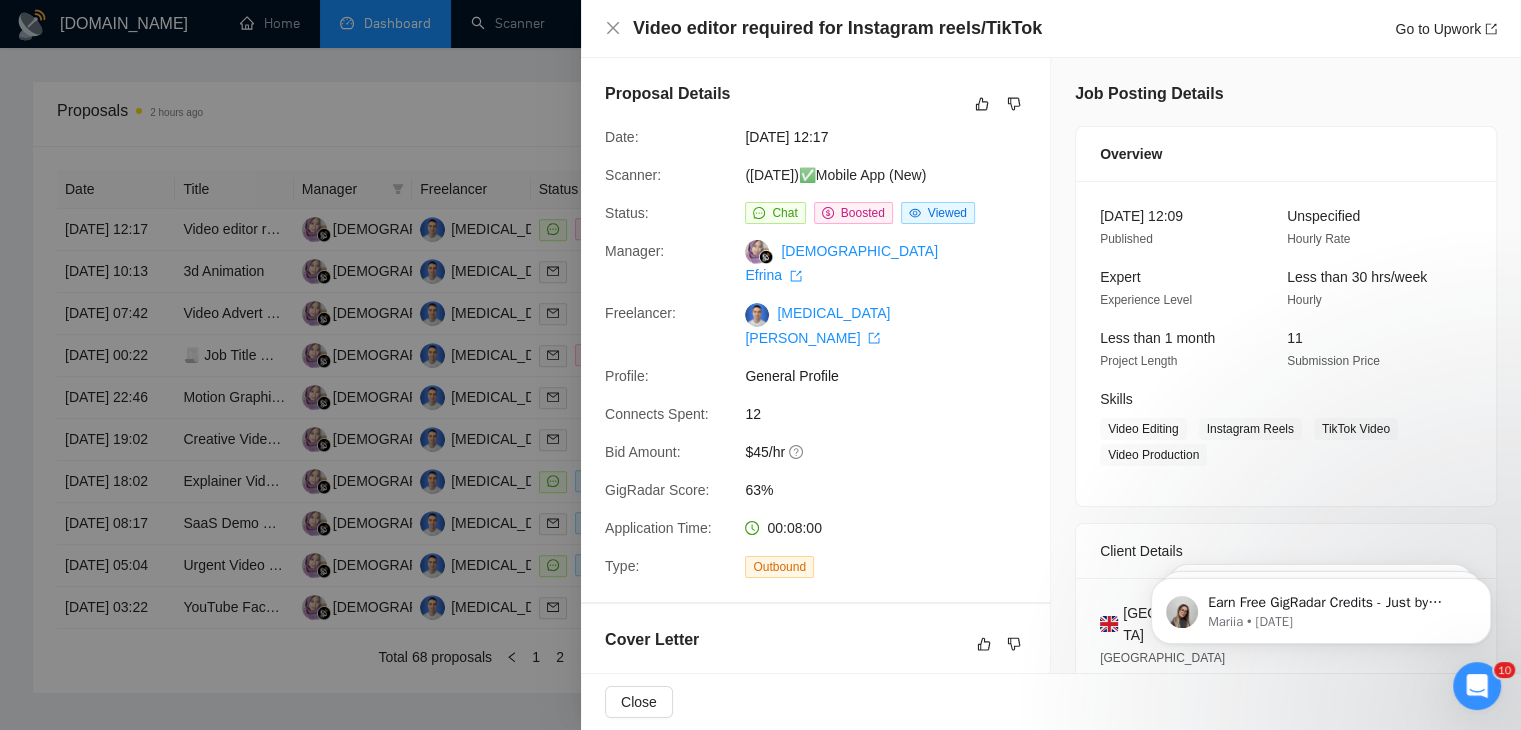click at bounding box center [760, 365] 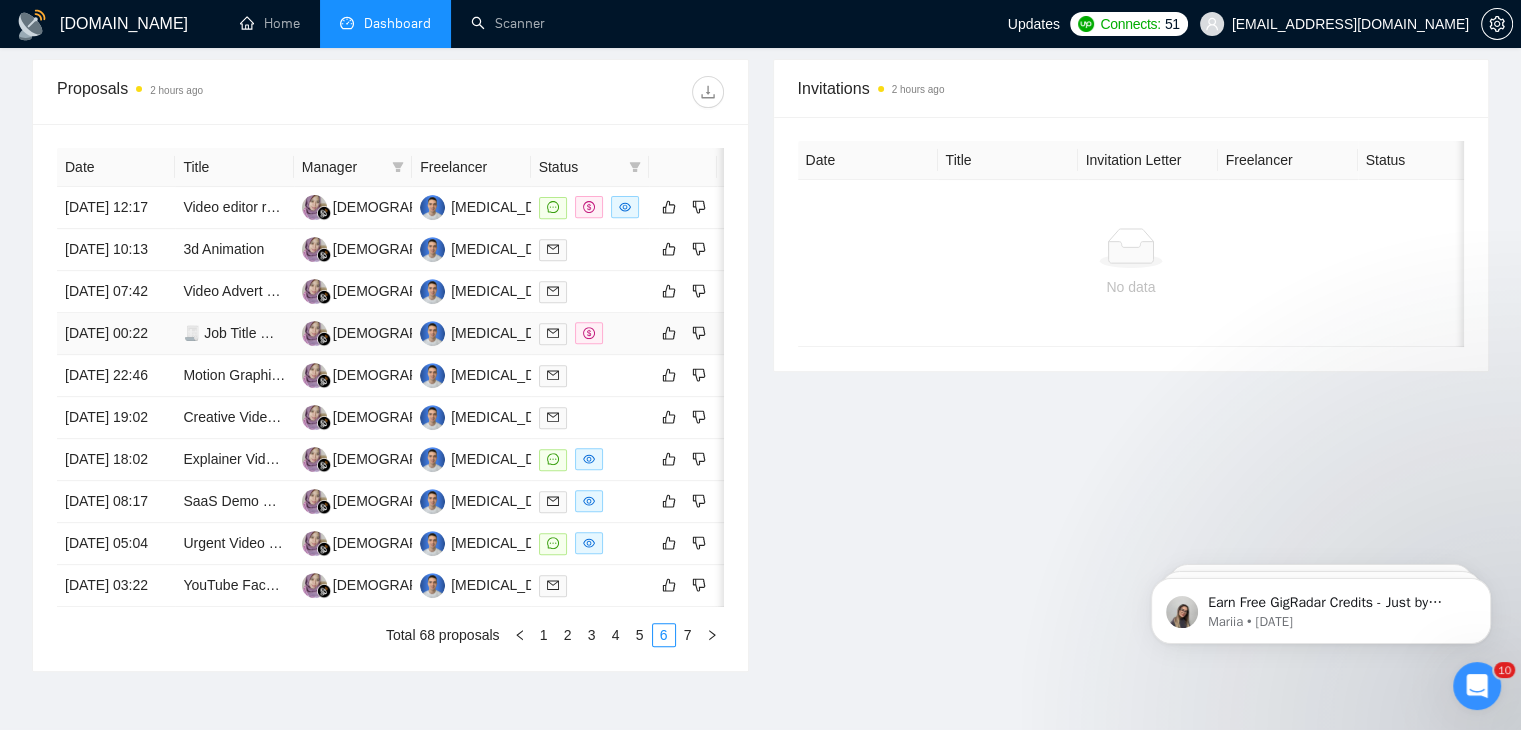scroll, scrollTop: 1056, scrollLeft: 0, axis: vertical 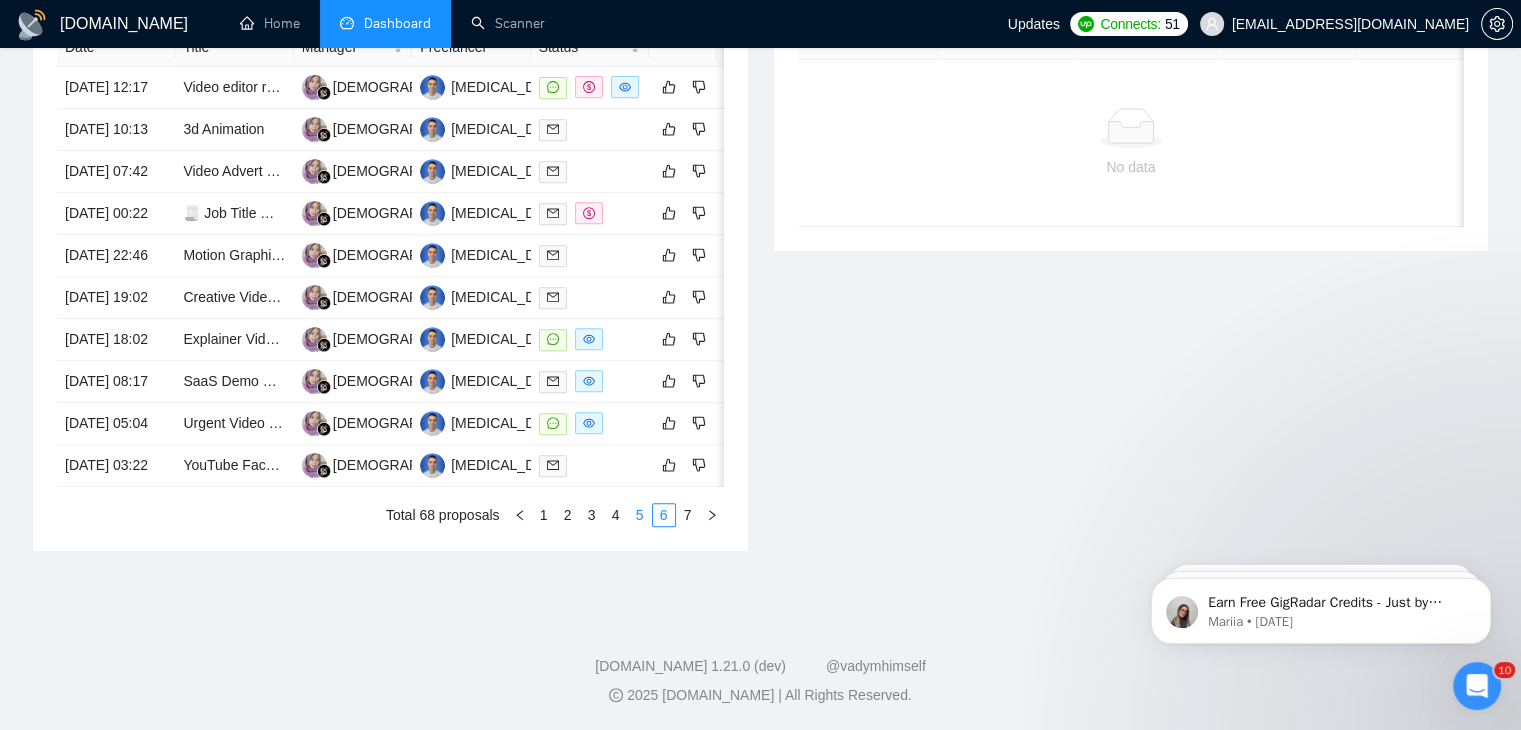click on "5" at bounding box center (640, 515) 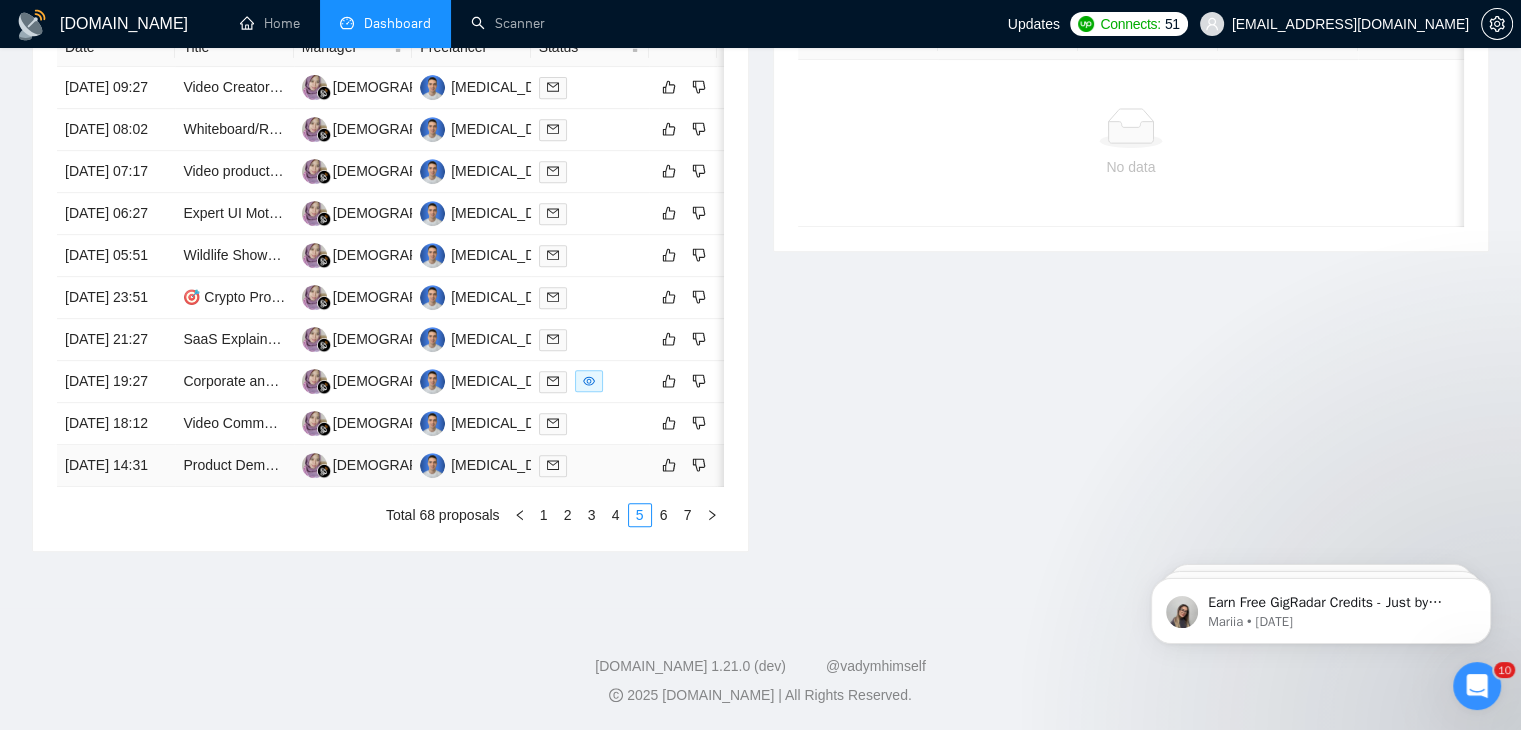 click on "[DATE] 14:31" at bounding box center [116, 466] 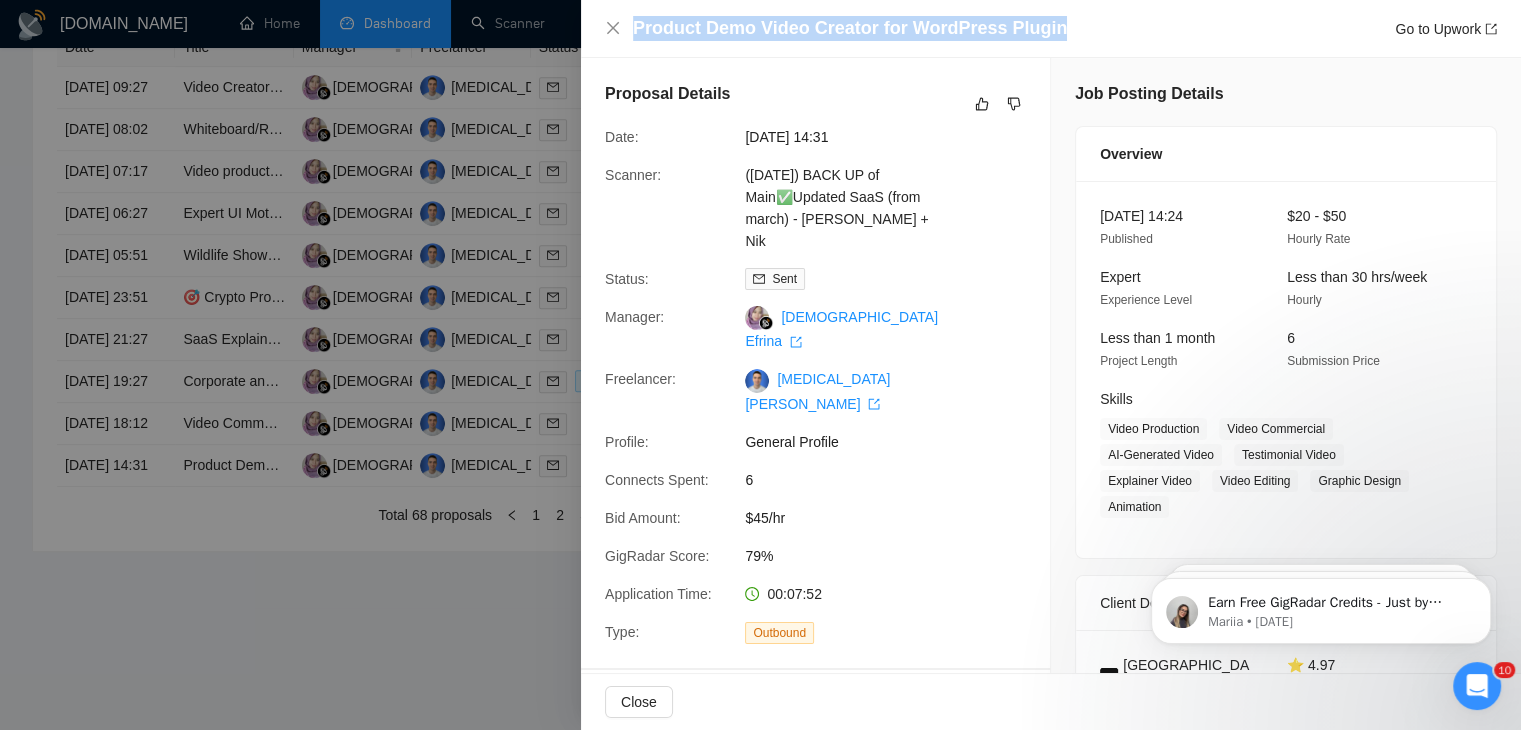 drag, startPoint x: 1055, startPoint y: 25, endPoint x: 626, endPoint y: 17, distance: 429.0746 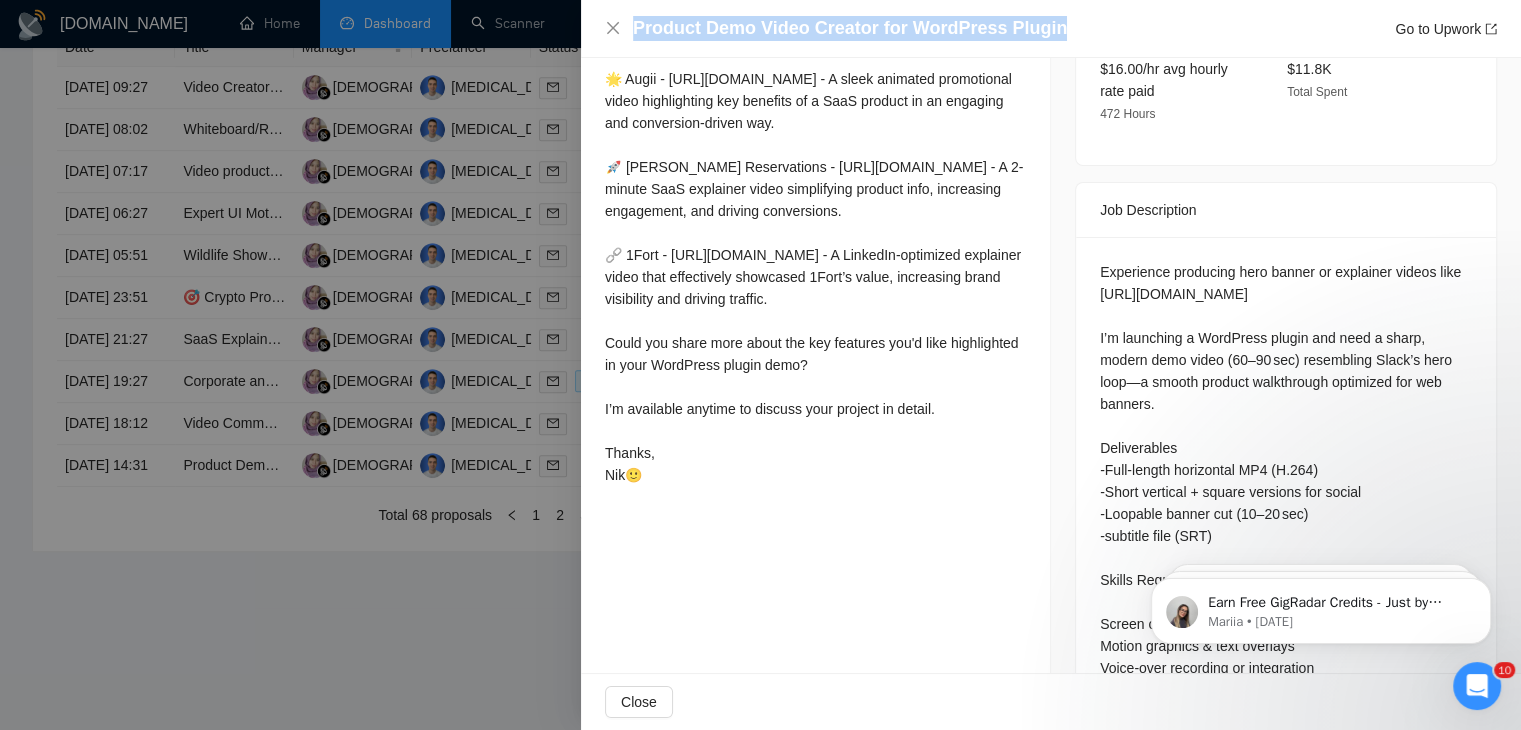 scroll, scrollTop: 748, scrollLeft: 0, axis: vertical 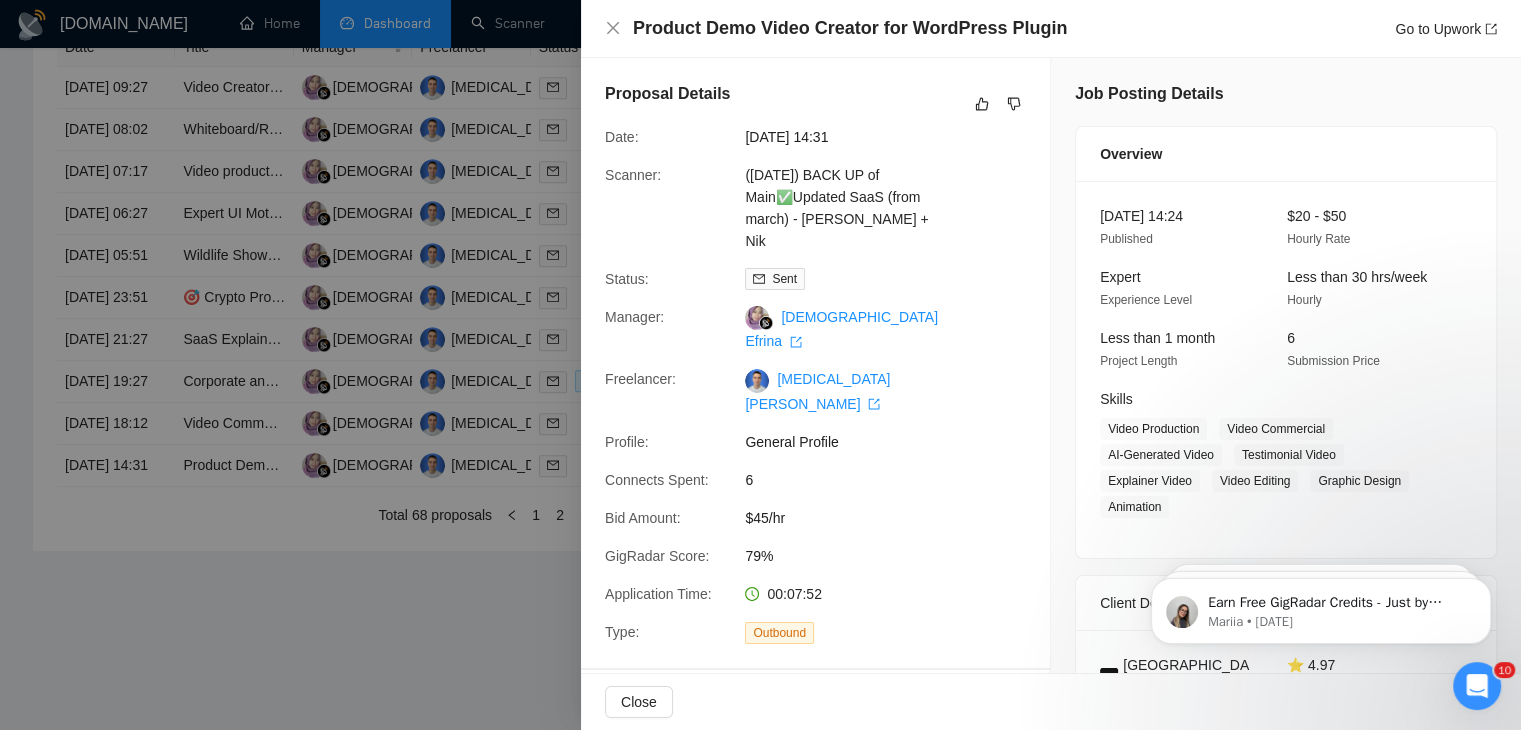 drag, startPoint x: 1415, startPoint y: 25, endPoint x: 1460, endPoint y: 74, distance: 66.52819 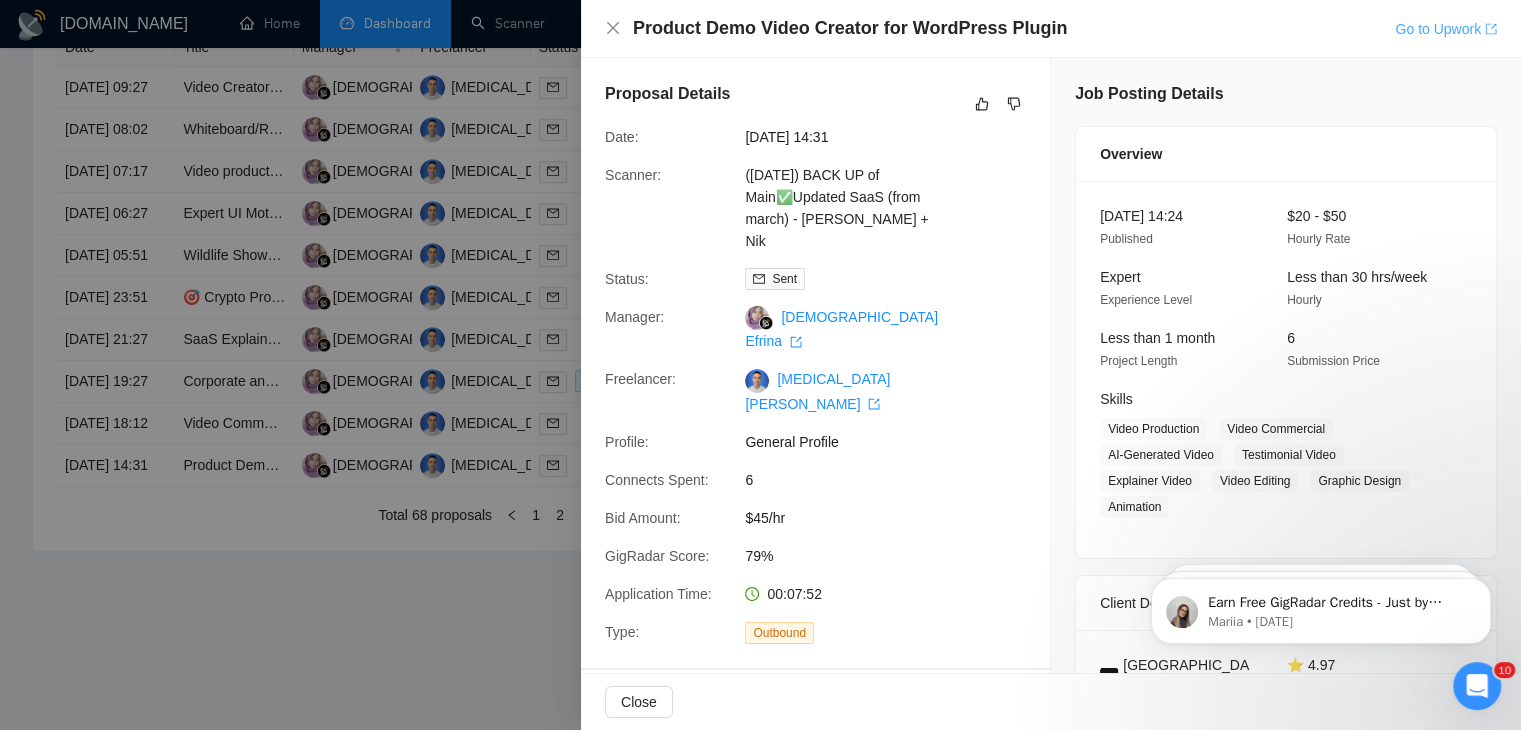 drag, startPoint x: 1428, startPoint y: 29, endPoint x: 1478, endPoint y: 23, distance: 50.358715 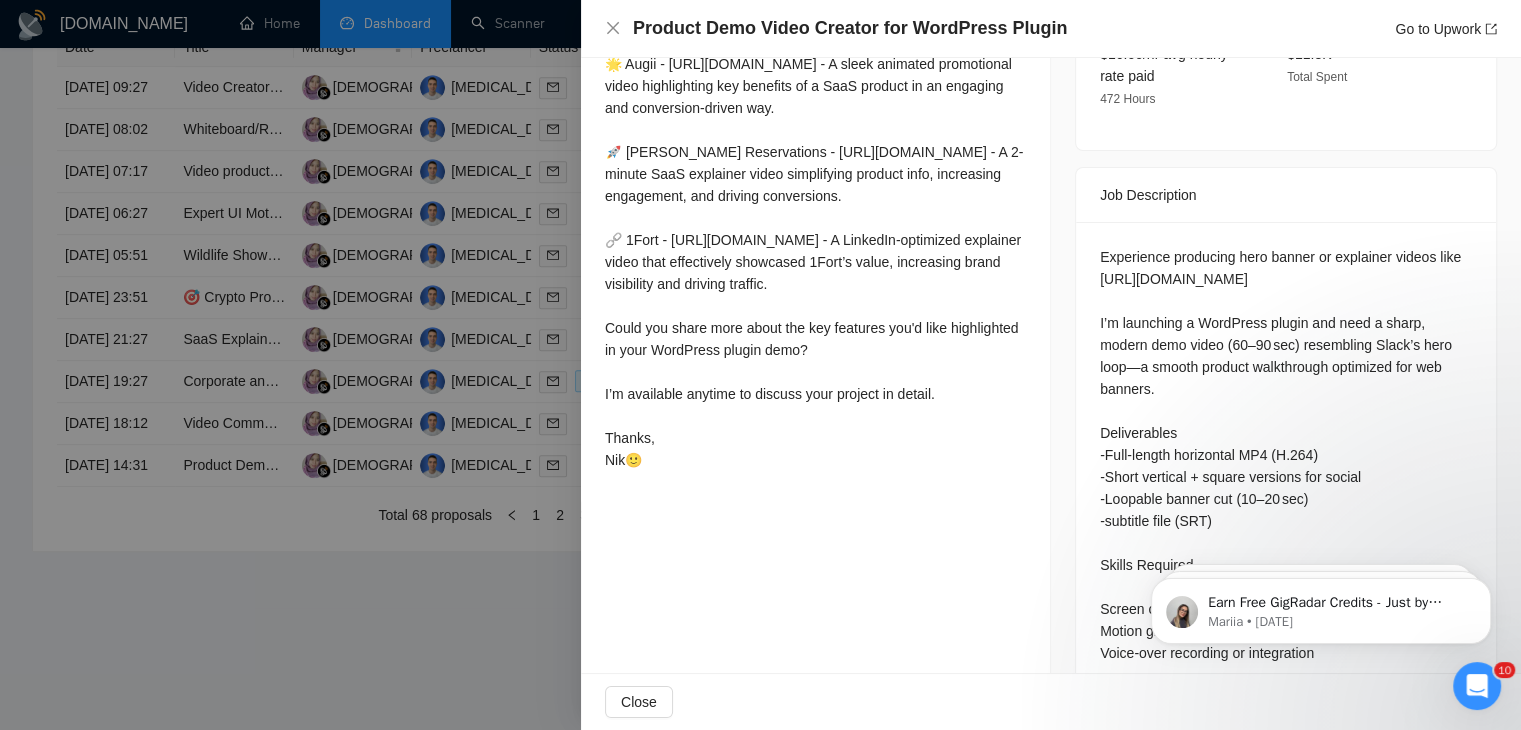 scroll, scrollTop: 782, scrollLeft: 0, axis: vertical 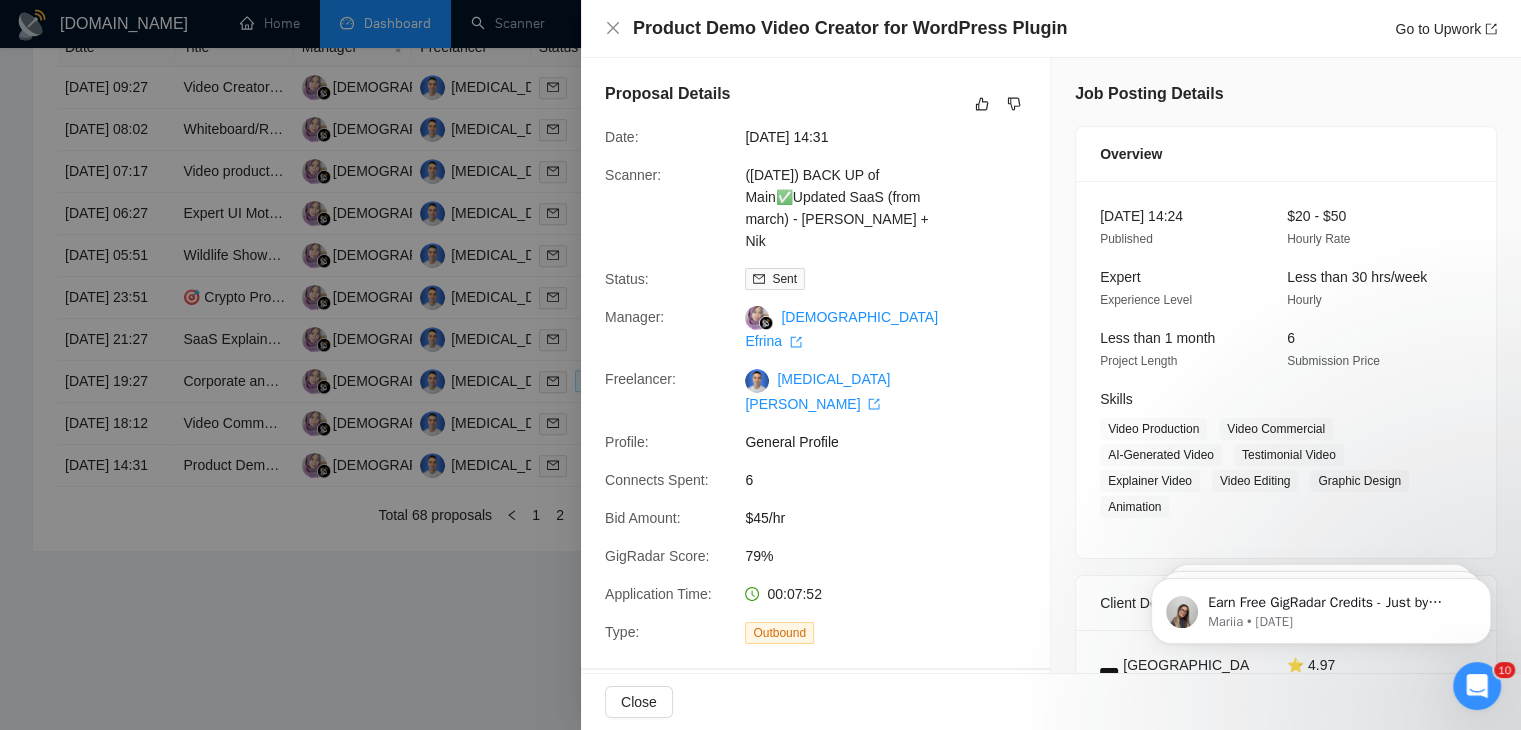 click at bounding box center (760, 365) 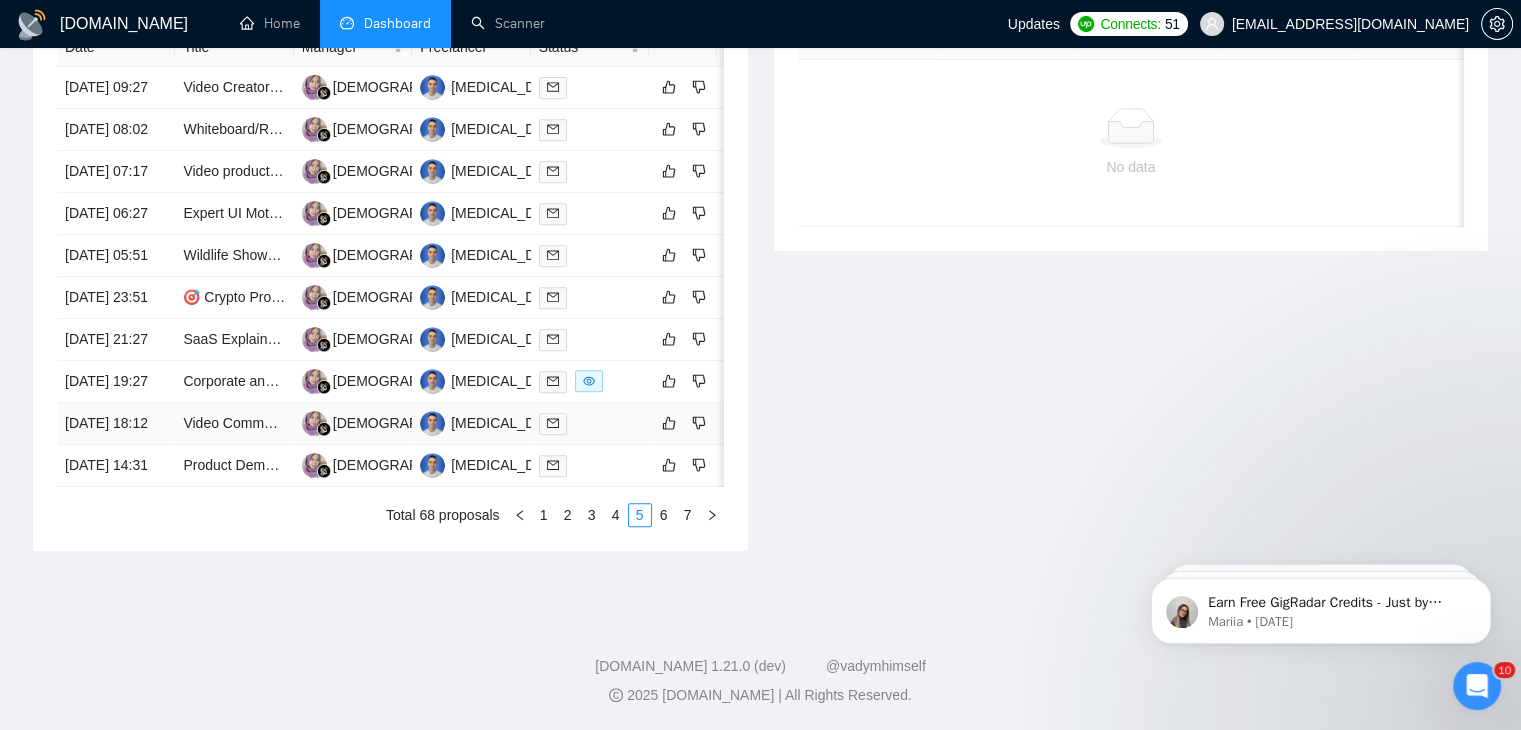 click on "[DATE] 18:12" at bounding box center [116, 424] 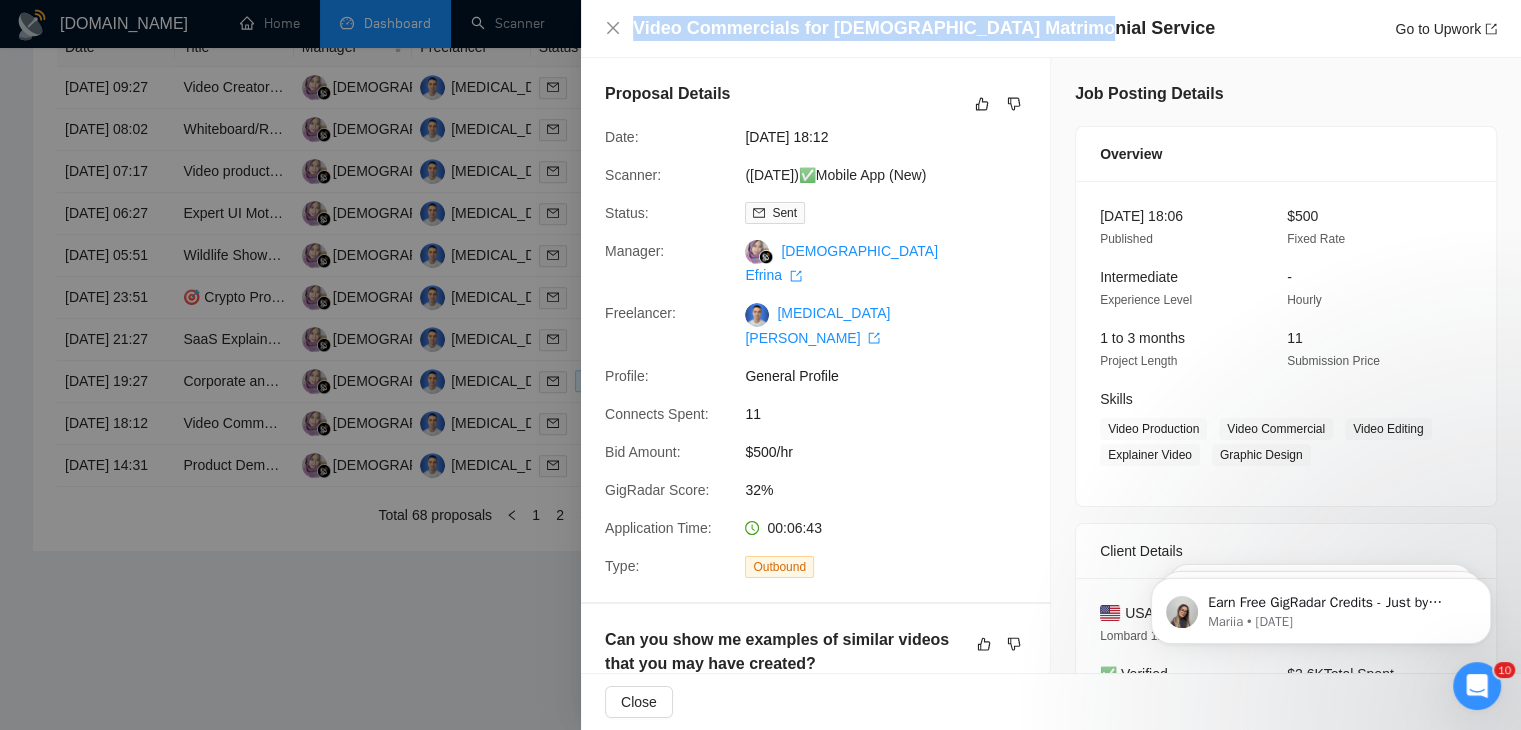 drag, startPoint x: 1064, startPoint y: 26, endPoint x: 619, endPoint y: 17, distance: 445.091 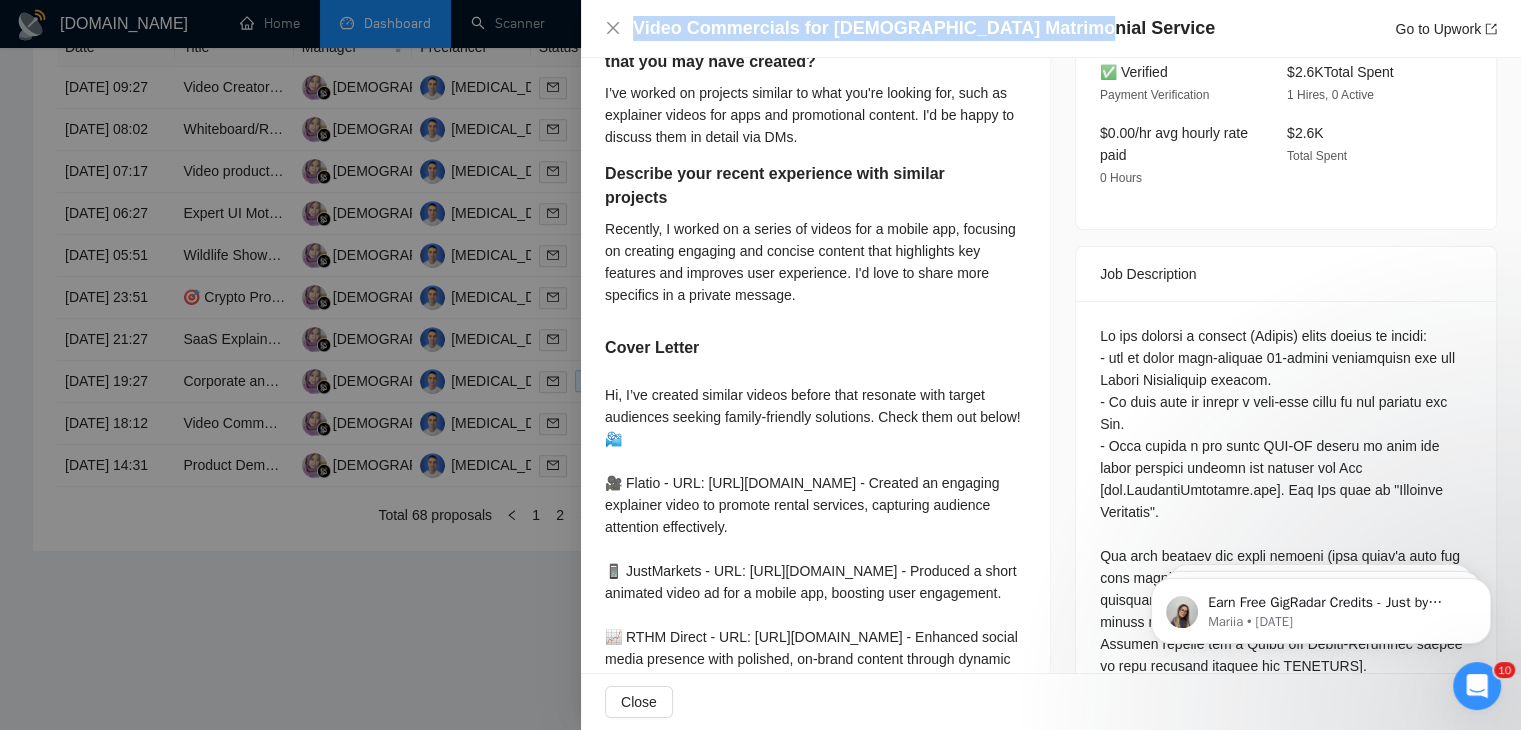 scroll, scrollTop: 607, scrollLeft: 0, axis: vertical 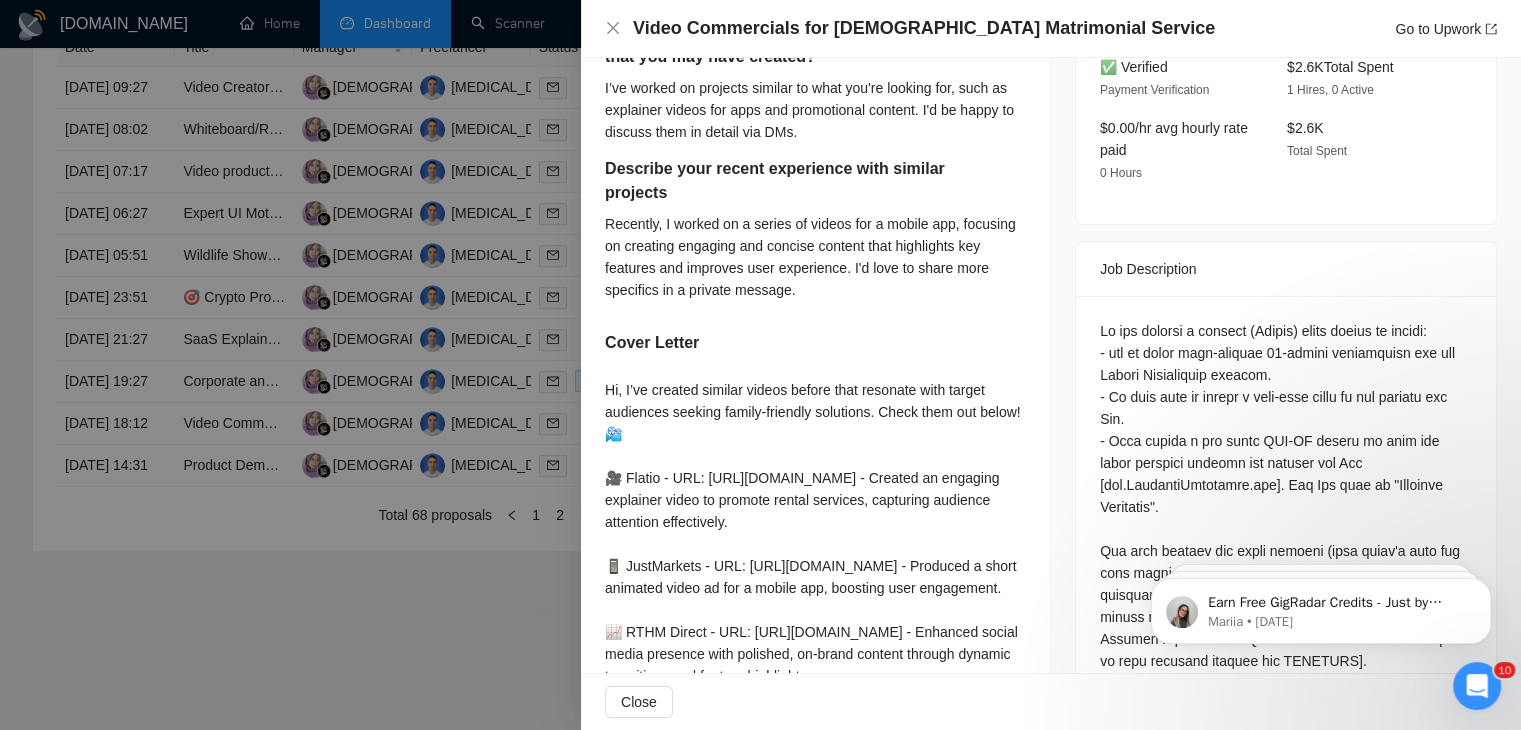 click at bounding box center [760, 365] 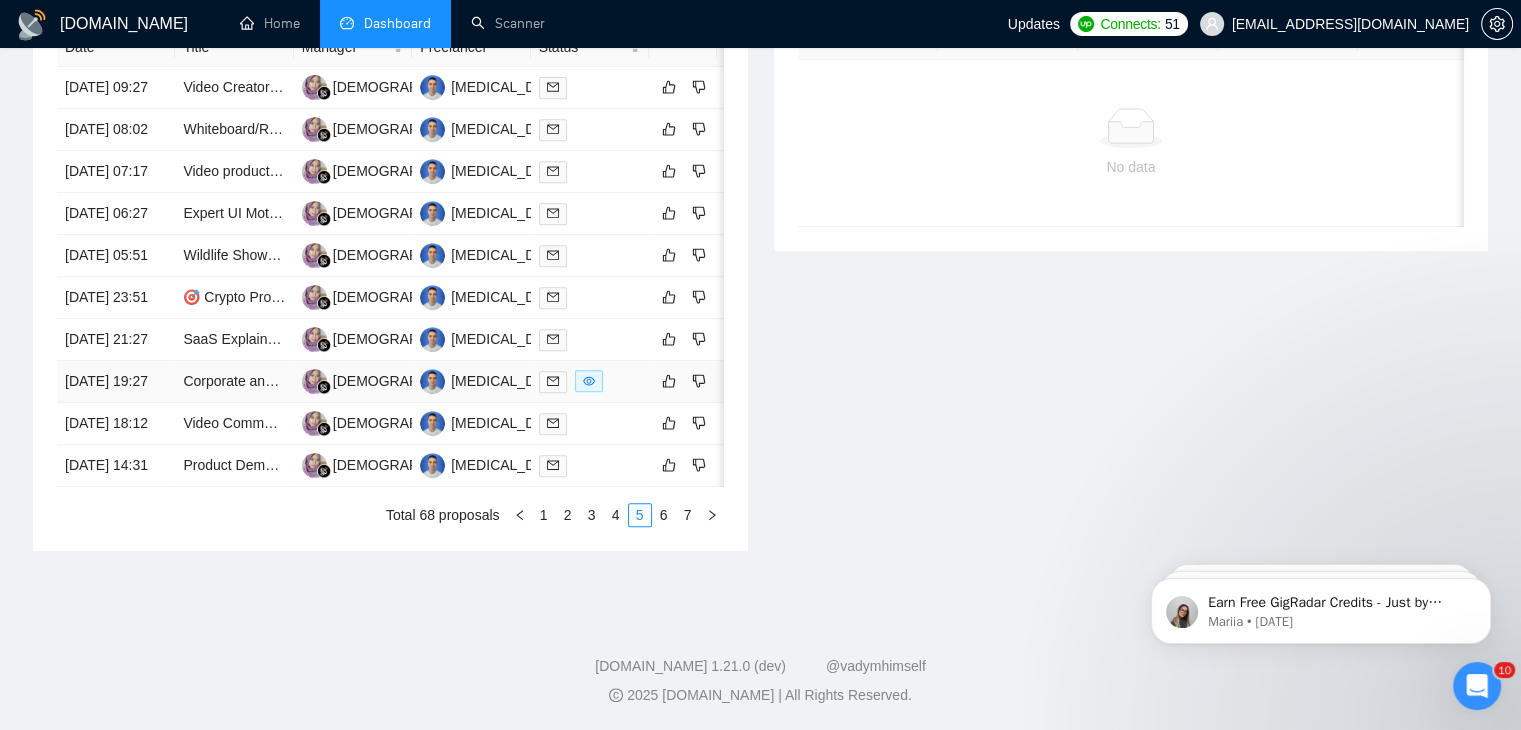 click on "[DATE] 19:27" at bounding box center [116, 382] 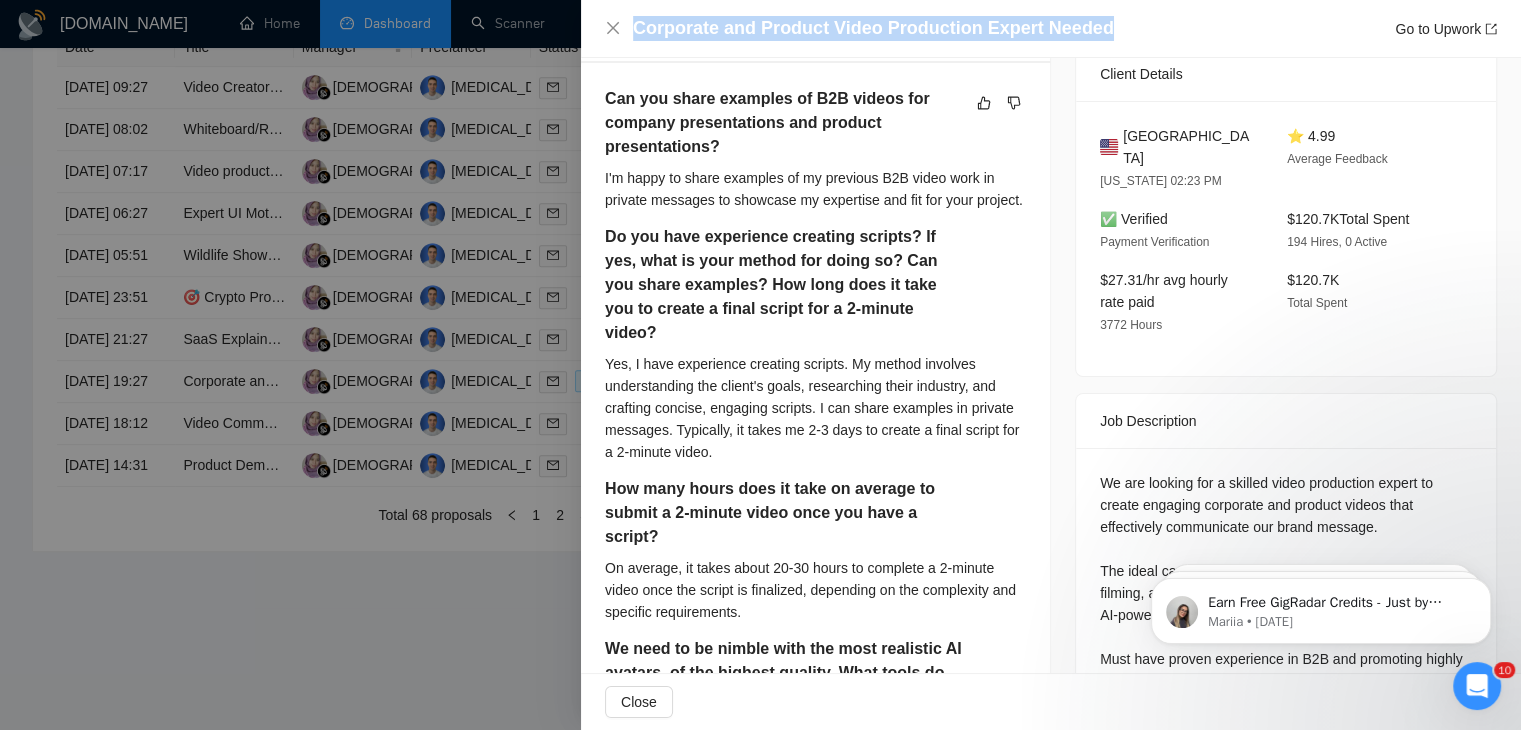 drag, startPoint x: 1120, startPoint y: 21, endPoint x: 626, endPoint y: 37, distance: 494.25903 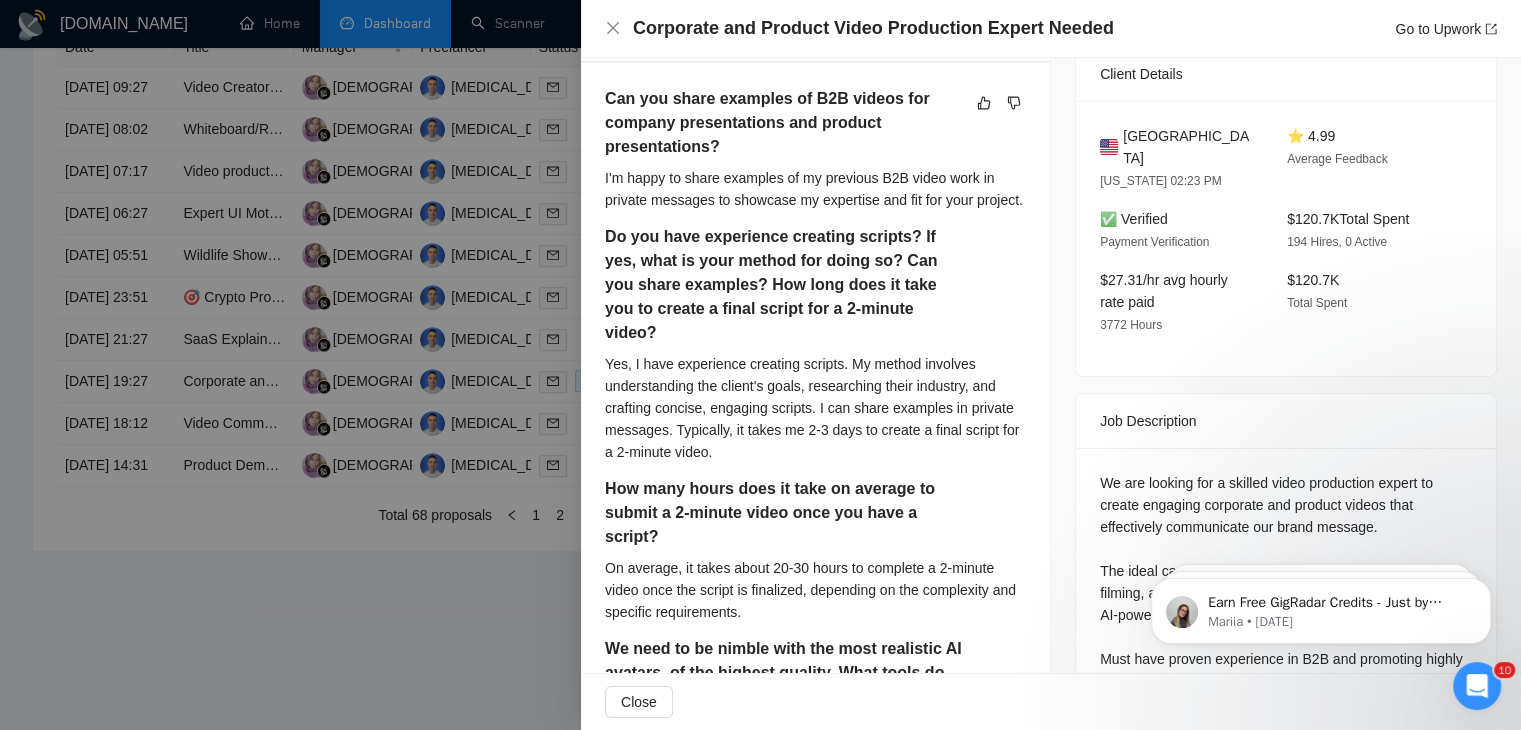 drag, startPoint x: 1437, startPoint y: 35, endPoint x: 1496, endPoint y: 120, distance: 103.4698 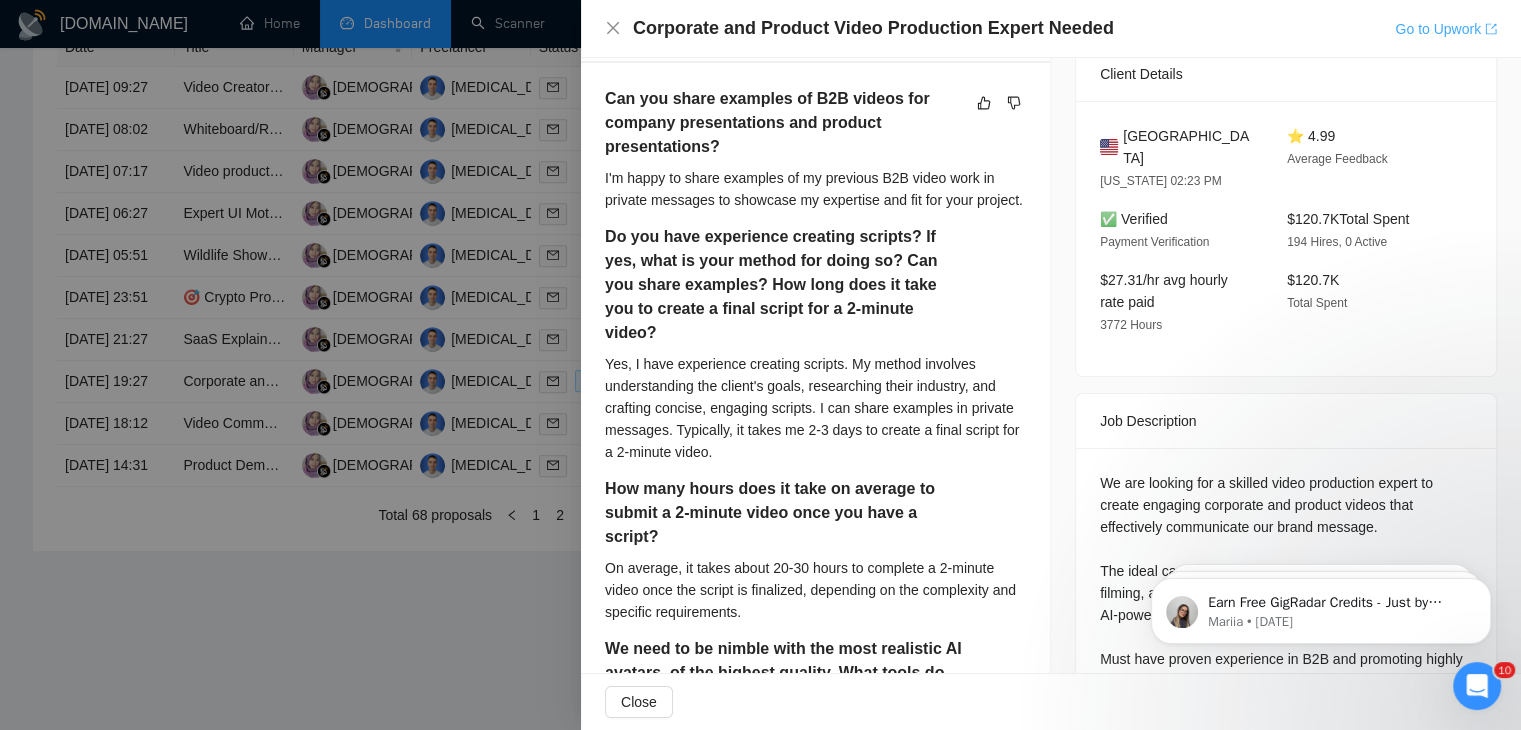drag, startPoint x: 1442, startPoint y: 25, endPoint x: 1473, endPoint y: 25, distance: 31 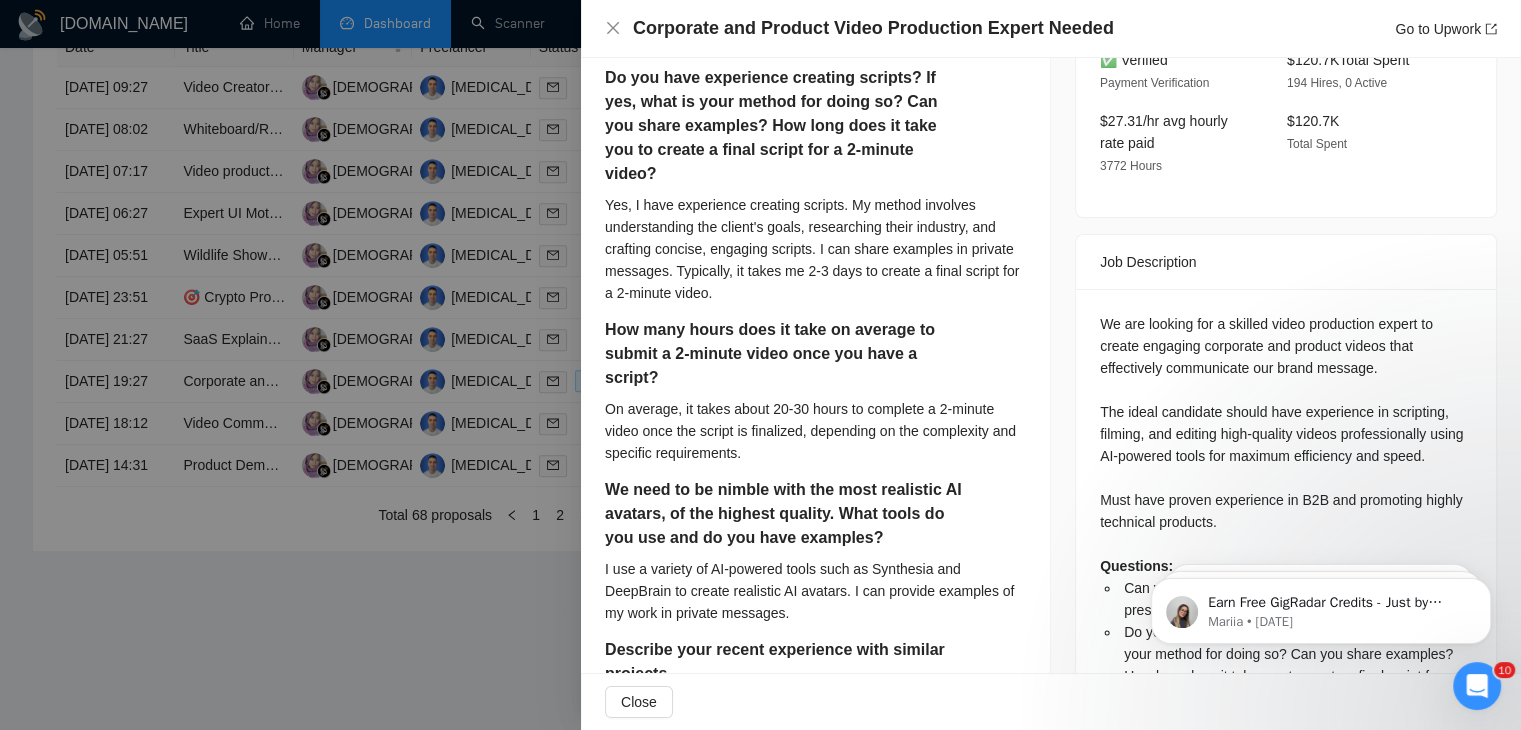 scroll, scrollTop: 767, scrollLeft: 0, axis: vertical 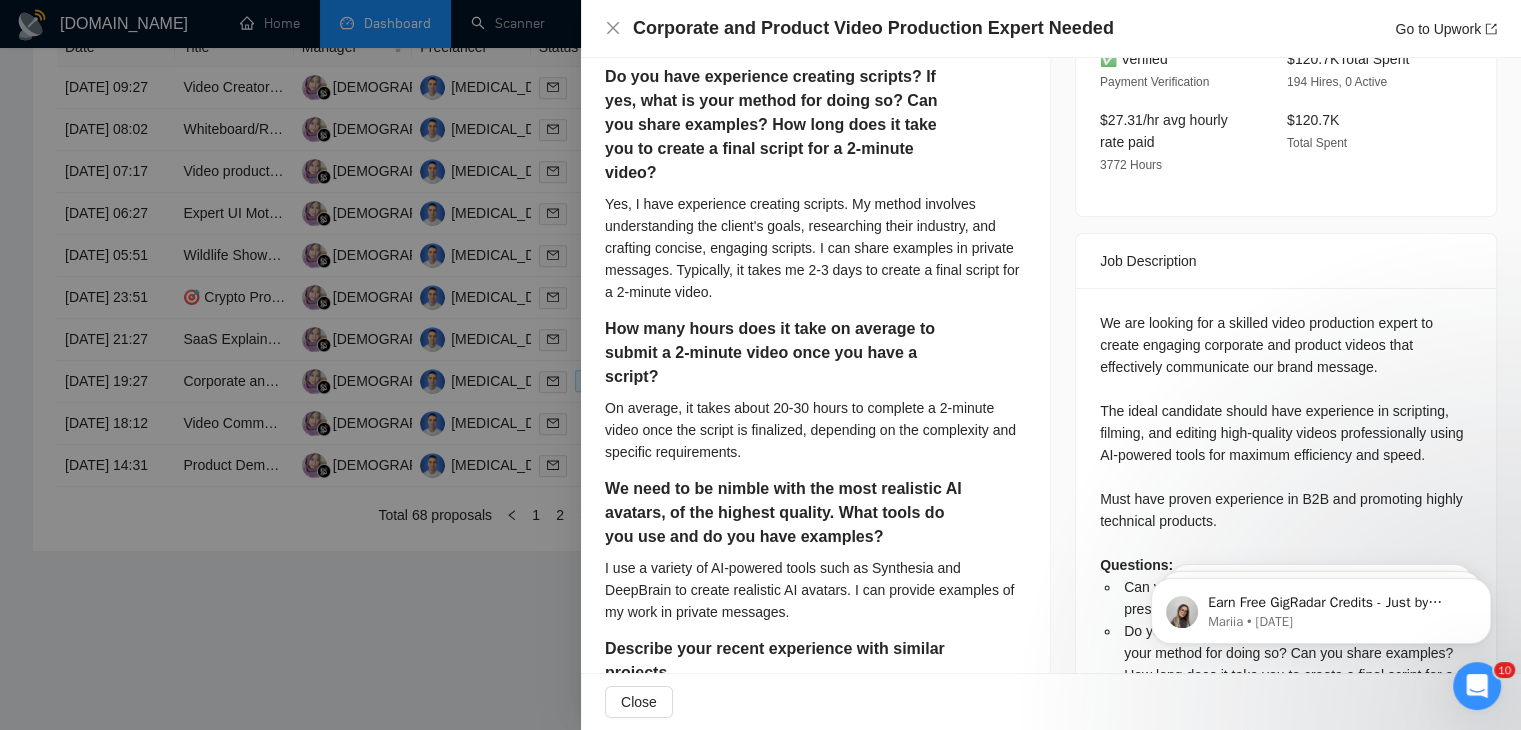 click at bounding box center (760, 365) 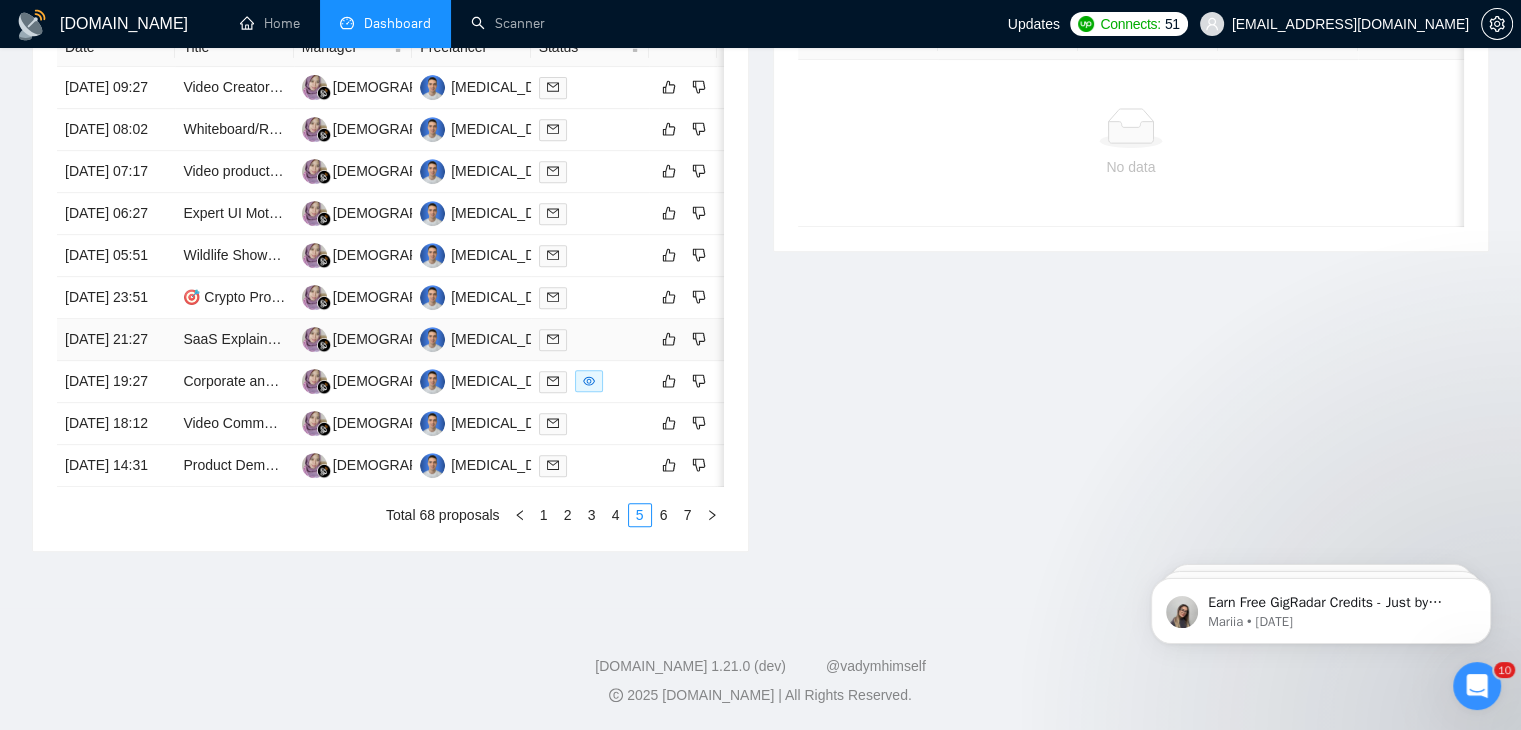 click on "[DATE] 21:27" at bounding box center (116, 340) 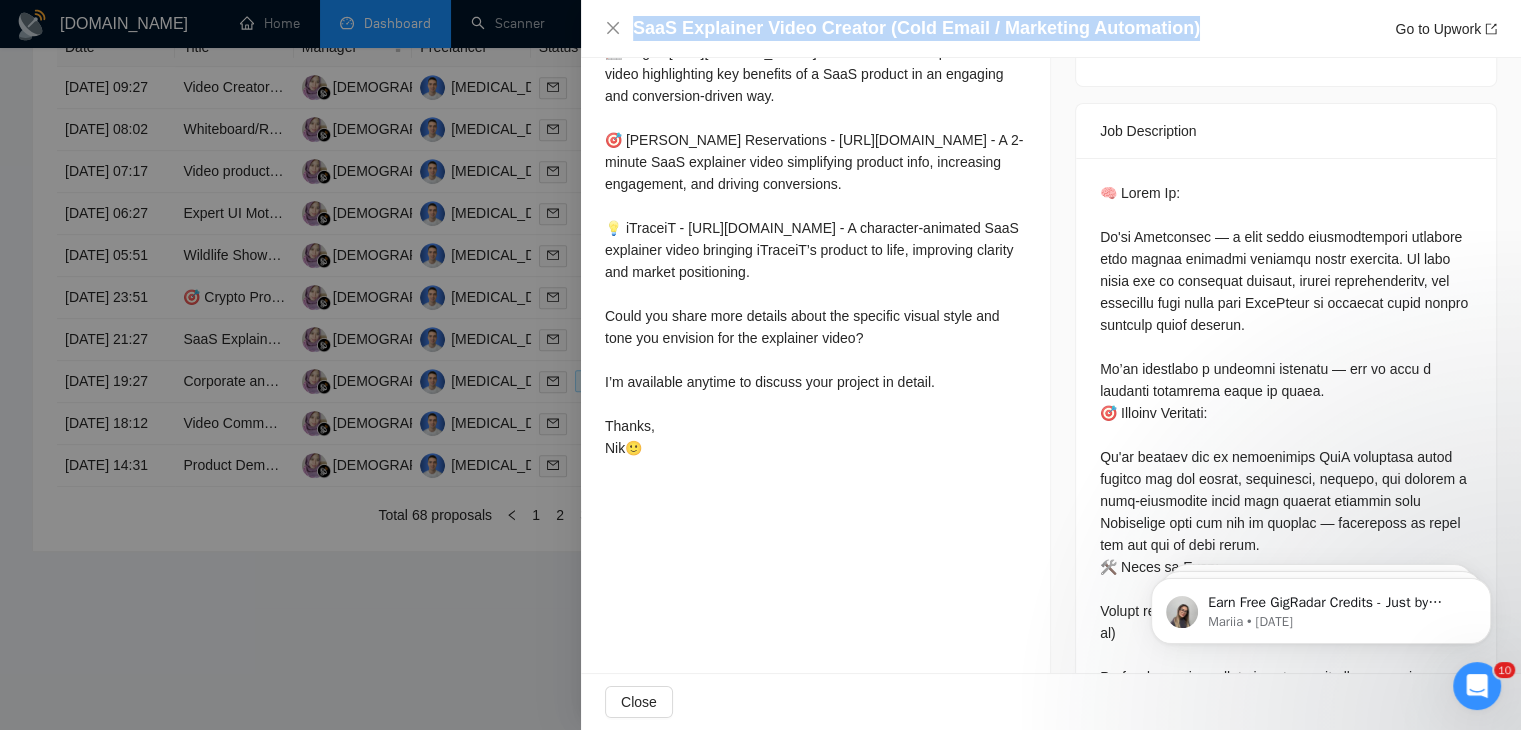 drag, startPoint x: 1188, startPoint y: 29, endPoint x: 596, endPoint y: 31, distance: 592.00336 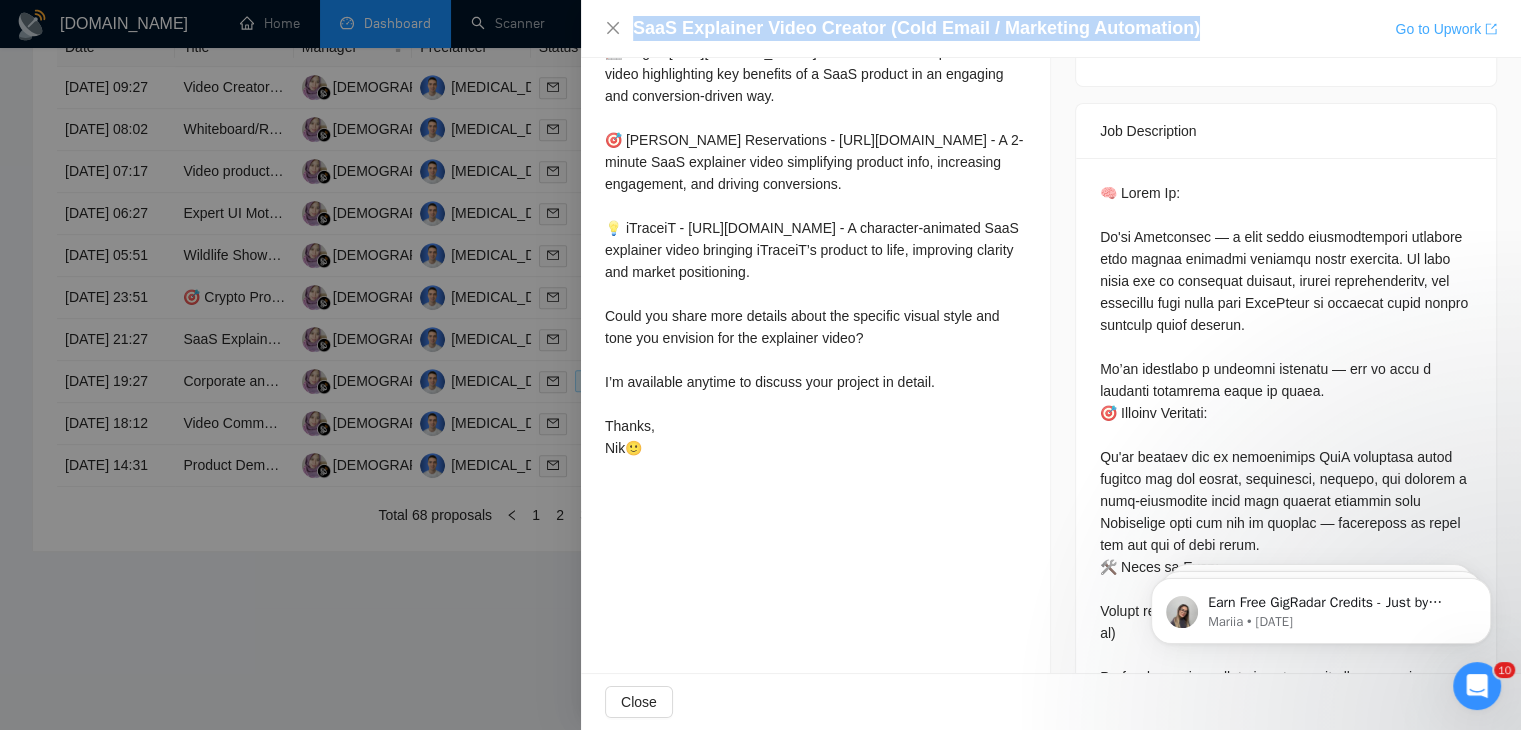 drag, startPoint x: 1422, startPoint y: 27, endPoint x: 1465, endPoint y: 33, distance: 43.416588 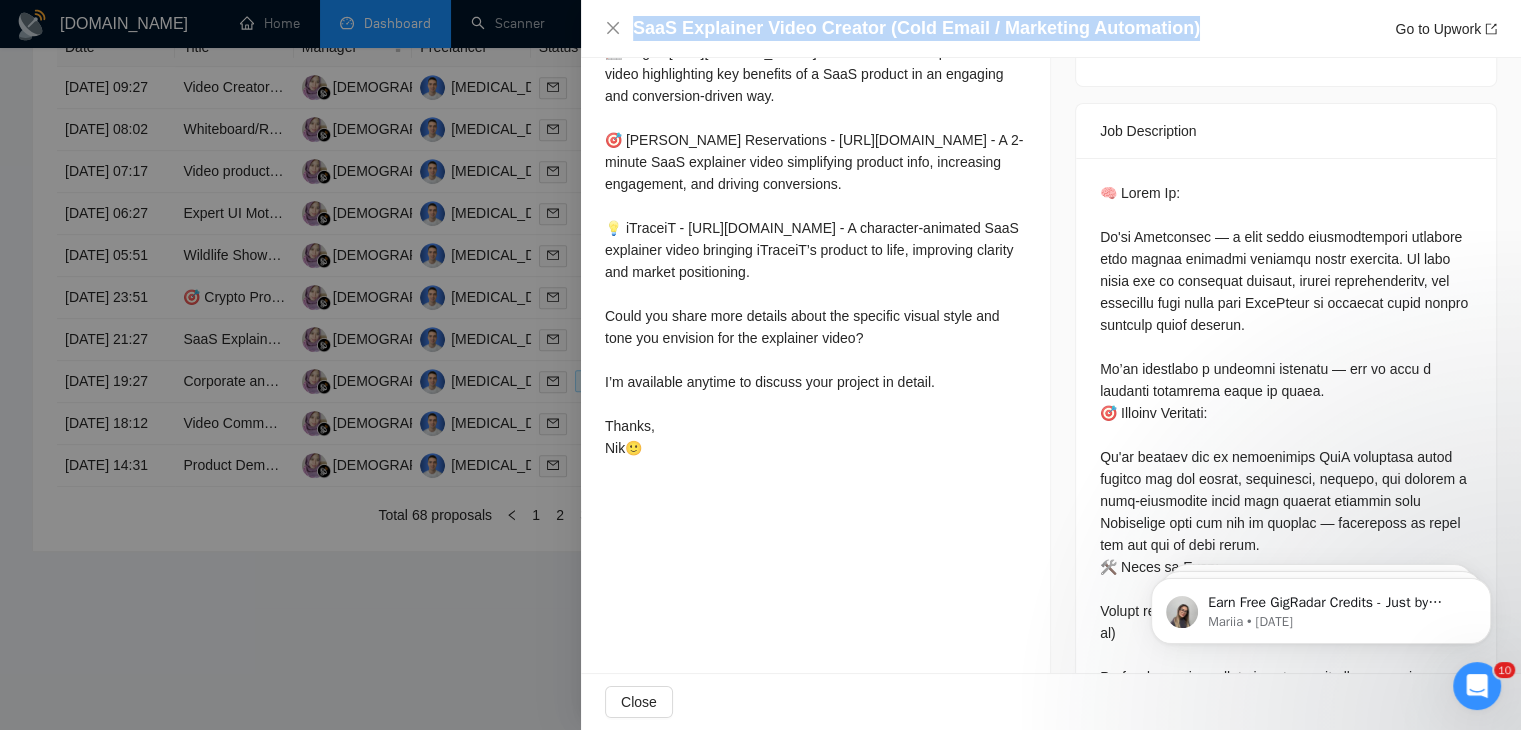 scroll, scrollTop: 0, scrollLeft: 0, axis: both 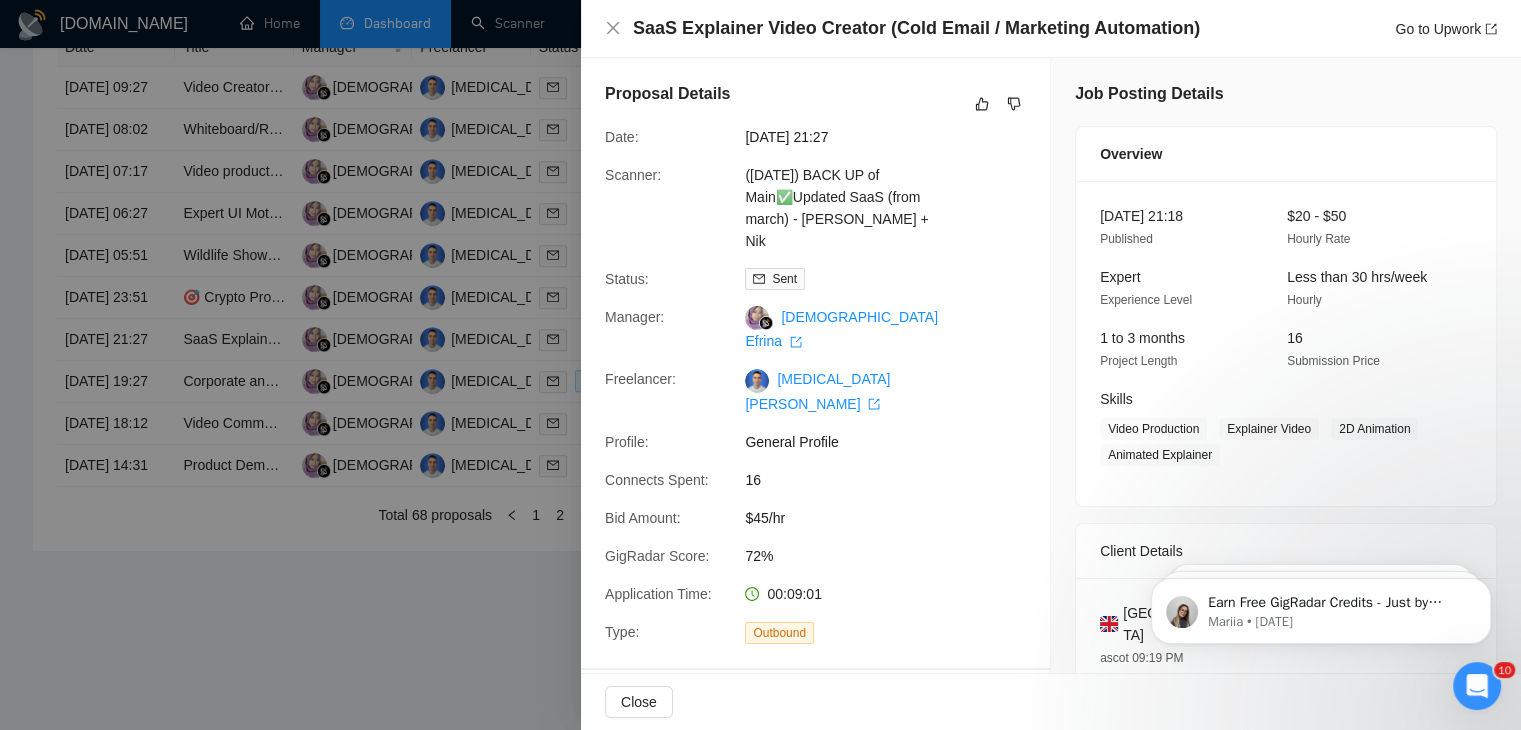 click at bounding box center [760, 365] 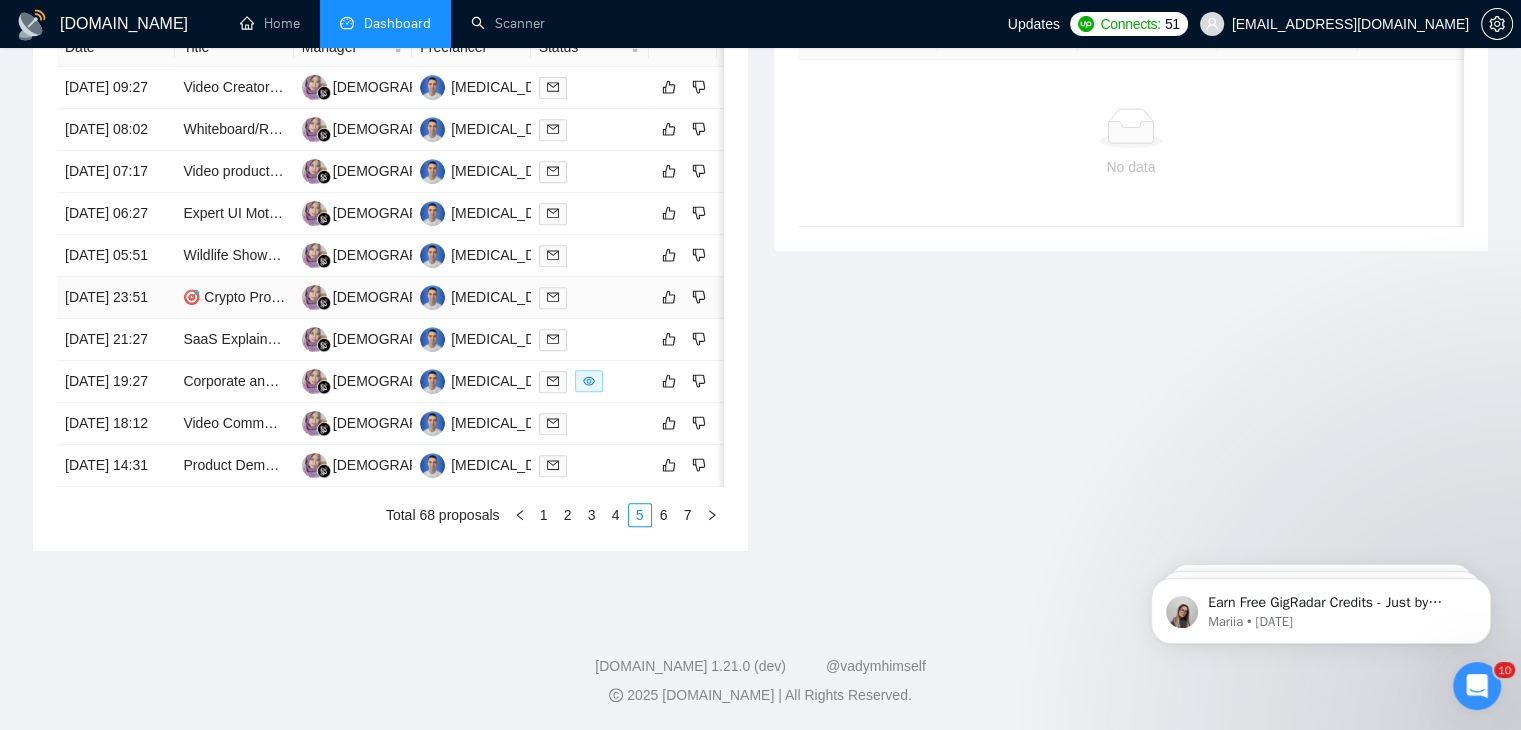 click on "[DATE] 23:51" at bounding box center [116, 298] 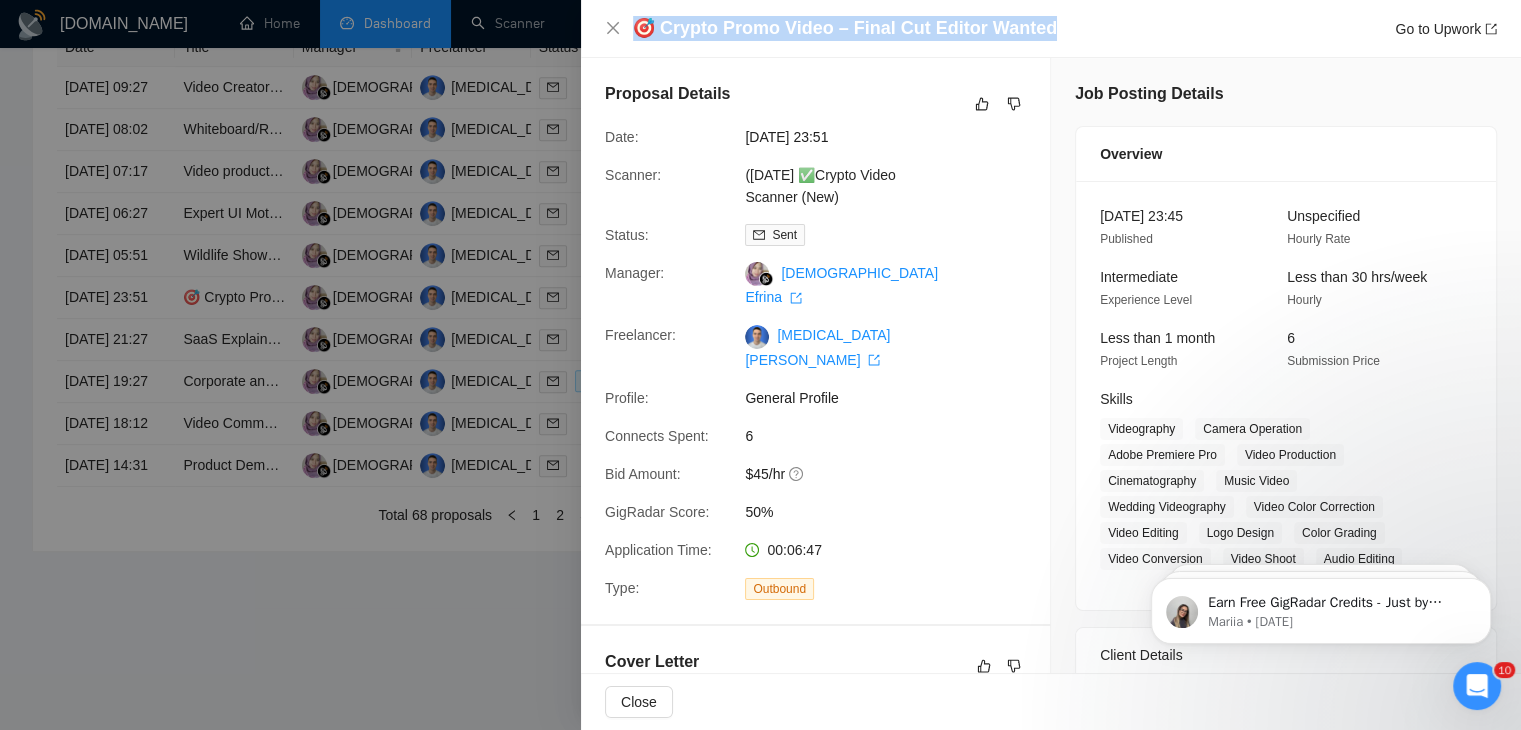 drag, startPoint x: 1056, startPoint y: 28, endPoint x: 628, endPoint y: 35, distance: 428.05725 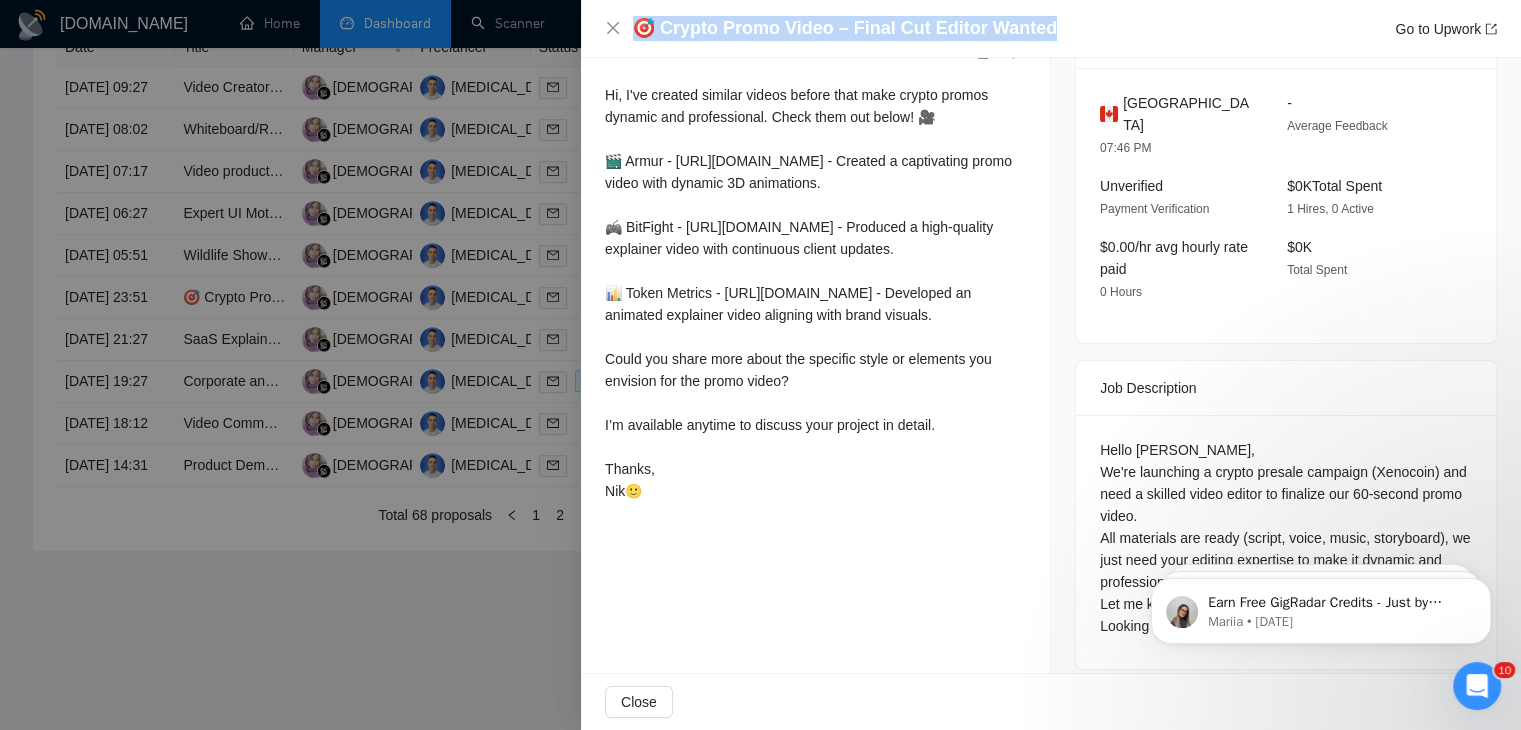 scroll, scrollTop: 0, scrollLeft: 0, axis: both 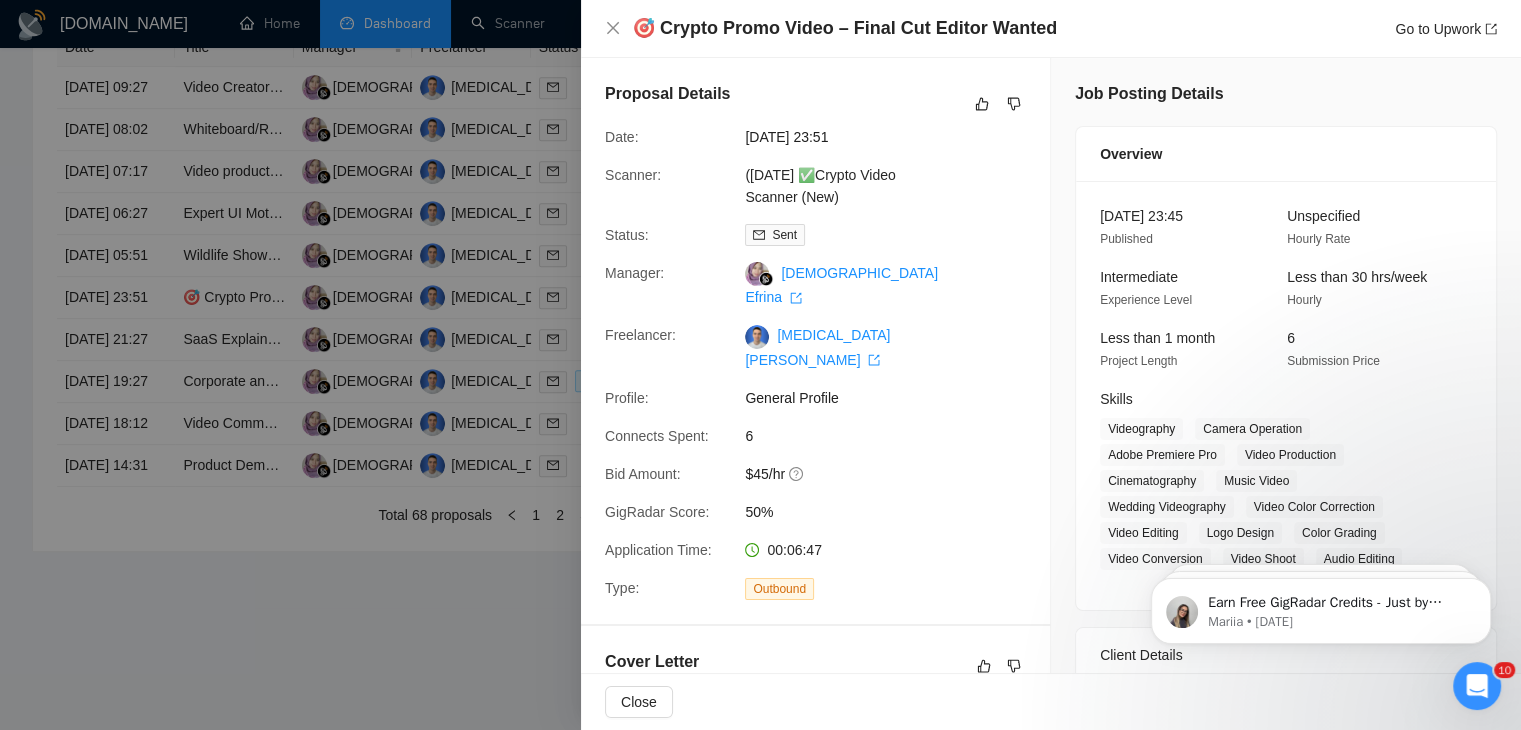 click at bounding box center (760, 365) 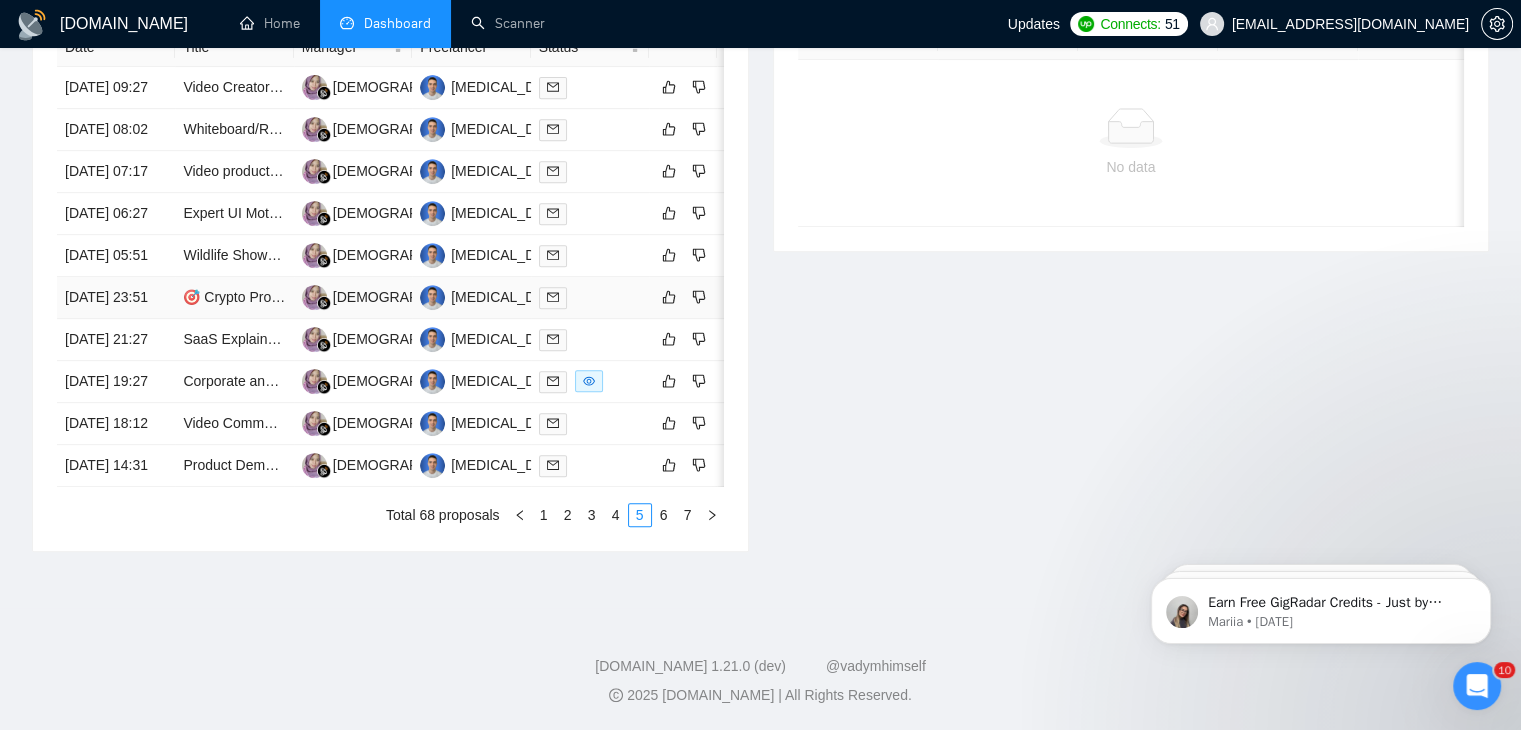 scroll, scrollTop: 916, scrollLeft: 0, axis: vertical 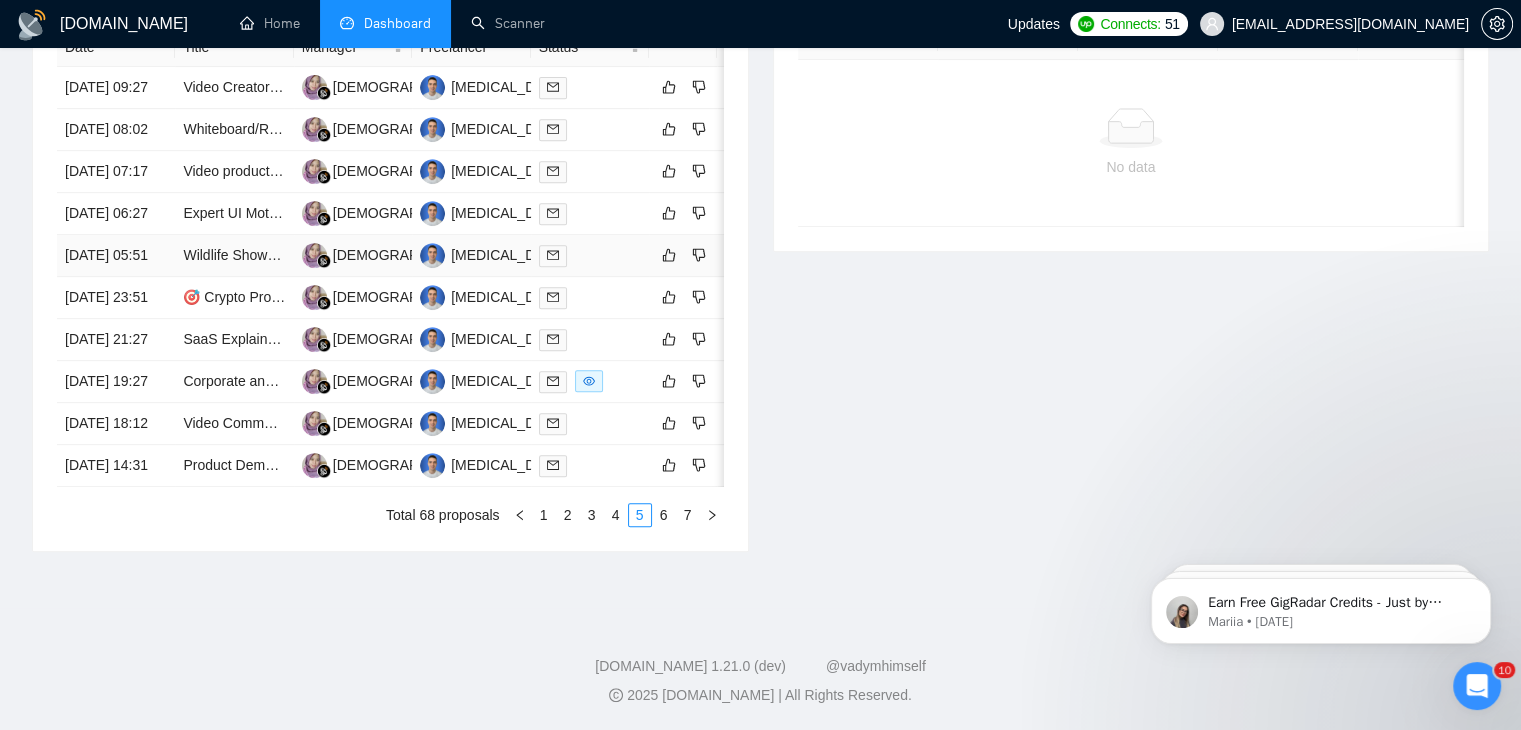 click on "[DATE] 05:51" at bounding box center [116, 256] 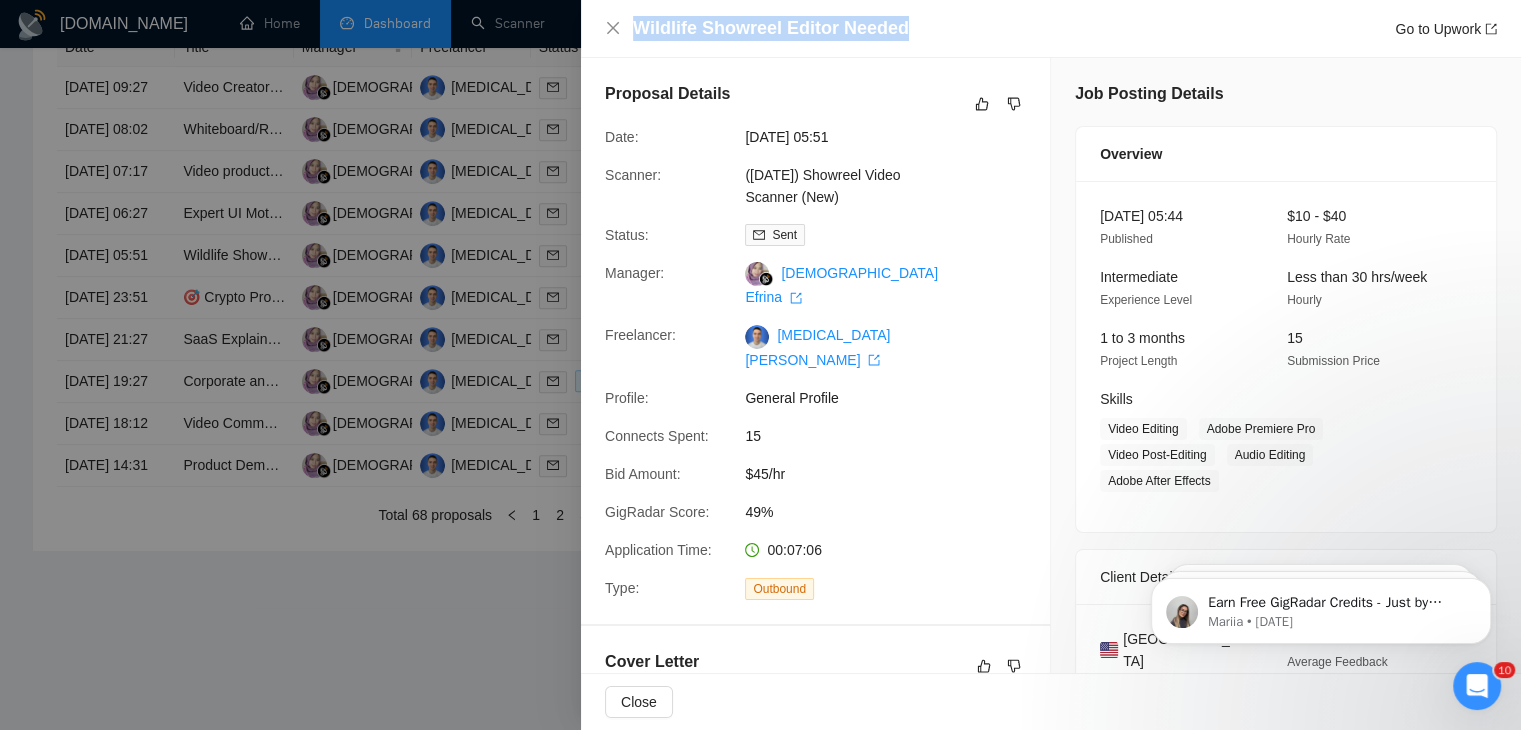 drag, startPoint x: 927, startPoint y: 29, endPoint x: 632, endPoint y: 33, distance: 295.02713 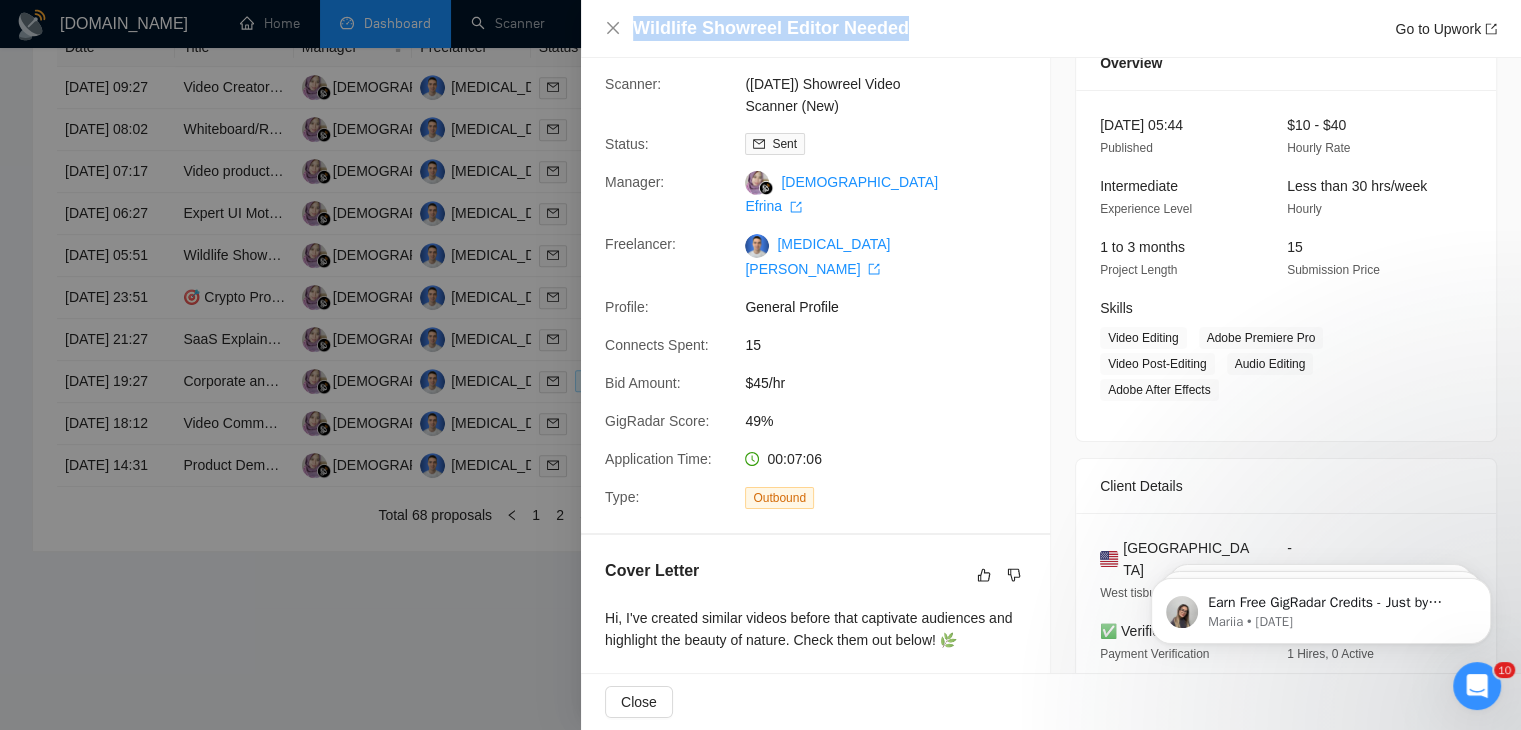 scroll, scrollTop: 542, scrollLeft: 0, axis: vertical 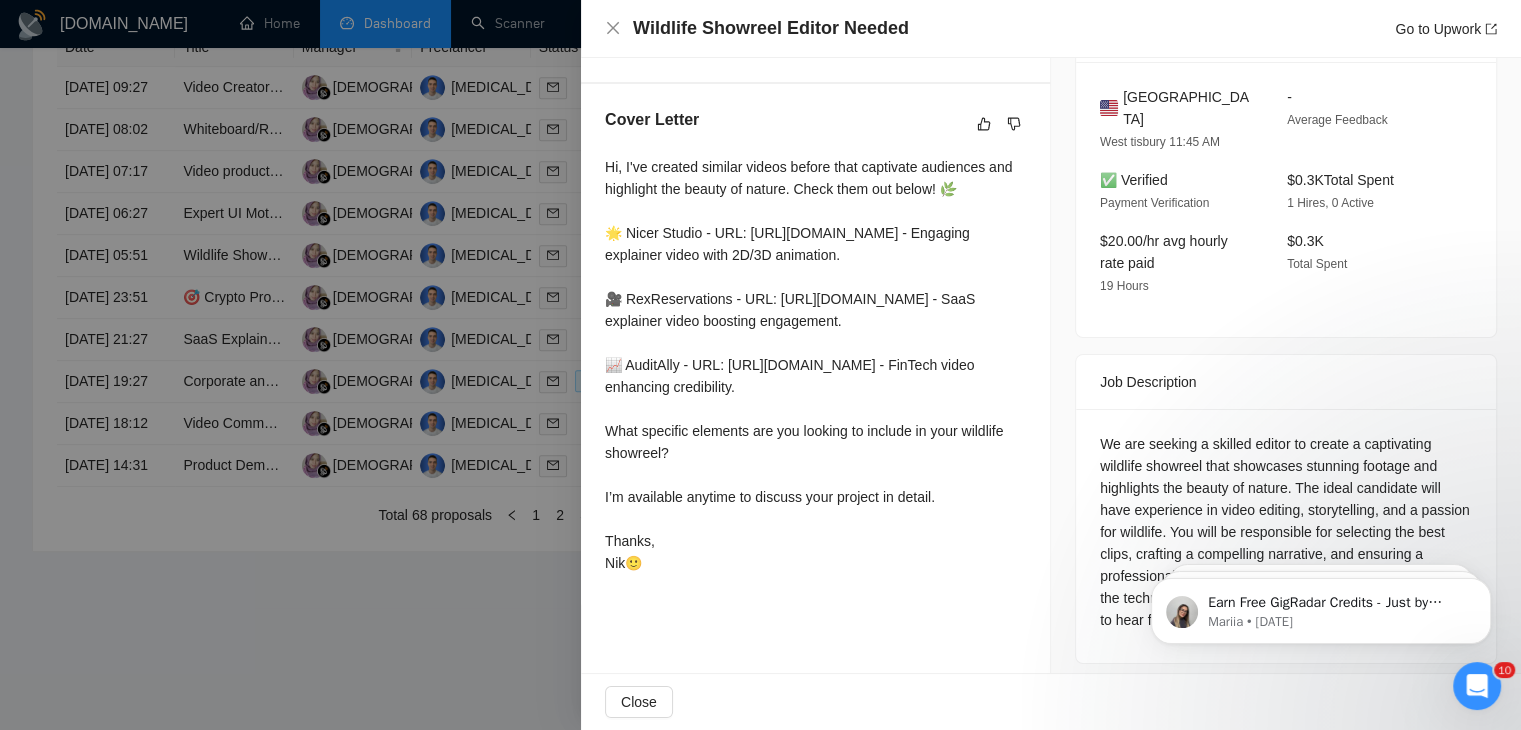 click on "Hi, I've created similar videos before that captivate audiences and highlight the beauty of nature. Check them out below! 🌿
🌟 Nicer Studio - URL: [URL][DOMAIN_NAME] - Engaging explainer video with 2D/3D animation.
🎥 RexReservations - URL: [URL][DOMAIN_NAME] - SaaS explainer video boosting engagement.
📈 AuditAlly - URL: [URL][DOMAIN_NAME] - FinTech video enhancing credibility.
What specific elements are you looking to include in your wildlife showreel?
I’m available anytime to discuss your project in detail.
Thanks,
Nik🙂" at bounding box center [815, 365] 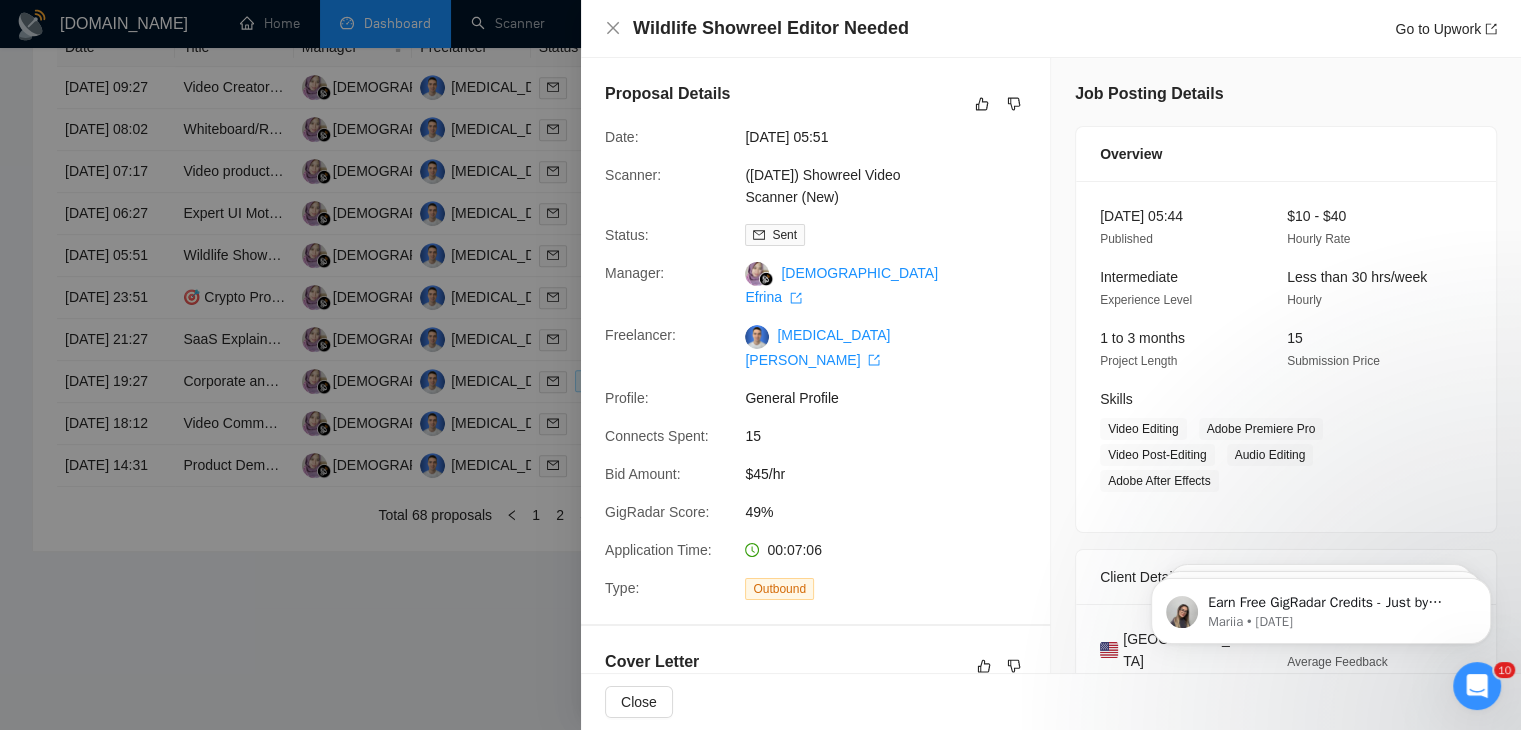 scroll, scrollTop: 0, scrollLeft: 0, axis: both 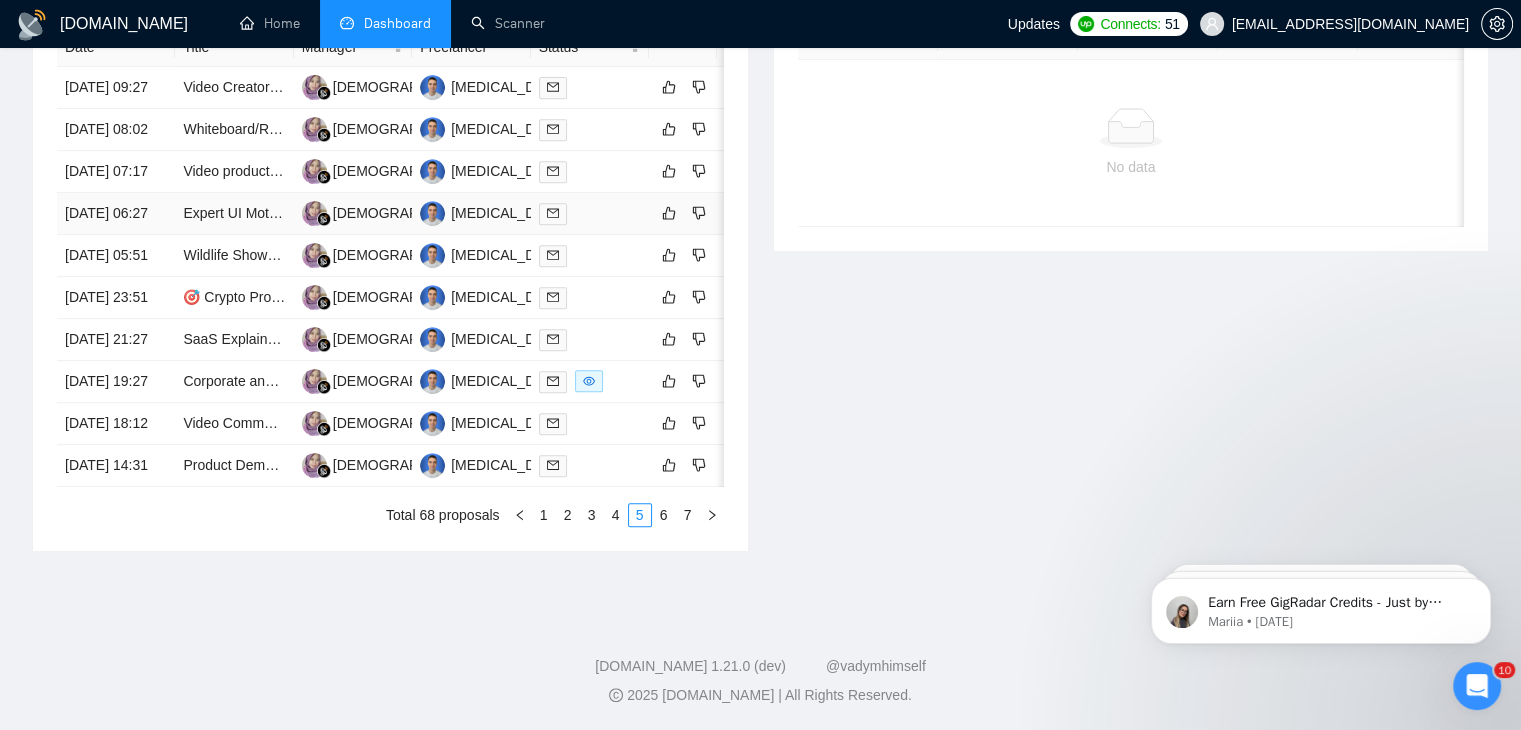 click on "[DATE] 06:27" at bounding box center [116, 214] 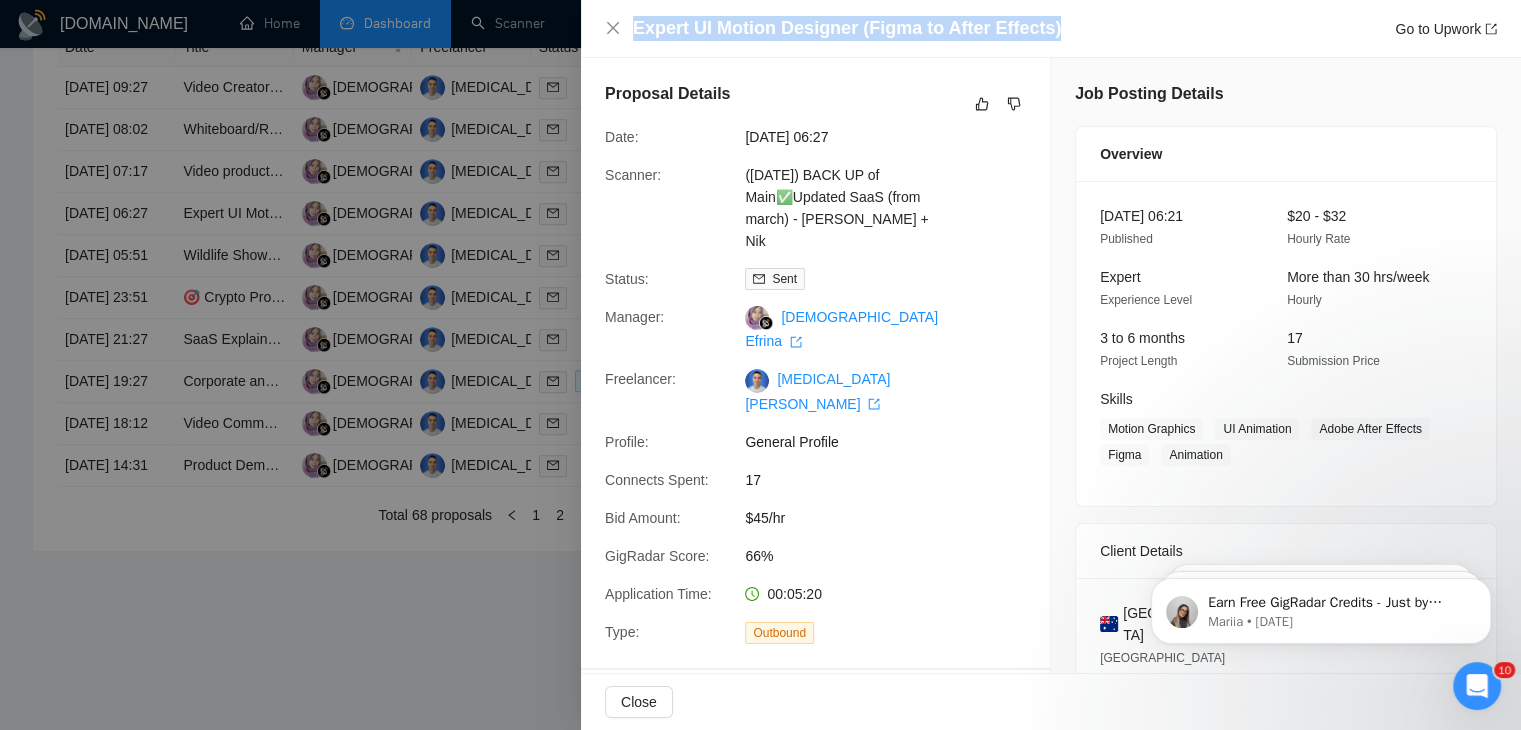 drag, startPoint x: 1052, startPoint y: 29, endPoint x: 626, endPoint y: 33, distance: 426.01877 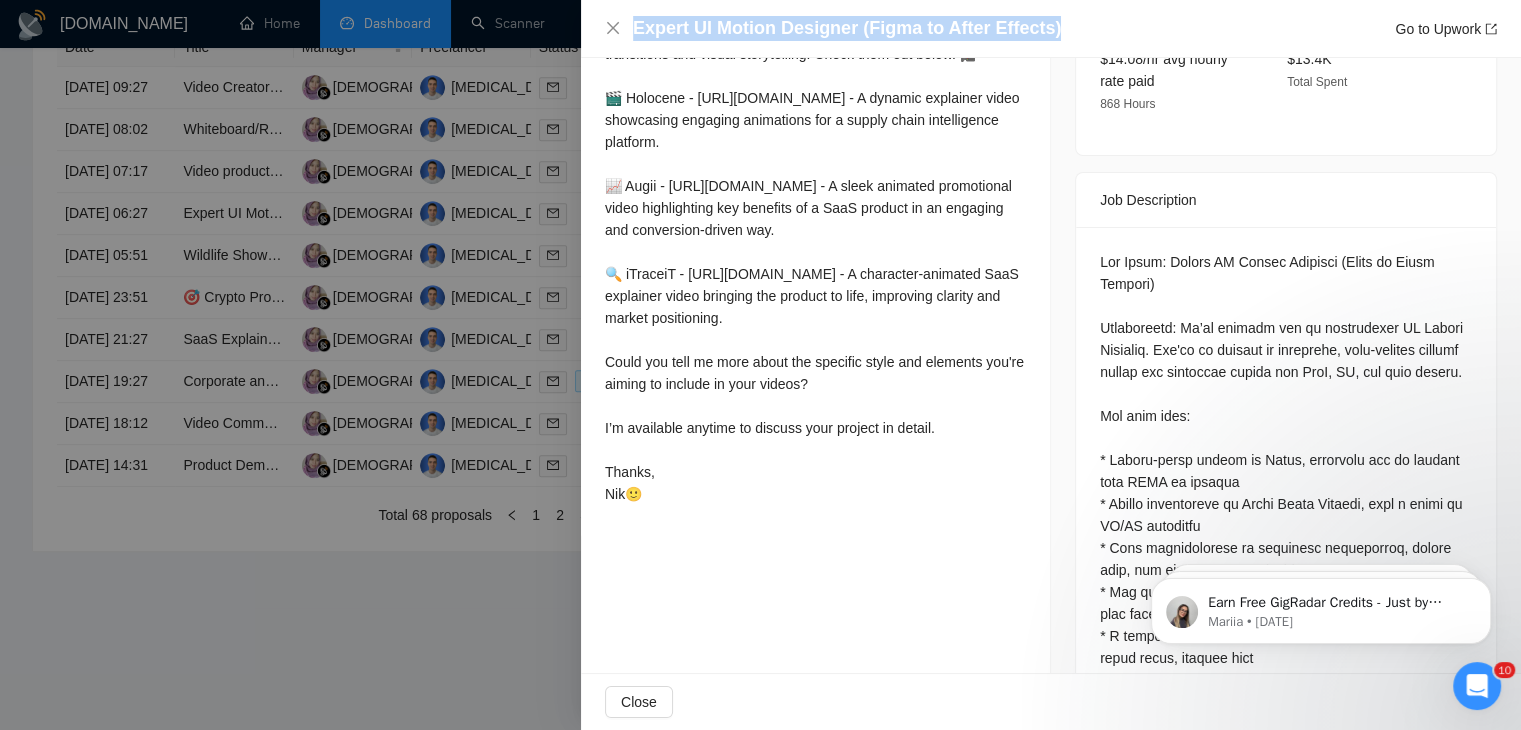 scroll, scrollTop: 727, scrollLeft: 0, axis: vertical 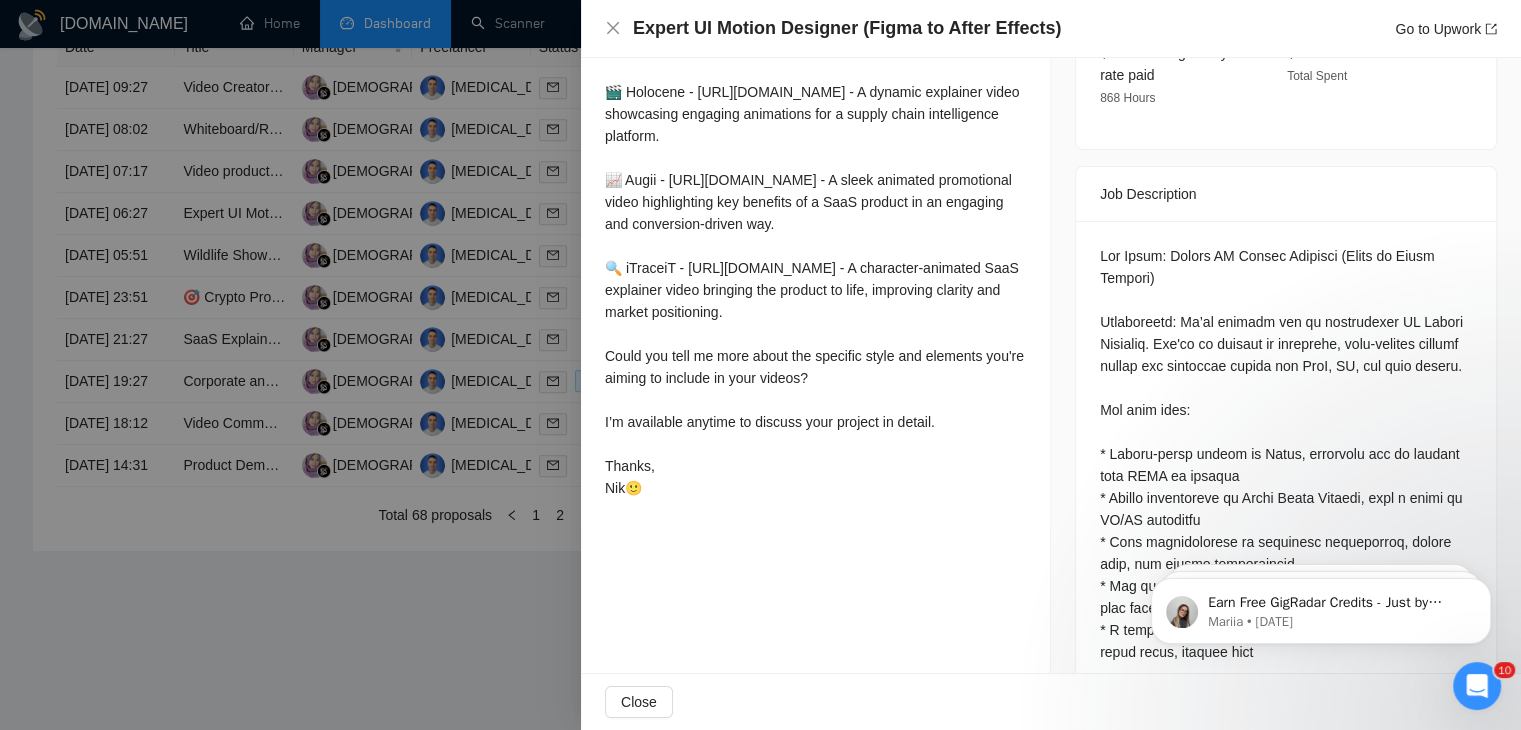 click at bounding box center (760, 365) 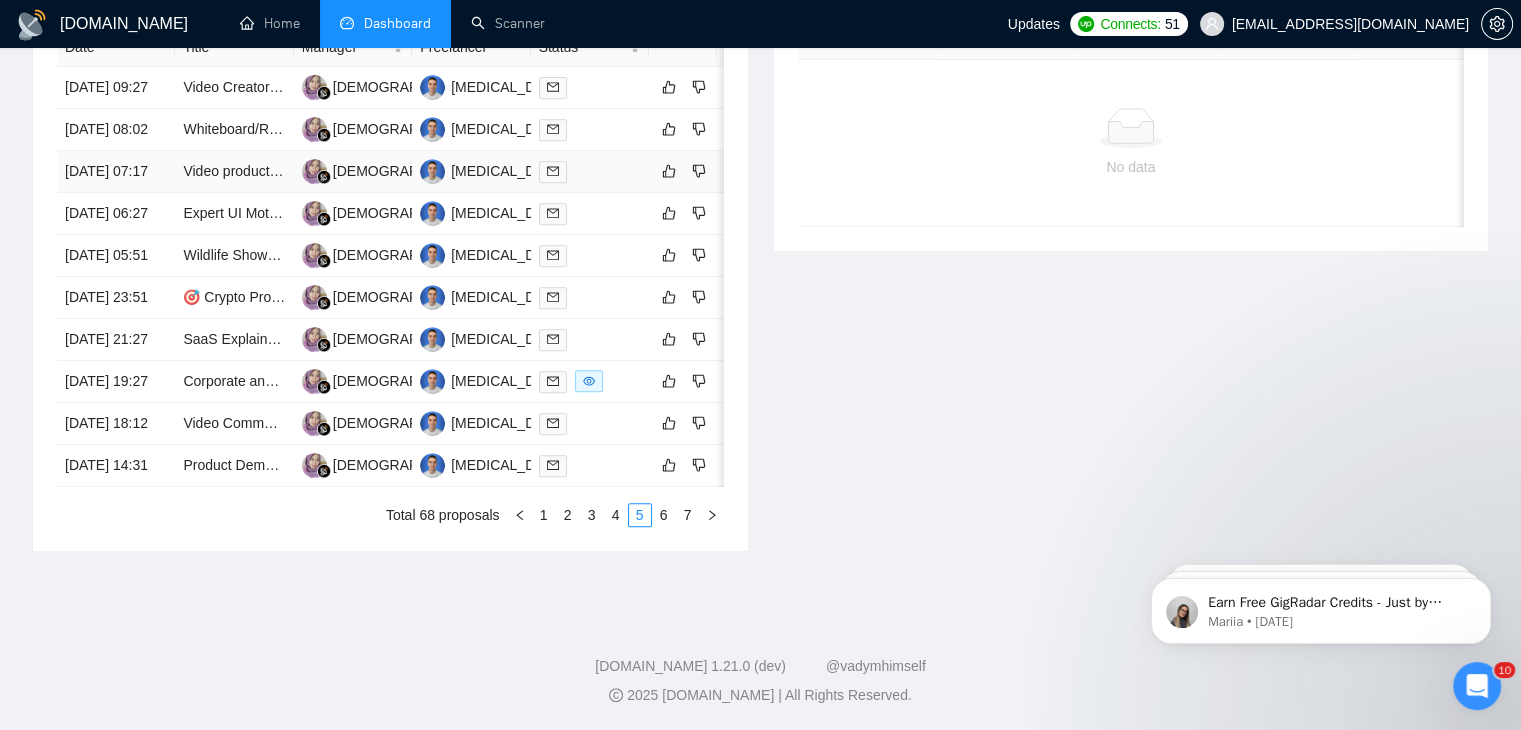 click on "[DATE] 07:17" at bounding box center [116, 172] 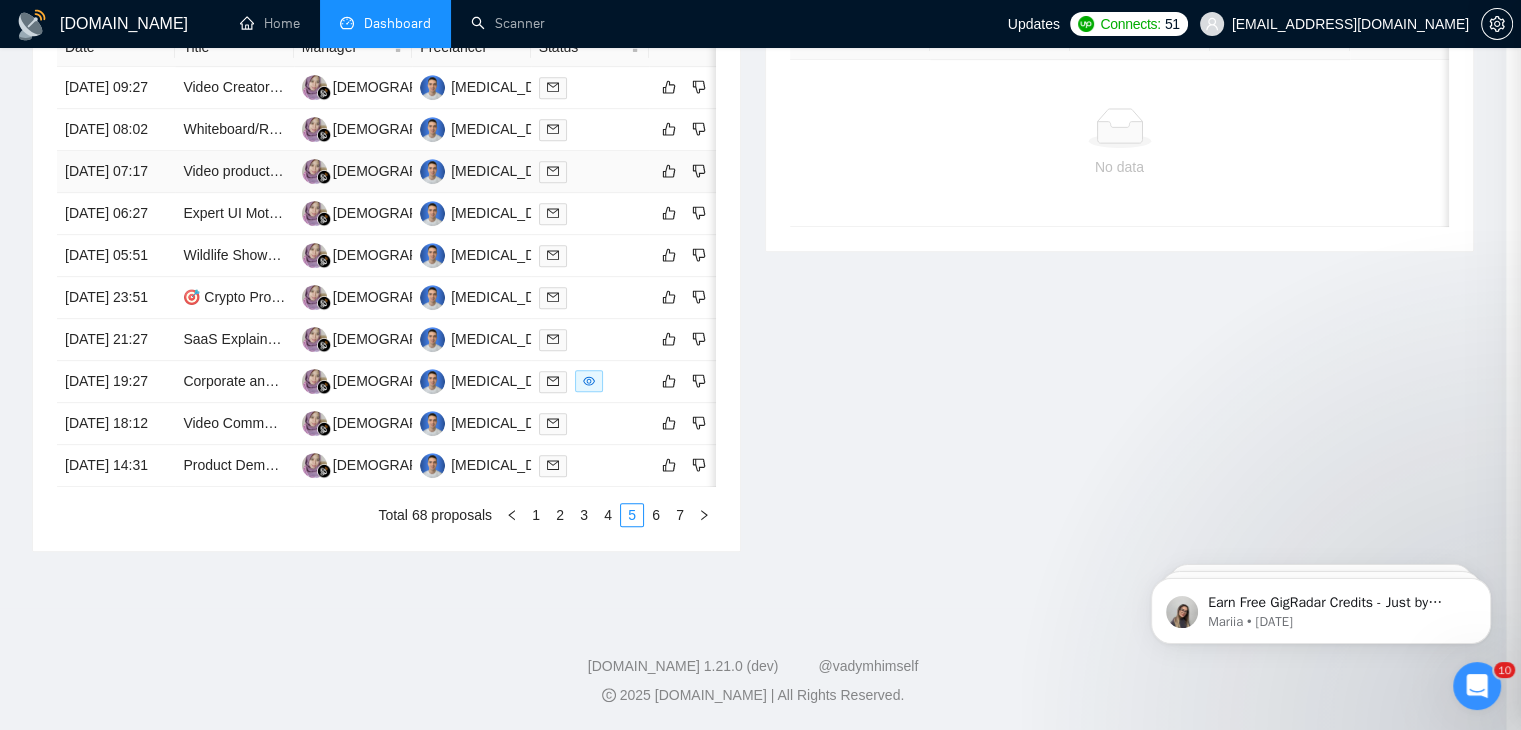 scroll, scrollTop: 586, scrollLeft: 0, axis: vertical 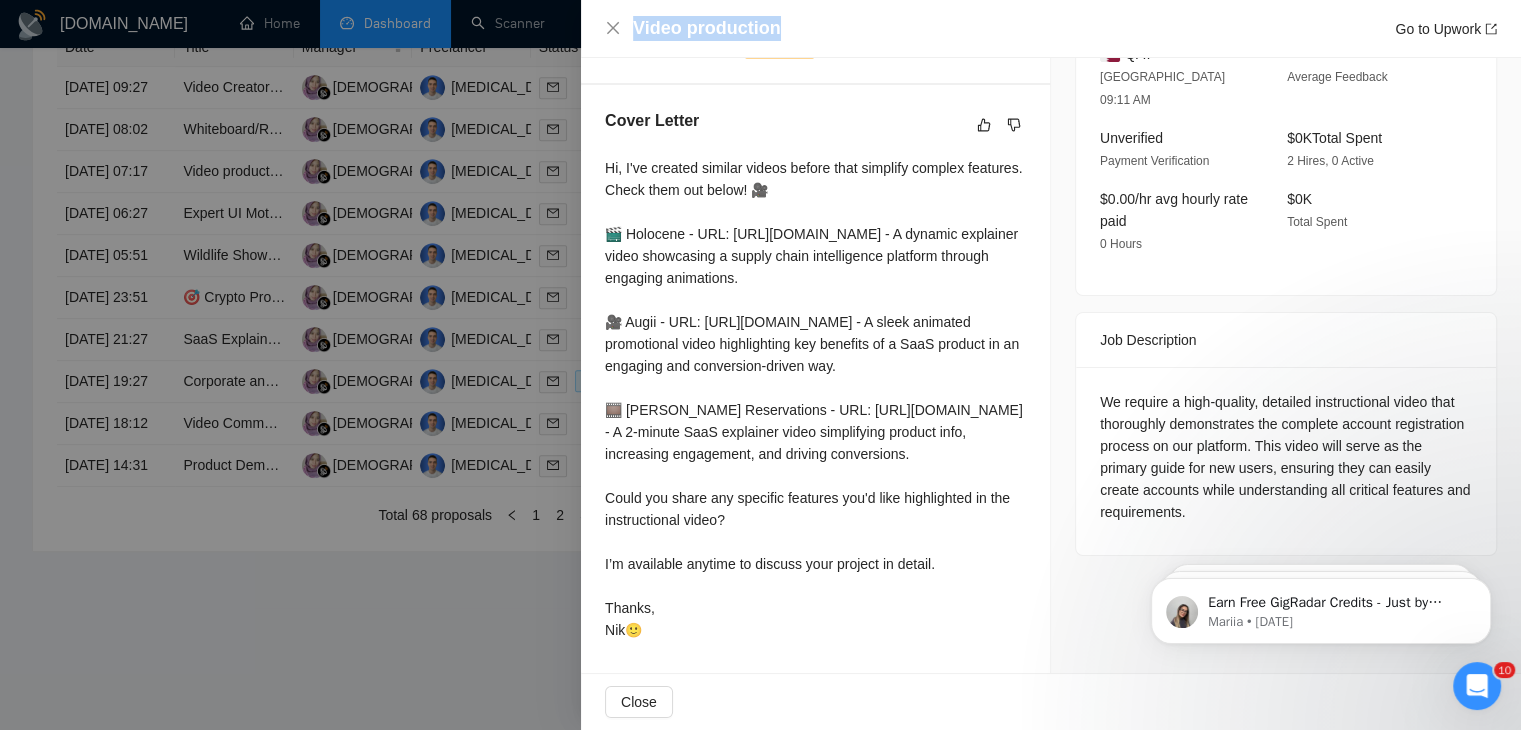drag, startPoint x: 781, startPoint y: 34, endPoint x: 625, endPoint y: 35, distance: 156.0032 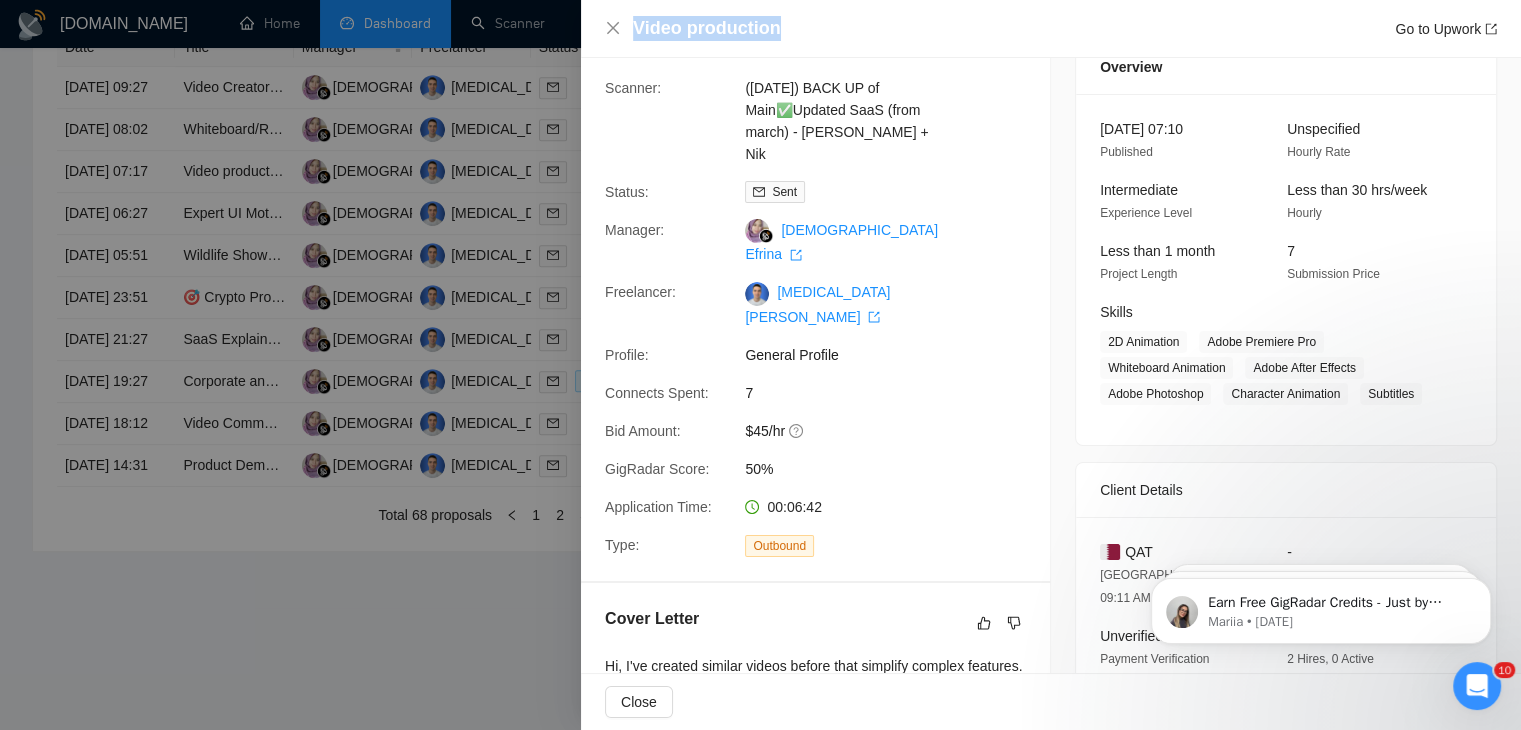 scroll, scrollTop: 0, scrollLeft: 0, axis: both 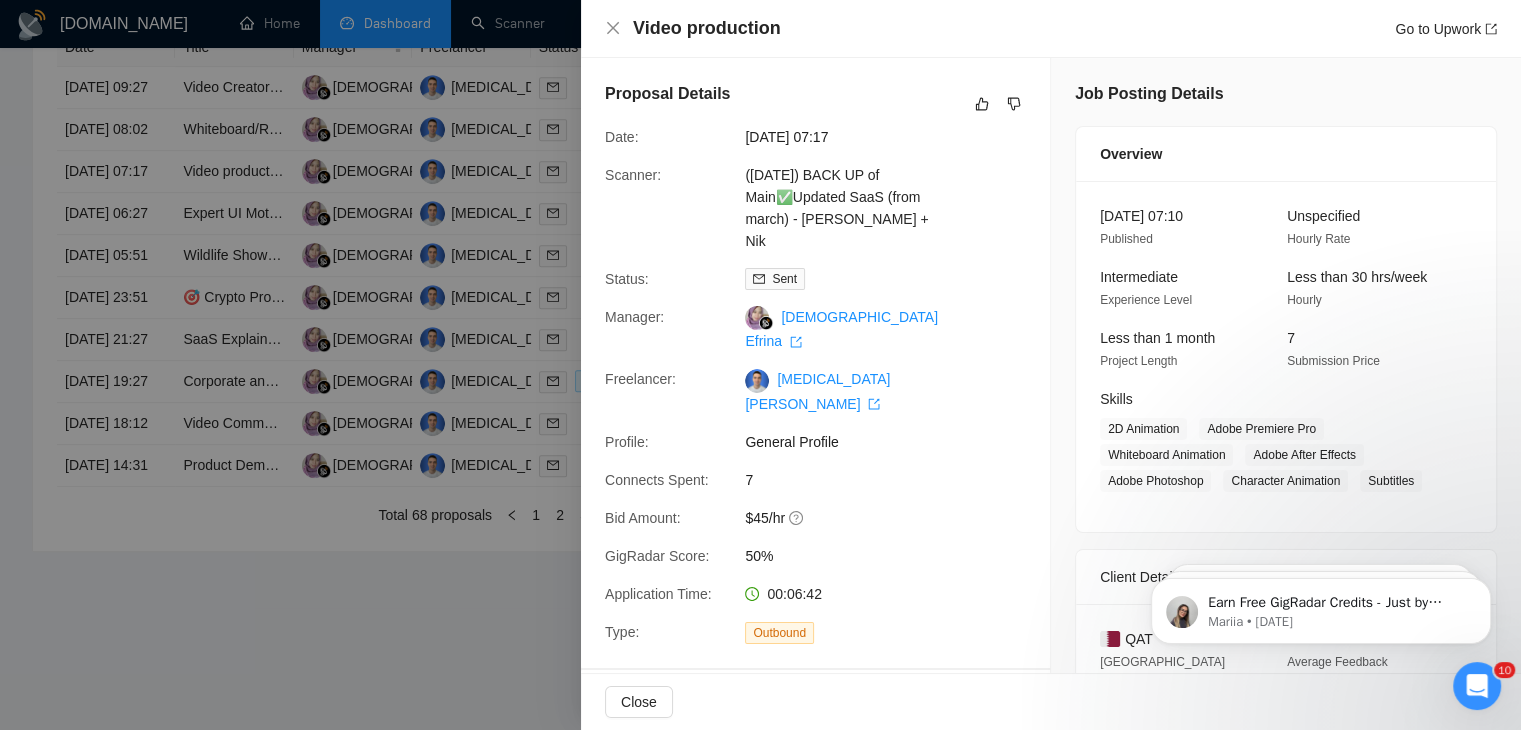 click at bounding box center (760, 365) 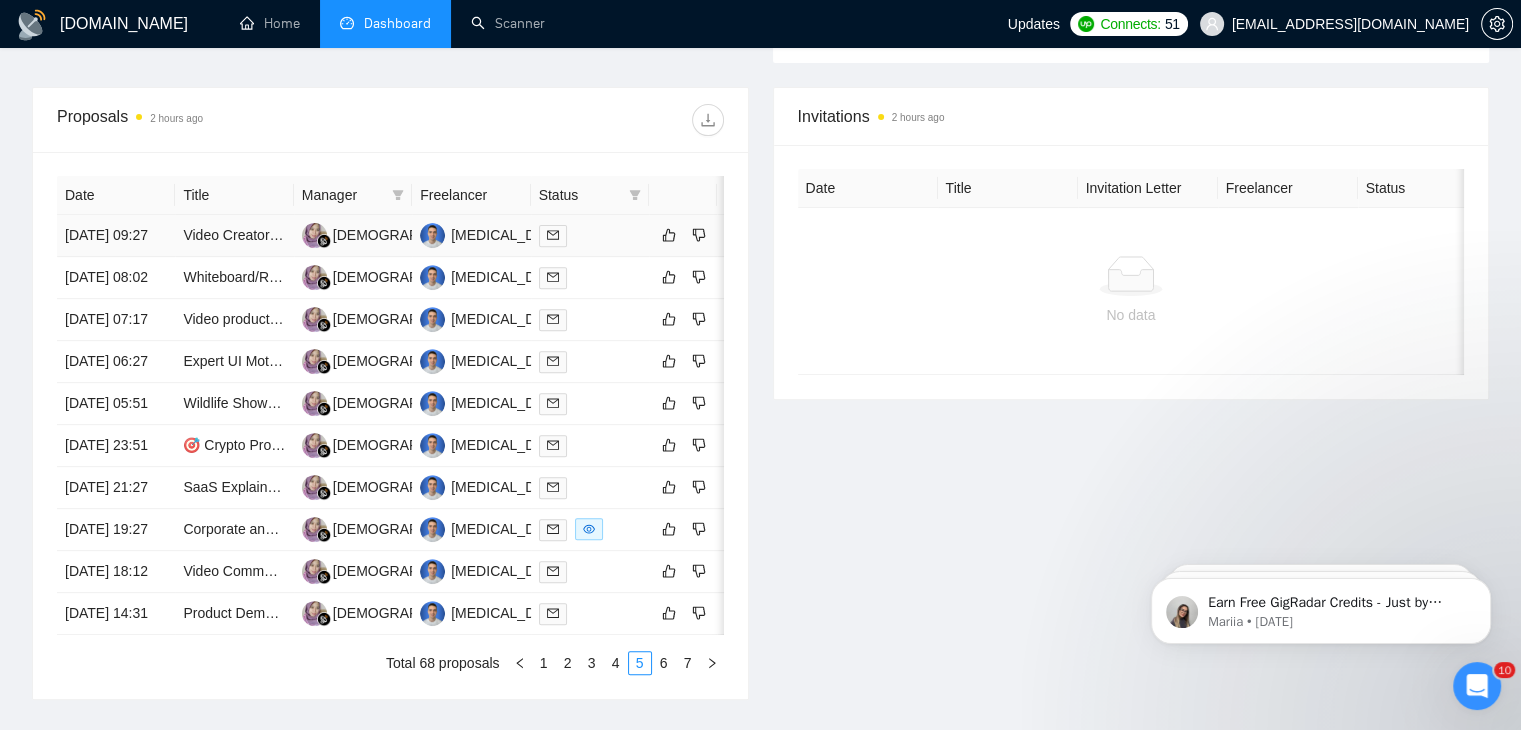 scroll, scrollTop: 706, scrollLeft: 0, axis: vertical 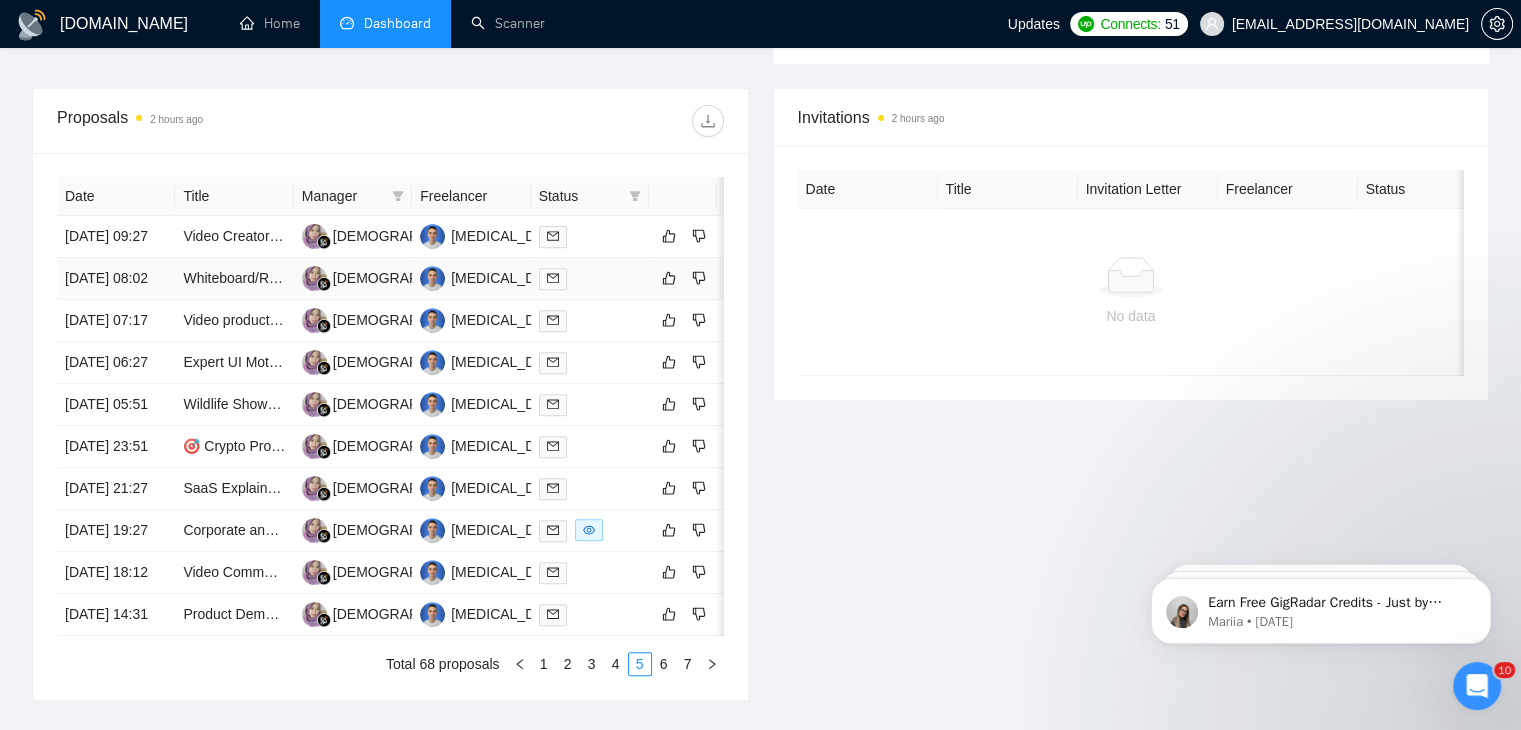 click on "[DATE] 08:02" at bounding box center (116, 279) 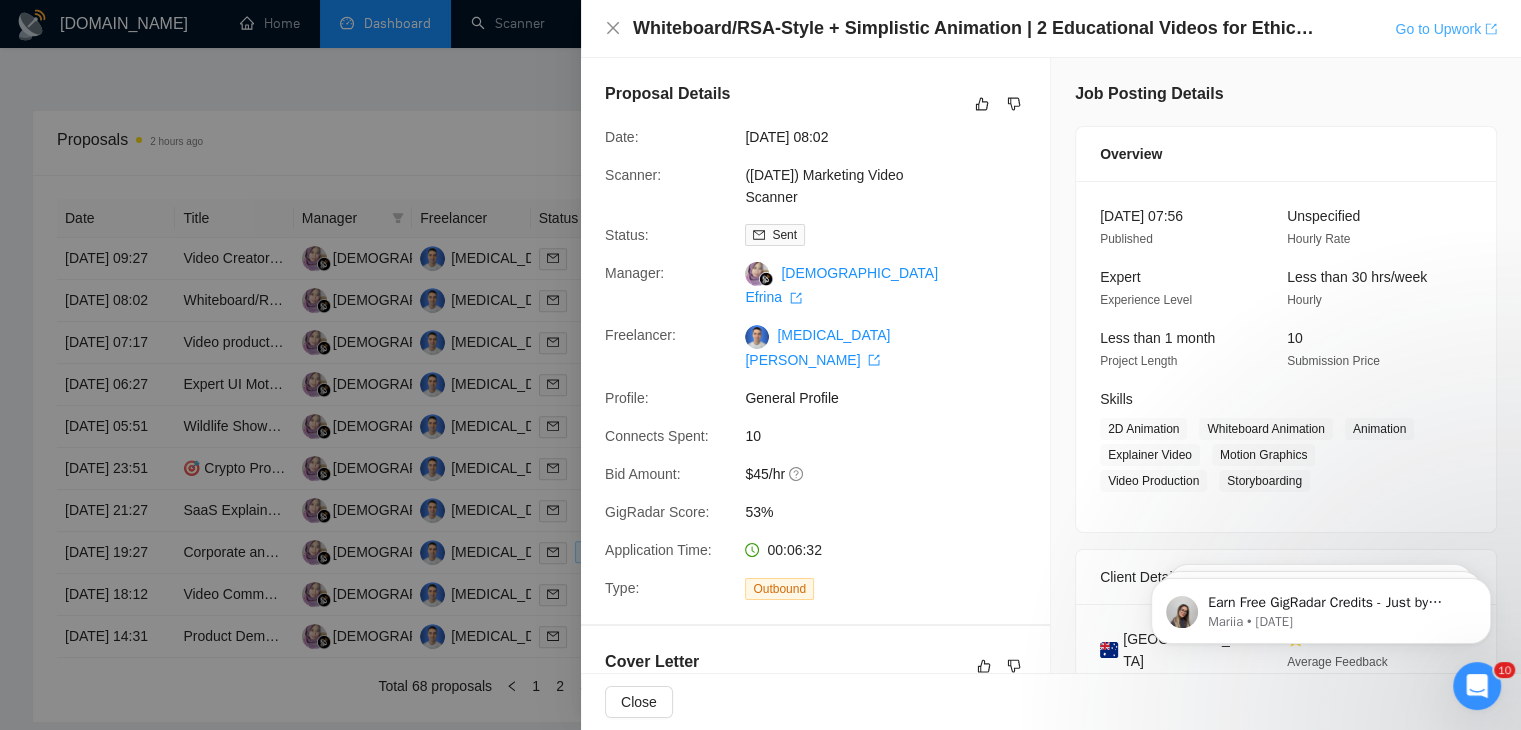 click on "Go to Upwork" at bounding box center [1446, 29] 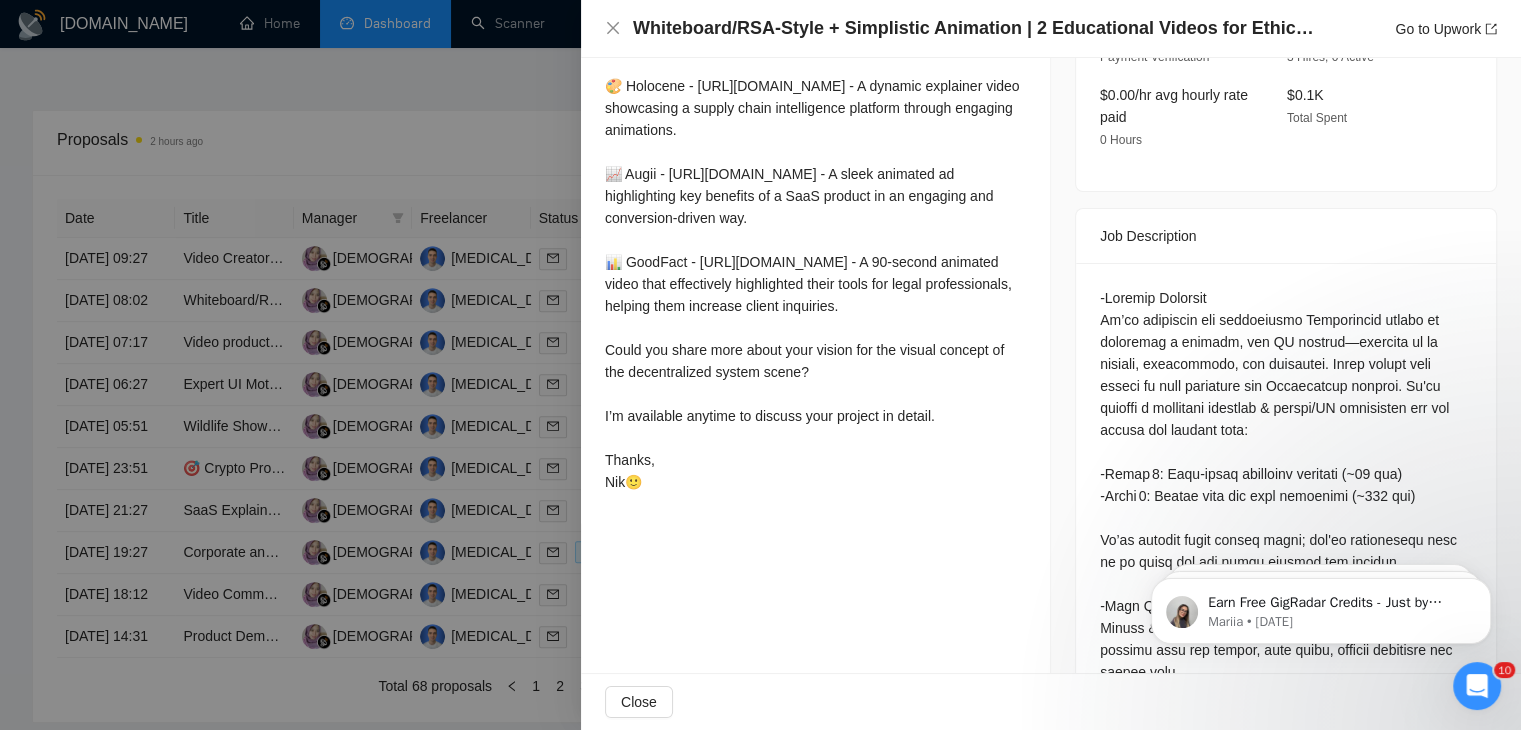 scroll, scrollTop: 712, scrollLeft: 0, axis: vertical 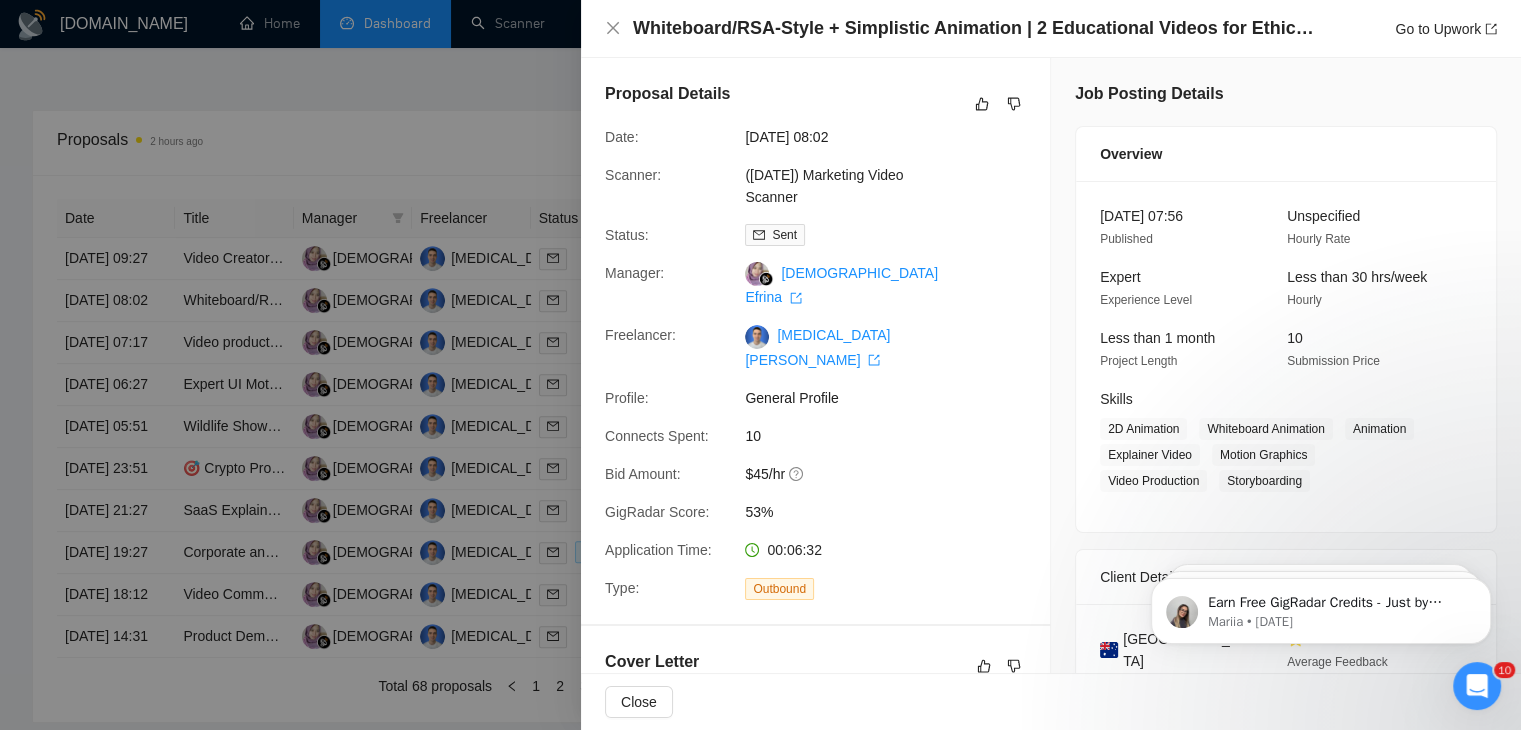 click at bounding box center [760, 365] 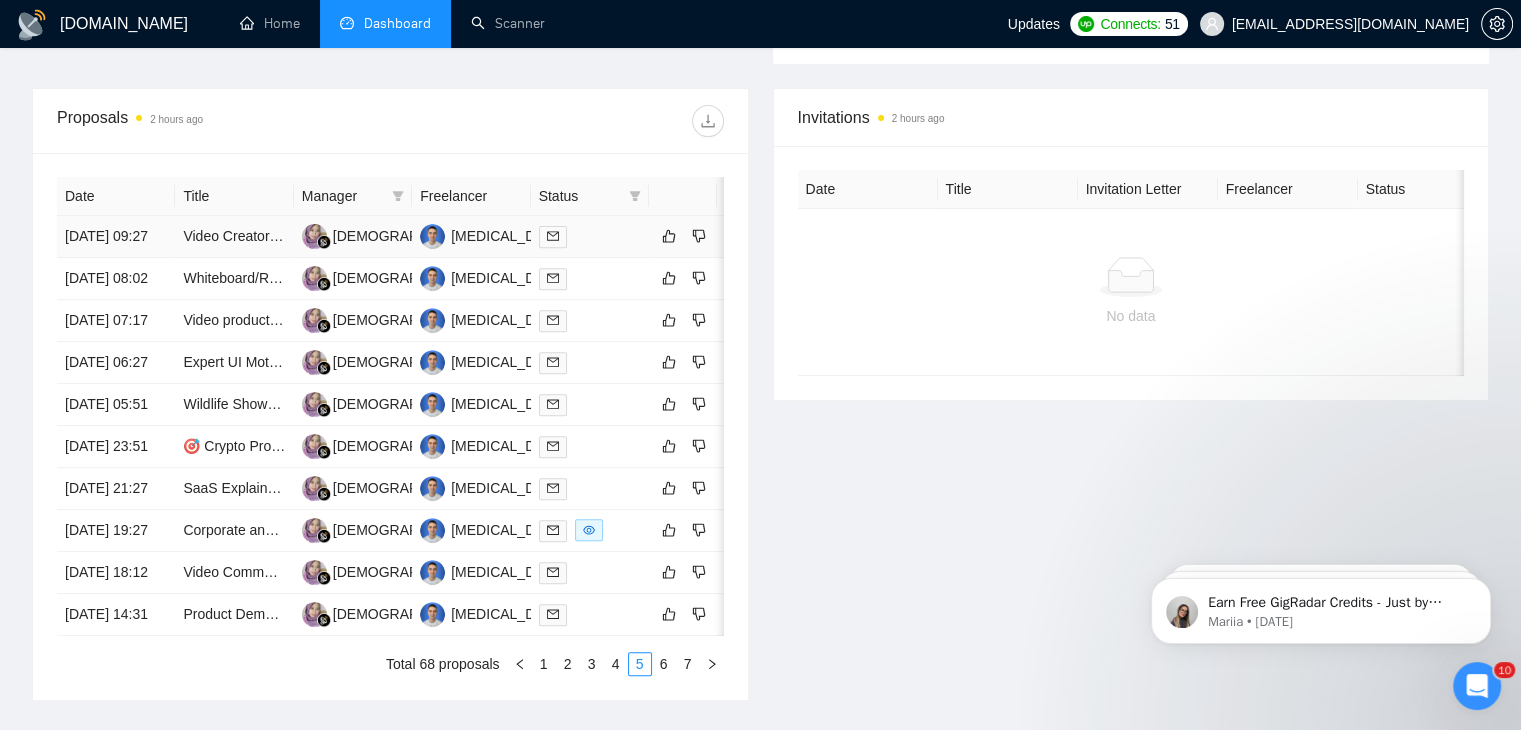 click on "[DATE] 09:27" at bounding box center (116, 237) 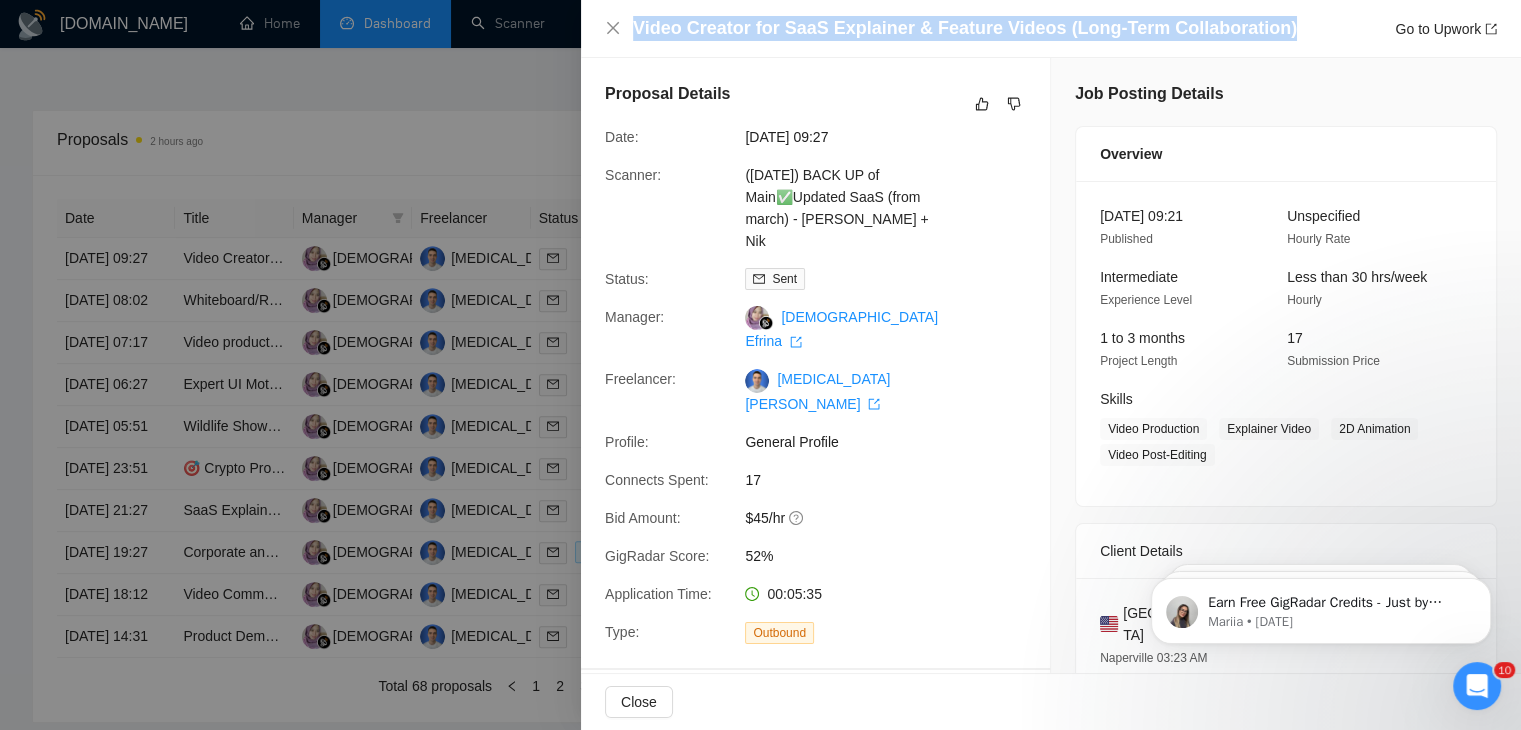 drag, startPoint x: 1262, startPoint y: 33, endPoint x: 632, endPoint y: 34, distance: 630.0008 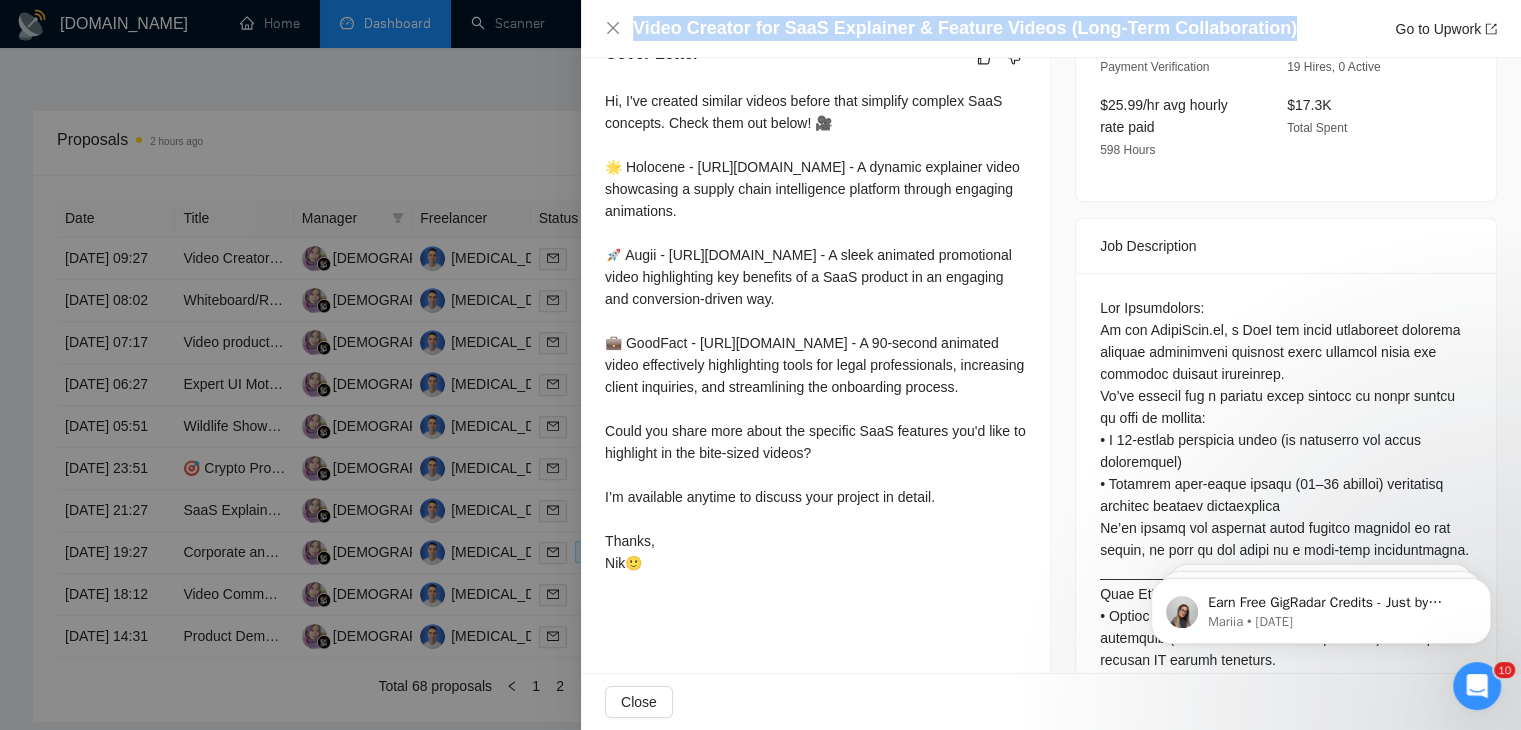 scroll, scrollTop: 652, scrollLeft: 0, axis: vertical 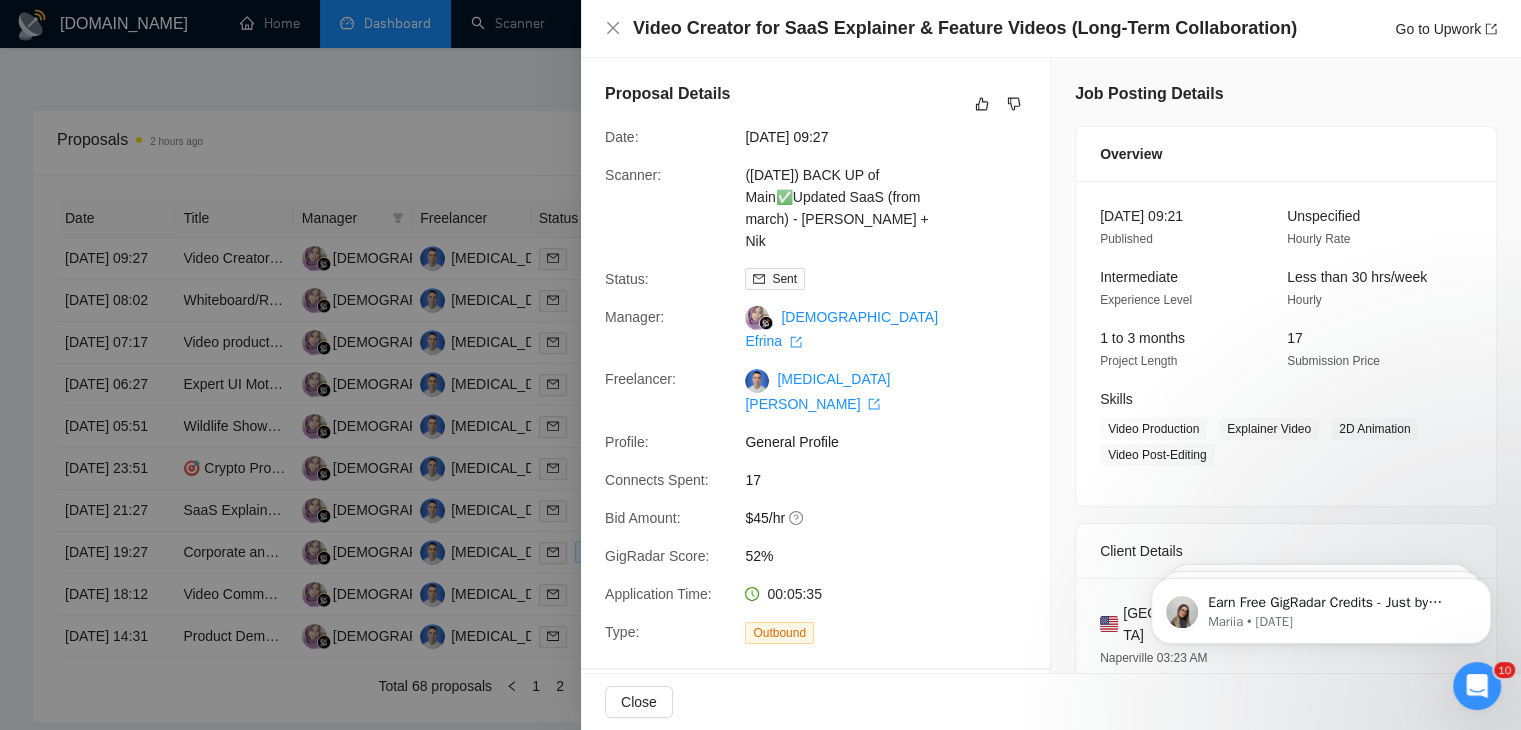 click at bounding box center (760, 365) 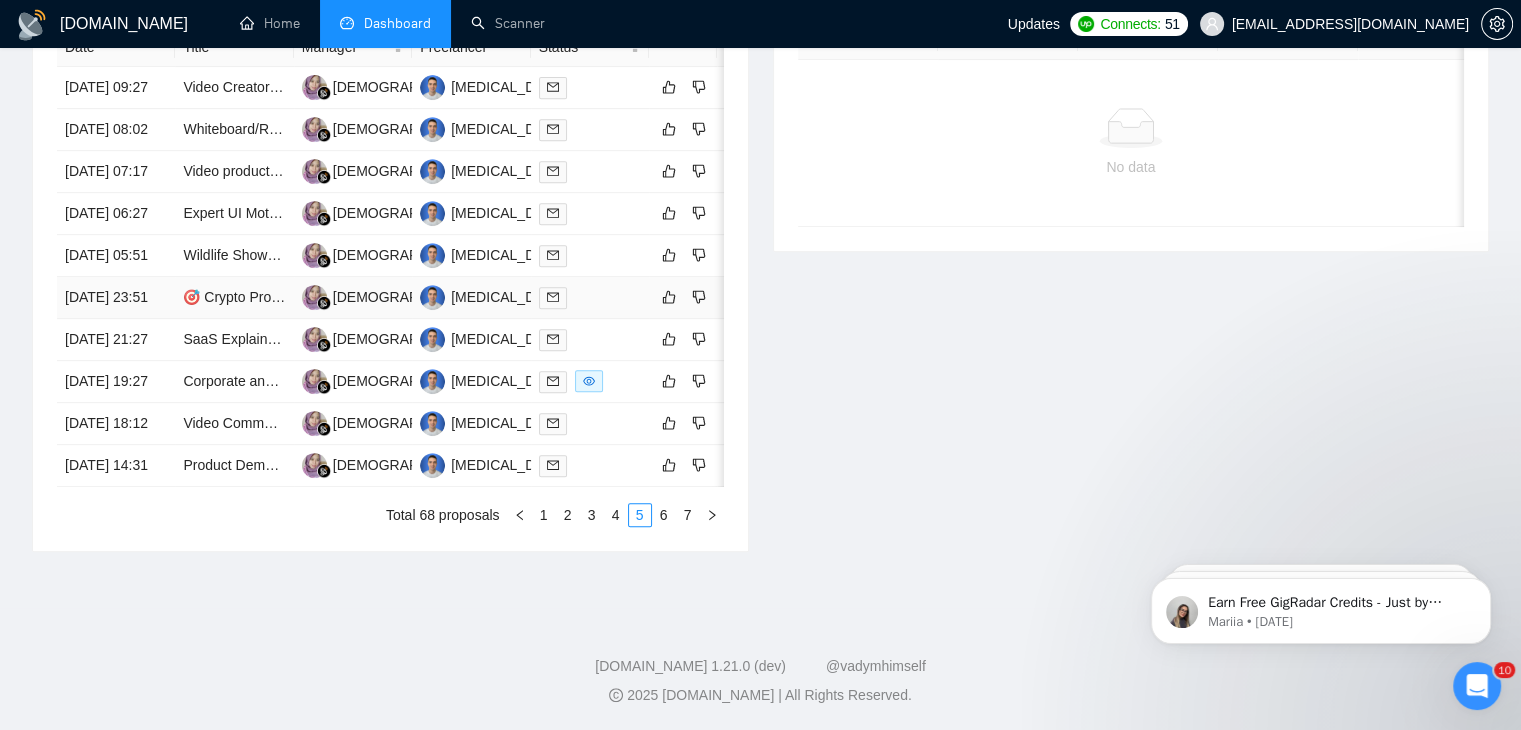 scroll, scrollTop: 1056, scrollLeft: 0, axis: vertical 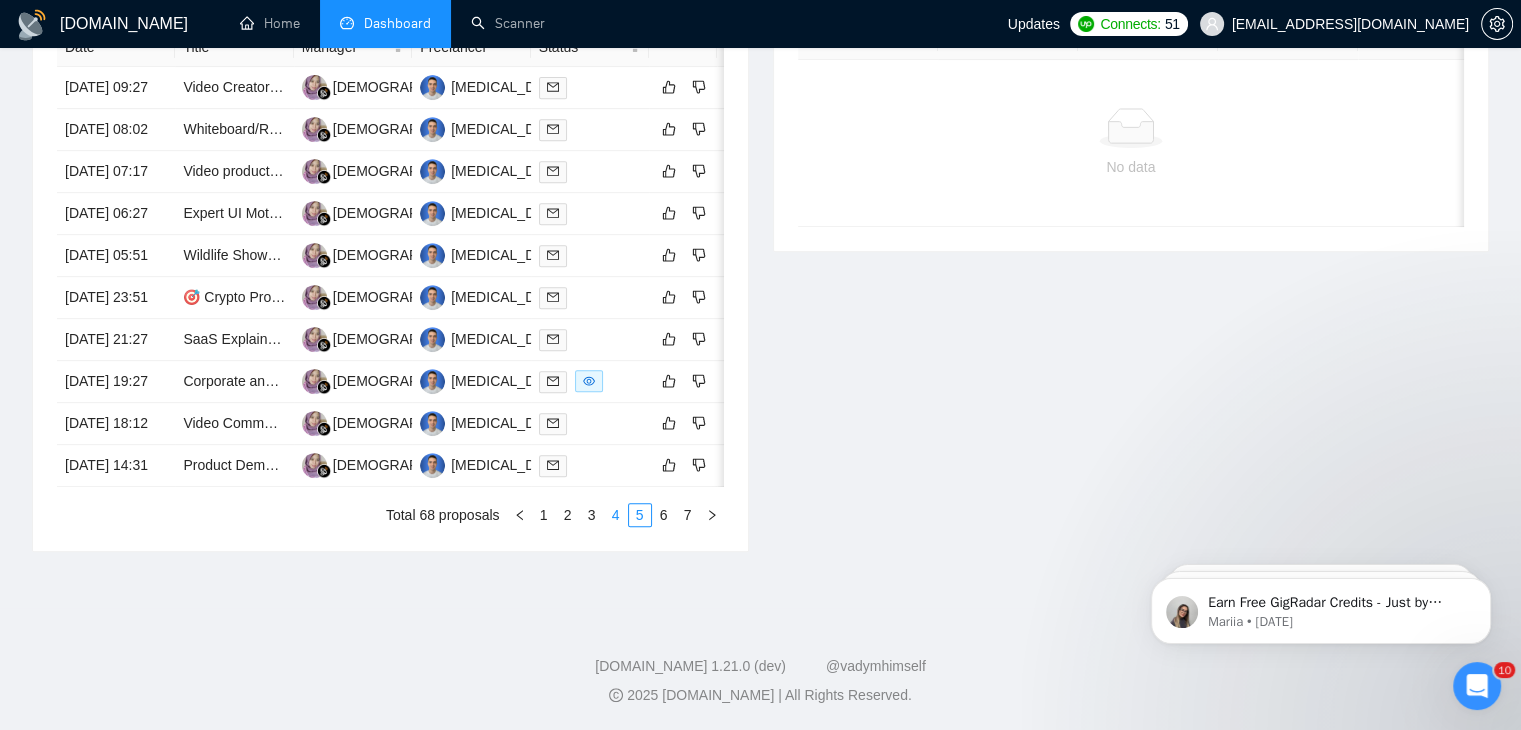 click on "4" at bounding box center [616, 515] 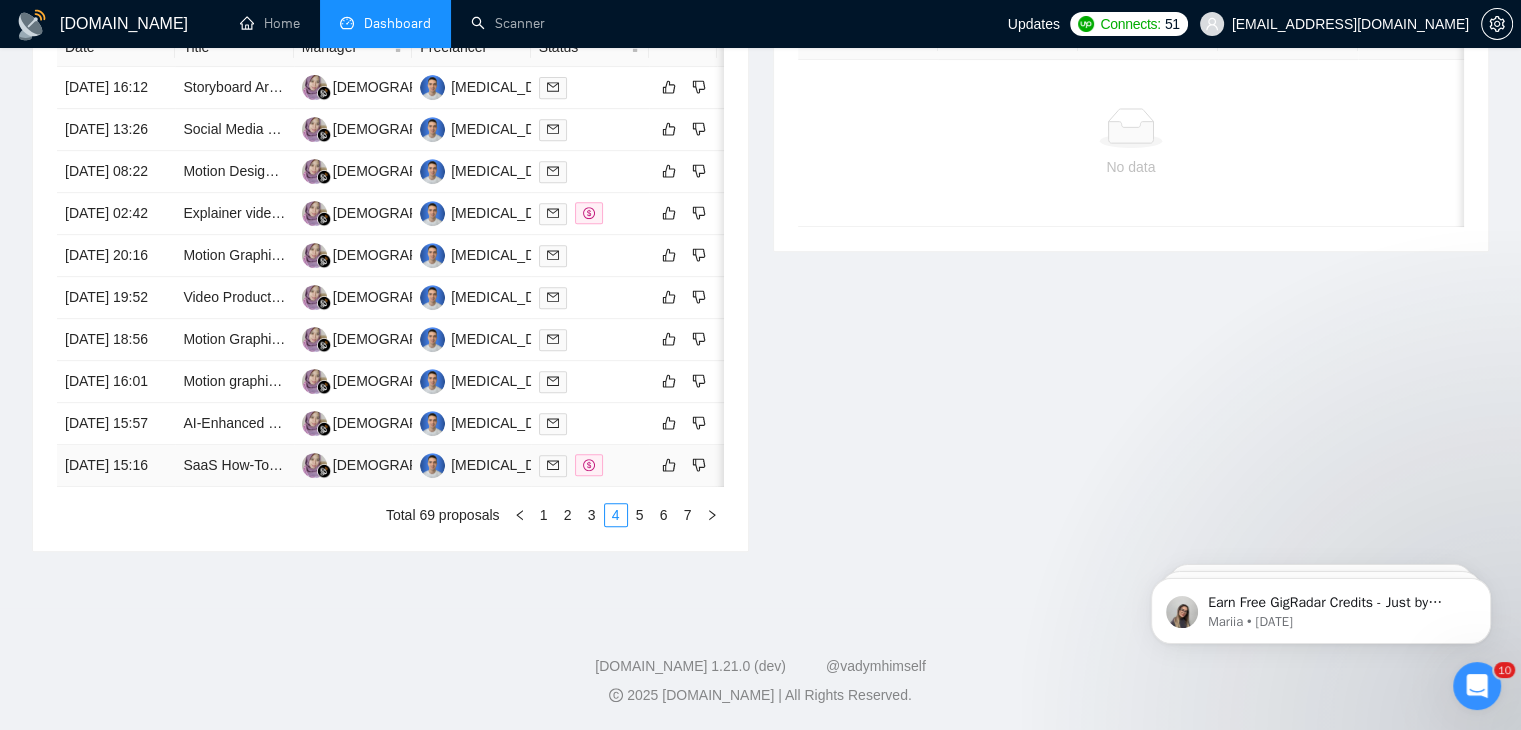 click on "[DATE] 15:16" at bounding box center [116, 466] 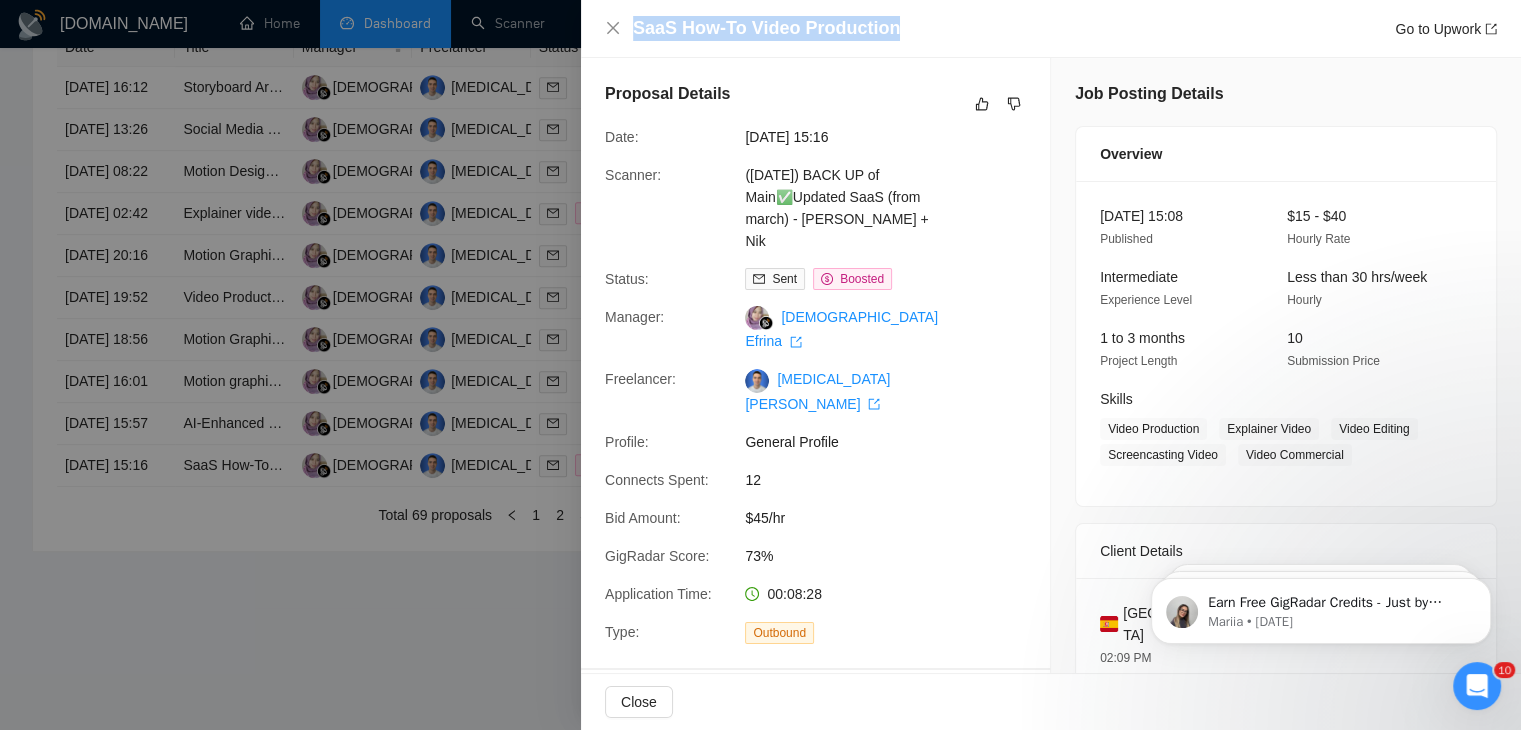drag, startPoint x: 892, startPoint y: 35, endPoint x: 632, endPoint y: 33, distance: 260.0077 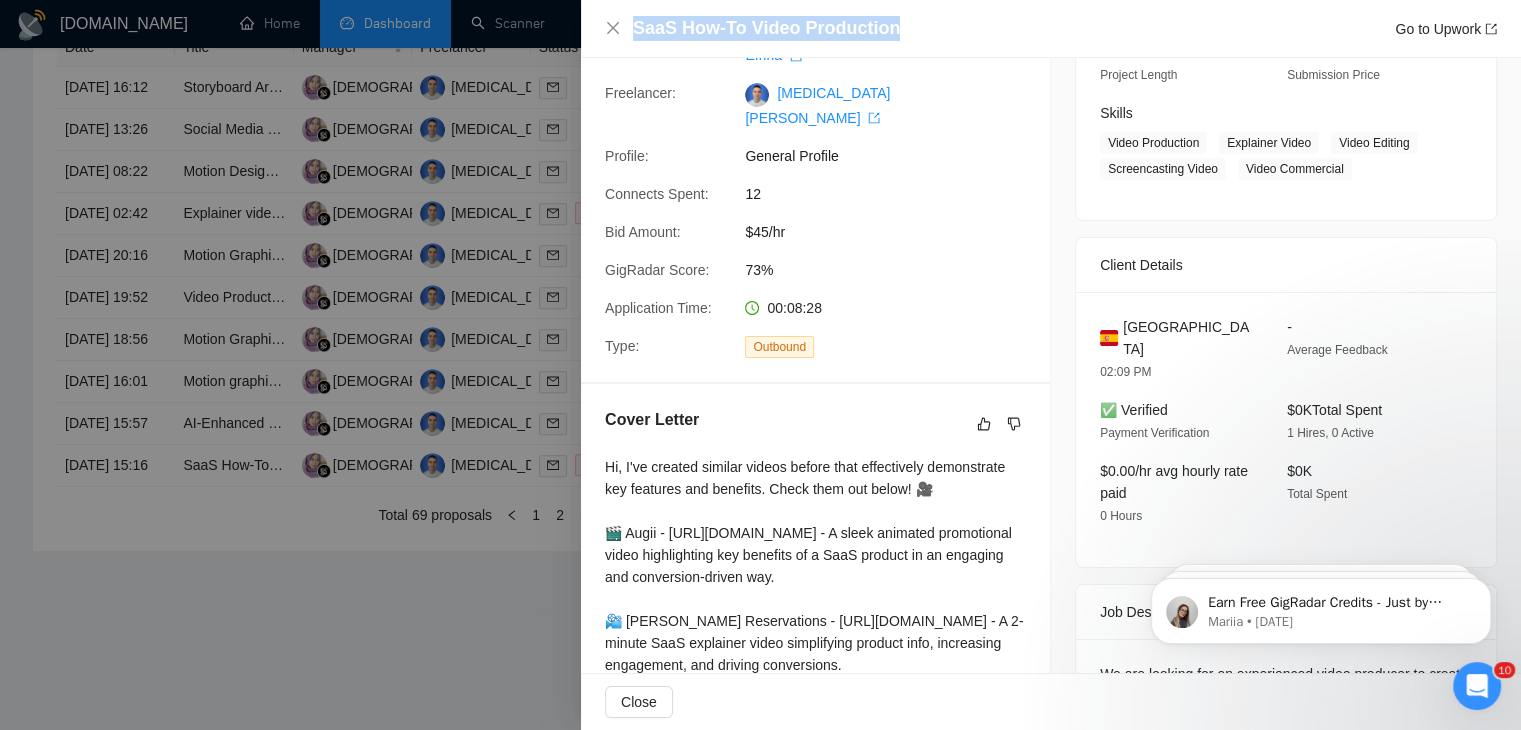 scroll, scrollTop: 287, scrollLeft: 0, axis: vertical 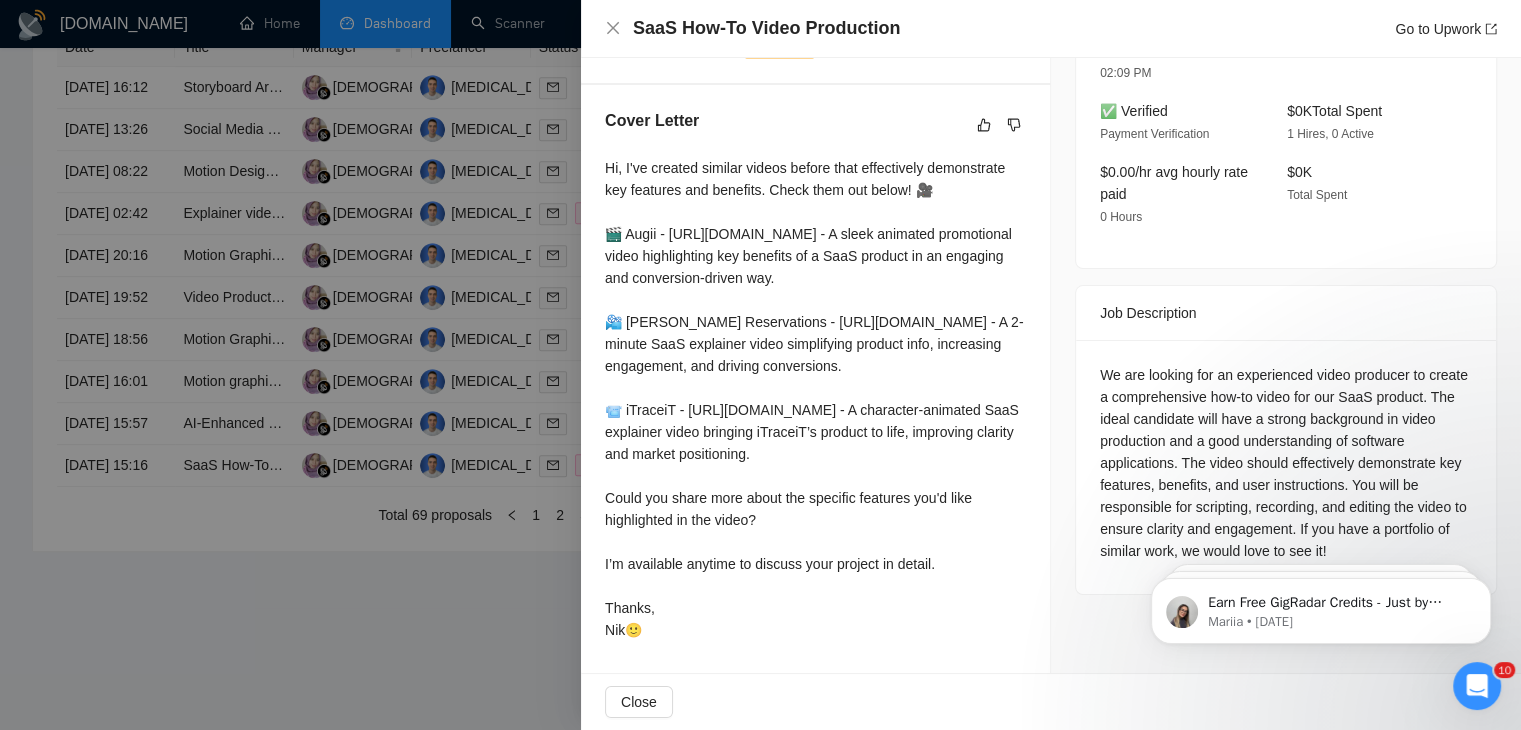 click at bounding box center [760, 365] 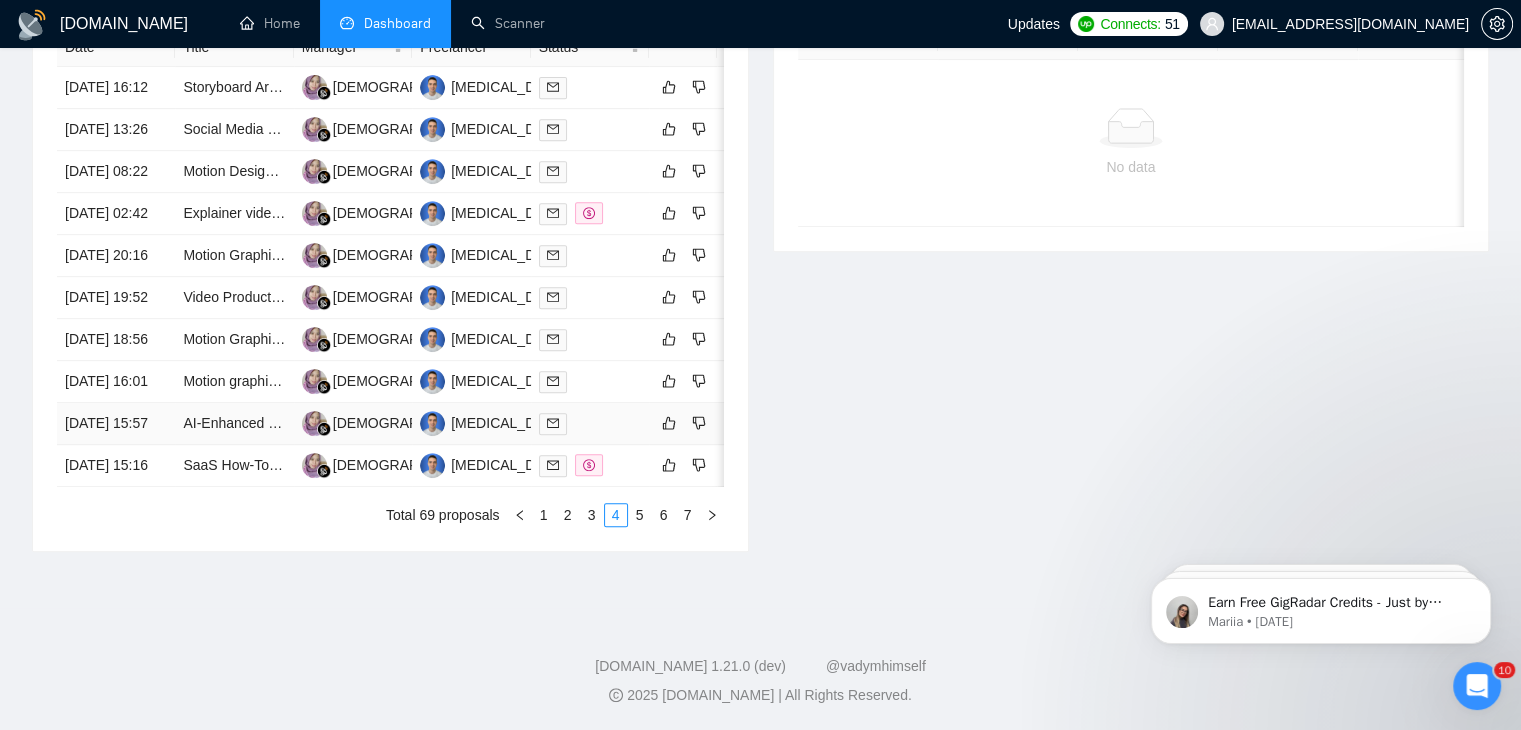 click on "[DATE] 15:57" at bounding box center (116, 424) 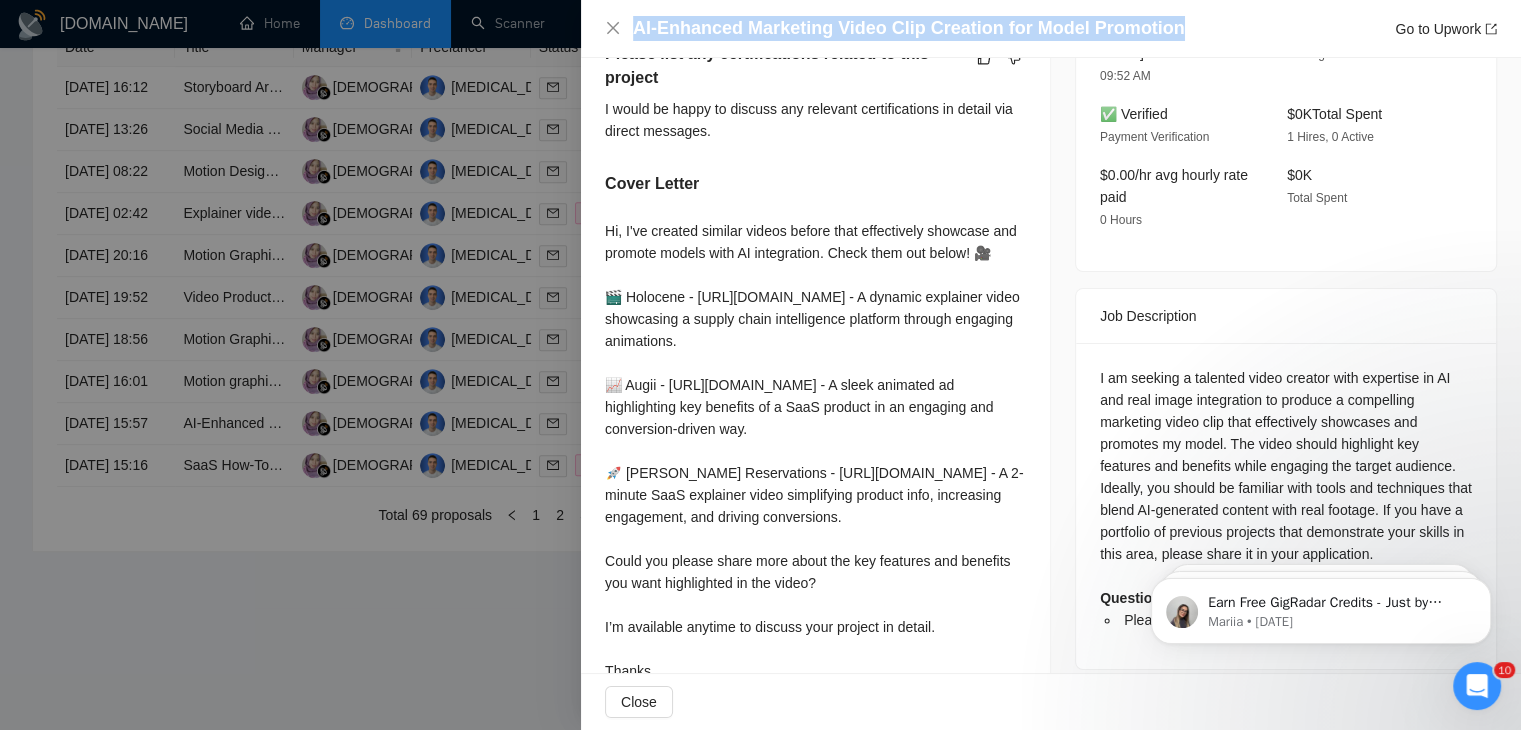 drag, startPoint x: 1175, startPoint y: 18, endPoint x: 626, endPoint y: 29, distance: 549.11017 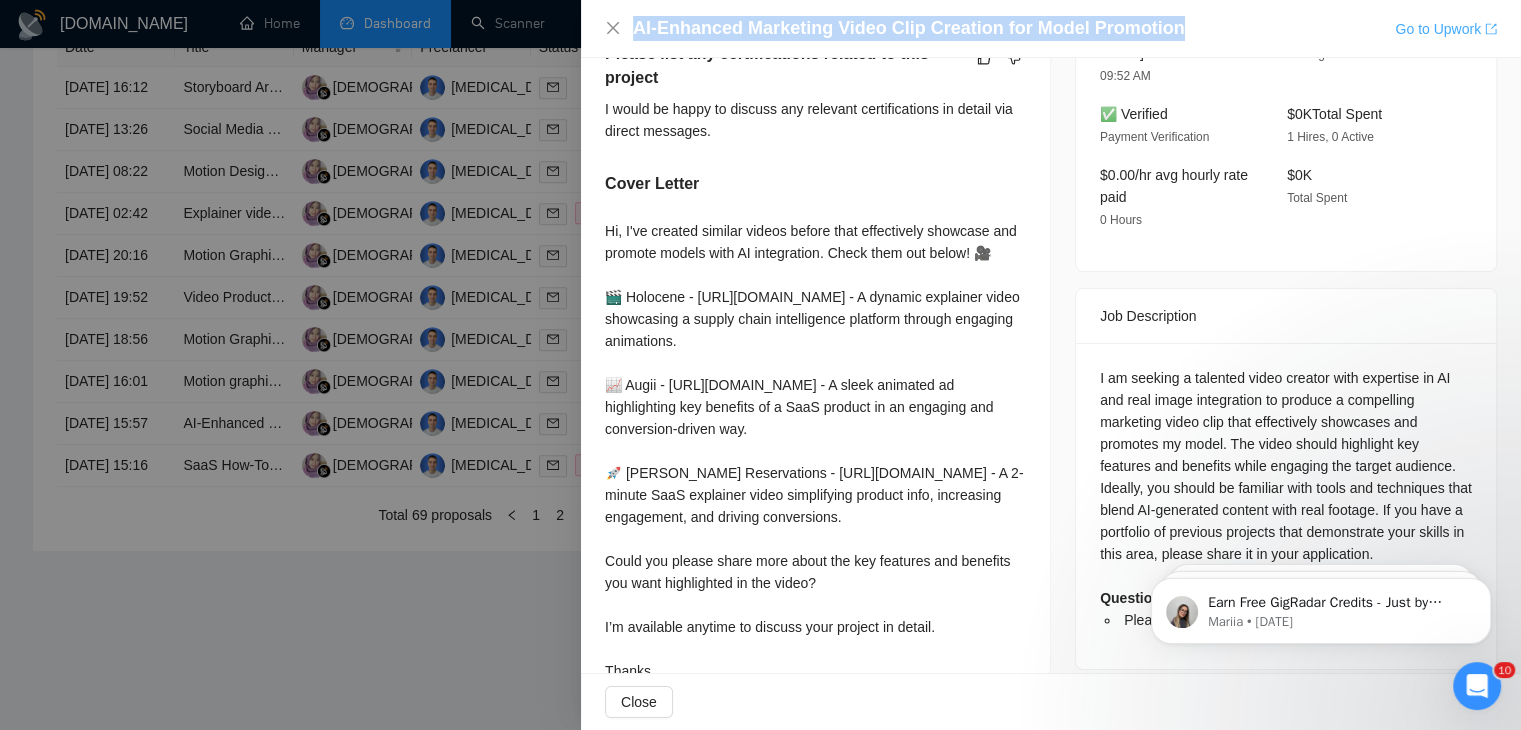 drag, startPoint x: 1432, startPoint y: 35, endPoint x: 1467, endPoint y: 21, distance: 37.696156 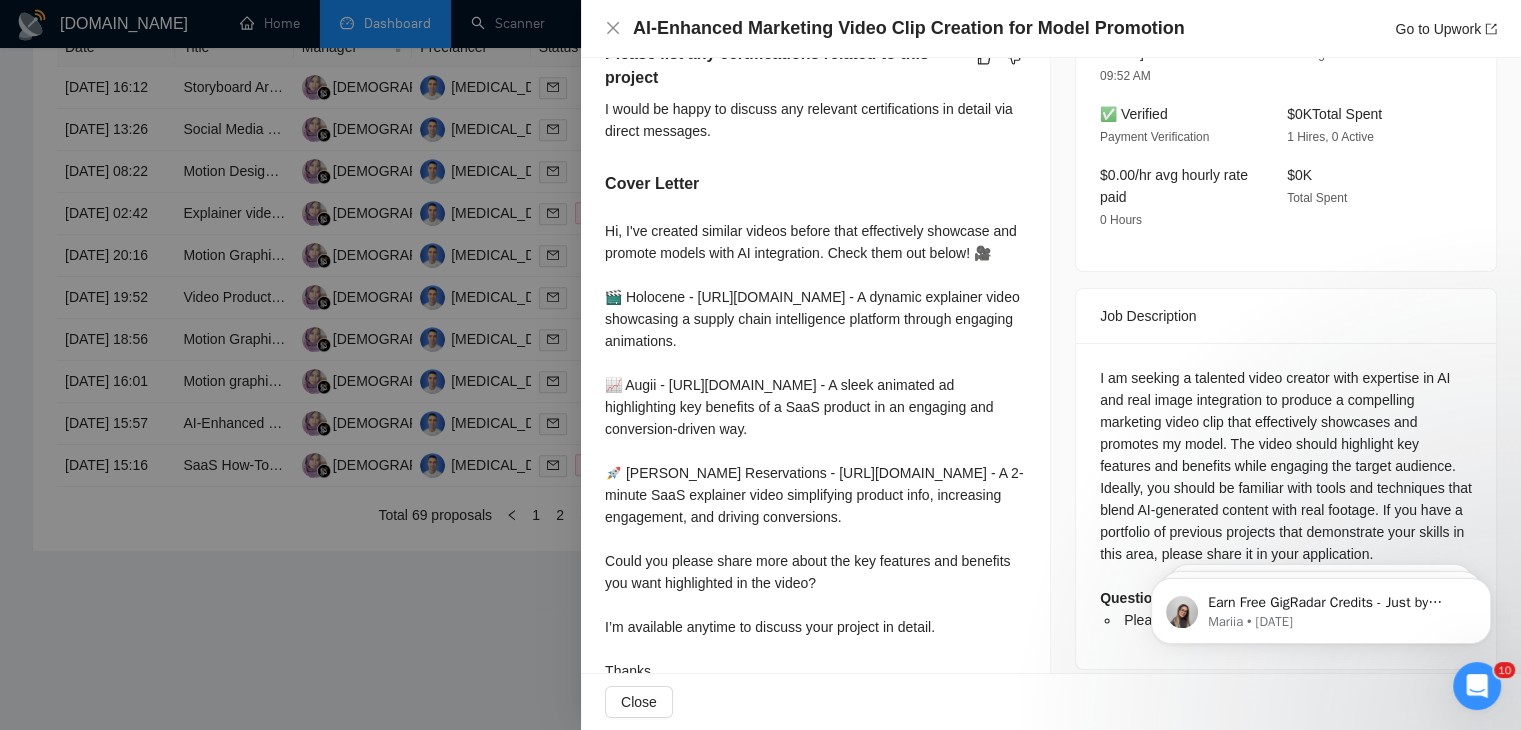 click at bounding box center [760, 365] 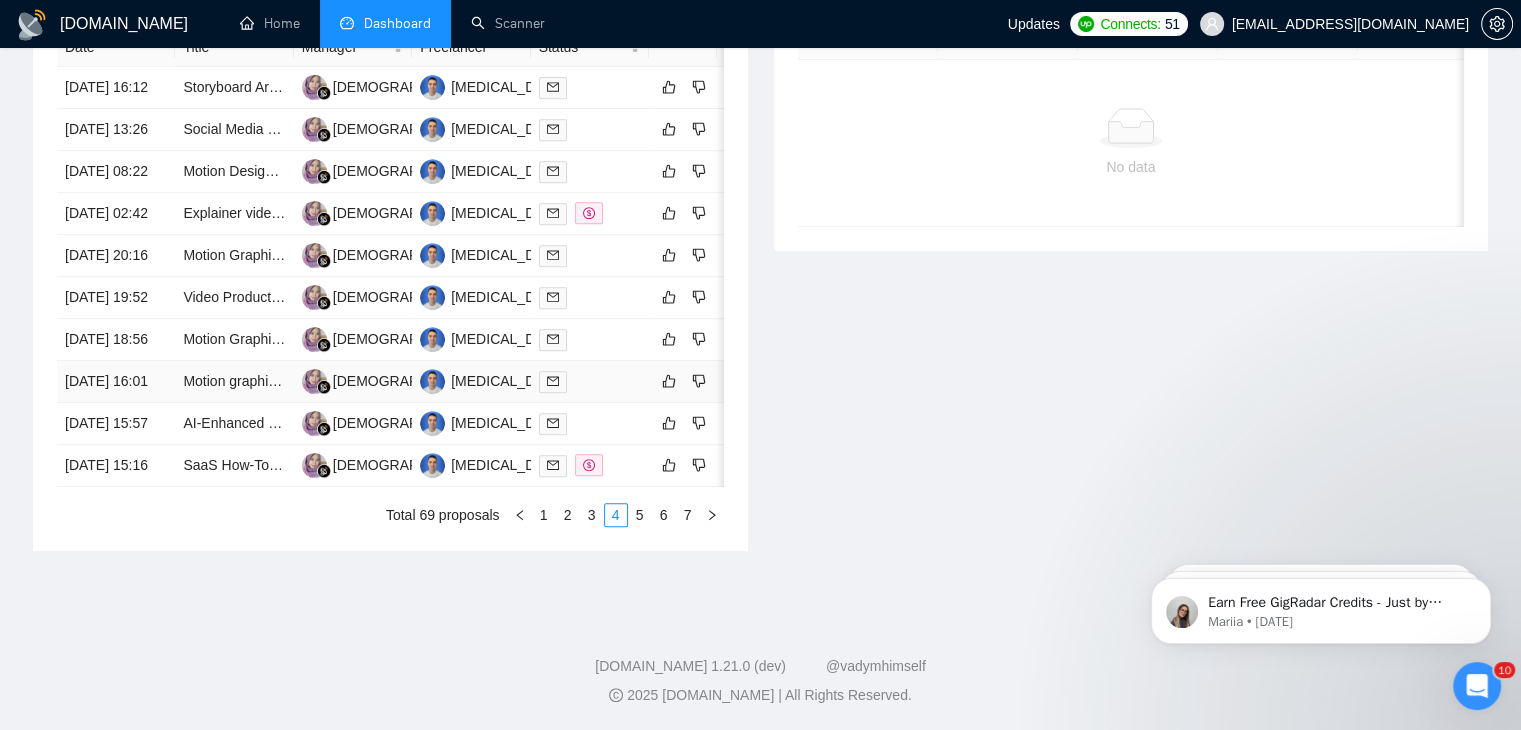 click on "[DATE] 16:01" at bounding box center (116, 382) 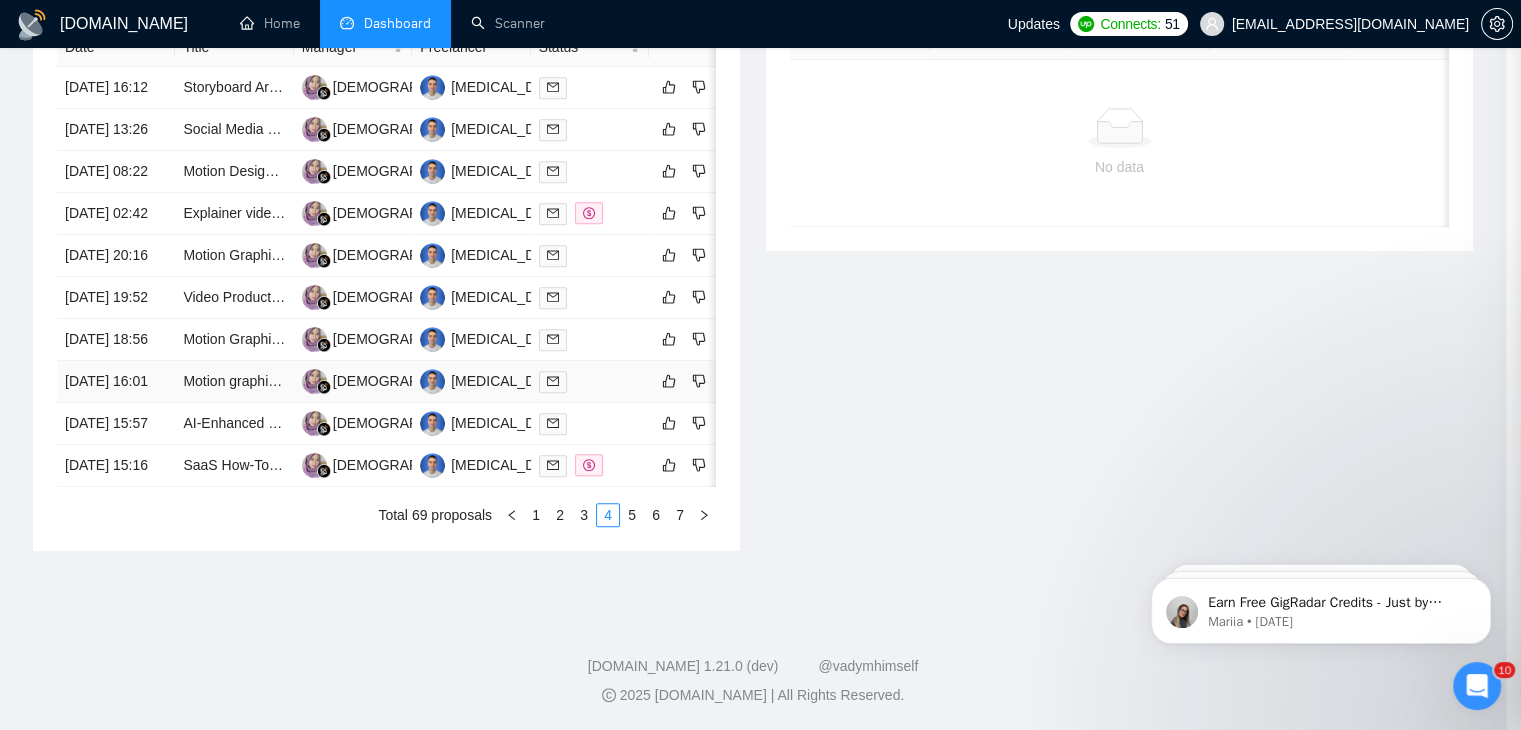 scroll, scrollTop: 454, scrollLeft: 0, axis: vertical 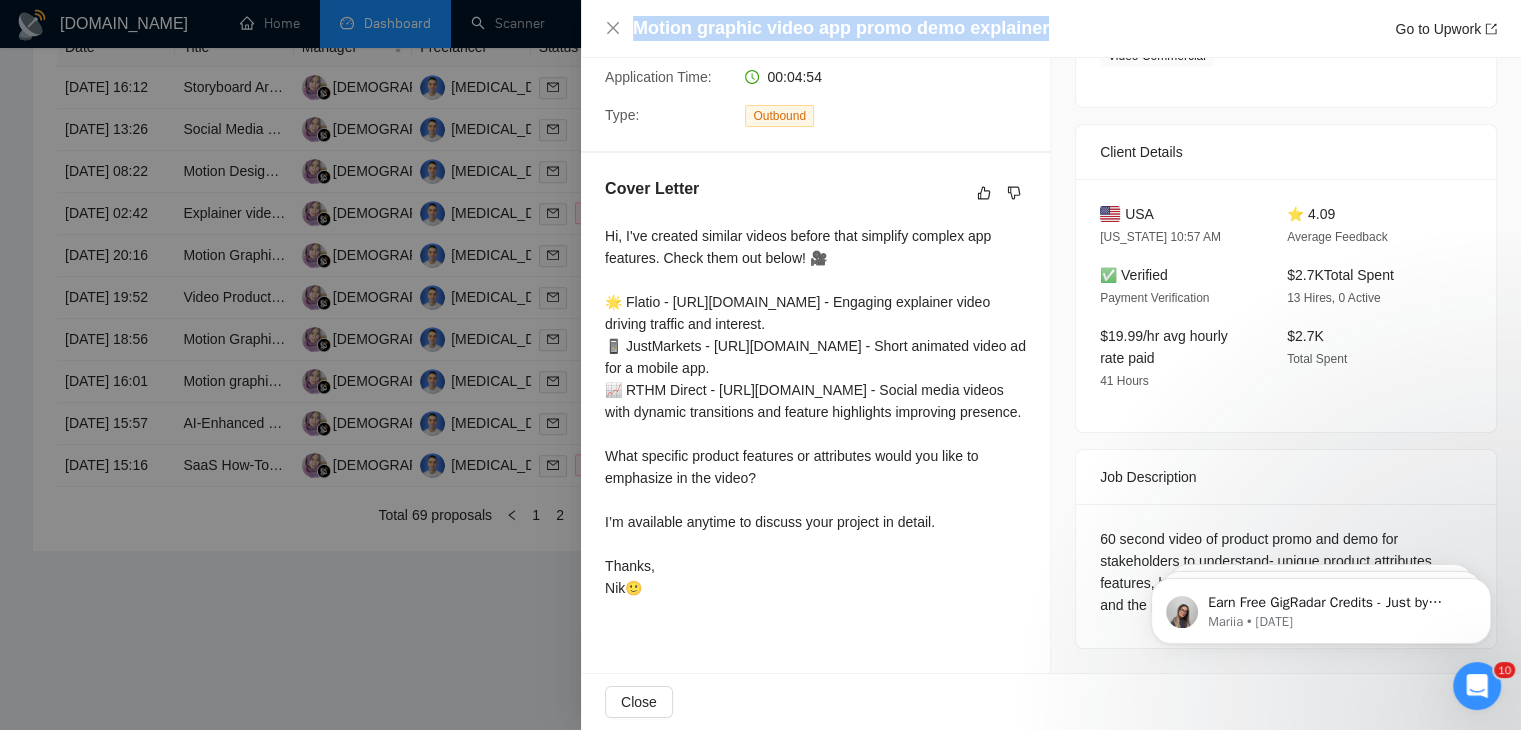 drag, startPoint x: 1052, startPoint y: 34, endPoint x: 539, endPoint y: 23, distance: 513.1179 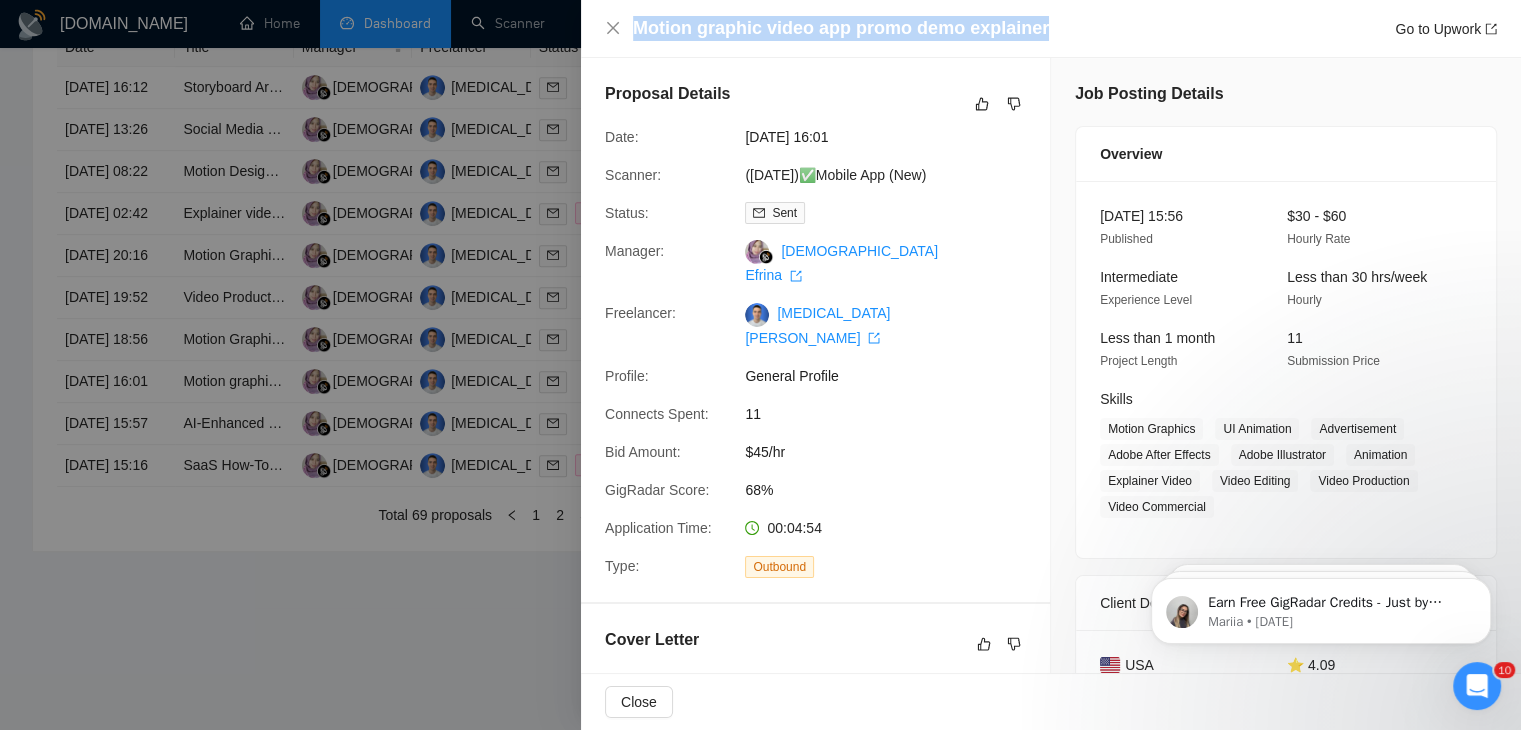 click at bounding box center [760, 365] 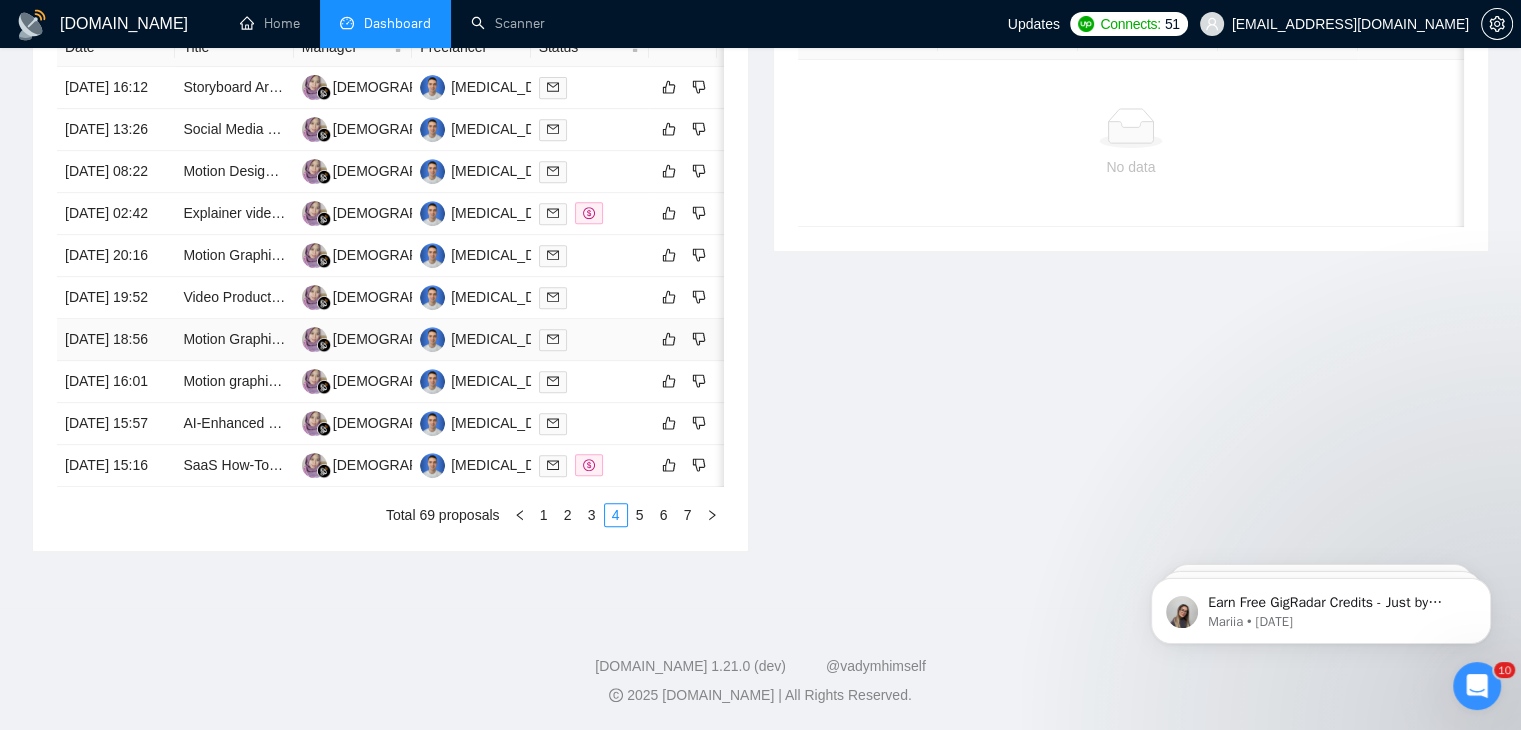 click on "[DATE] 18:56" at bounding box center (116, 340) 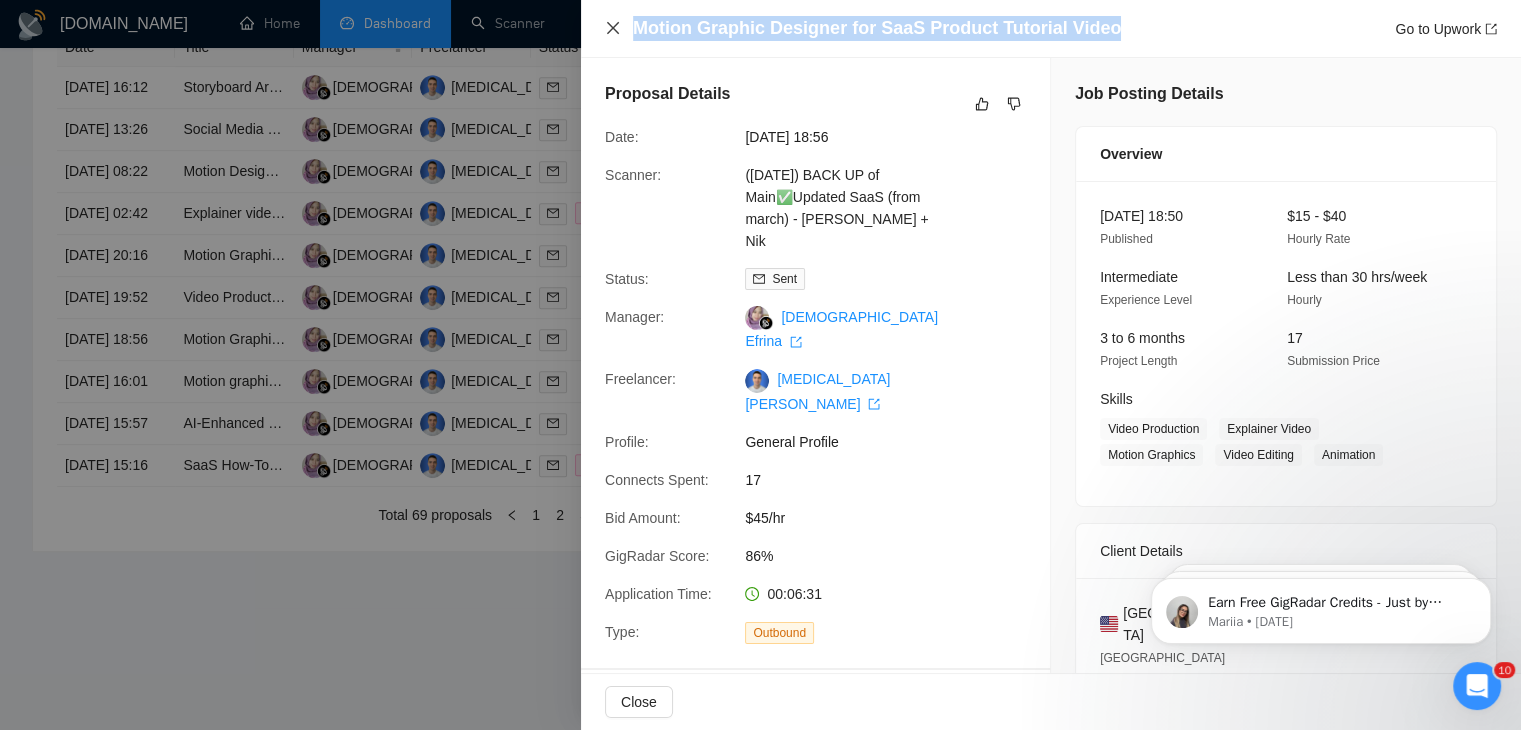 drag, startPoint x: 1103, startPoint y: 29, endPoint x: 617, endPoint y: 23, distance: 486.03705 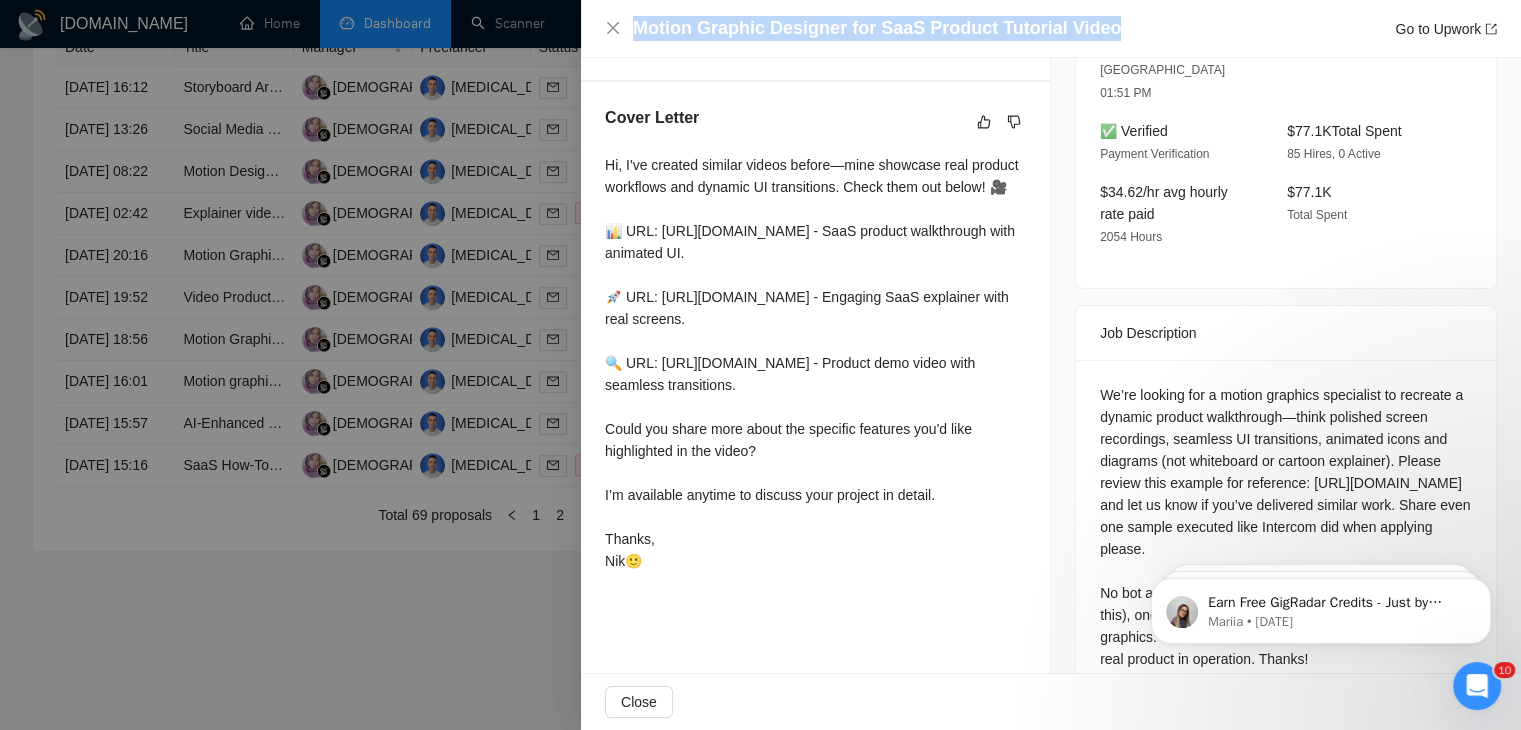 scroll, scrollTop: 587, scrollLeft: 0, axis: vertical 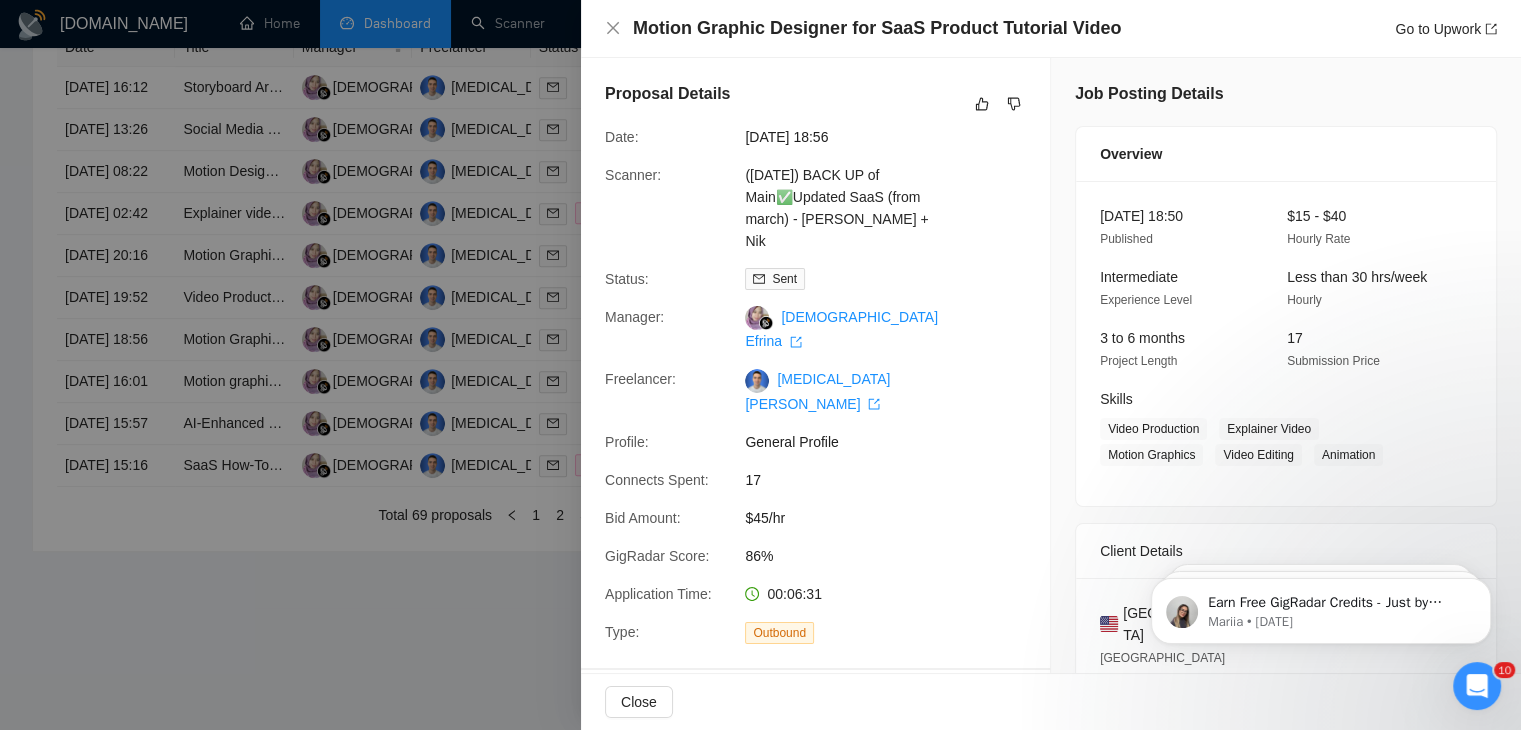 click at bounding box center [760, 365] 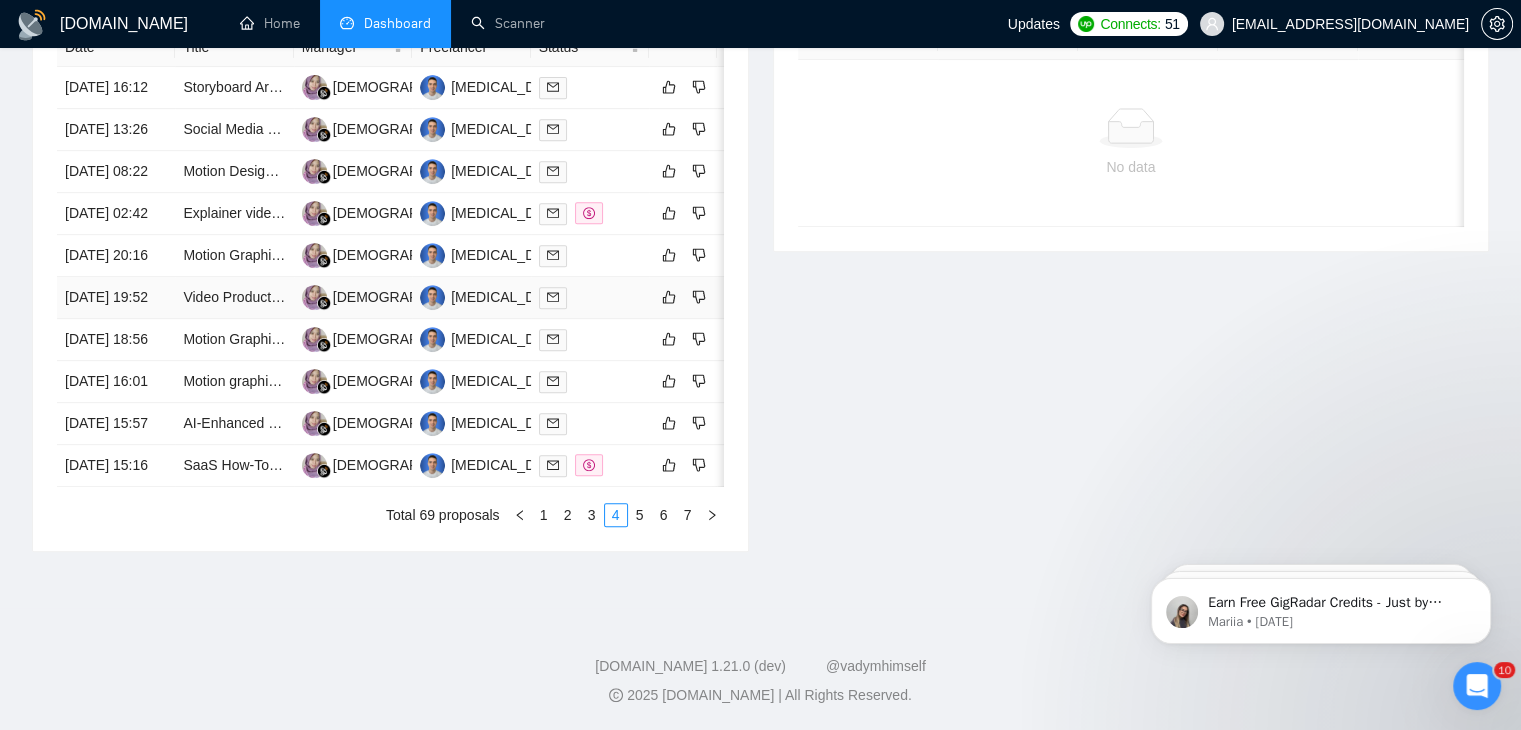 click on "[DATE] 19:52" at bounding box center (116, 298) 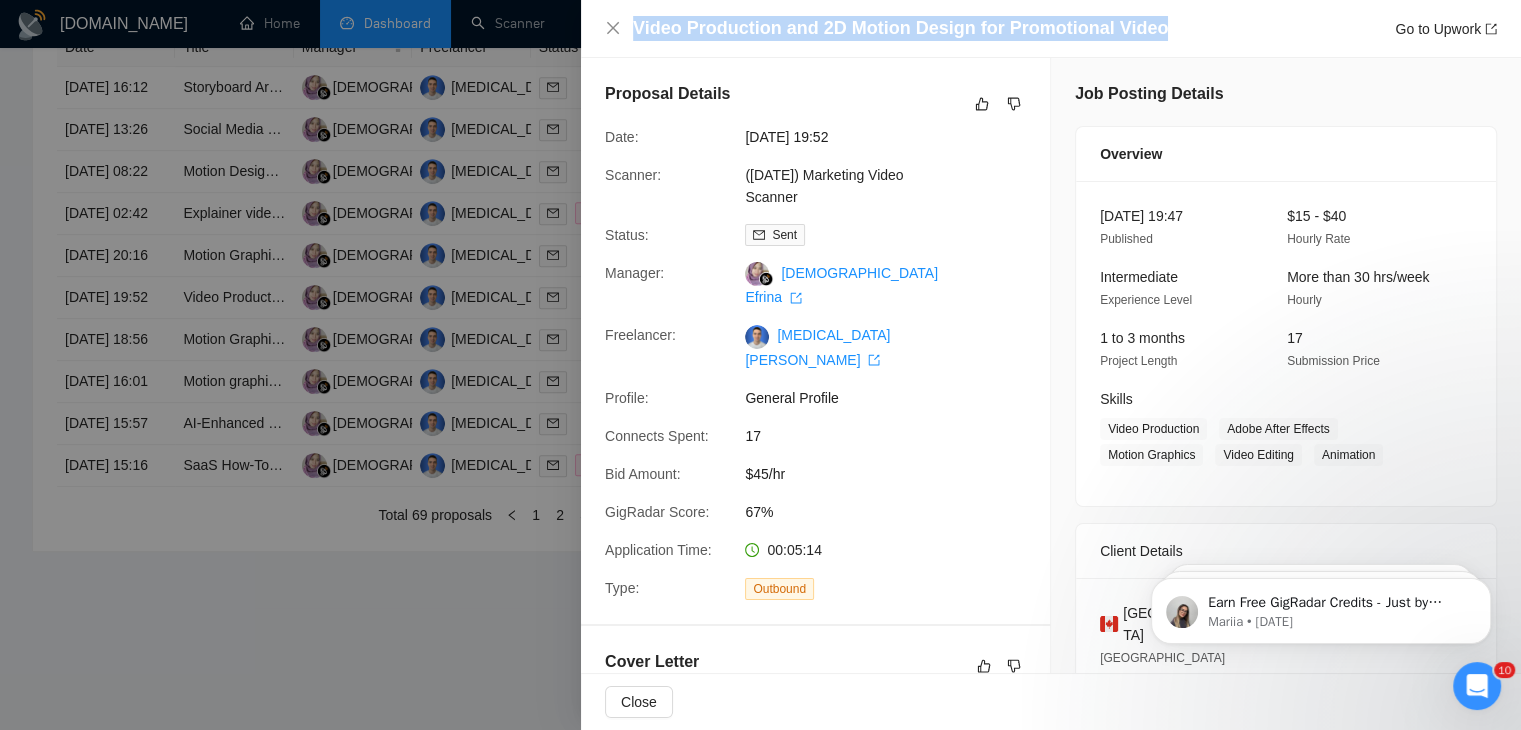 drag, startPoint x: 1169, startPoint y: 29, endPoint x: 615, endPoint y: 45, distance: 554.231 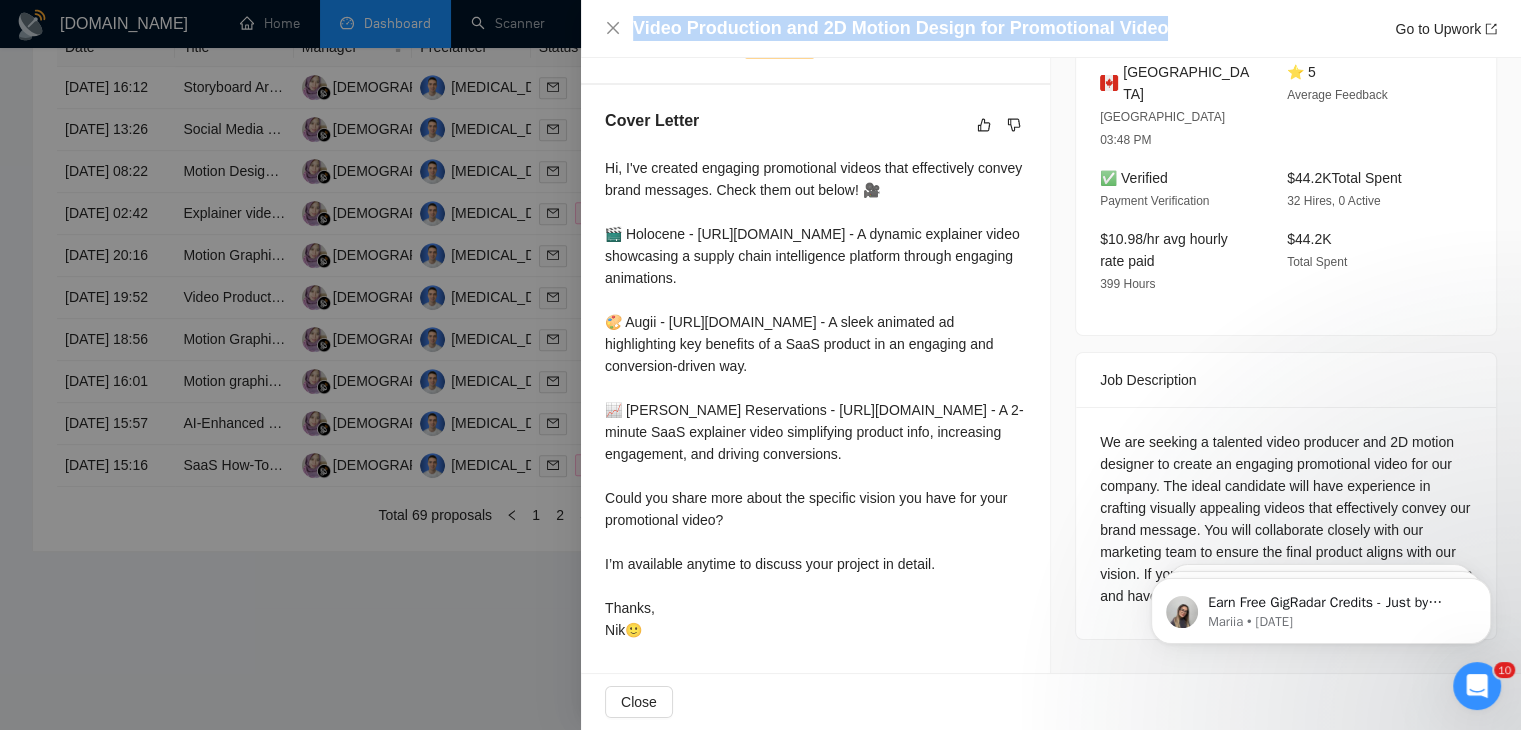scroll, scrollTop: 560, scrollLeft: 0, axis: vertical 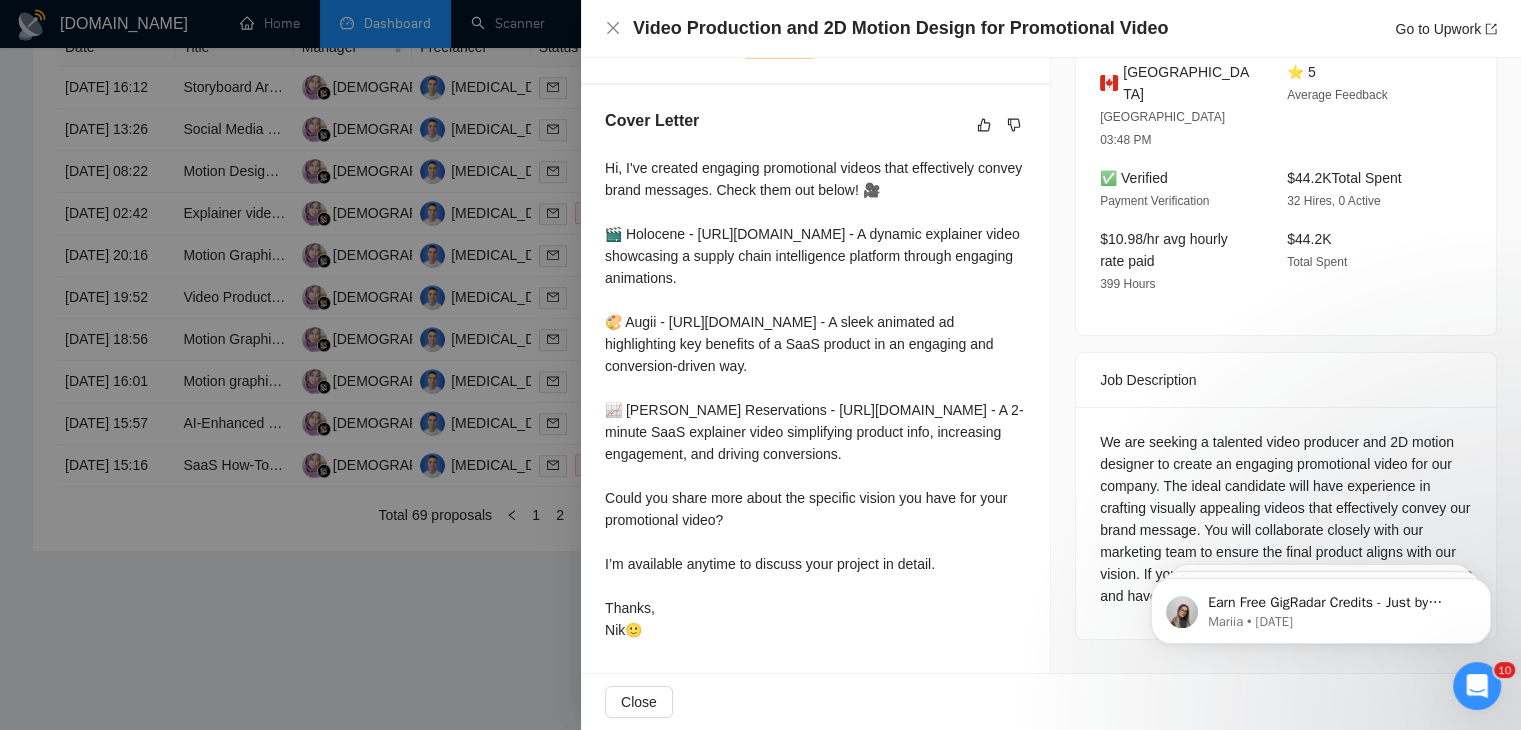 click at bounding box center [760, 365] 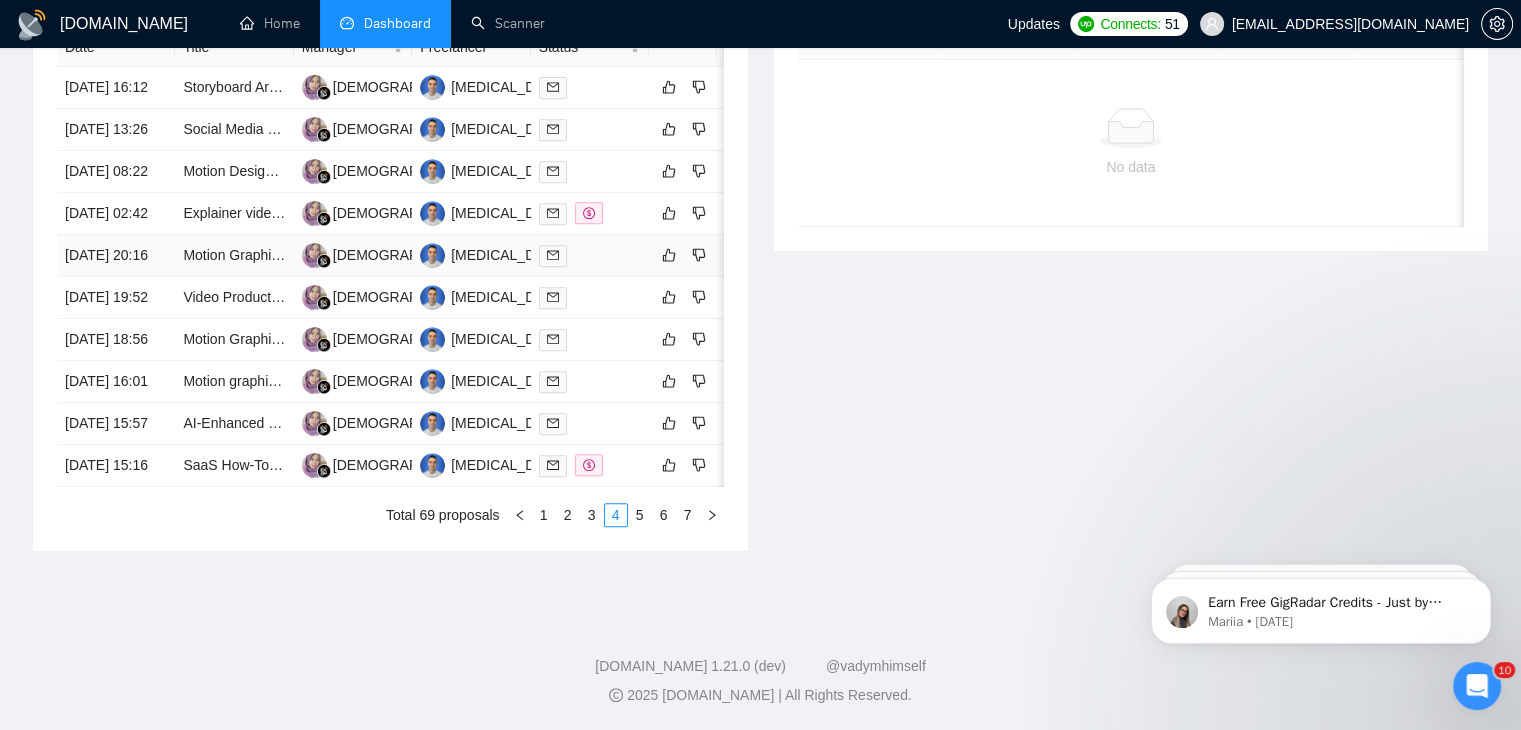 click on "[DATE] 20:16" at bounding box center (116, 256) 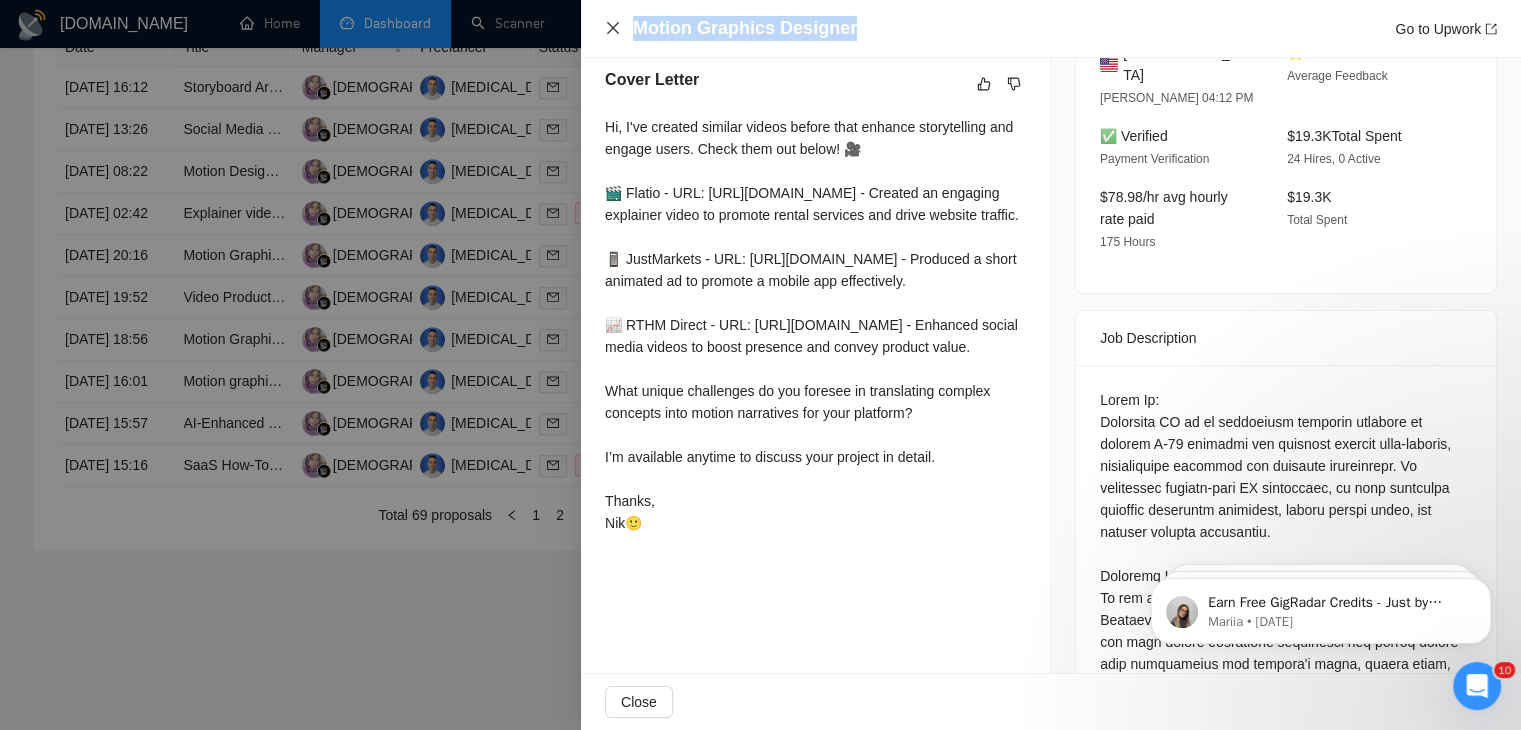 drag, startPoint x: 863, startPoint y: 37, endPoint x: 610, endPoint y: 27, distance: 253.19756 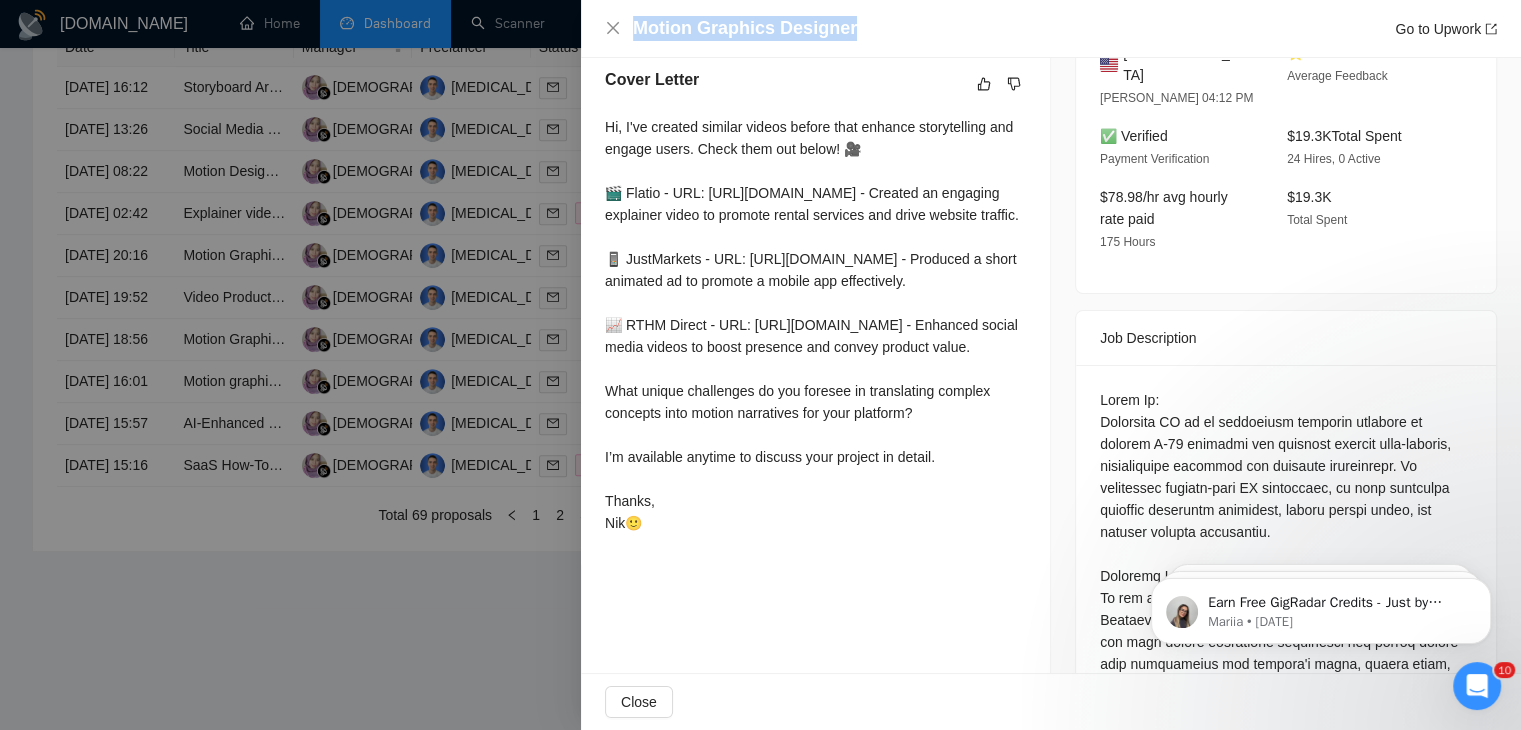 scroll, scrollTop: 0, scrollLeft: 0, axis: both 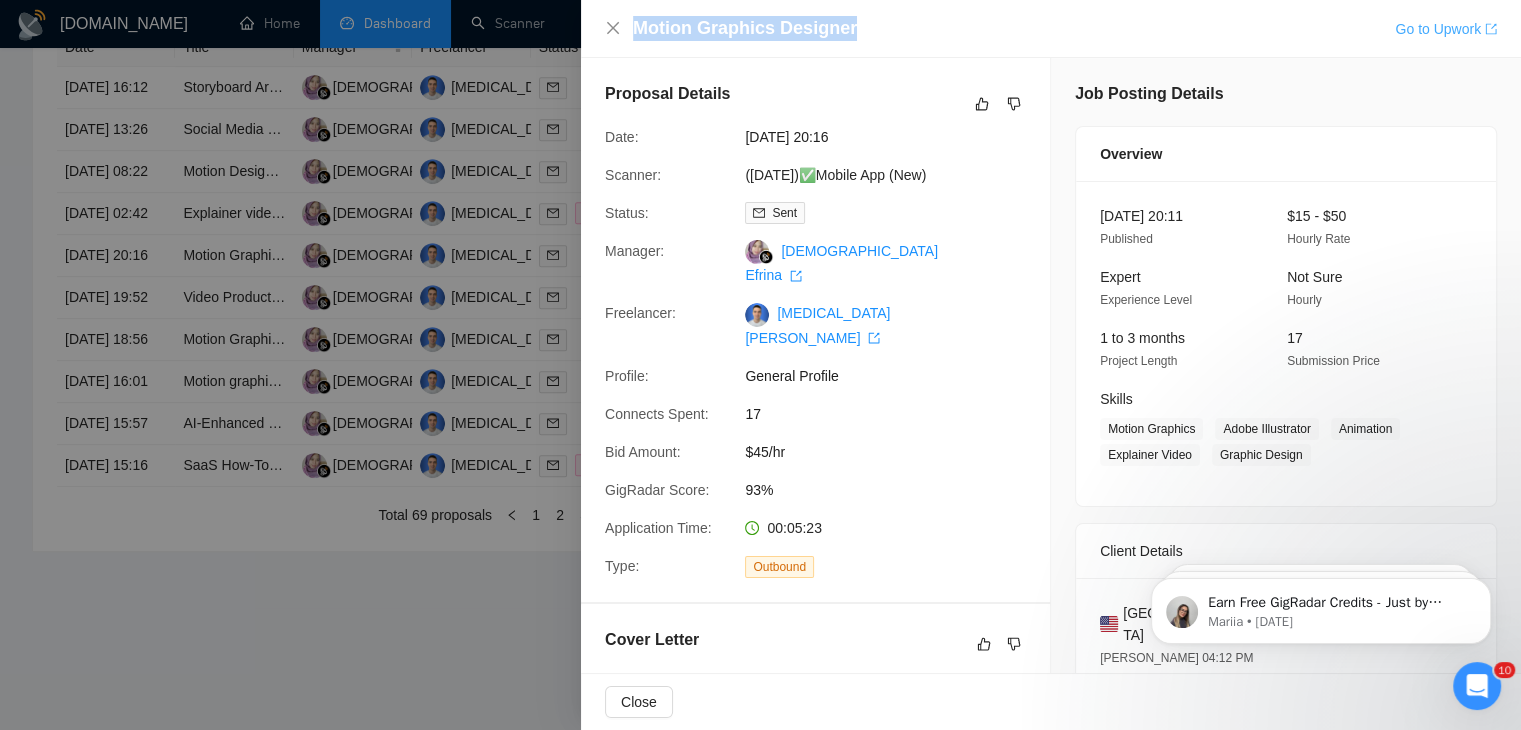 drag, startPoint x: 1432, startPoint y: 34, endPoint x: 1458, endPoint y: 25, distance: 27.513634 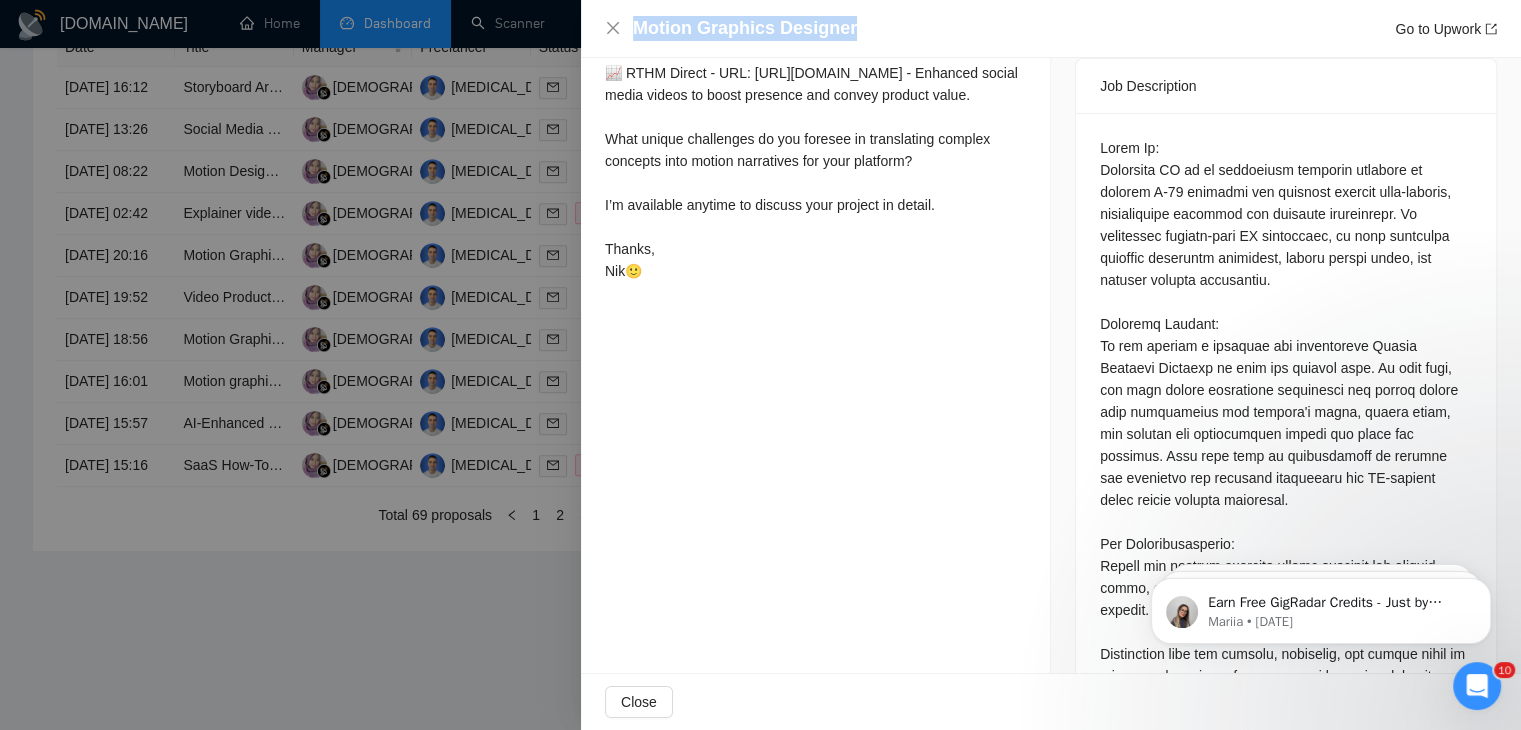 scroll, scrollTop: 811, scrollLeft: 0, axis: vertical 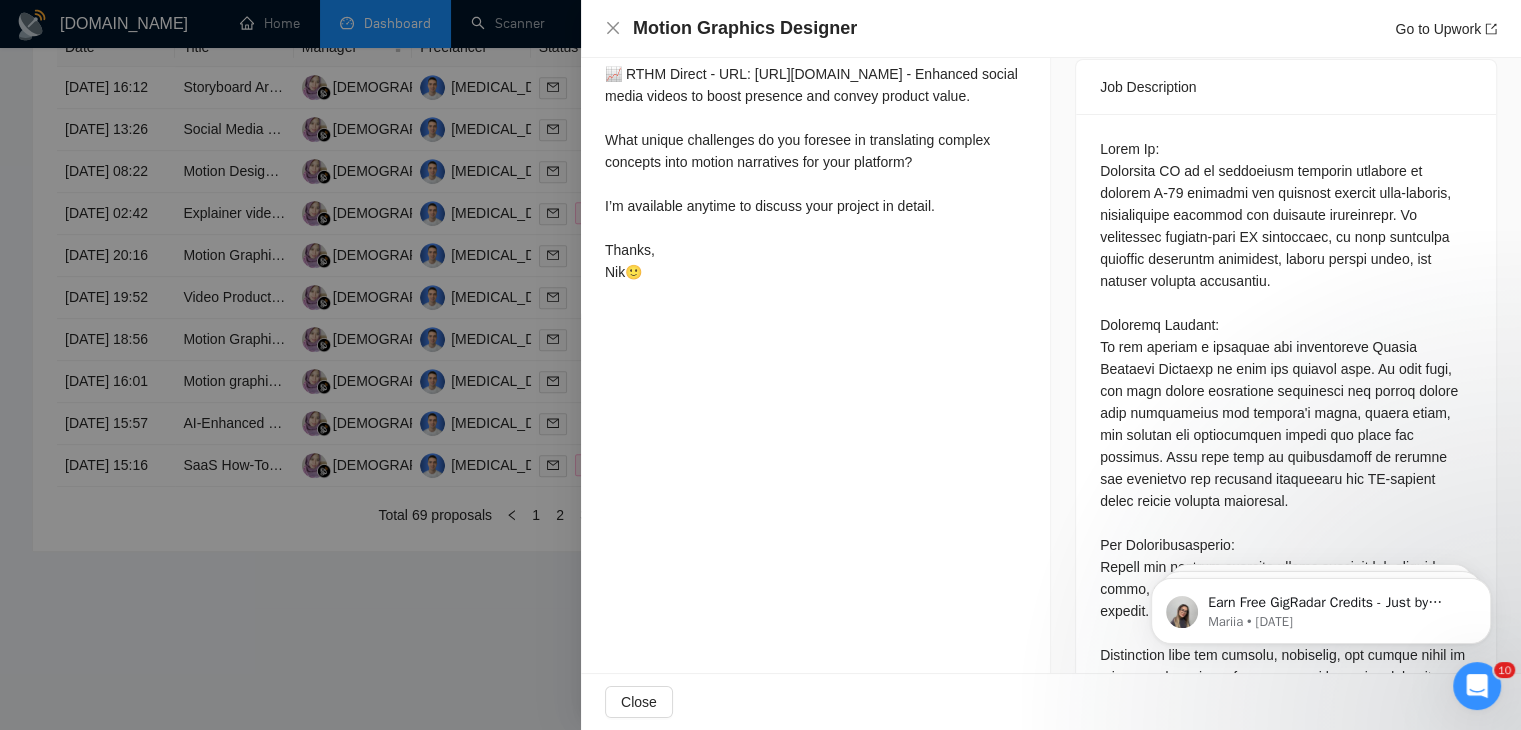 click at bounding box center [760, 365] 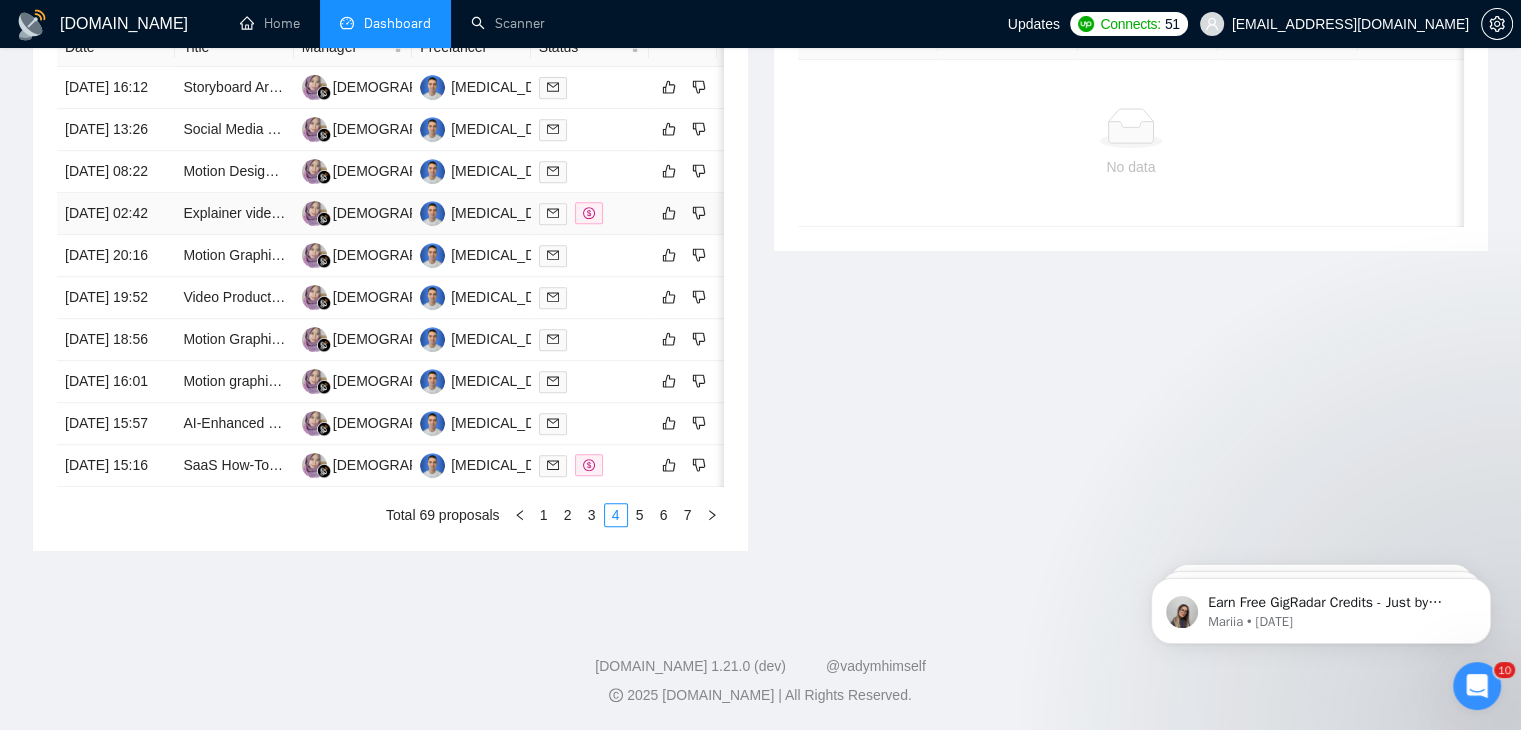 click on "[DATE] 02:42" at bounding box center [116, 214] 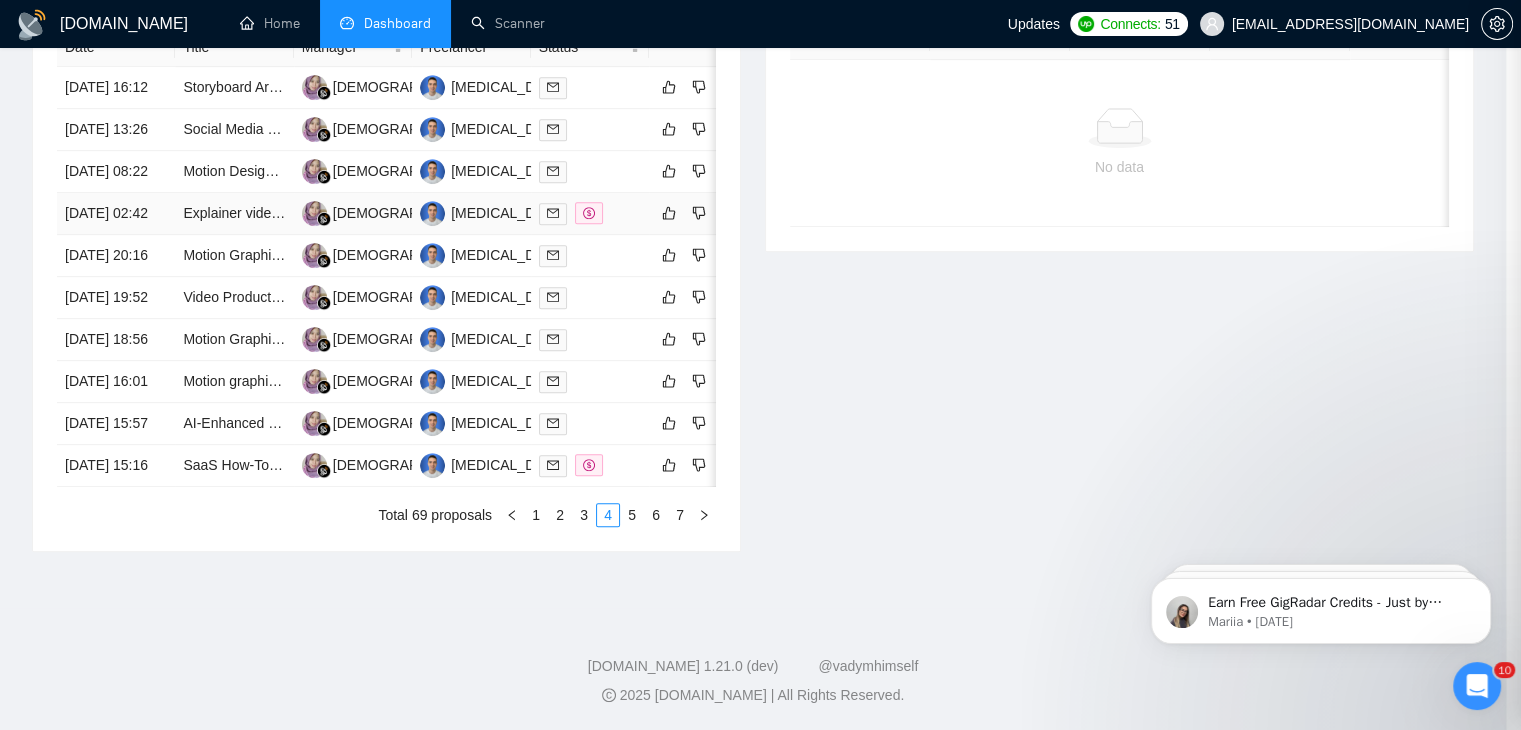 scroll, scrollTop: 706, scrollLeft: 0, axis: vertical 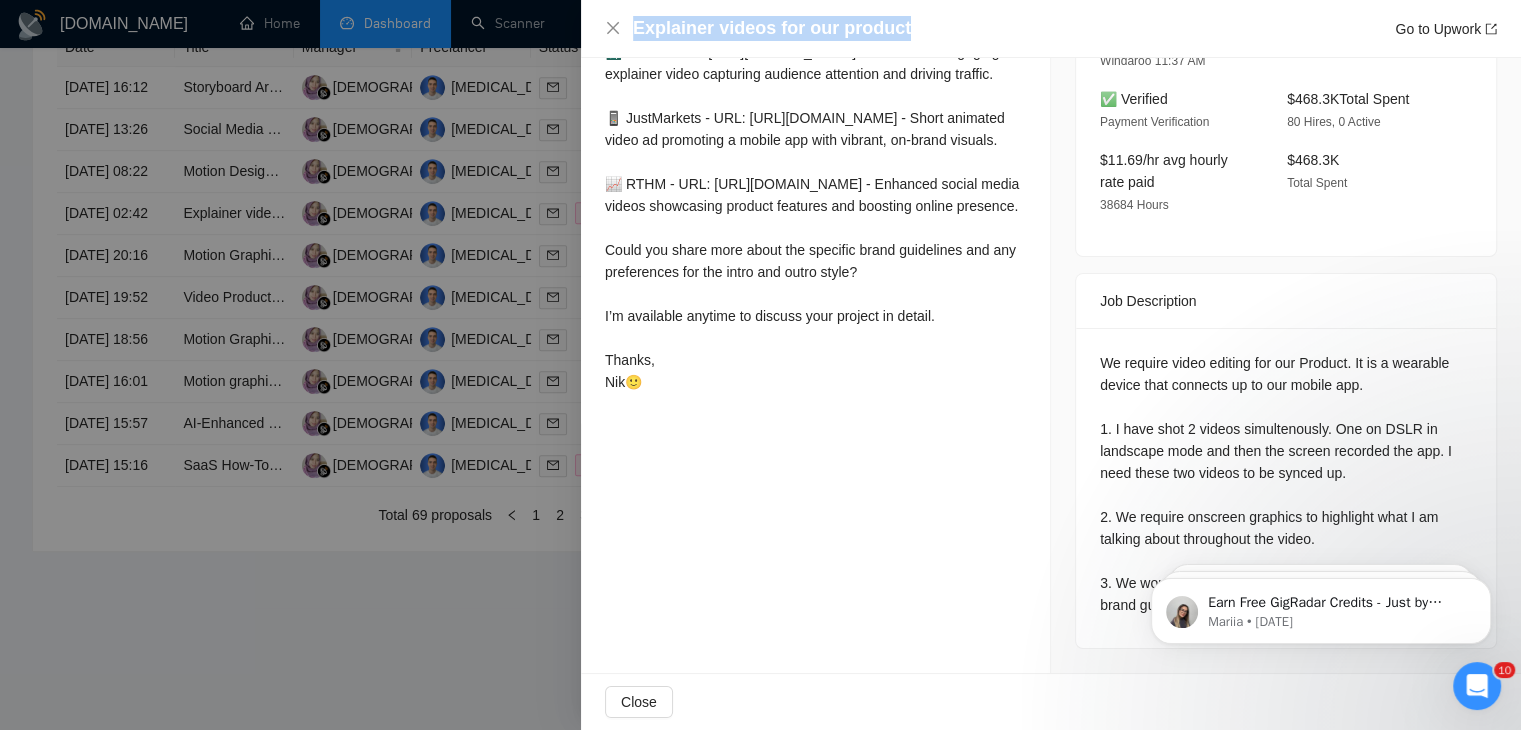 drag, startPoint x: 903, startPoint y: 28, endPoint x: 624, endPoint y: 15, distance: 279.3027 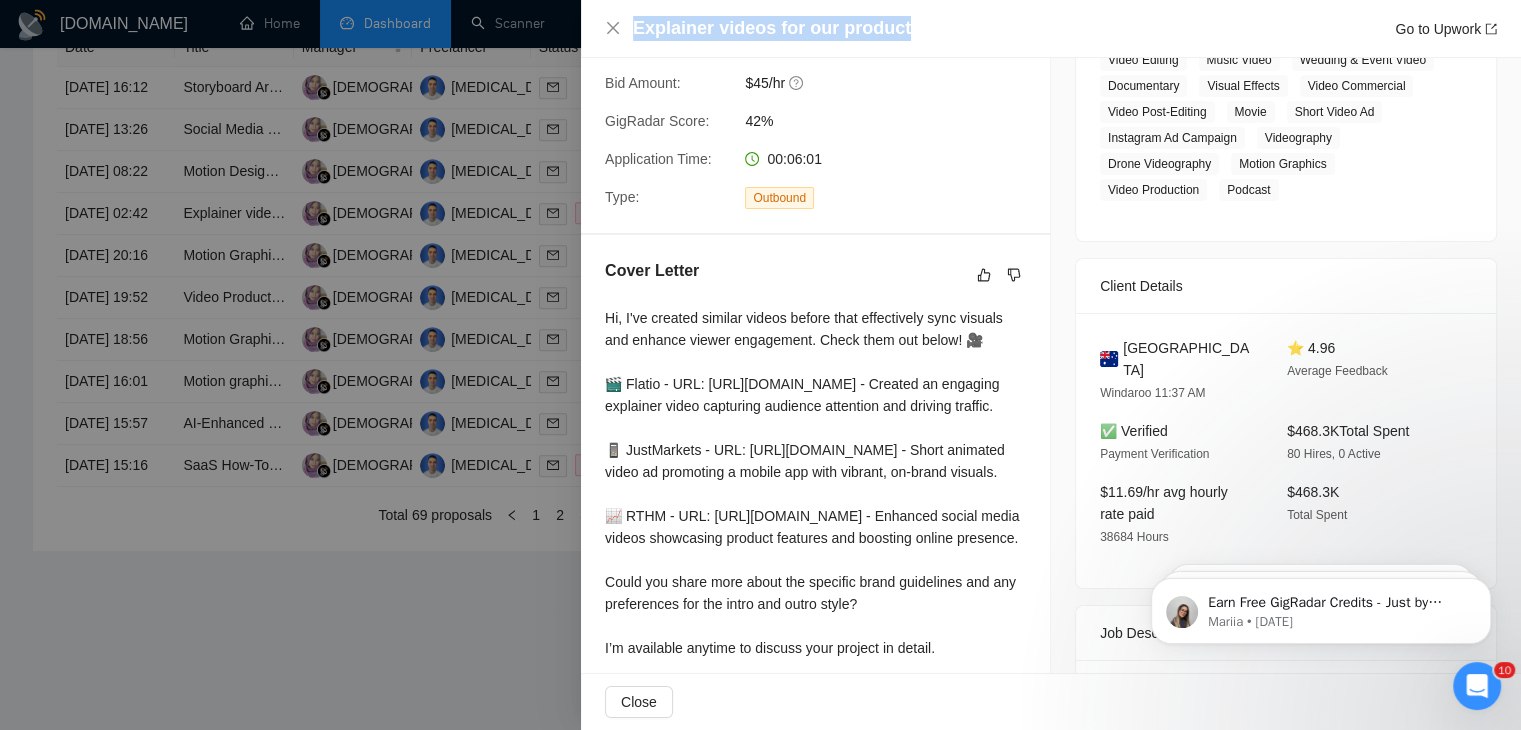 scroll, scrollTop: 0, scrollLeft: 0, axis: both 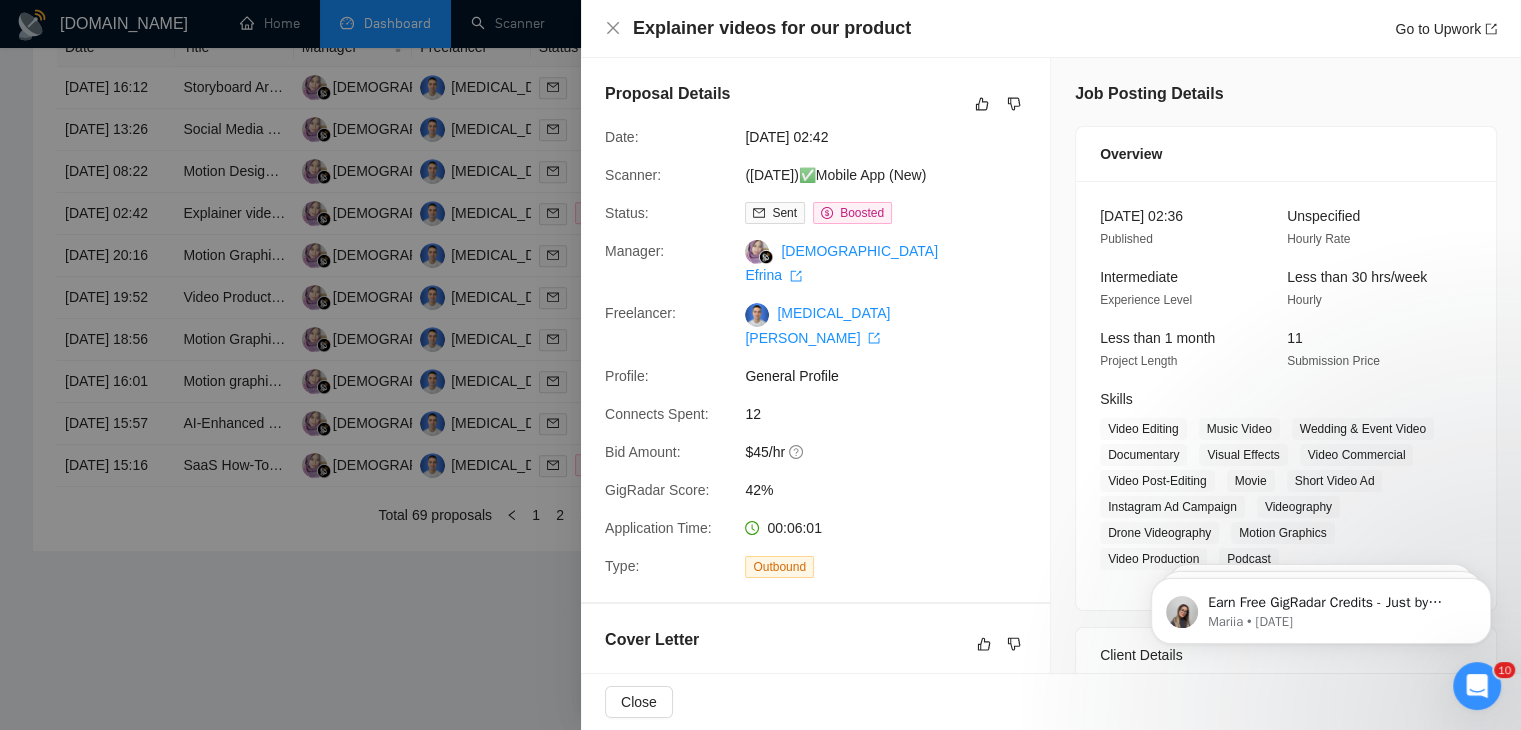 click at bounding box center (760, 365) 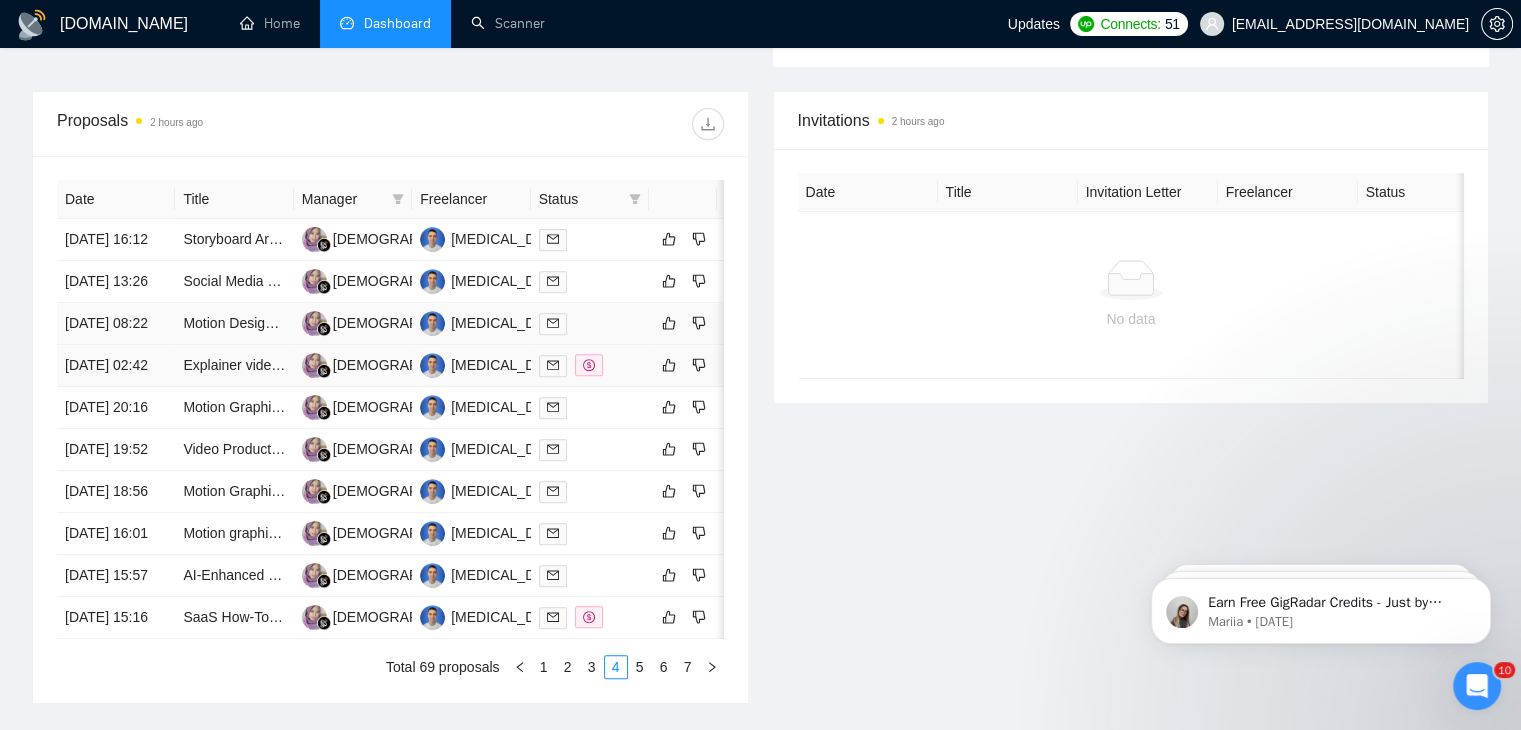 scroll, scrollTop: 702, scrollLeft: 0, axis: vertical 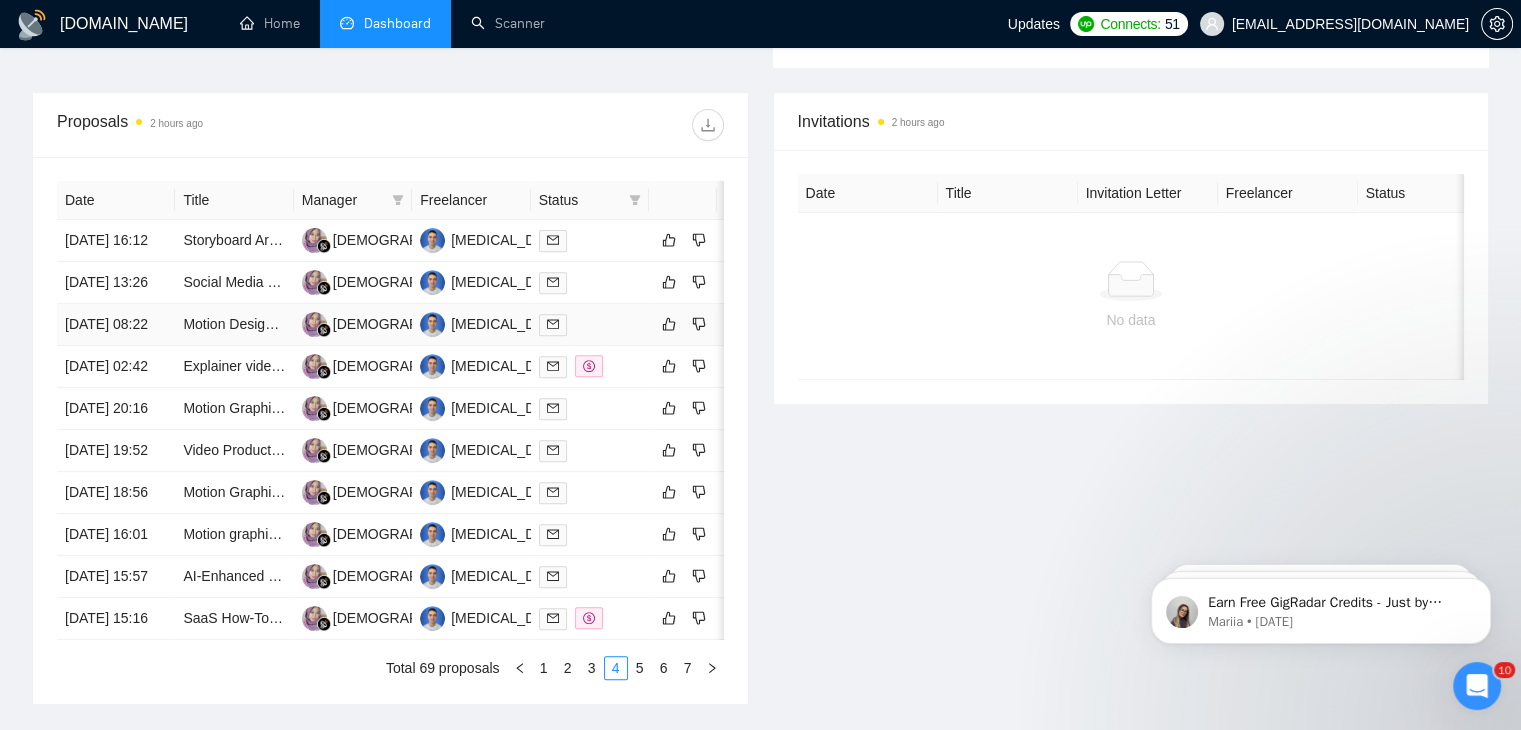 click on "[DATE] 08:22" at bounding box center (116, 325) 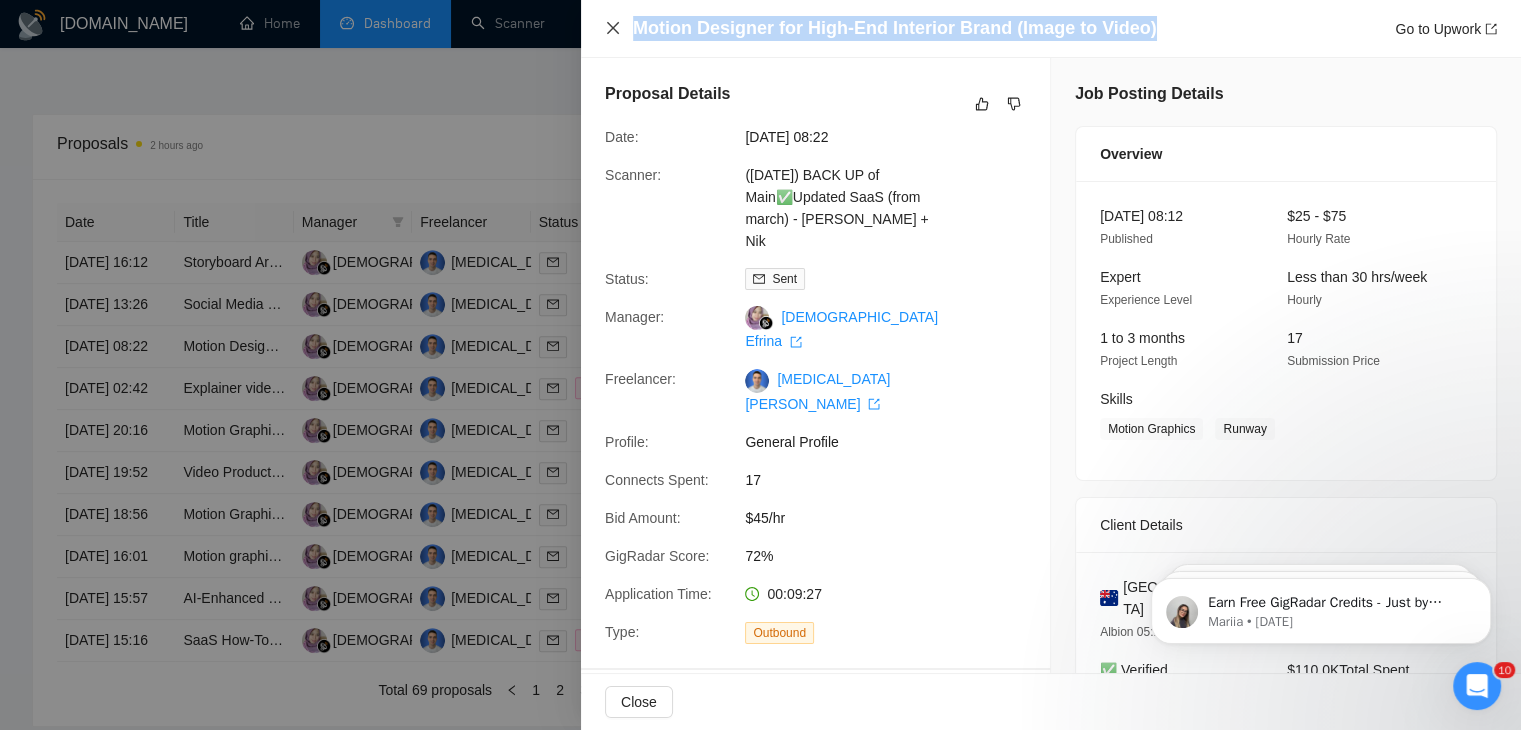 drag, startPoint x: 1150, startPoint y: 26, endPoint x: 609, endPoint y: 32, distance: 541.03326 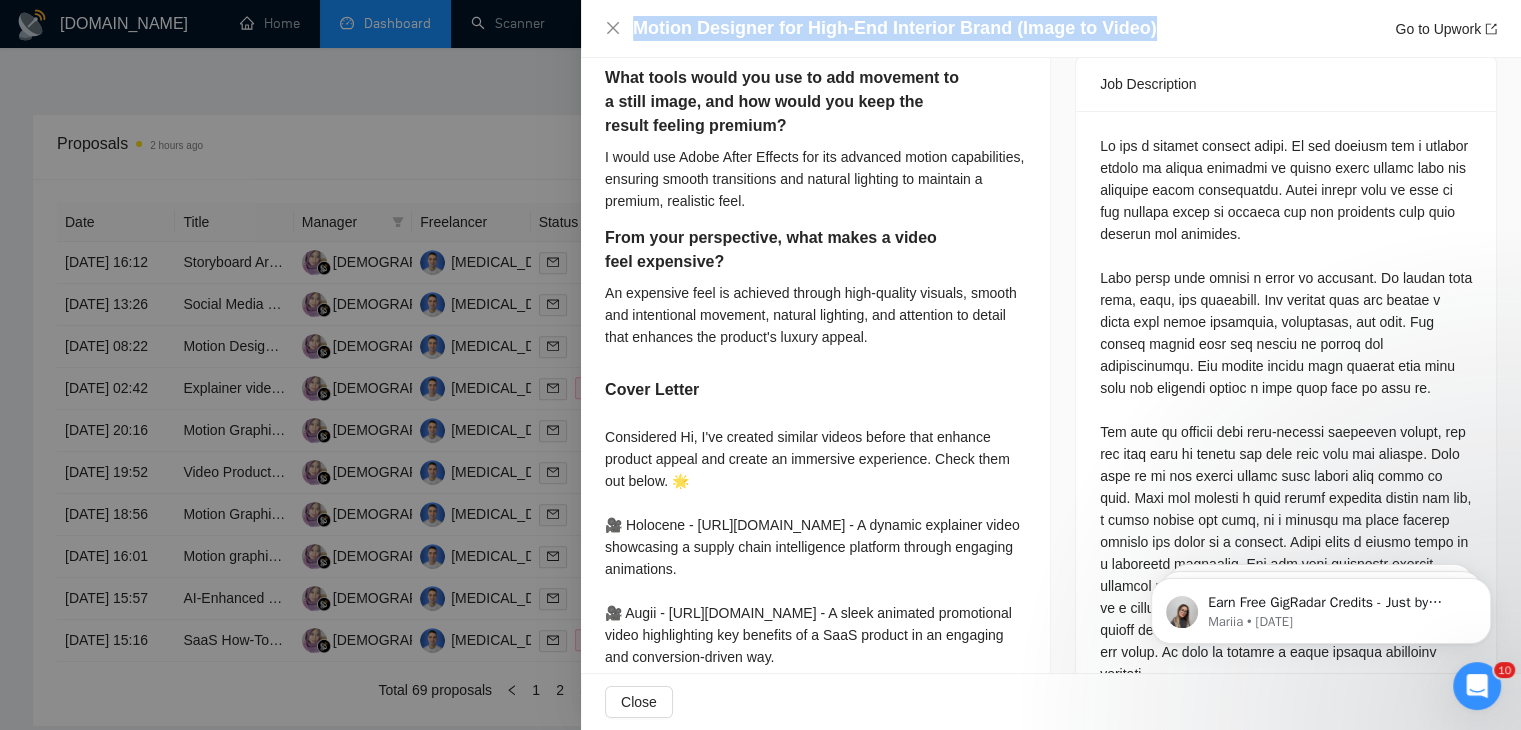 scroll, scrollTop: 788, scrollLeft: 0, axis: vertical 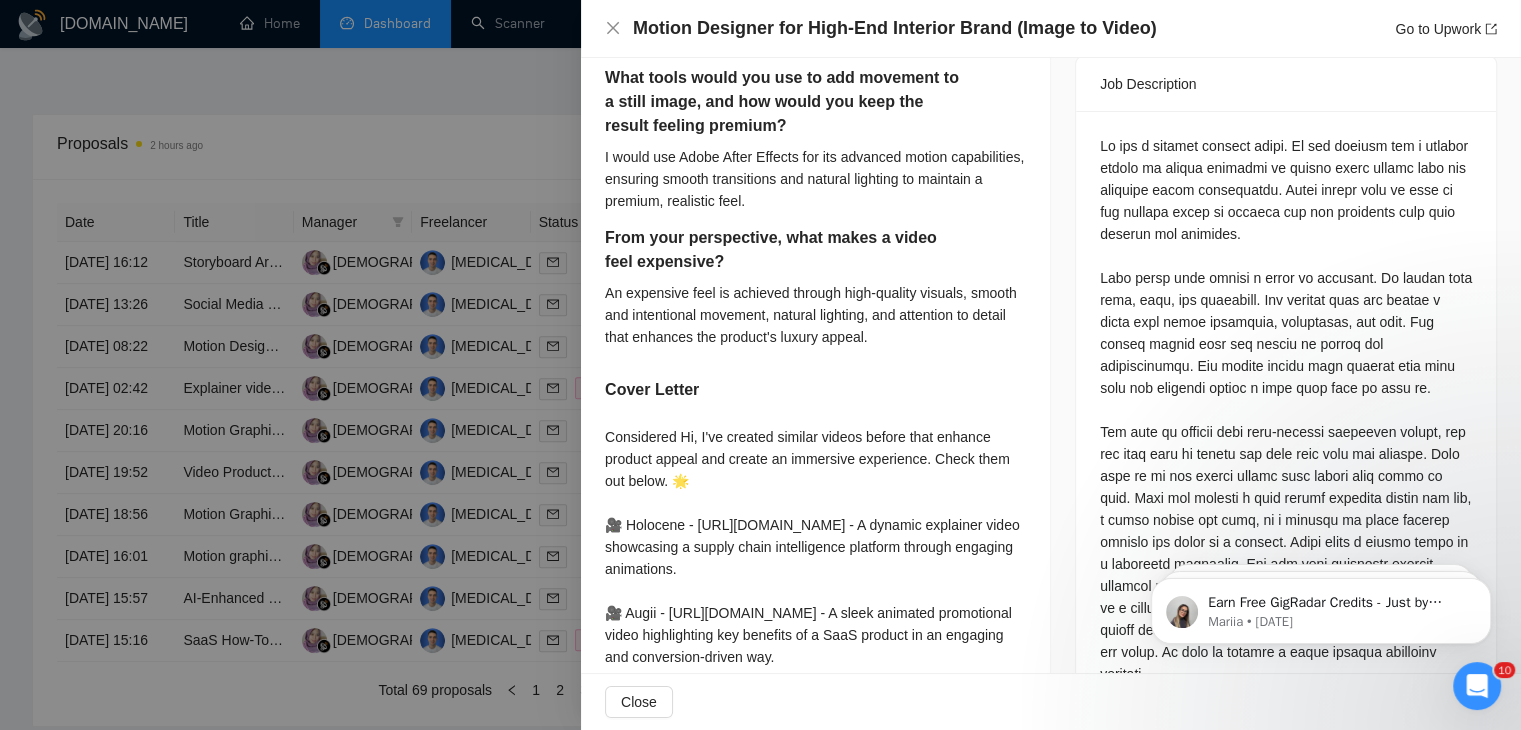 click at bounding box center (760, 365) 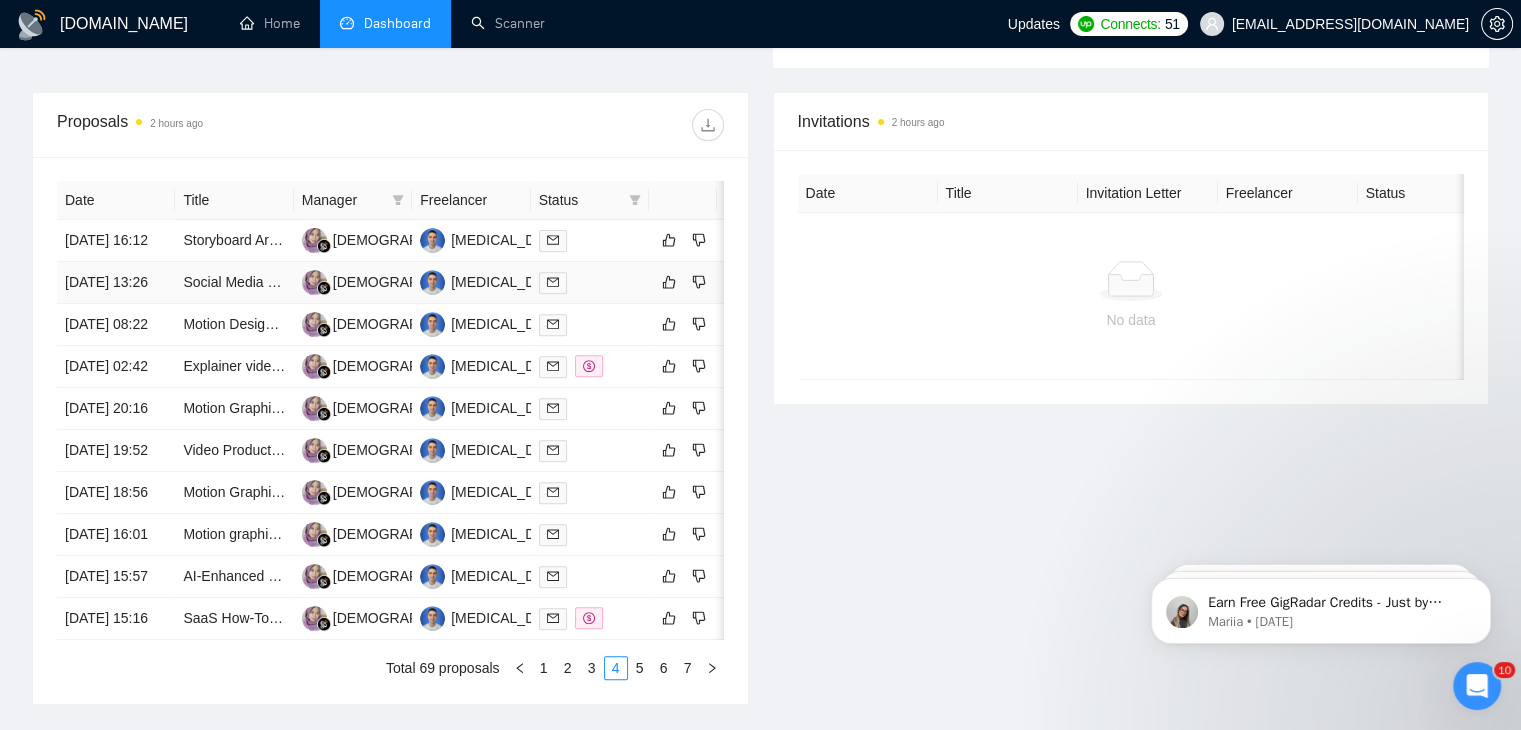click on "[DATE] 13:26" at bounding box center (116, 283) 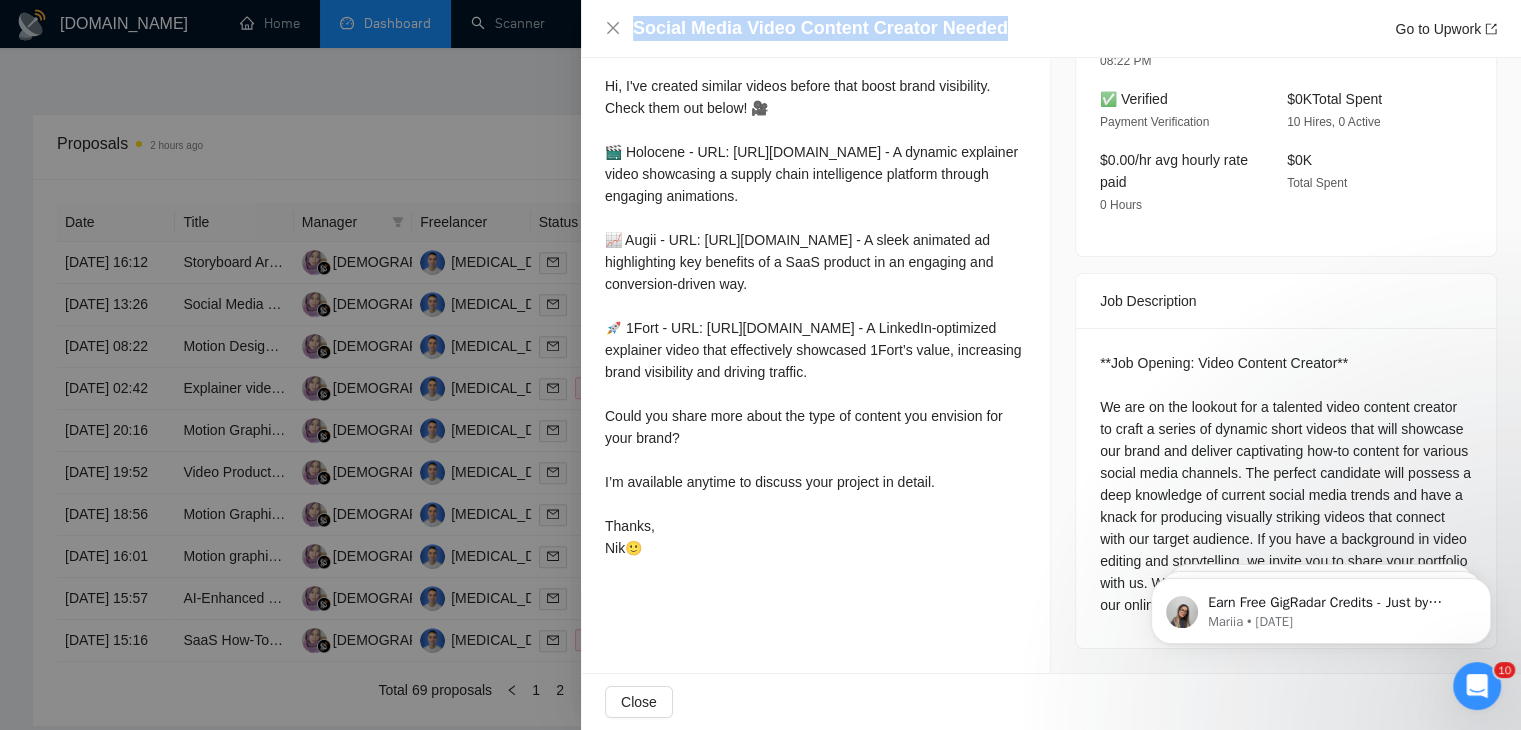 drag, startPoint x: 1000, startPoint y: 32, endPoint x: 606, endPoint y: 9, distance: 394.67075 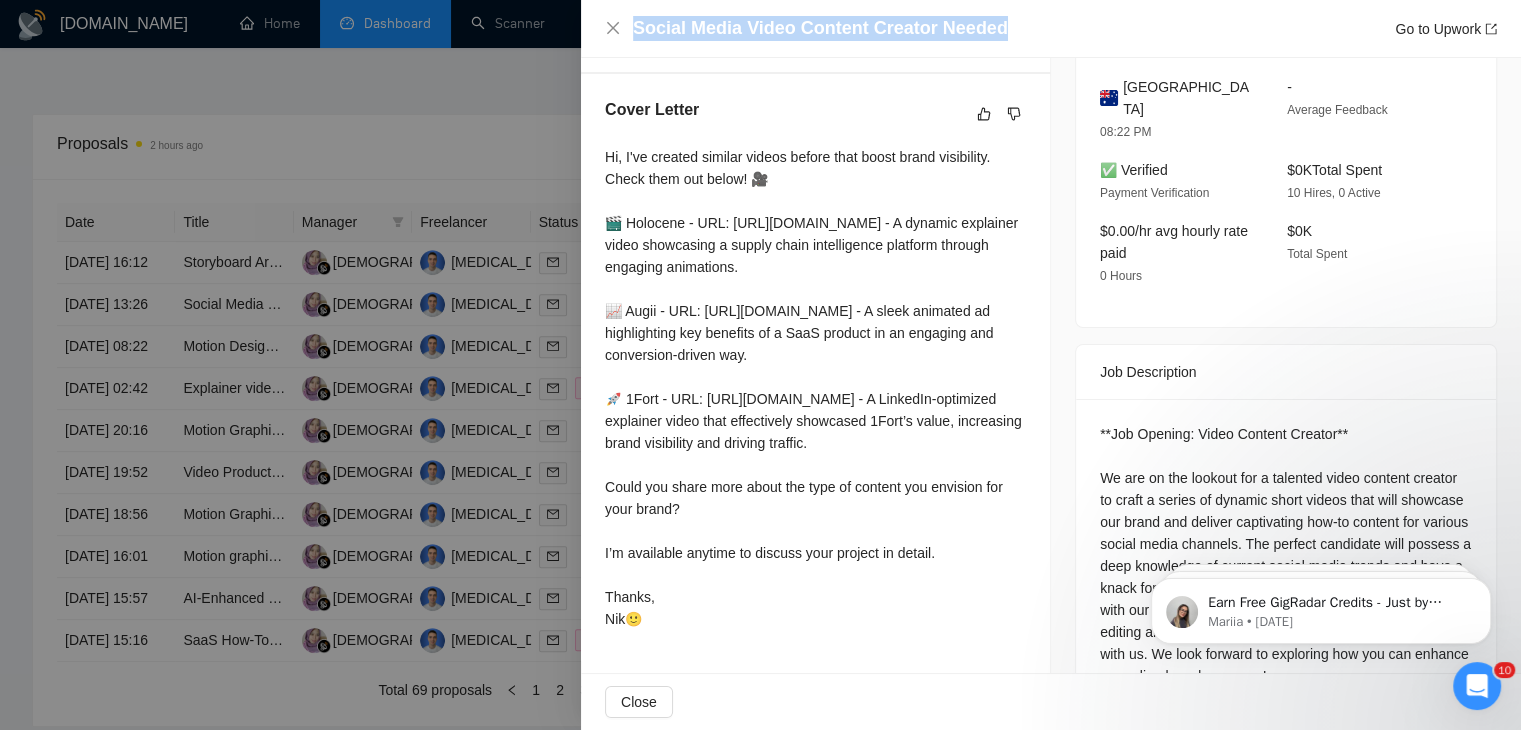 scroll, scrollTop: 624, scrollLeft: 0, axis: vertical 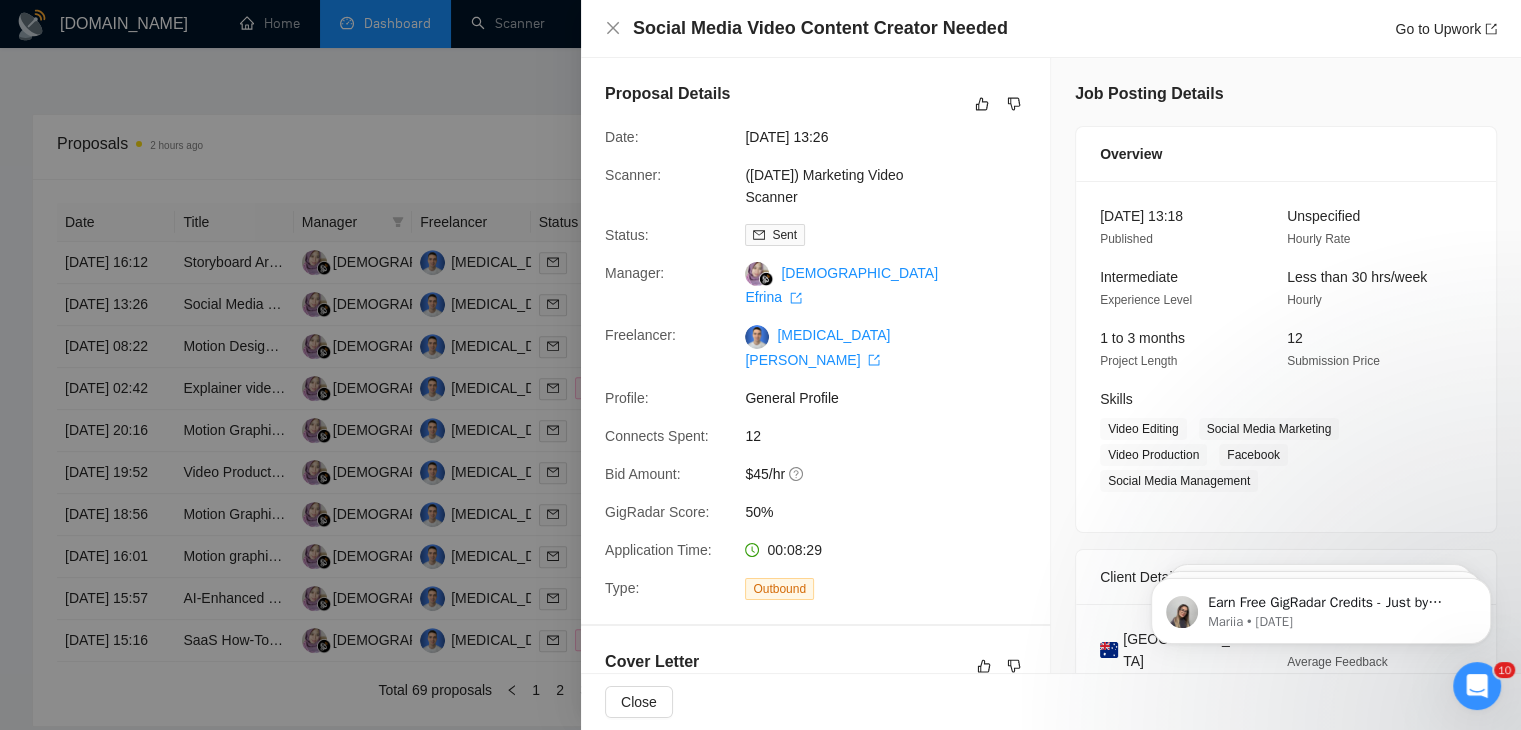 click at bounding box center [760, 365] 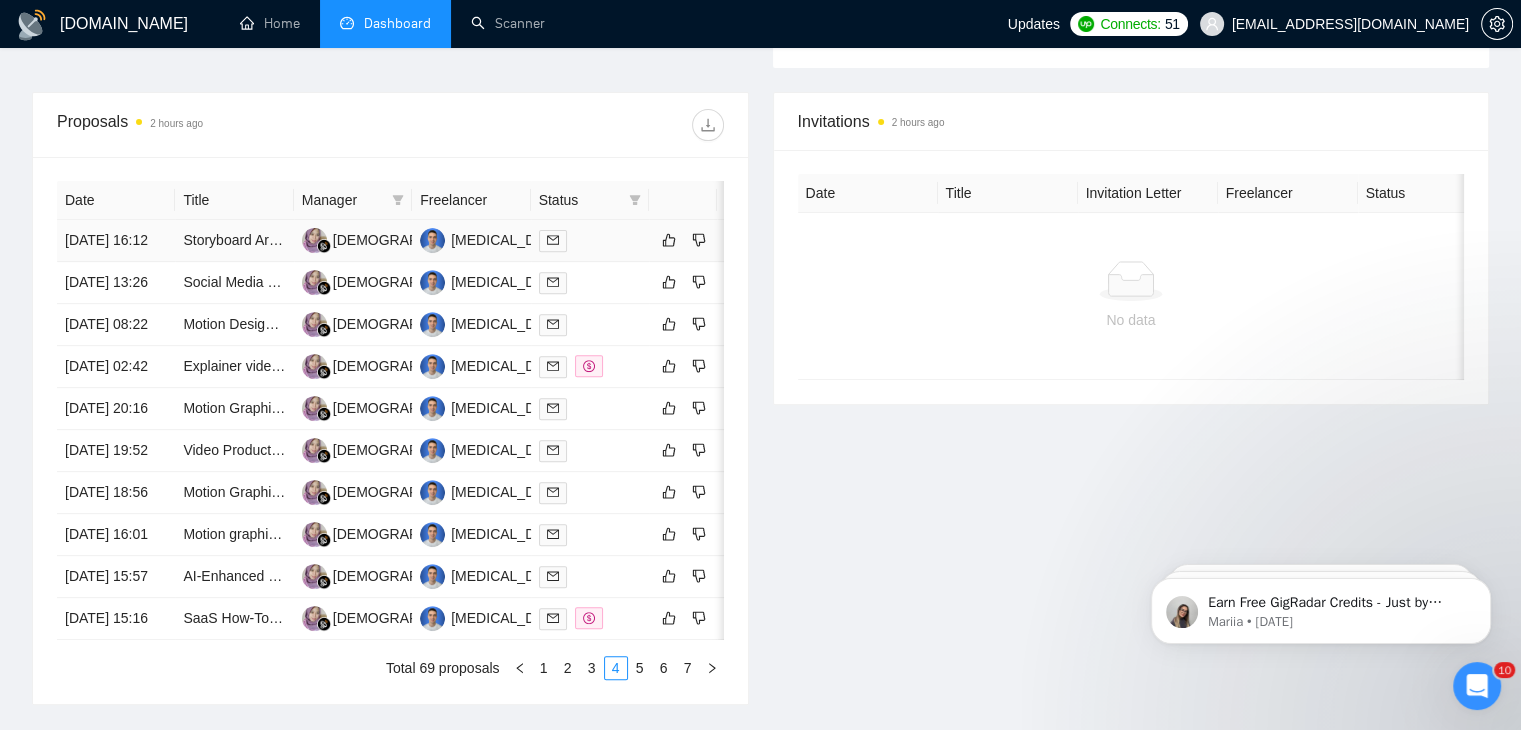 click on "[DATE] 16:12" at bounding box center [116, 241] 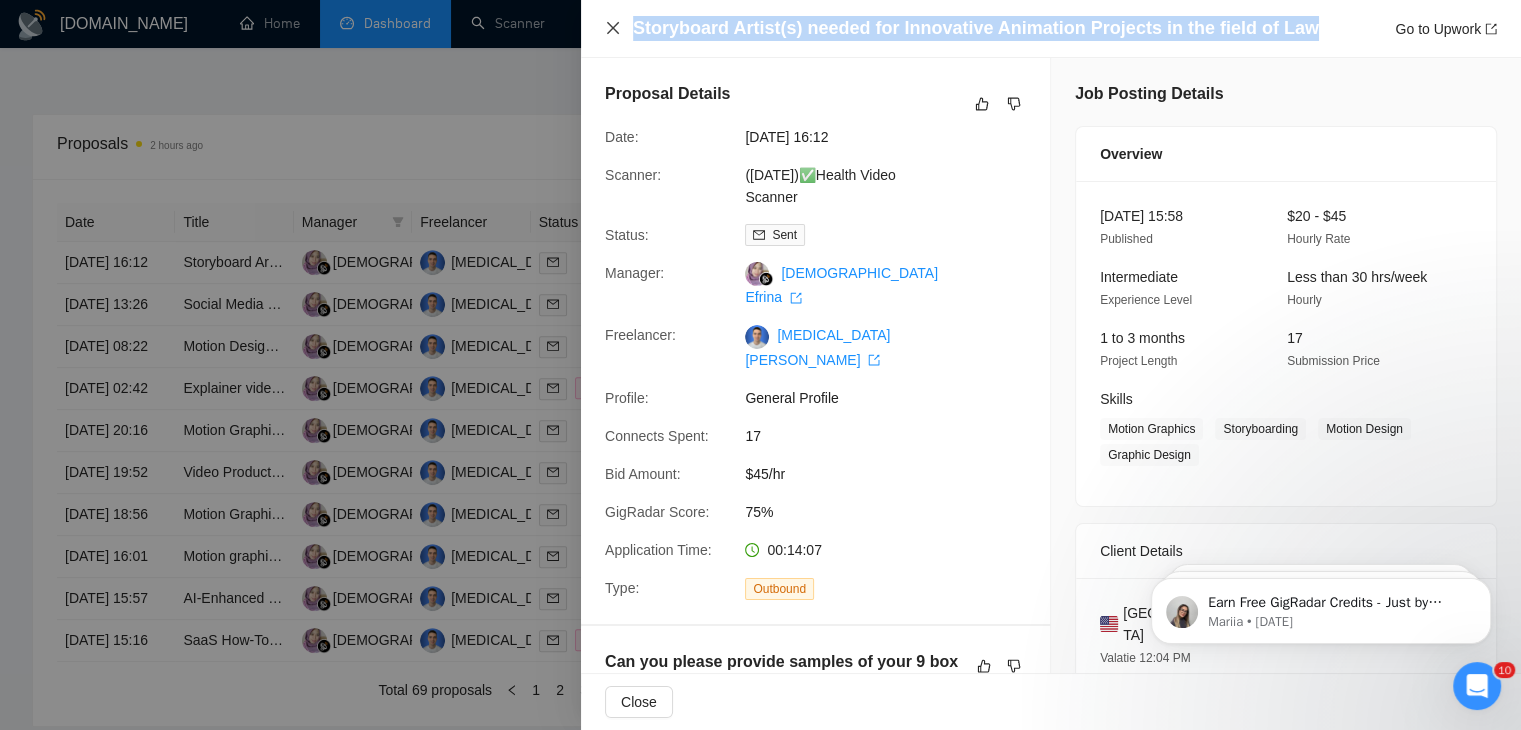 drag, startPoint x: 1294, startPoint y: 21, endPoint x: 616, endPoint y: 21, distance: 678 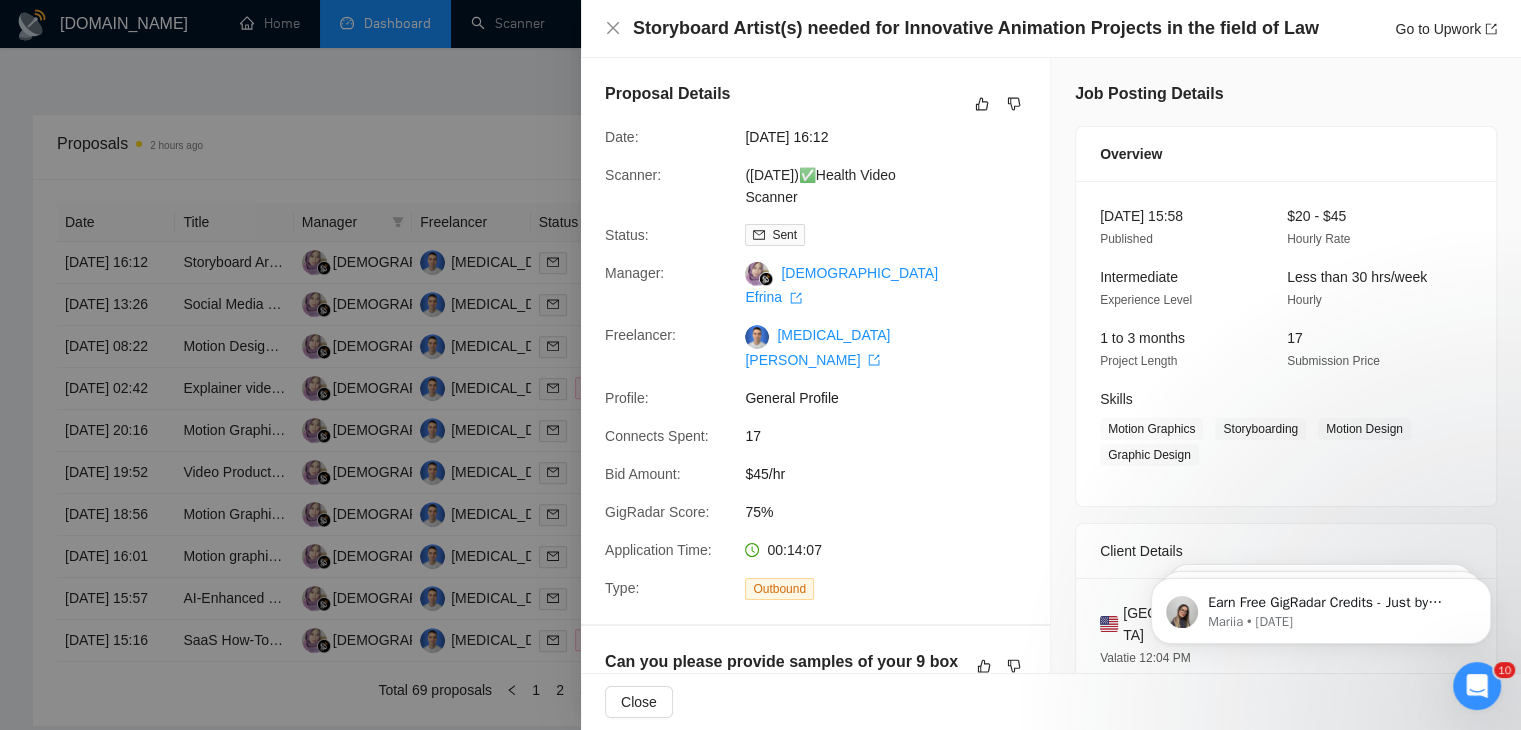 click at bounding box center (760, 365) 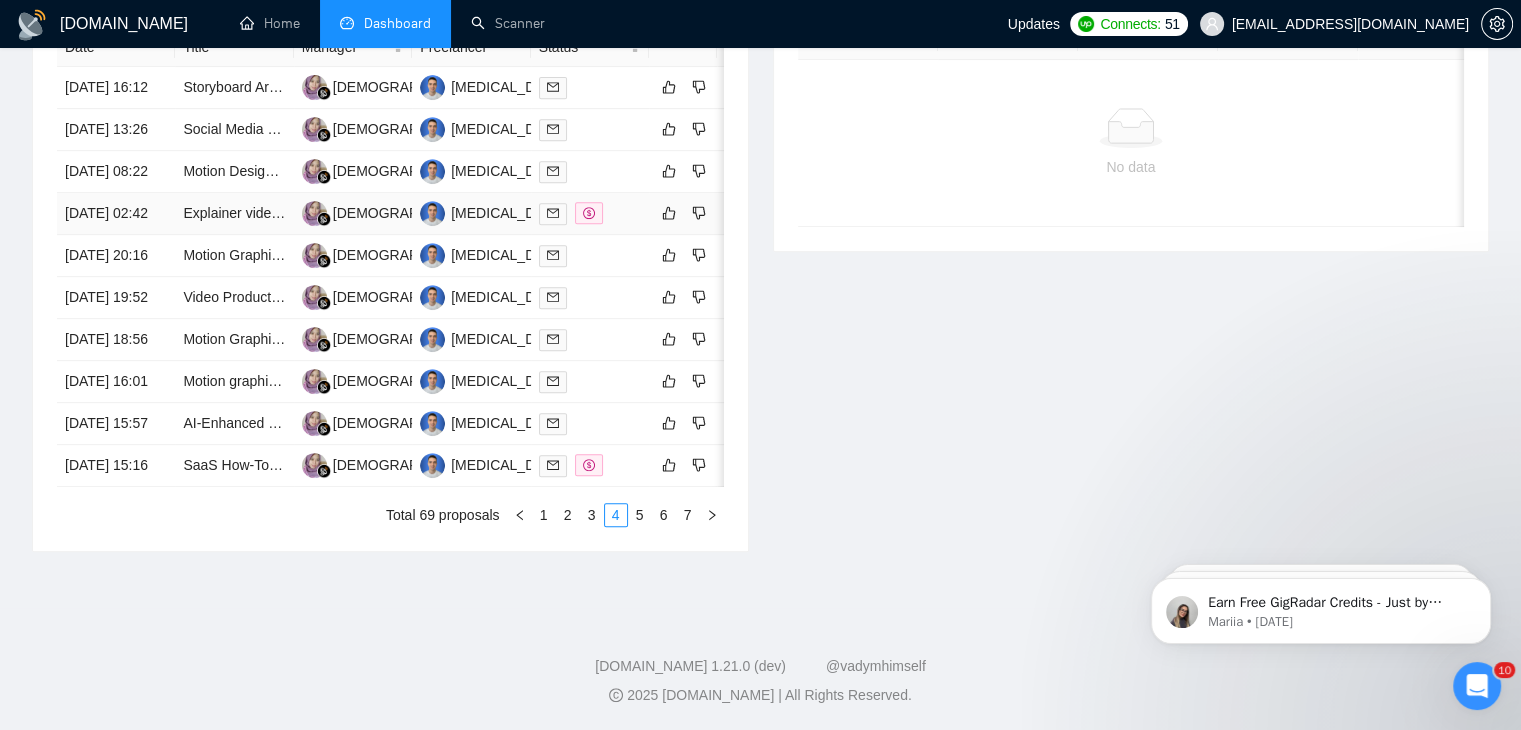 scroll, scrollTop: 1056, scrollLeft: 0, axis: vertical 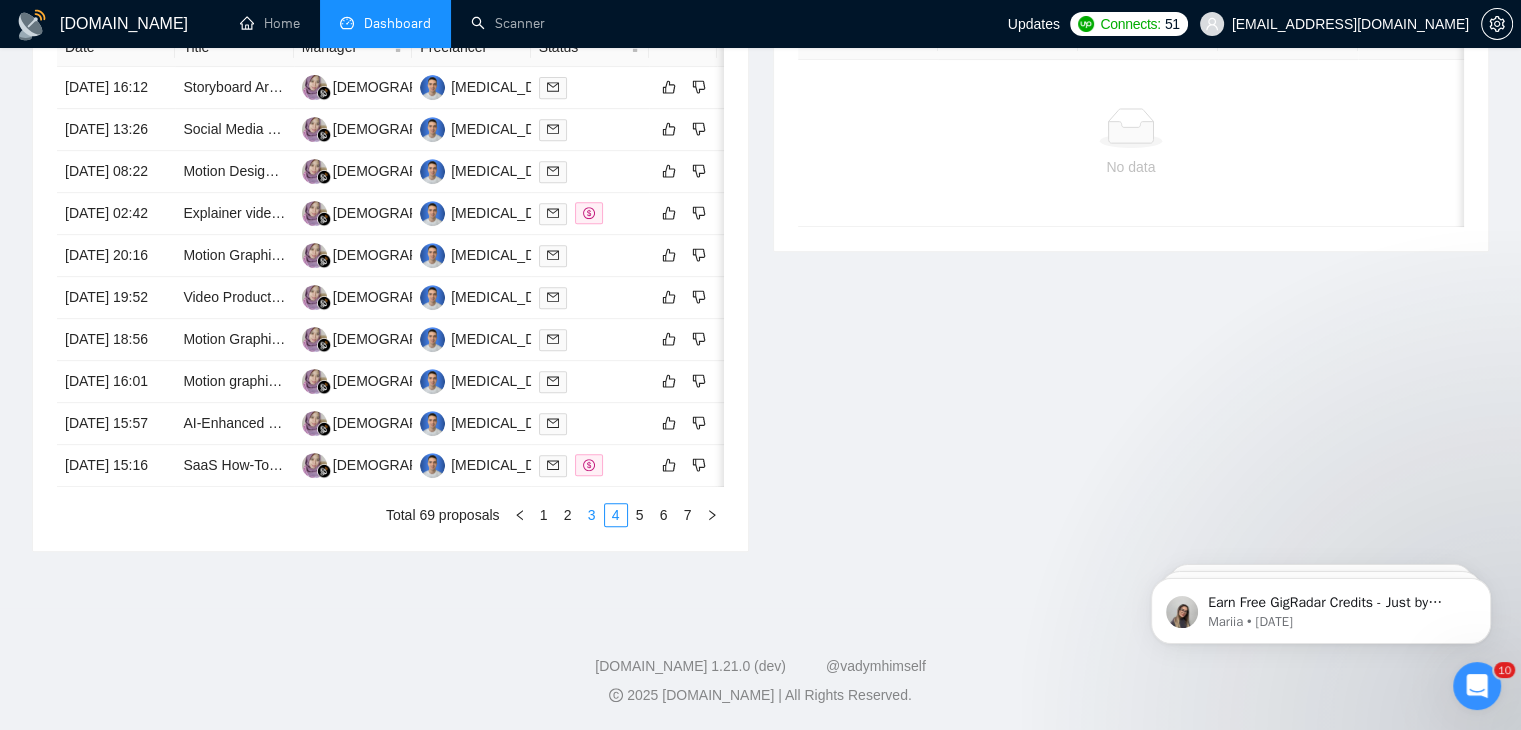 click on "3" at bounding box center (592, 515) 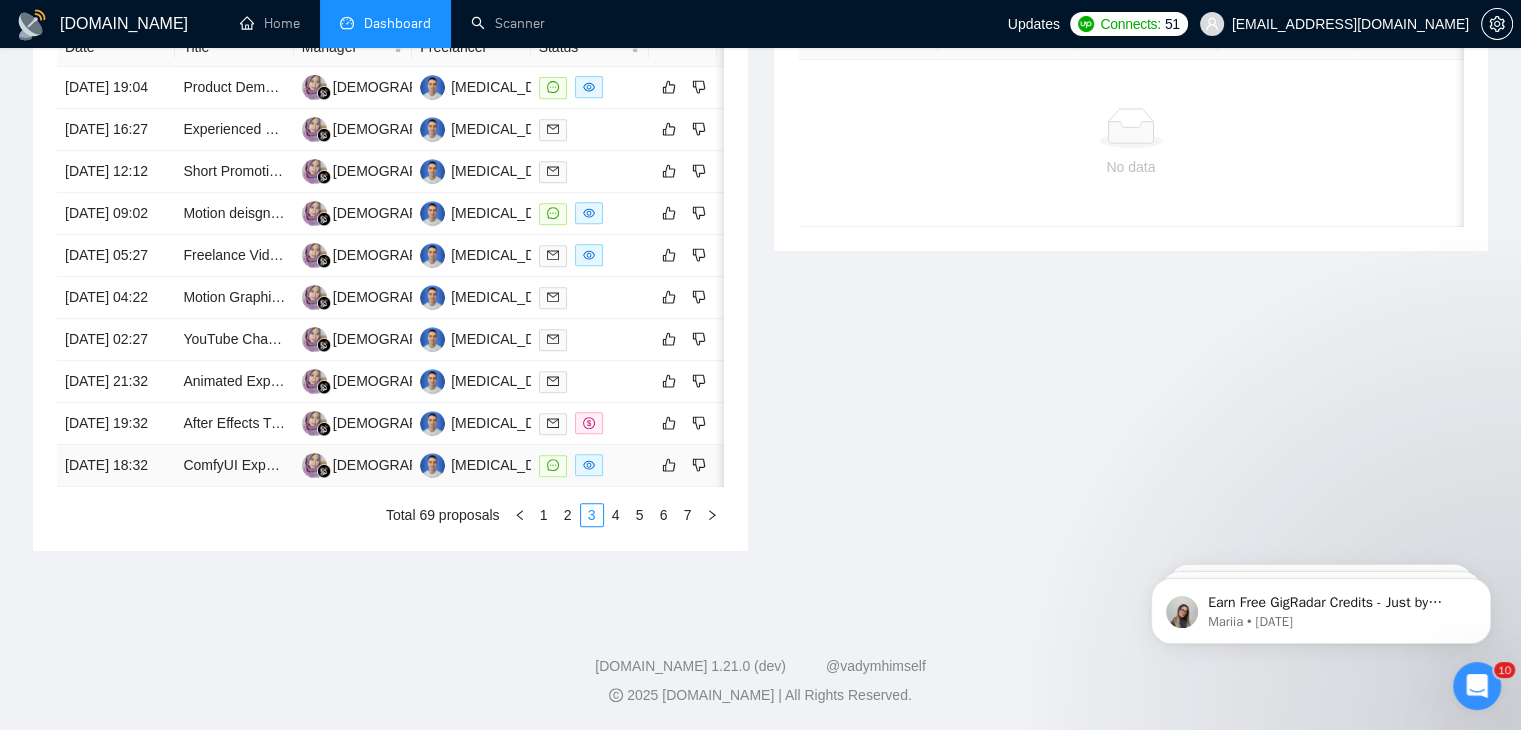 click on "[DATE] 18:32" at bounding box center (116, 466) 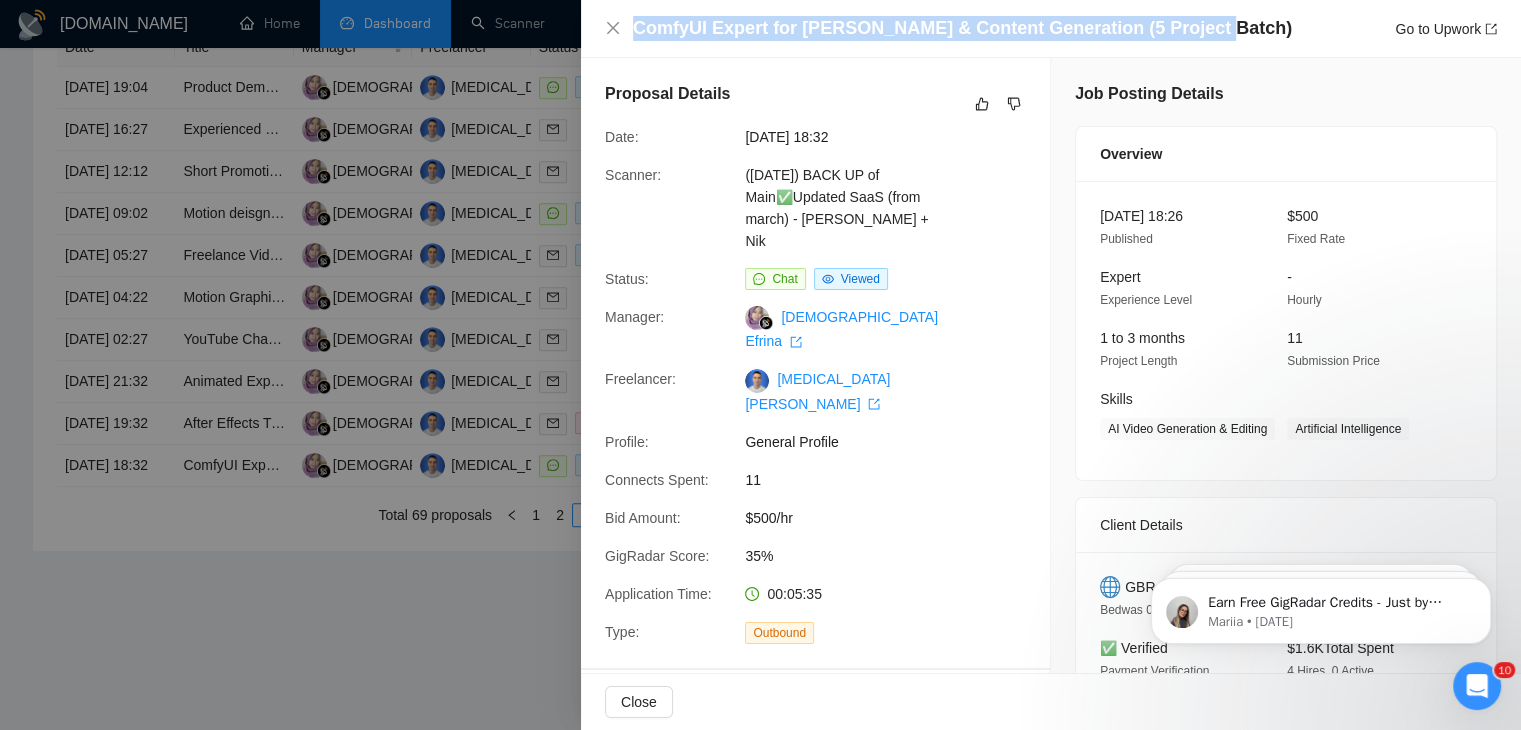 drag, startPoint x: 1184, startPoint y: 29, endPoint x: 624, endPoint y: 36, distance: 560.04376 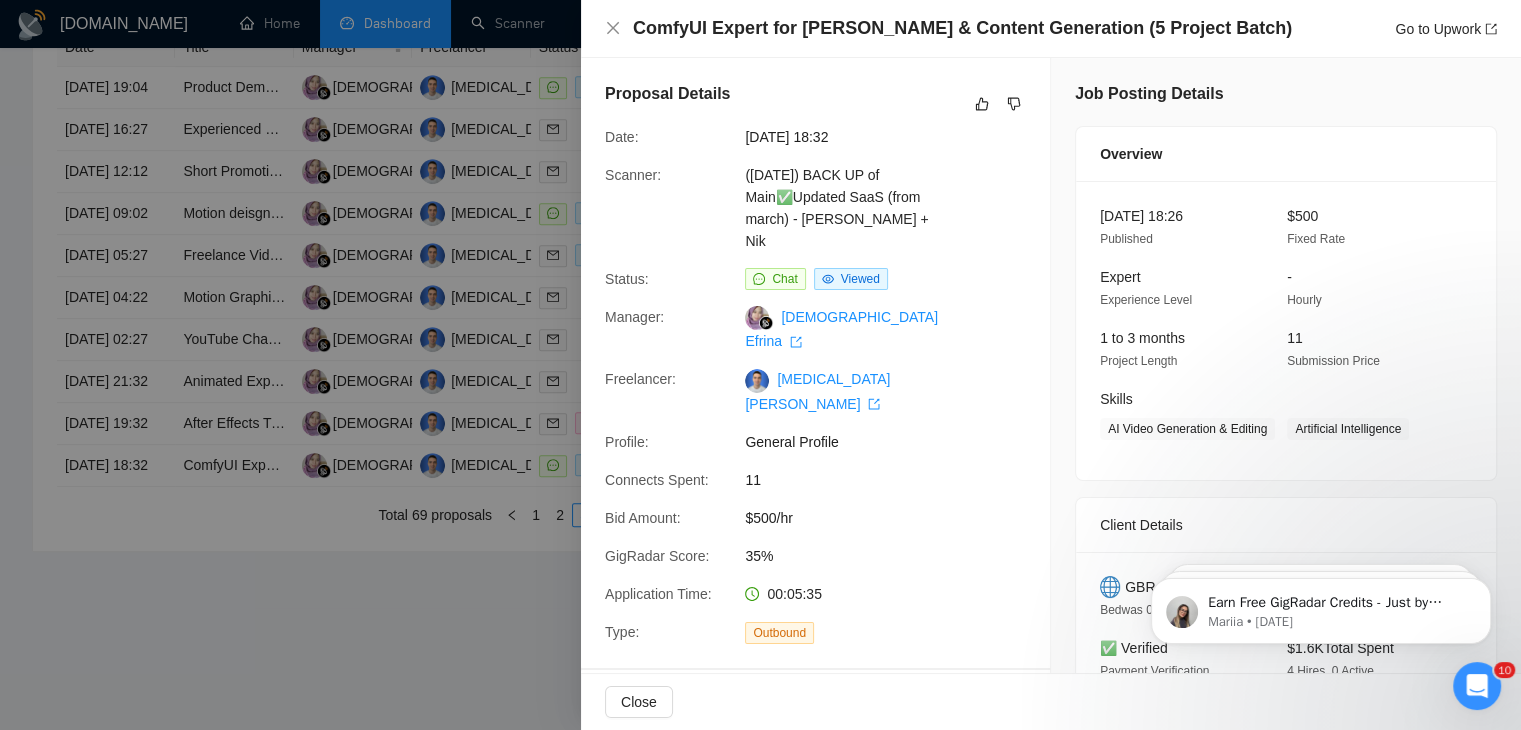 click at bounding box center [760, 365] 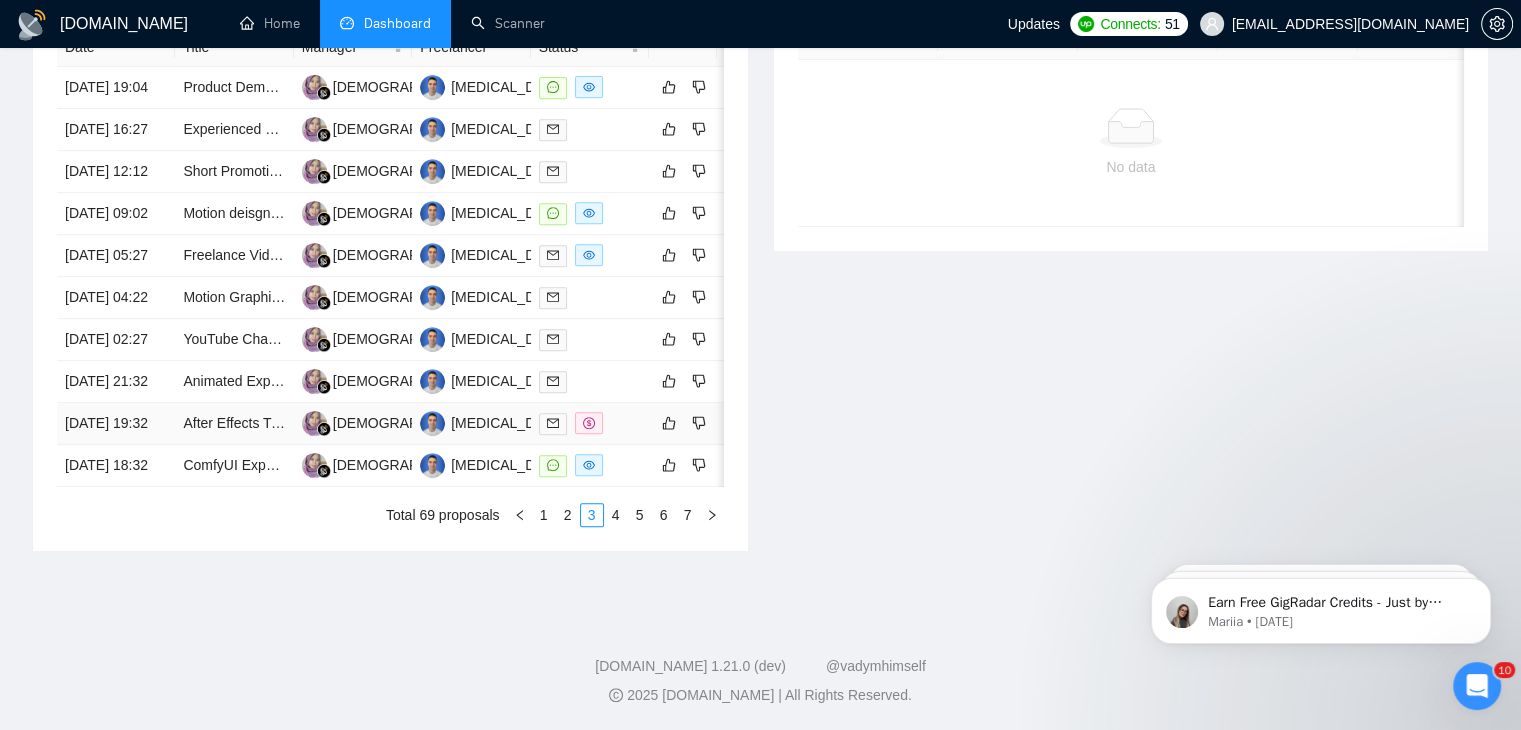click on "[DATE] 19:32" at bounding box center [116, 424] 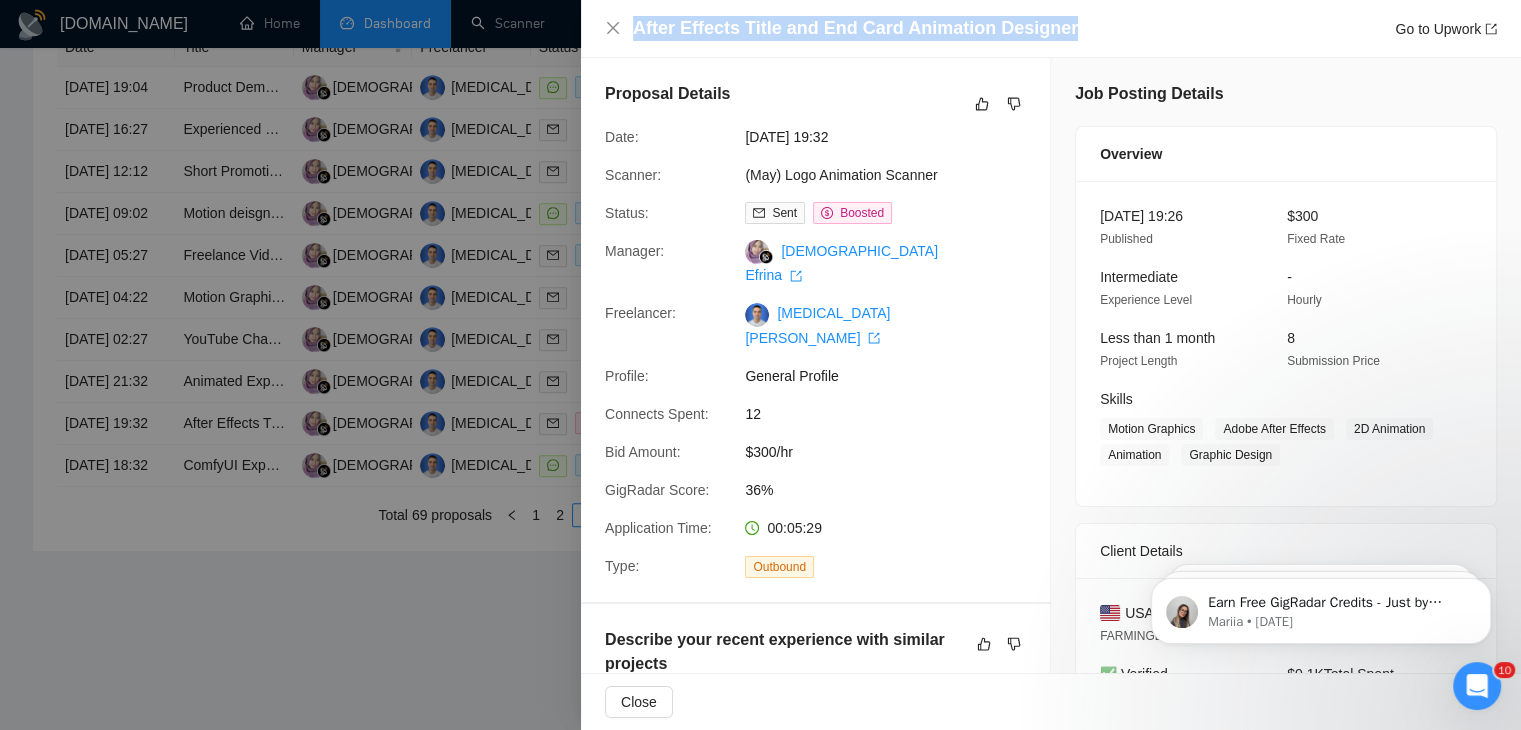 drag, startPoint x: 1085, startPoint y: 31, endPoint x: 628, endPoint y: 43, distance: 457.15753 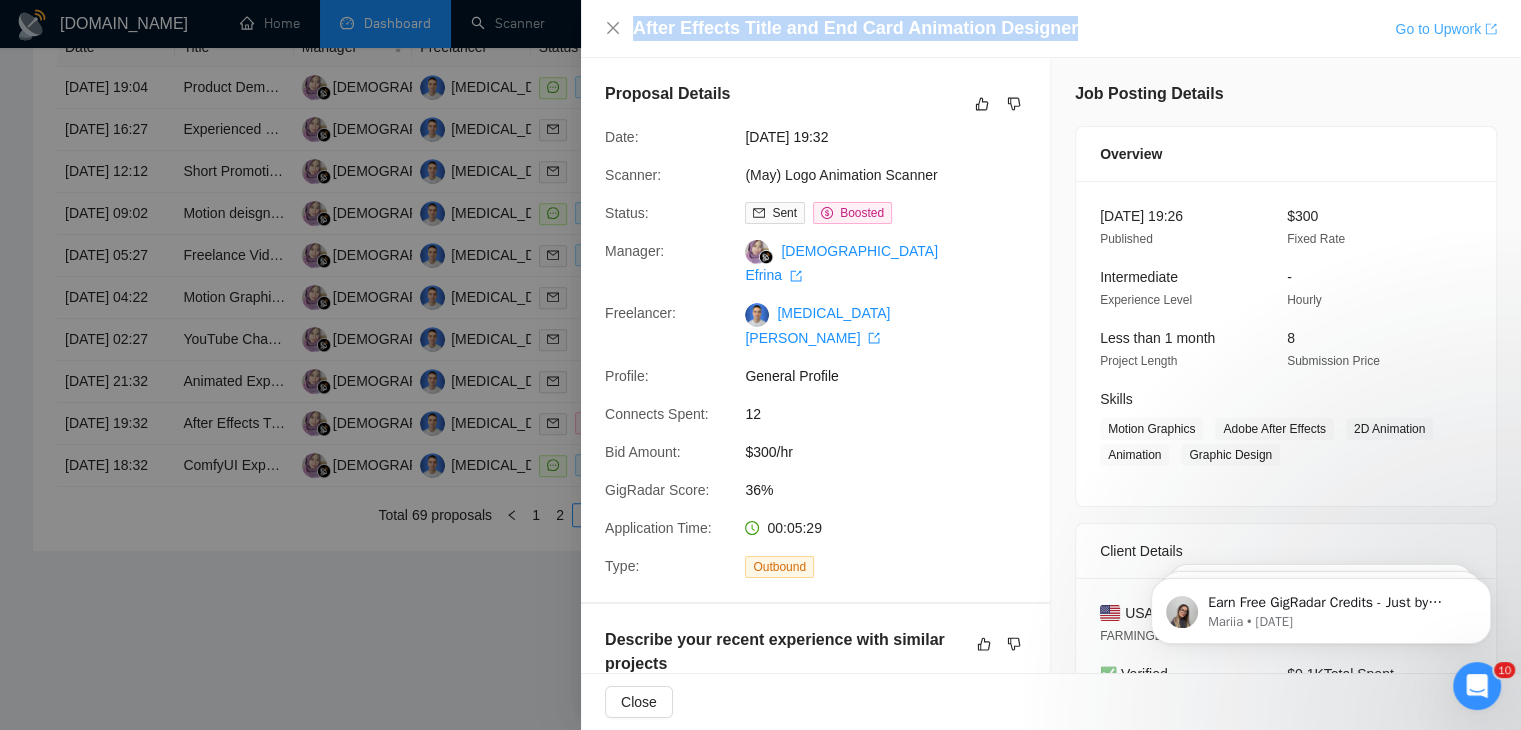 drag, startPoint x: 1444, startPoint y: 23, endPoint x: 1463, endPoint y: 32, distance: 21.023796 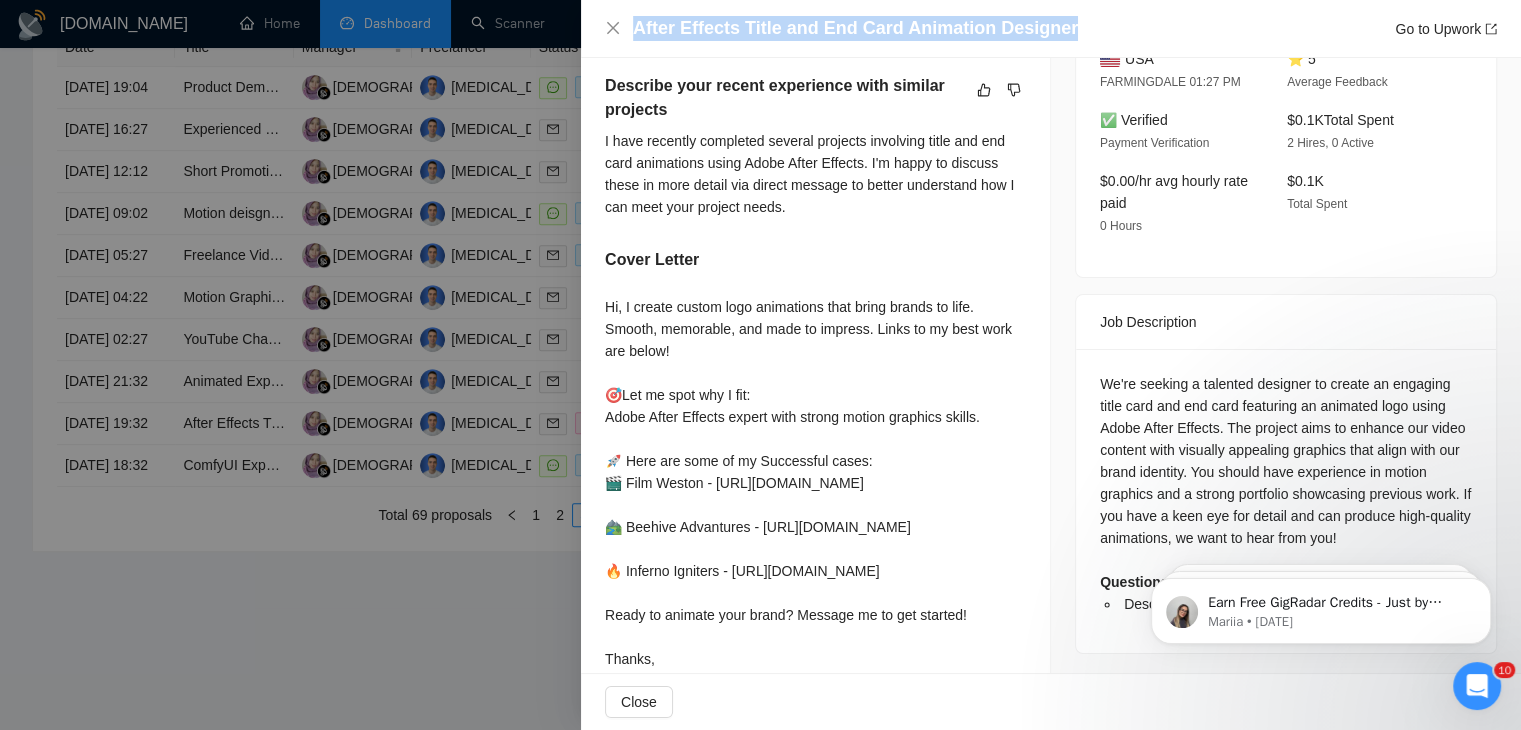 scroll, scrollTop: 555, scrollLeft: 0, axis: vertical 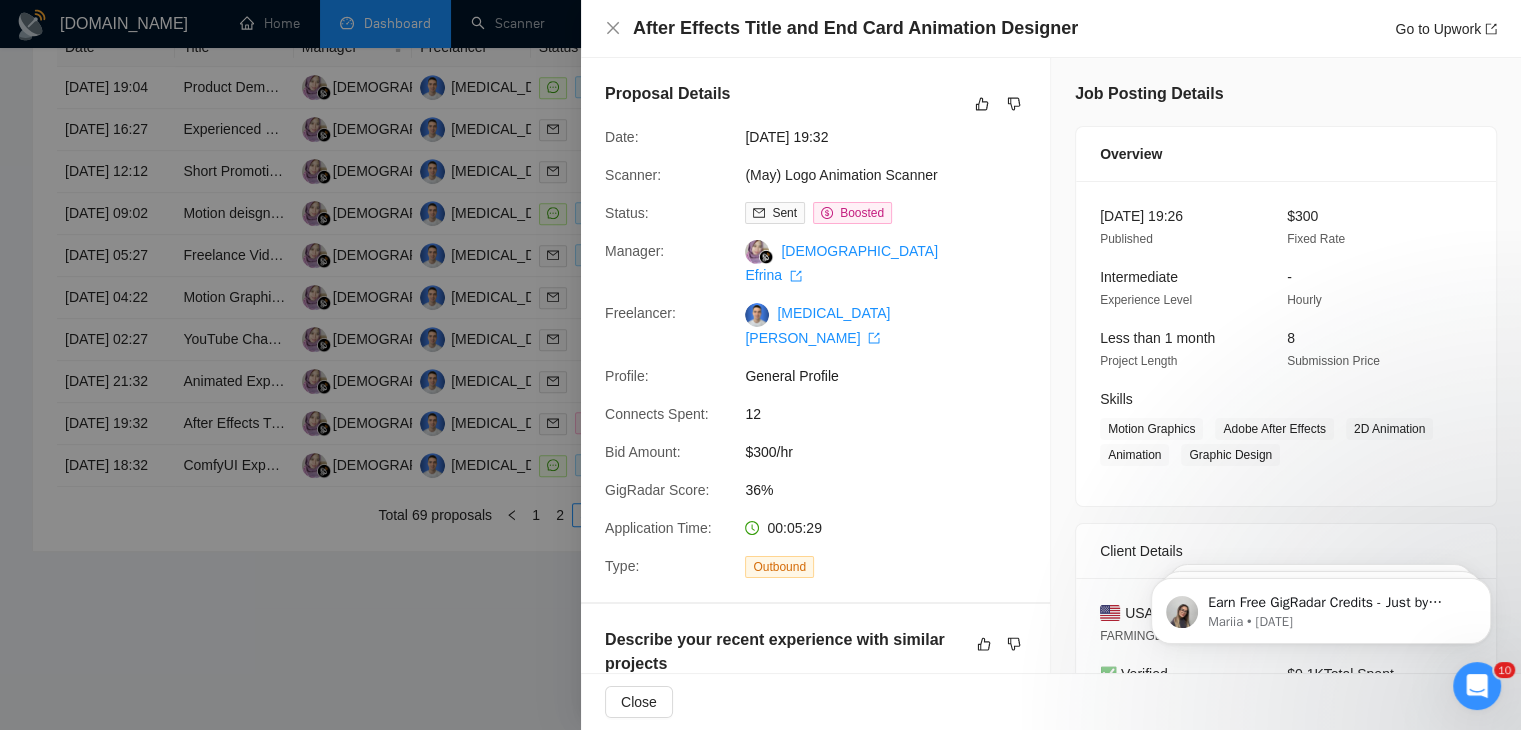 click at bounding box center (760, 365) 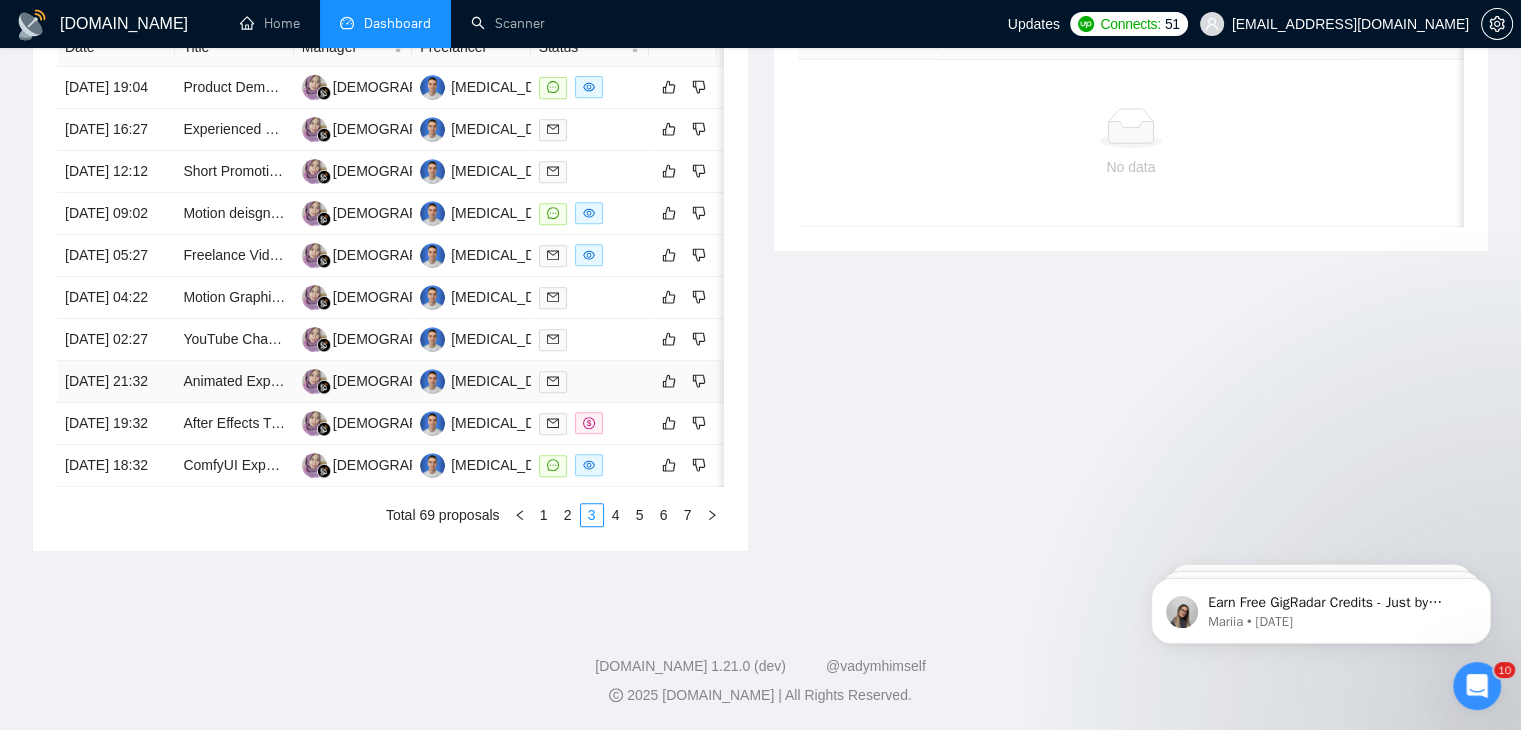 click on "[DATE] 21:32" at bounding box center [116, 382] 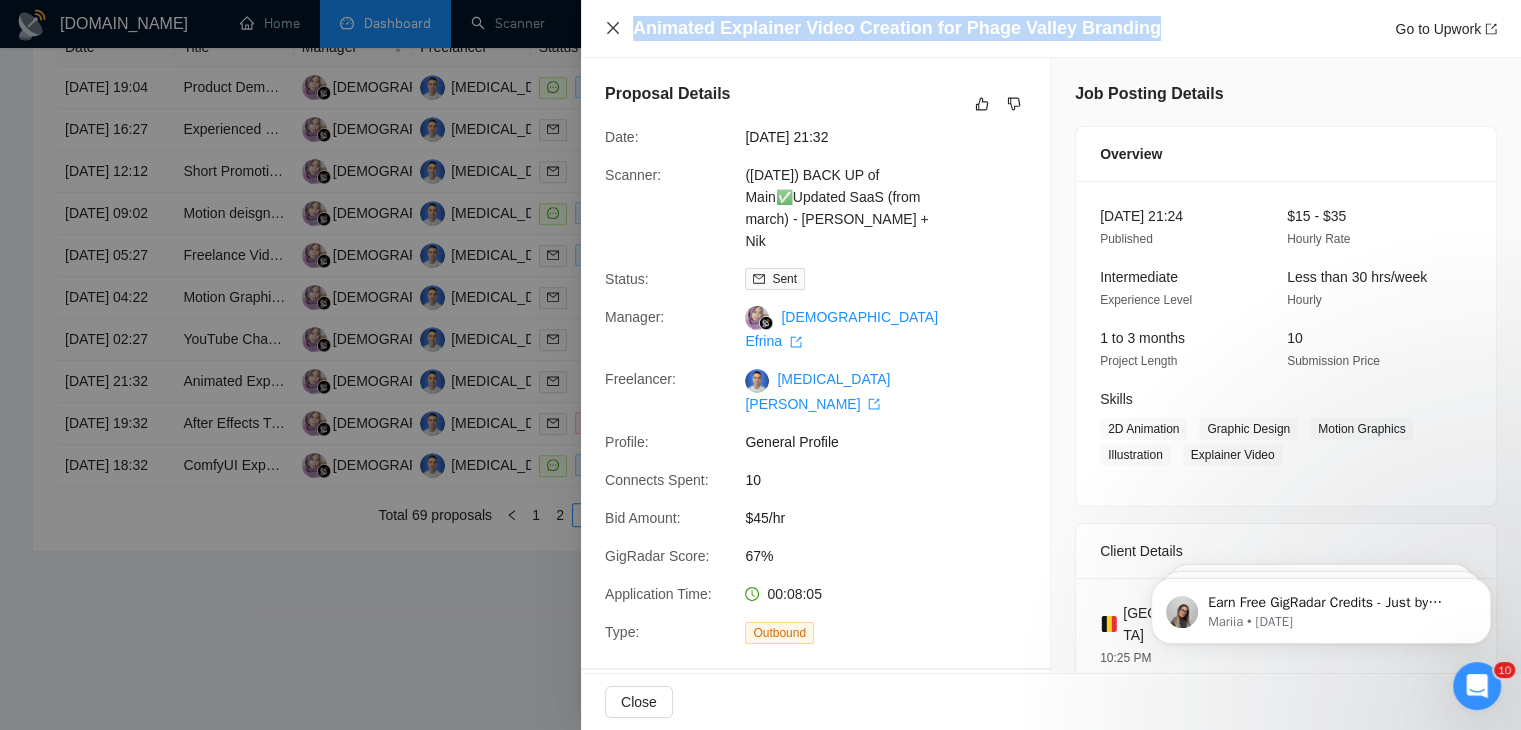 drag, startPoint x: 1140, startPoint y: 17, endPoint x: 612, endPoint y: 29, distance: 528.13635 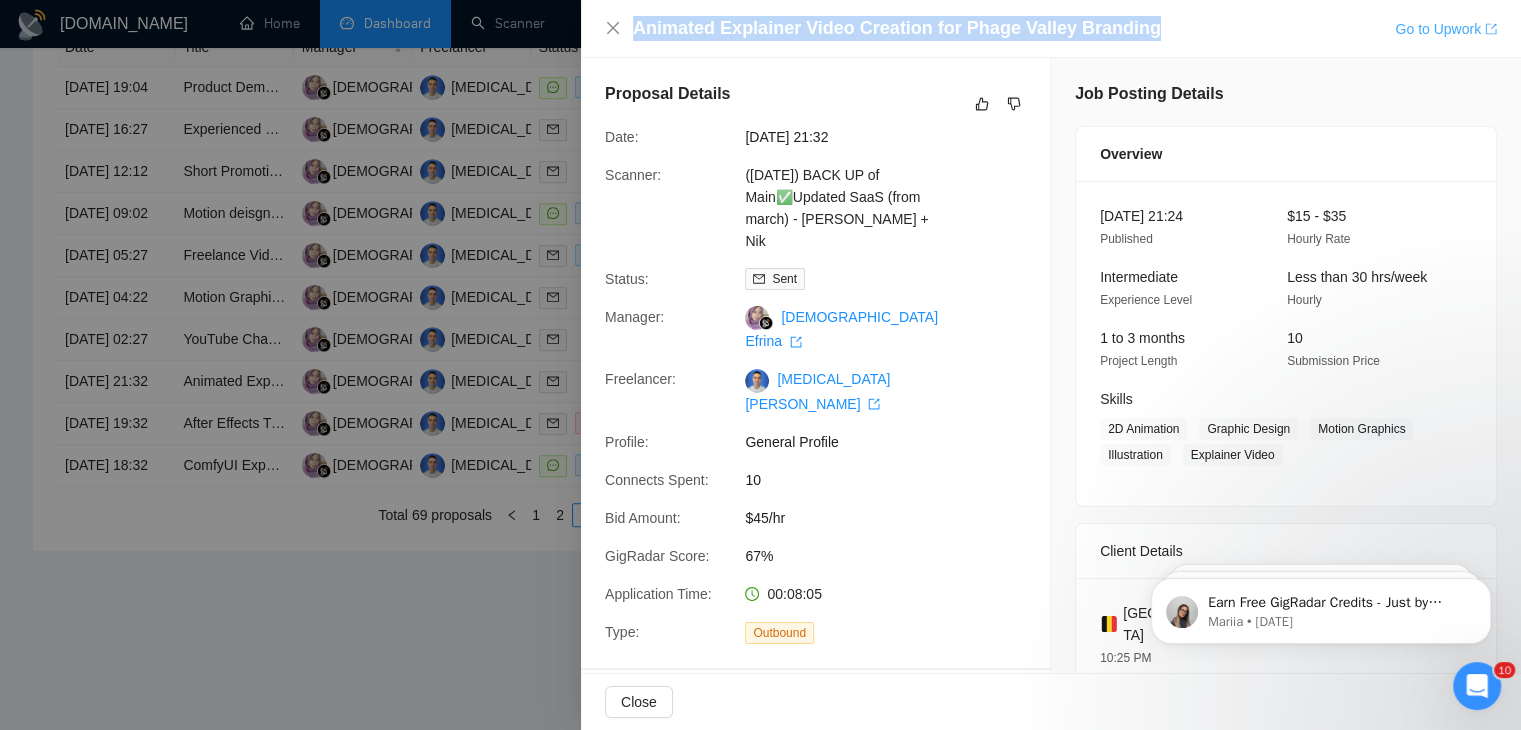drag, startPoint x: 1428, startPoint y: 33, endPoint x: 1463, endPoint y: 31, distance: 35.057095 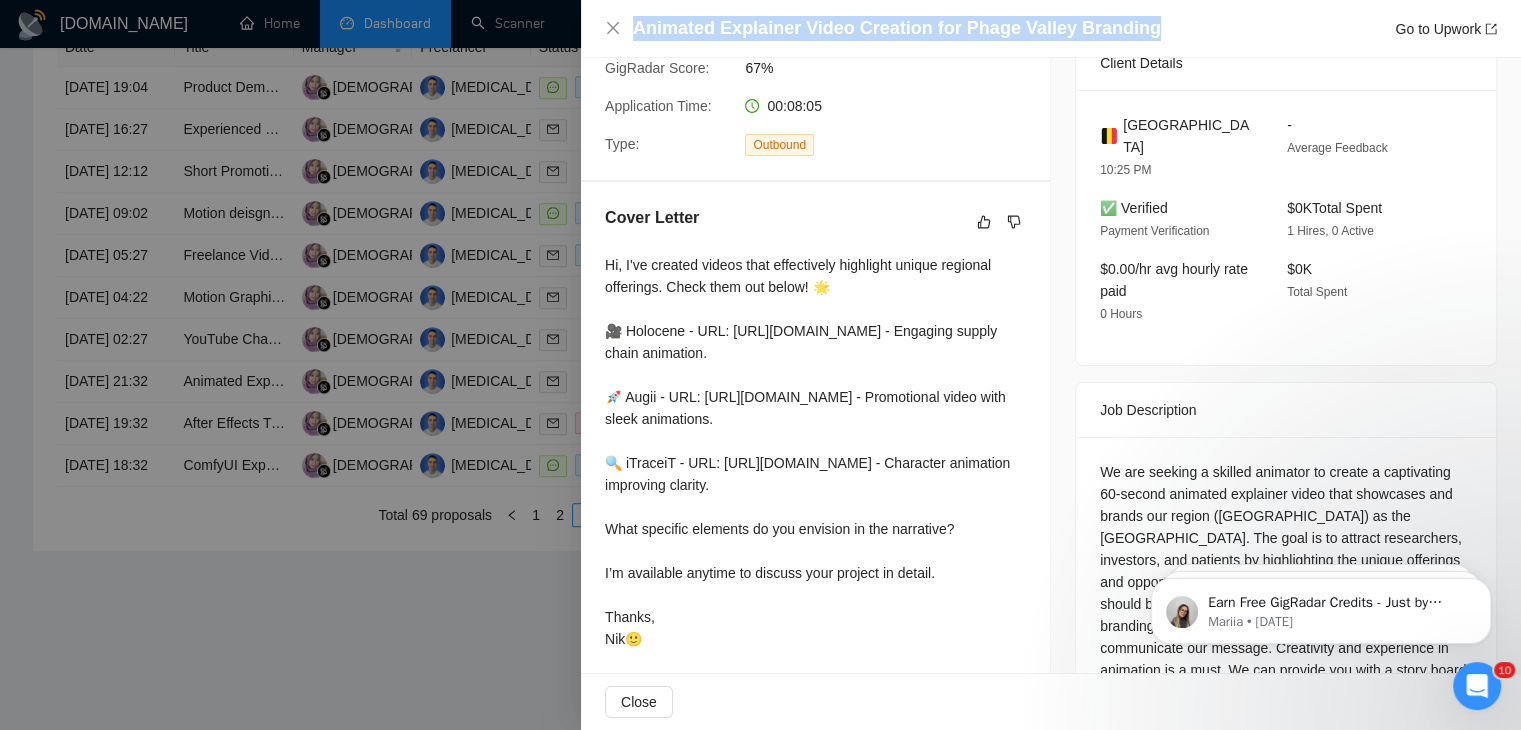 scroll, scrollTop: 642, scrollLeft: 0, axis: vertical 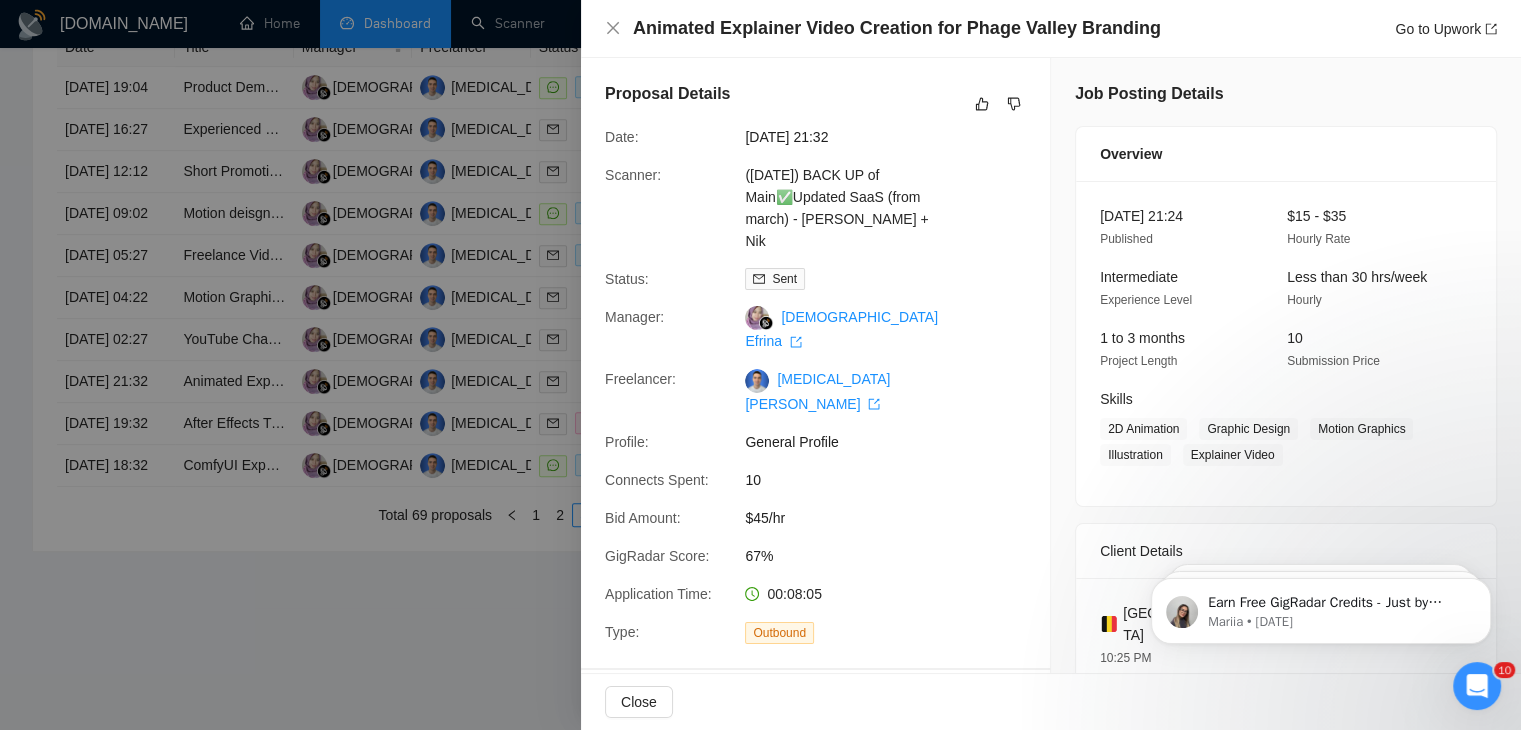 click at bounding box center (760, 365) 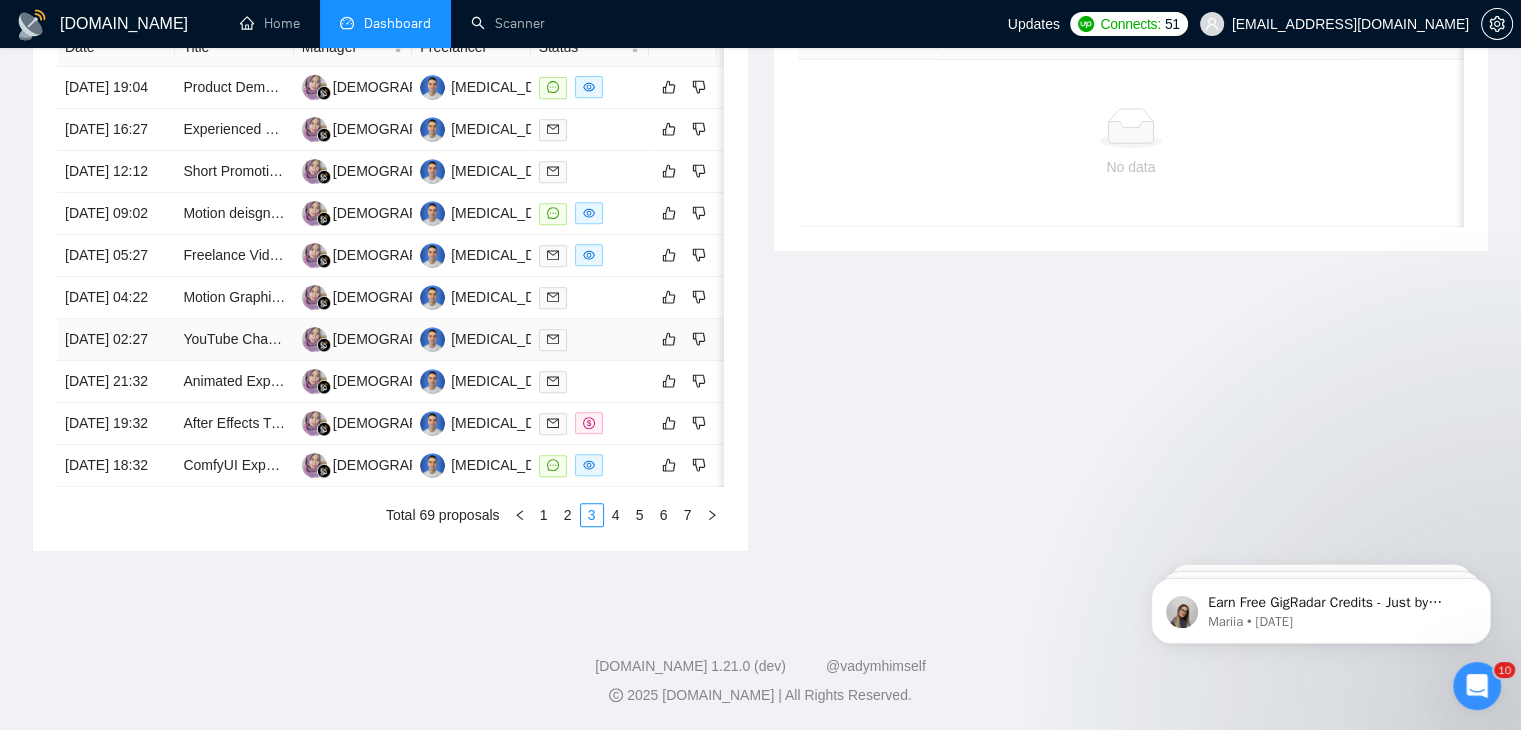 click on "[DATE] 02:27" at bounding box center (116, 340) 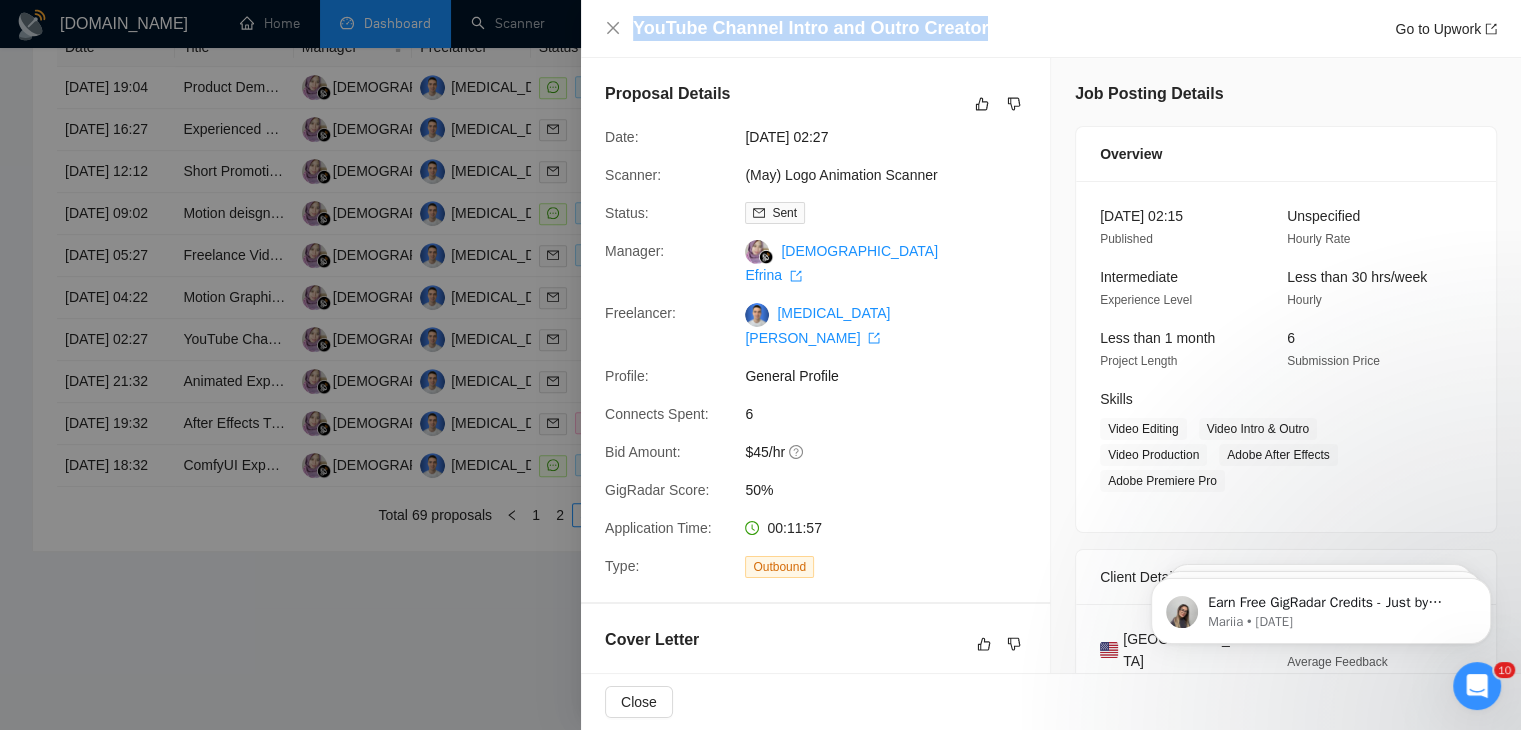 drag, startPoint x: 971, startPoint y: 37, endPoint x: 632, endPoint y: 22, distance: 339.3317 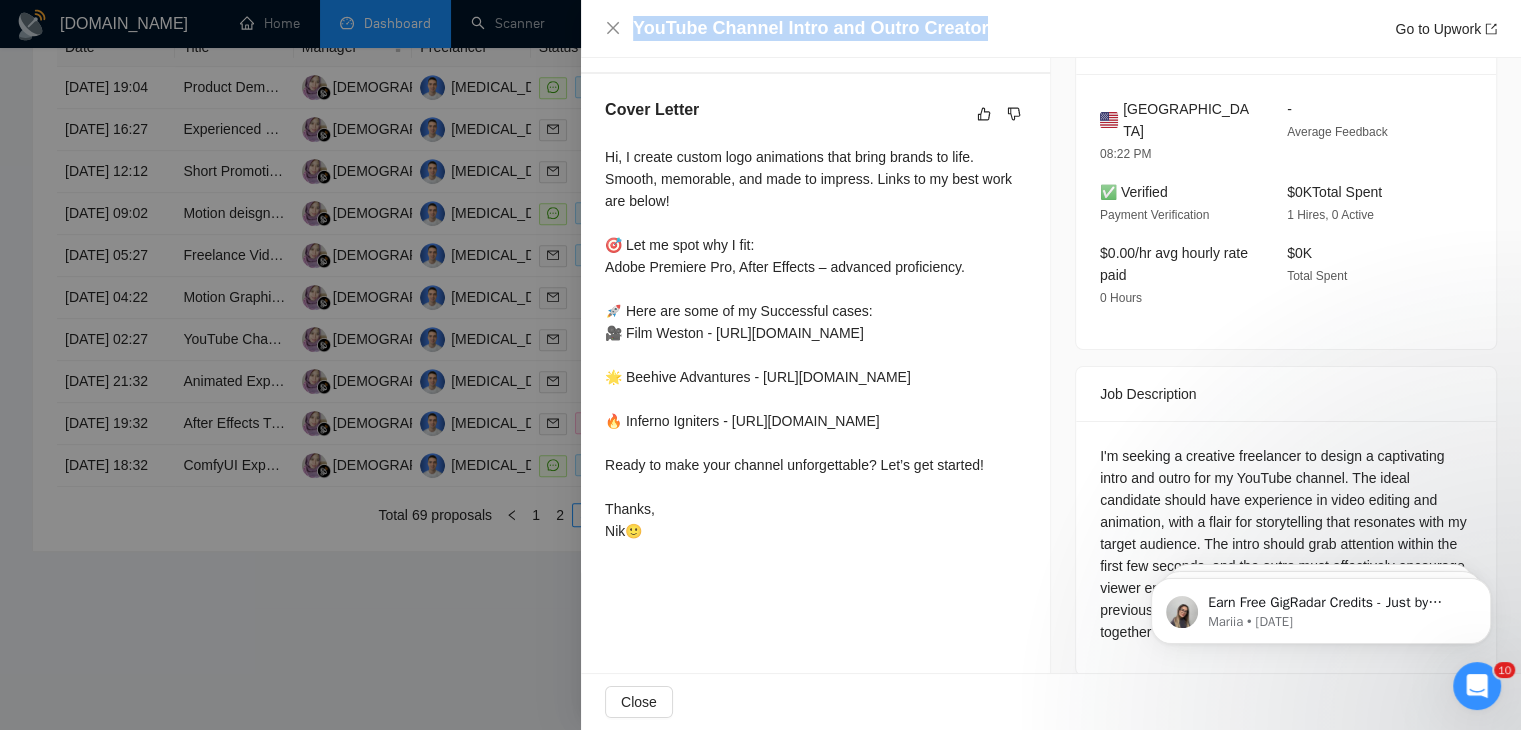 scroll, scrollTop: 536, scrollLeft: 0, axis: vertical 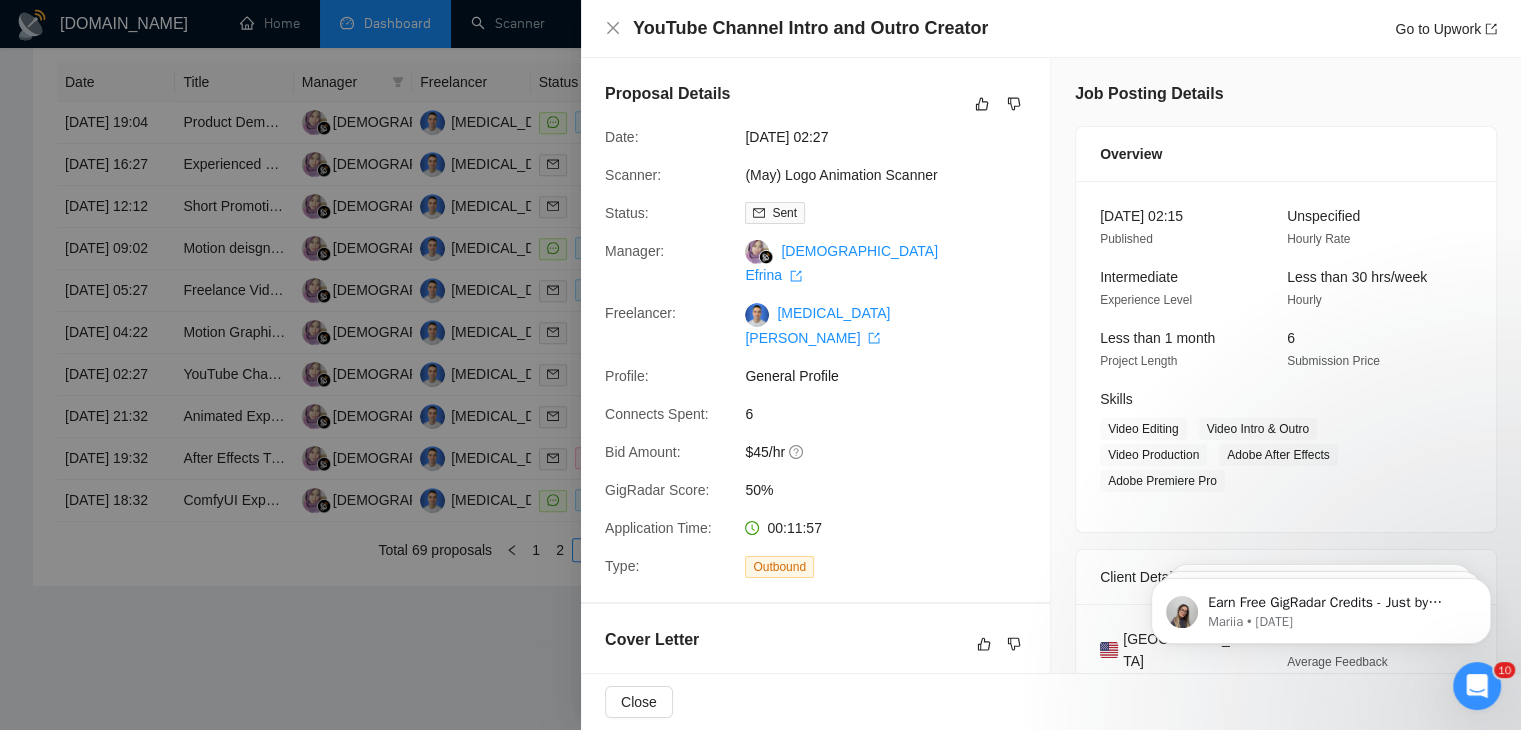 click at bounding box center [760, 365] 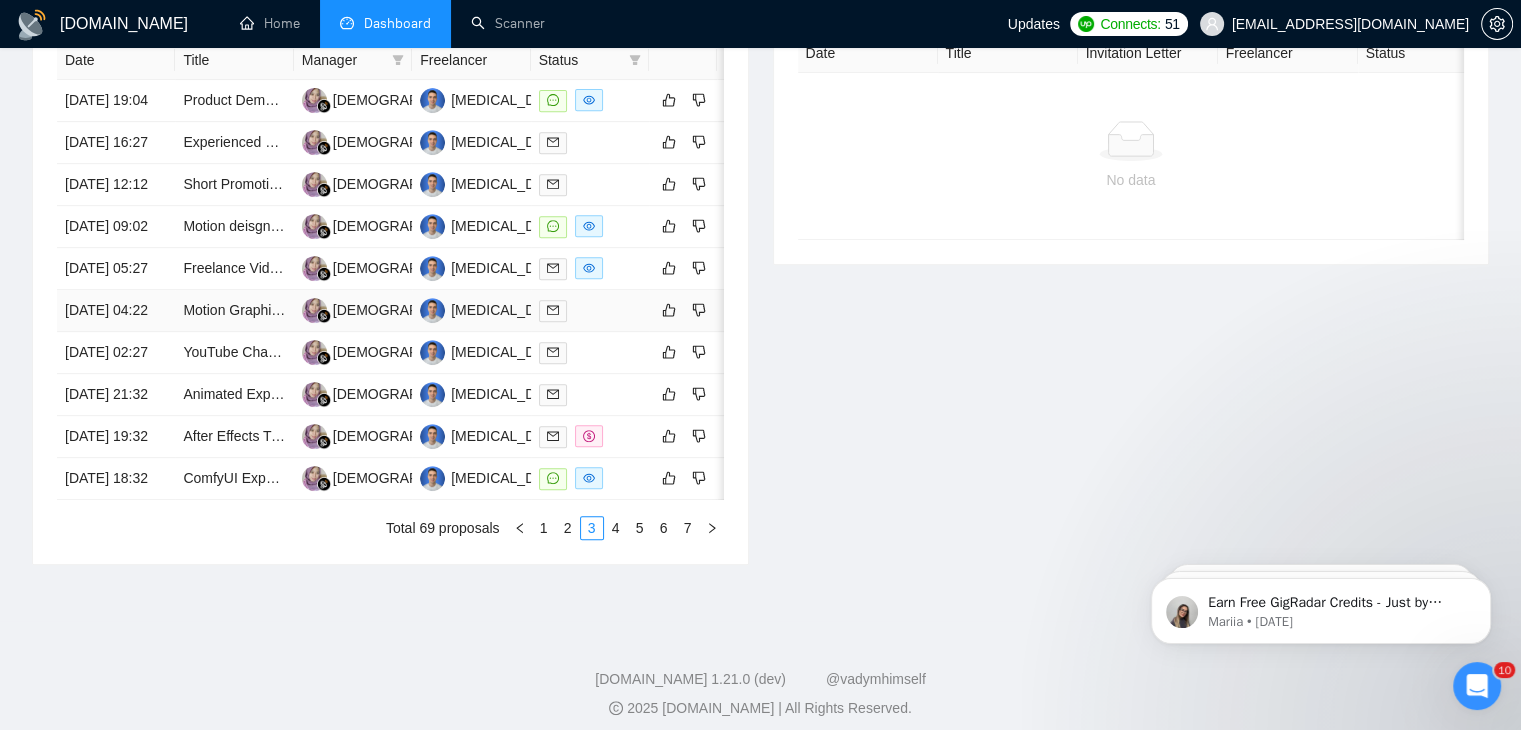click on "[DATE] 04:22" at bounding box center (116, 311) 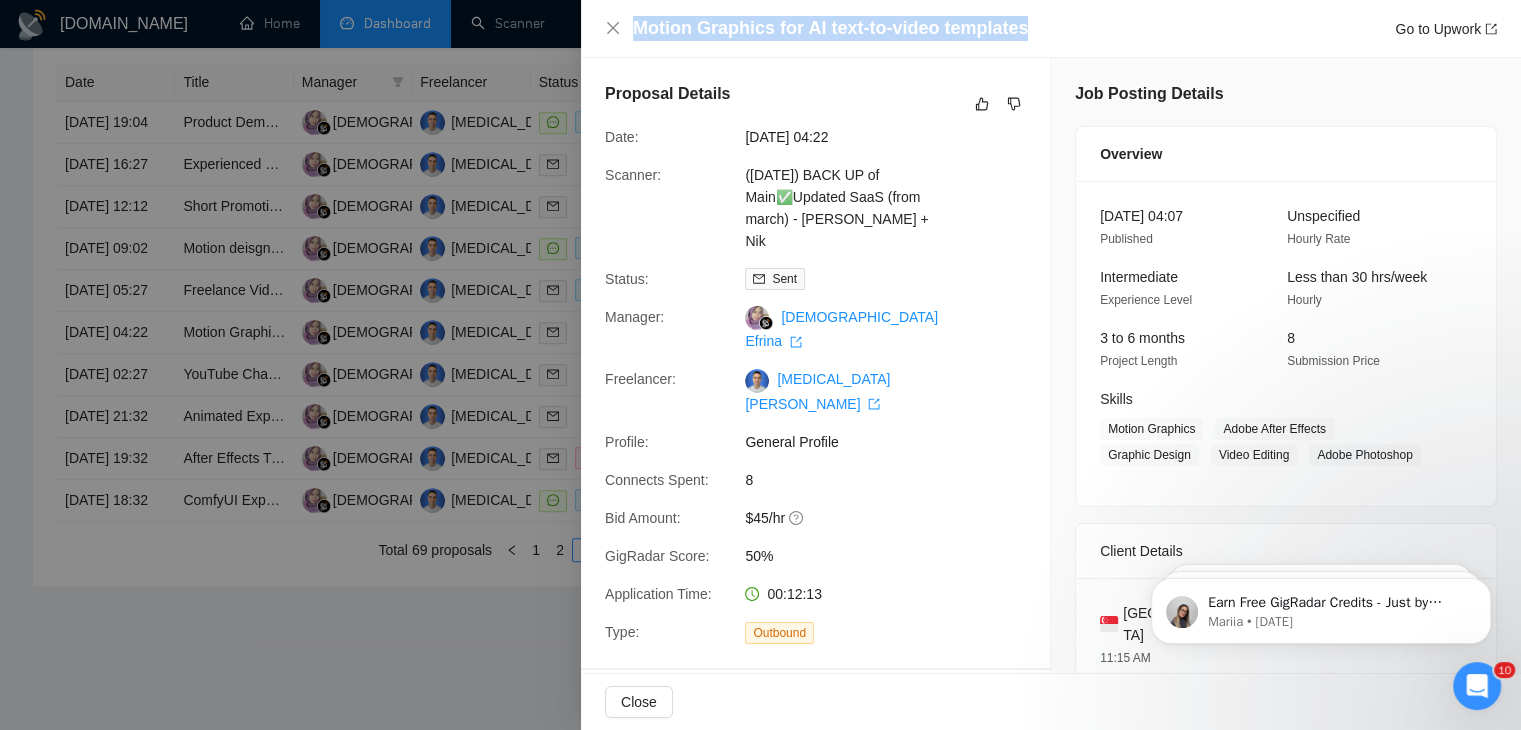 drag, startPoint x: 1045, startPoint y: 27, endPoint x: 625, endPoint y: 37, distance: 420.11902 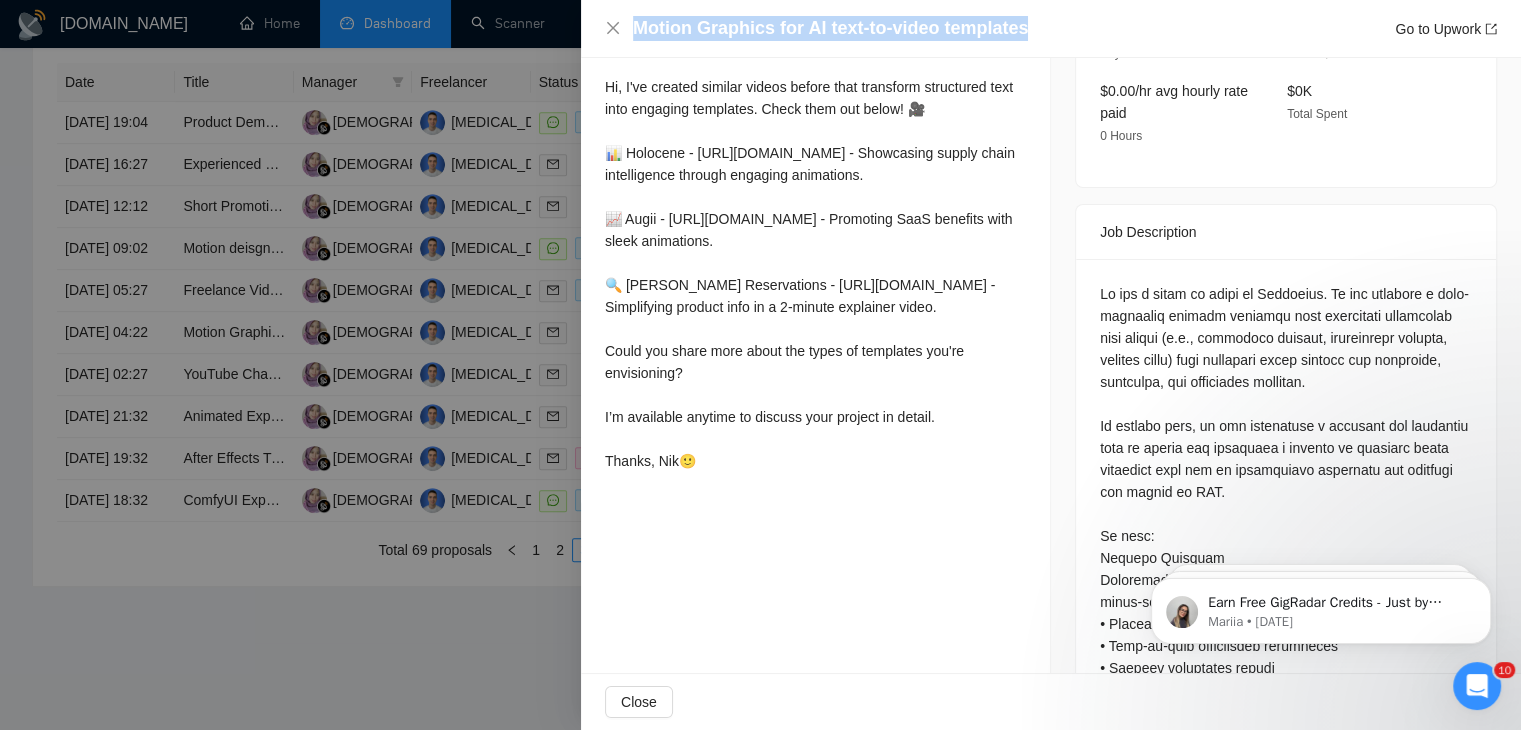 scroll, scrollTop: 658, scrollLeft: 0, axis: vertical 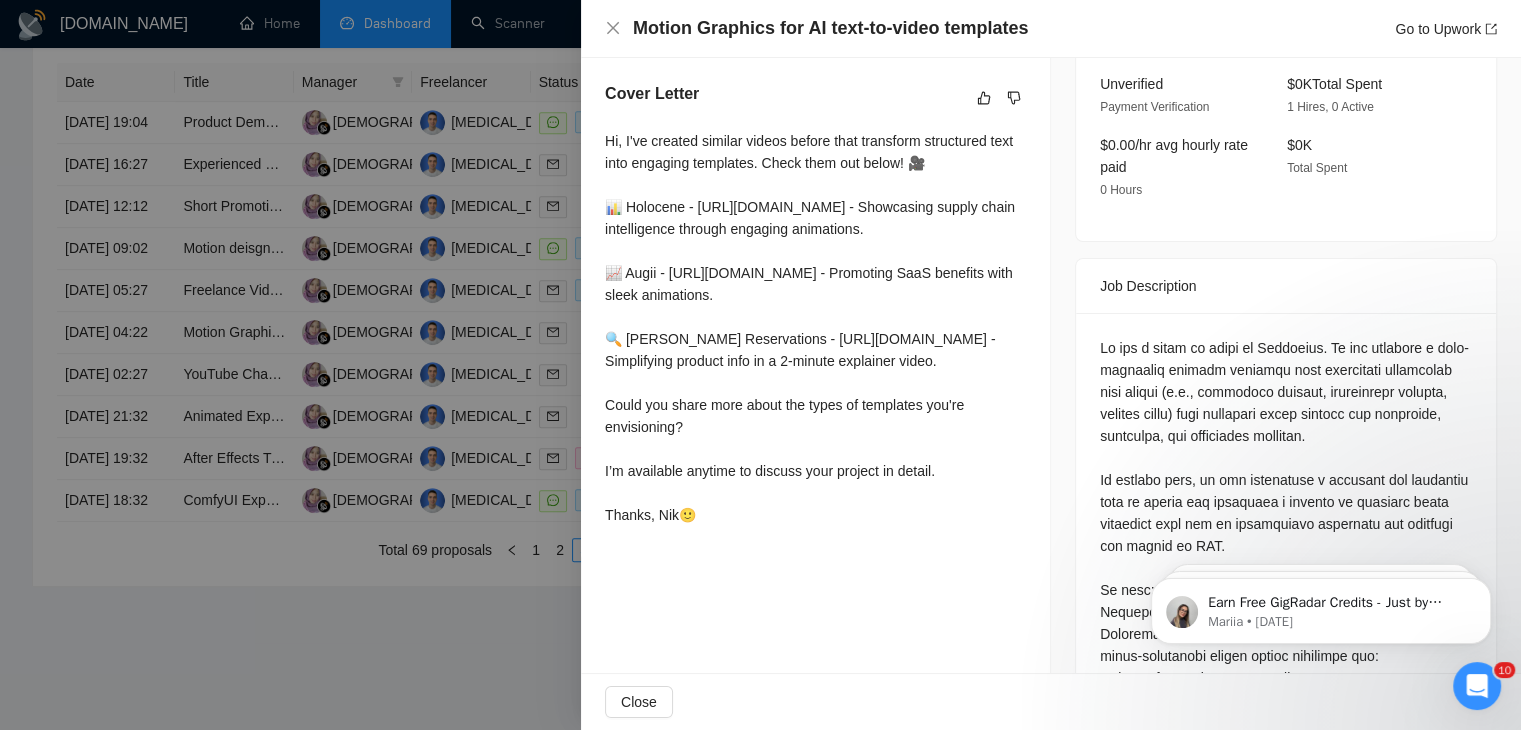 click at bounding box center [760, 365] 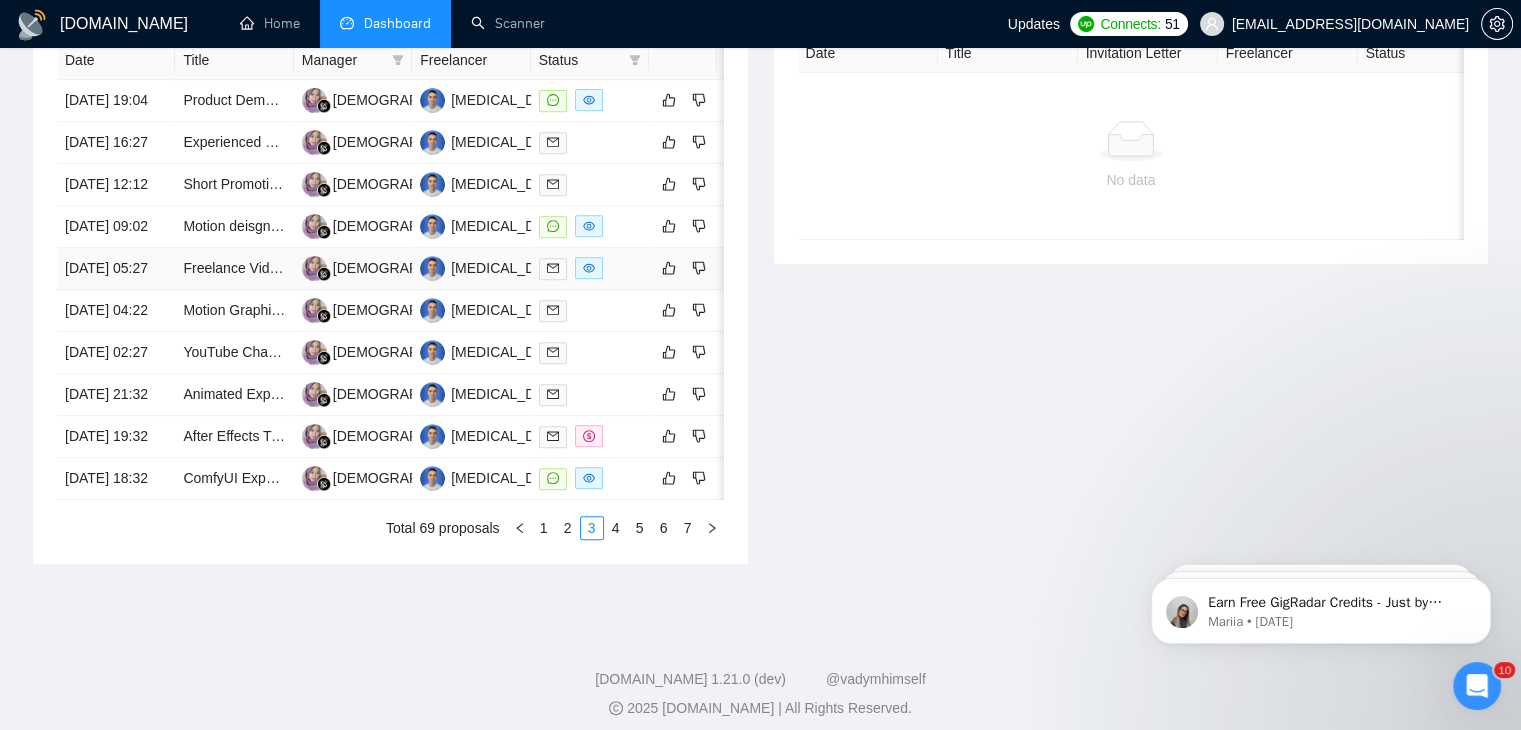click on "[DATE] 05:27" at bounding box center (116, 269) 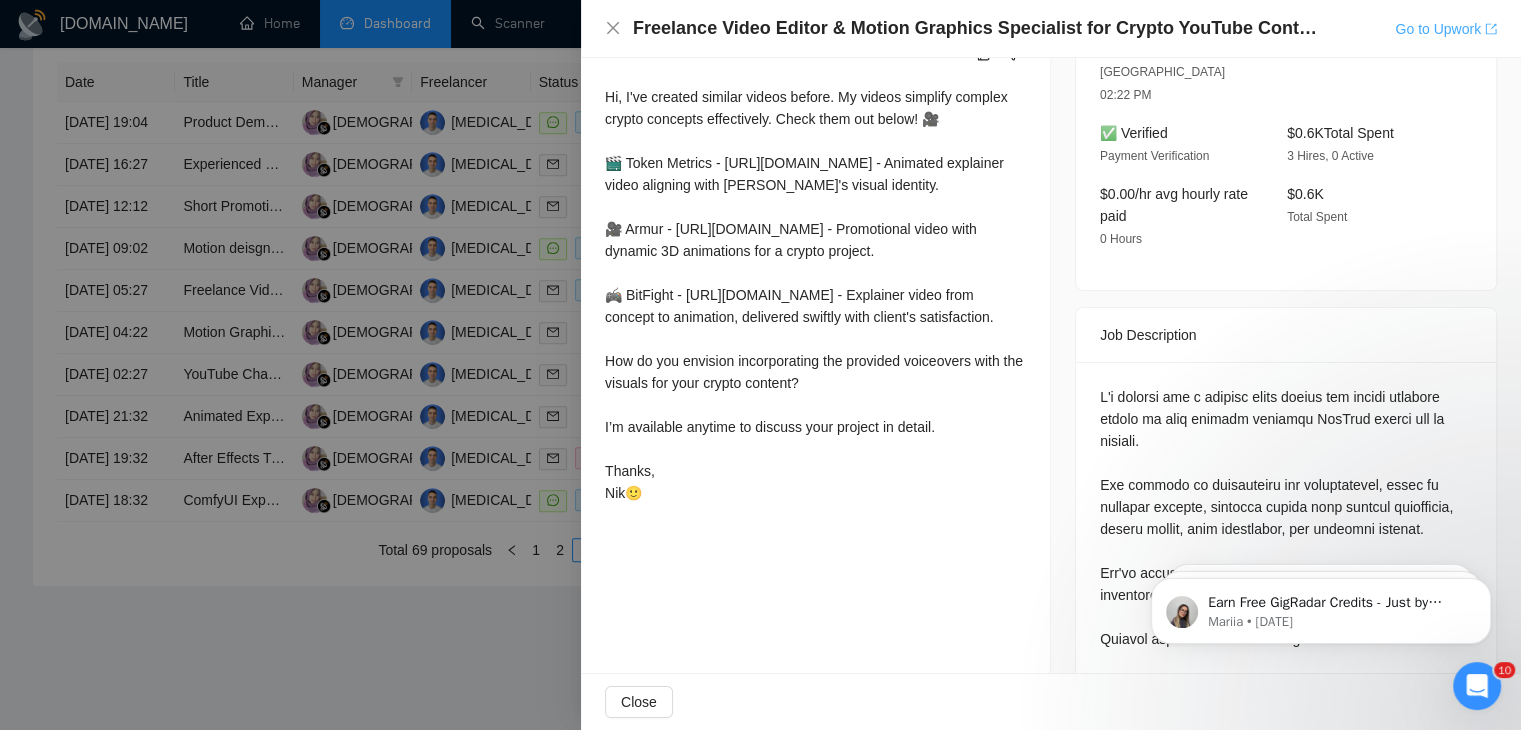 click on "Go to Upwork" at bounding box center [1446, 29] 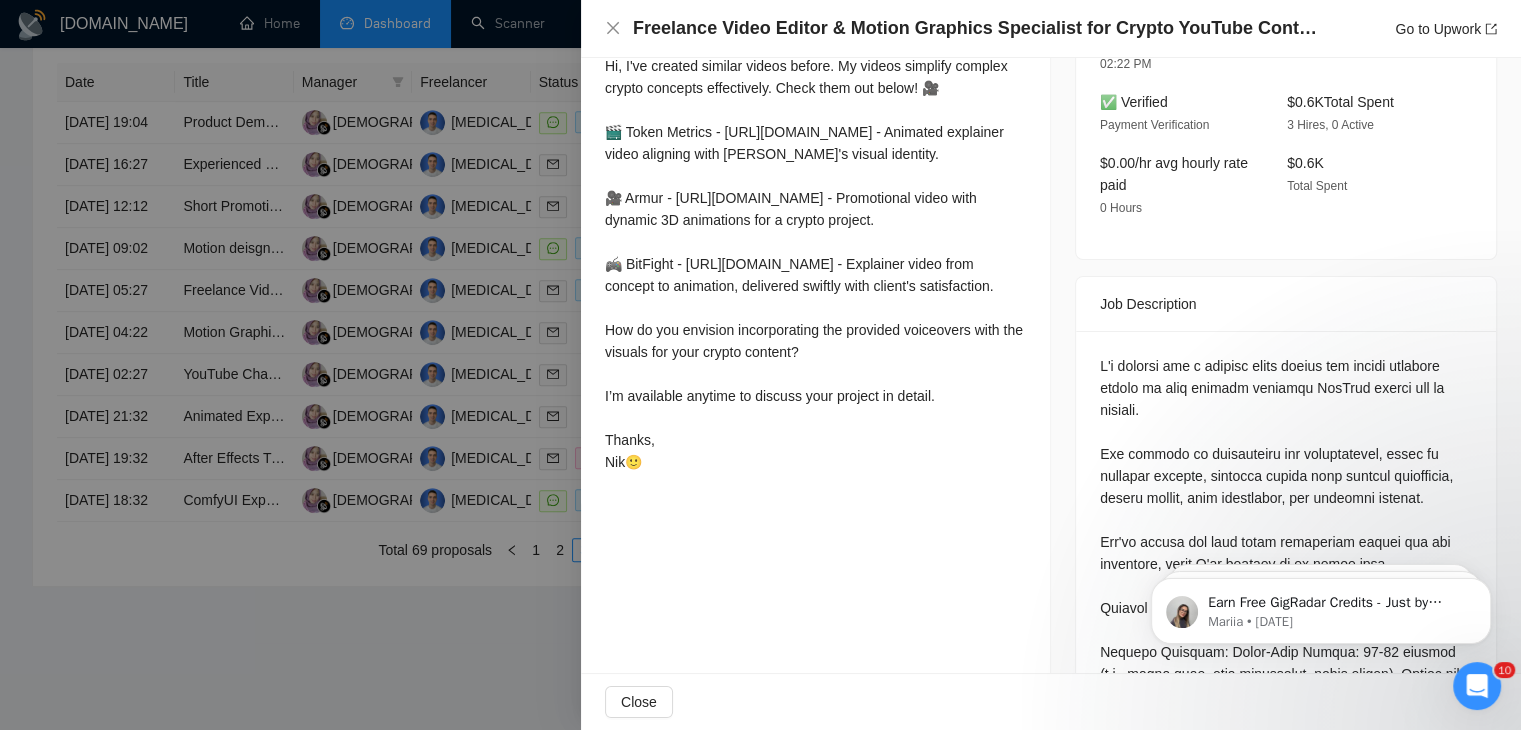 scroll, scrollTop: 644, scrollLeft: 0, axis: vertical 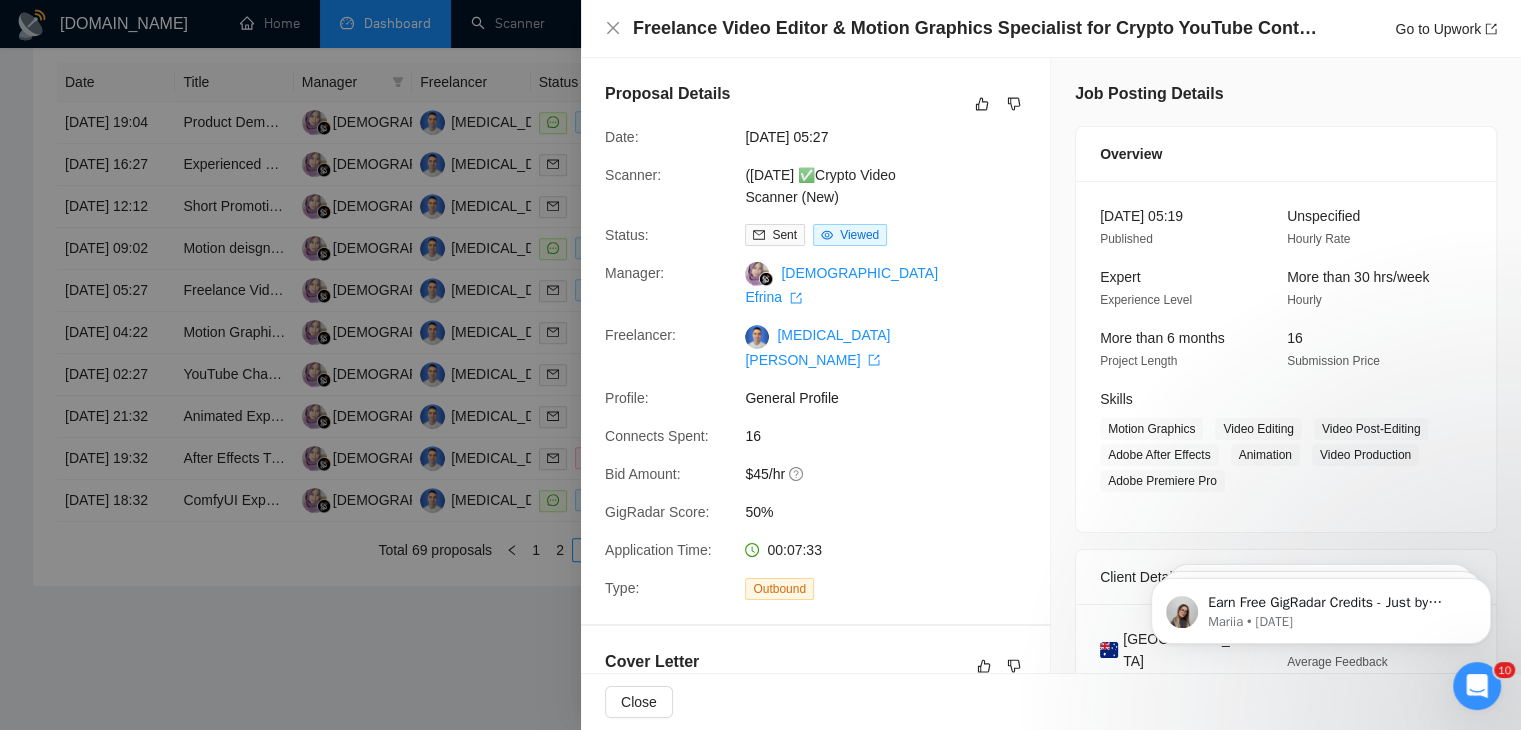 click at bounding box center [760, 365] 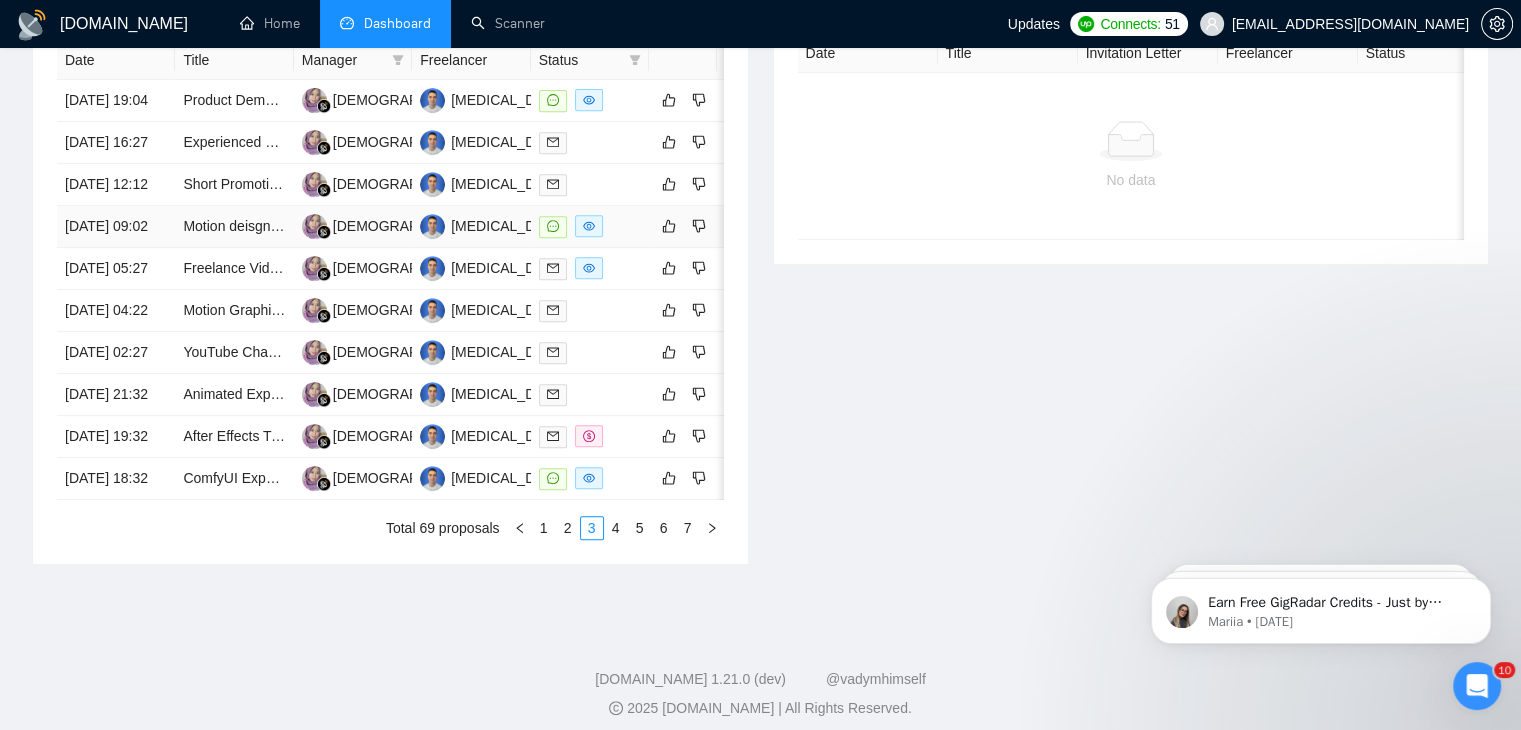 click on "[DATE] 09:02" at bounding box center [116, 227] 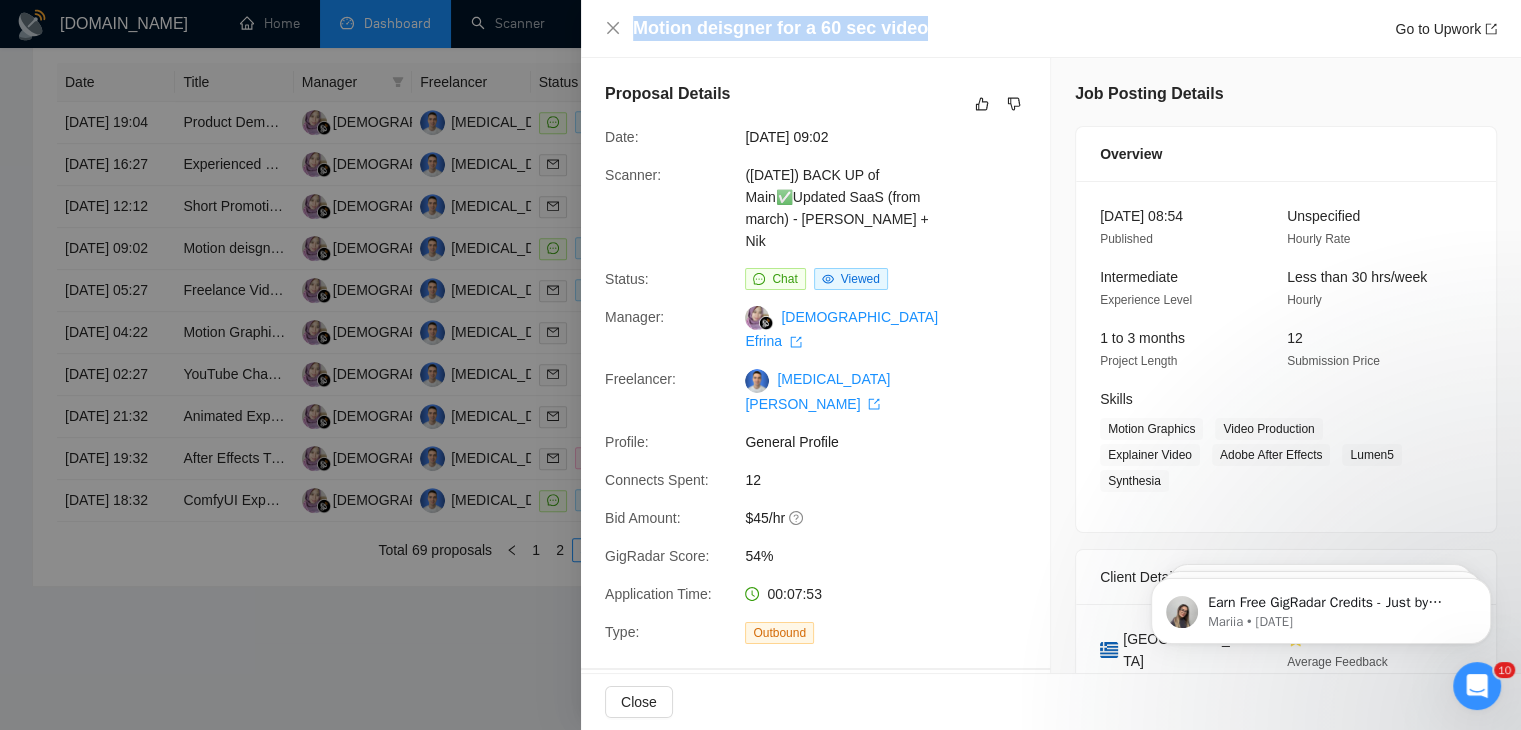 drag, startPoint x: 629, startPoint y: 29, endPoint x: 939, endPoint y: 25, distance: 310.02582 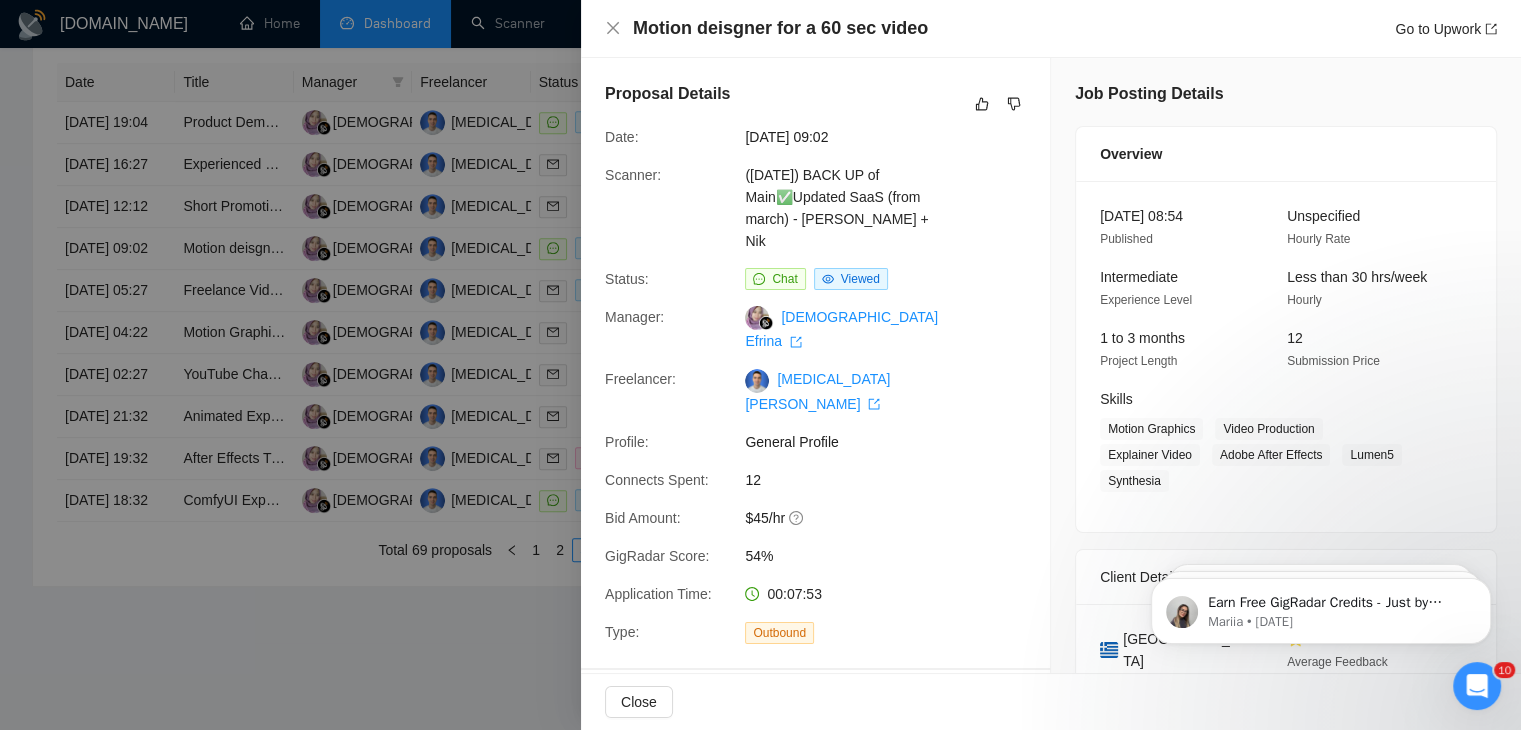 click at bounding box center (760, 365) 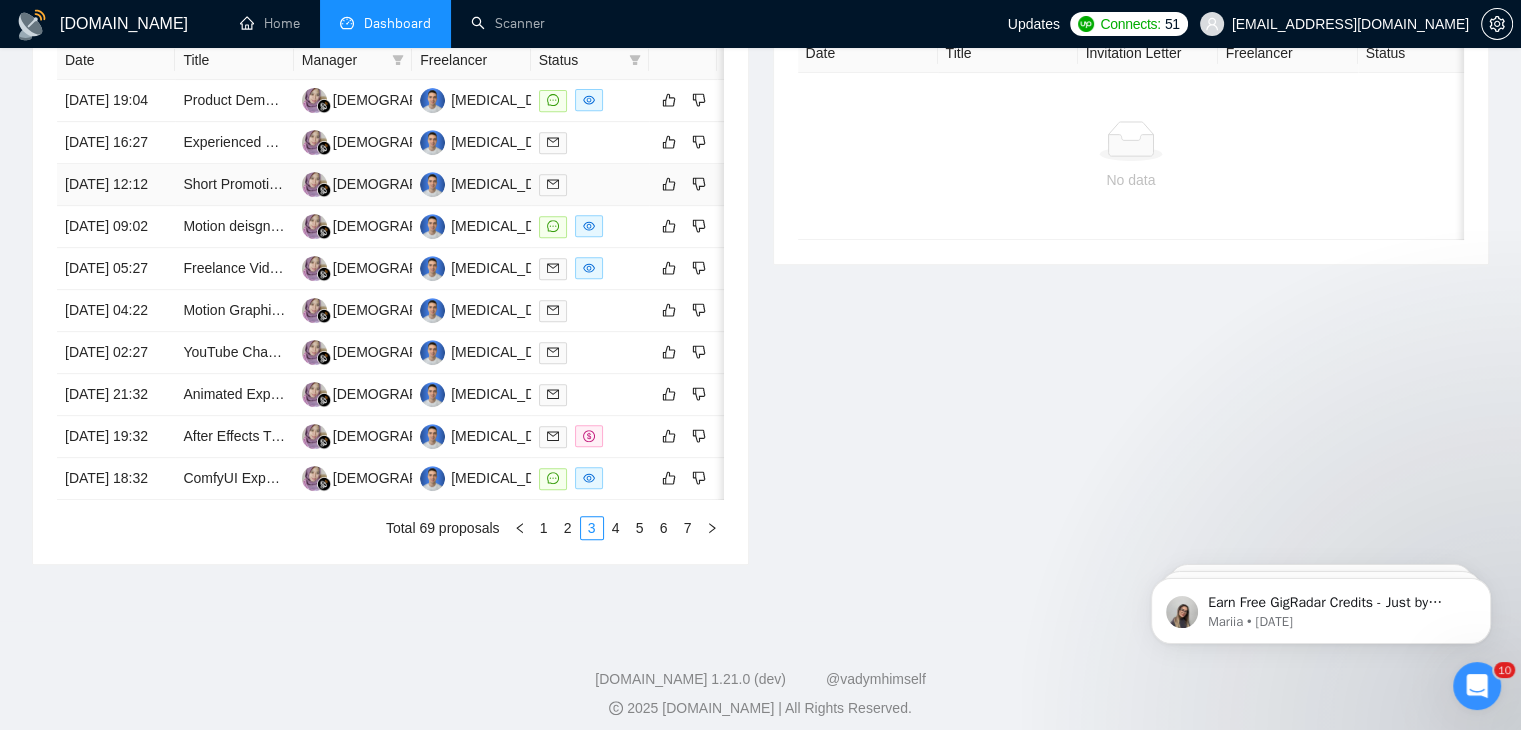 click on "[DATE] 12:12" at bounding box center (116, 185) 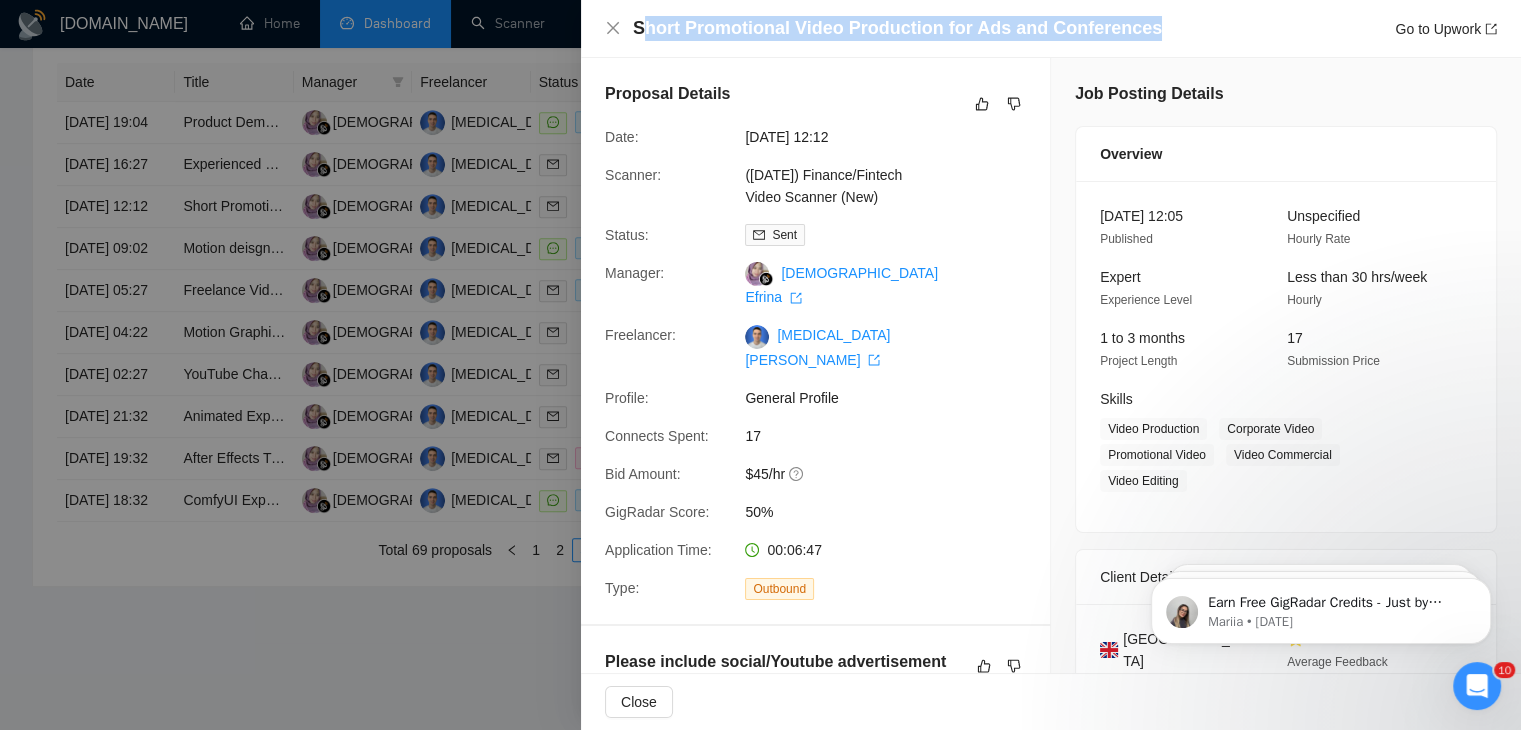 drag, startPoint x: 1139, startPoint y: 27, endPoint x: 636, endPoint y: 16, distance: 503.12027 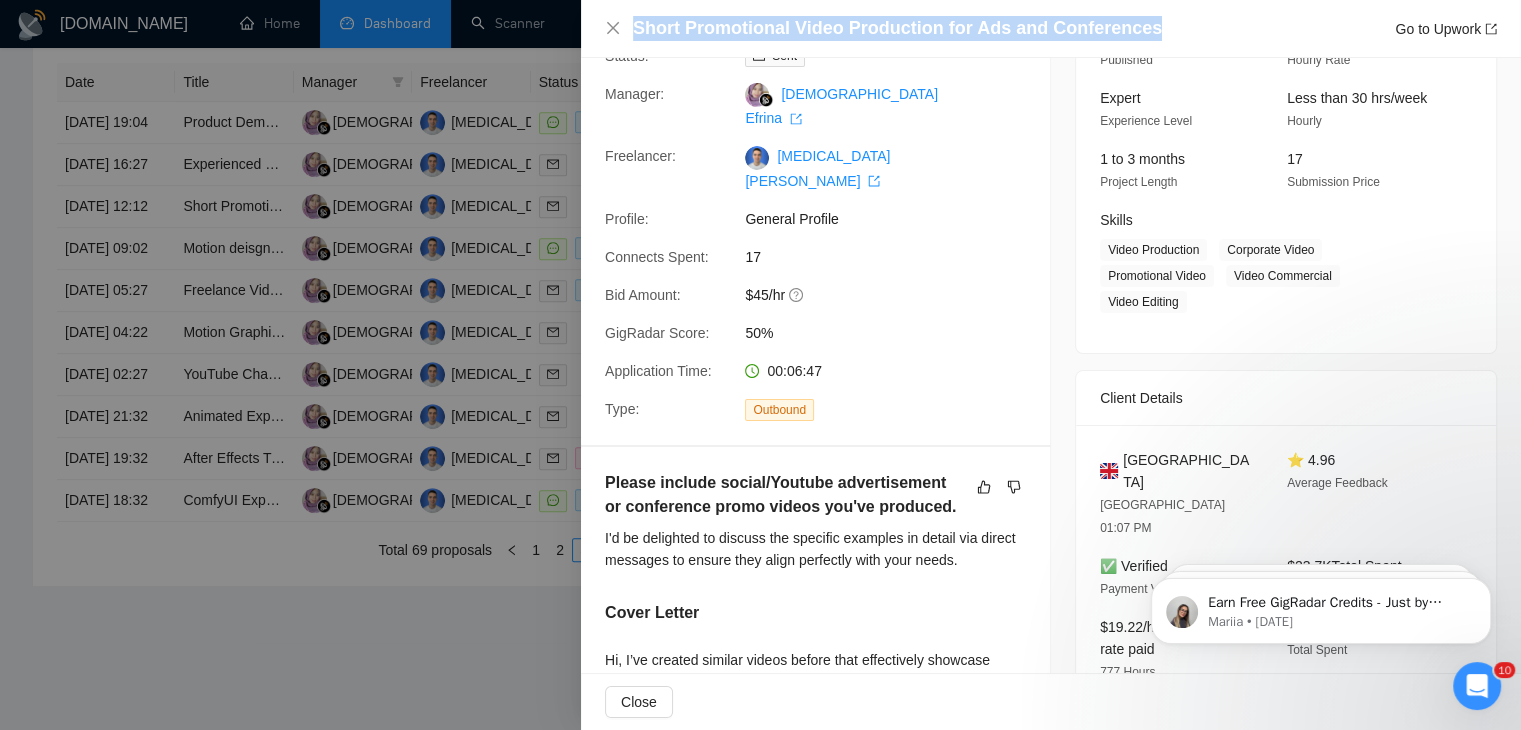 scroll, scrollTop: 0, scrollLeft: 0, axis: both 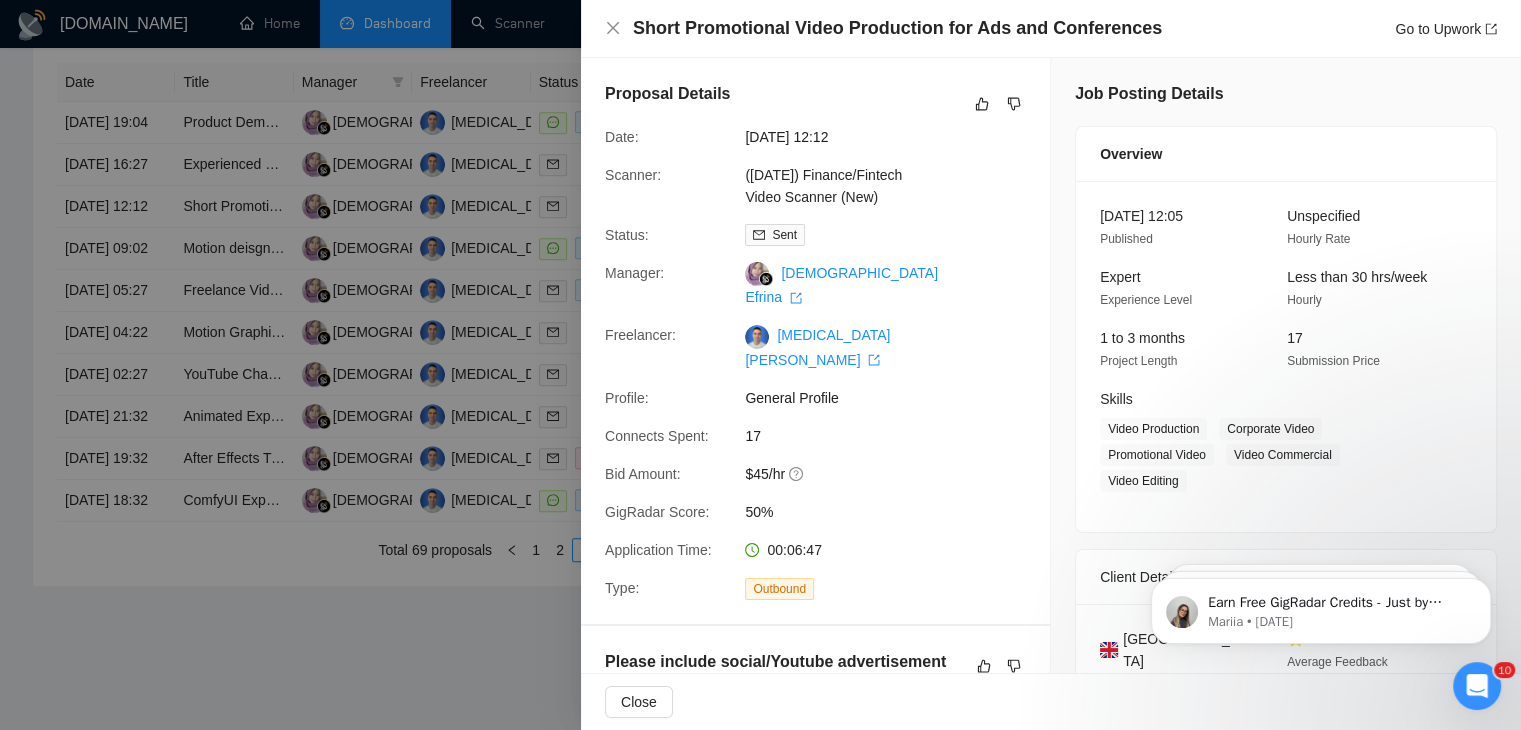click at bounding box center [760, 365] 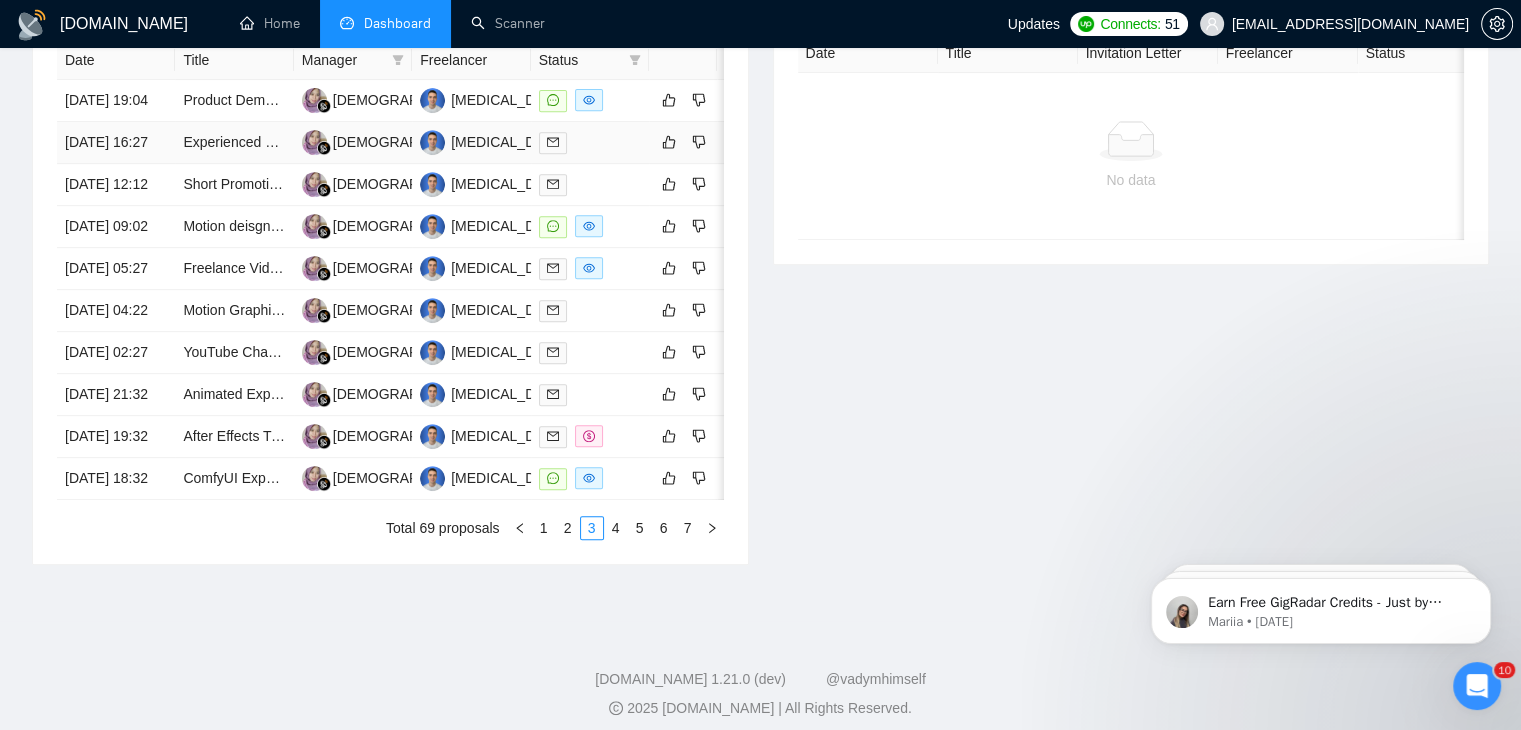 click on "[DATE] 16:27" at bounding box center [116, 143] 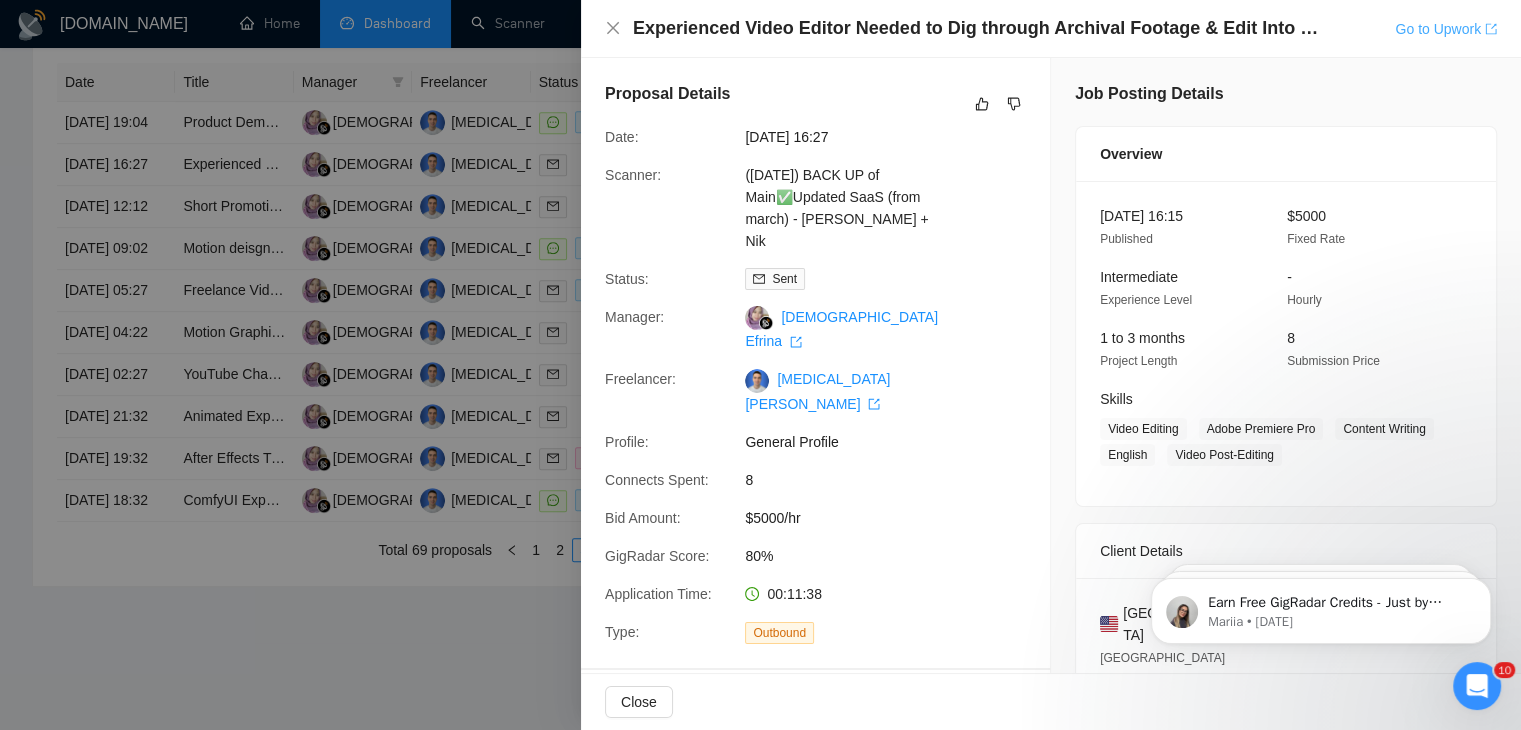 click on "Go to Upwork" at bounding box center (1446, 29) 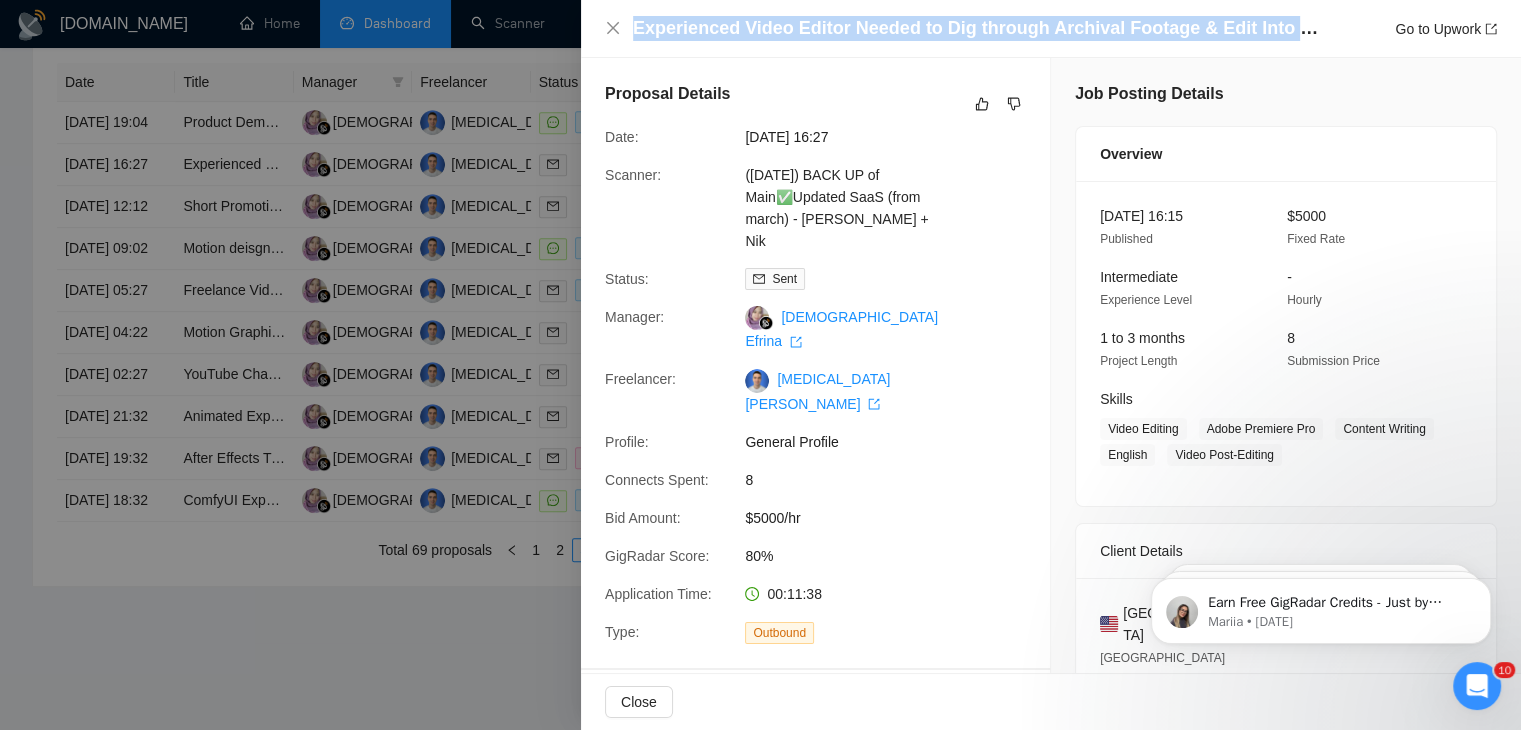 drag, startPoint x: 632, startPoint y: 29, endPoint x: 1336, endPoint y: 24, distance: 704.01776 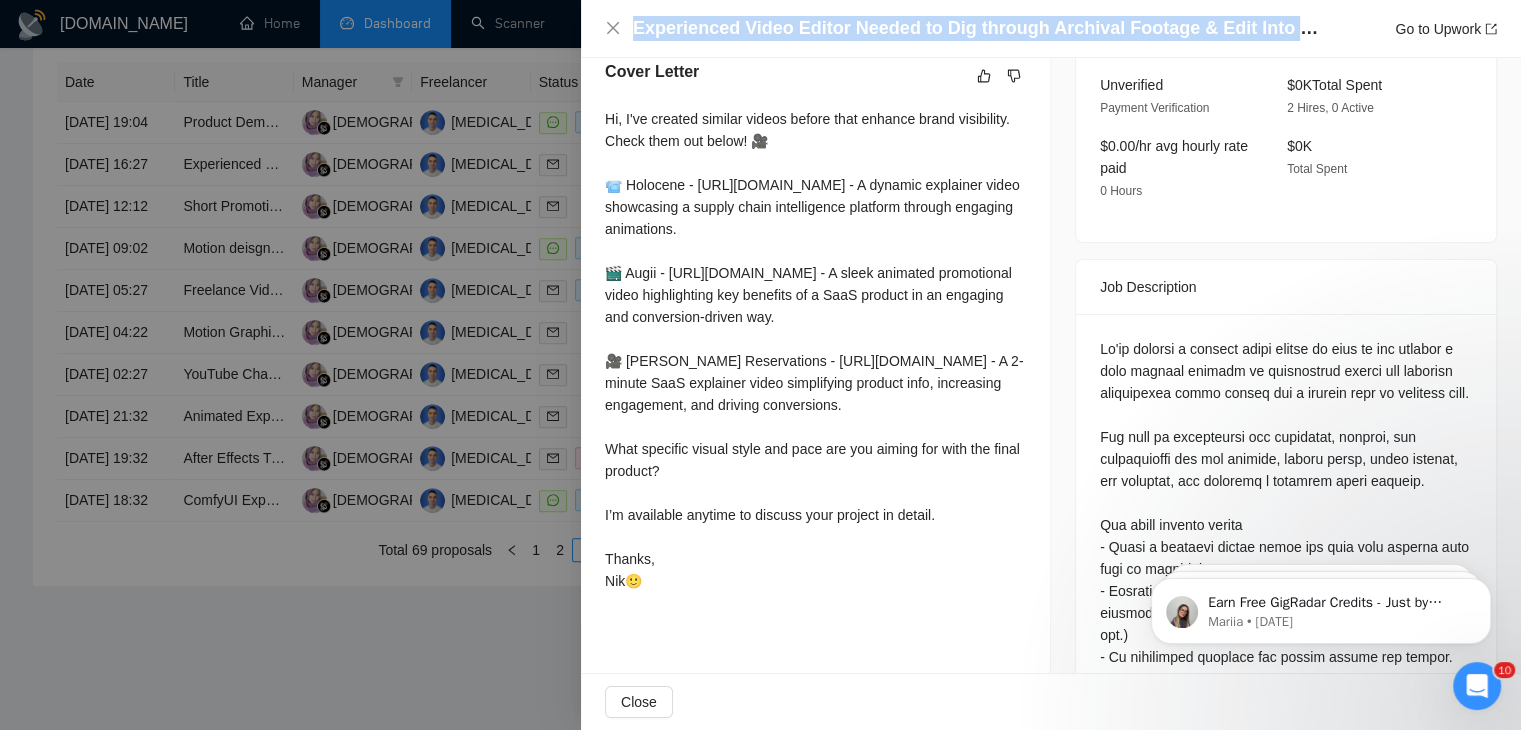 scroll, scrollTop: 634, scrollLeft: 0, axis: vertical 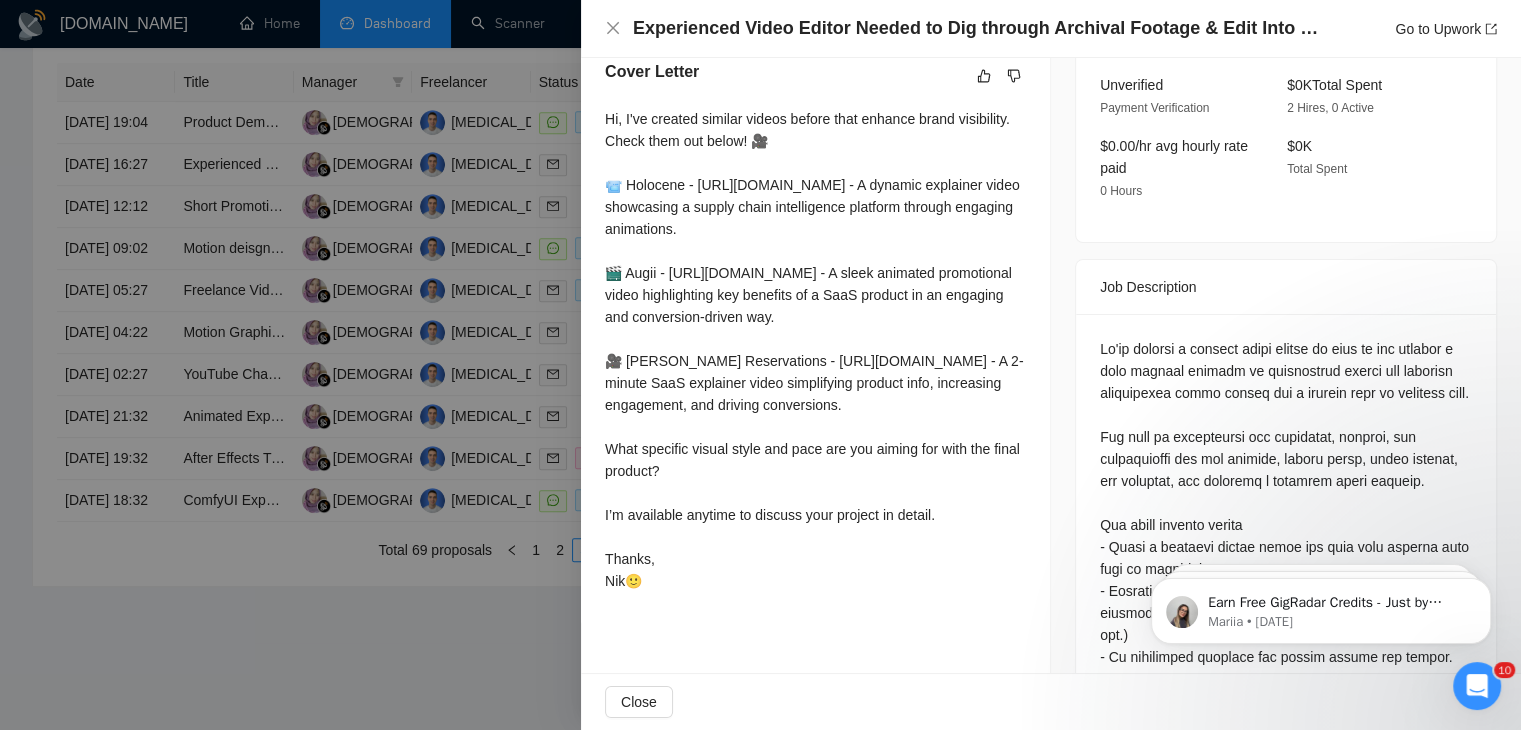 click at bounding box center [760, 365] 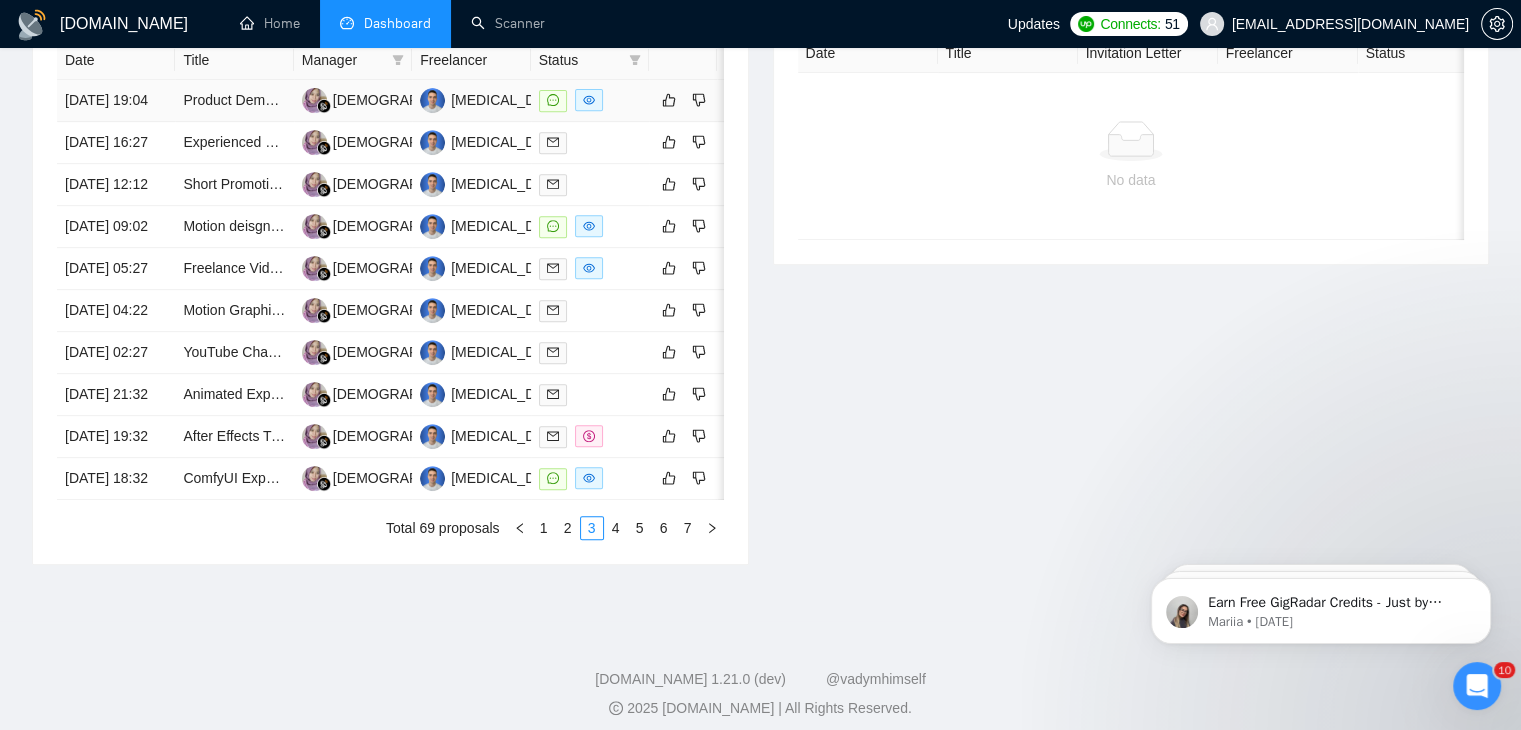 click on "[DATE] 19:04" at bounding box center [116, 101] 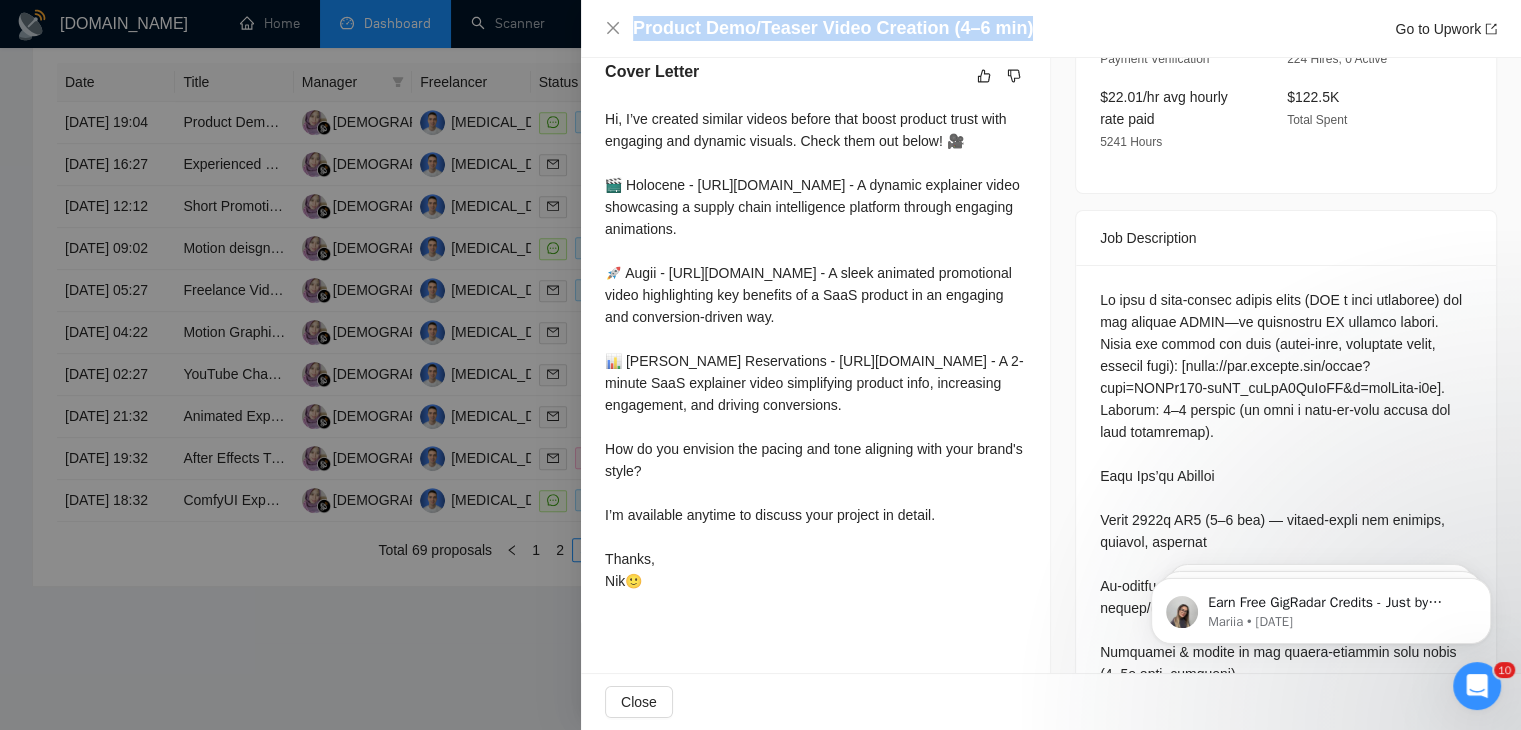 drag, startPoint x: 1031, startPoint y: 35, endPoint x: 620, endPoint y: 33, distance: 411.00485 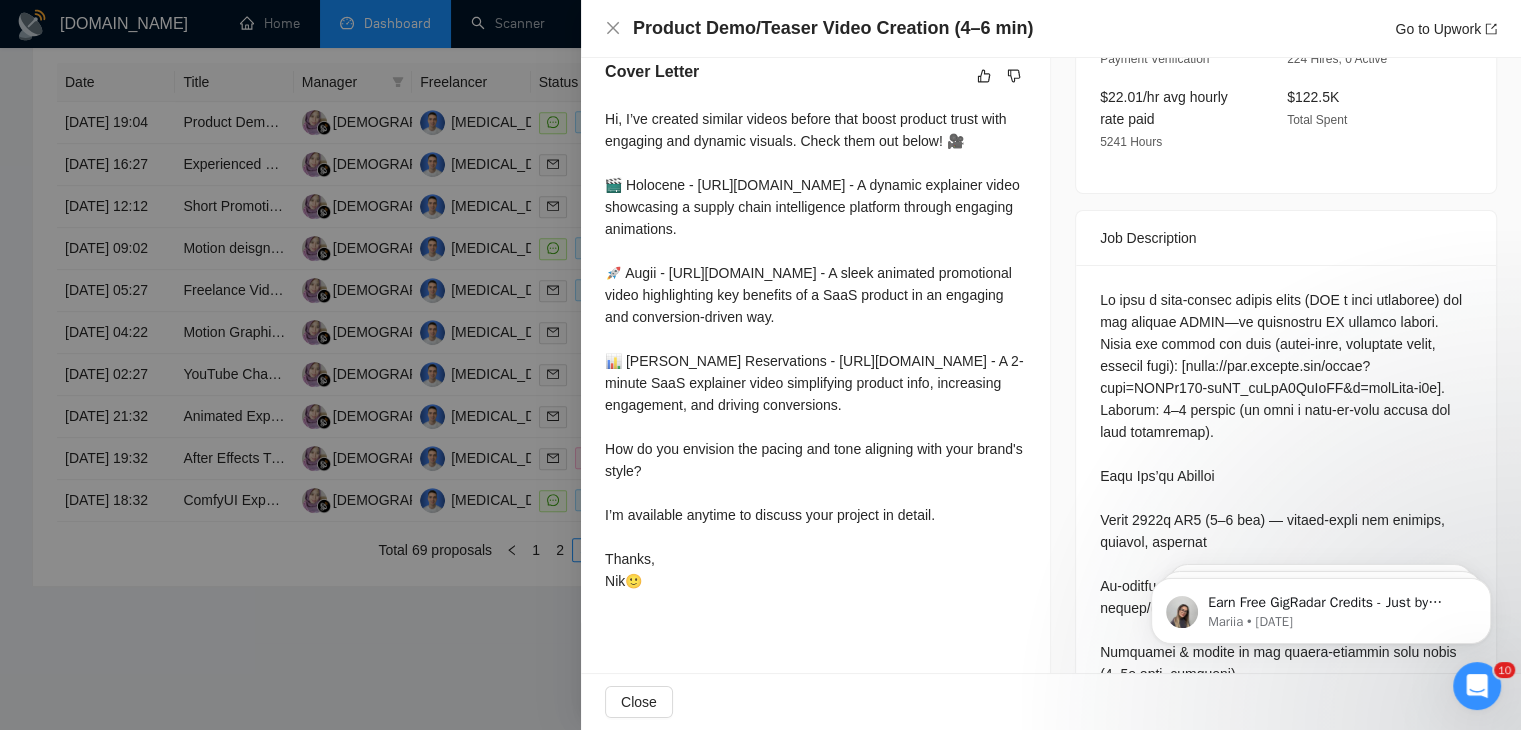 click at bounding box center [760, 365] 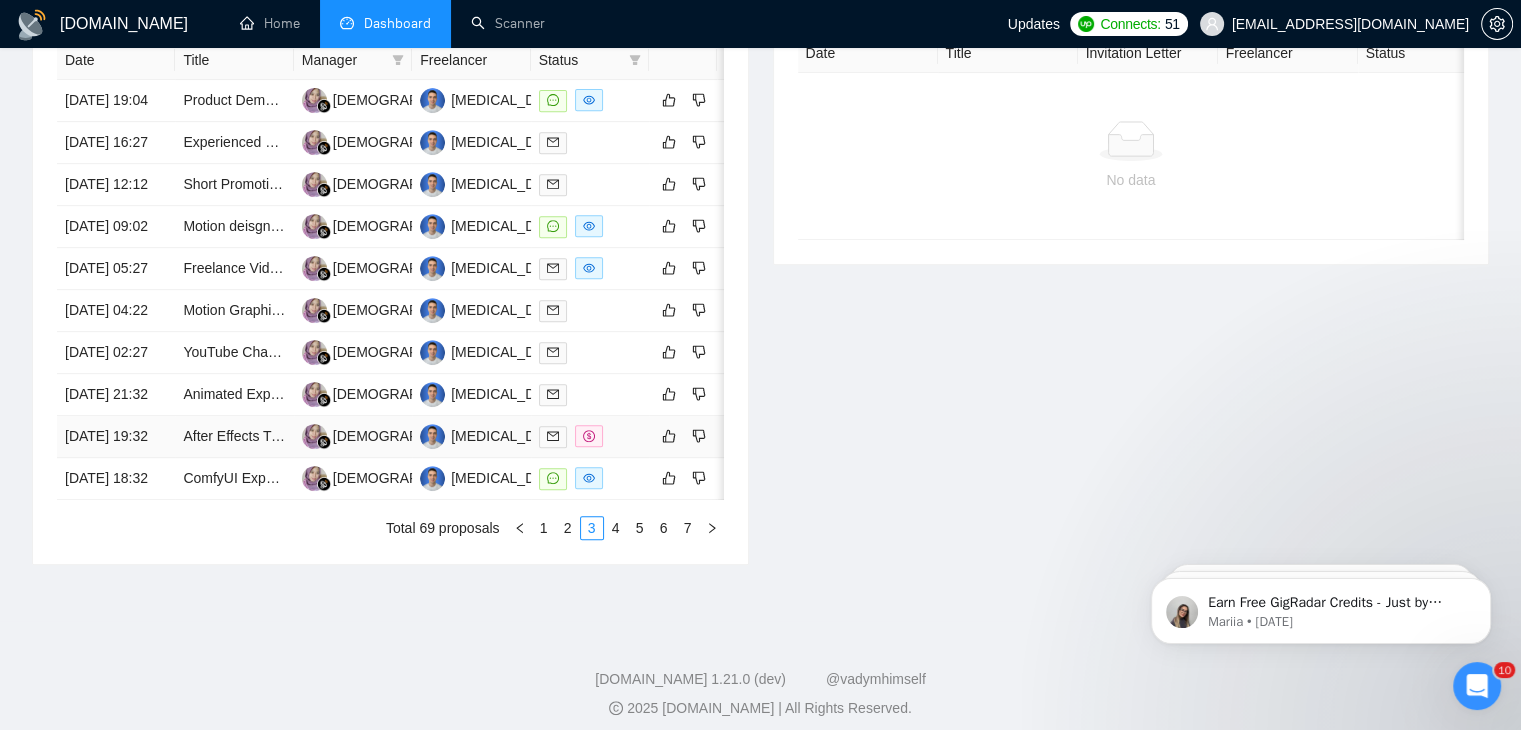 scroll, scrollTop: 1056, scrollLeft: 0, axis: vertical 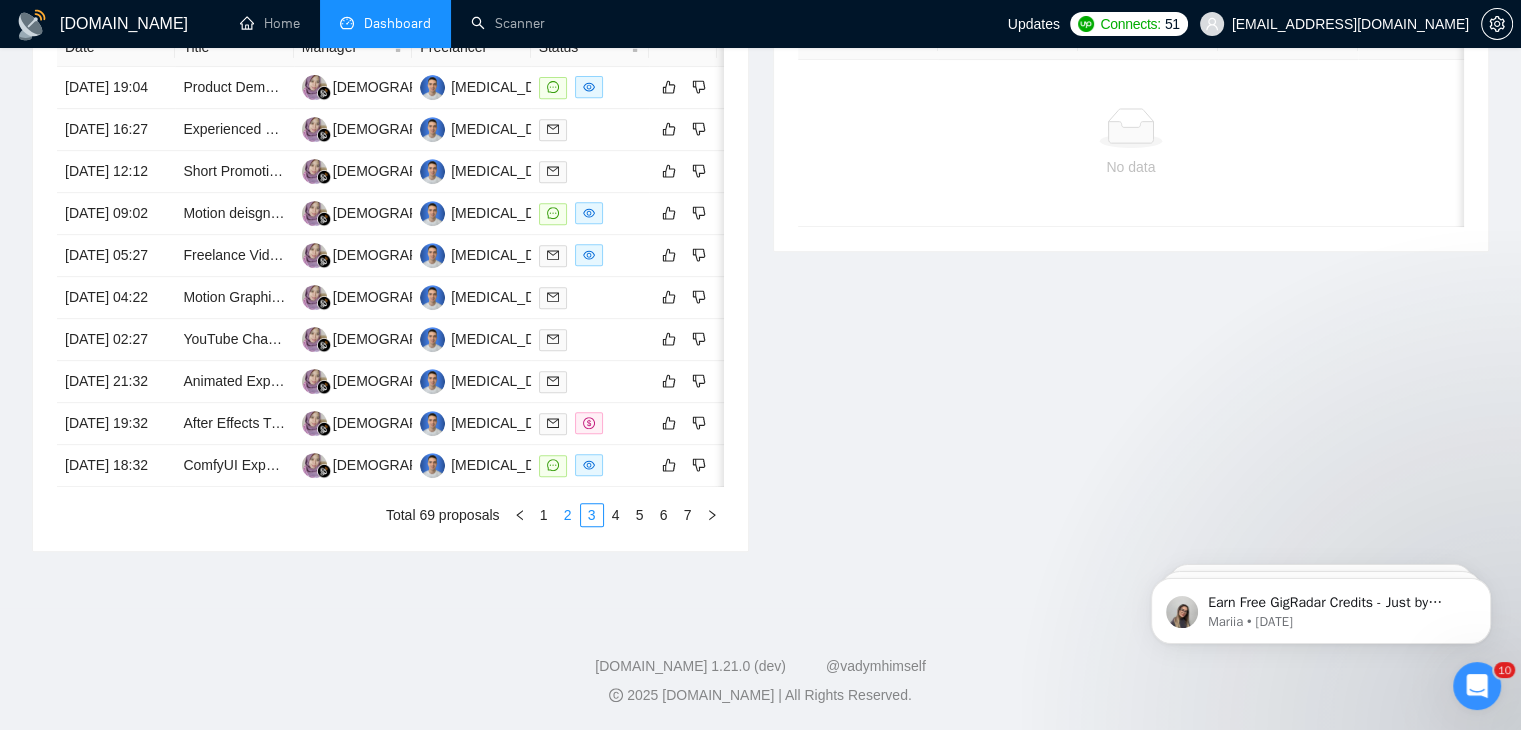 click on "2" at bounding box center [568, 515] 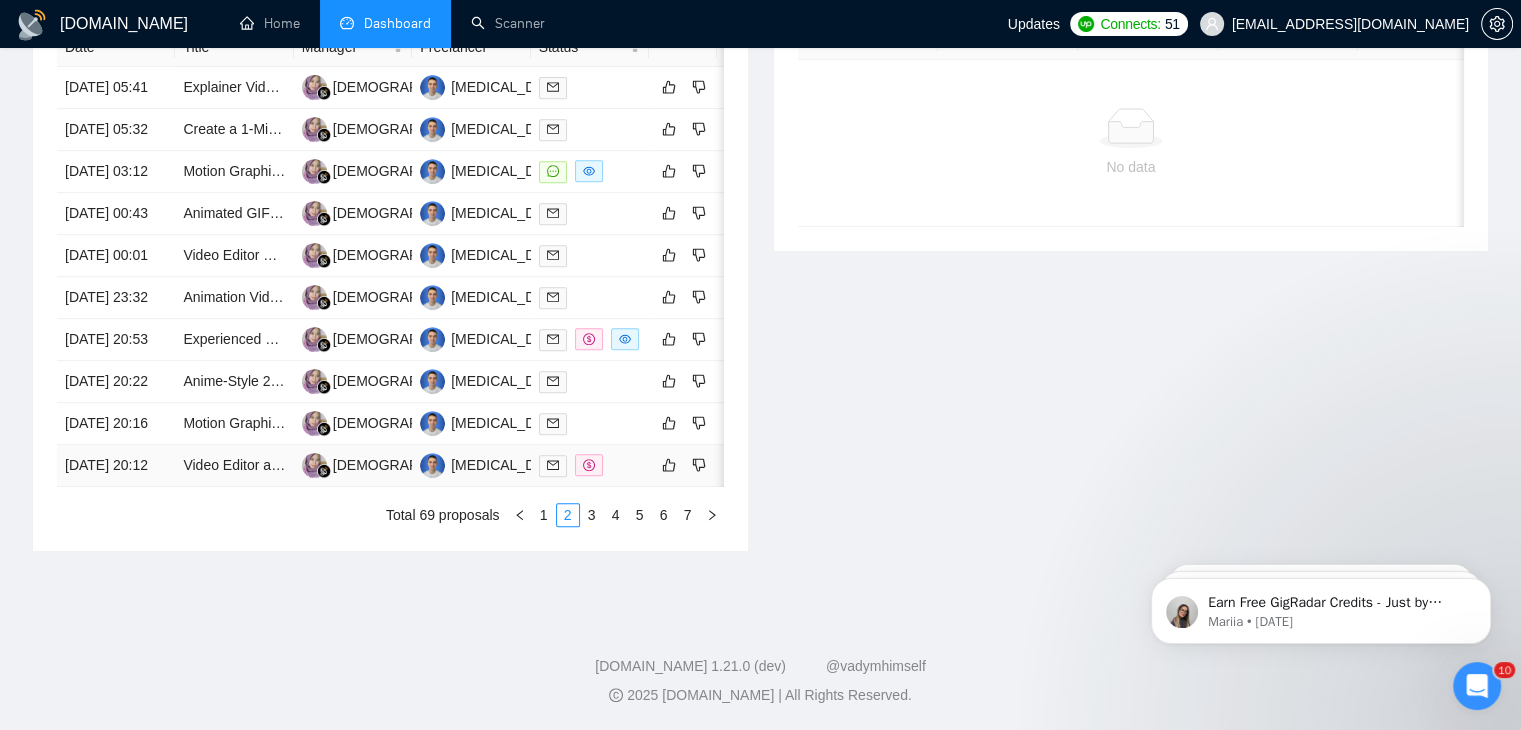 click on "[DATE] 20:12" at bounding box center [116, 466] 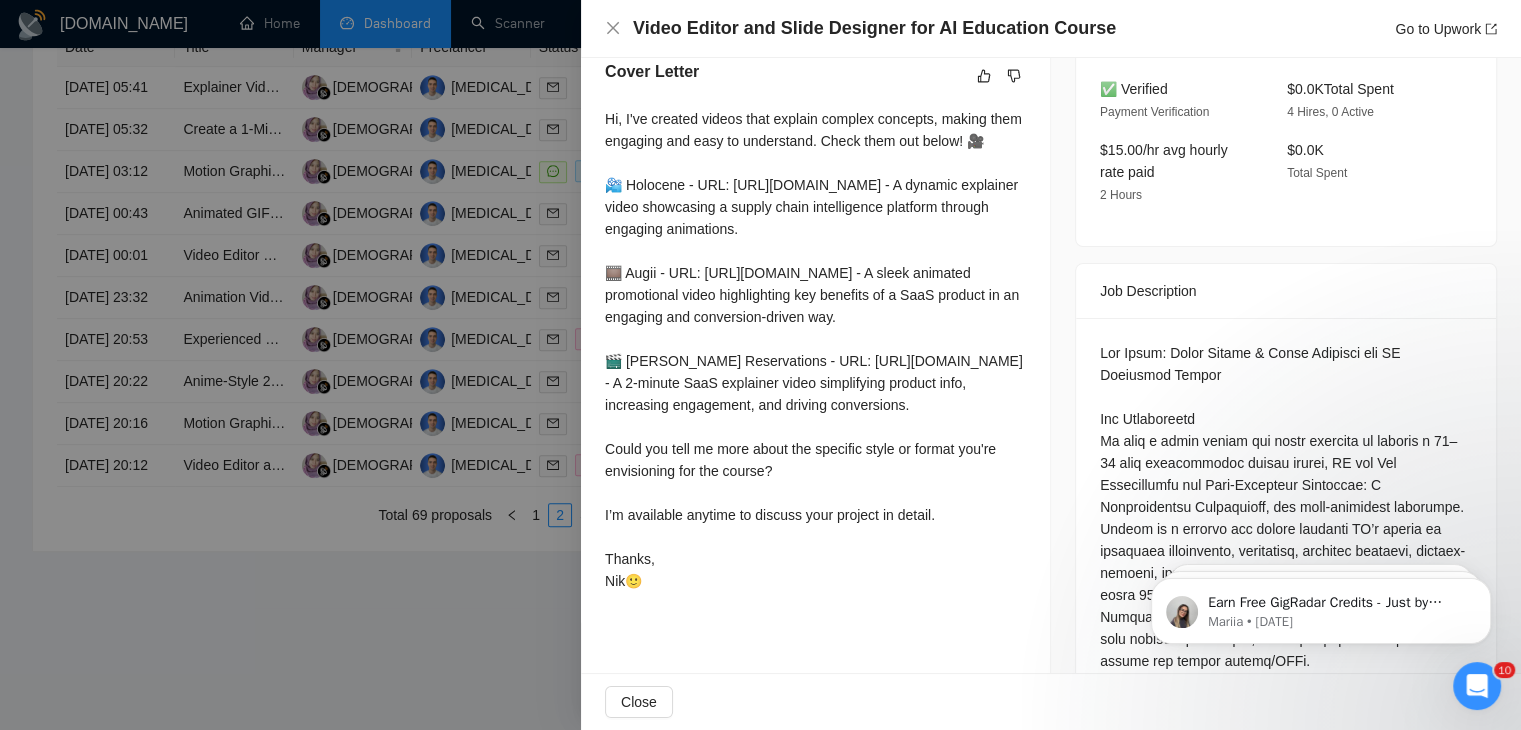 click on "Video Editor and Slide Designer for AI Education Course Go to Upwork" at bounding box center (1065, 28) 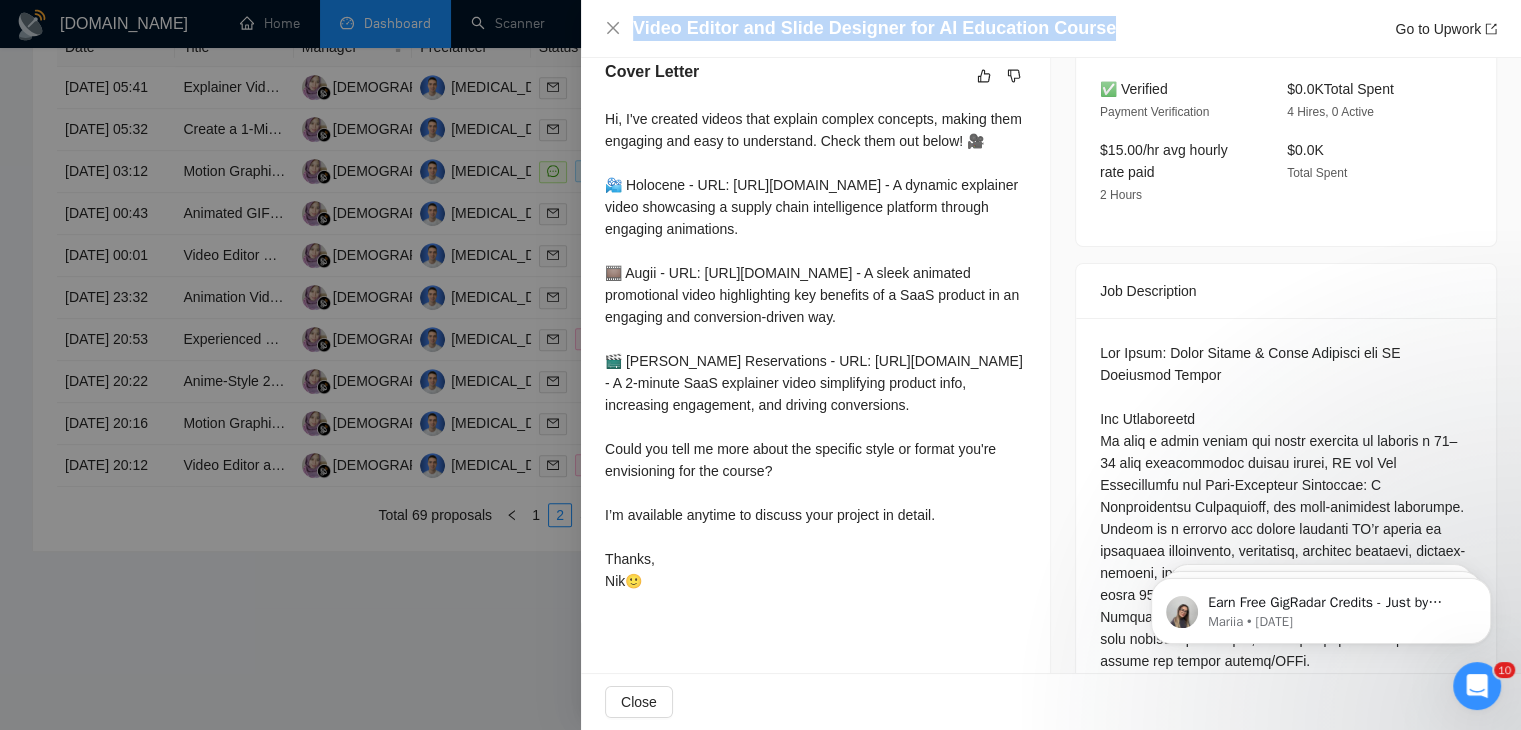 drag, startPoint x: 634, startPoint y: 25, endPoint x: 1131, endPoint y: 30, distance: 497.02515 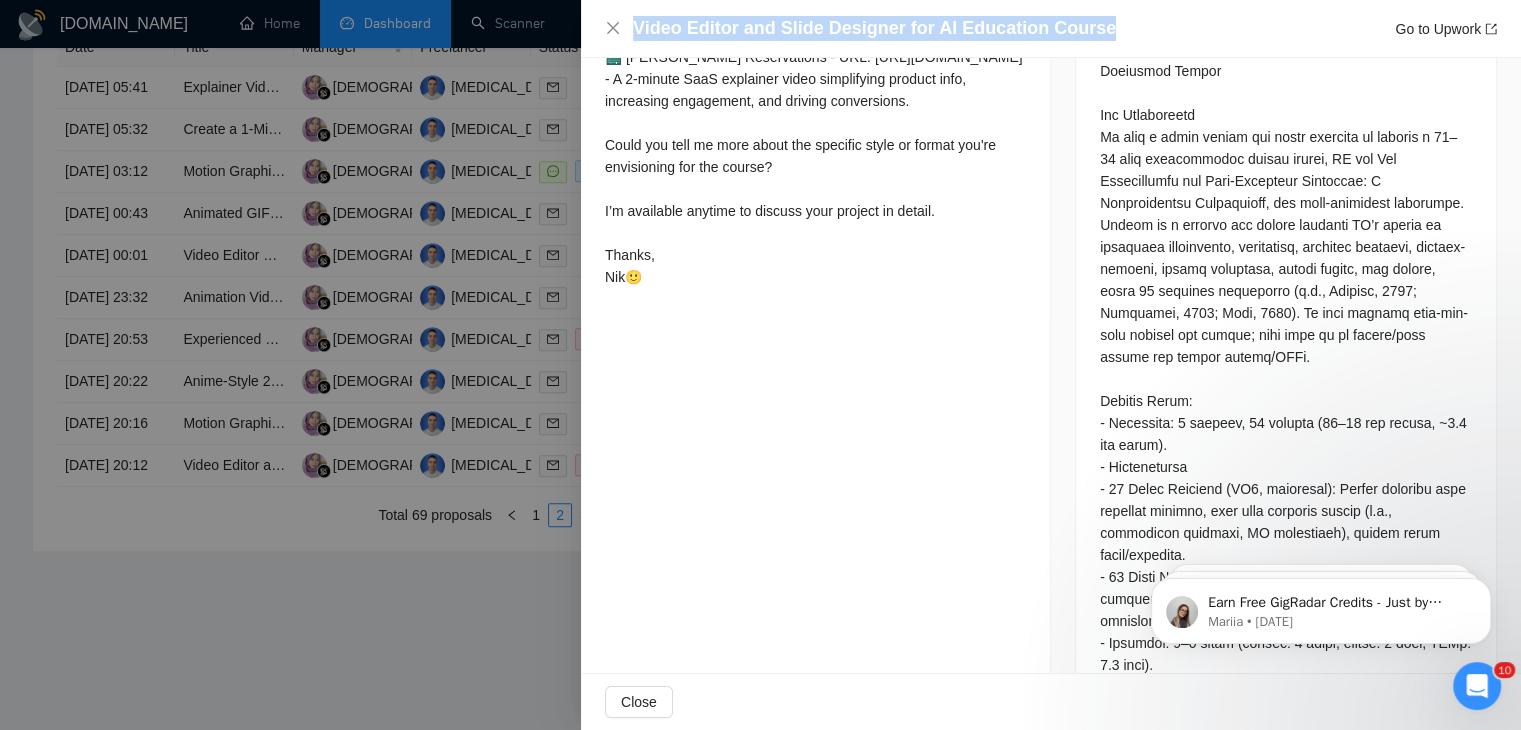 scroll, scrollTop: 960, scrollLeft: 0, axis: vertical 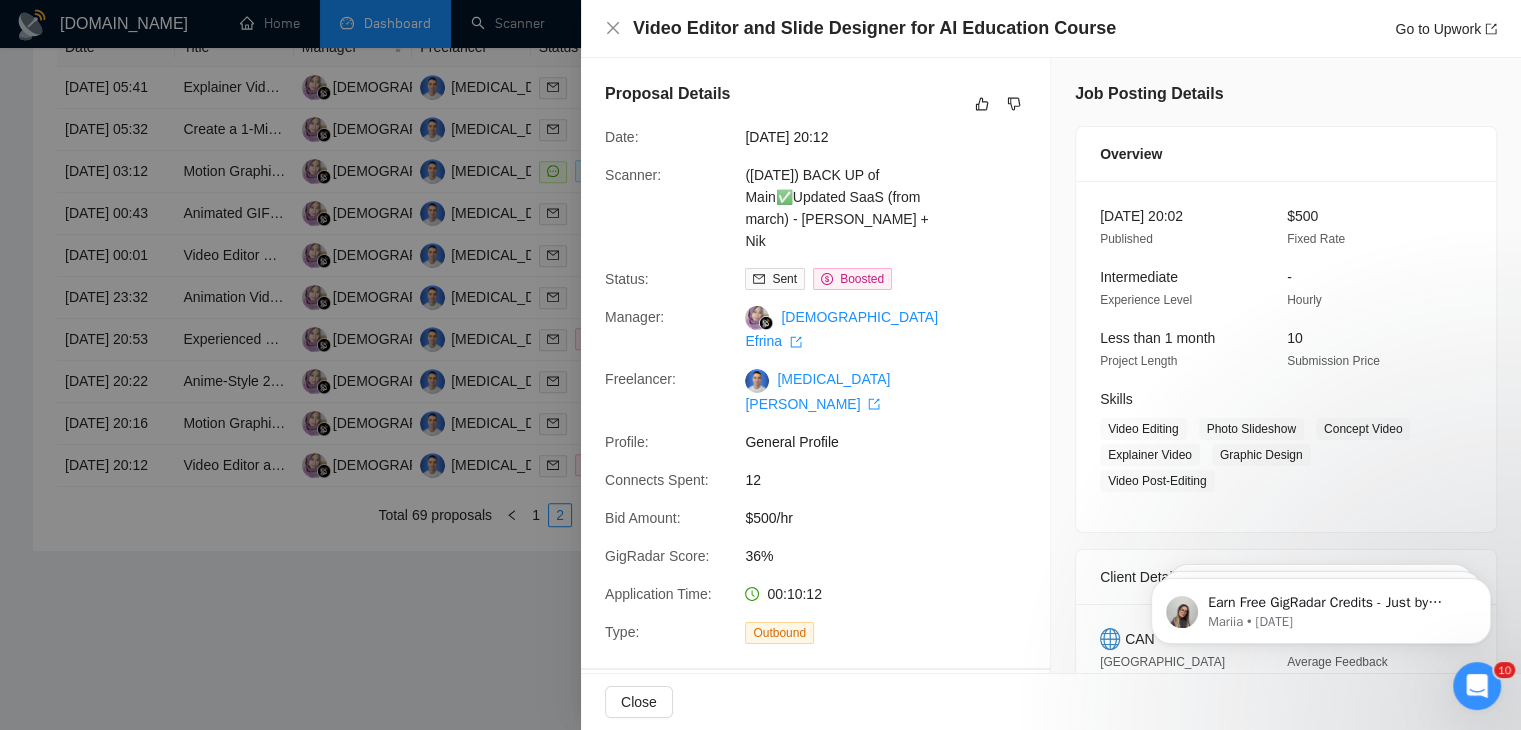 click at bounding box center (760, 365) 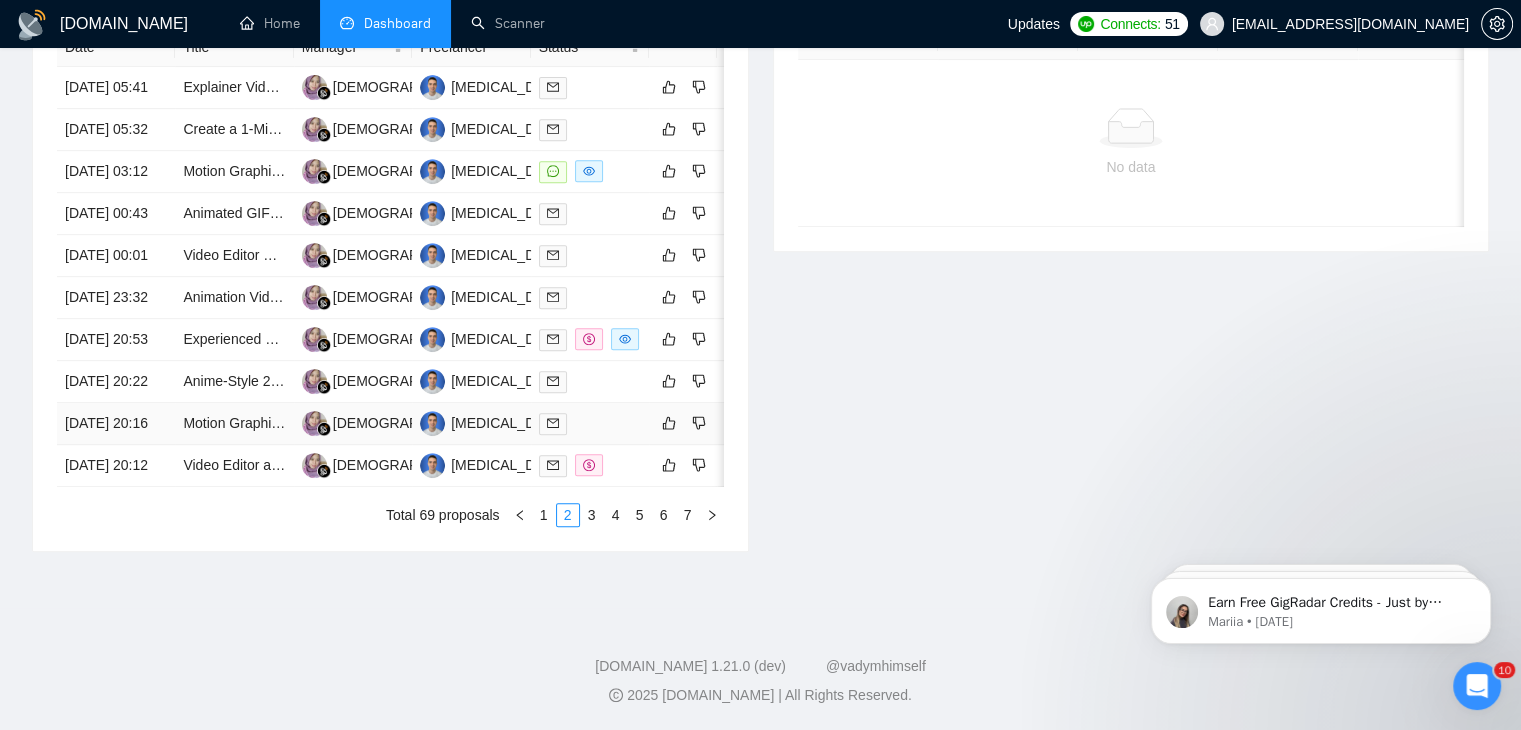 click on "[DATE] 20:16" at bounding box center [116, 424] 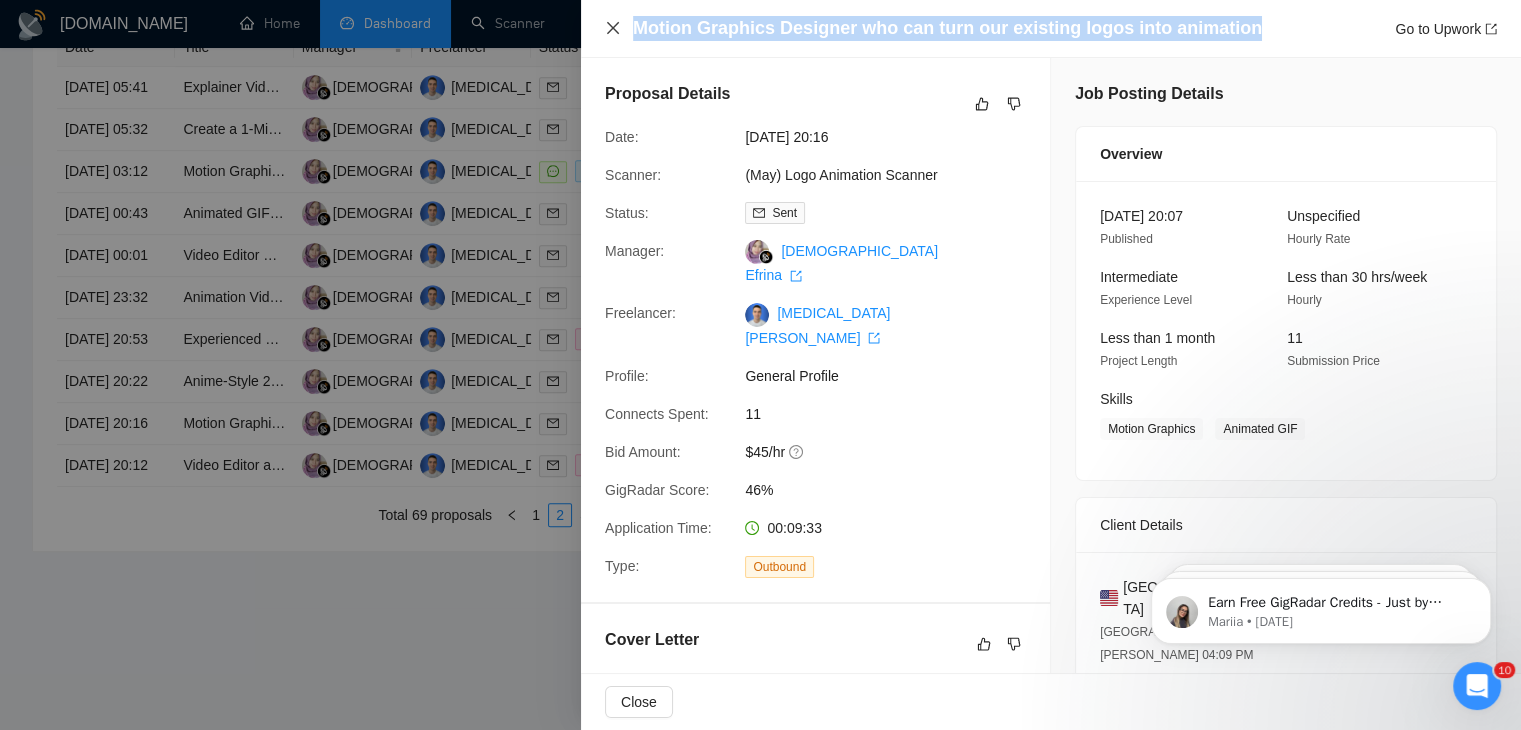 drag, startPoint x: 1257, startPoint y: 21, endPoint x: 611, endPoint y: 22, distance: 646.0008 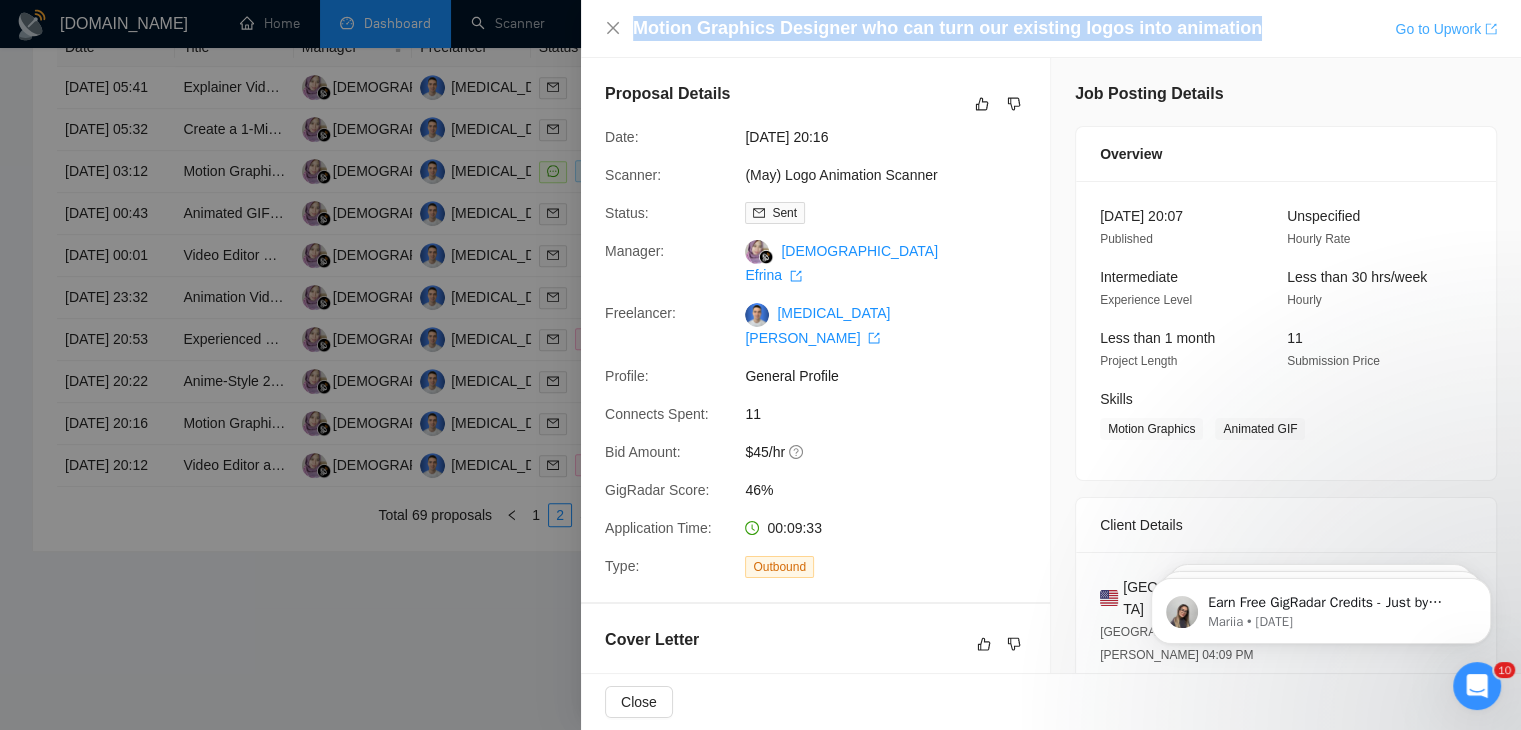 drag, startPoint x: 1434, startPoint y: 35, endPoint x: 1480, endPoint y: 31, distance: 46.173584 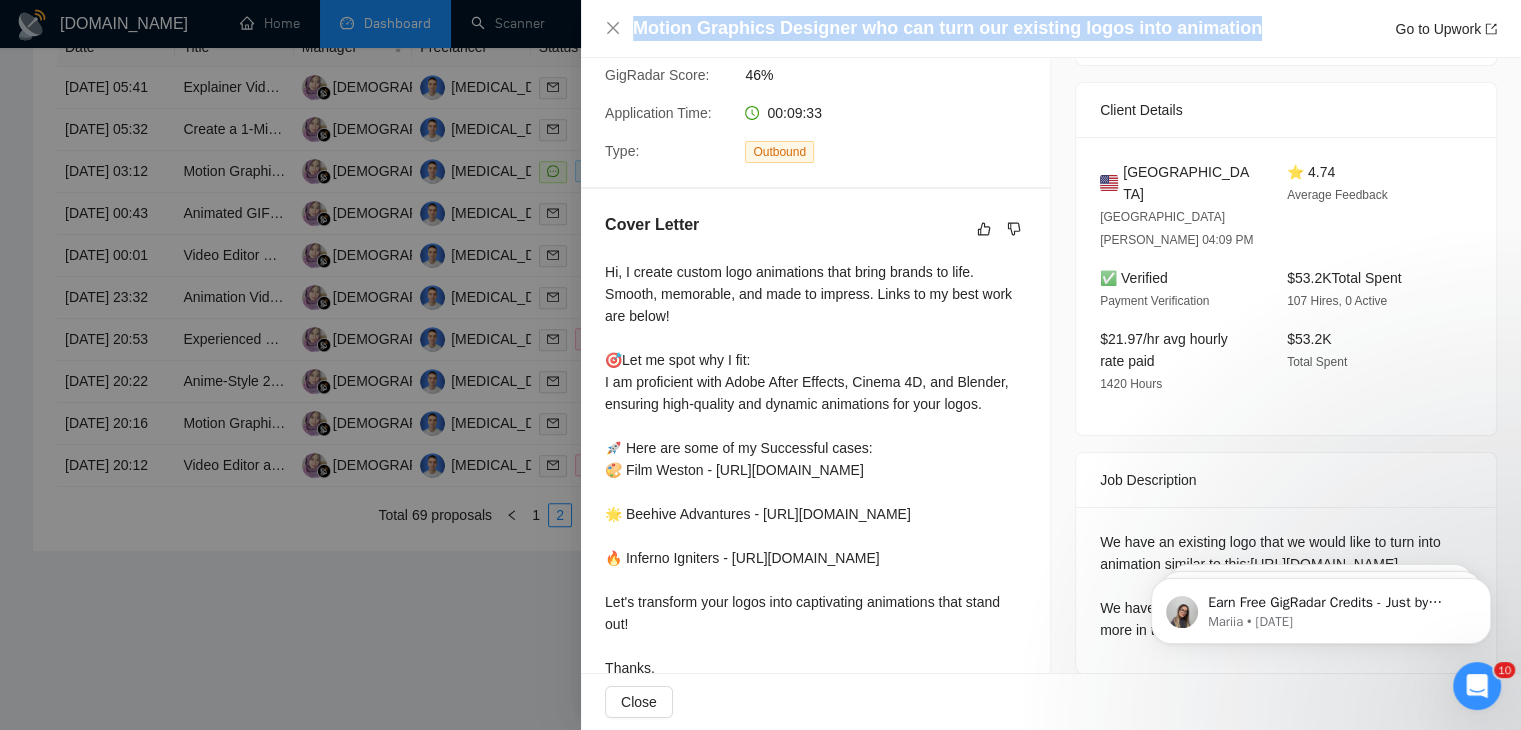 scroll, scrollTop: 520, scrollLeft: 0, axis: vertical 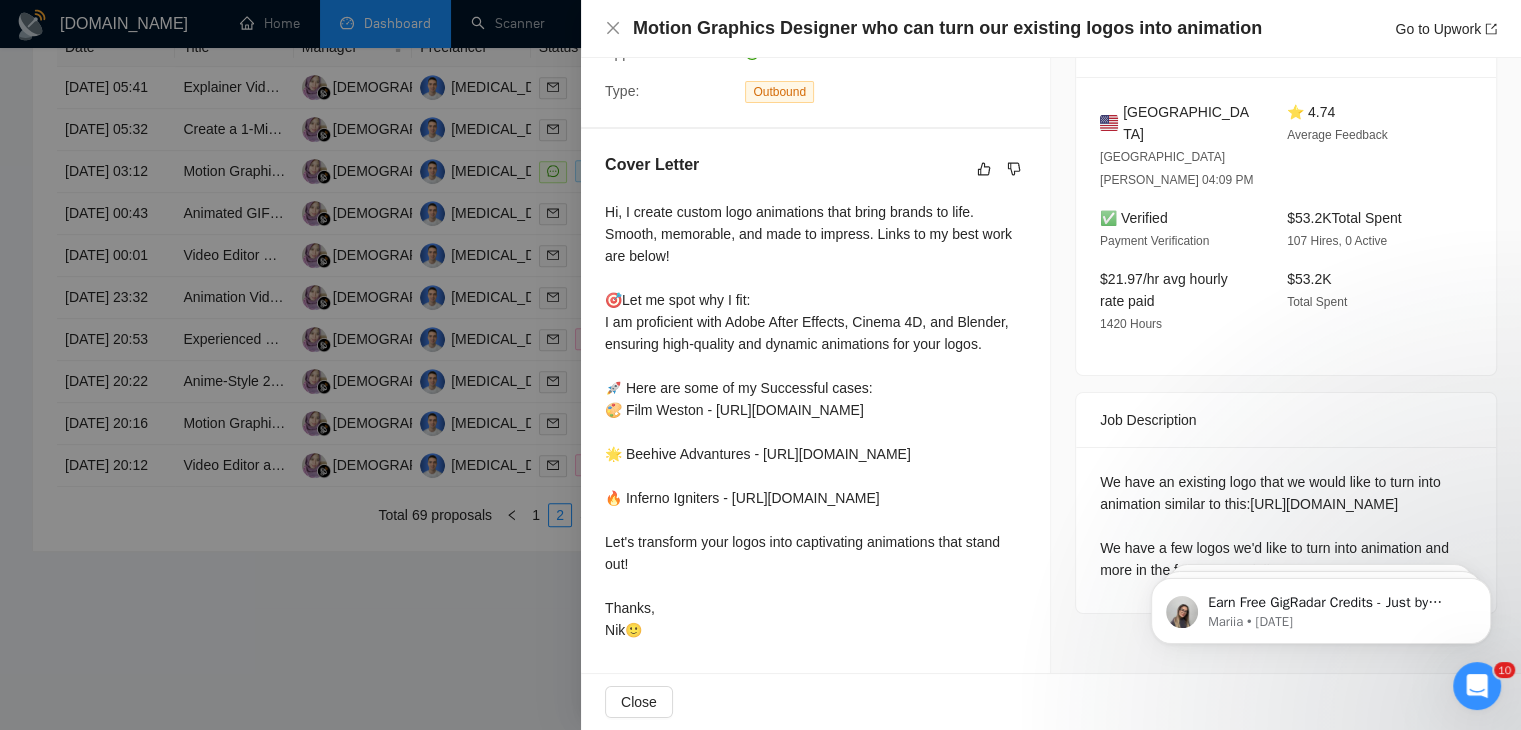 click at bounding box center (760, 365) 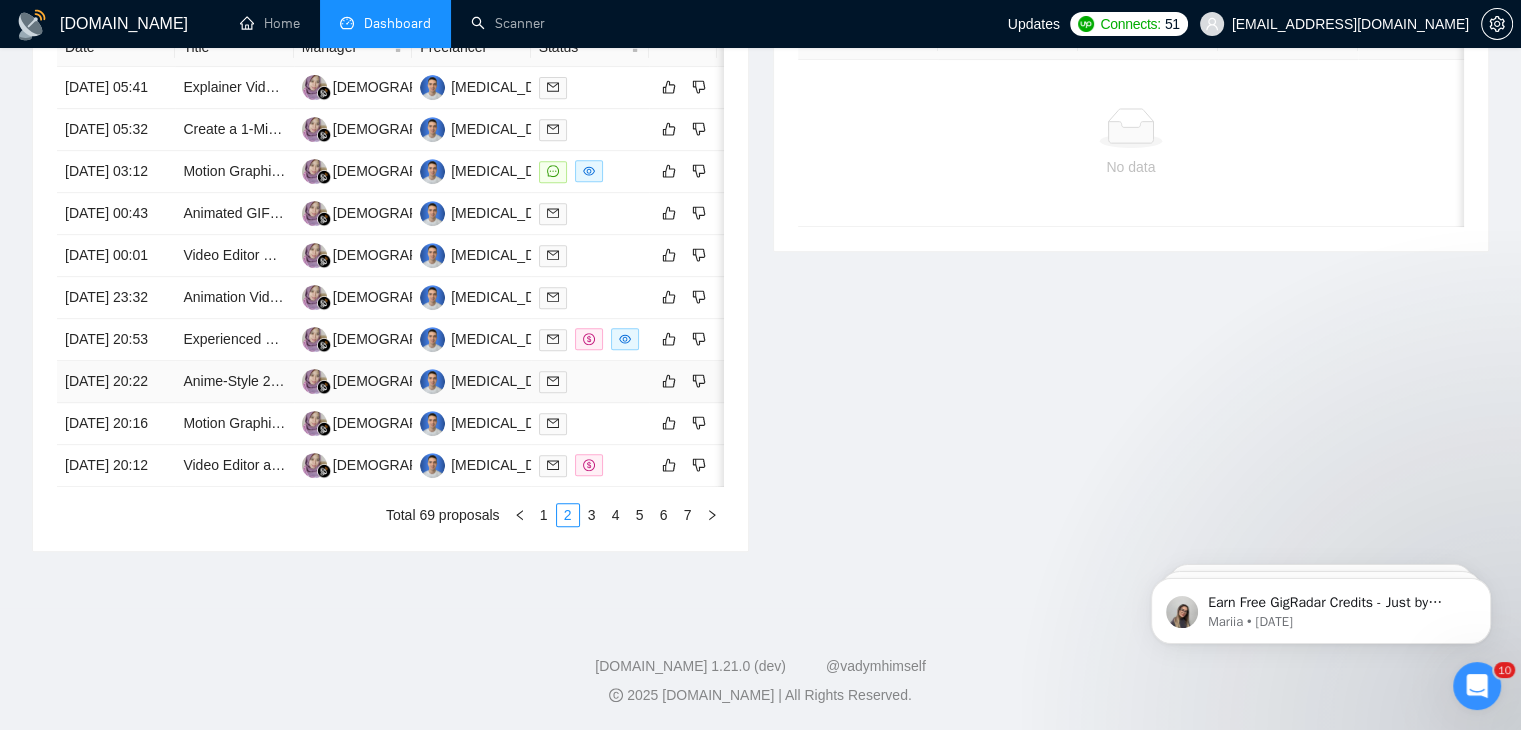 click on "[DATE] 20:22" at bounding box center (116, 382) 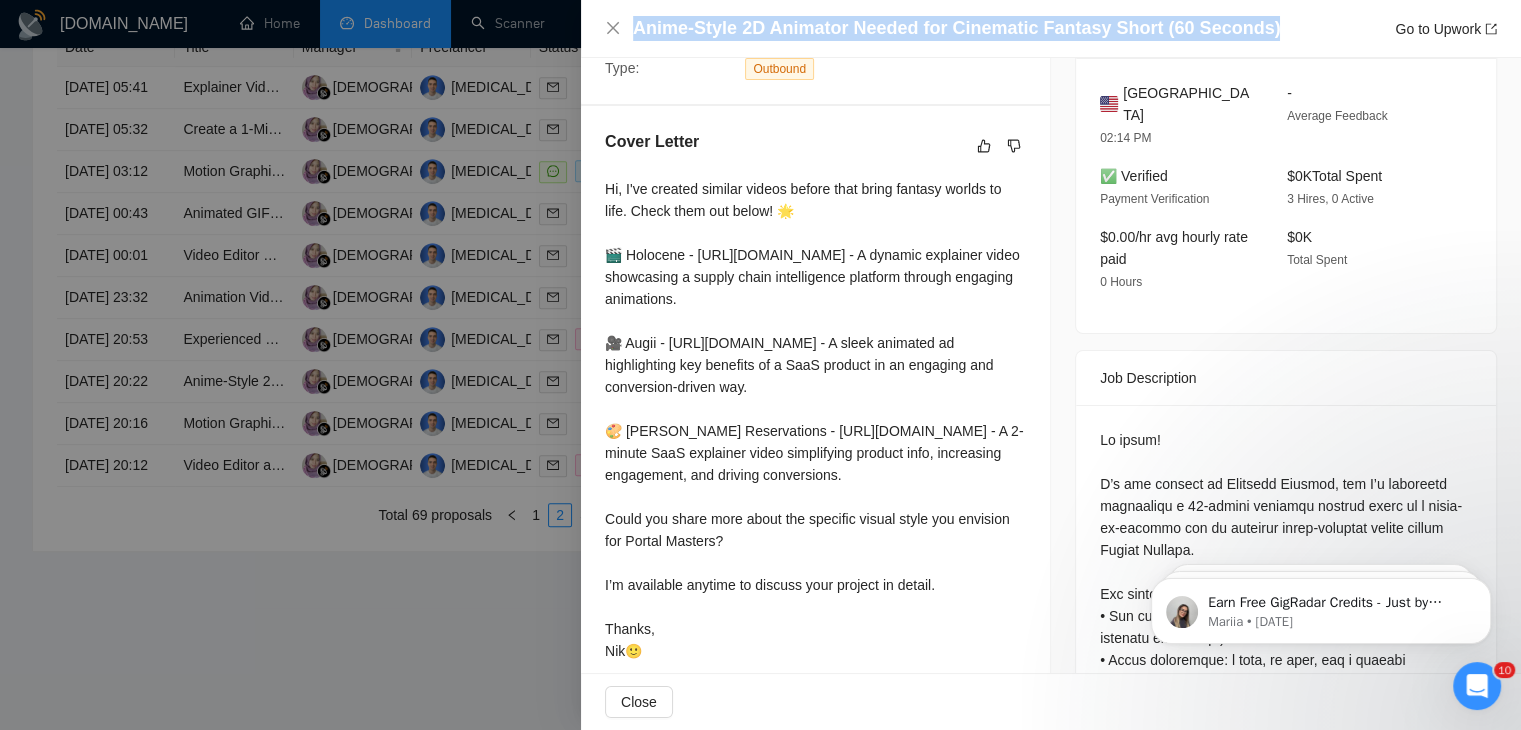 drag, startPoint x: 1254, startPoint y: 25, endPoint x: 634, endPoint y: 29, distance: 620.0129 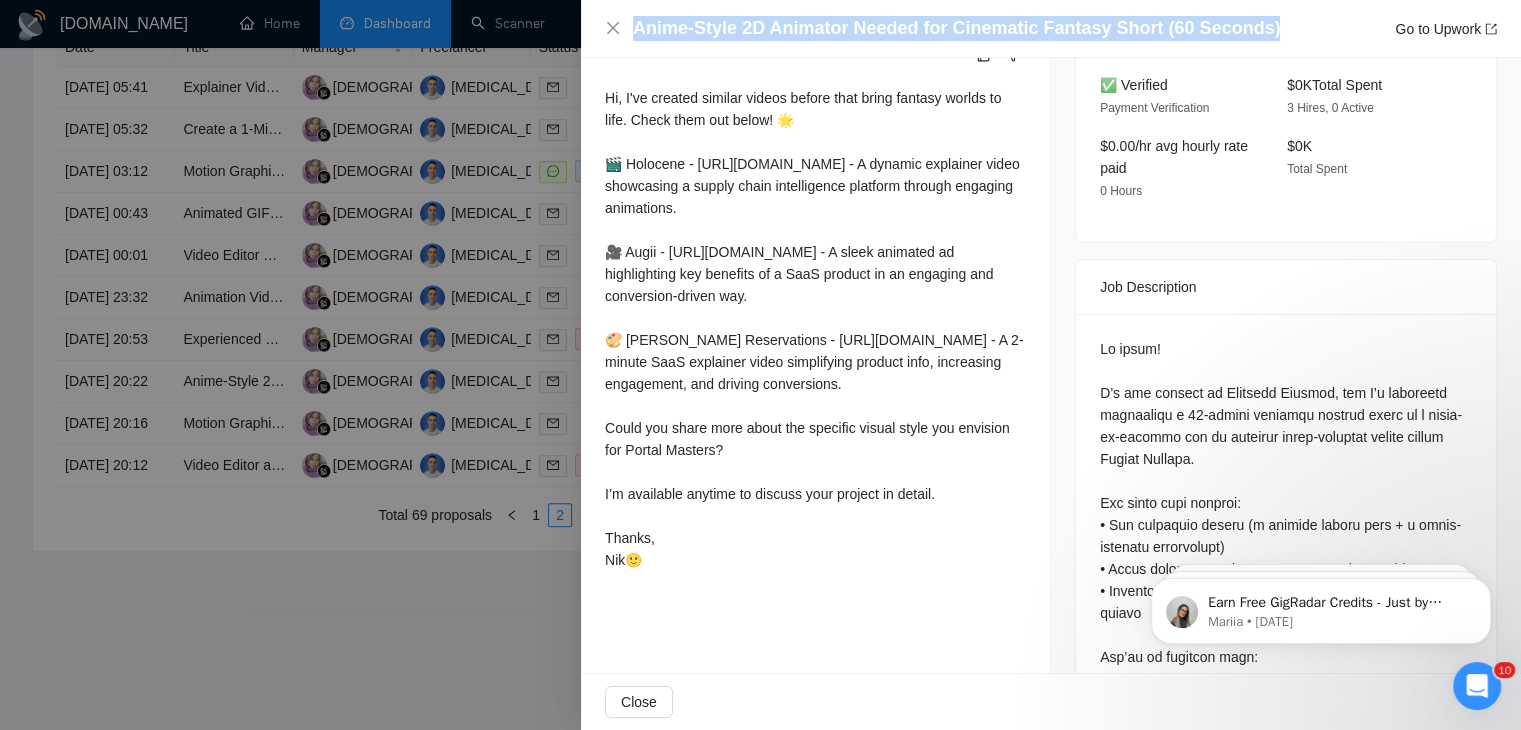 scroll, scrollTop: 628, scrollLeft: 0, axis: vertical 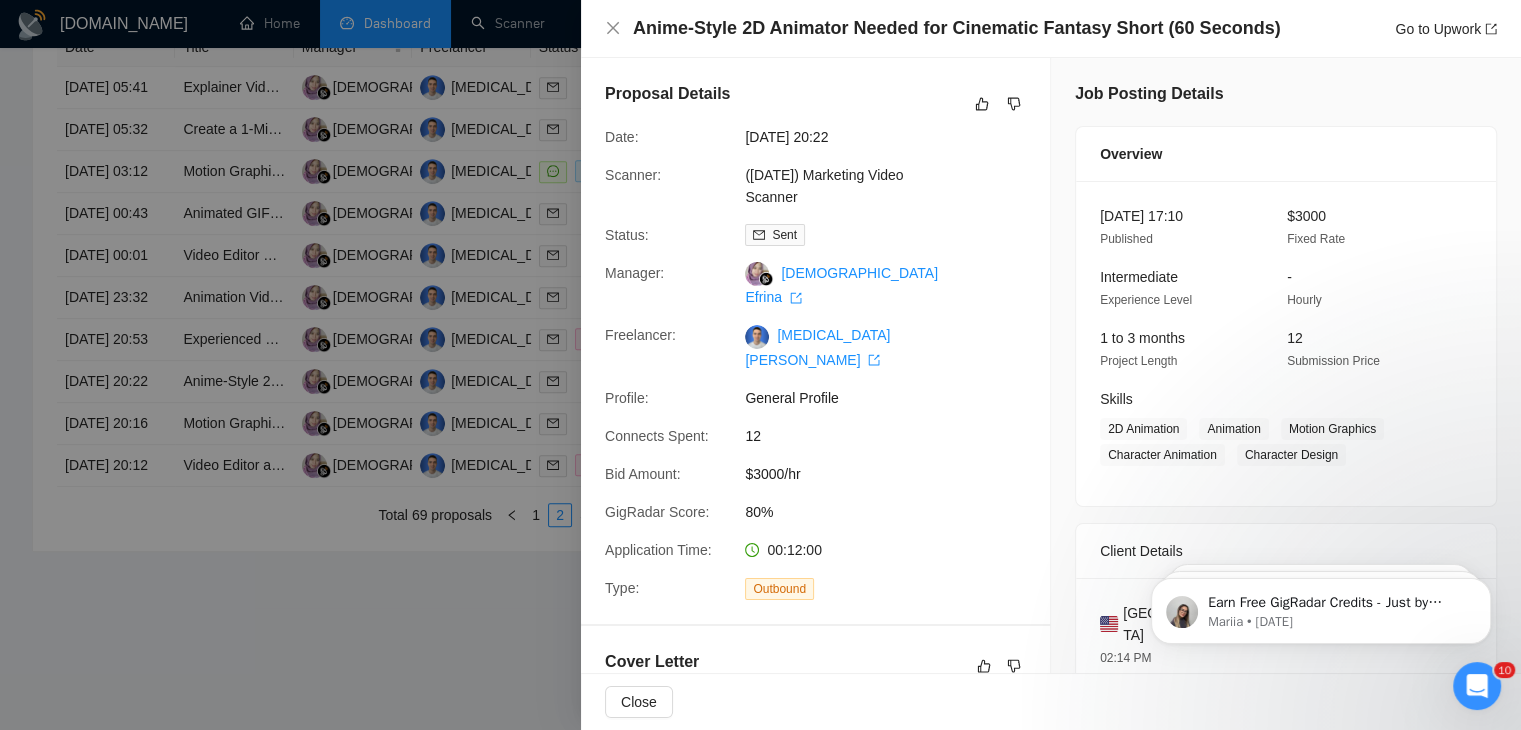 click at bounding box center [760, 365] 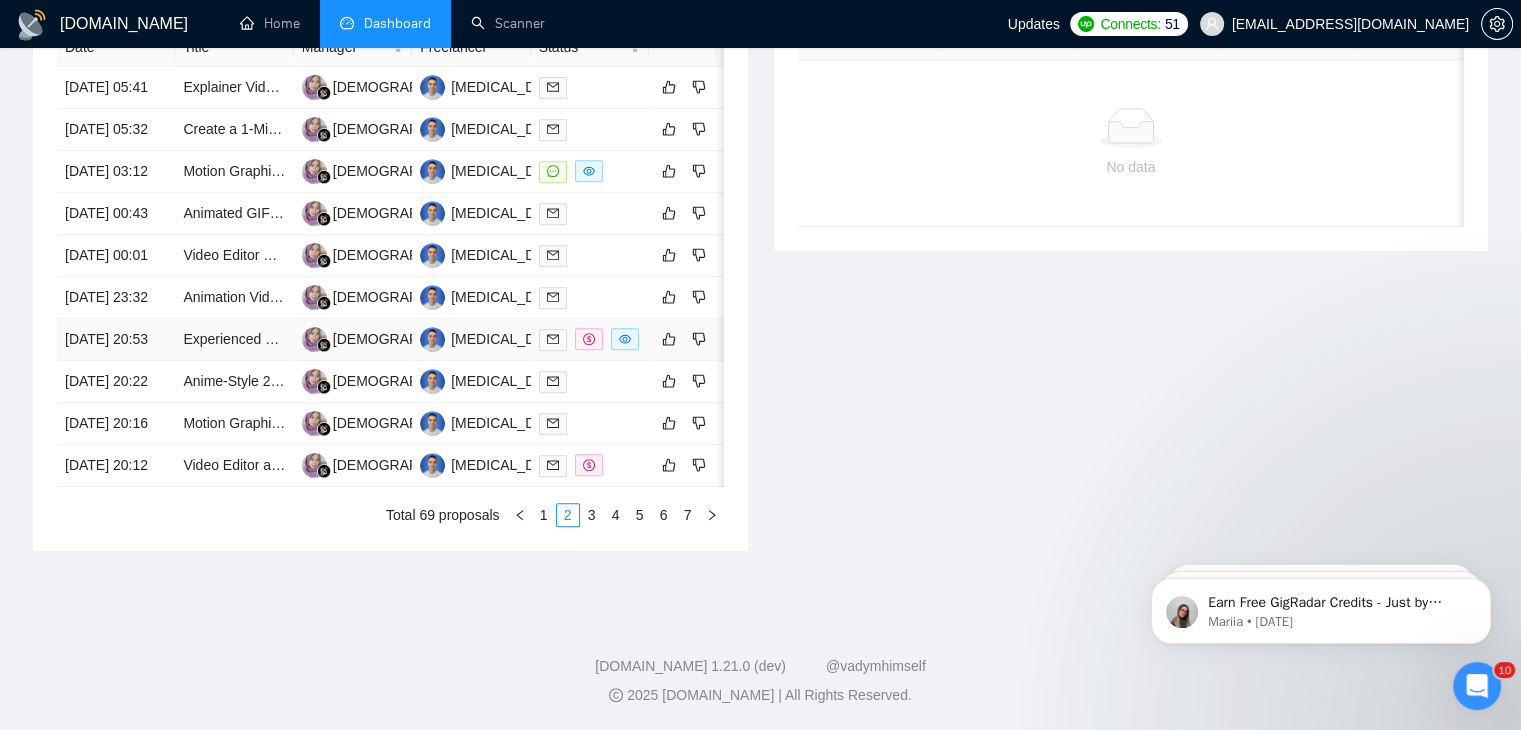 click on "[DATE] 20:53" at bounding box center [116, 340] 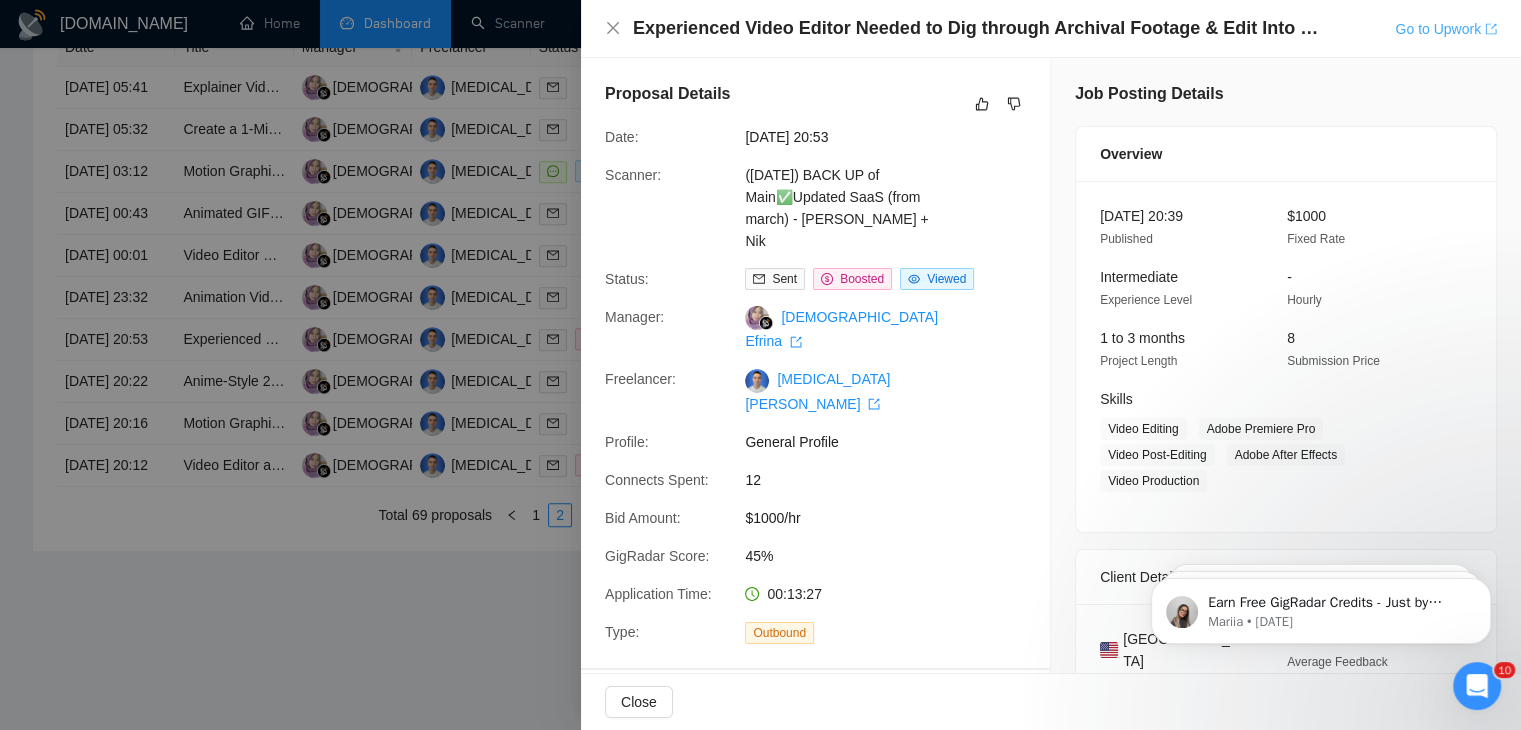 click on "Go to Upwork" at bounding box center [1446, 29] 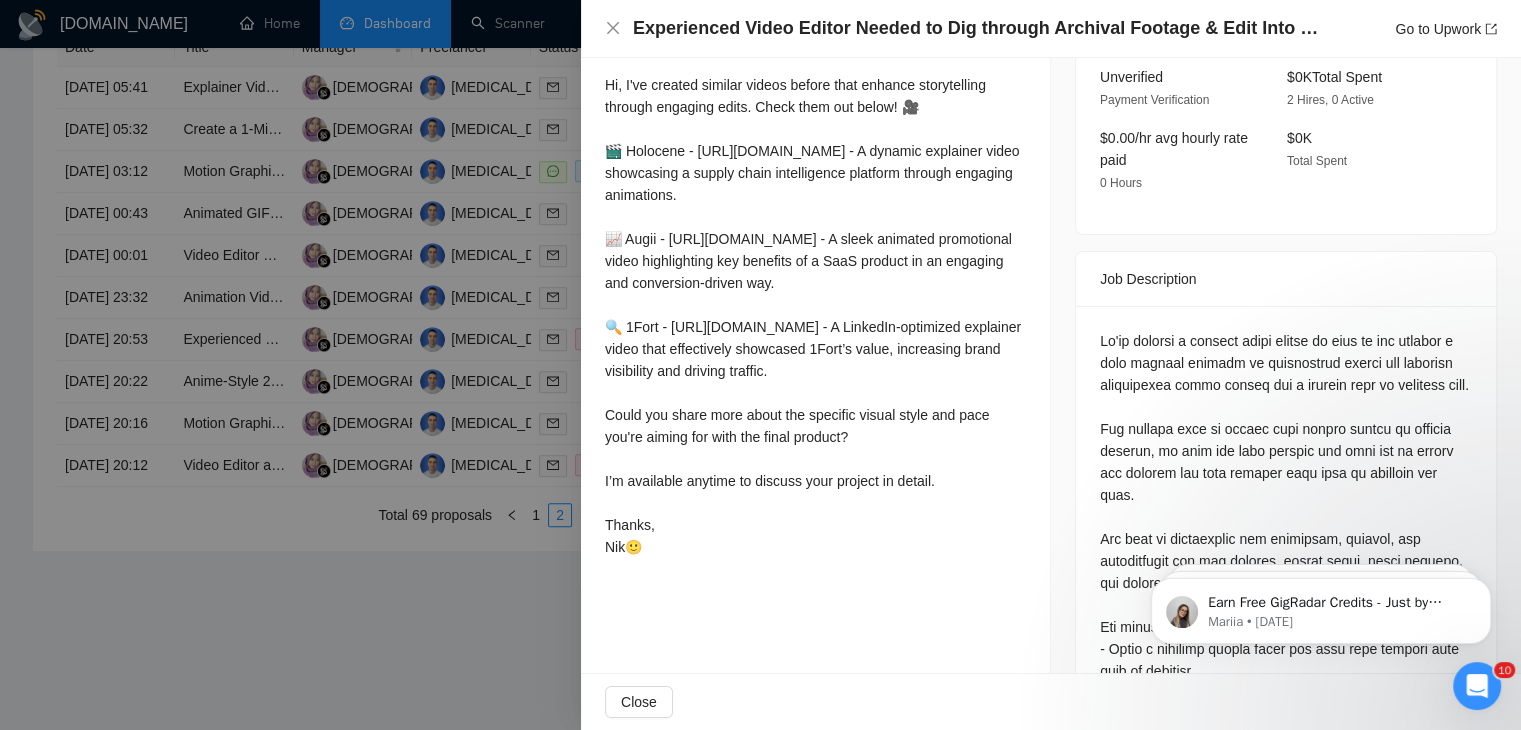 scroll, scrollTop: 690, scrollLeft: 0, axis: vertical 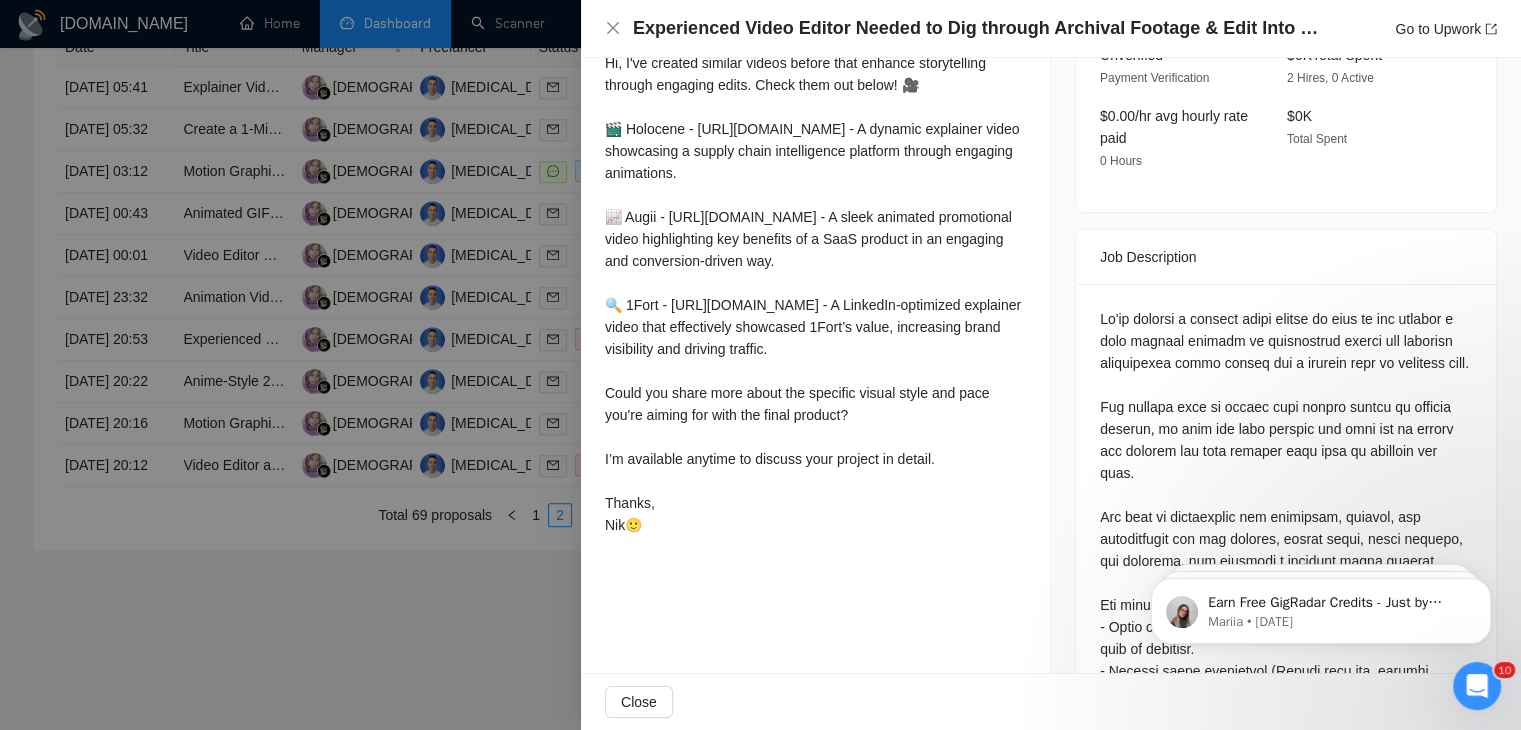 click at bounding box center [760, 365] 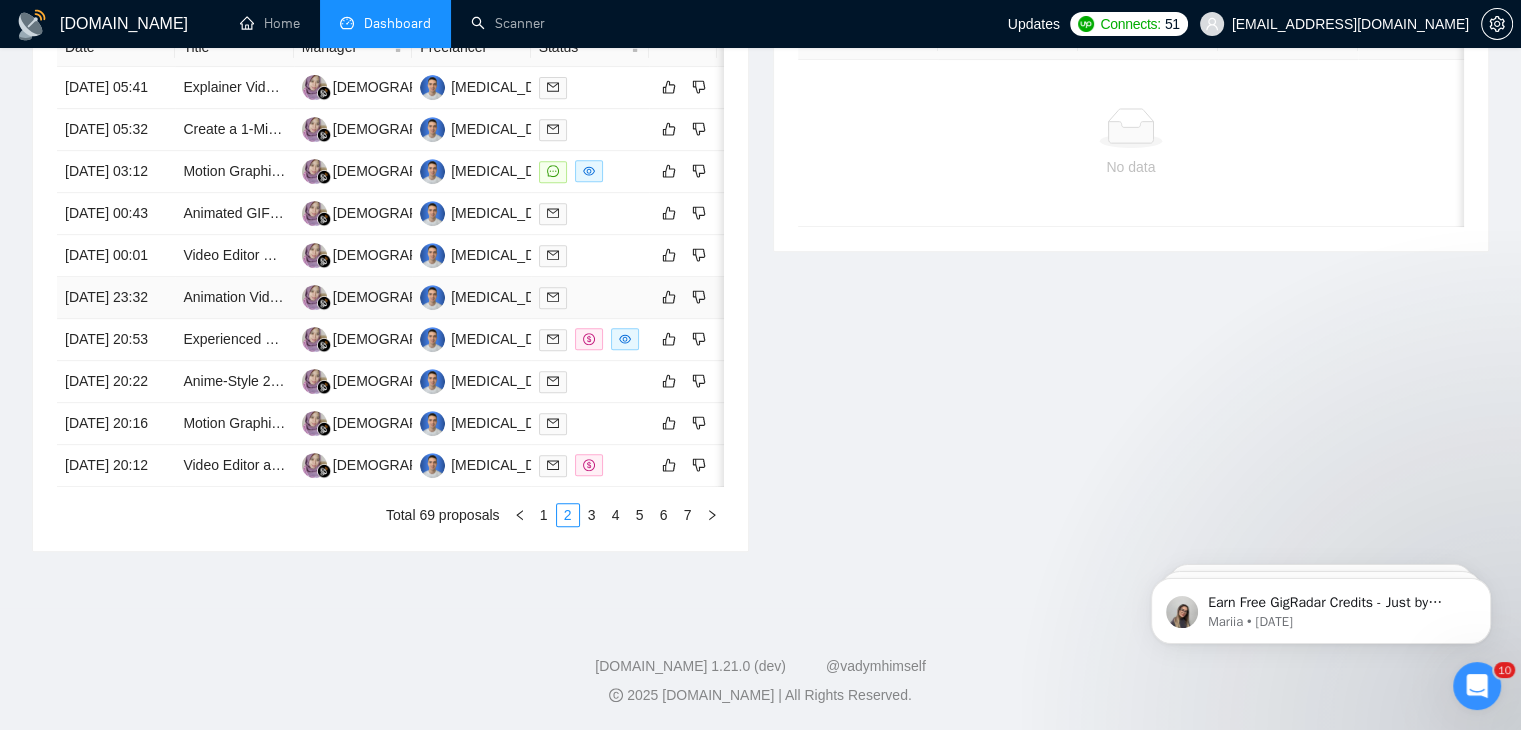 click on "[DATE] 23:32" at bounding box center [116, 298] 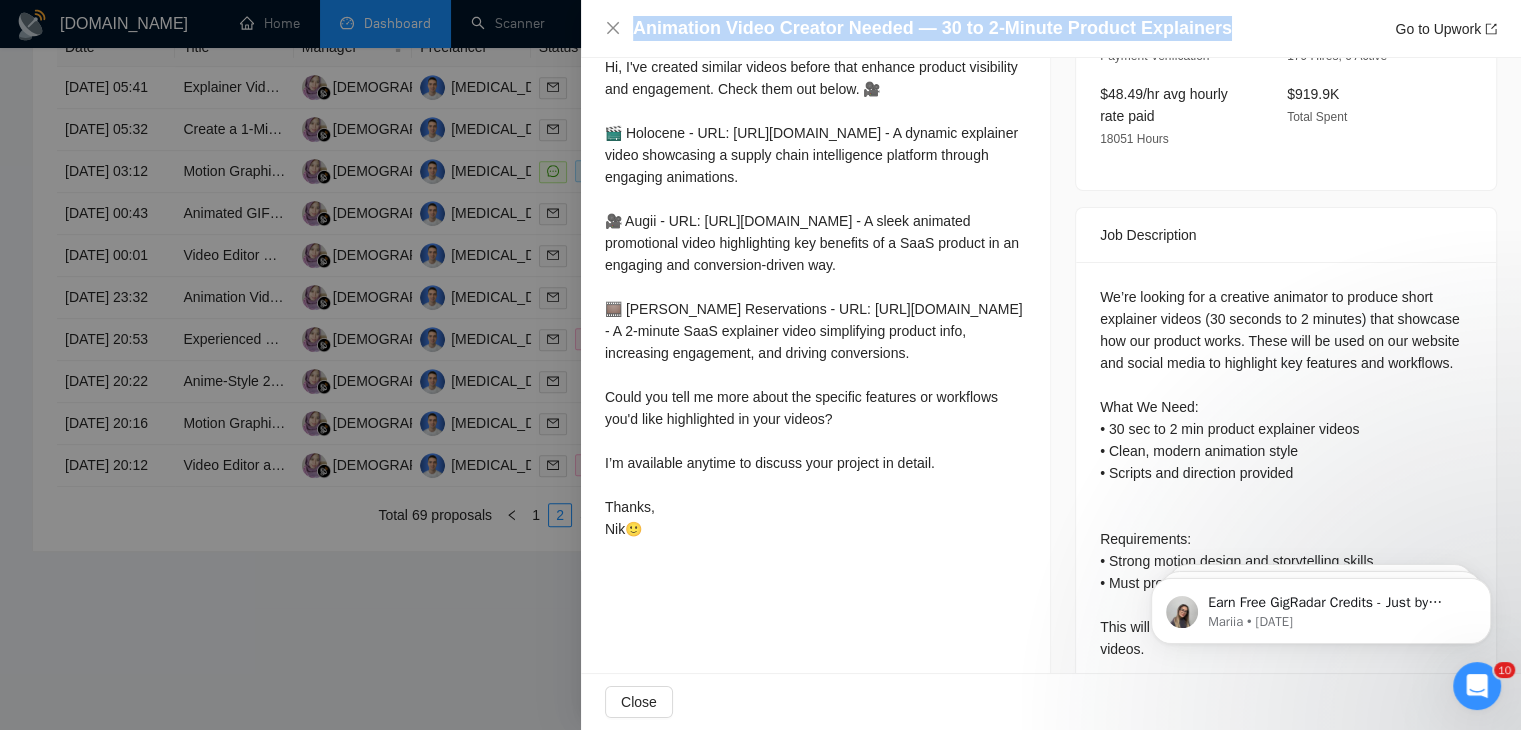 drag, startPoint x: 1224, startPoint y: 21, endPoint x: 629, endPoint y: 36, distance: 595.189 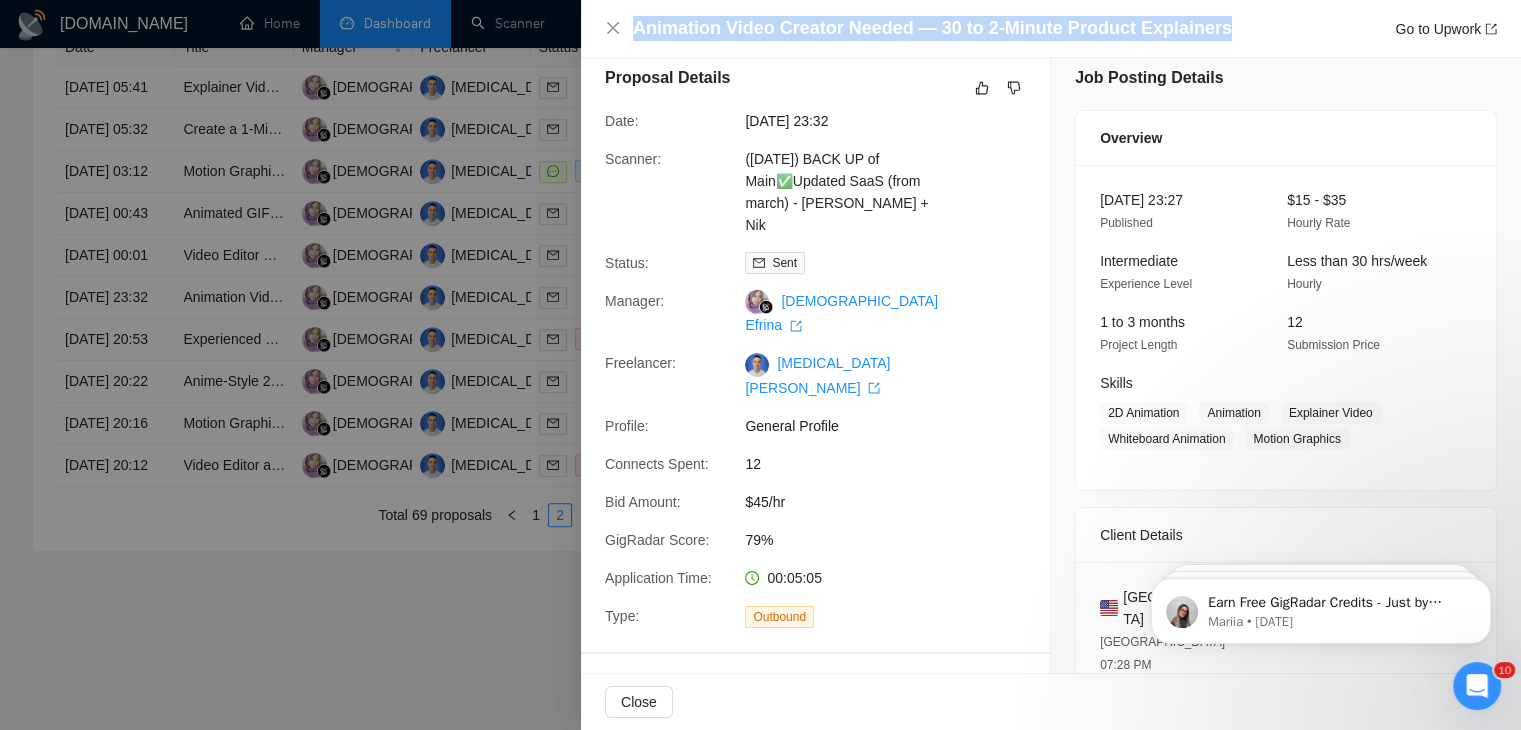 scroll, scrollTop: 0, scrollLeft: 0, axis: both 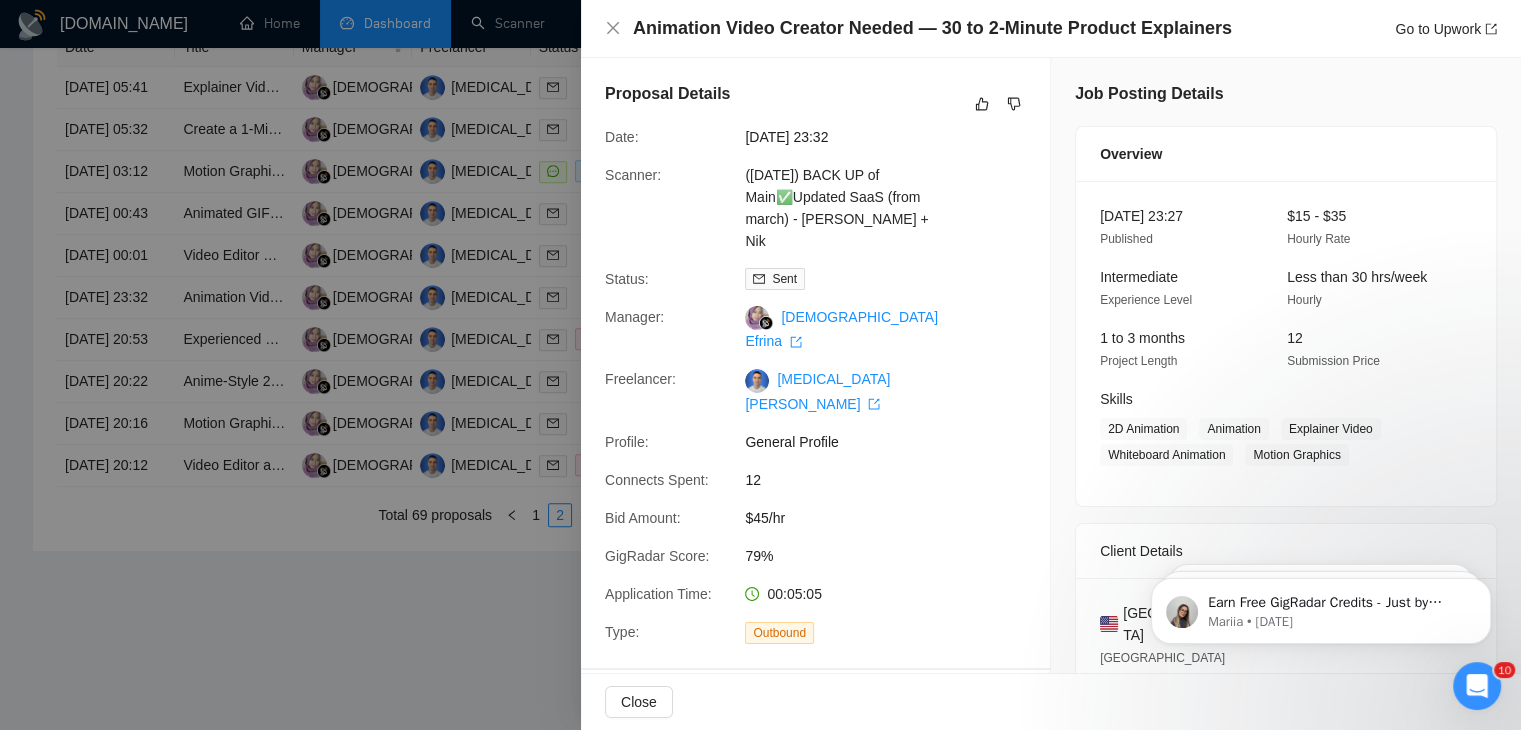click at bounding box center (760, 365) 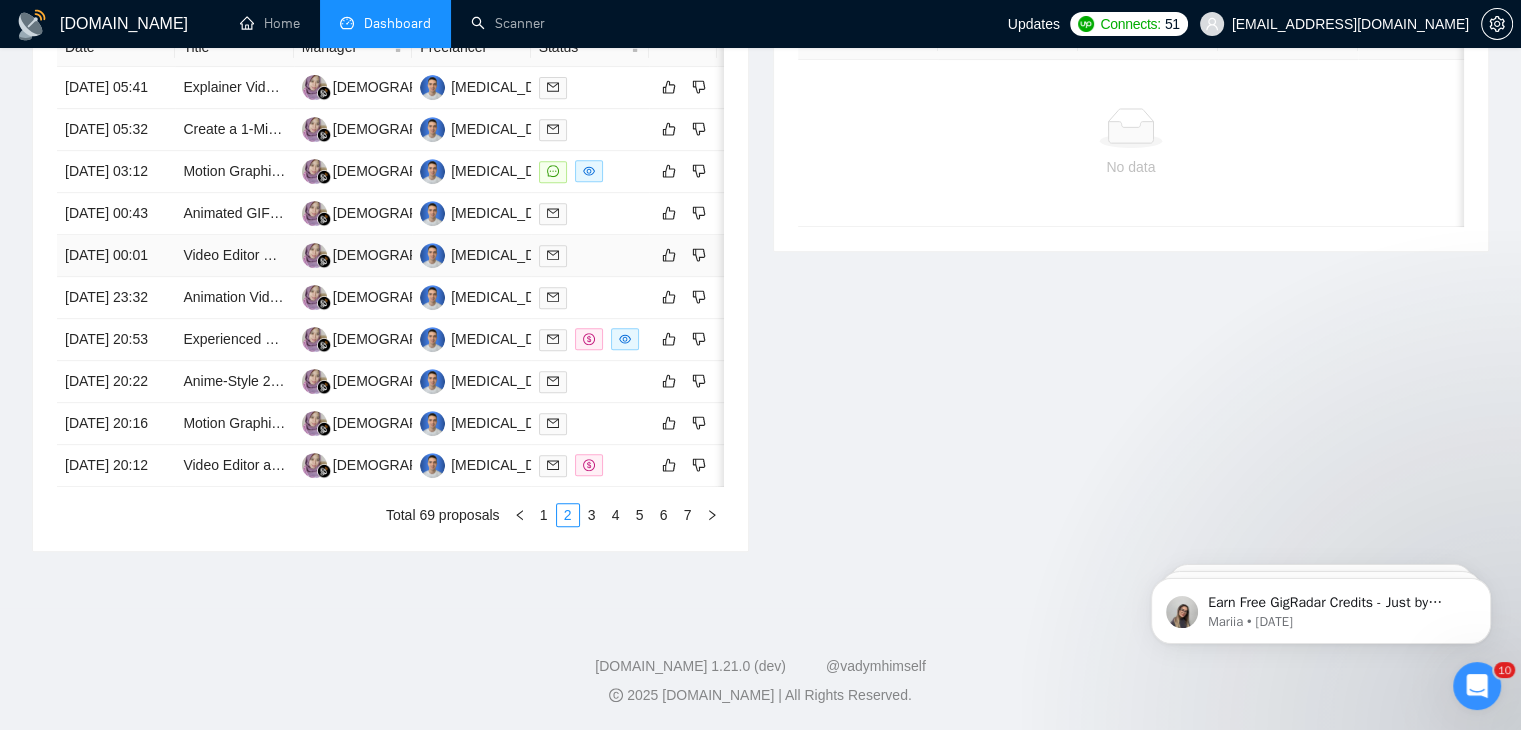 click on "[DATE] 00:01" at bounding box center [116, 256] 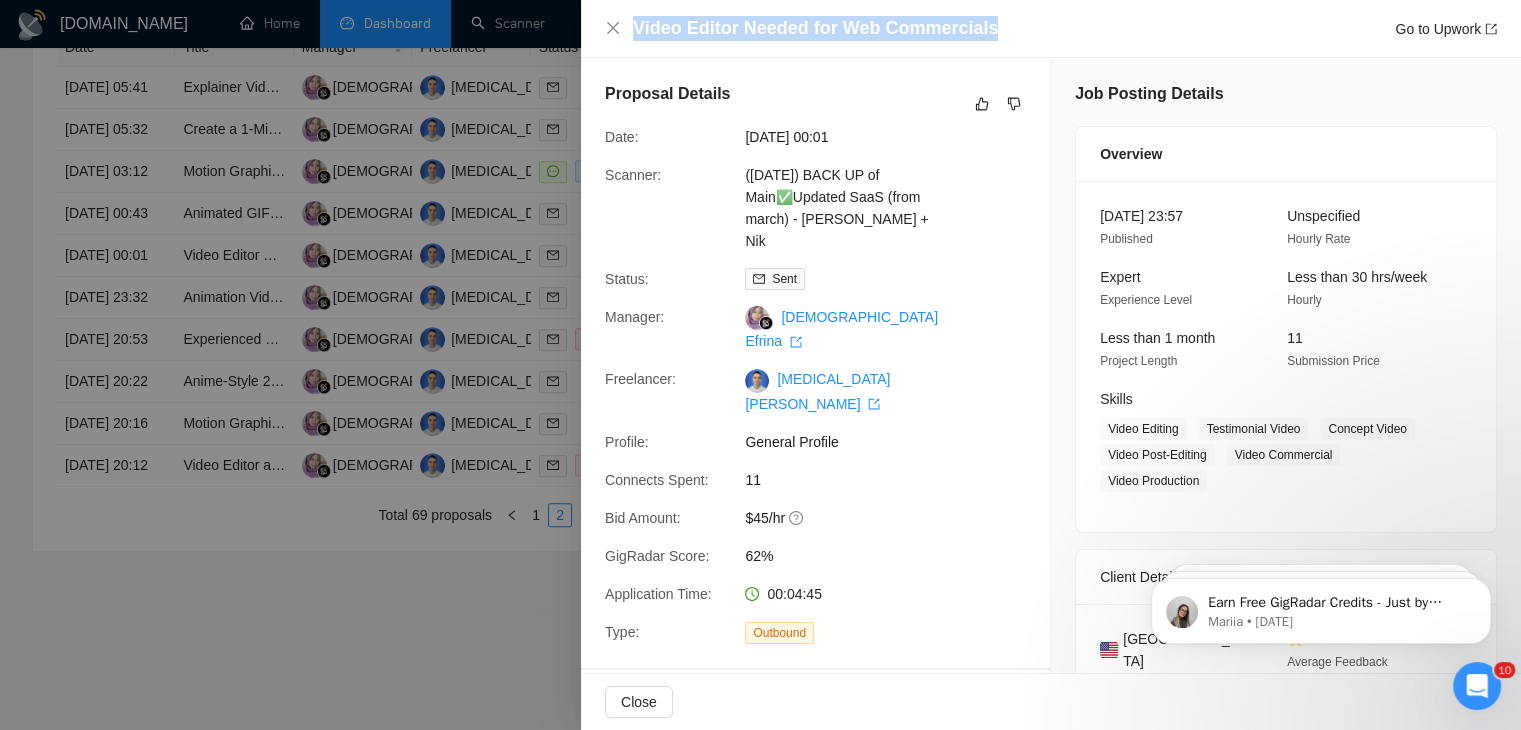 drag, startPoint x: 993, startPoint y: 28, endPoint x: 622, endPoint y: 34, distance: 371.04852 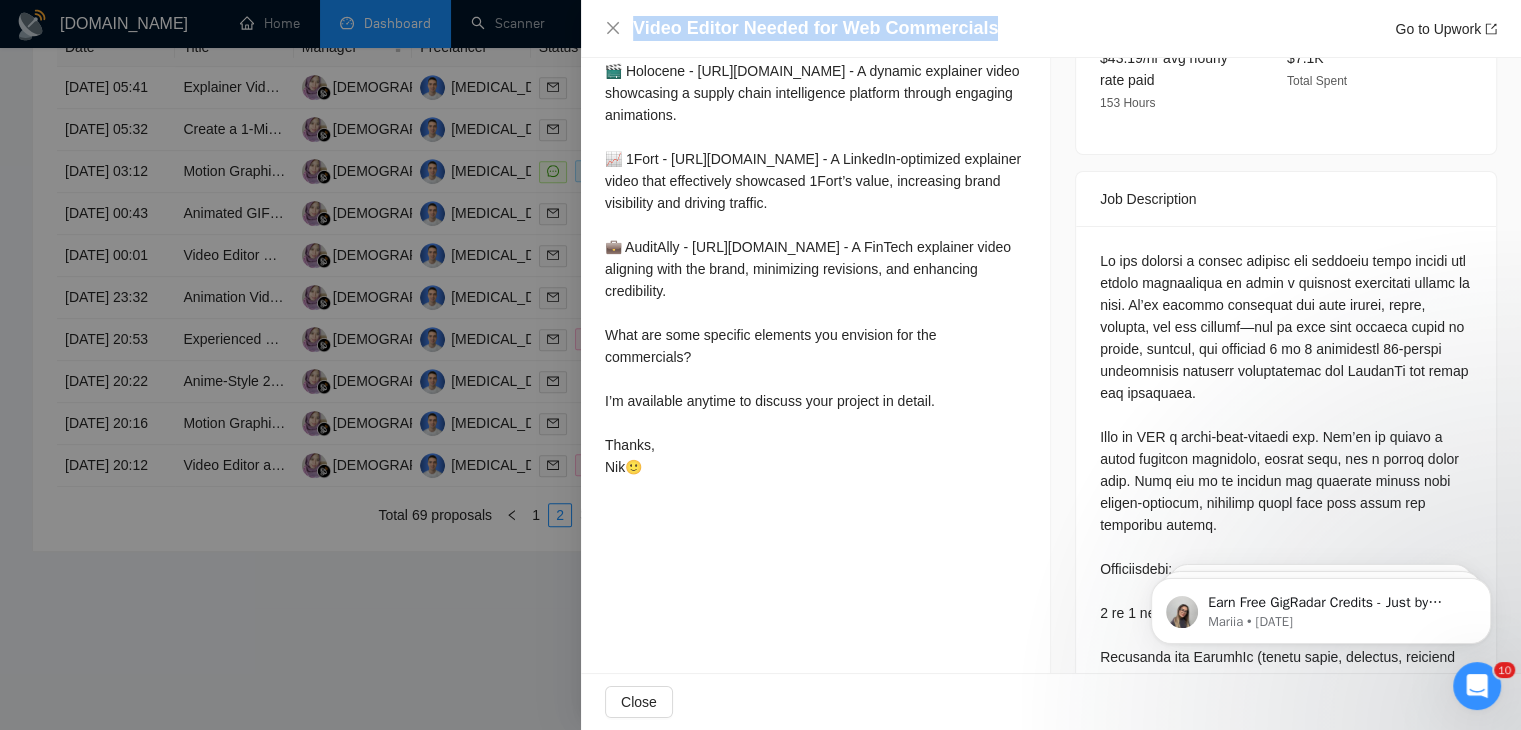 scroll, scrollTop: 0, scrollLeft: 0, axis: both 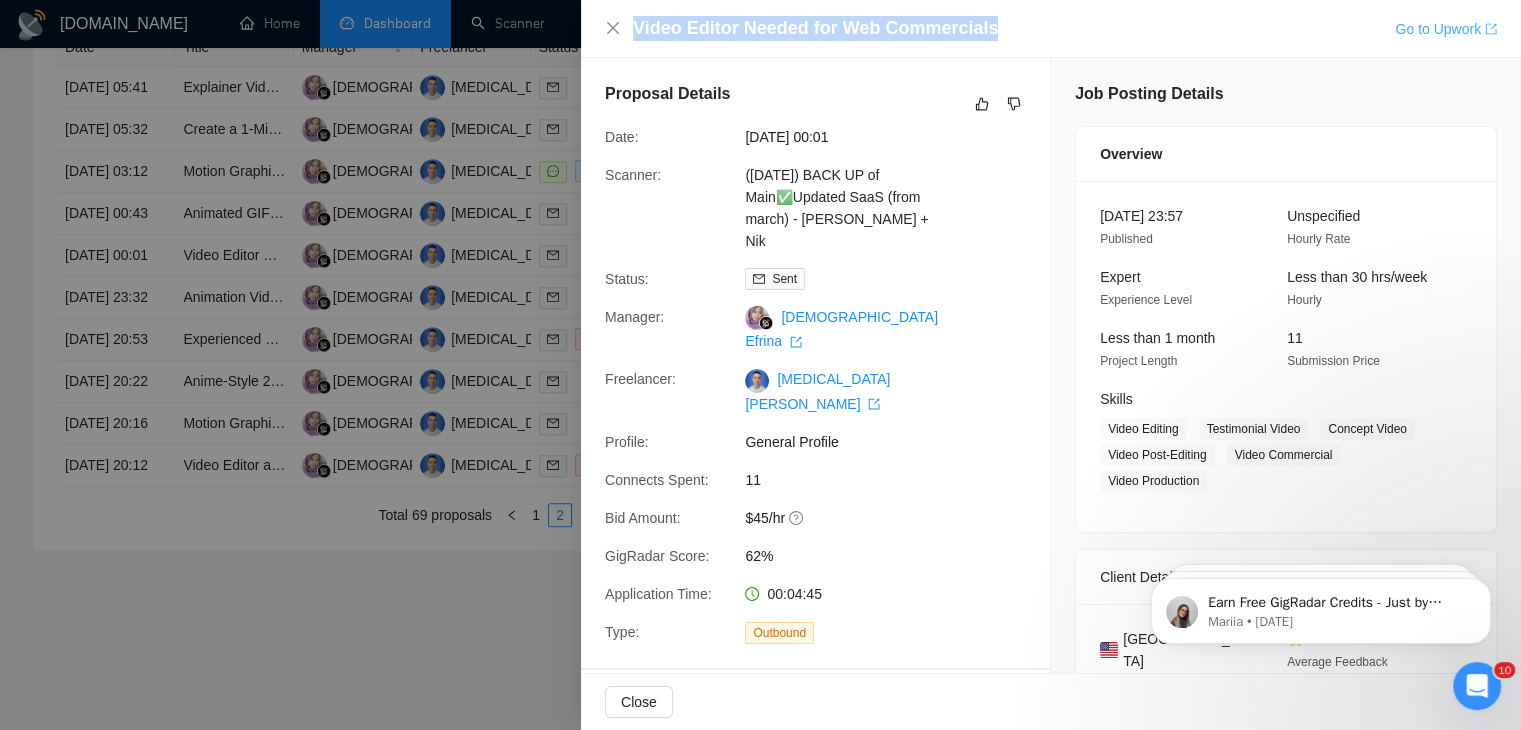 drag, startPoint x: 1426, startPoint y: 29, endPoint x: 1479, endPoint y: 33, distance: 53.15073 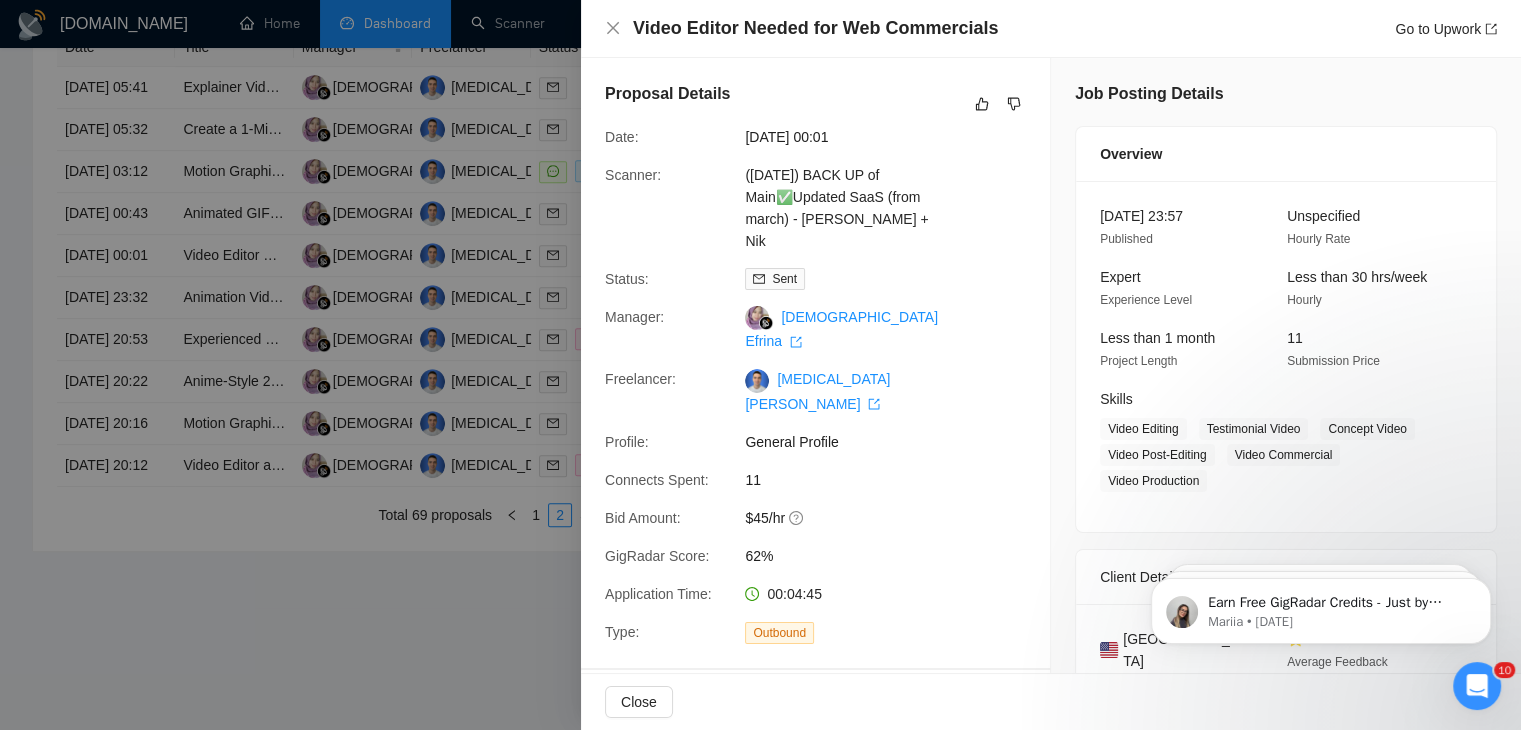click at bounding box center (760, 365) 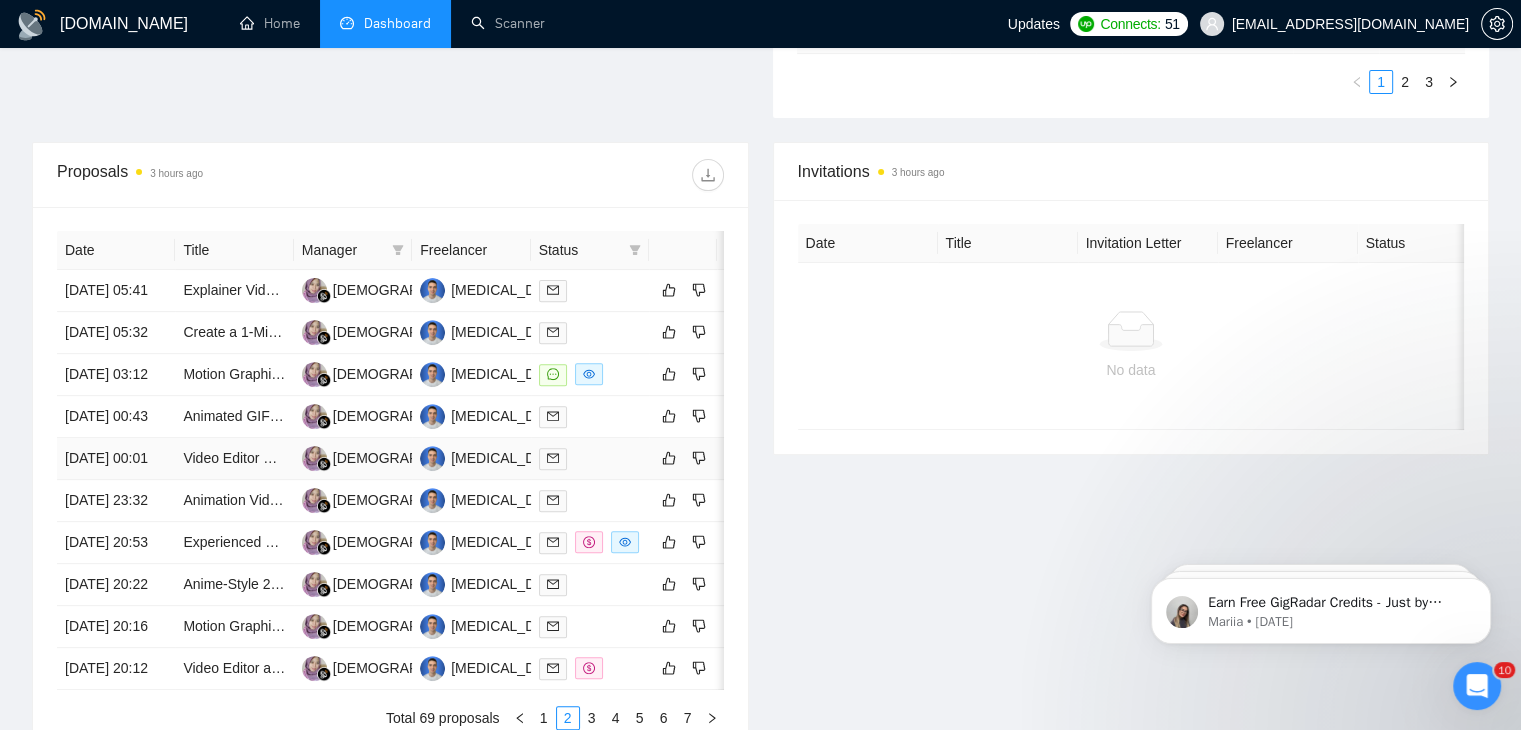 scroll, scrollTop: 651, scrollLeft: 0, axis: vertical 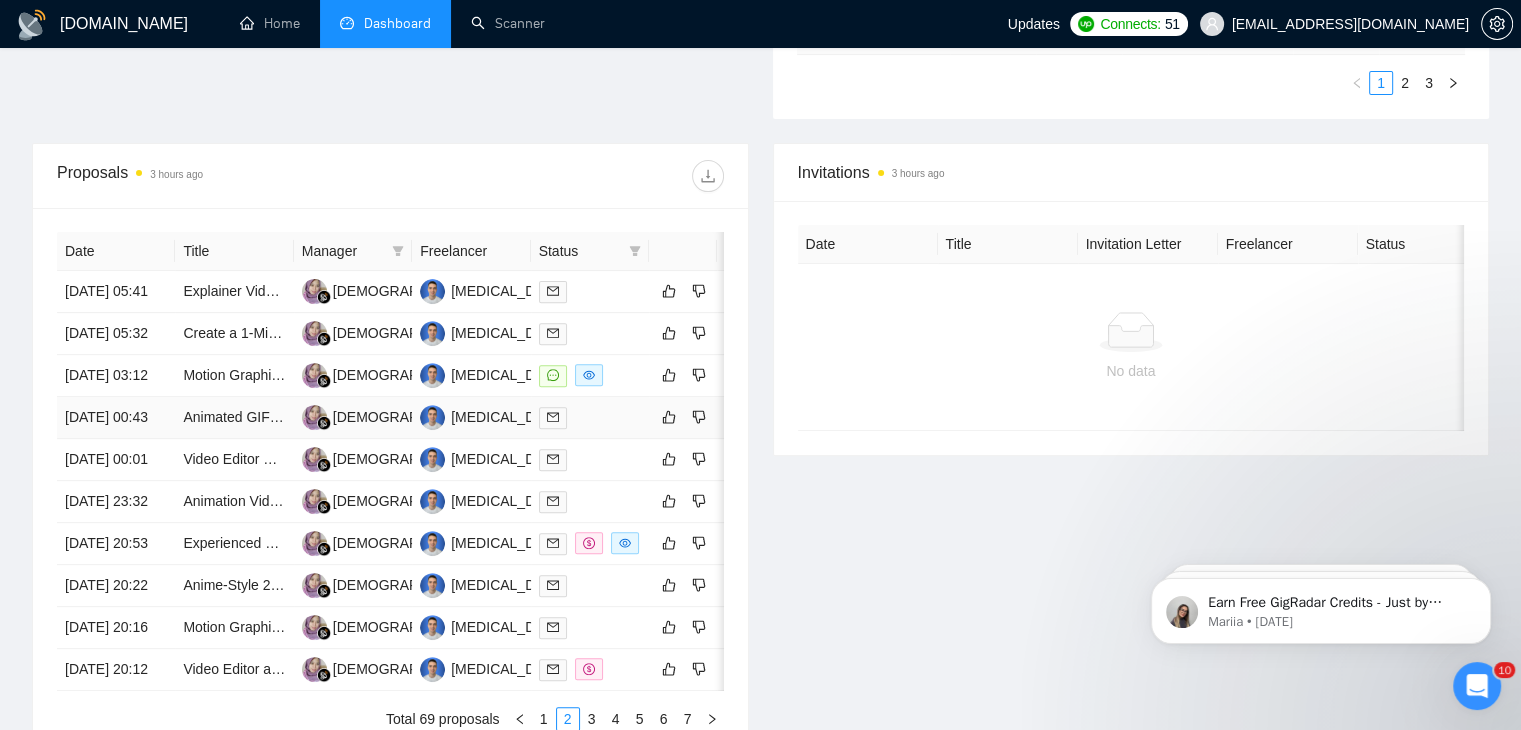 click on "[DATE] 00:43" at bounding box center [116, 418] 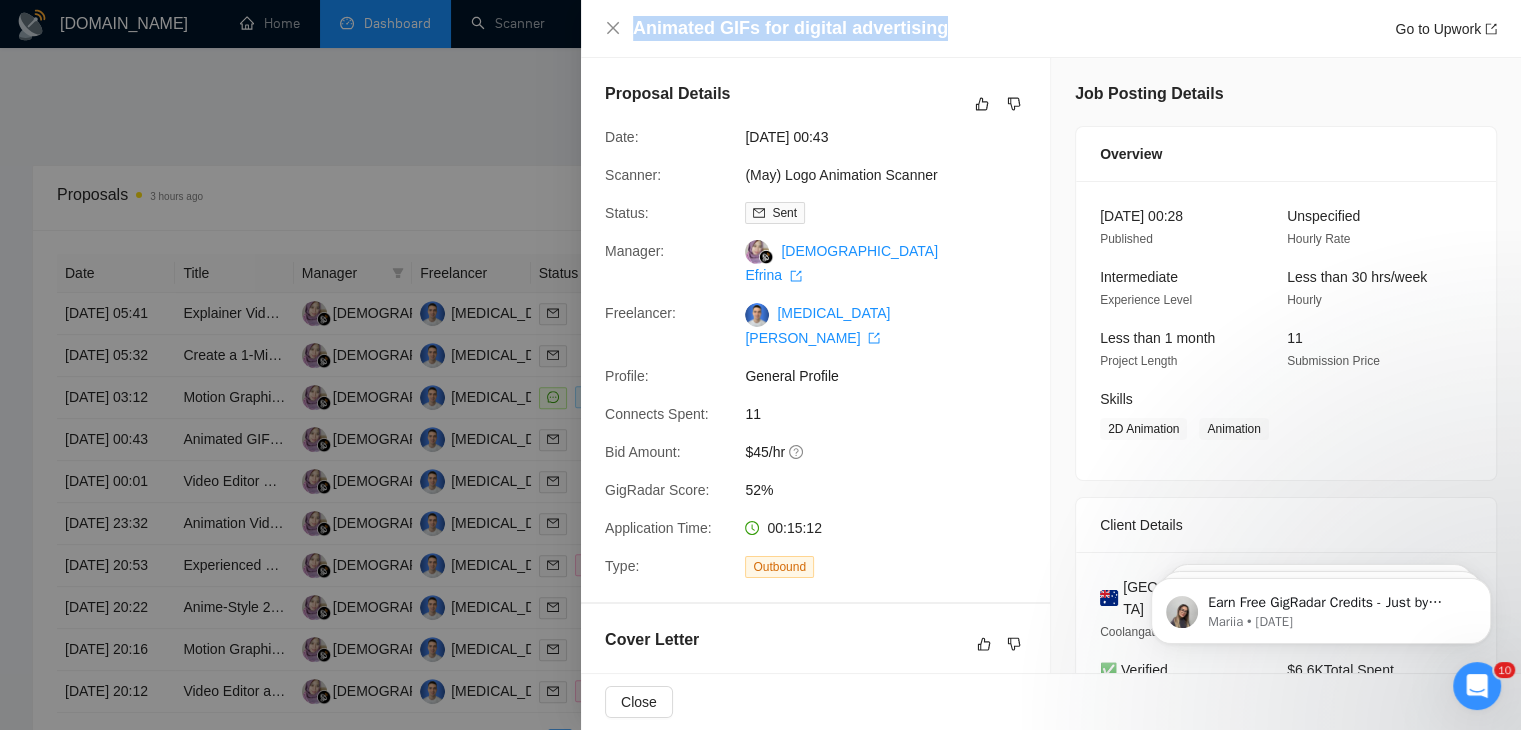 drag, startPoint x: 940, startPoint y: 31, endPoint x: 627, endPoint y: 28, distance: 313.01437 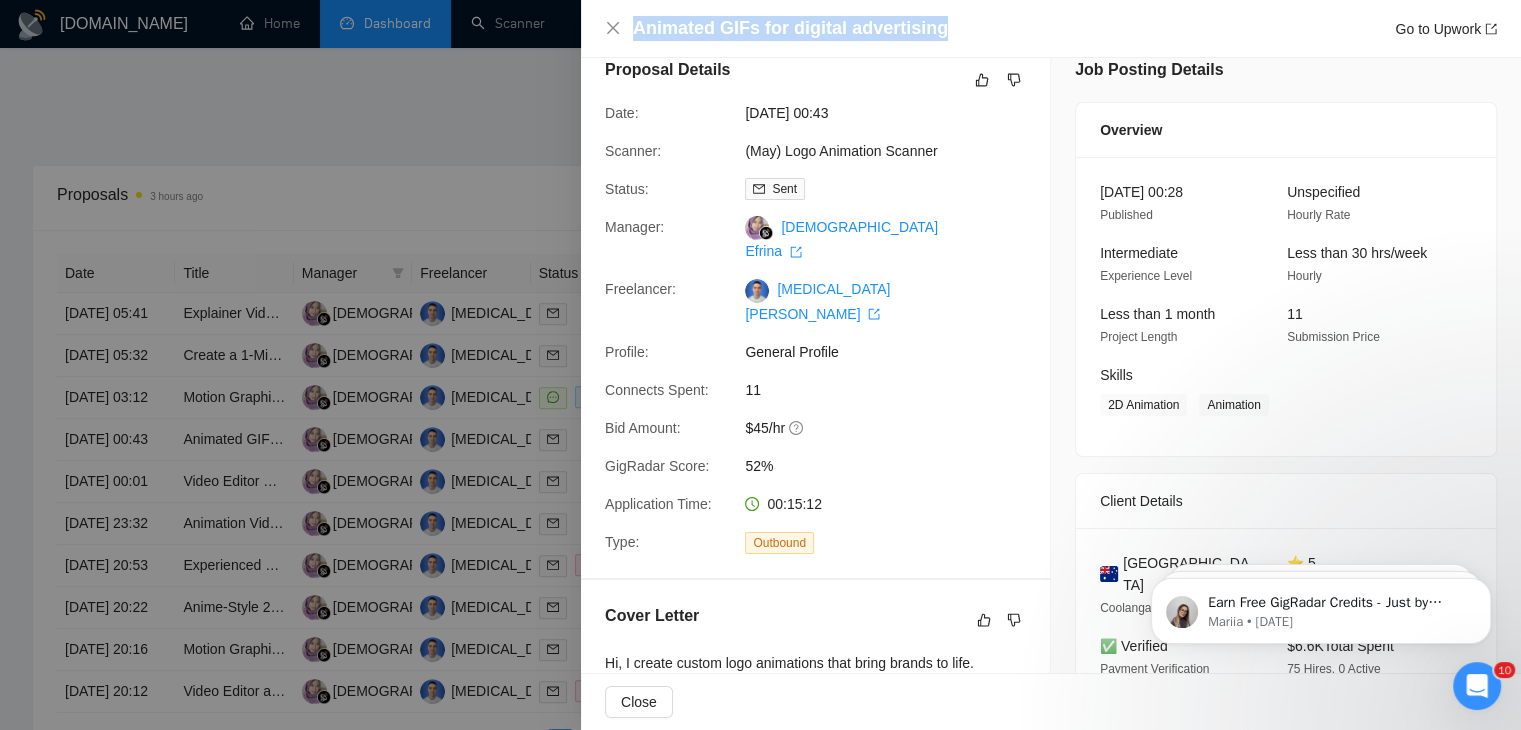 scroll, scrollTop: 0, scrollLeft: 0, axis: both 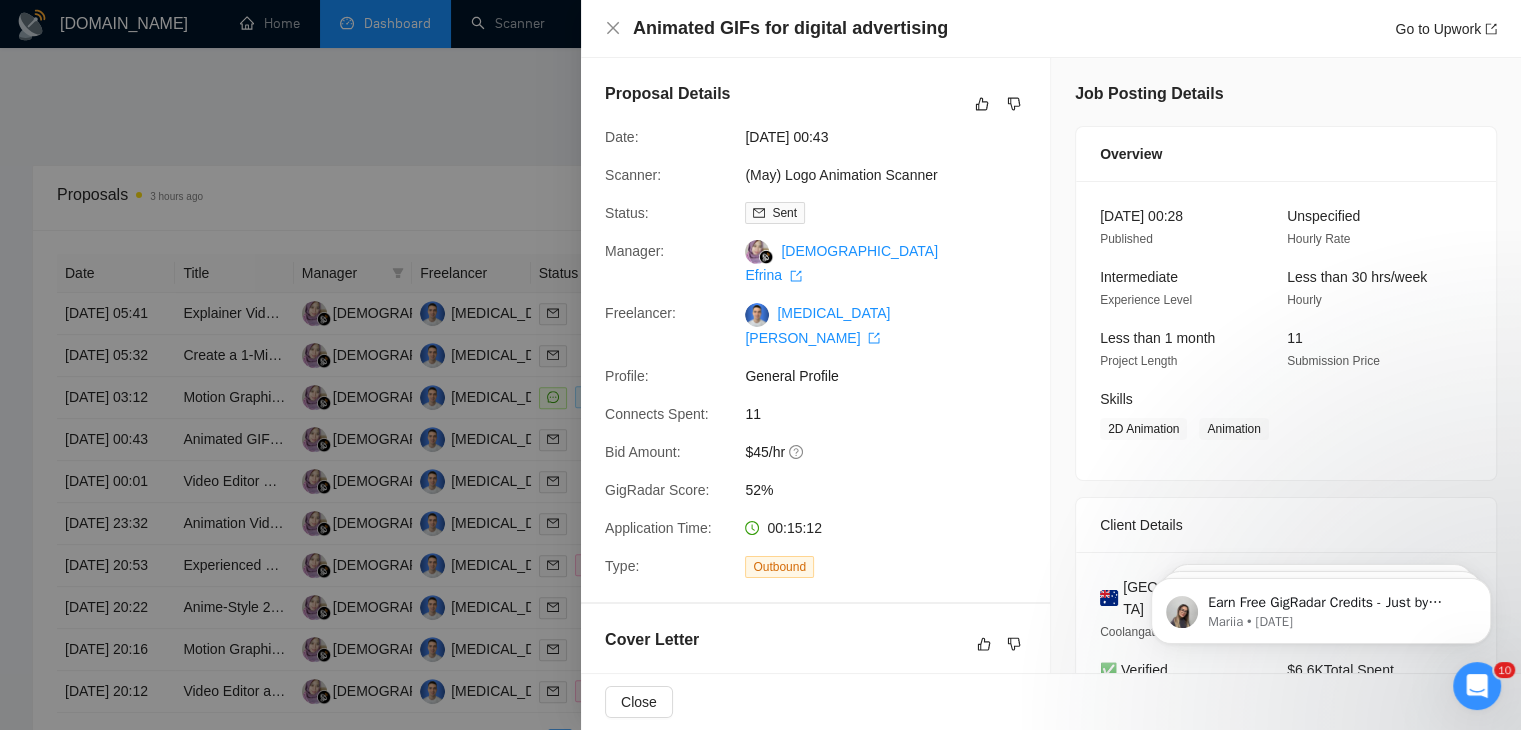 click at bounding box center (760, 365) 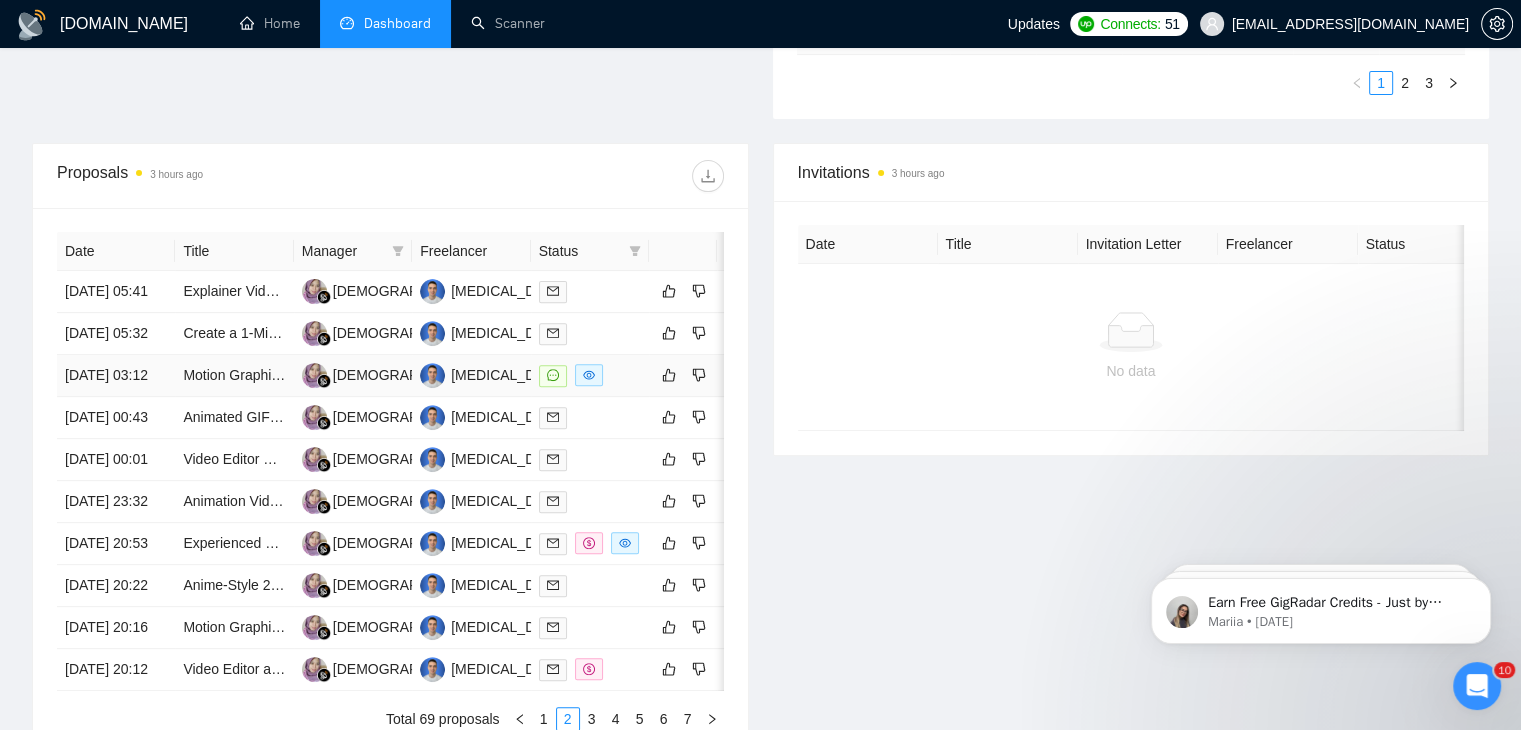 click on "[DATE] 03:12" at bounding box center [116, 376] 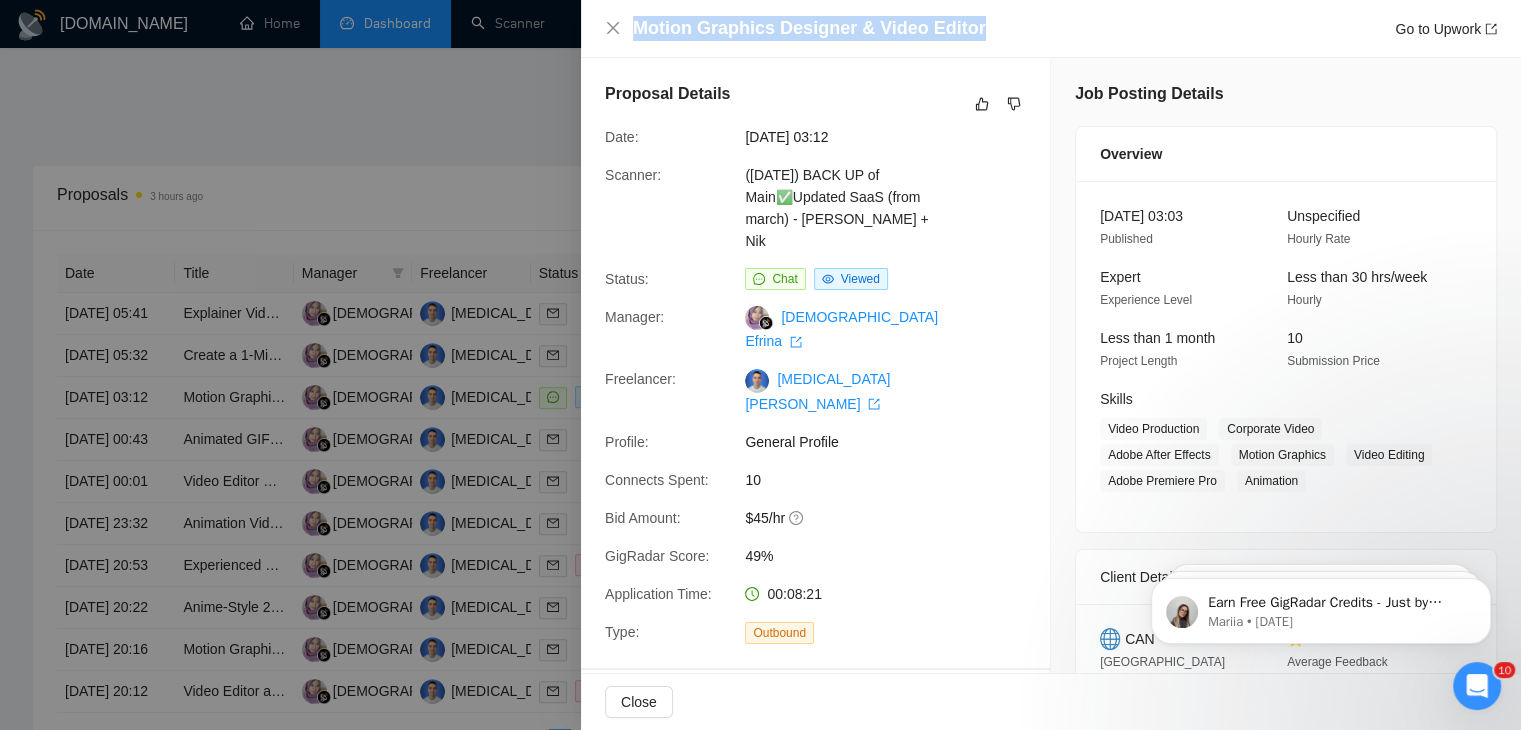 drag, startPoint x: 973, startPoint y: 34, endPoint x: 625, endPoint y: 25, distance: 348.11636 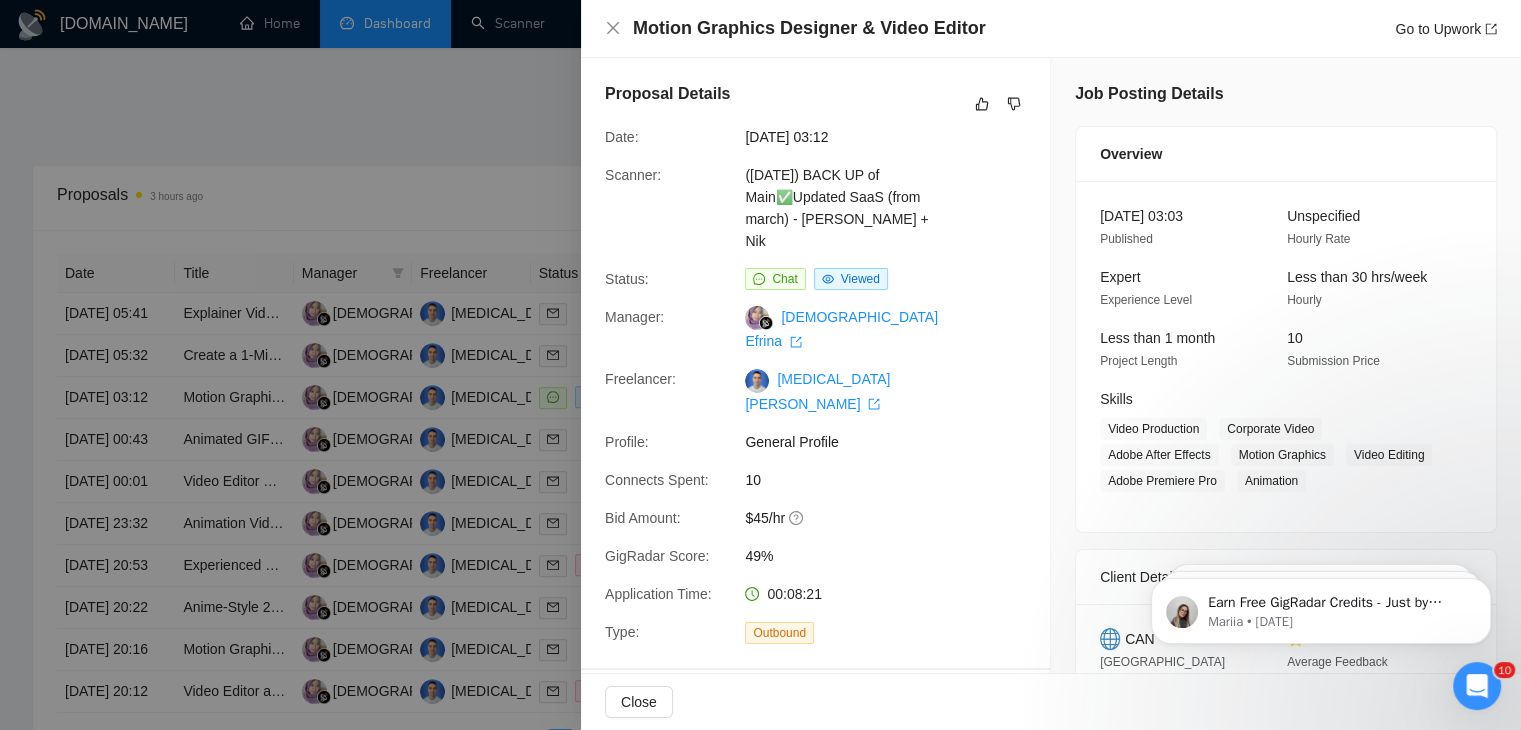 click at bounding box center (760, 365) 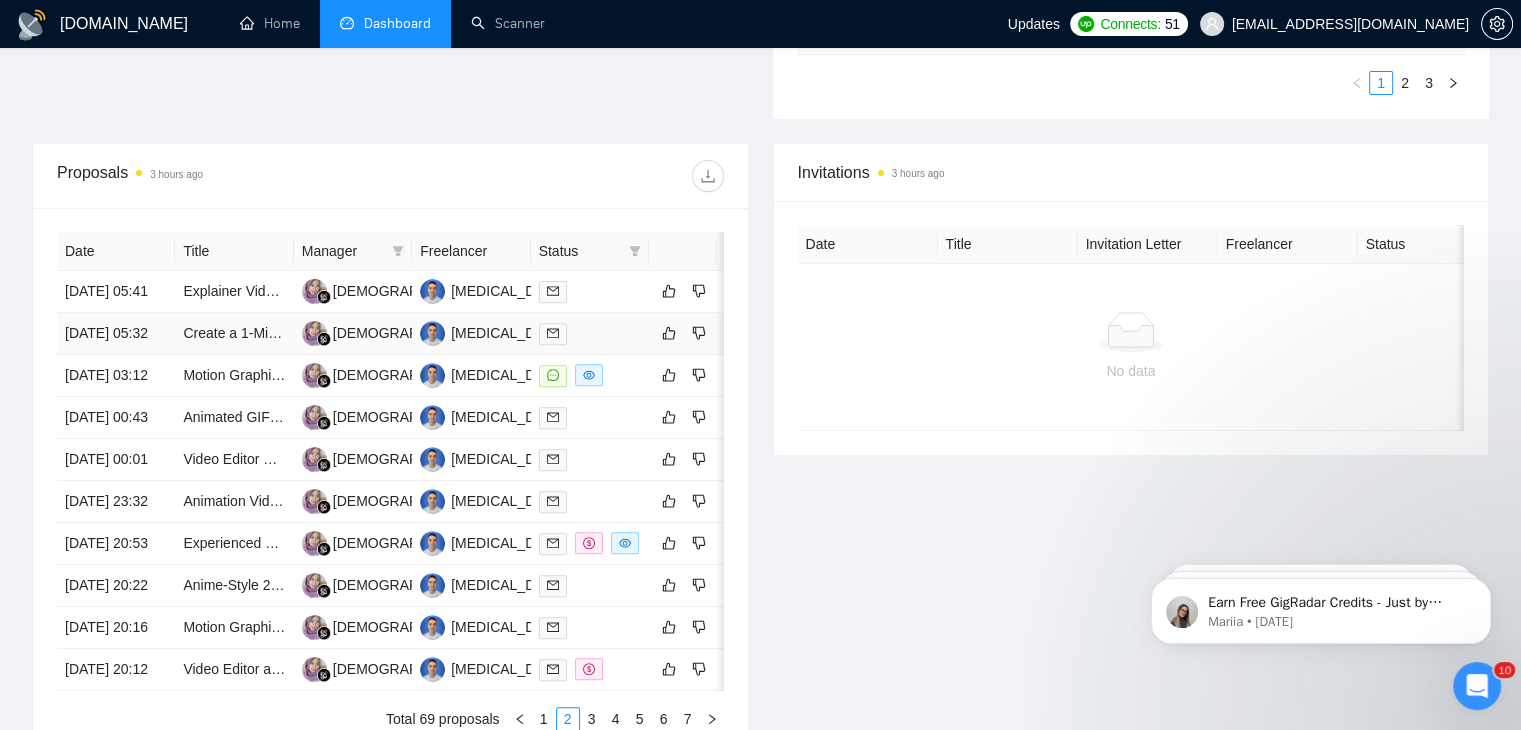 click on "[DATE] 05:32" at bounding box center [116, 334] 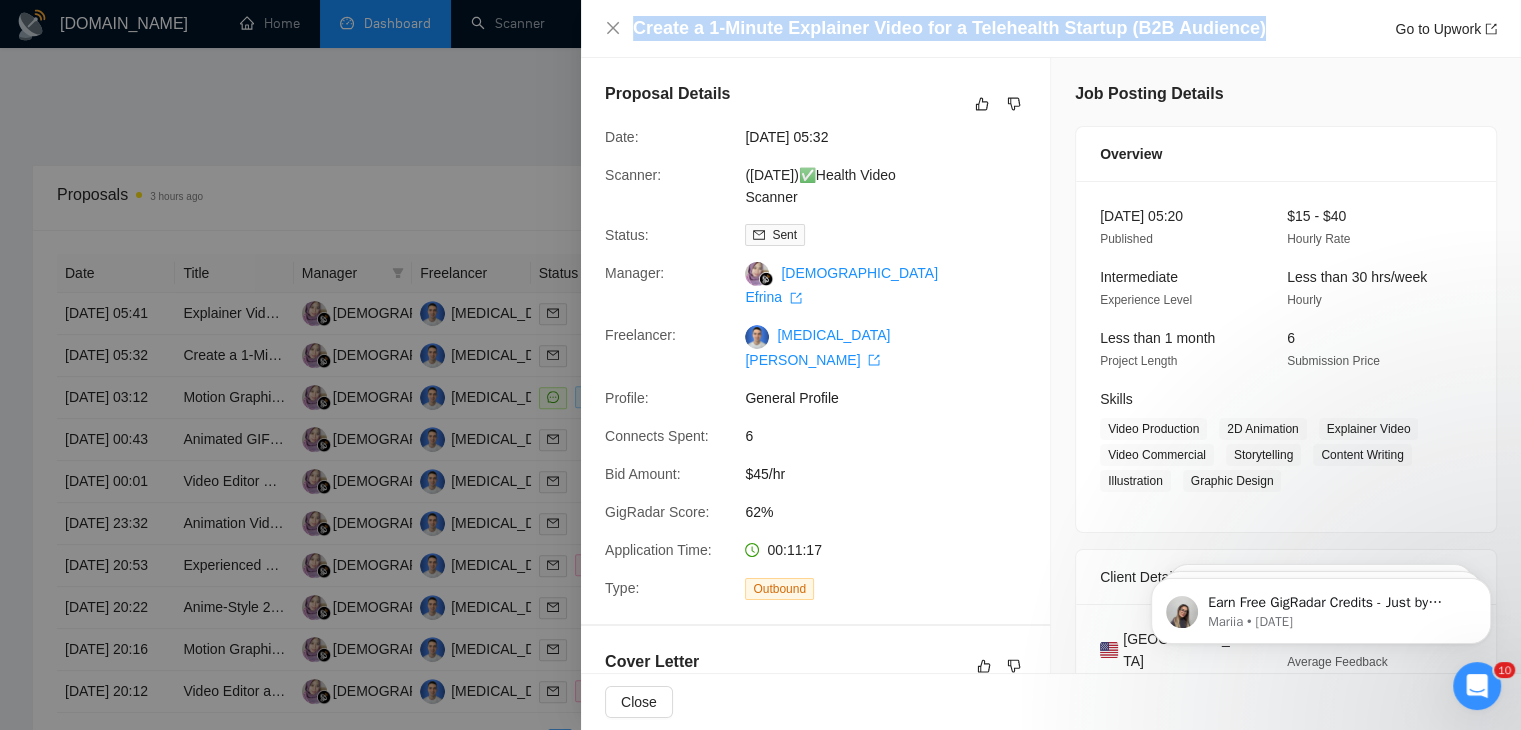drag, startPoint x: 1248, startPoint y: 30, endPoint x: 635, endPoint y: 33, distance: 613.0073 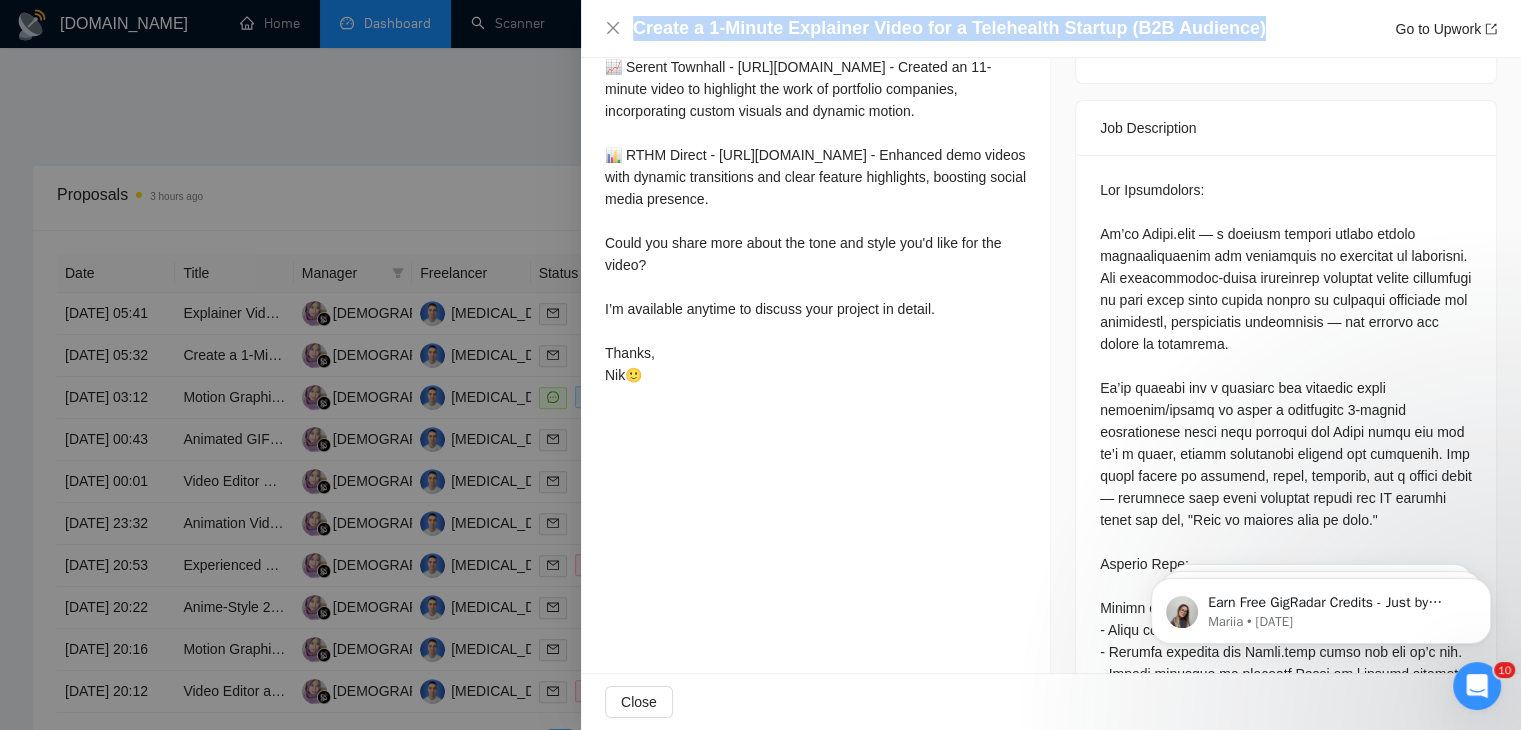 scroll, scrollTop: 796, scrollLeft: 0, axis: vertical 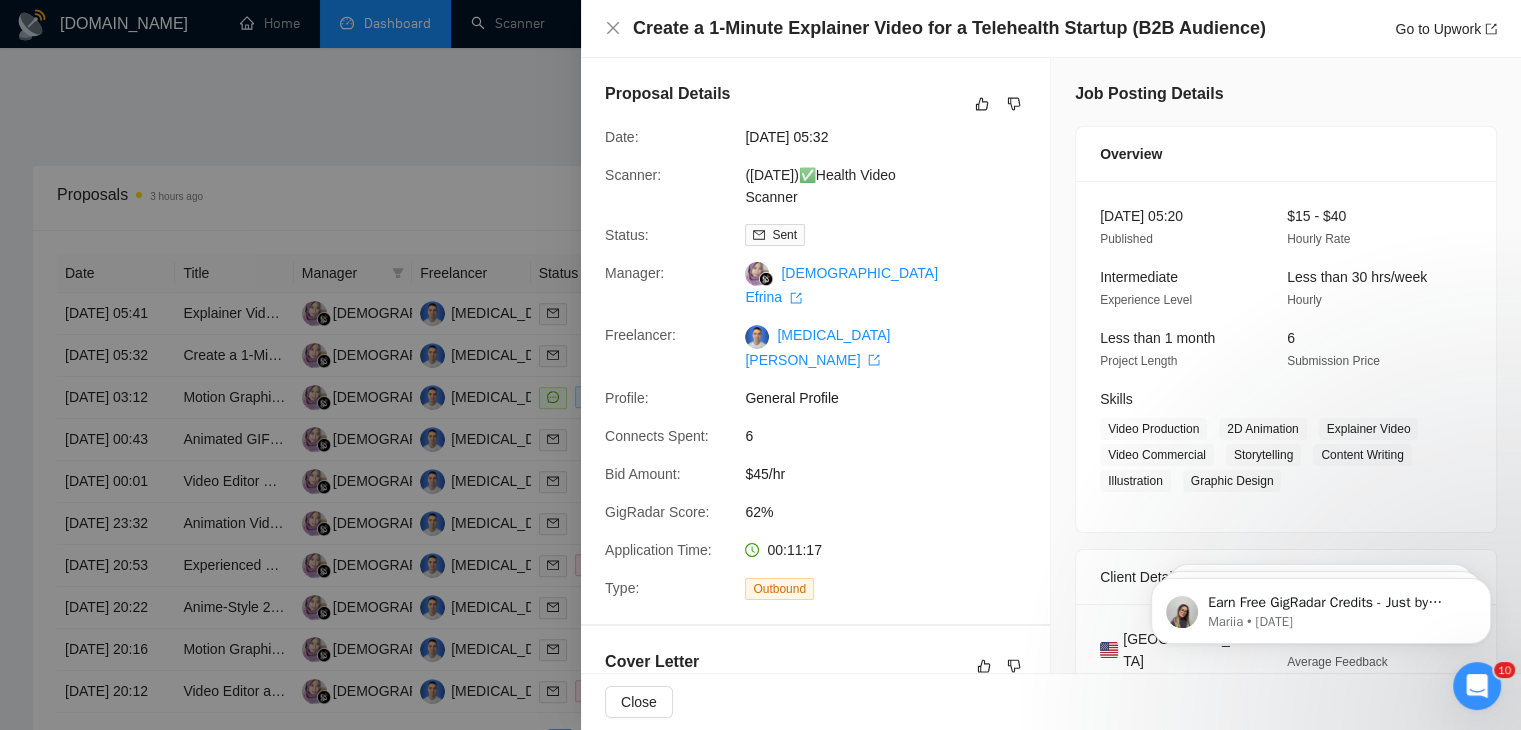 click at bounding box center [760, 365] 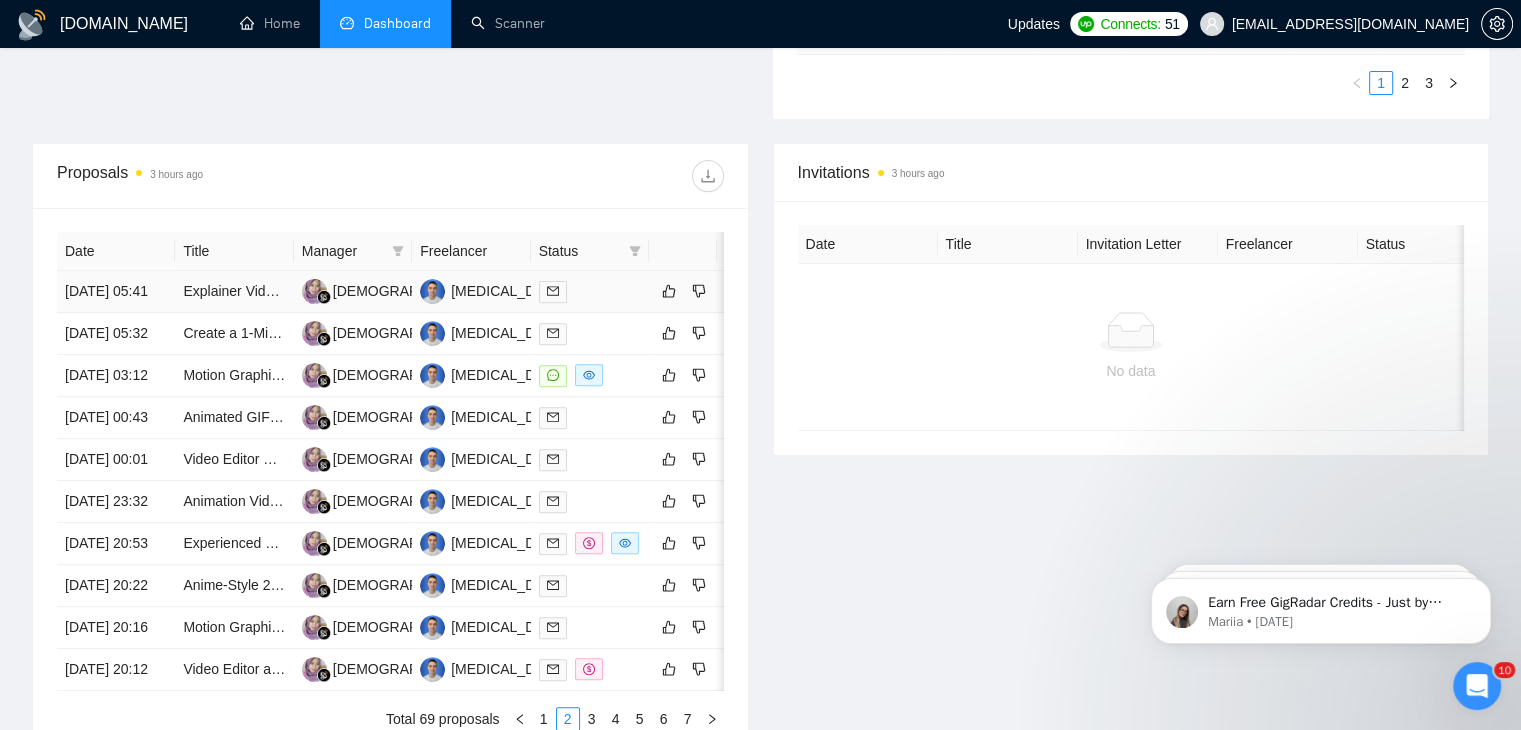 click on "[DATE] 05:41" at bounding box center [116, 292] 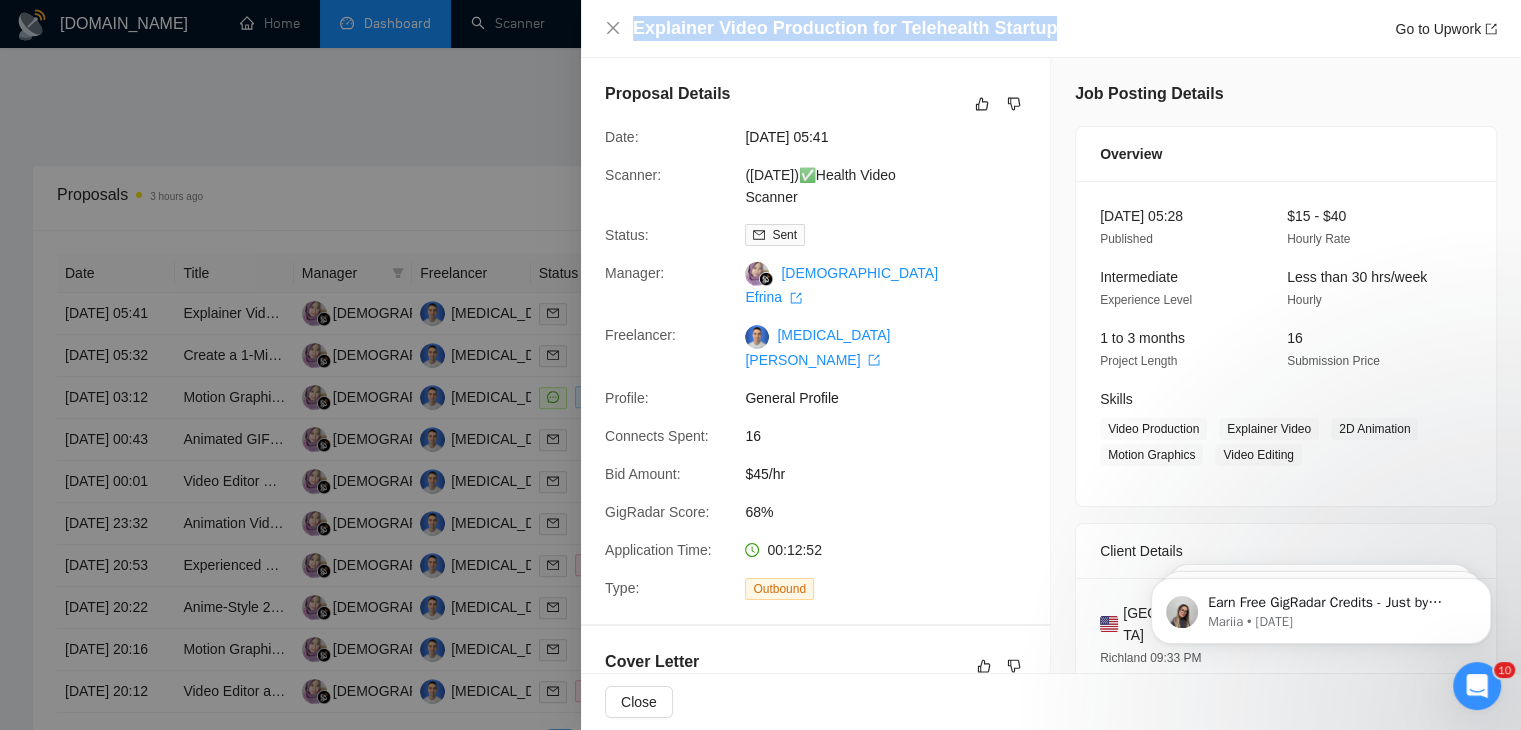 drag, startPoint x: 1040, startPoint y: 31, endPoint x: 629, endPoint y: 37, distance: 411.0438 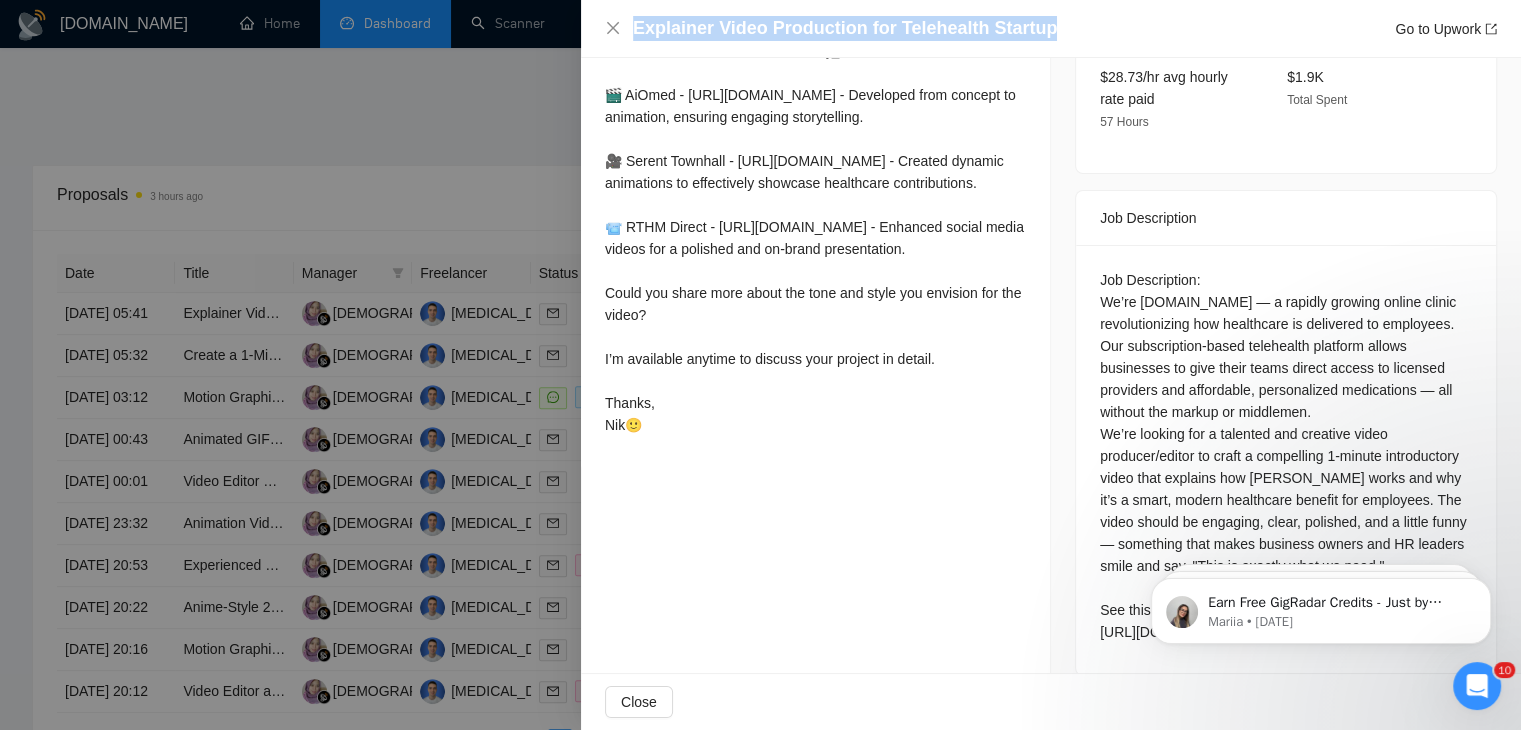 scroll, scrollTop: 708, scrollLeft: 0, axis: vertical 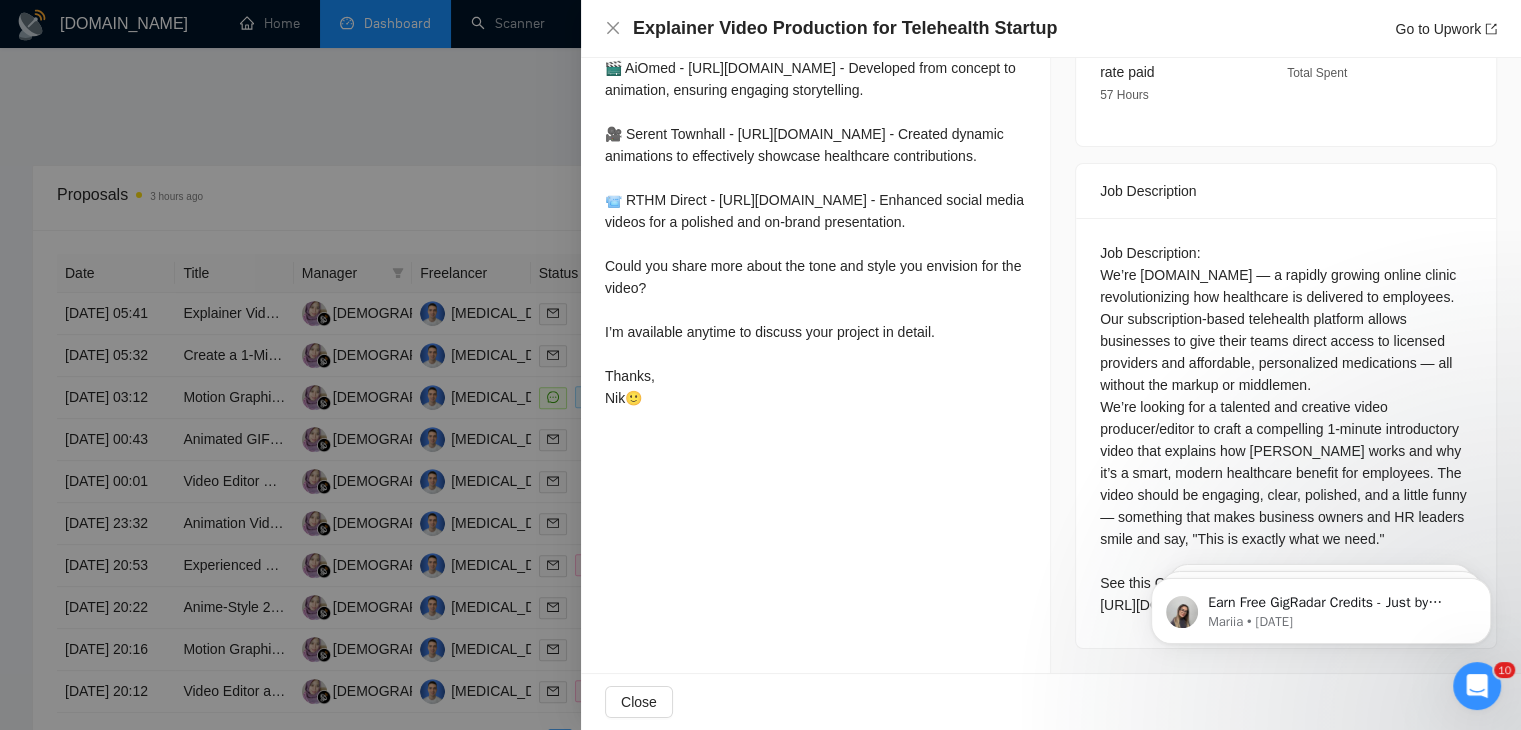 click at bounding box center [760, 365] 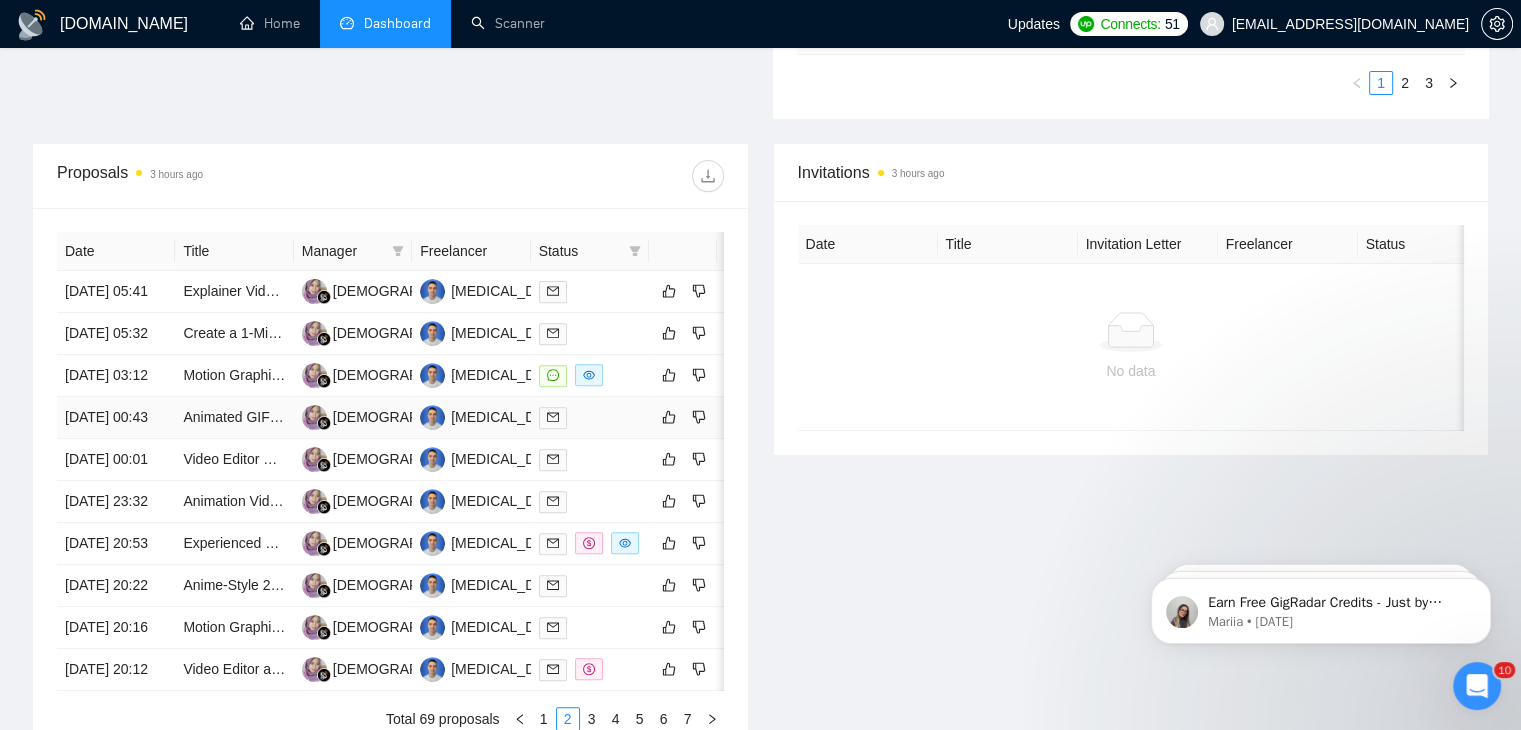scroll, scrollTop: 1056, scrollLeft: 0, axis: vertical 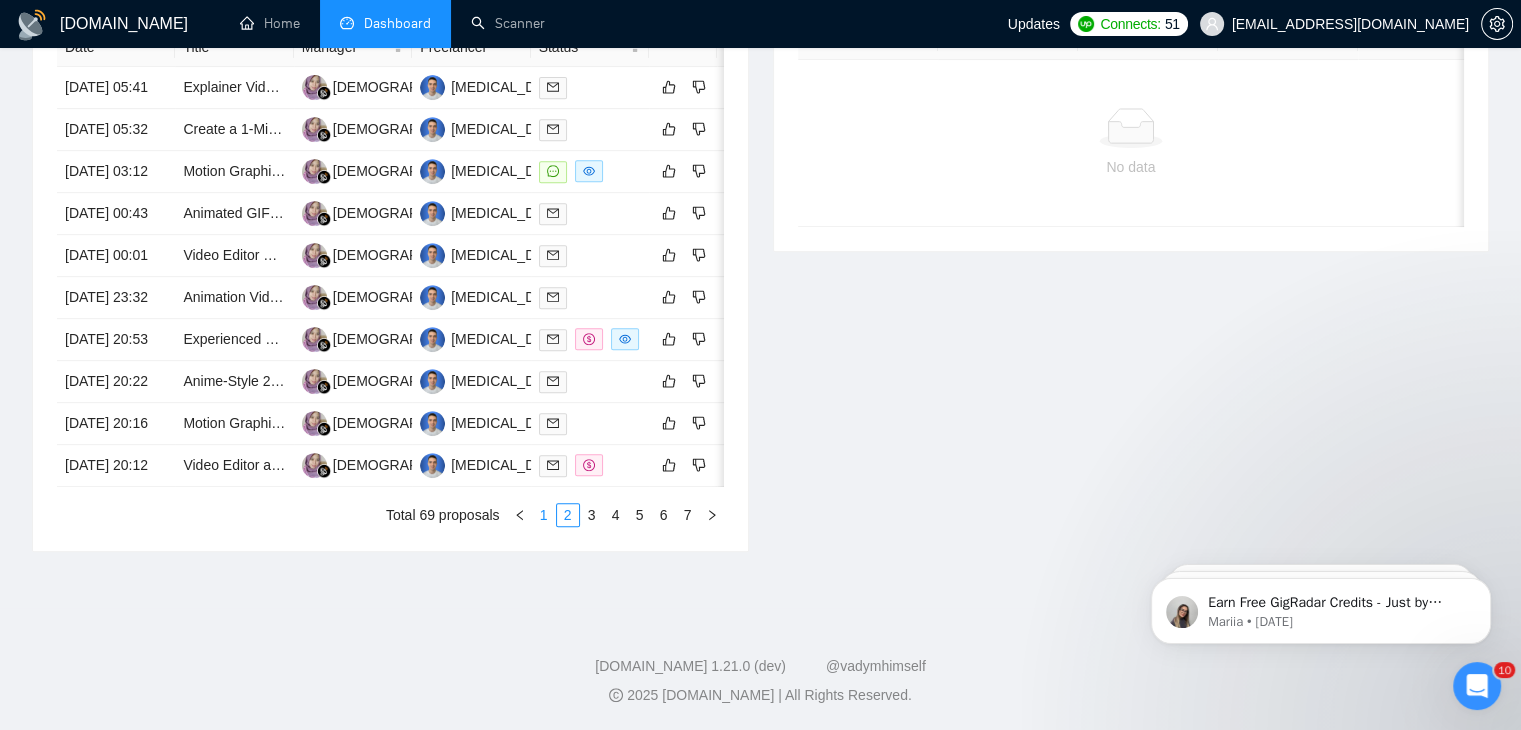 click on "1" at bounding box center [544, 515] 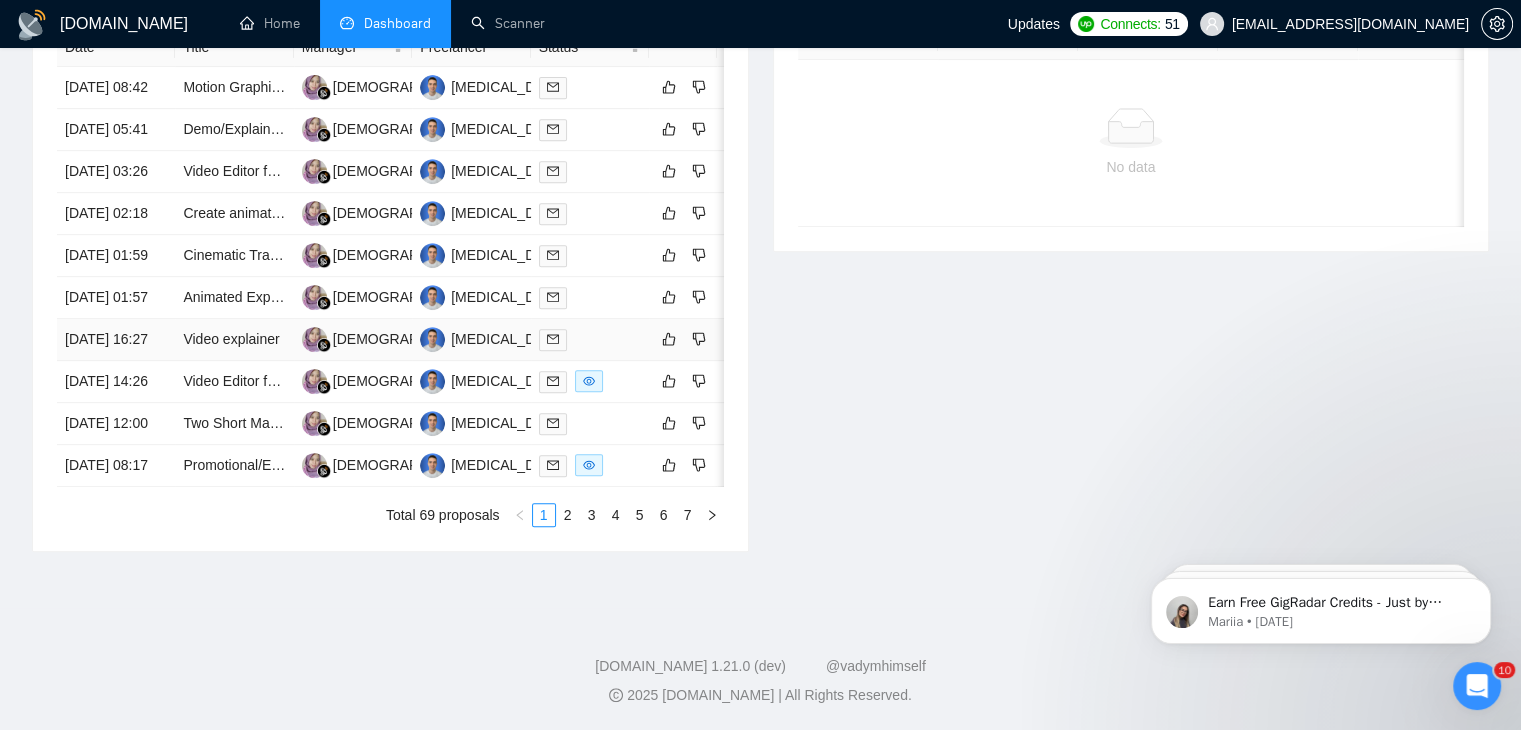 scroll, scrollTop: 1056, scrollLeft: 0, axis: vertical 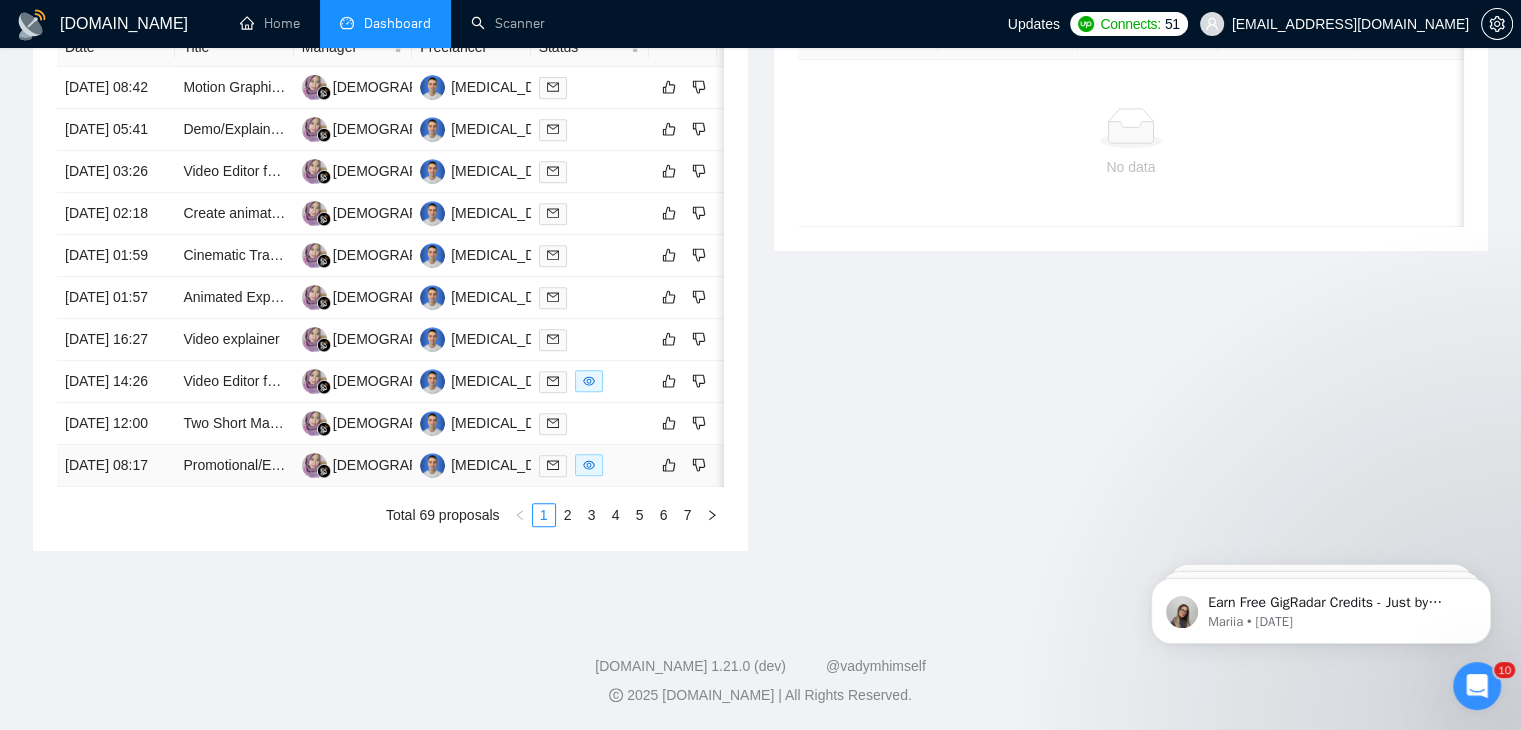 click on "[DATE] 08:17" at bounding box center (116, 466) 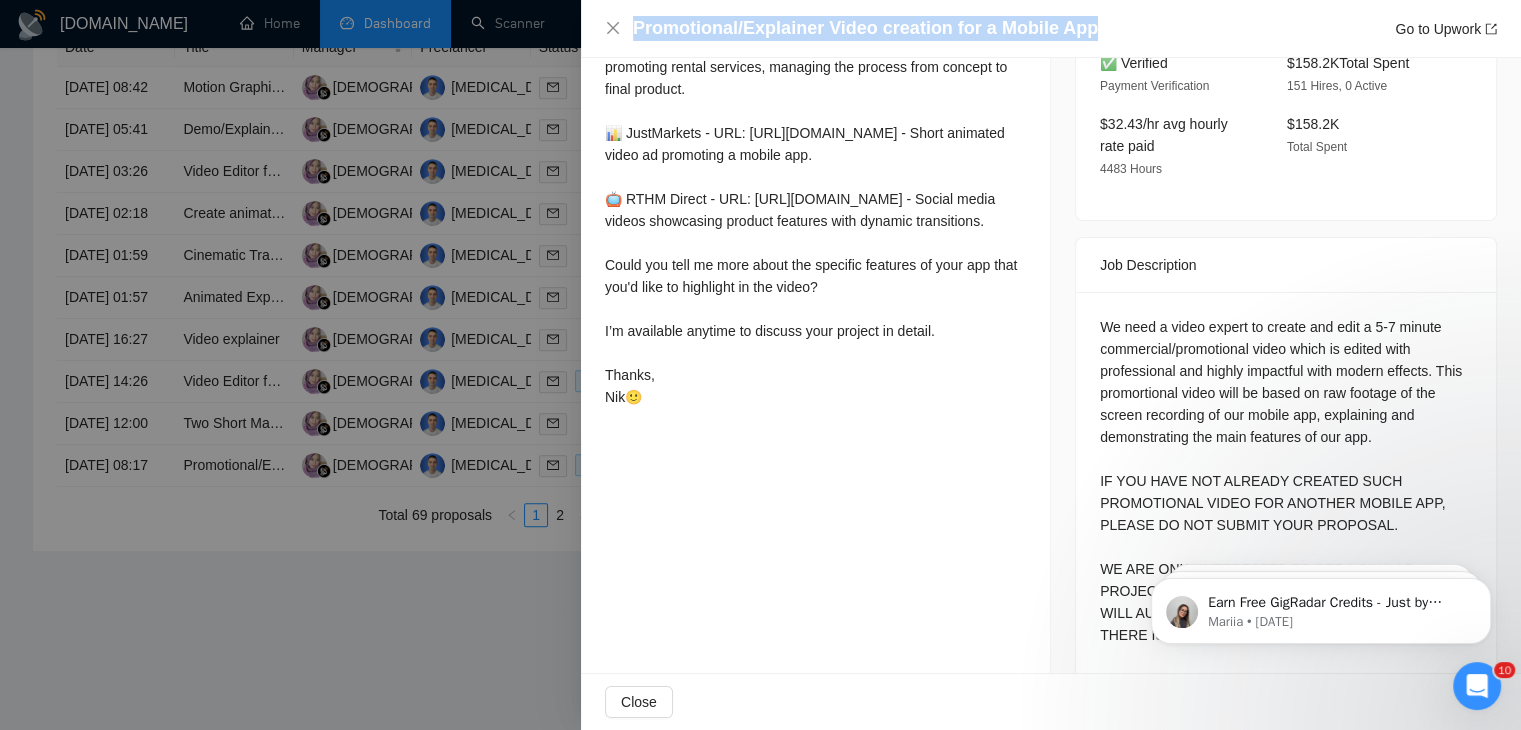 drag, startPoint x: 1086, startPoint y: 30, endPoint x: 632, endPoint y: 30, distance: 454 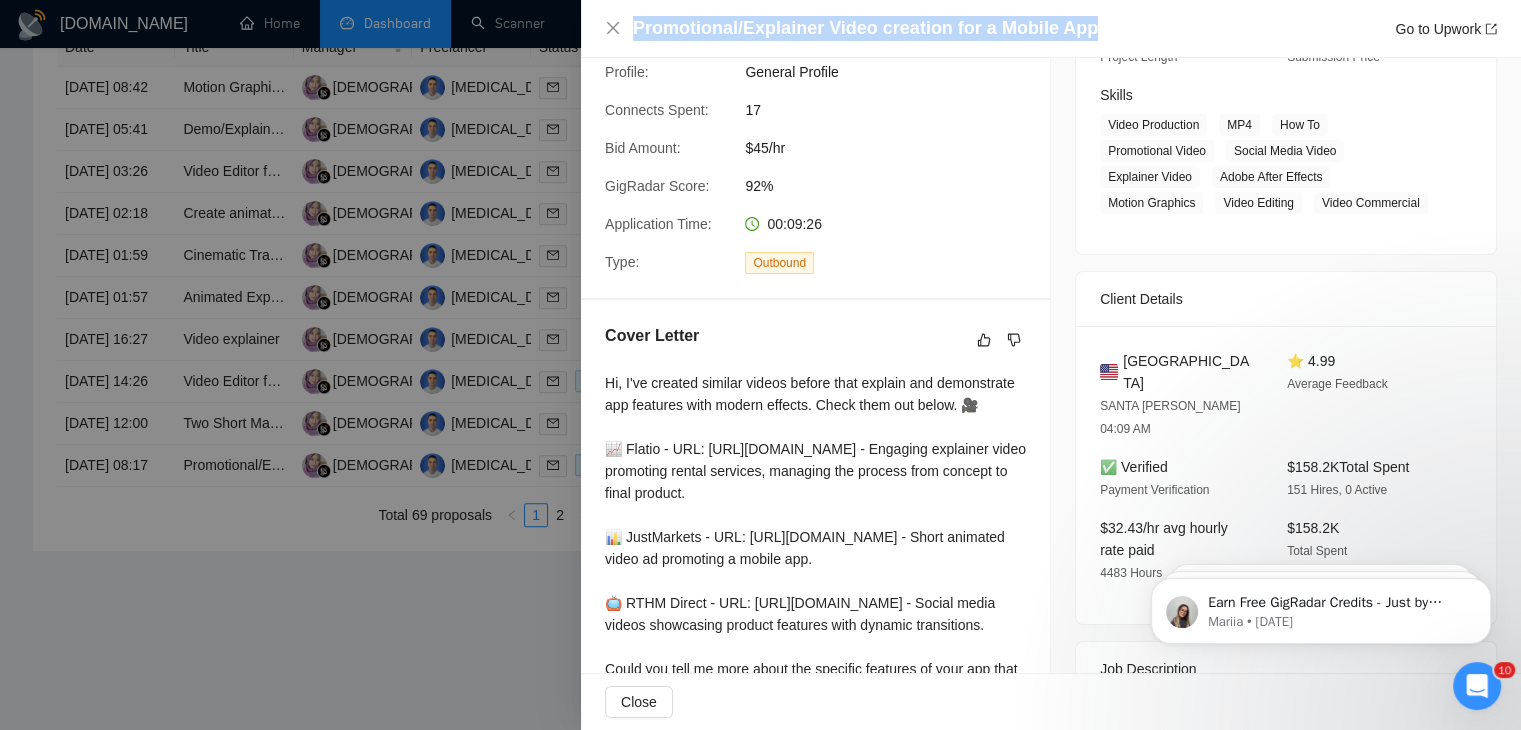 scroll, scrollTop: 287, scrollLeft: 0, axis: vertical 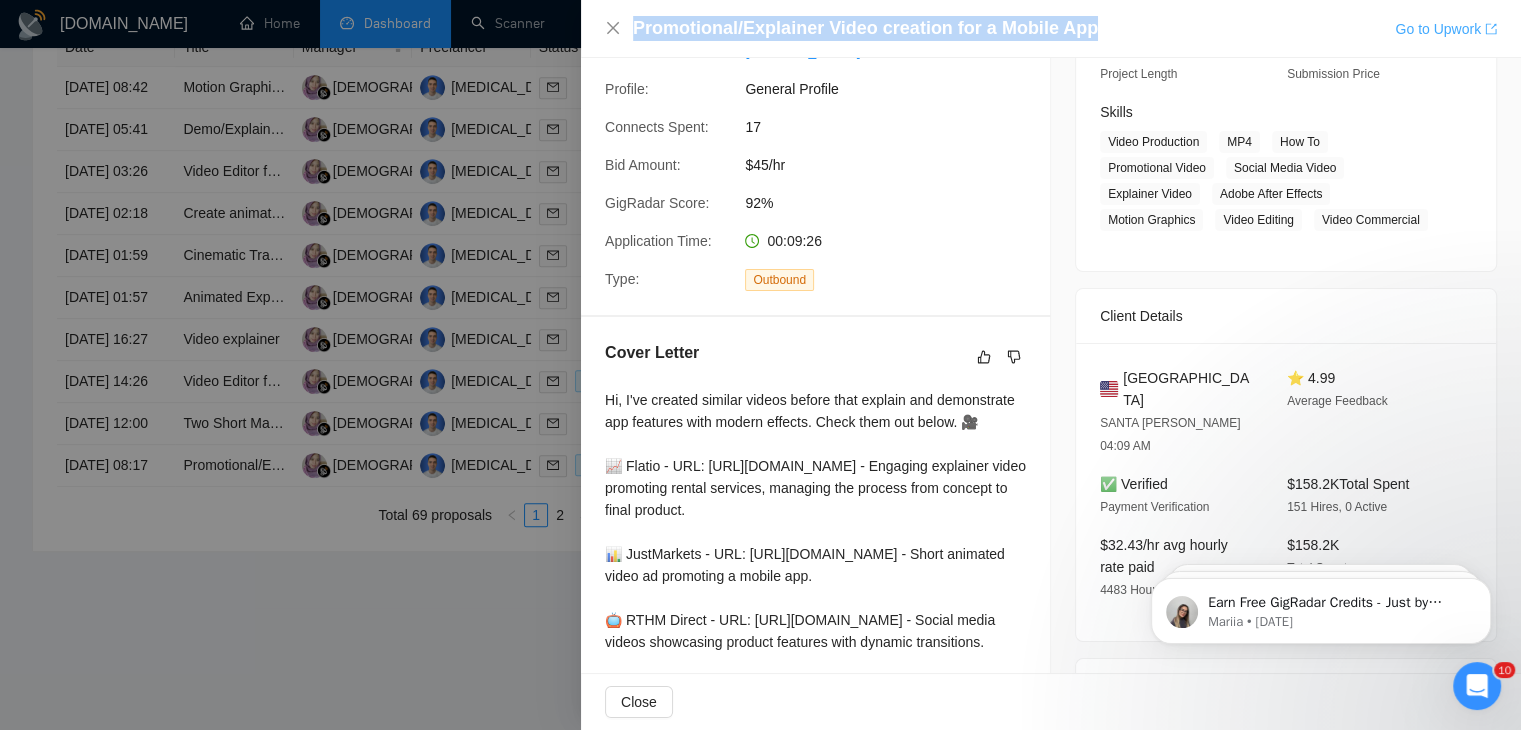 drag, startPoint x: 1440, startPoint y: 28, endPoint x: 1465, endPoint y: 25, distance: 25.179358 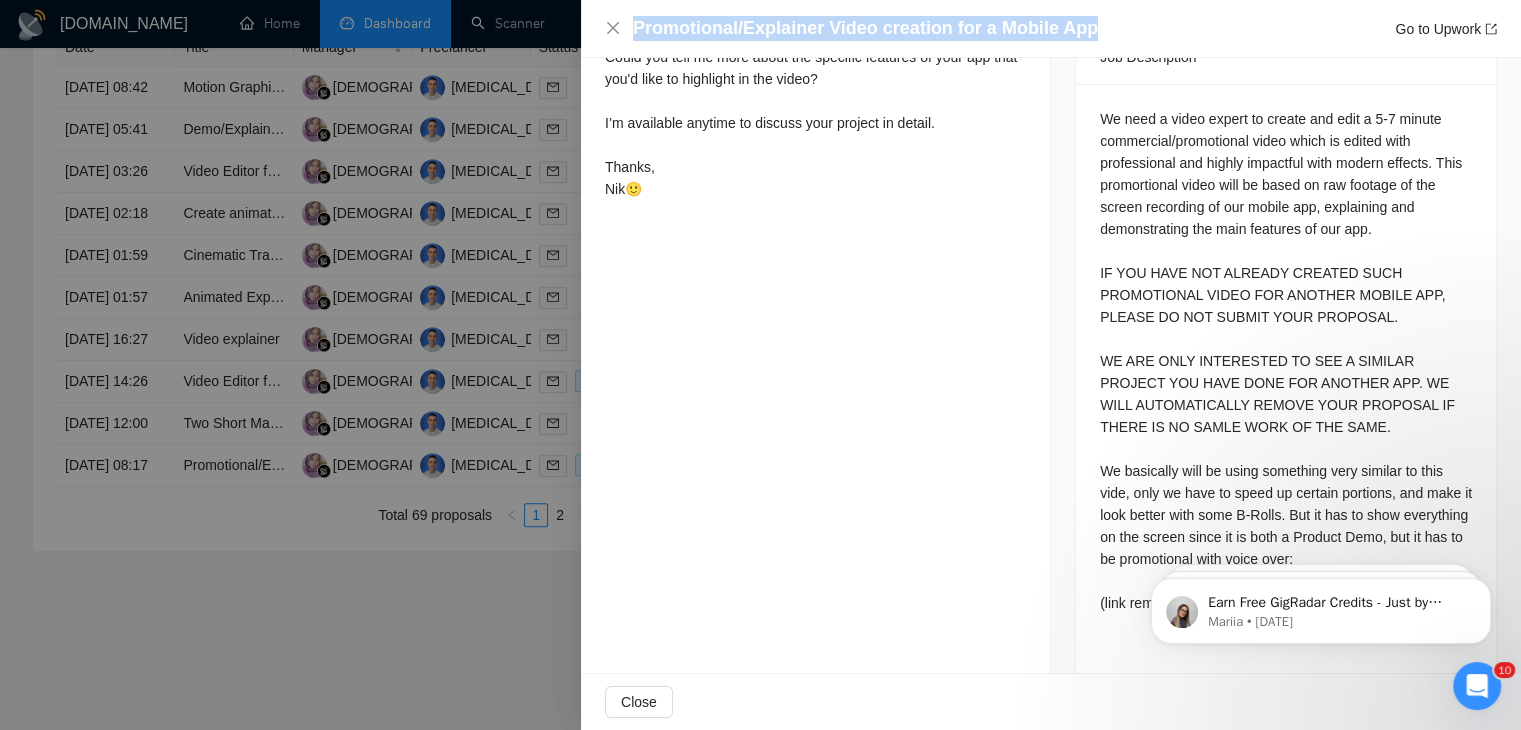 scroll, scrollTop: 892, scrollLeft: 0, axis: vertical 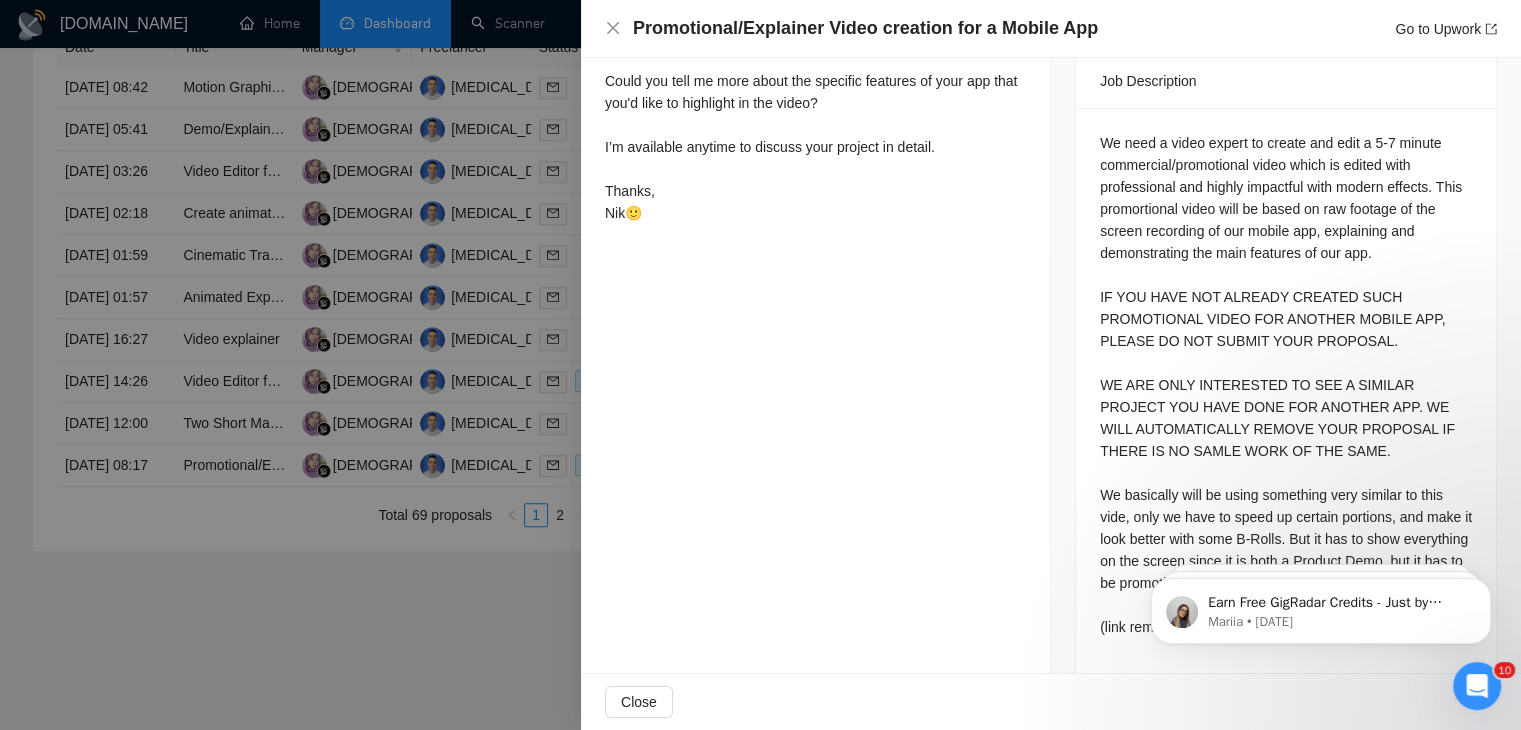 click on "Proposal Details Date: [DATE] 08:17 Scanner: ([DATE])✅Mobile App (New) Status: Sent     Viewed     Manager: [PERSON_NAME]   Freelancer: [MEDICAL_DATA][PERSON_NAME]   Profile: General Profile Connects Spent: 17 Bid Amount: $45/hr GigRadar Score: 92% Application Time: 00:09:26 Type: Outbound Cover Letter" at bounding box center [816, -26] 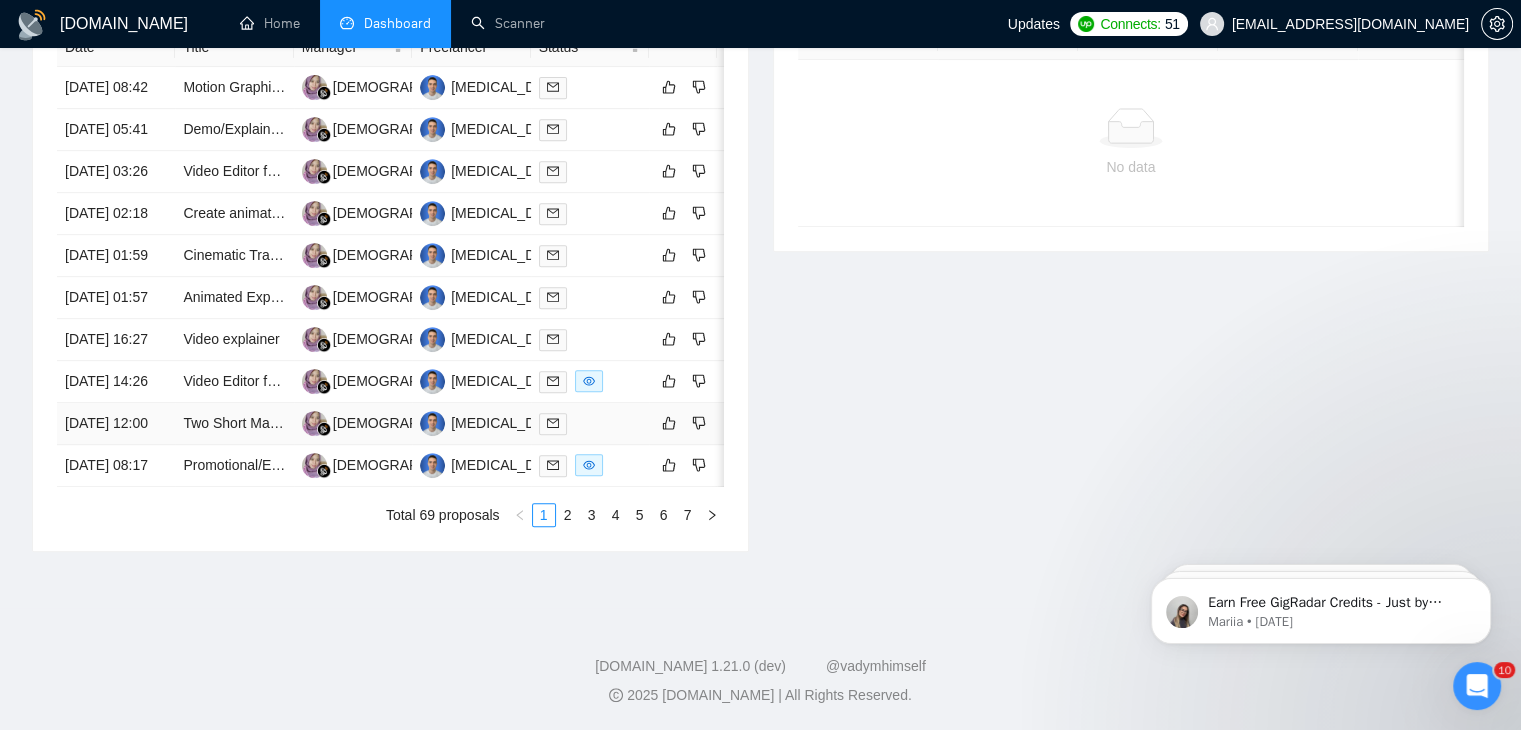 click on "[DATE] 12:00" at bounding box center [116, 424] 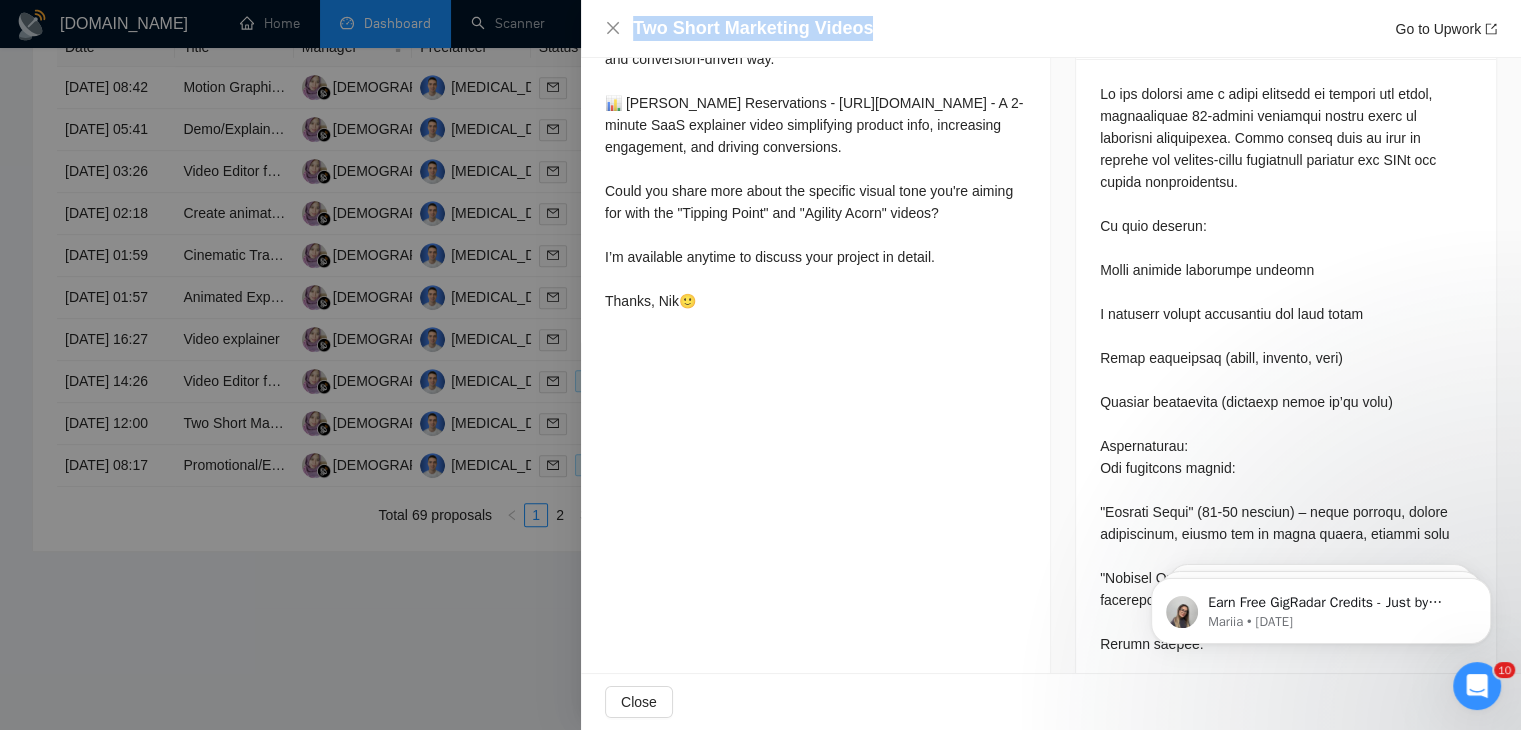 drag, startPoint x: 867, startPoint y: 25, endPoint x: 636, endPoint y: 33, distance: 231.13849 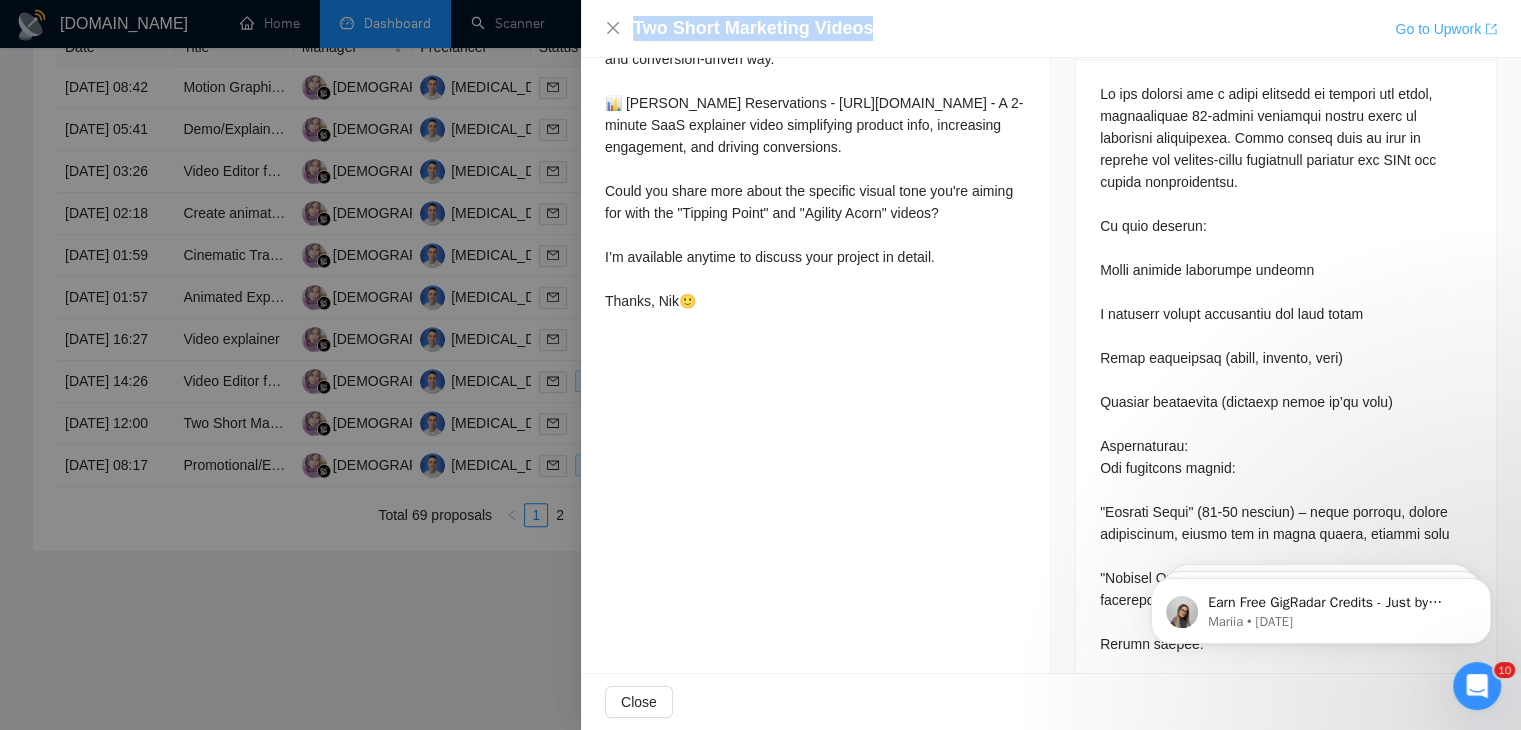 drag, startPoint x: 1442, startPoint y: 23, endPoint x: 1468, endPoint y: 25, distance: 26.076809 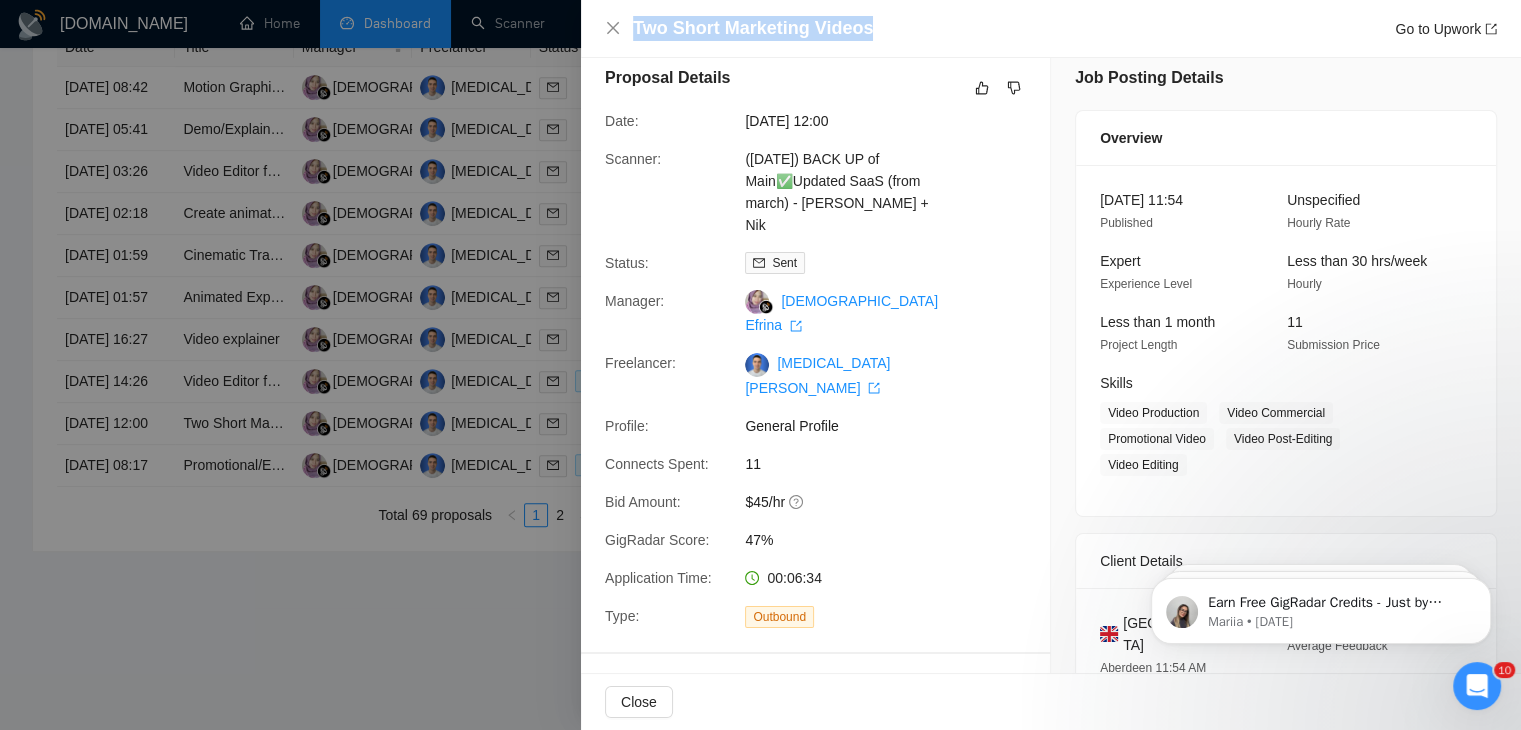 scroll, scrollTop: 0, scrollLeft: 0, axis: both 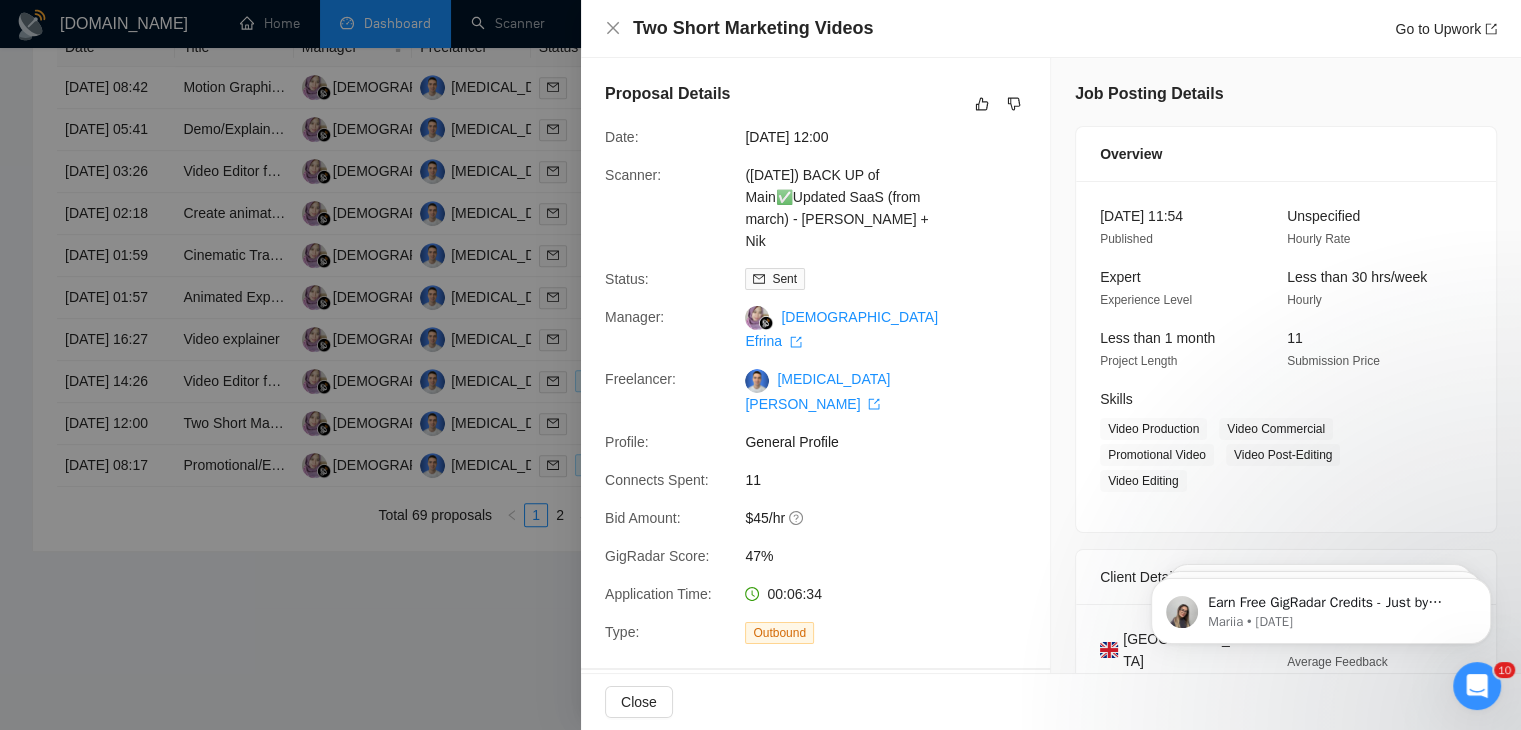 click at bounding box center (760, 365) 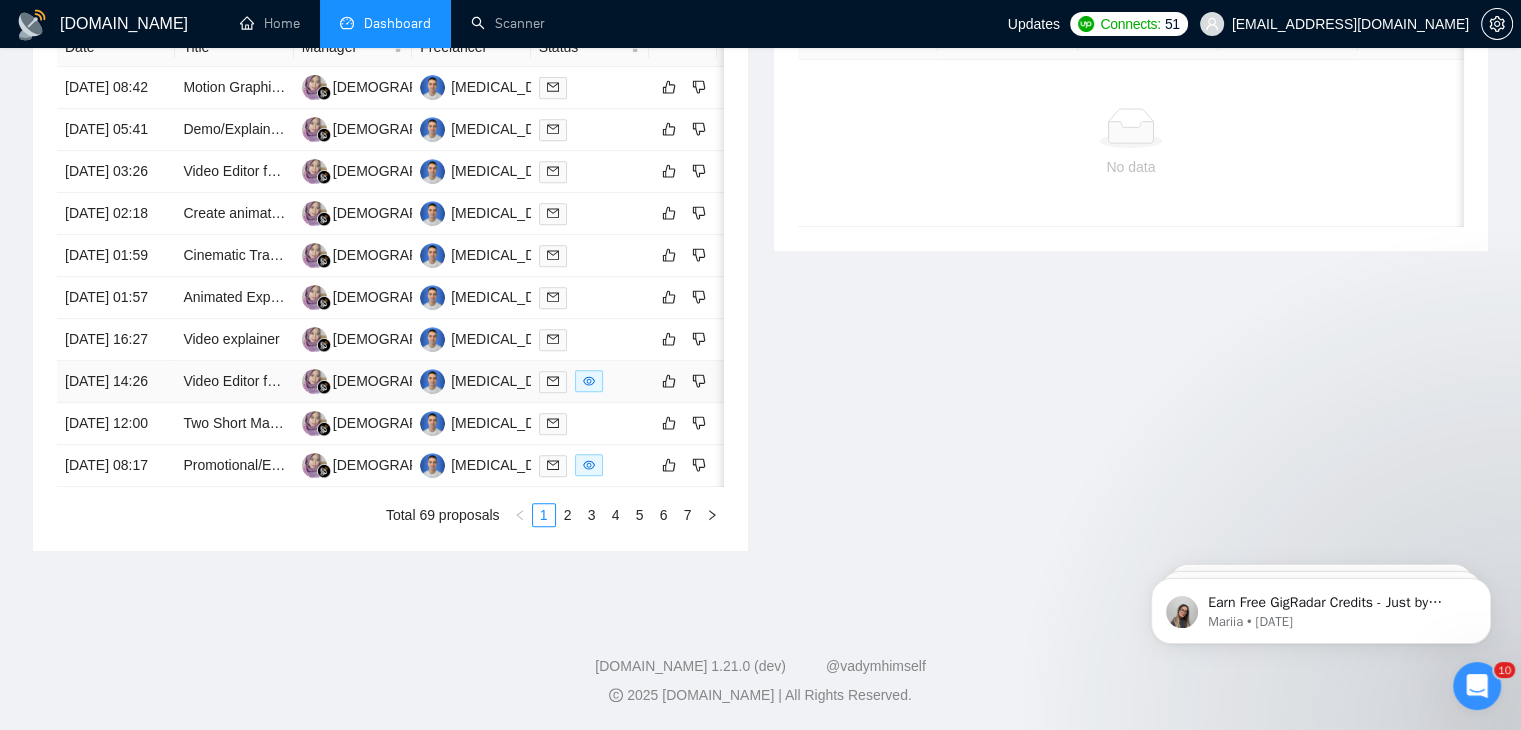 click on "[DATE] 14:26" at bounding box center [116, 382] 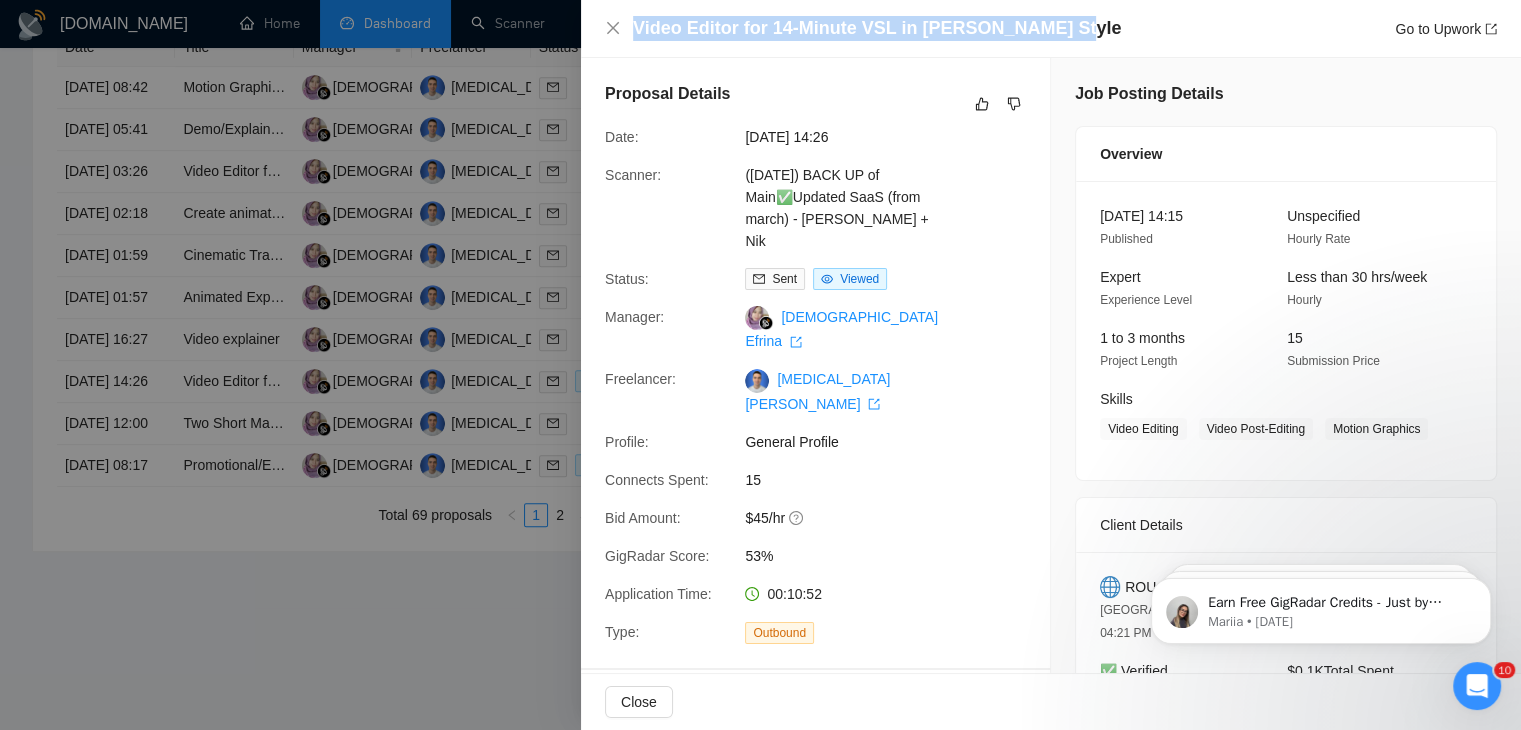 drag, startPoint x: 1040, startPoint y: 13, endPoint x: 1048, endPoint y: 37, distance: 25.298222 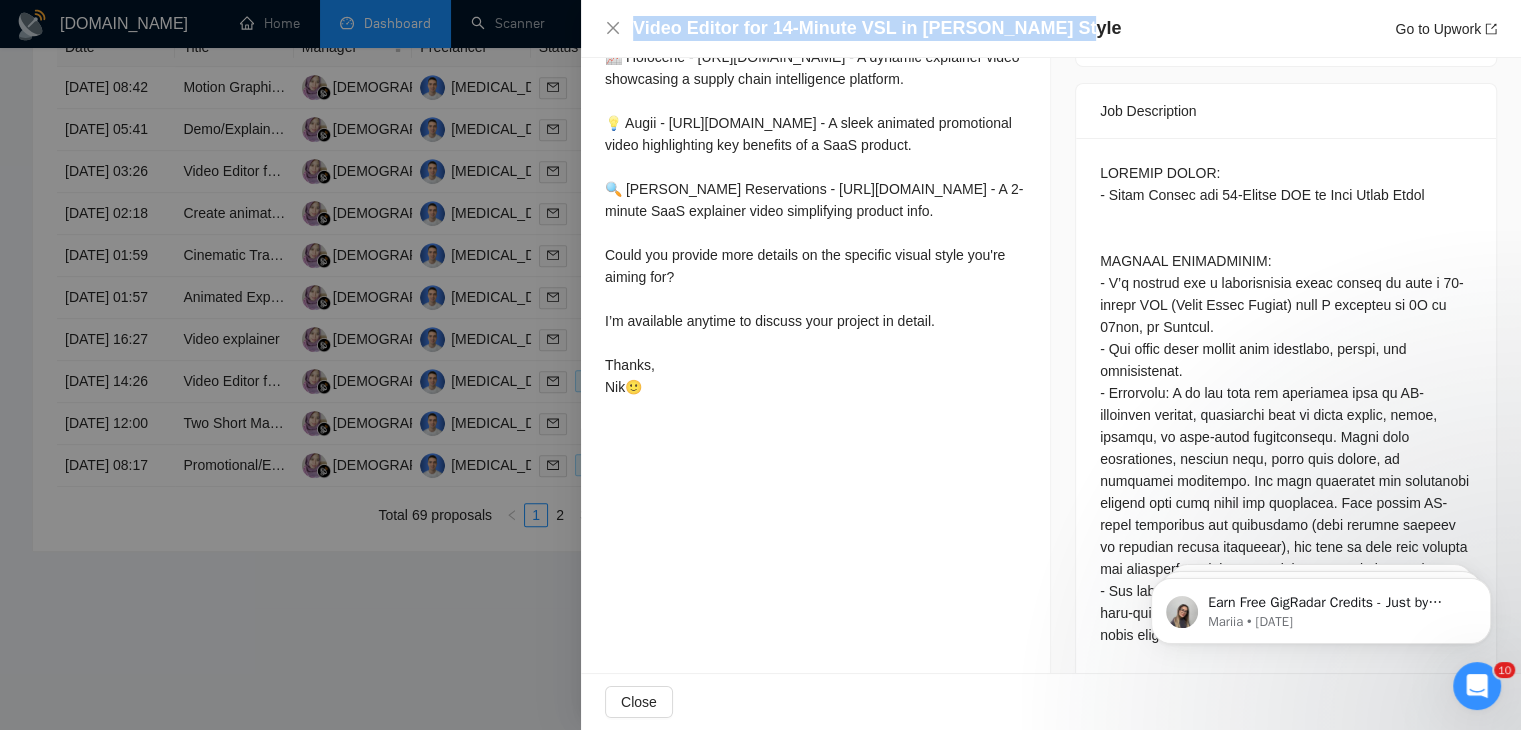 scroll, scrollTop: 760, scrollLeft: 0, axis: vertical 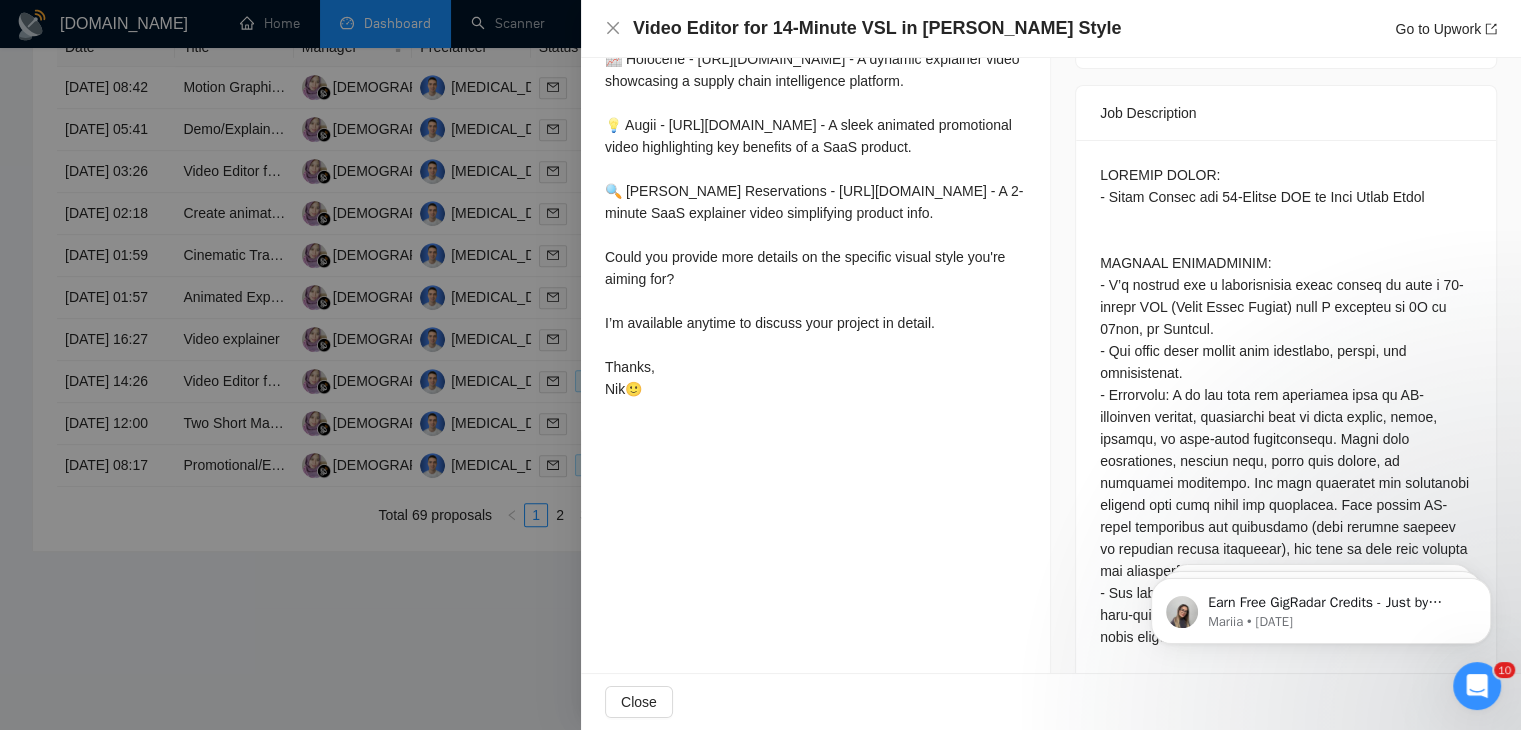 click at bounding box center [760, 365] 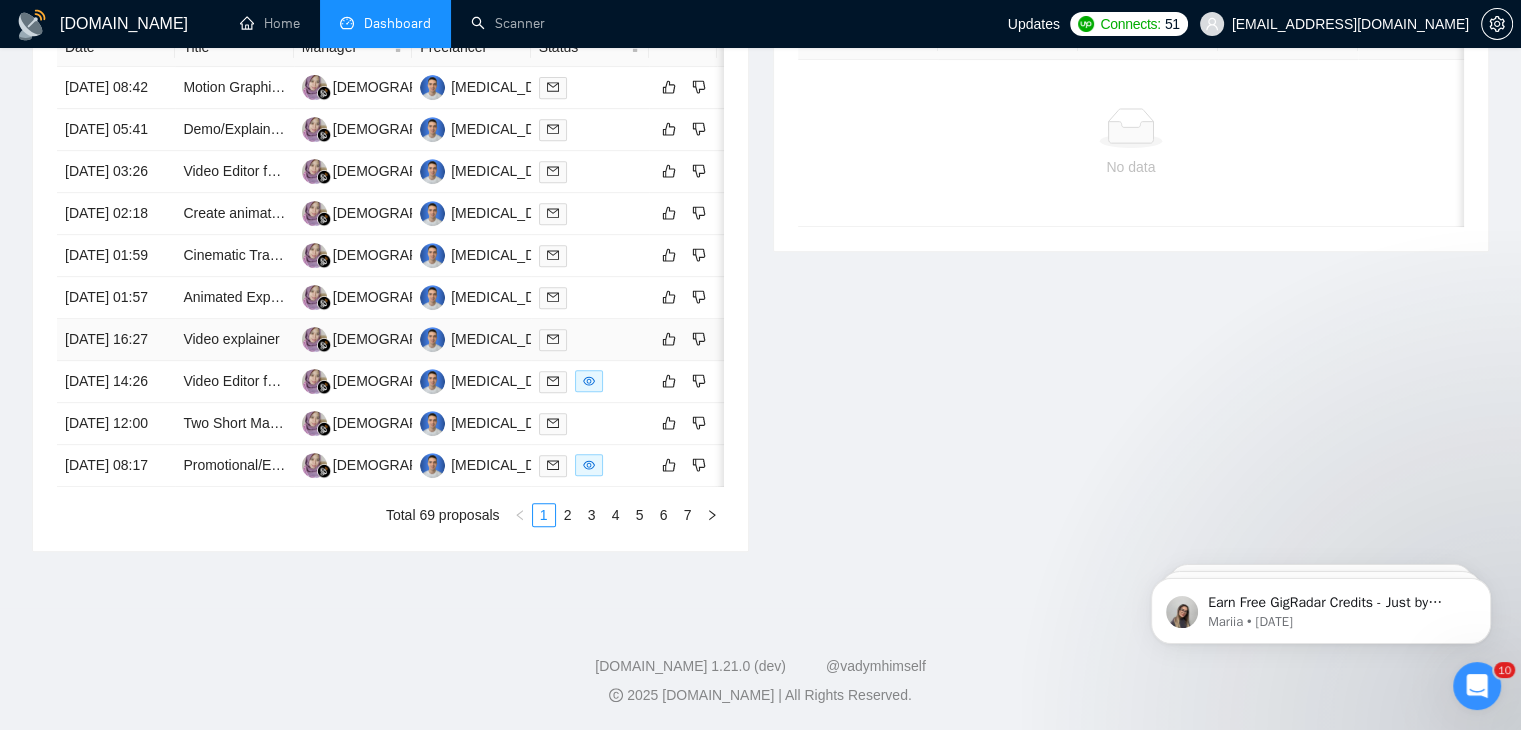 click on "[DATE] 16:27" at bounding box center [116, 340] 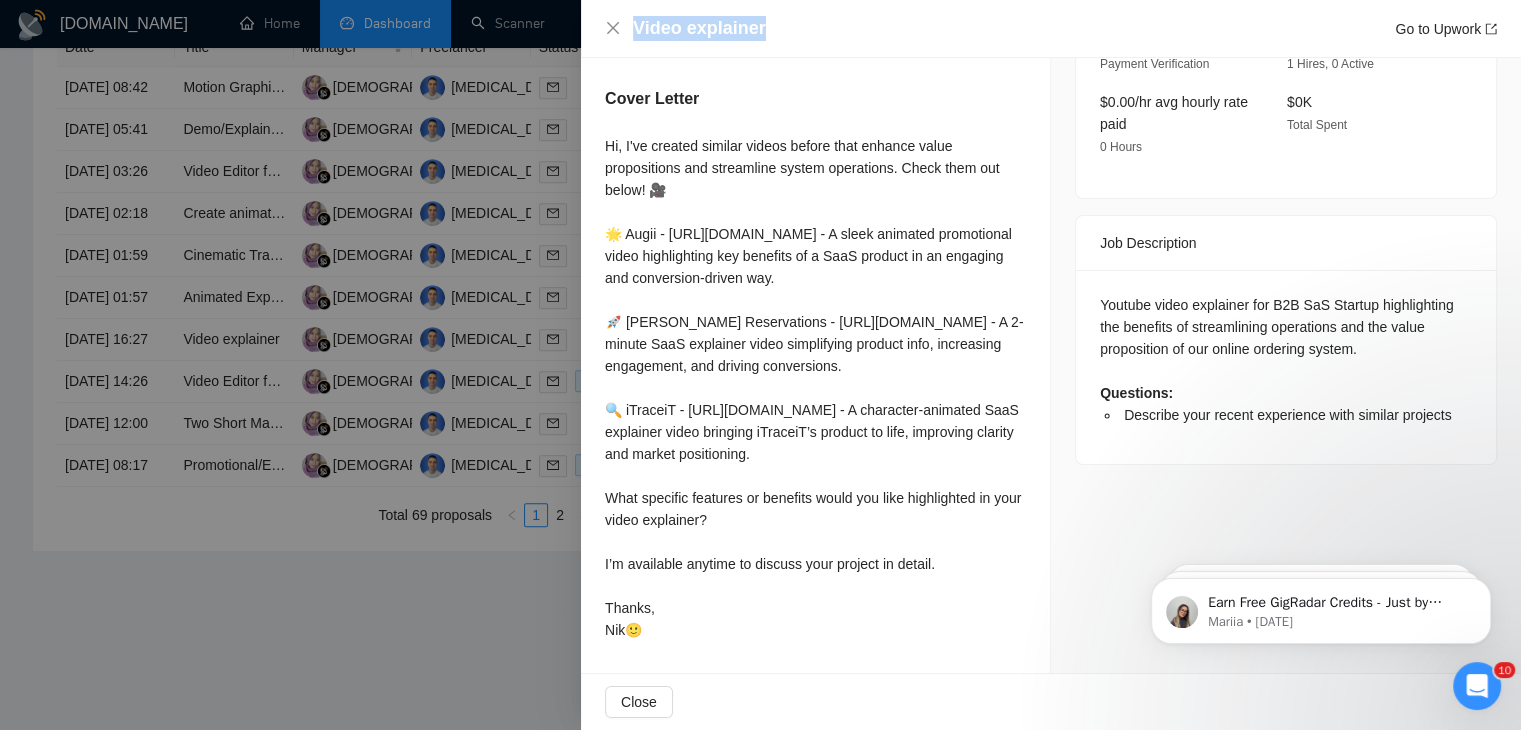drag, startPoint x: 763, startPoint y: 39, endPoint x: 625, endPoint y: 24, distance: 138.81282 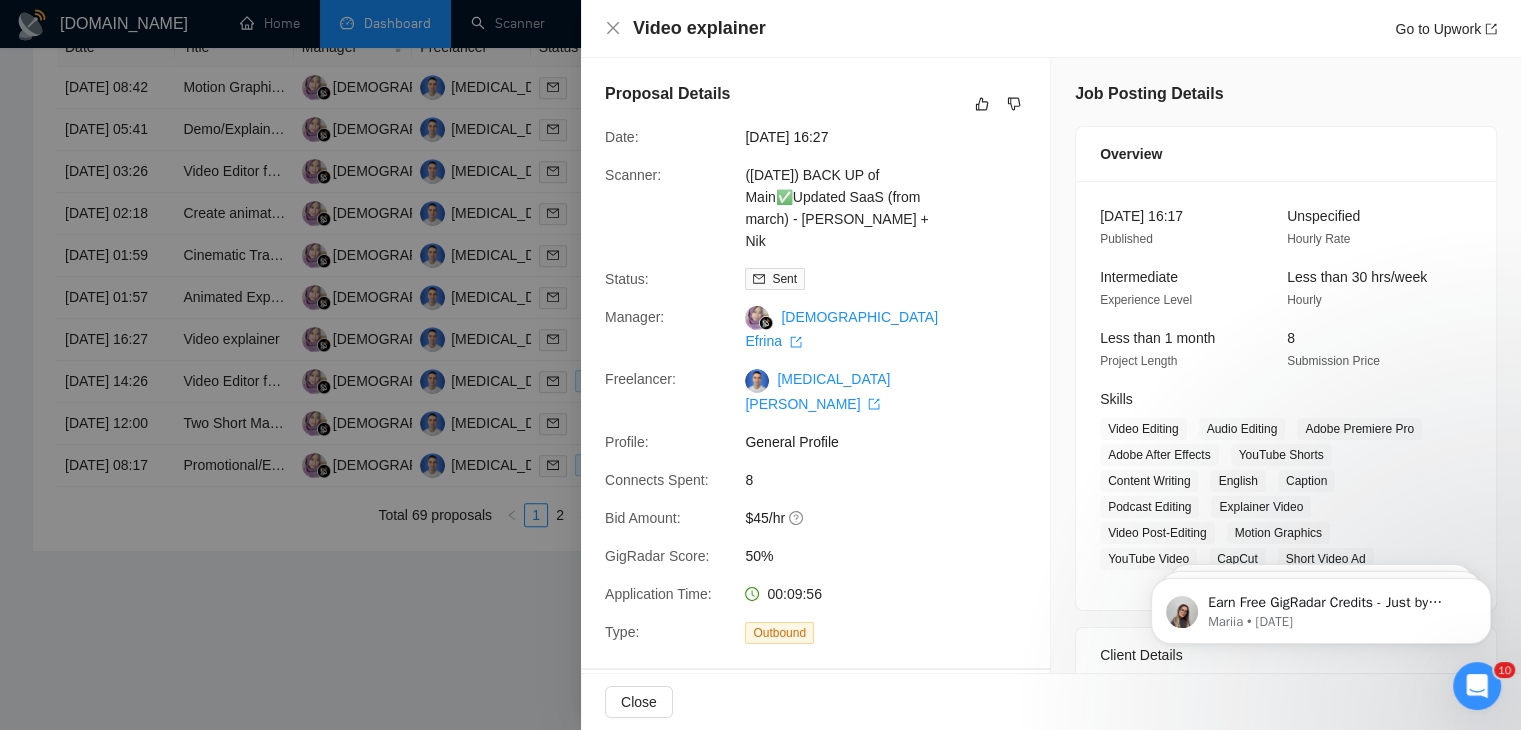 click at bounding box center (760, 365) 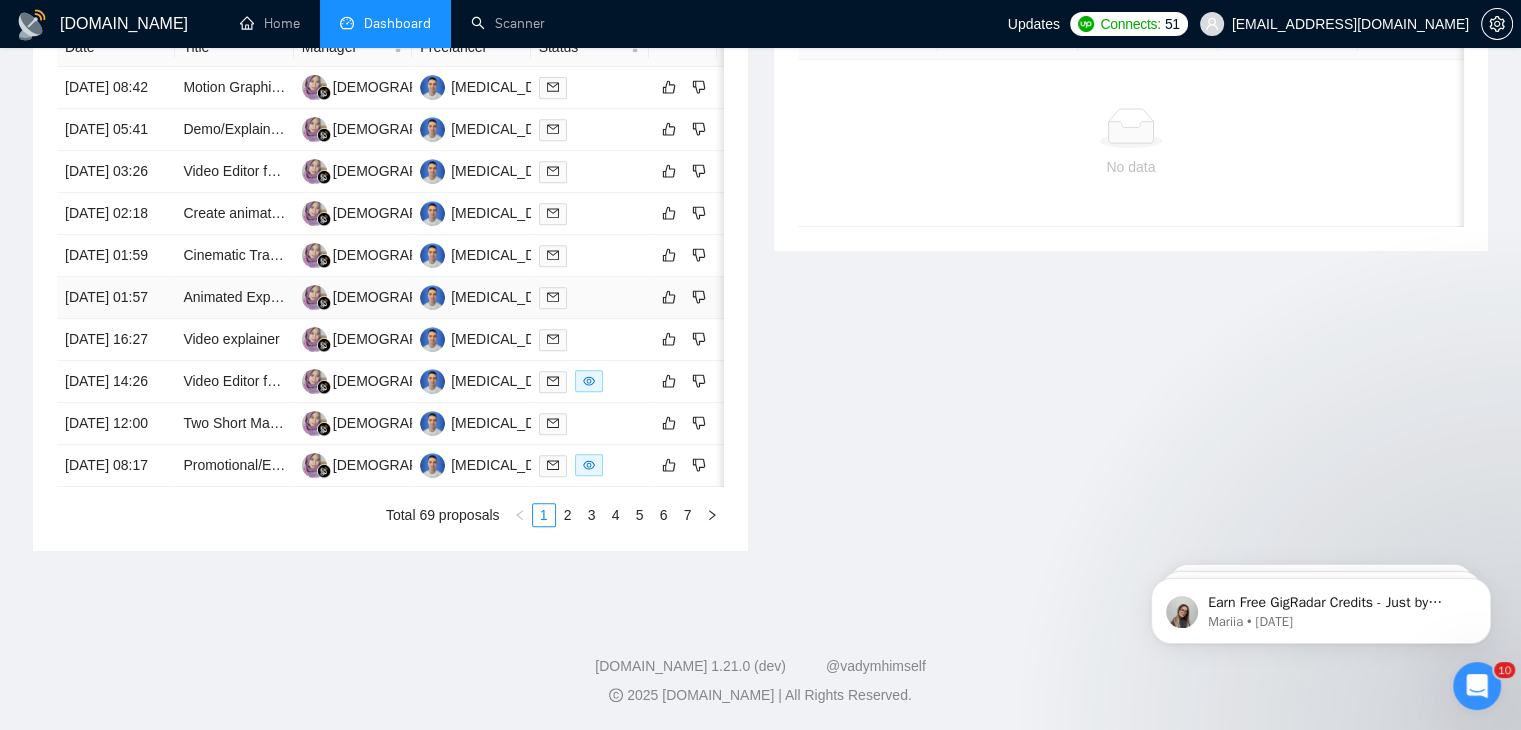 click on "[DATE] 01:57" at bounding box center (116, 298) 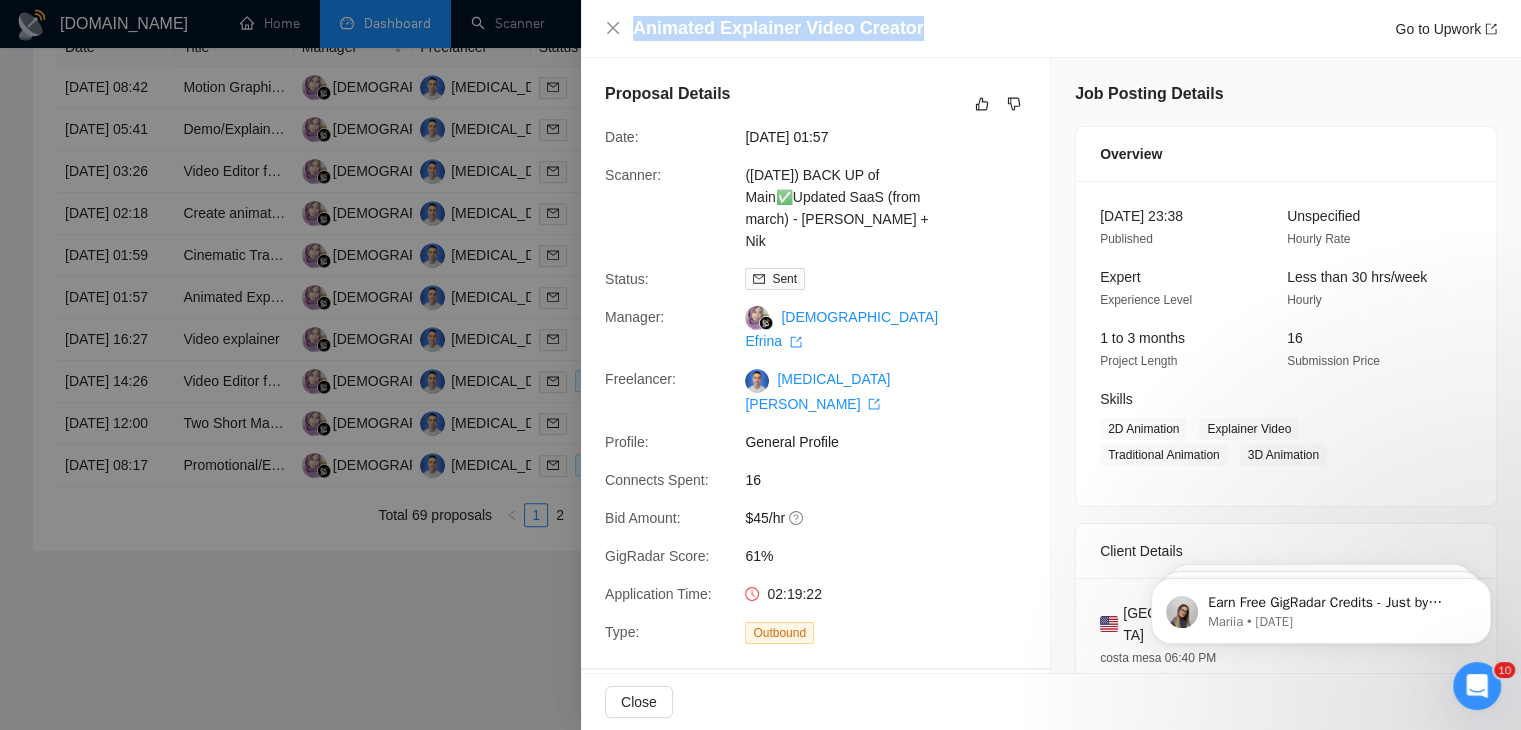 drag, startPoint x: 917, startPoint y: 28, endPoint x: 633, endPoint y: 20, distance: 284.11264 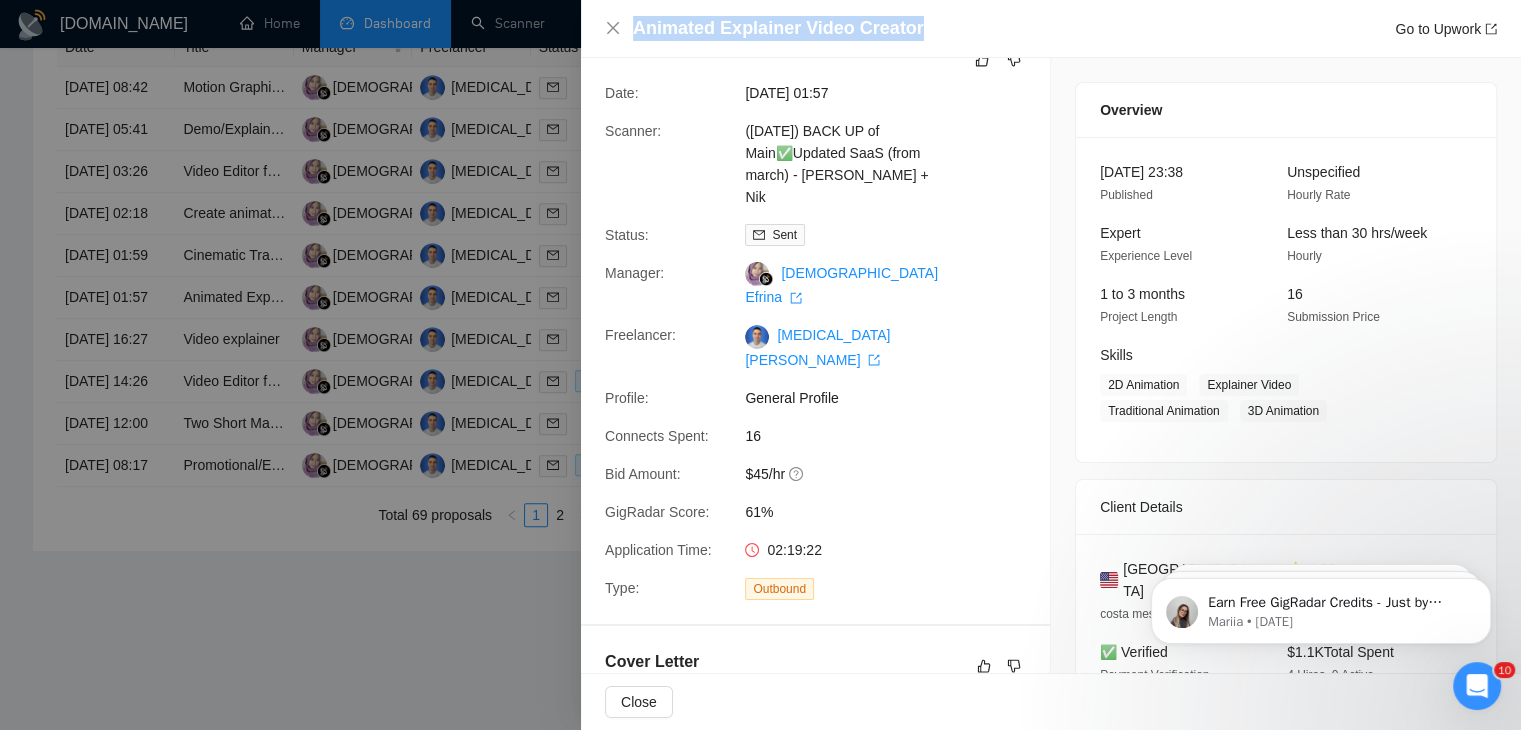 scroll, scrollTop: 0, scrollLeft: 0, axis: both 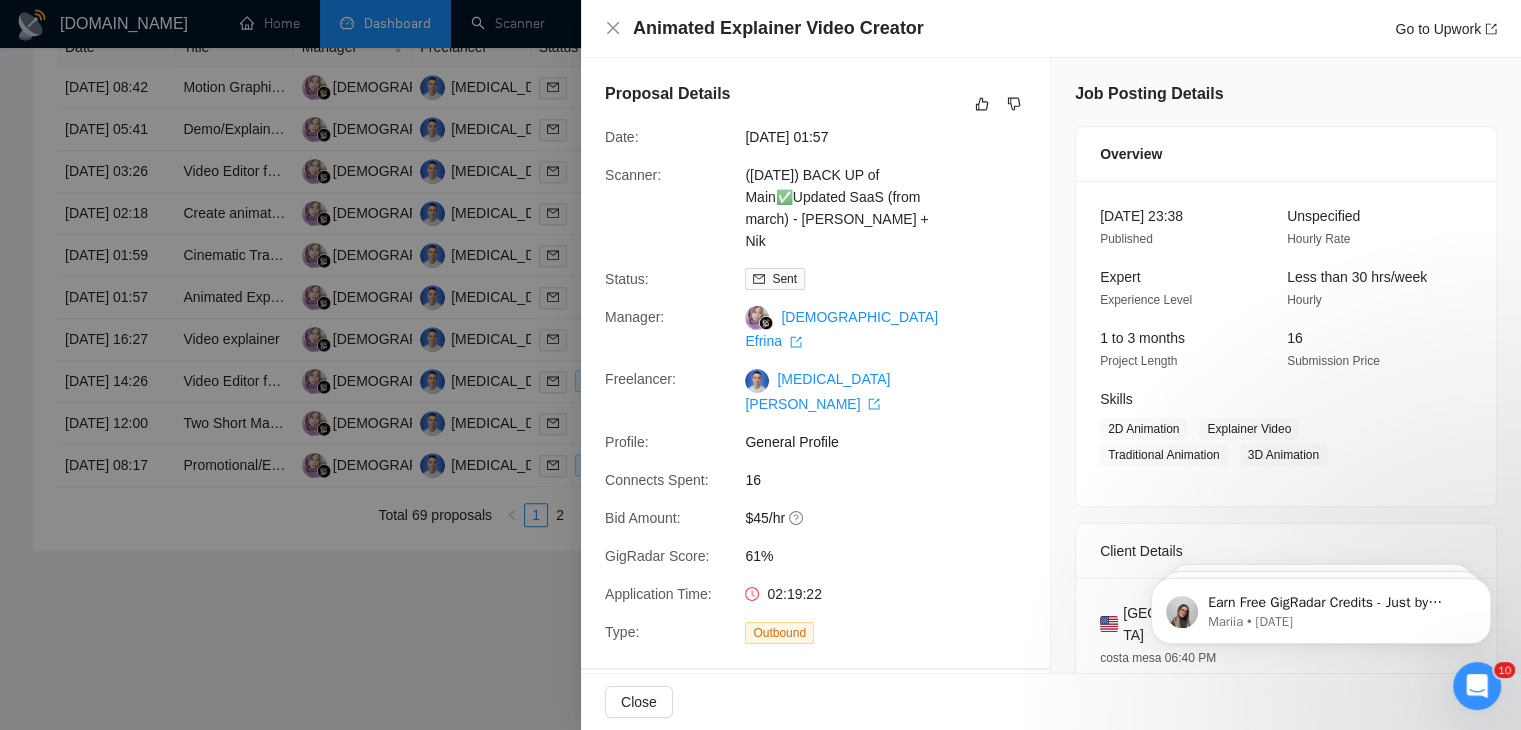 click at bounding box center [760, 365] 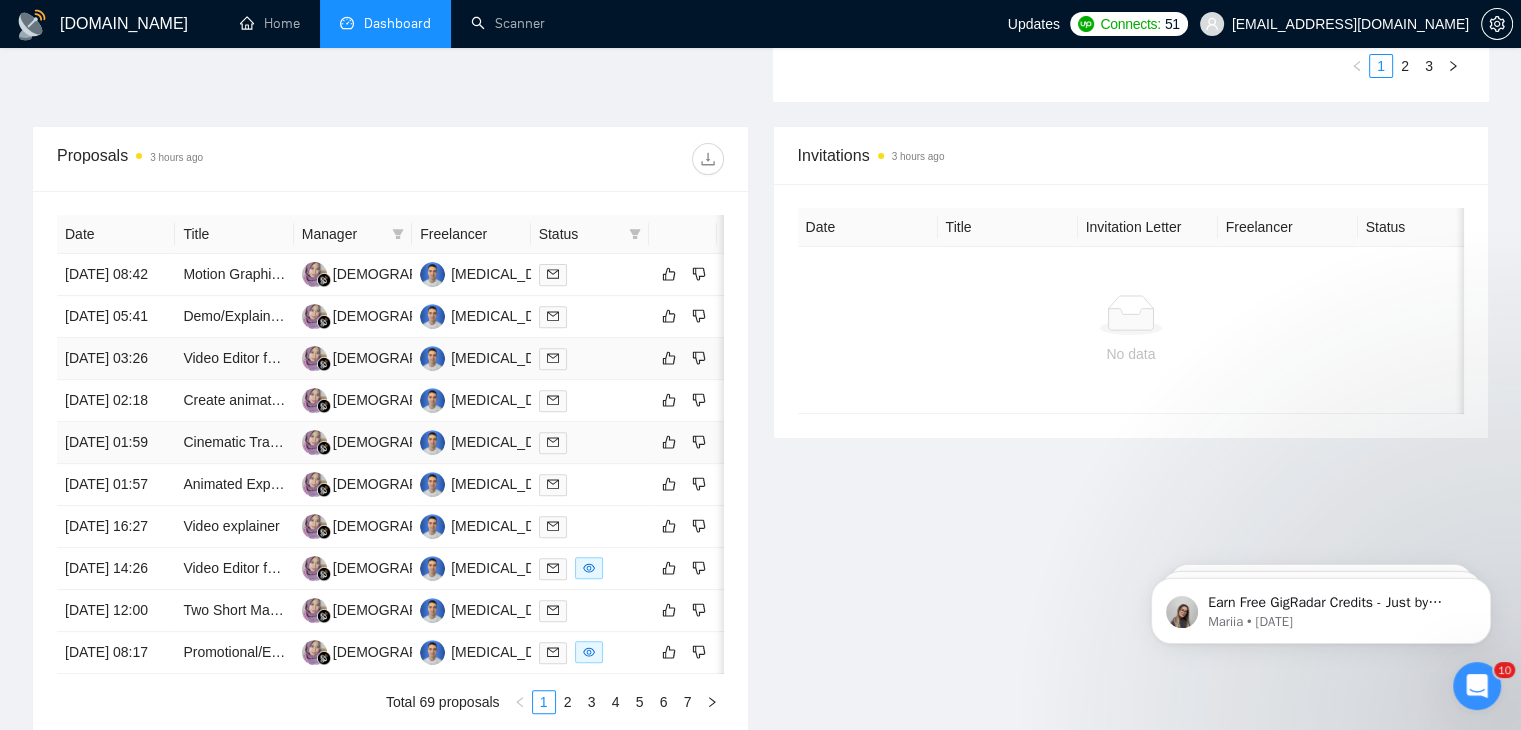 scroll, scrollTop: 666, scrollLeft: 0, axis: vertical 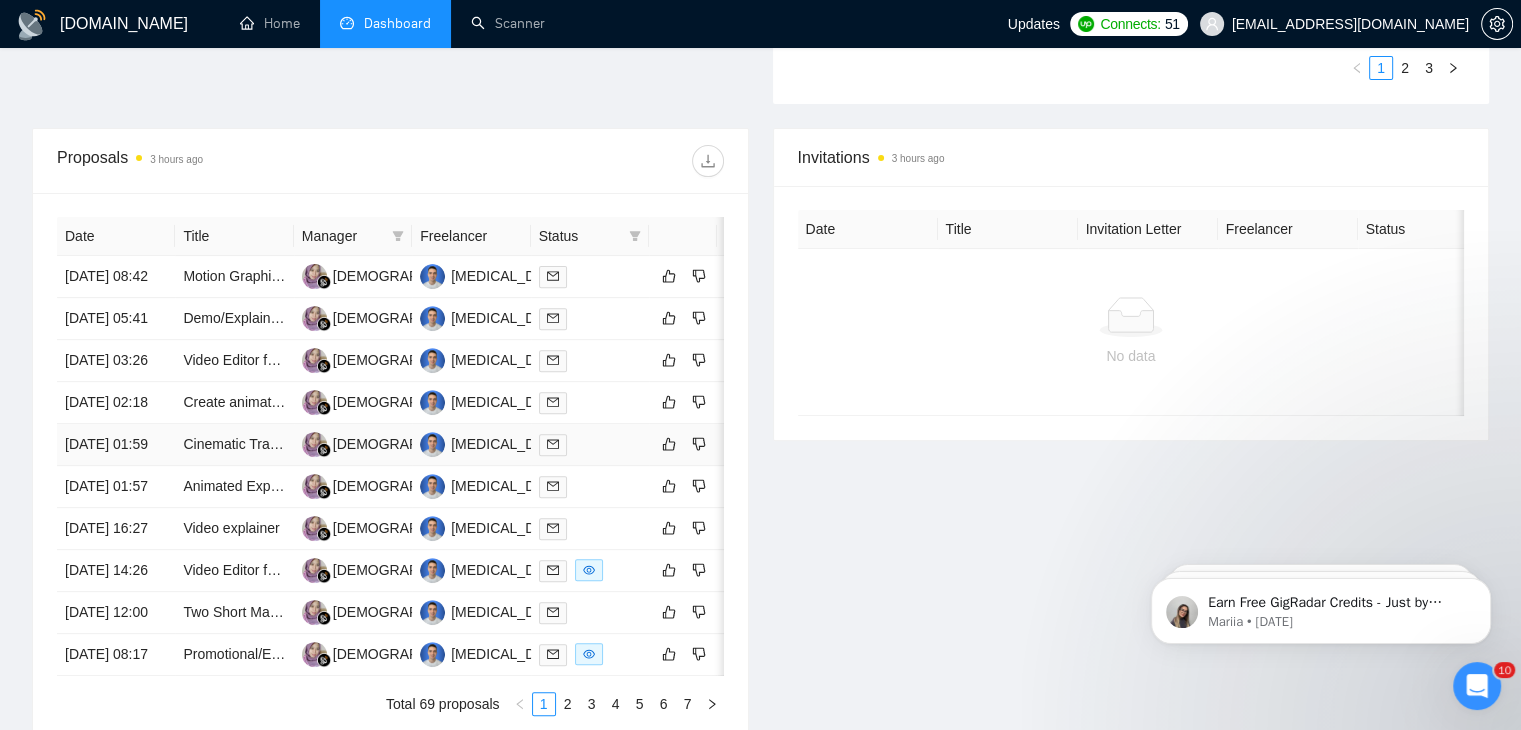 click on "[DATE] 01:59" at bounding box center (116, 445) 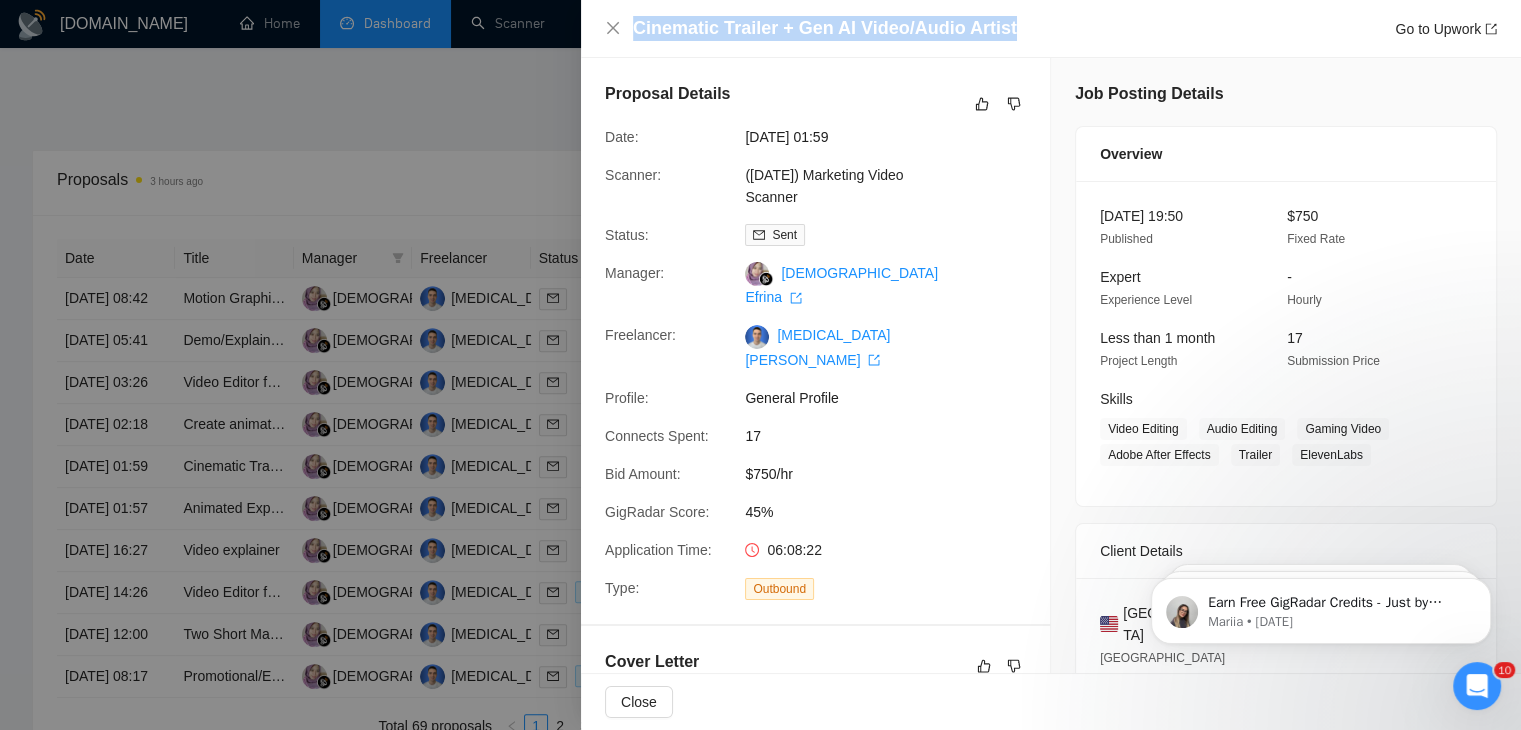 drag, startPoint x: 1028, startPoint y: 25, endPoint x: 621, endPoint y: 38, distance: 407.20755 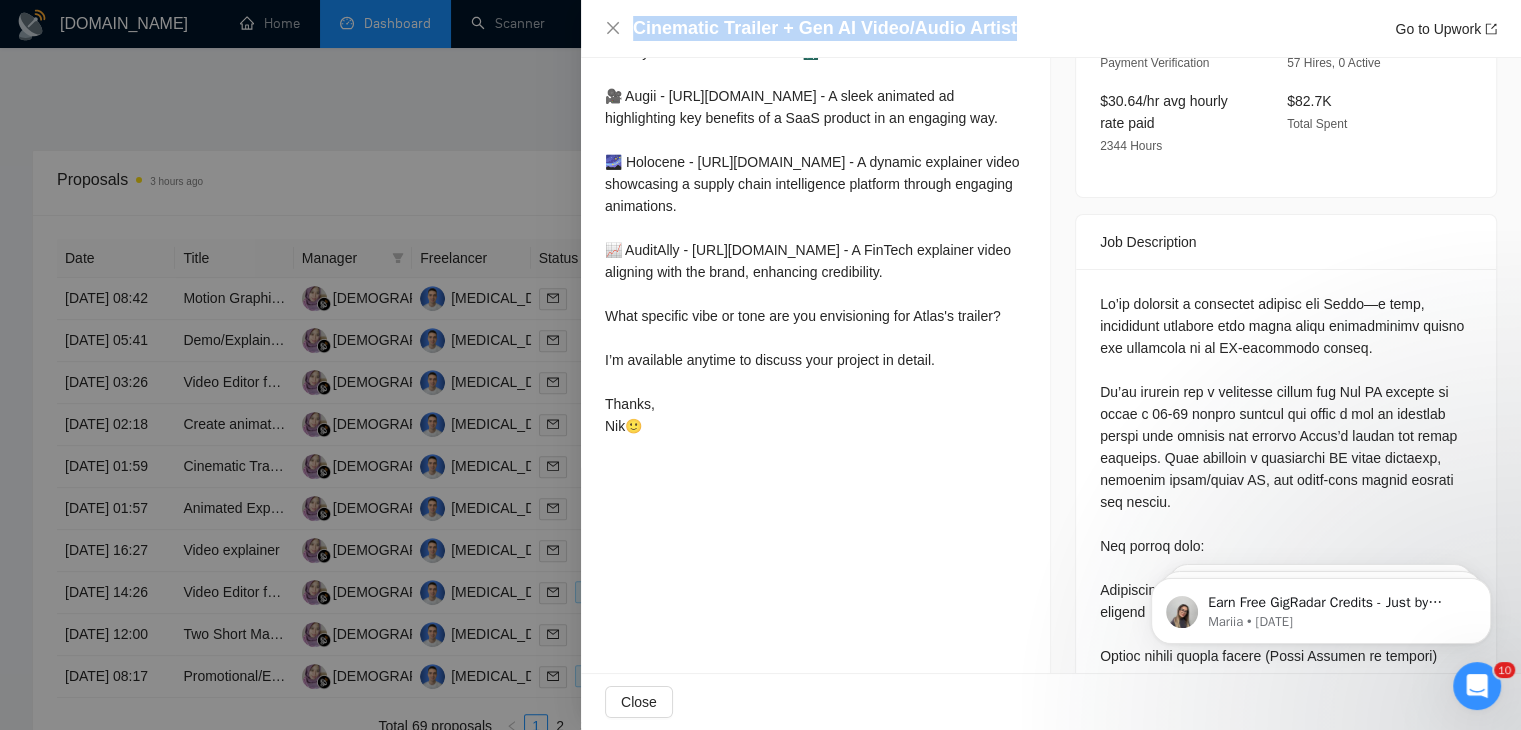 scroll, scrollTop: 680, scrollLeft: 0, axis: vertical 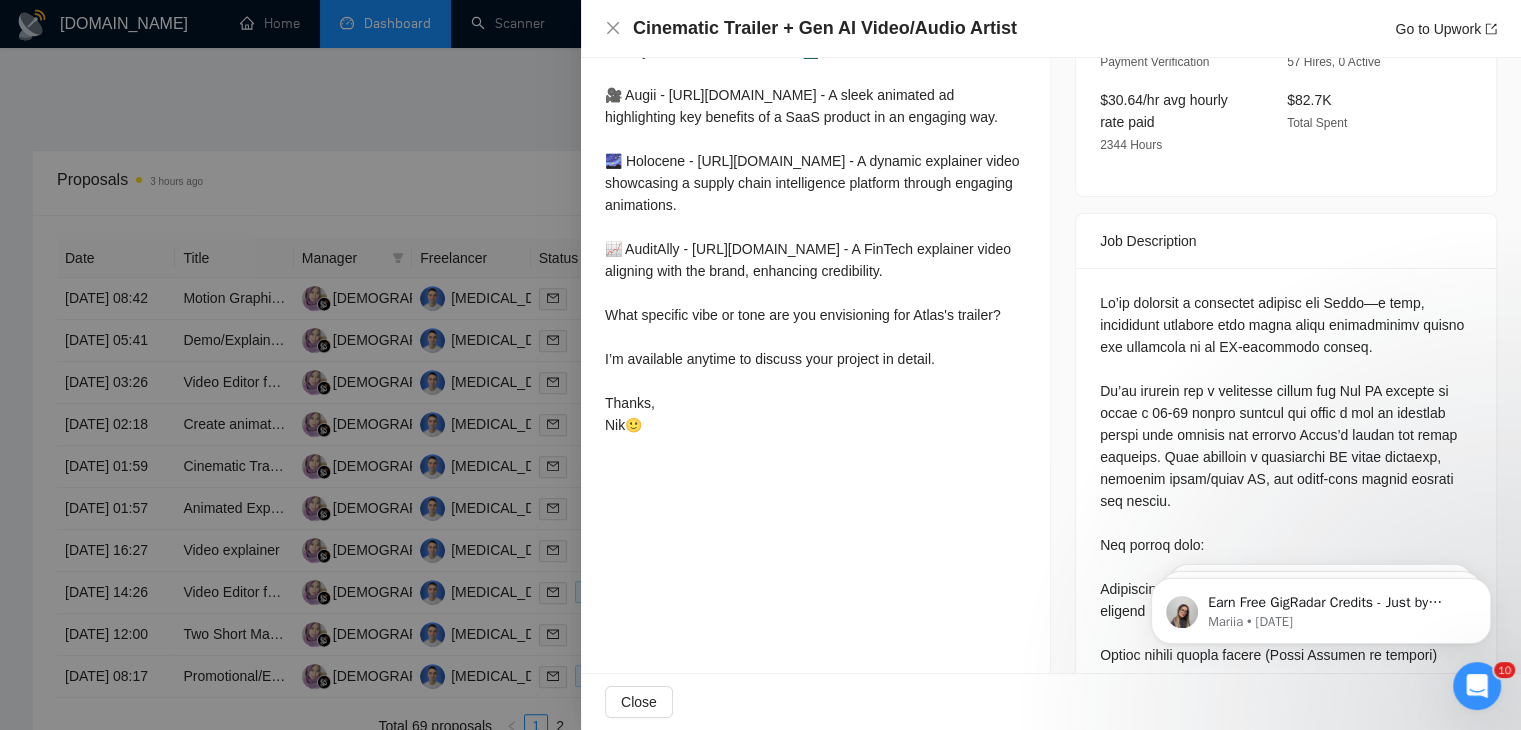 click at bounding box center (760, 365) 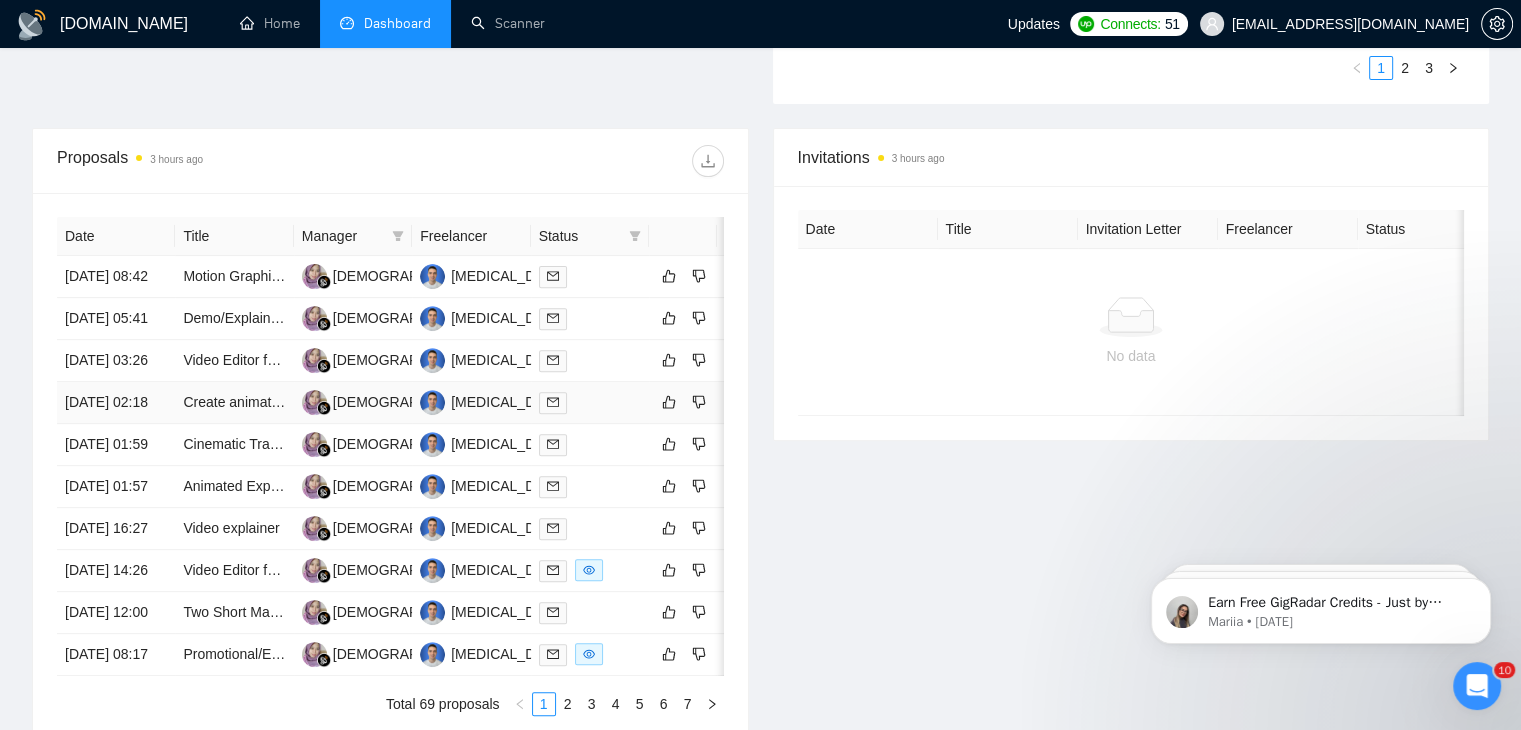 click on "[DATE] 02:18" at bounding box center (116, 403) 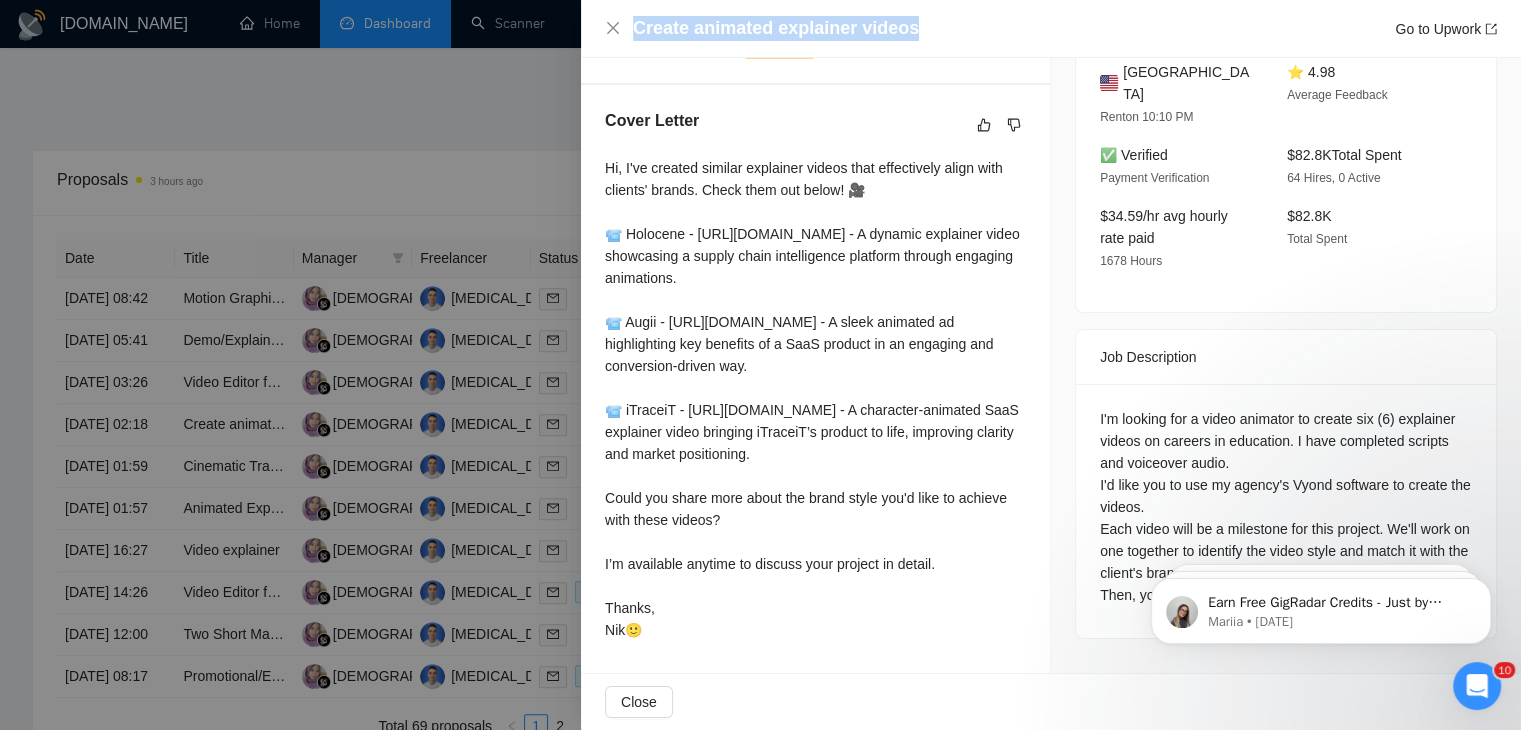 drag, startPoint x: 924, startPoint y: 34, endPoint x: 627, endPoint y: 37, distance: 297.01514 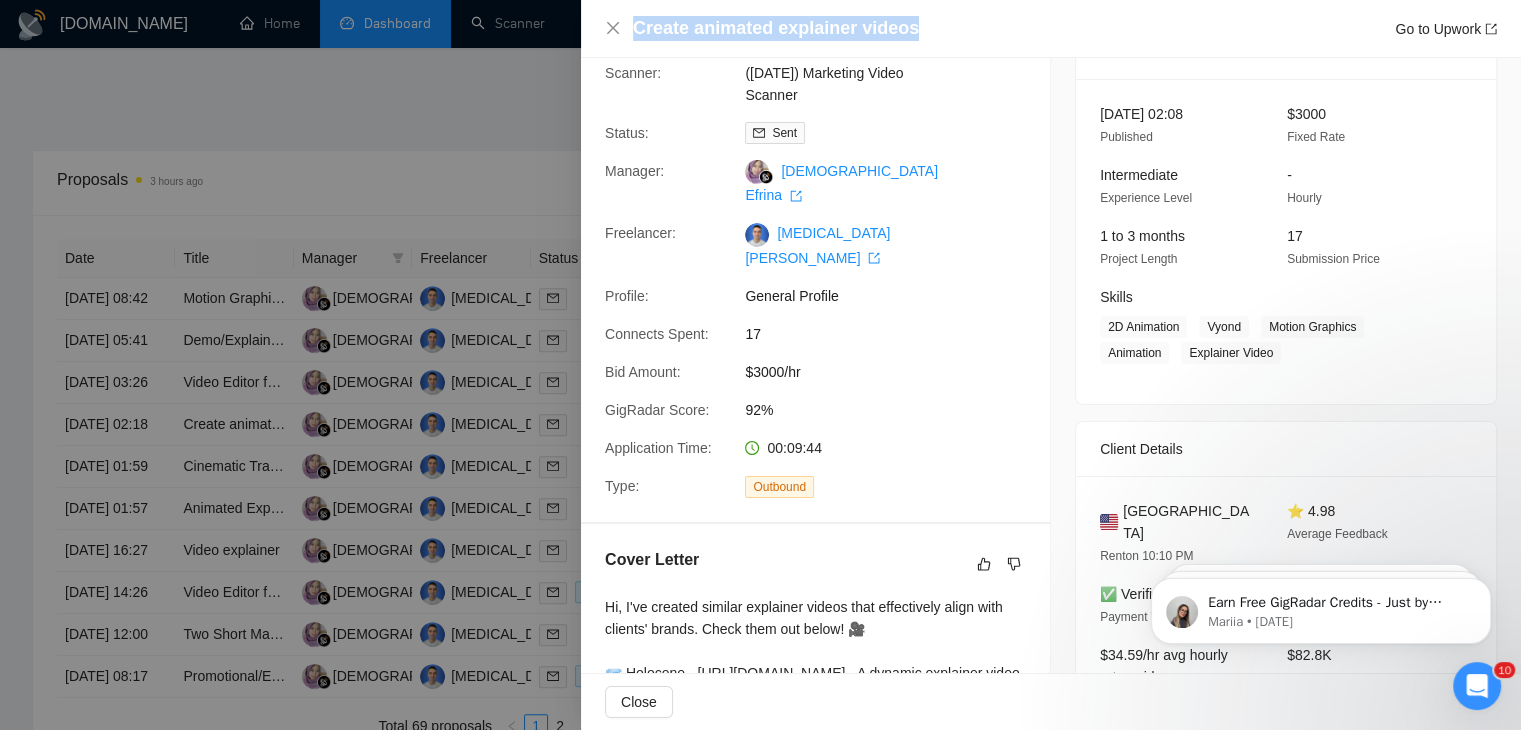 scroll, scrollTop: 0, scrollLeft: 0, axis: both 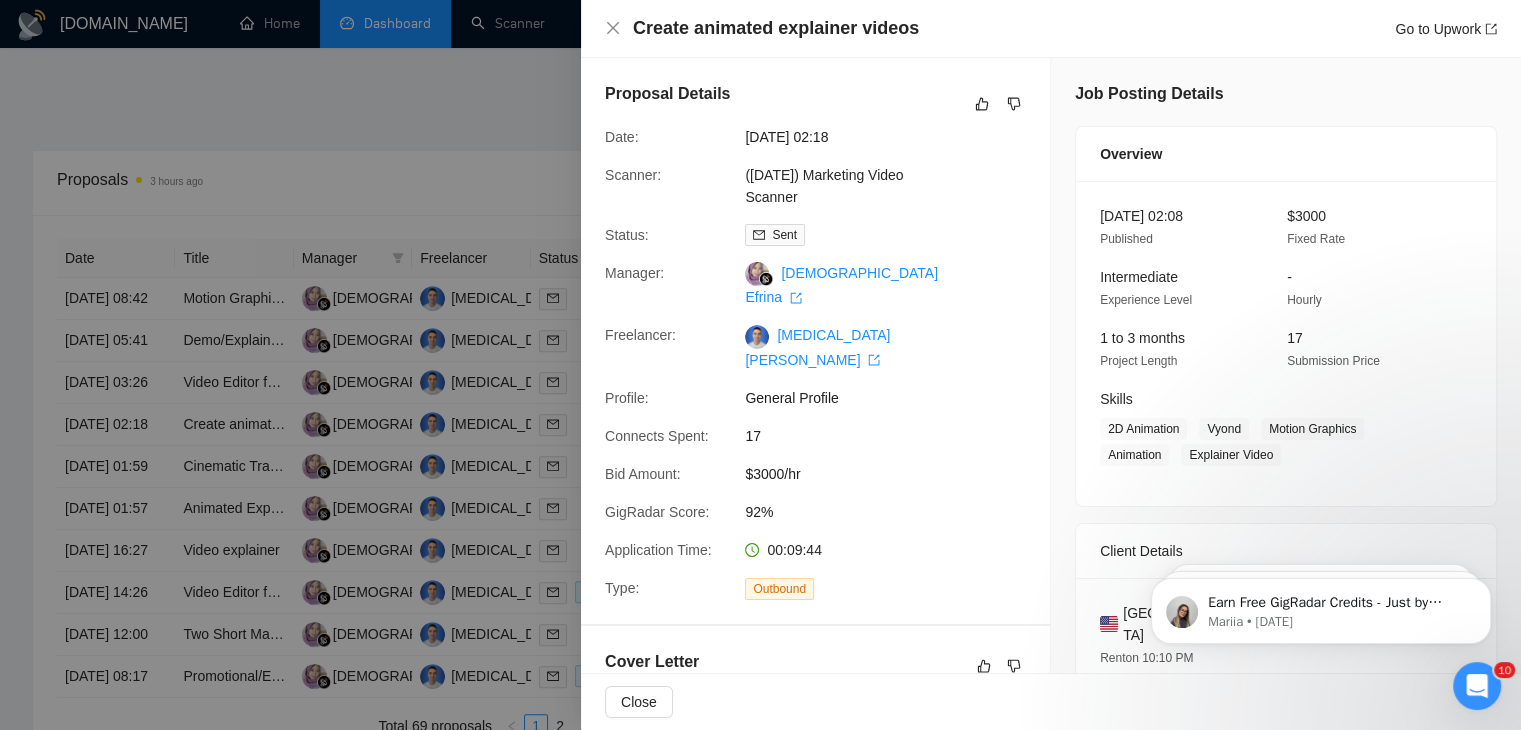 click at bounding box center (760, 365) 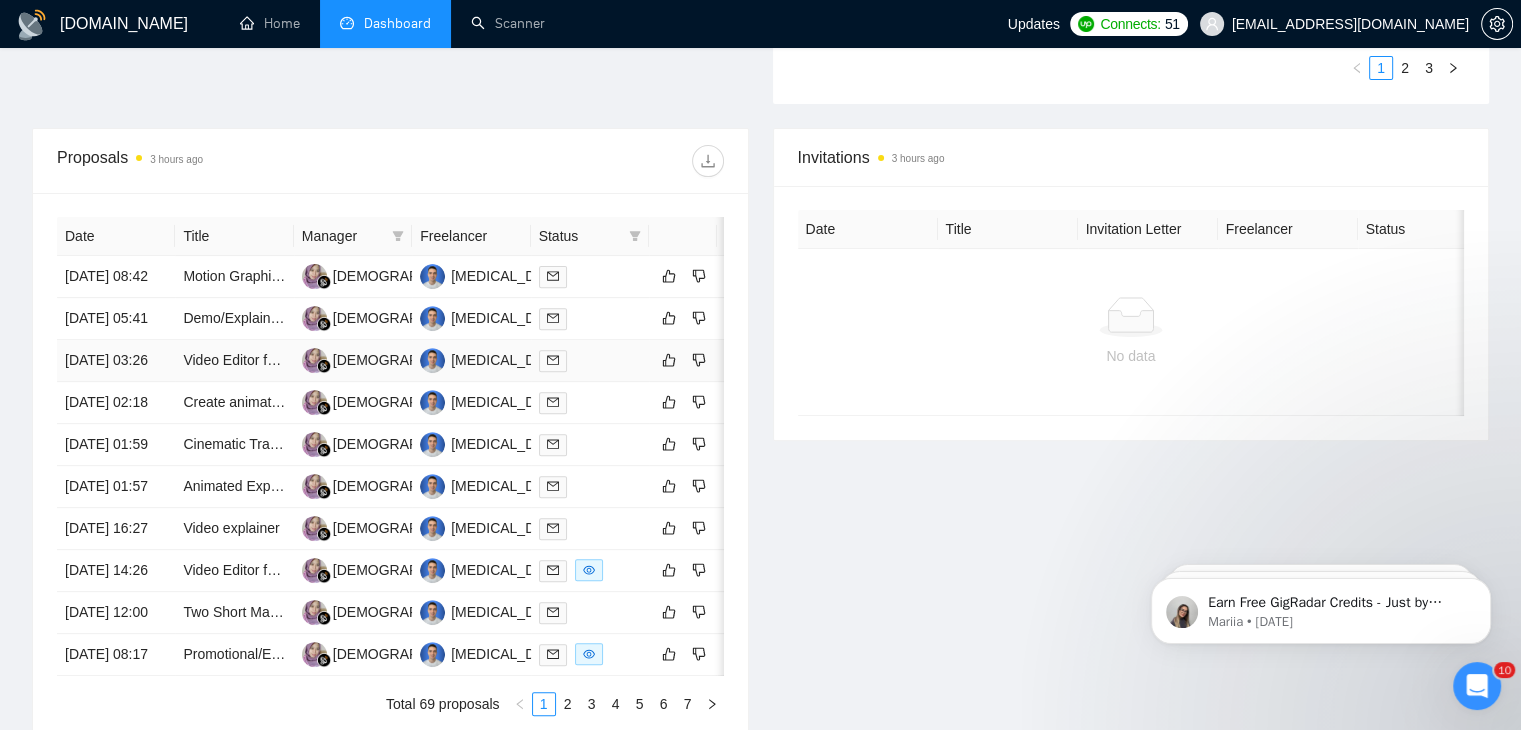 click on "Video Editor for Facebook Ad Creatives (Fast Turnaround, Viral Reel Style Videos)" at bounding box center (234, 361) 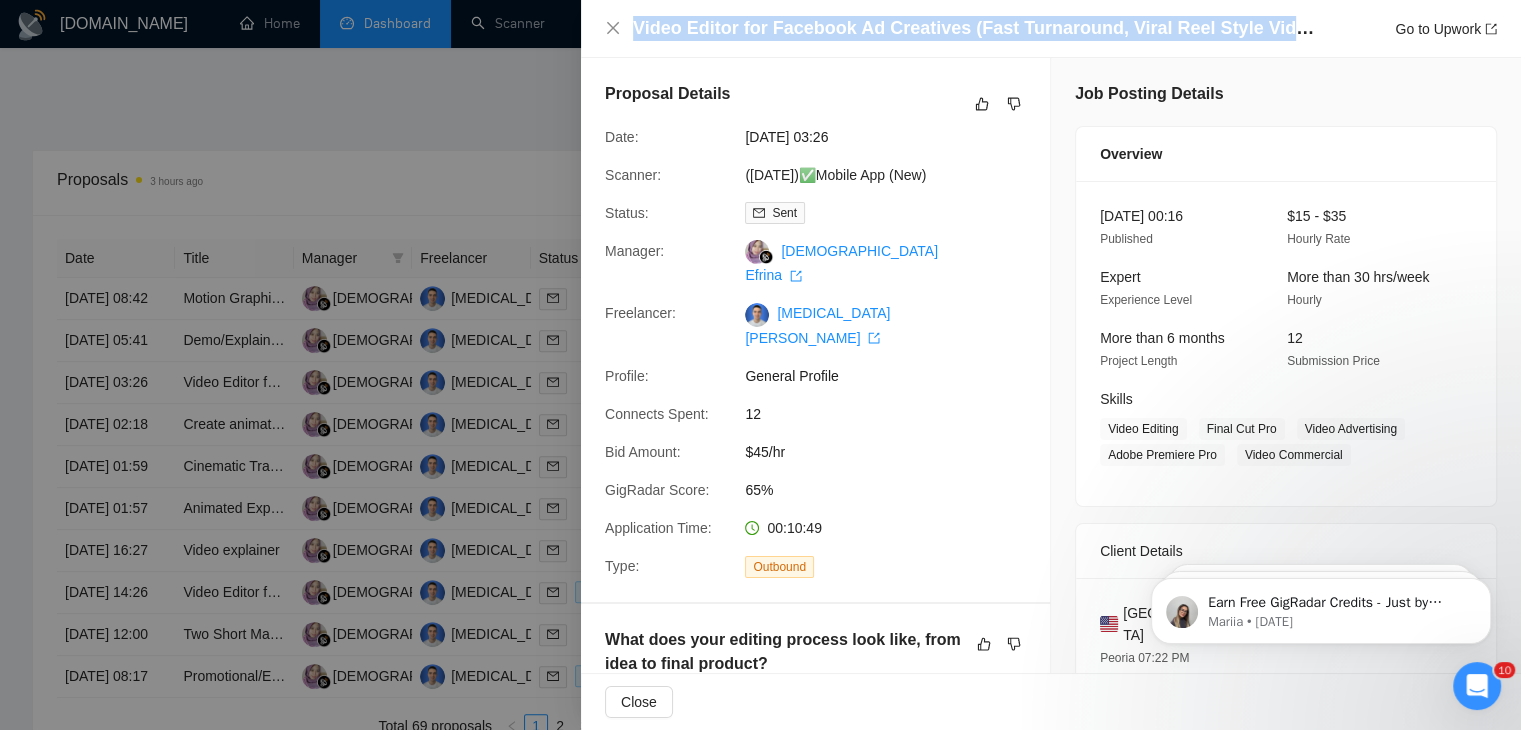 drag, startPoint x: 1304, startPoint y: 23, endPoint x: 632, endPoint y: 29, distance: 672.0268 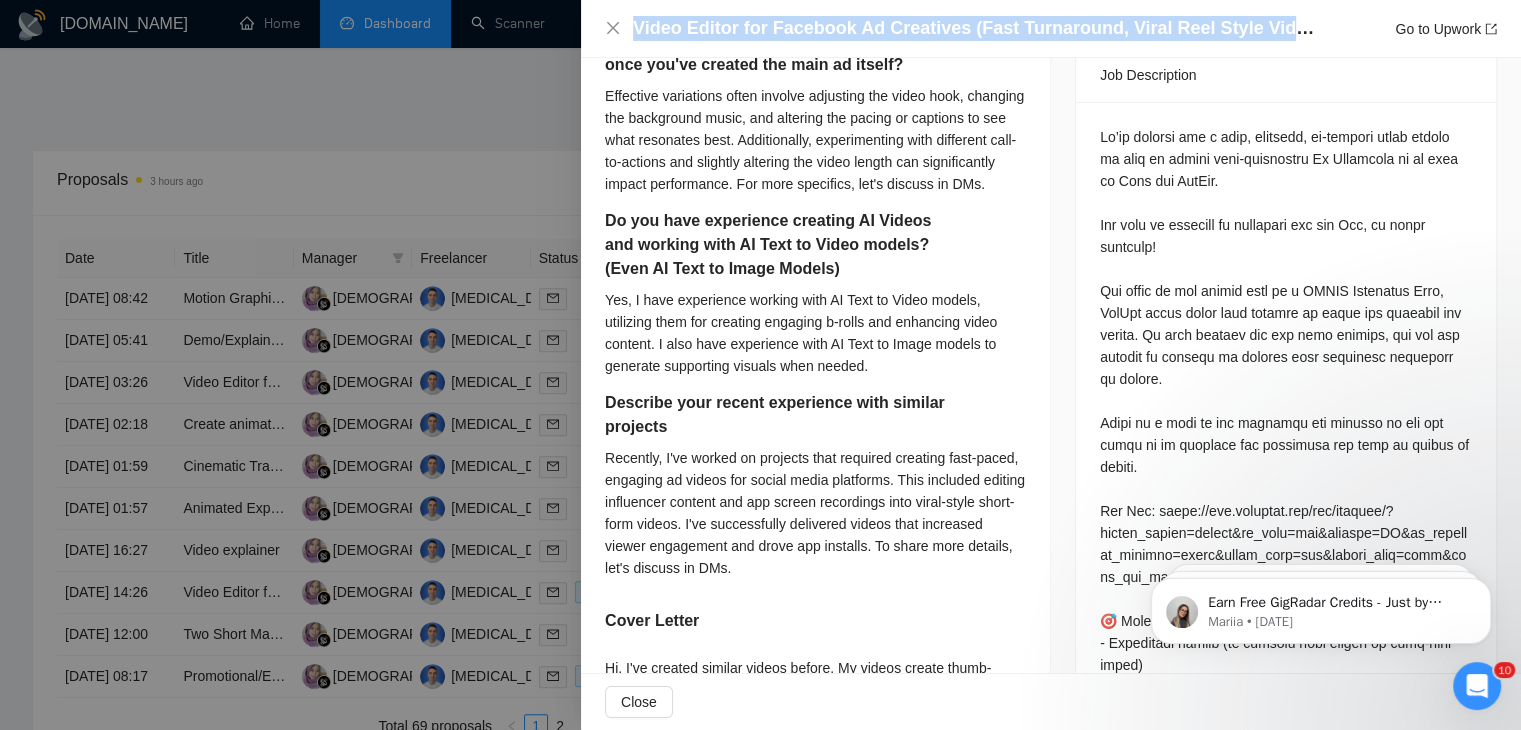 scroll, scrollTop: 820, scrollLeft: 0, axis: vertical 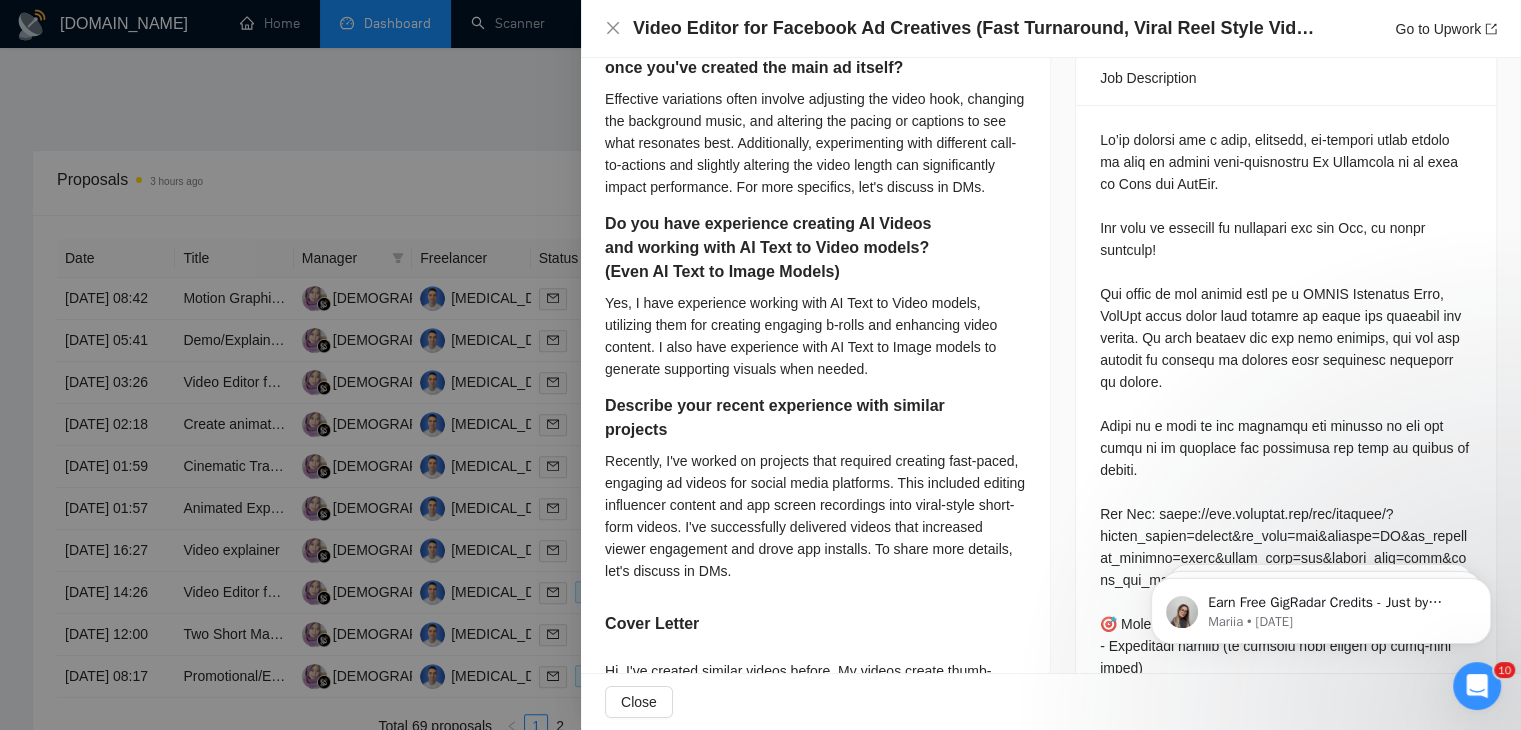 click at bounding box center (760, 365) 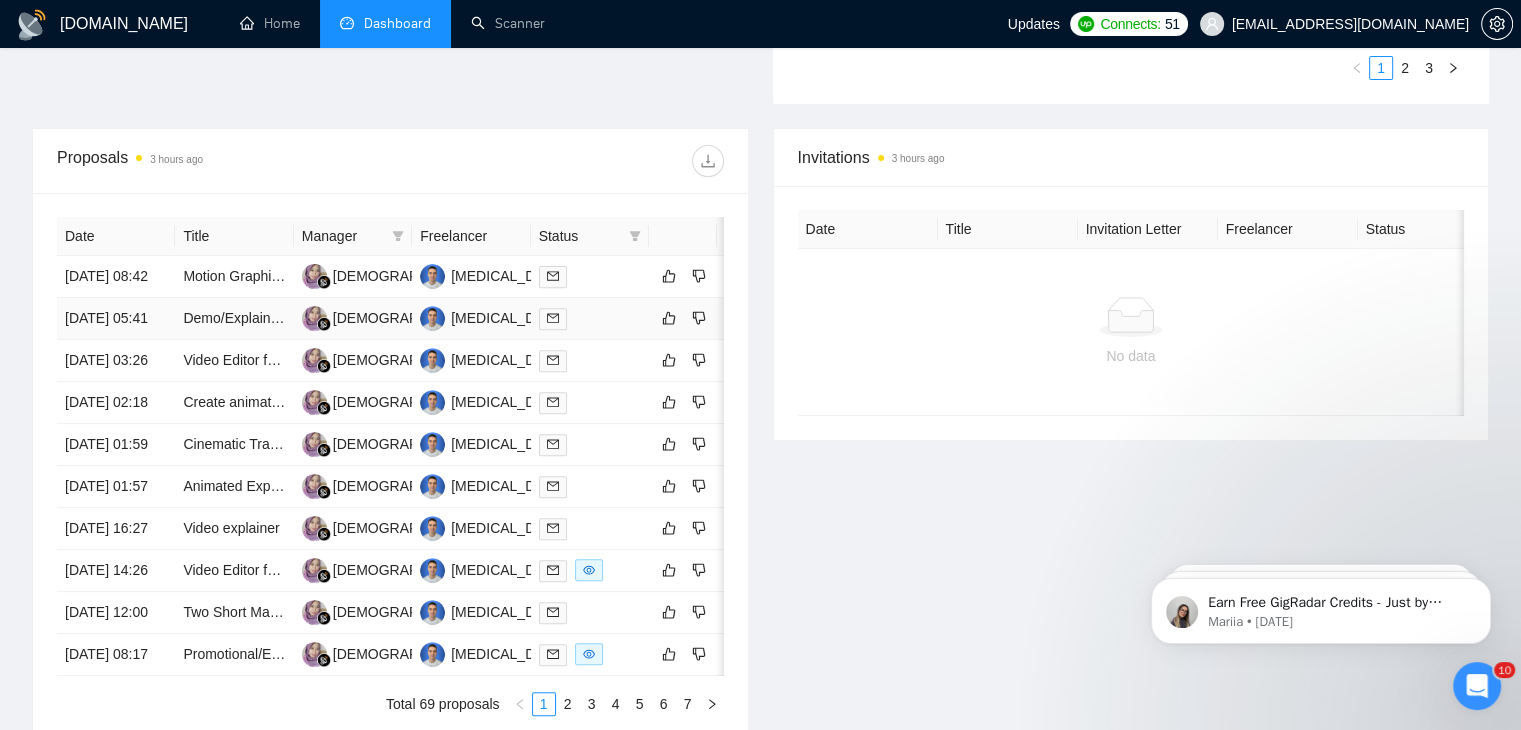 click on "[DATE] 05:41" at bounding box center [116, 319] 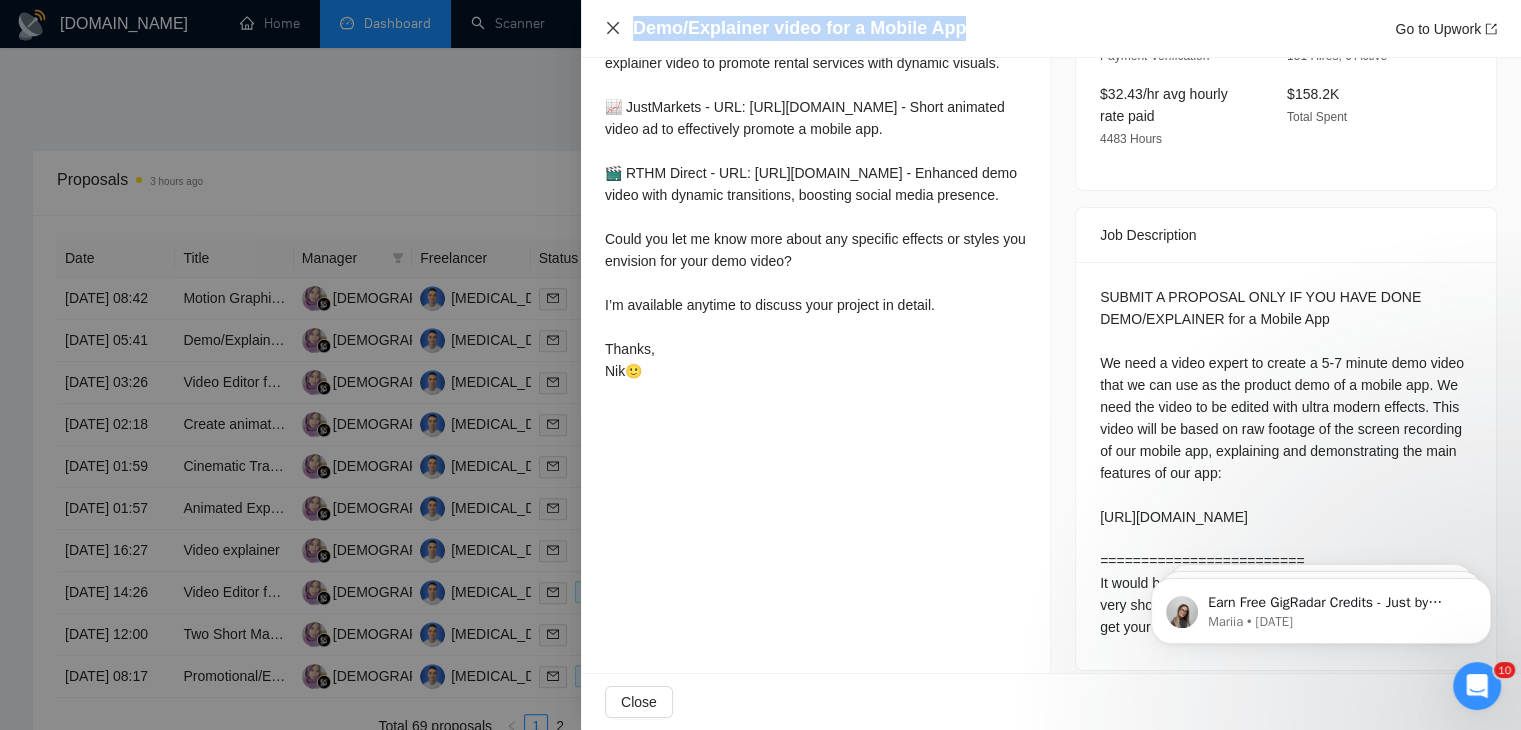 drag, startPoint x: 958, startPoint y: 25, endPoint x: 612, endPoint y: 27, distance: 346.00577 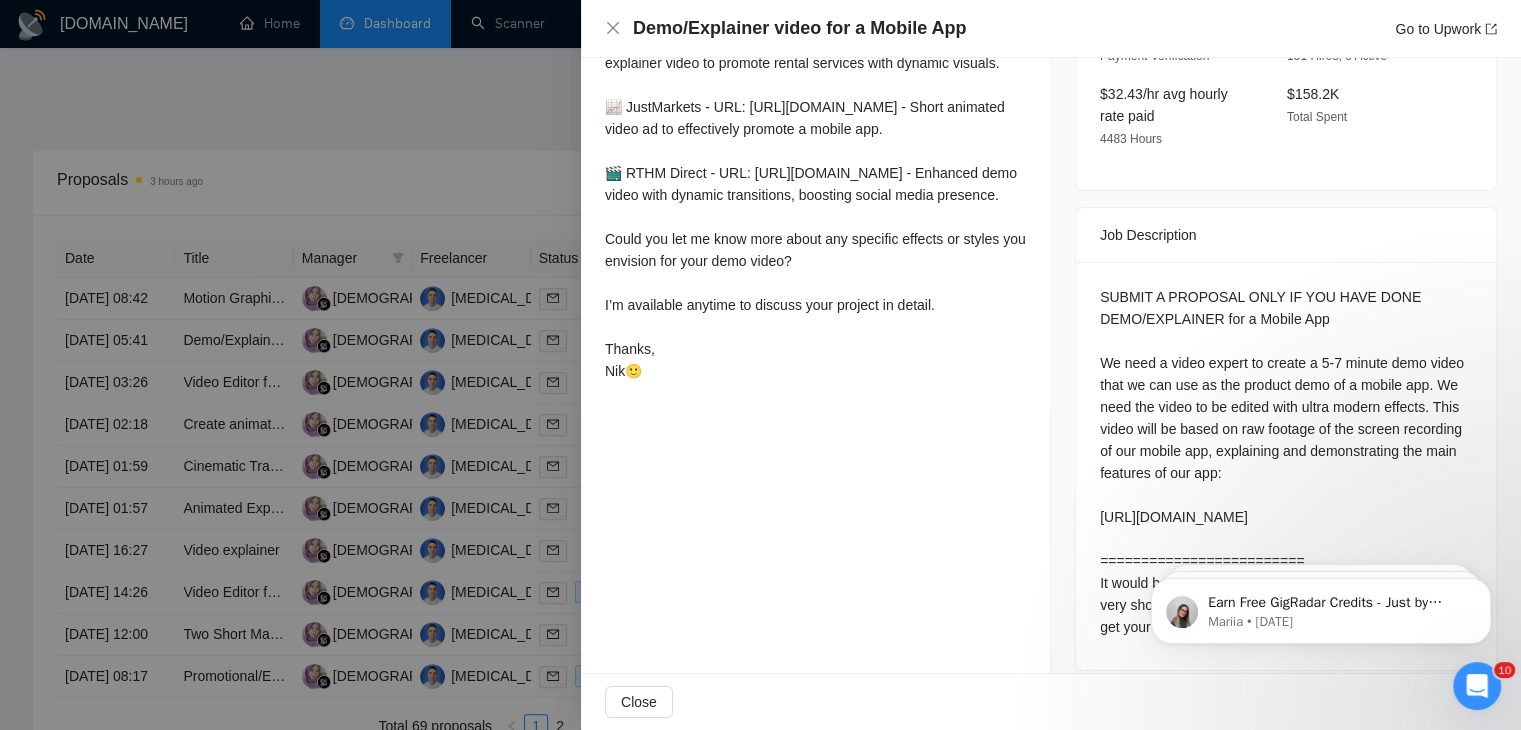 click at bounding box center [760, 365] 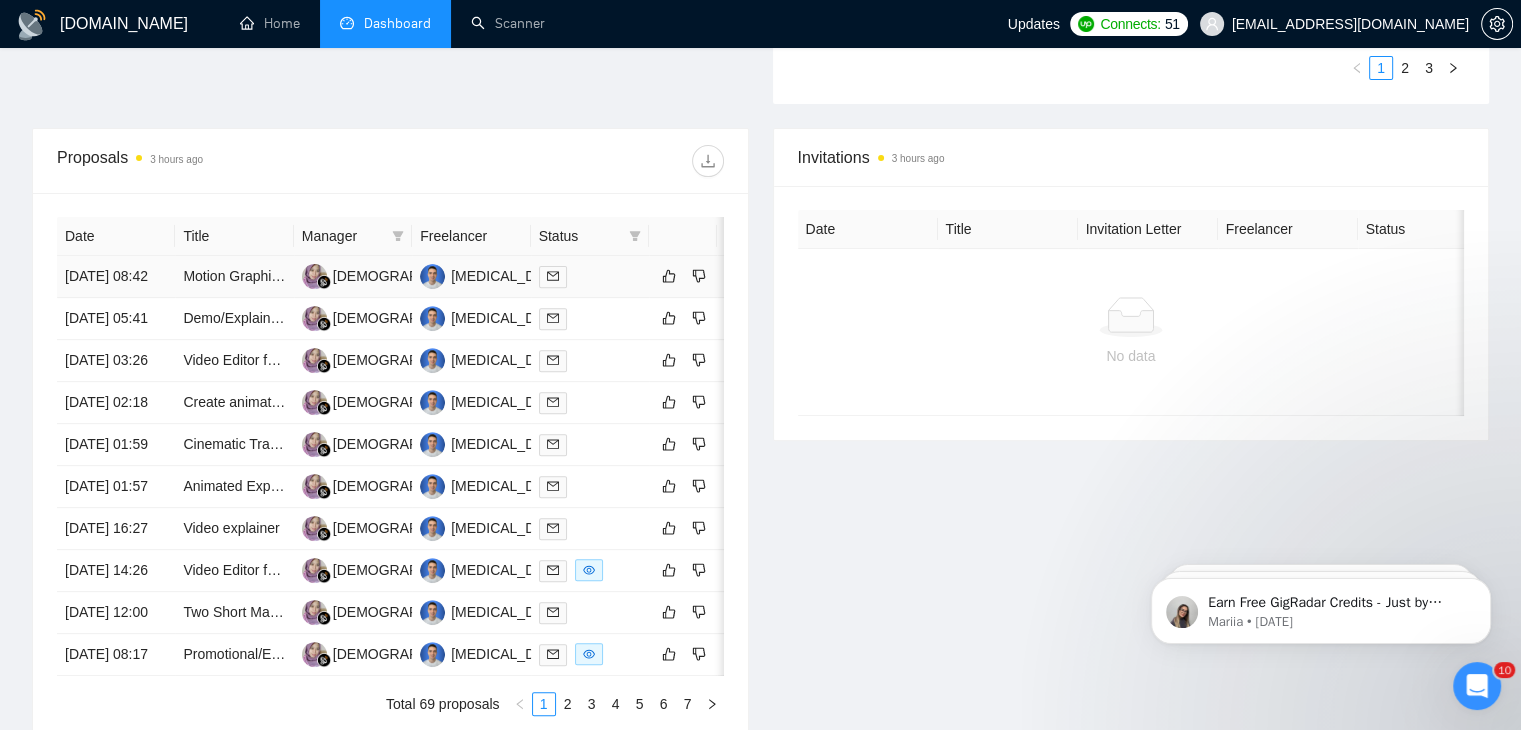click on "[DATE] 08:42" at bounding box center (116, 277) 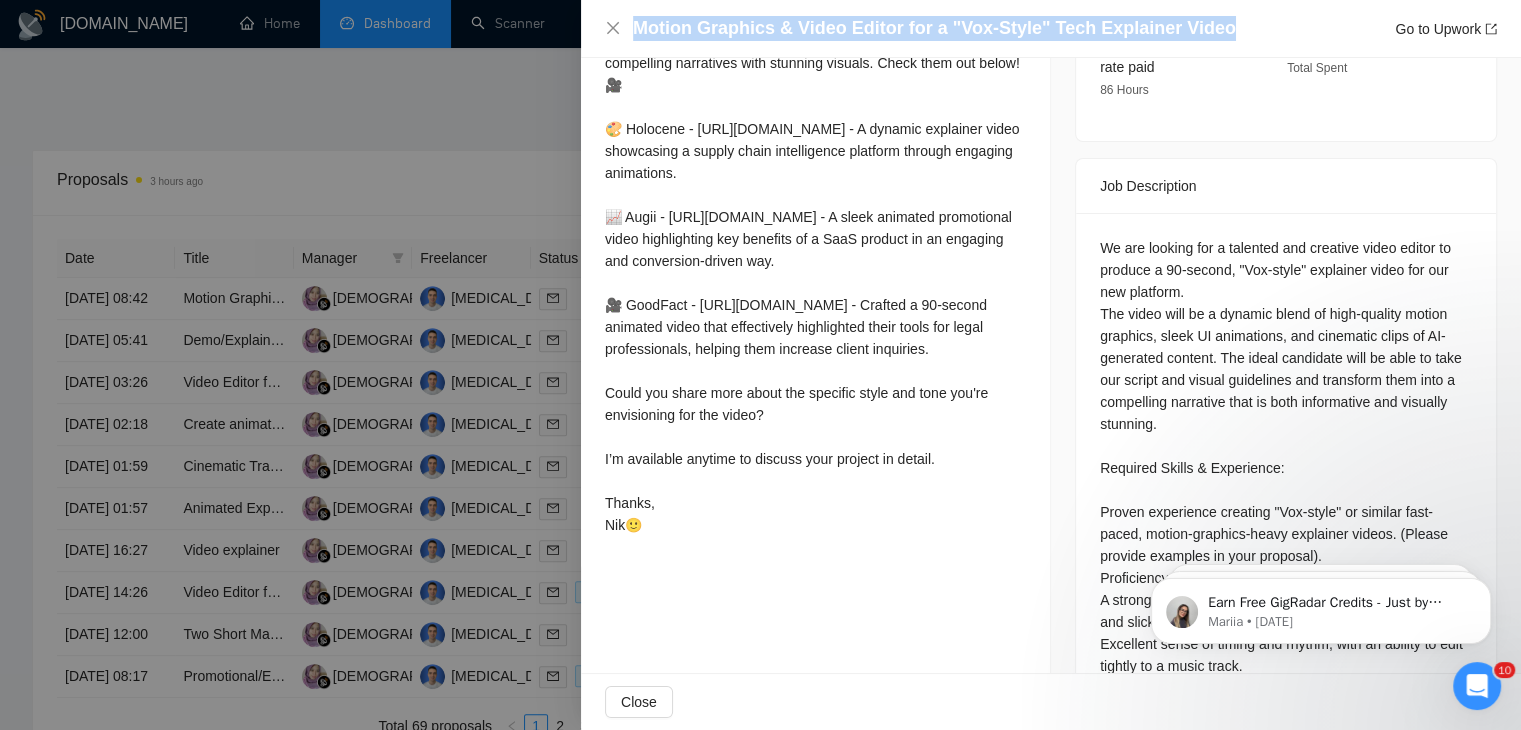 drag, startPoint x: 1215, startPoint y: 25, endPoint x: 621, endPoint y: 8, distance: 594.2432 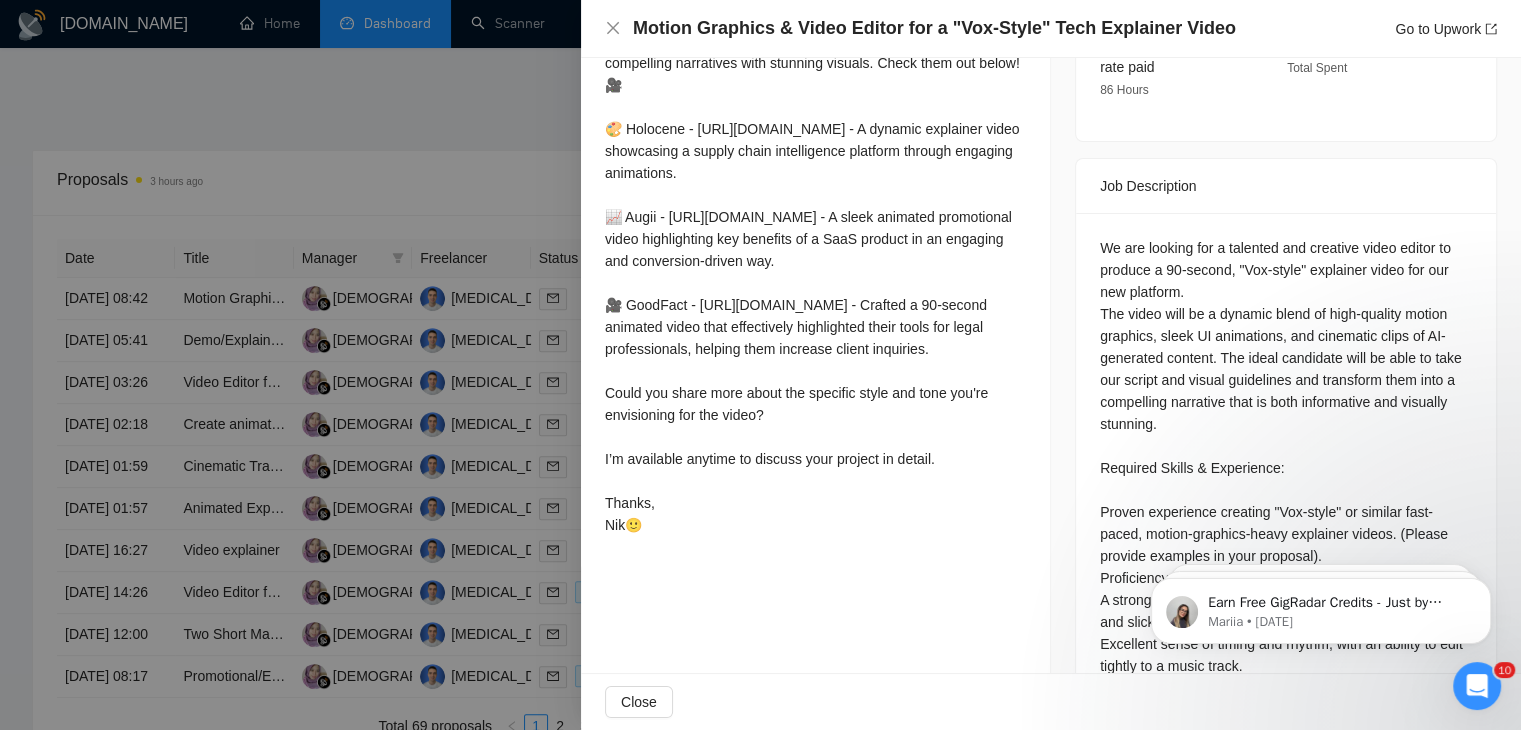 click at bounding box center [760, 365] 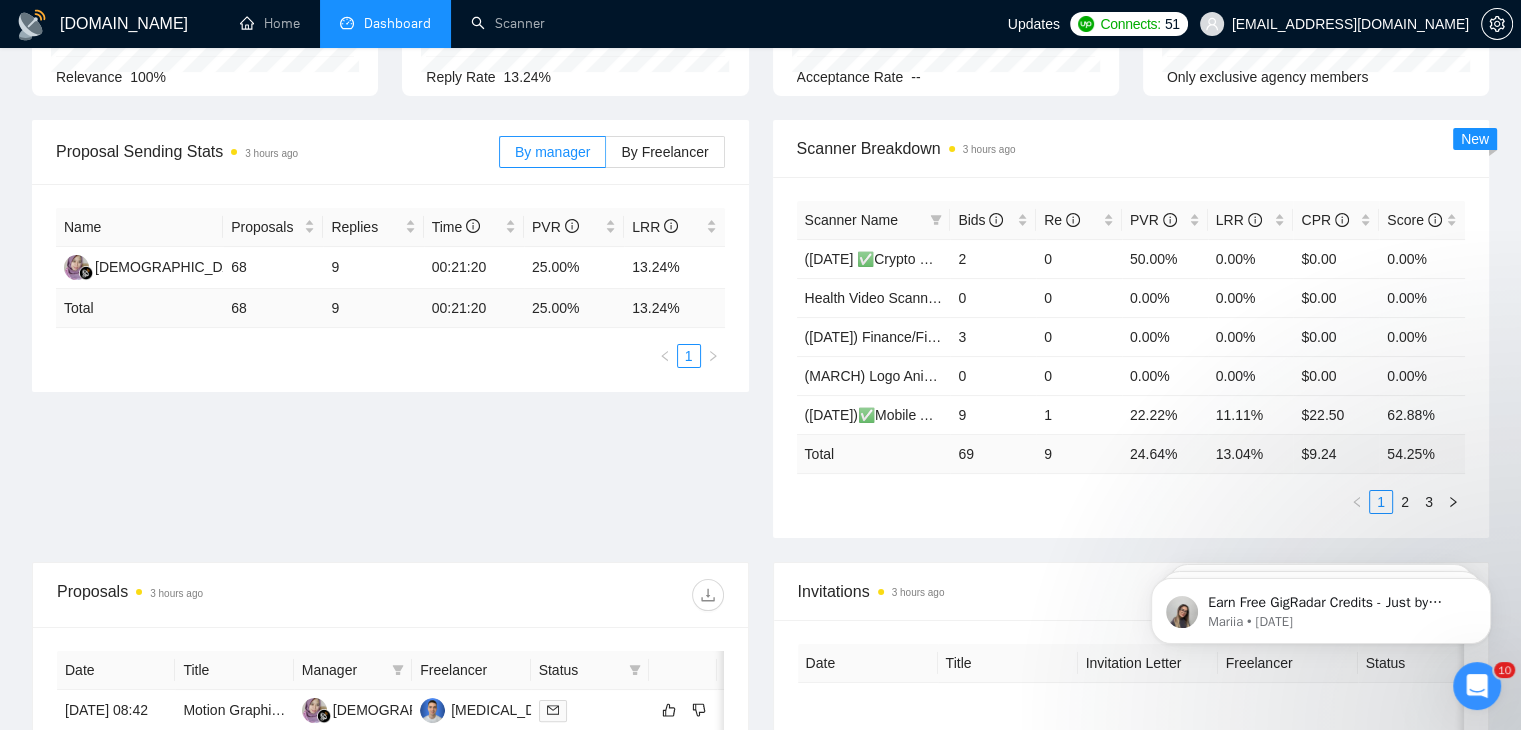 scroll, scrollTop: 0, scrollLeft: 0, axis: both 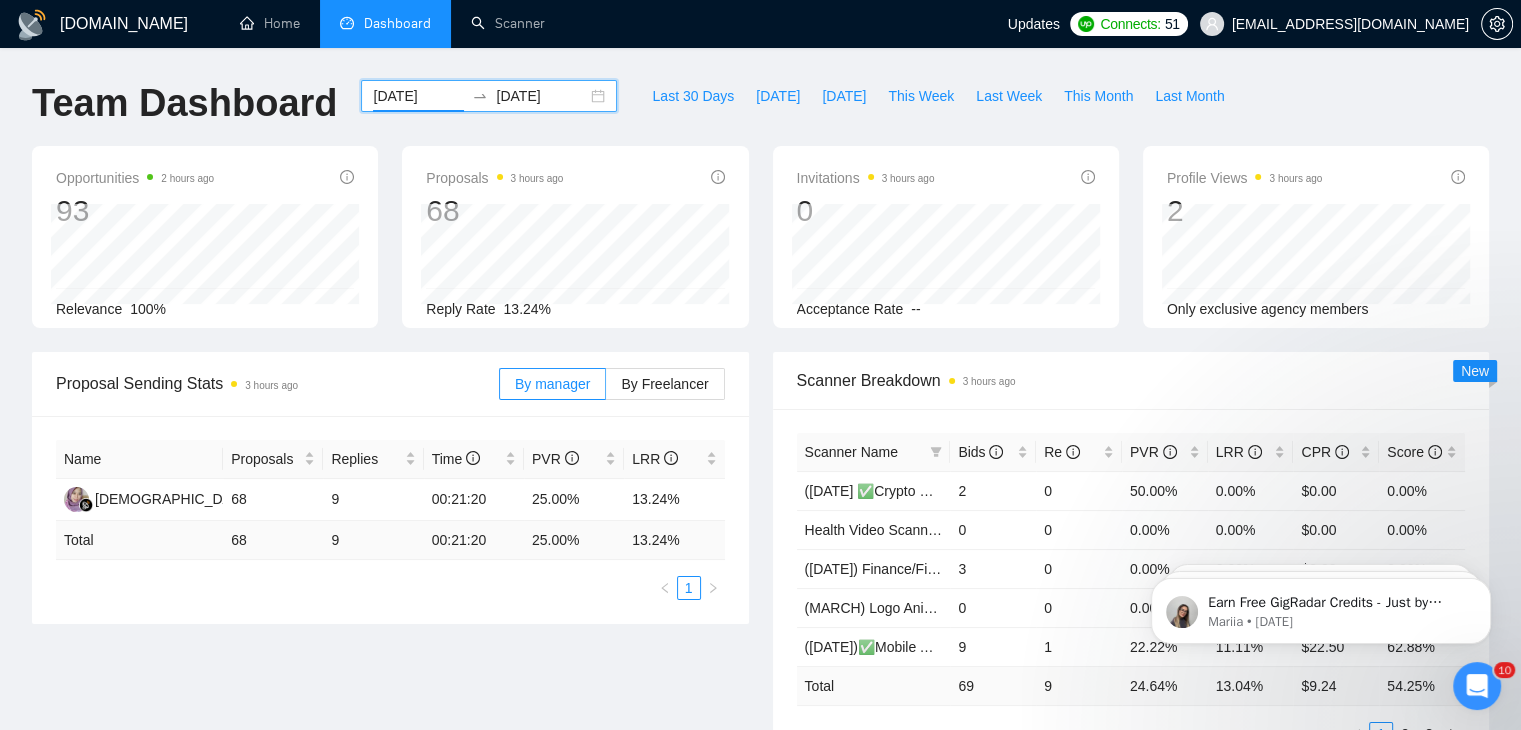 click on "[DATE]" at bounding box center (418, 96) 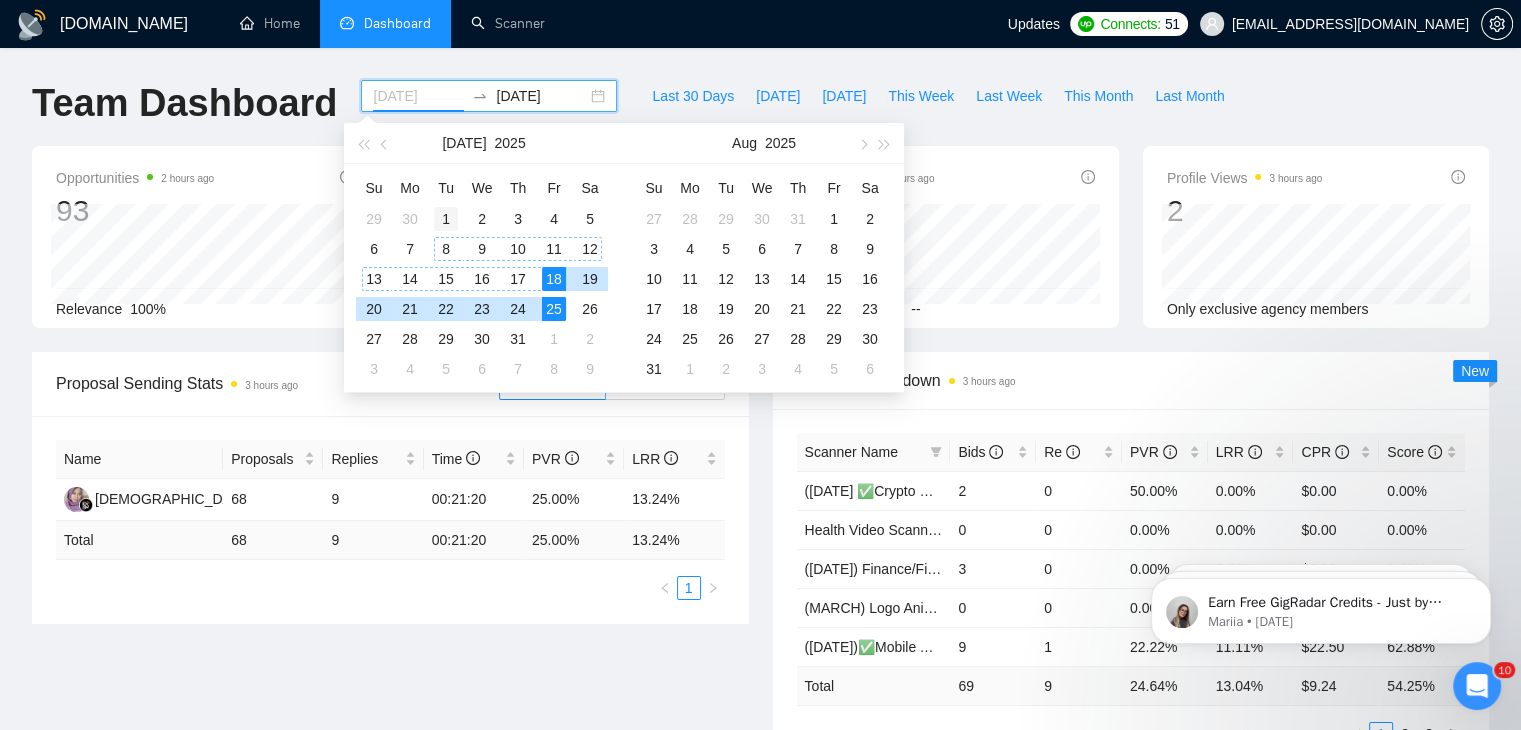 type on "[DATE]" 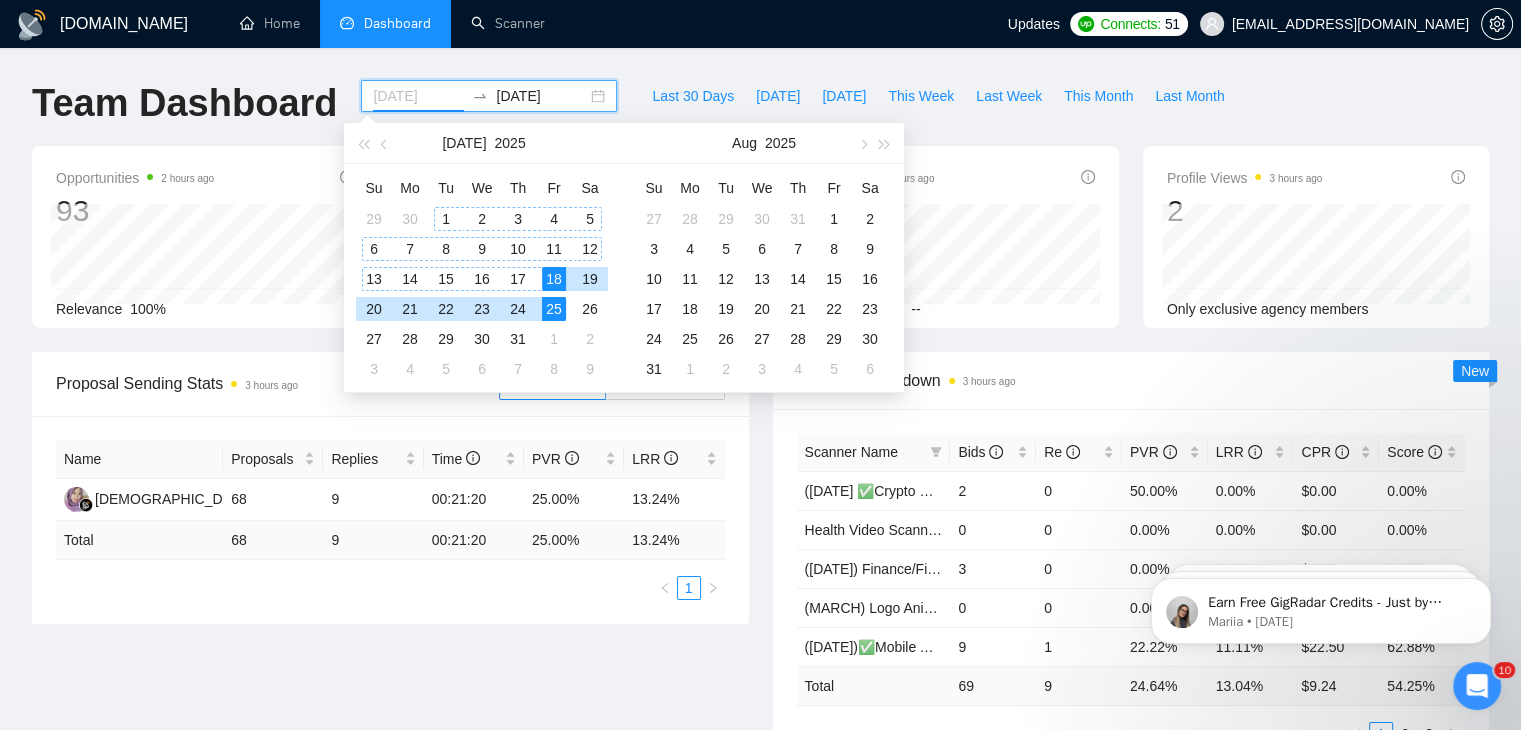 click on "1" at bounding box center [446, 219] 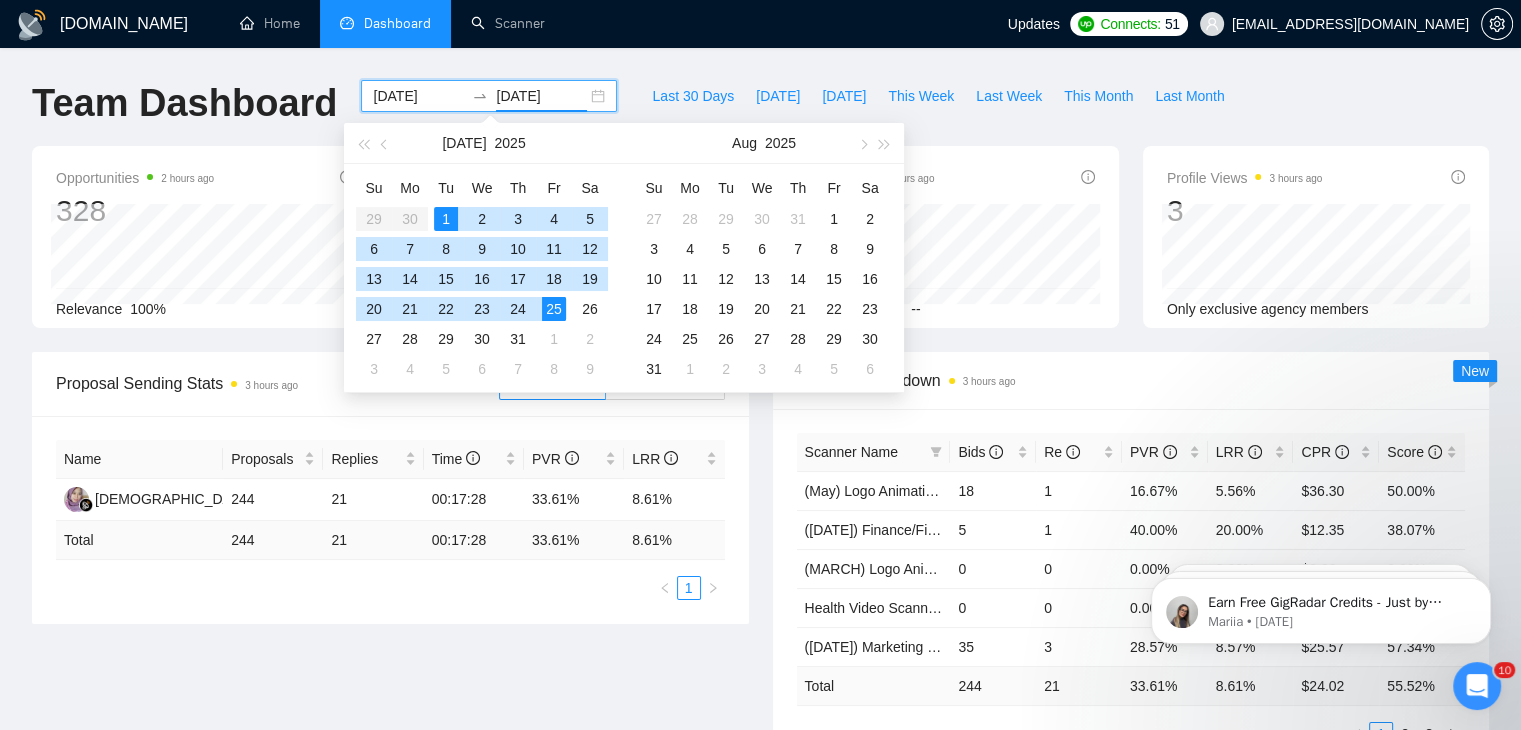 type on "[DATE]" 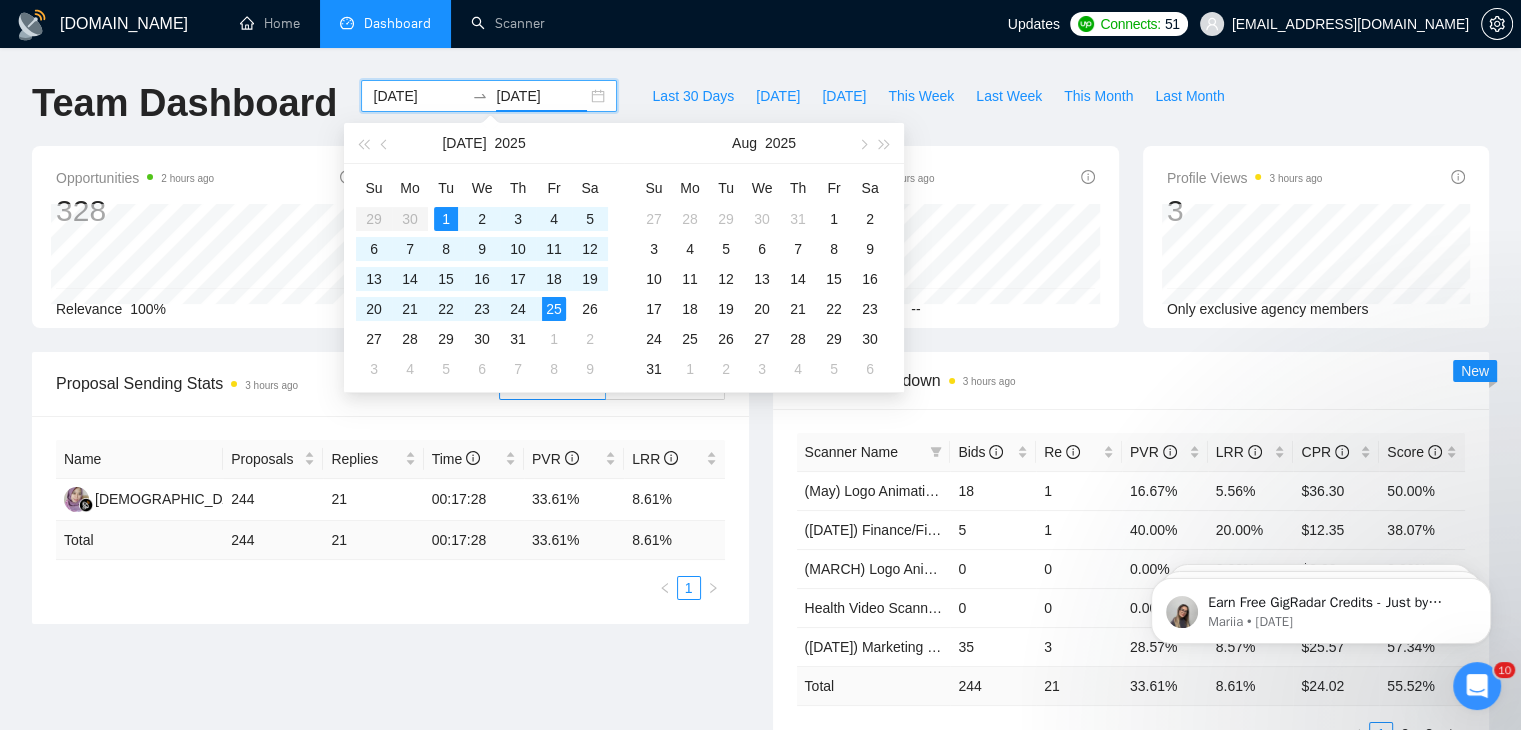 click on "[DATE]" at bounding box center (418, 96) 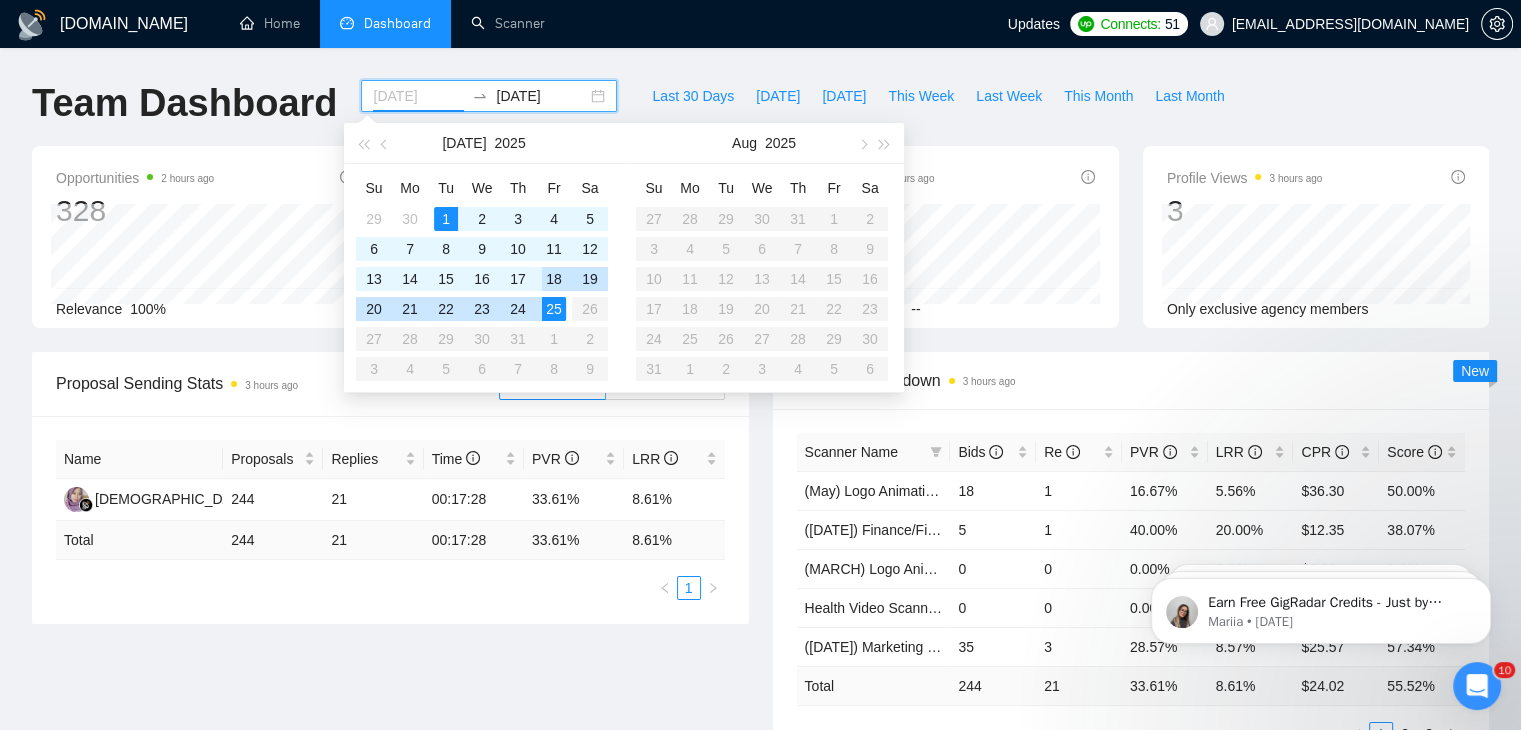 click on "18" at bounding box center [554, 279] 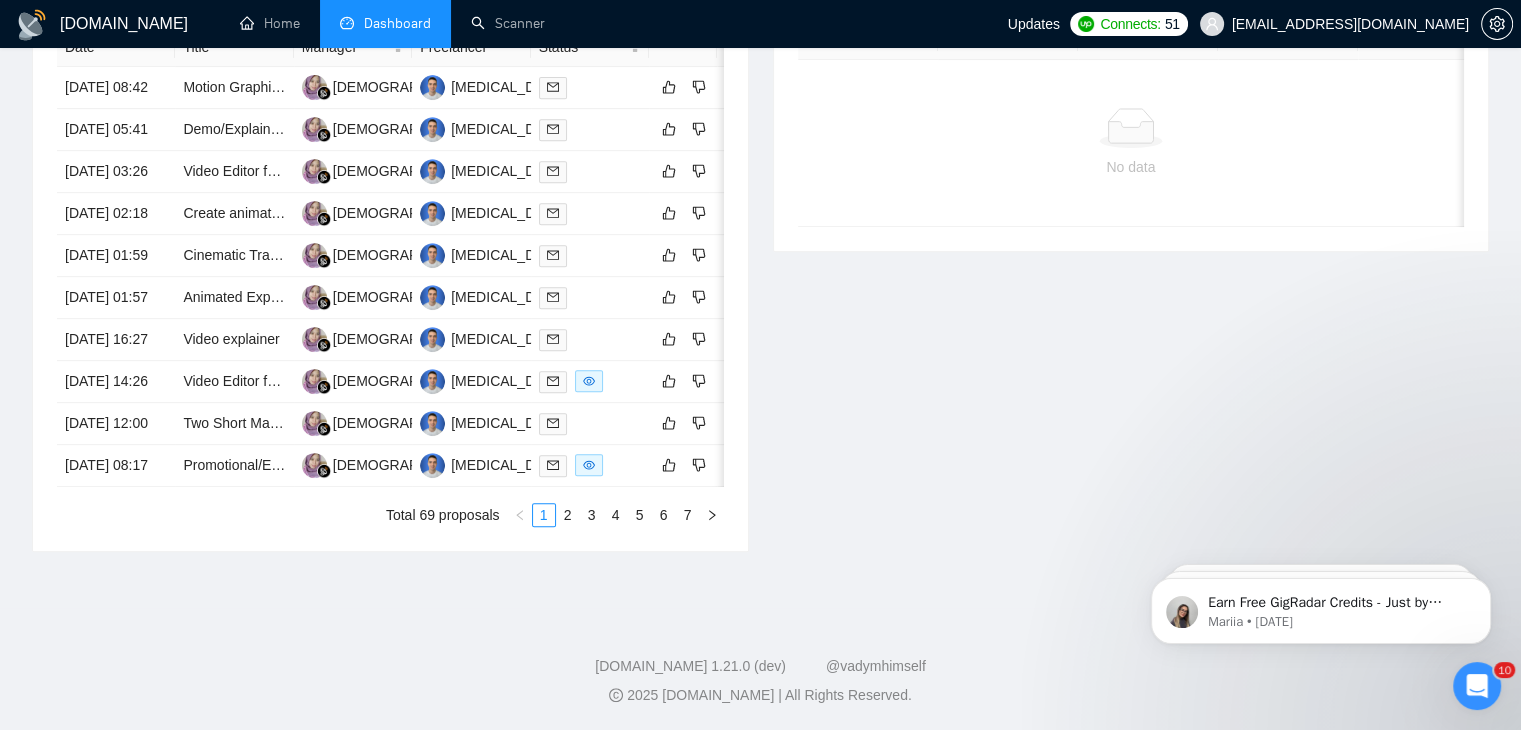scroll, scrollTop: 1008, scrollLeft: 0, axis: vertical 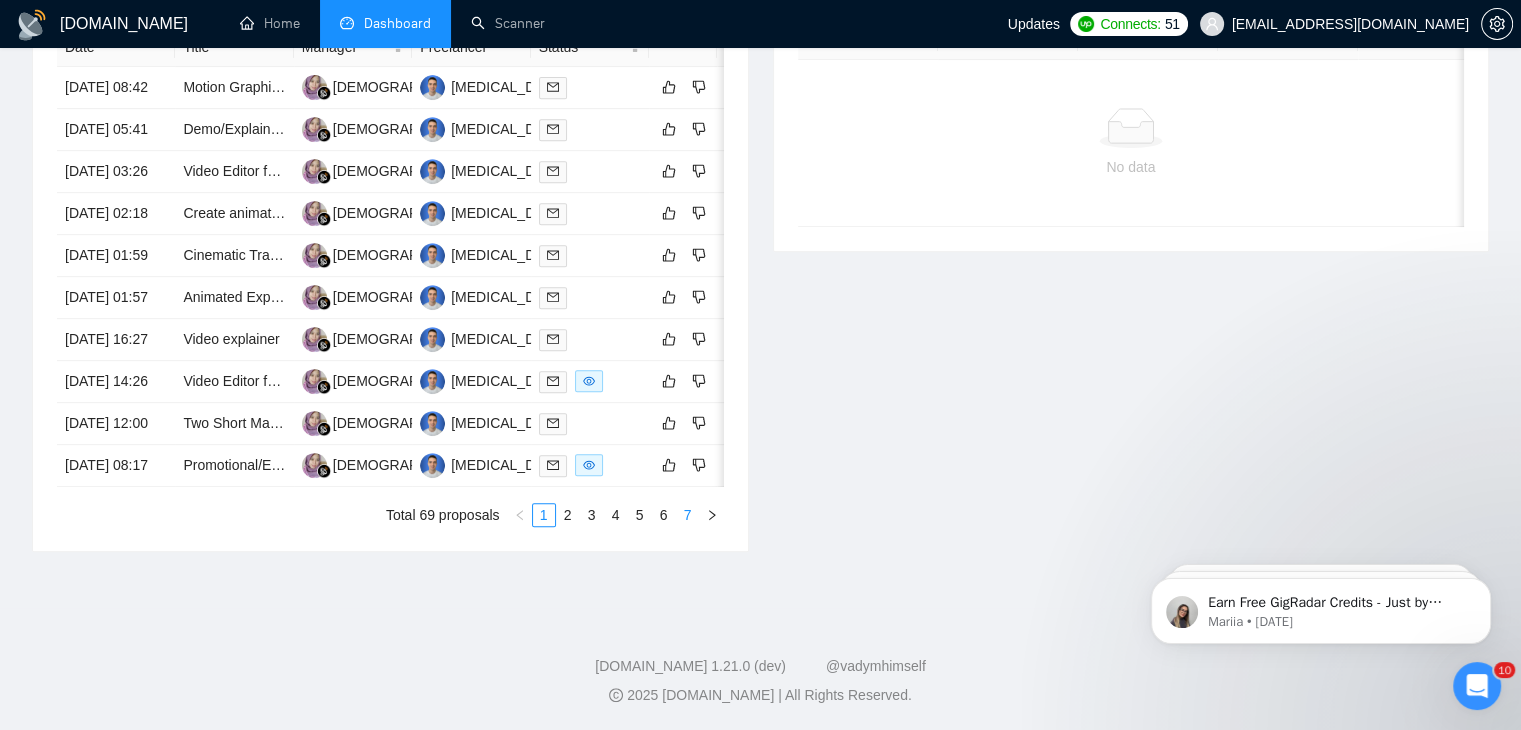 click on "7" at bounding box center (688, 515) 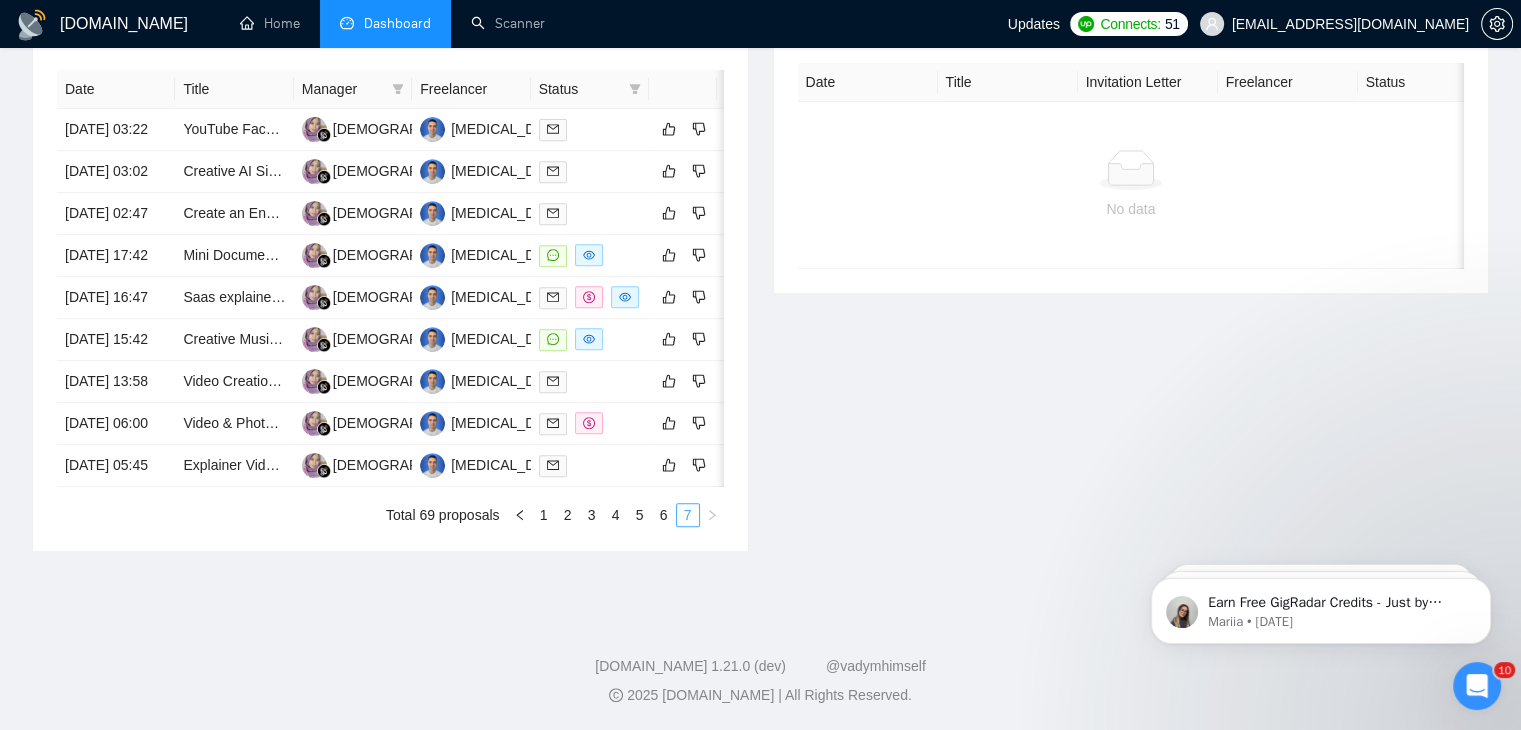 scroll, scrollTop: 995, scrollLeft: 0, axis: vertical 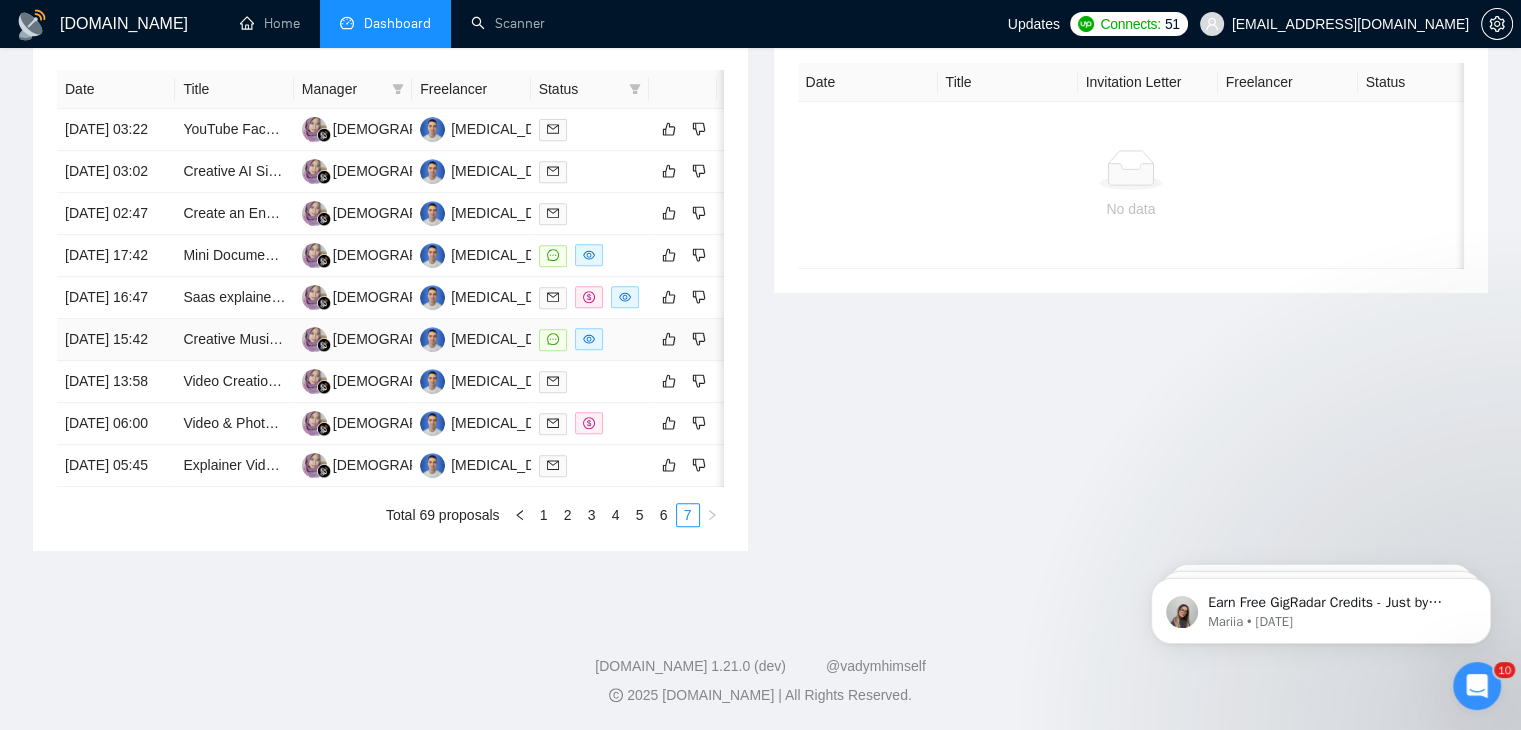 click on "Creative Music Designer for Short SaaS/Tech Videos" at bounding box center [234, 340] 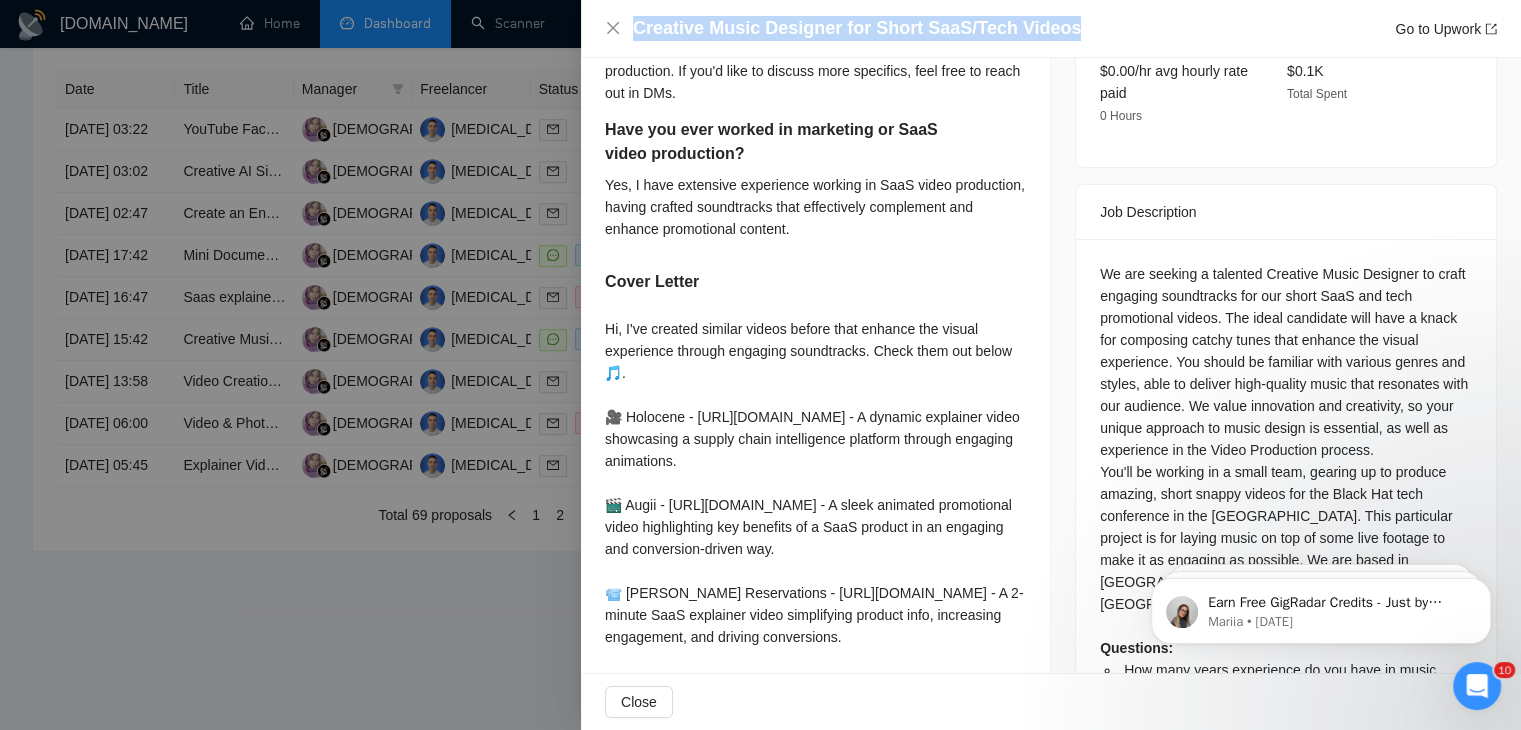 drag, startPoint x: 1056, startPoint y: 26, endPoint x: 626, endPoint y: 37, distance: 430.1407 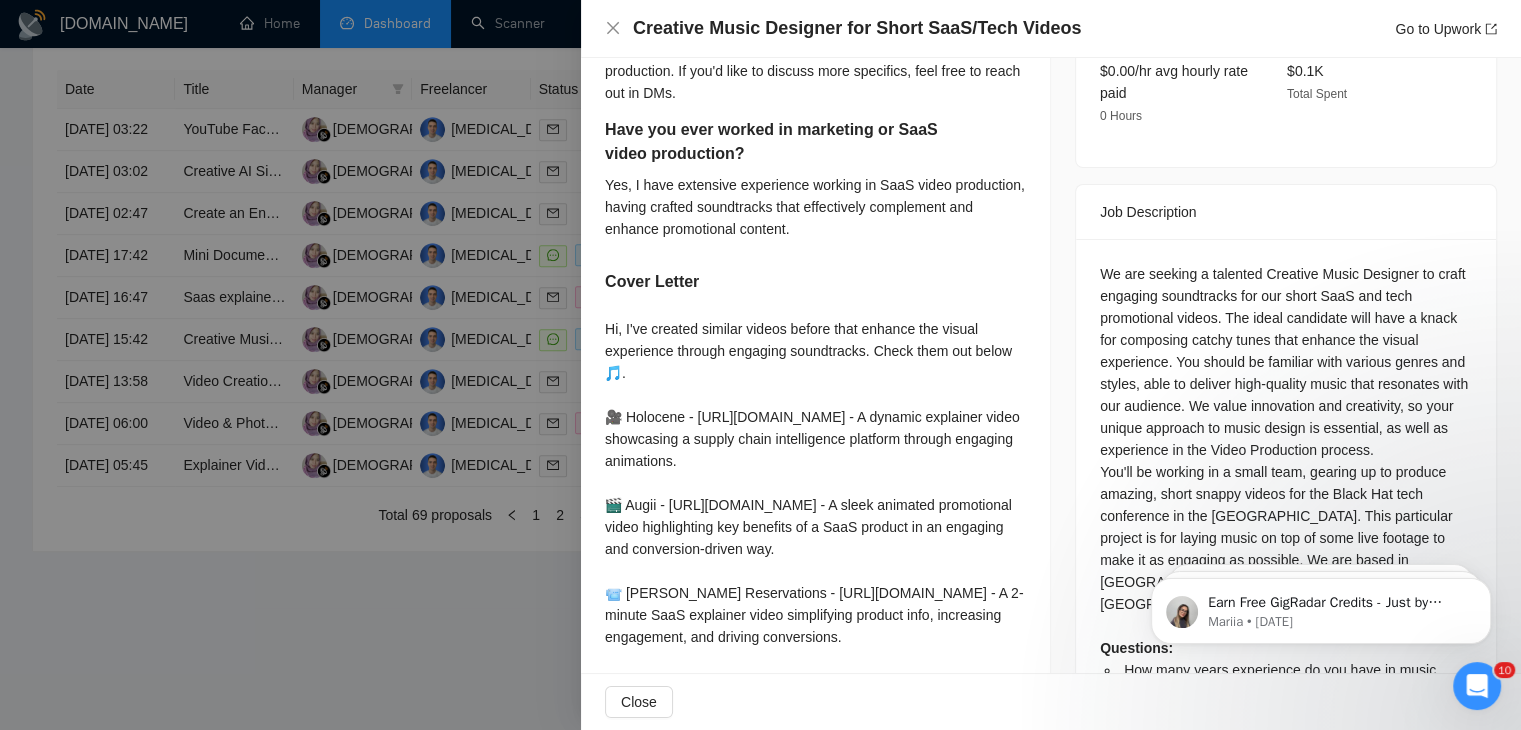 click at bounding box center (760, 365) 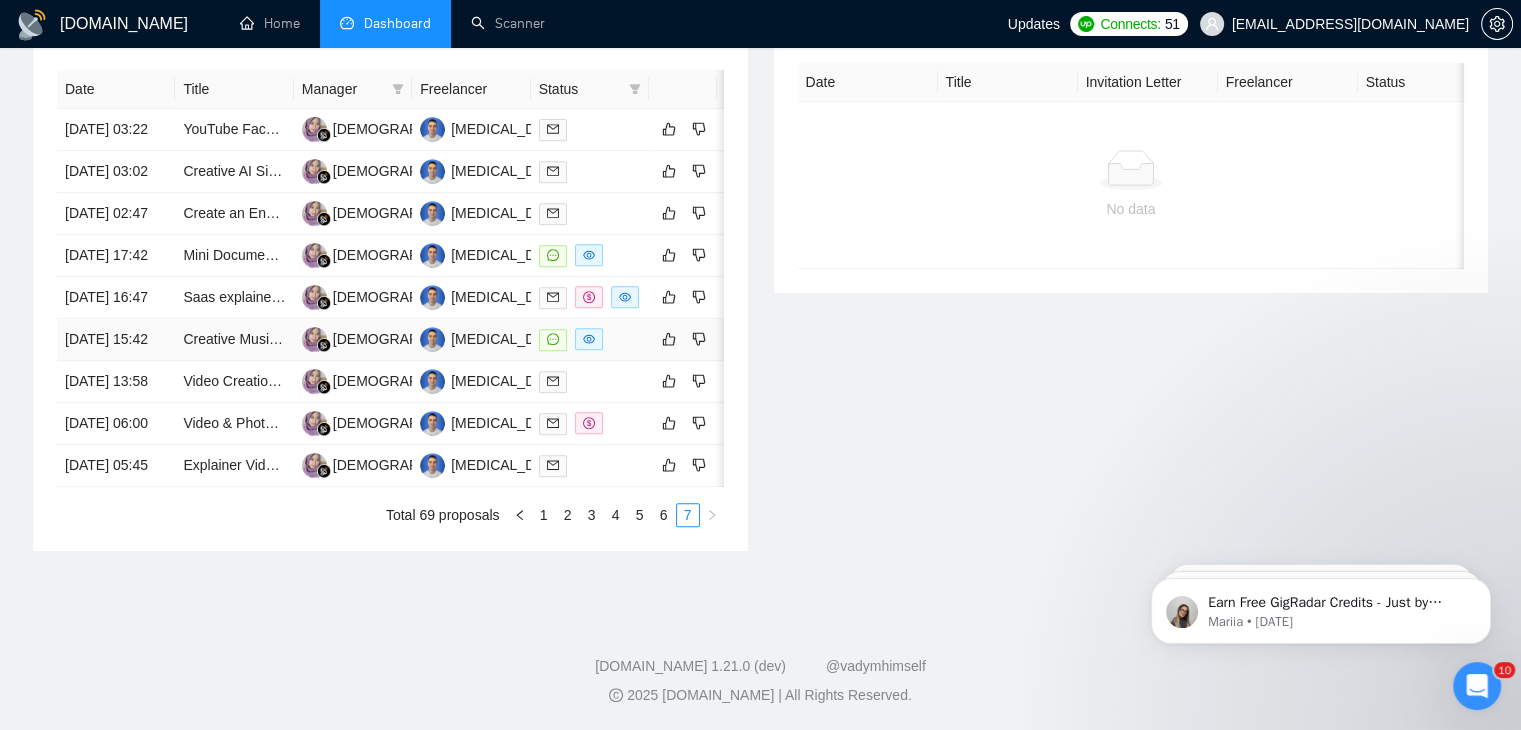 scroll, scrollTop: 901, scrollLeft: 0, axis: vertical 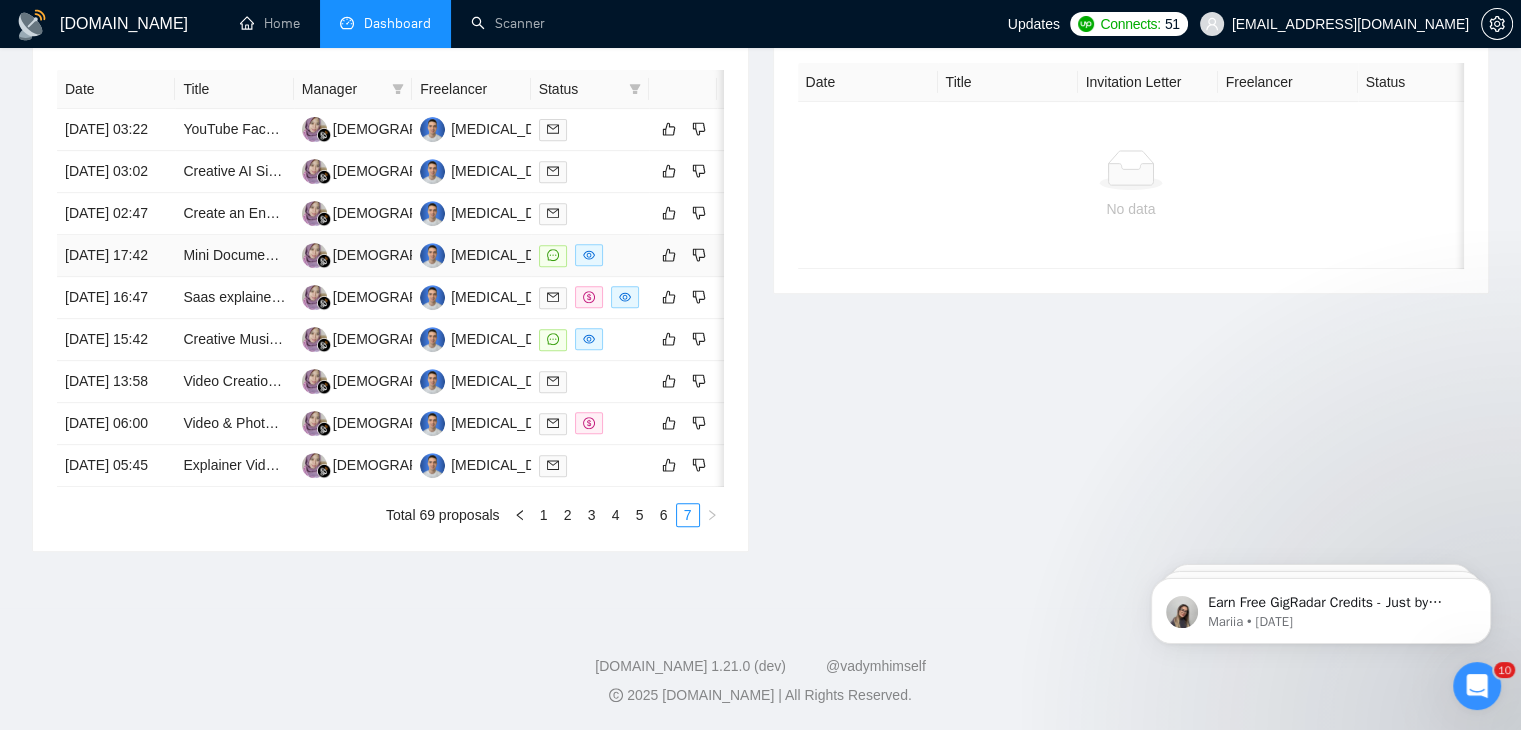 click on "[DATE] 17:42" at bounding box center [116, 256] 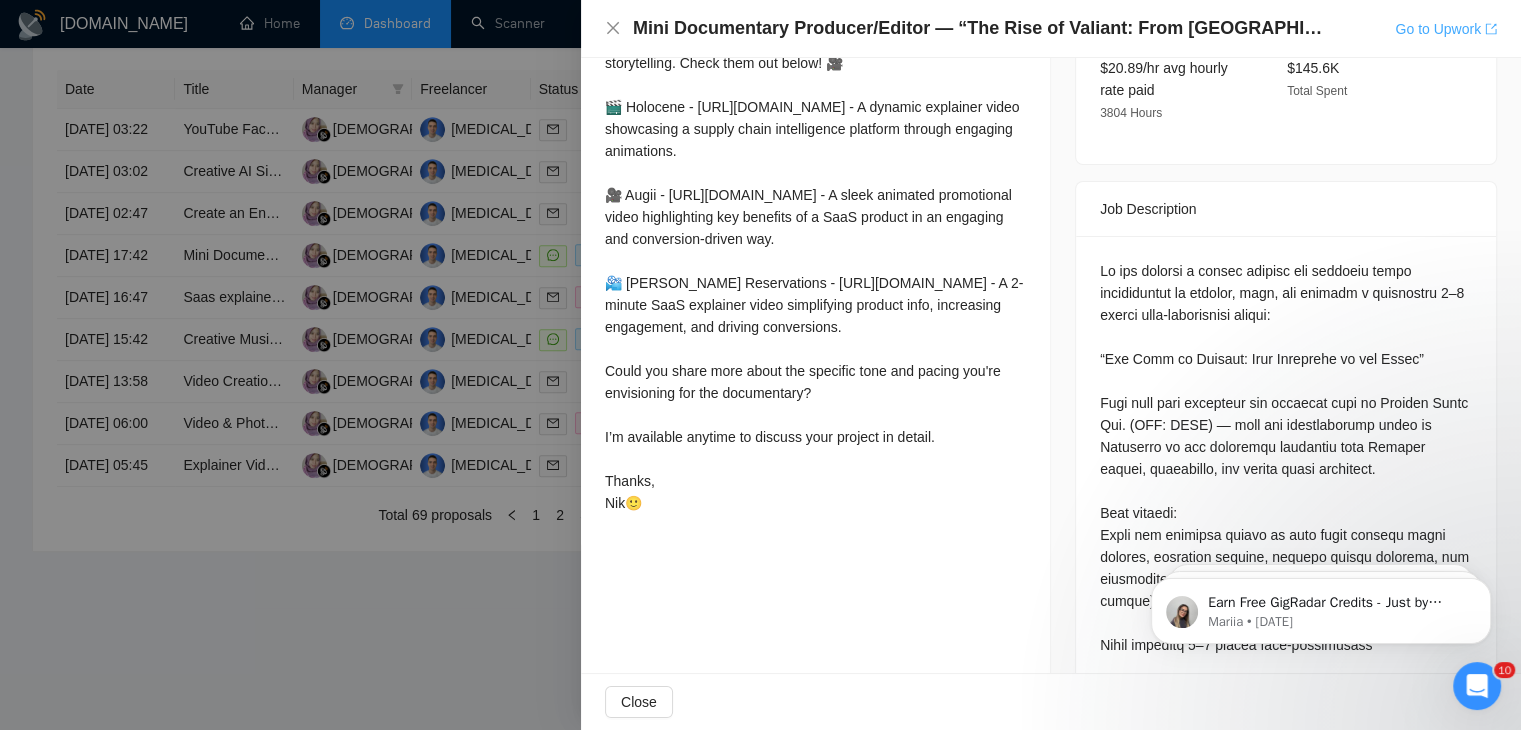 click on "Go to Upwork" at bounding box center (1446, 29) 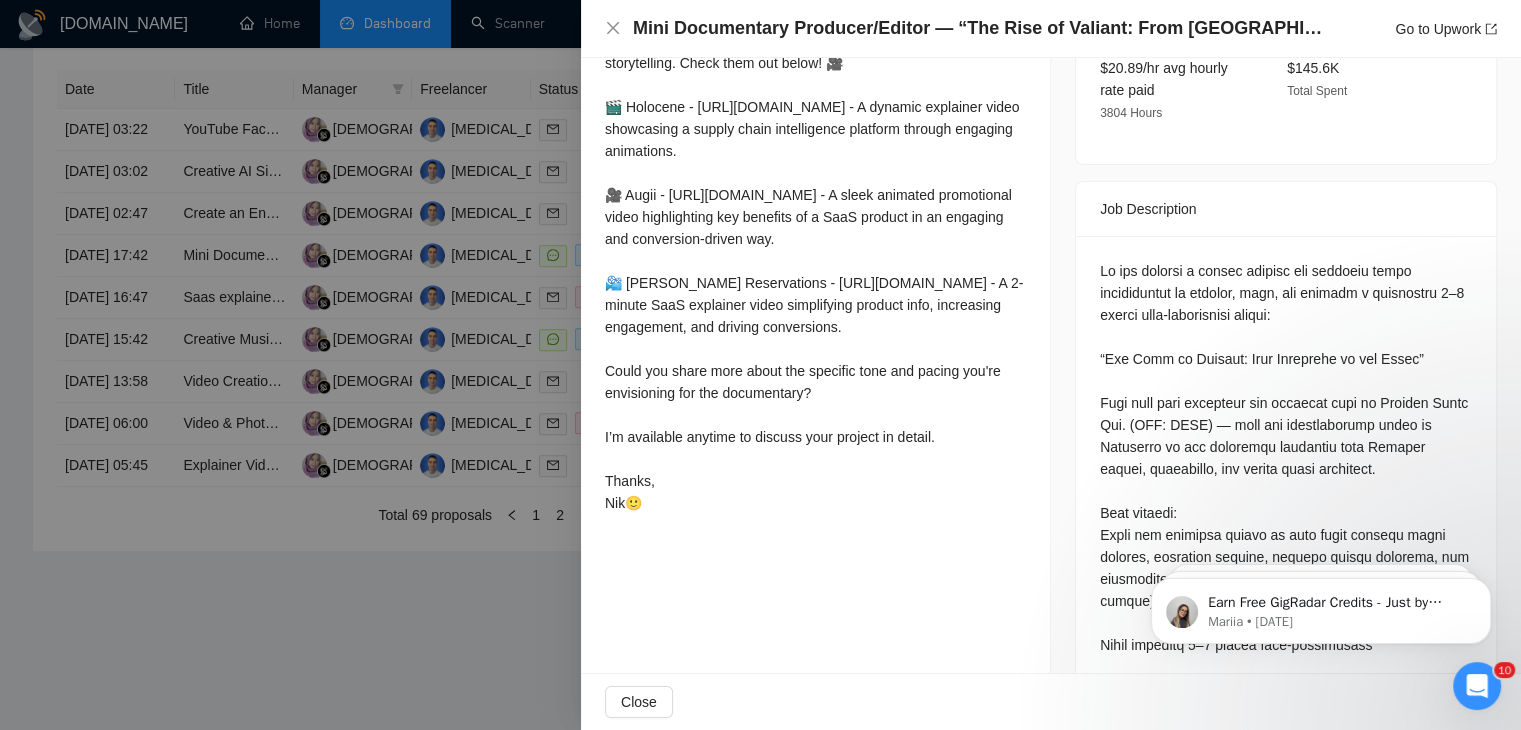 click at bounding box center [760, 365] 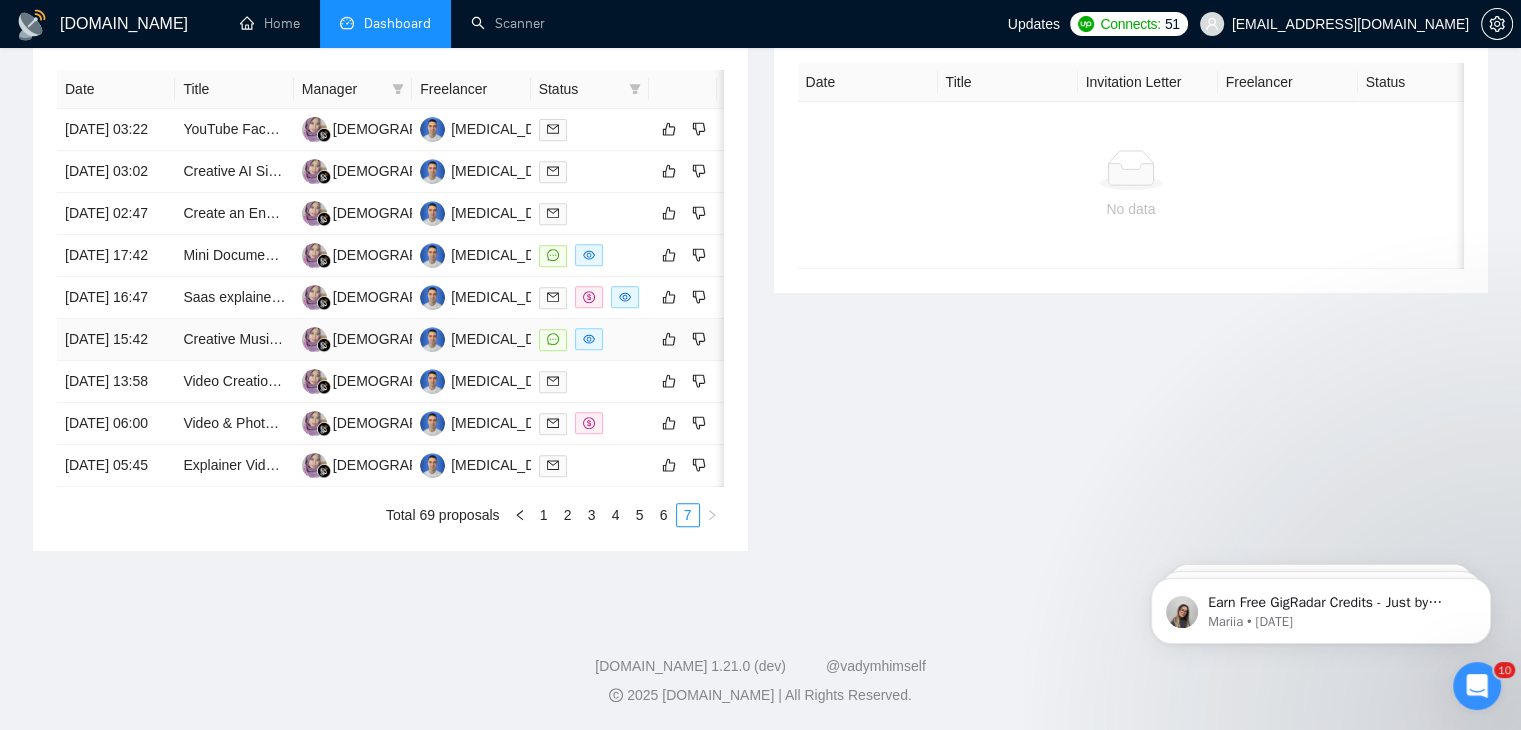 click on "[DATE] 15:42" at bounding box center [116, 340] 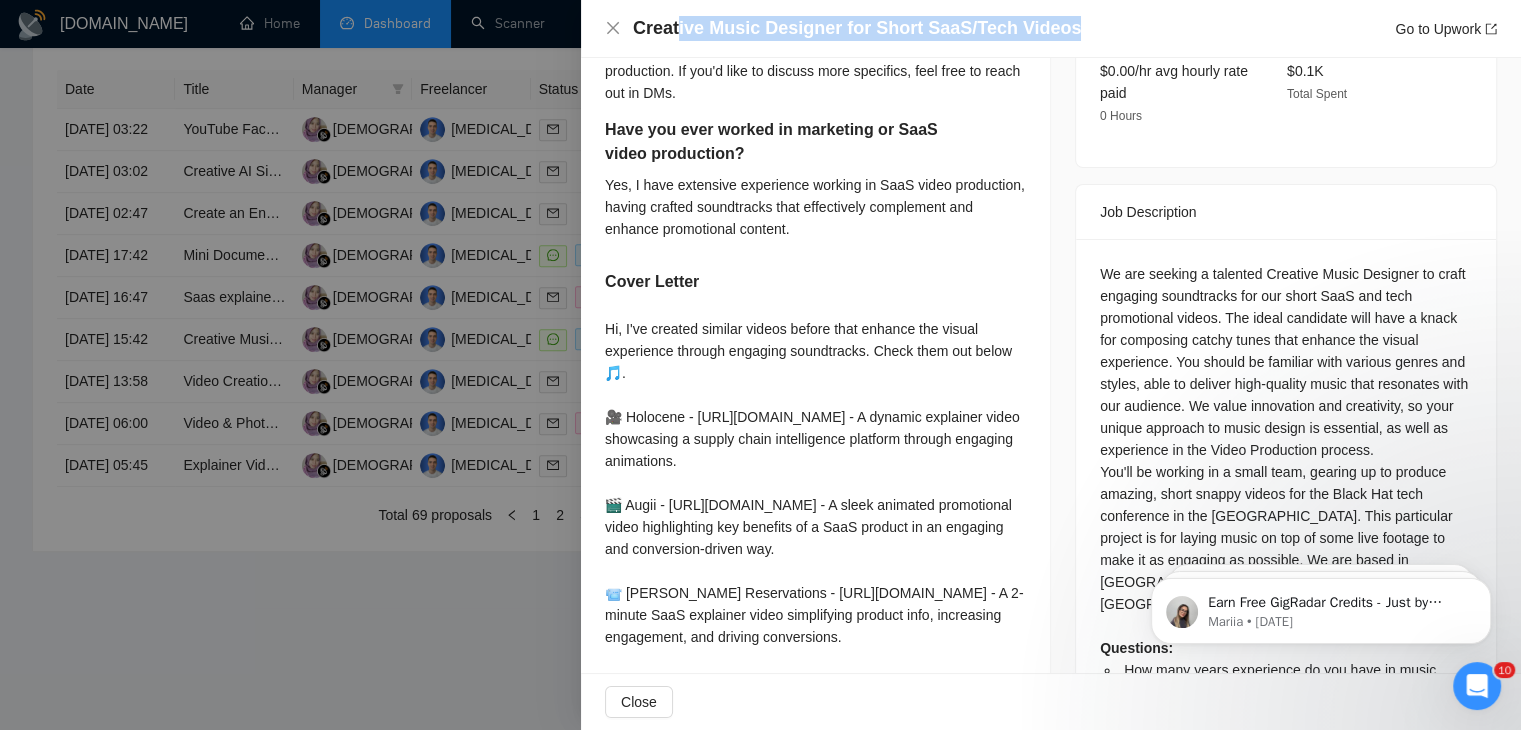 drag, startPoint x: 1061, startPoint y: 32, endPoint x: 673, endPoint y: 16, distance: 388.32974 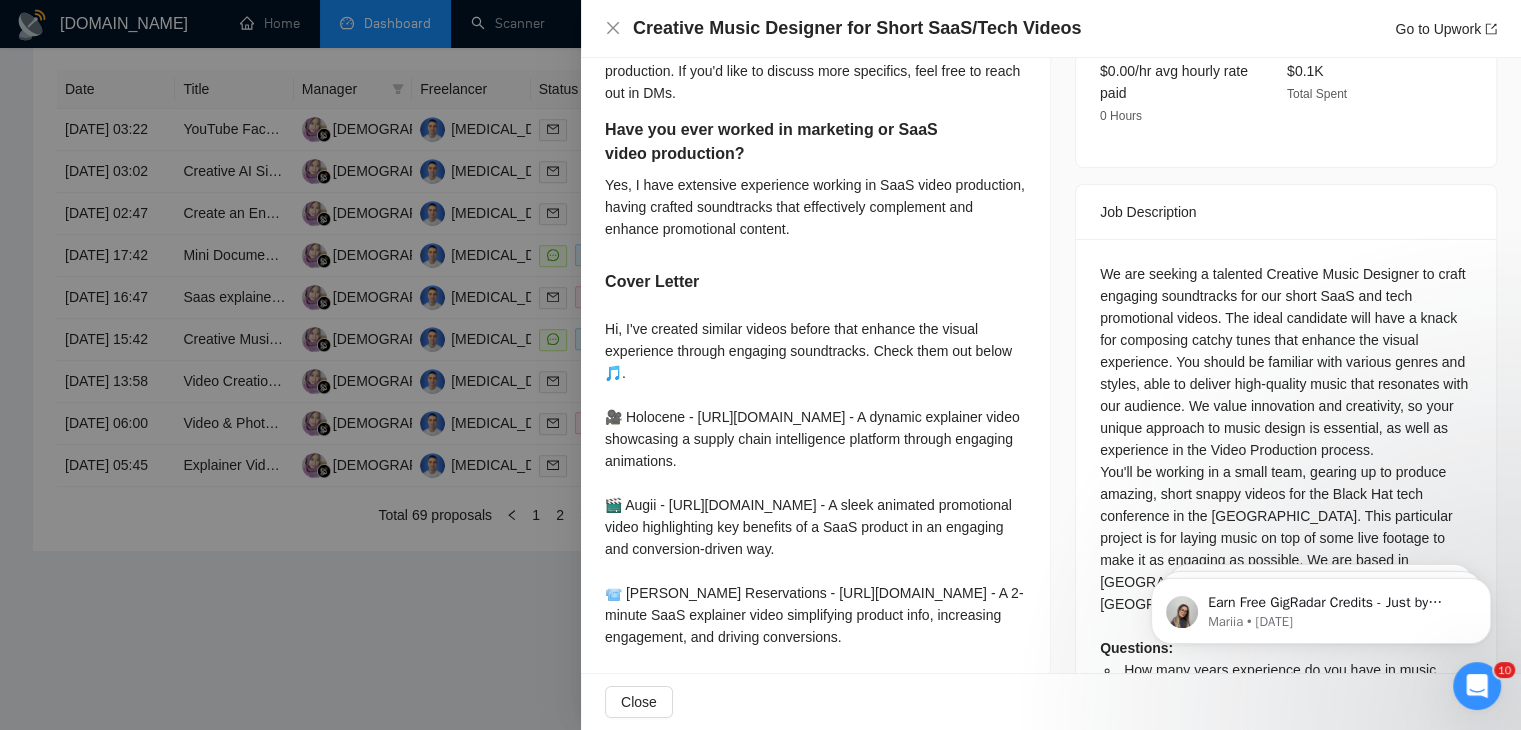 click on "Creative Music Designer for Short SaaS/Tech Videos Go to Upwork" at bounding box center [1051, 28] 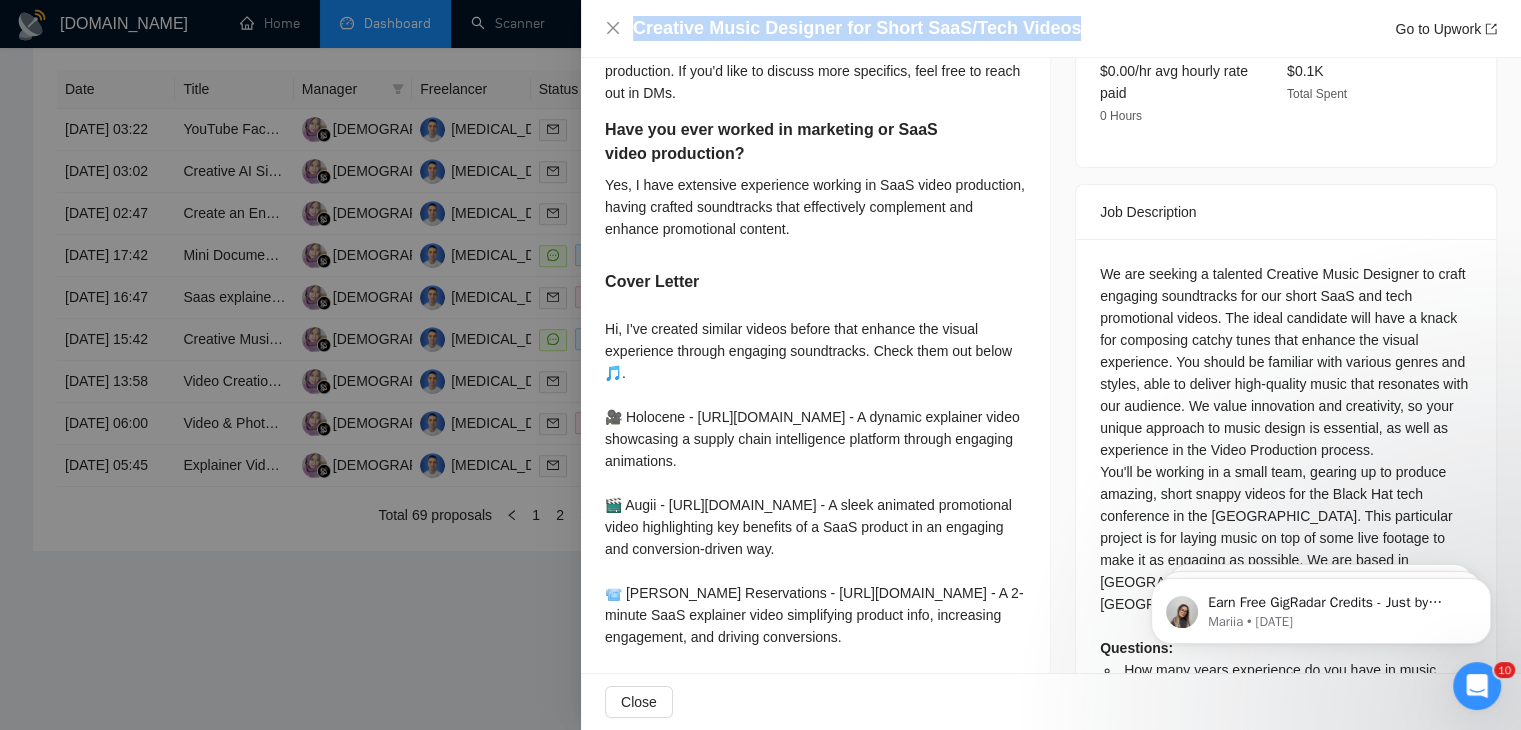 drag, startPoint x: 627, startPoint y: 19, endPoint x: 1141, endPoint y: 17, distance: 514.0039 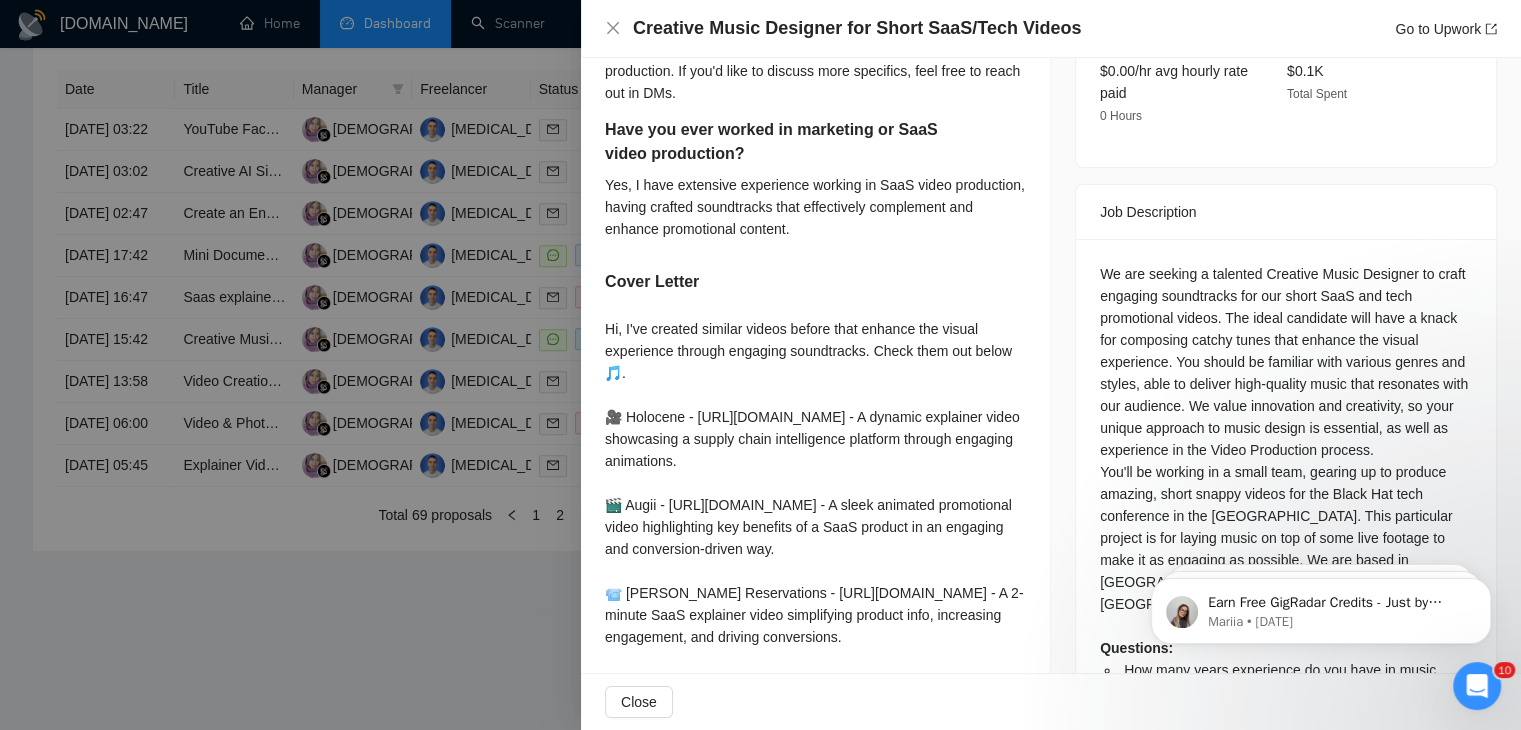 click at bounding box center [760, 365] 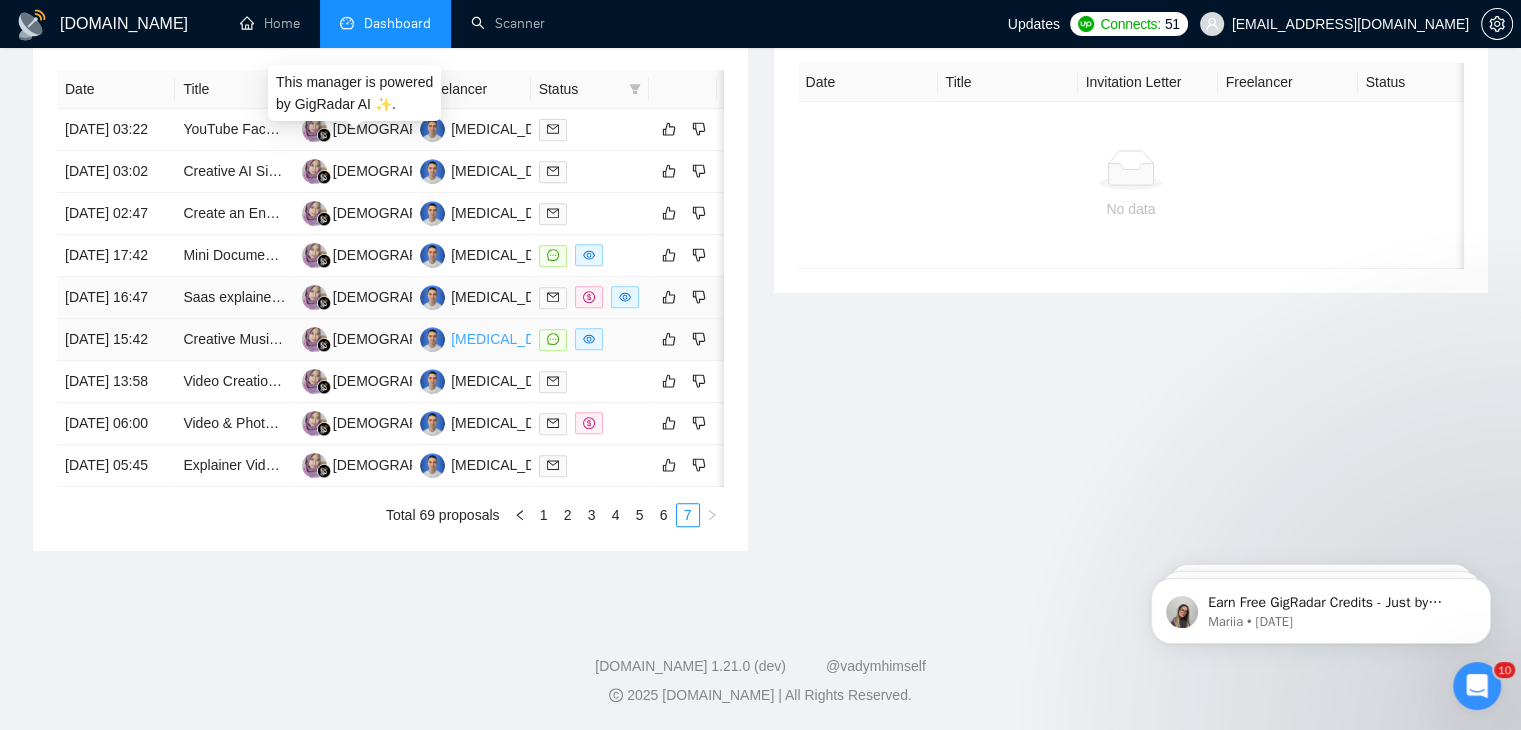 scroll, scrollTop: 921, scrollLeft: 0, axis: vertical 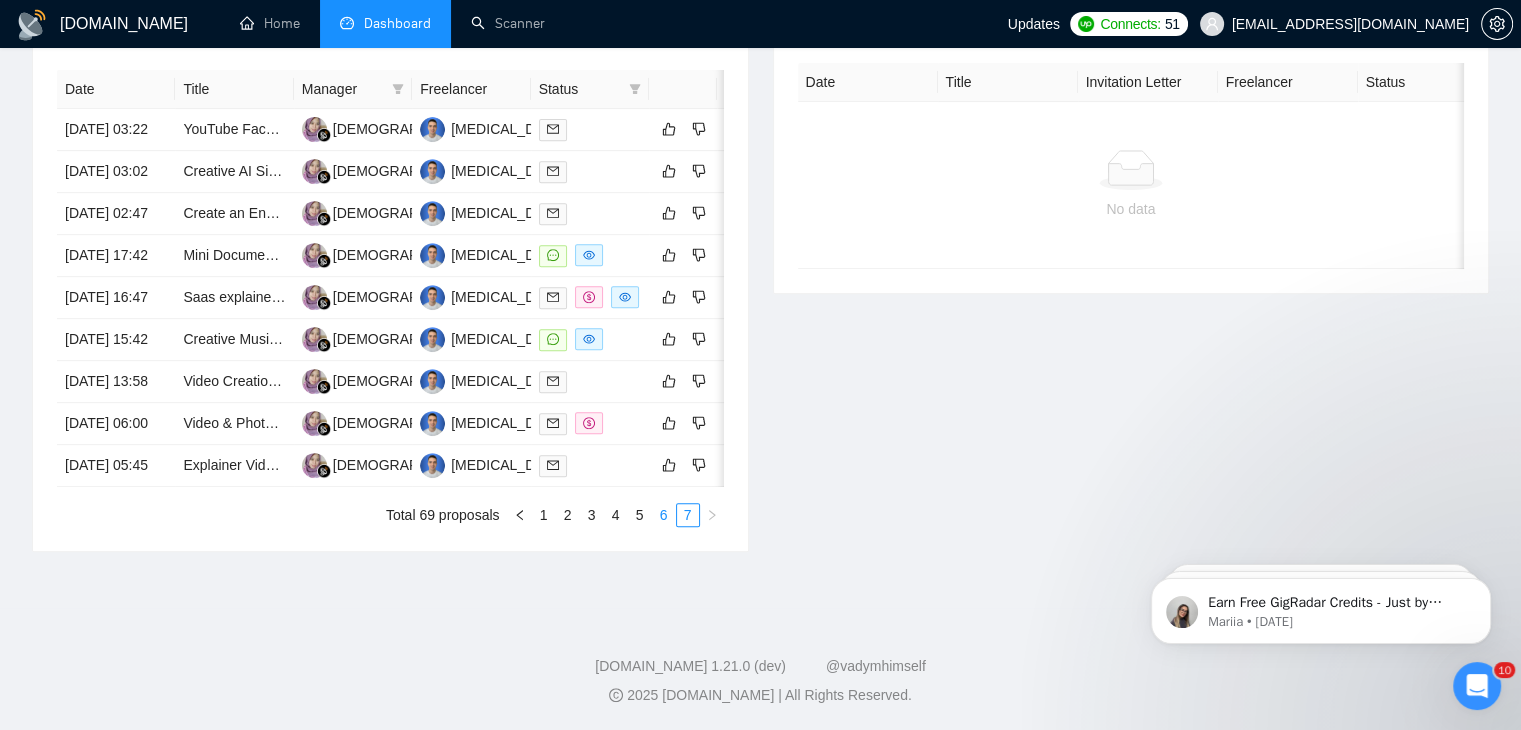 click on "6" at bounding box center [664, 515] 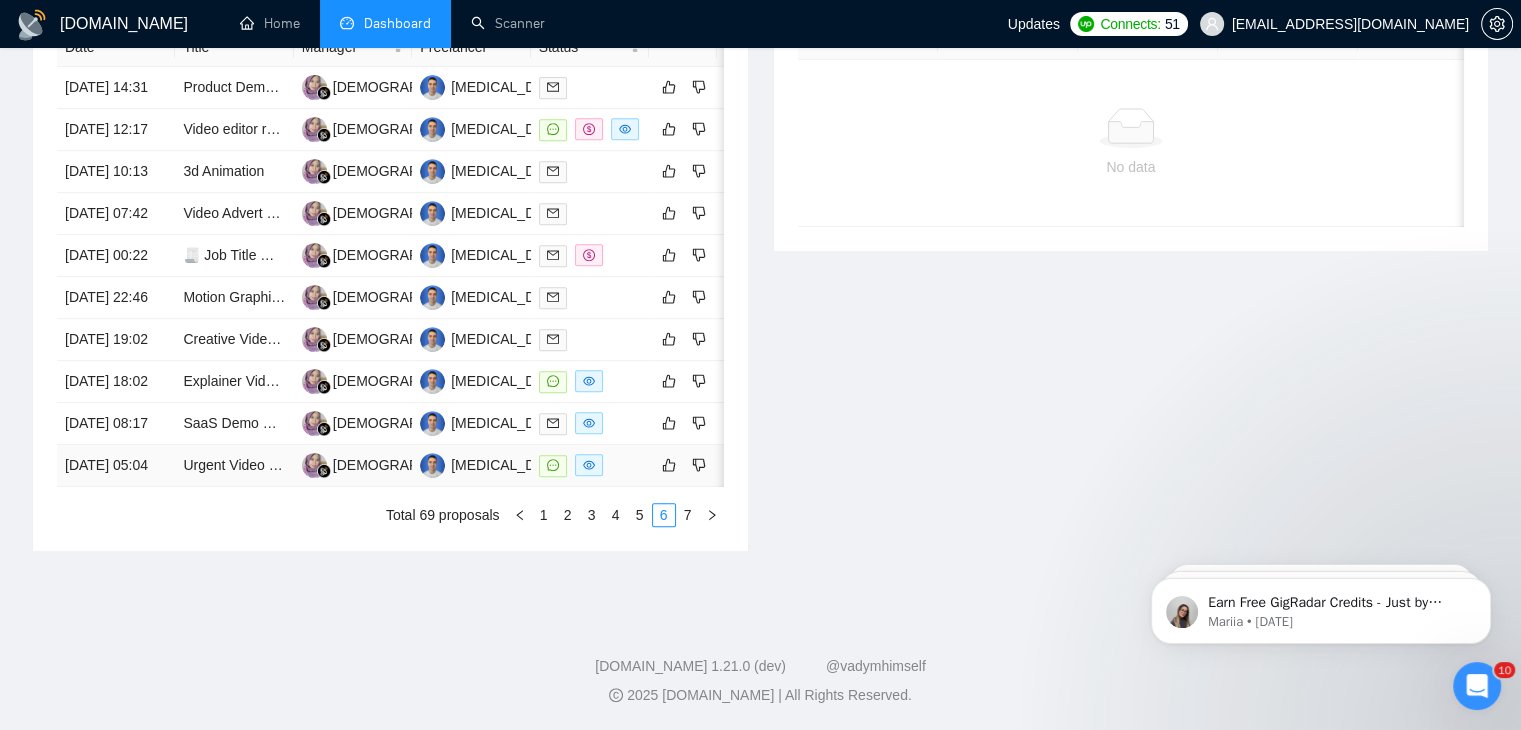 click on "[DATE] 05:04" at bounding box center (116, 466) 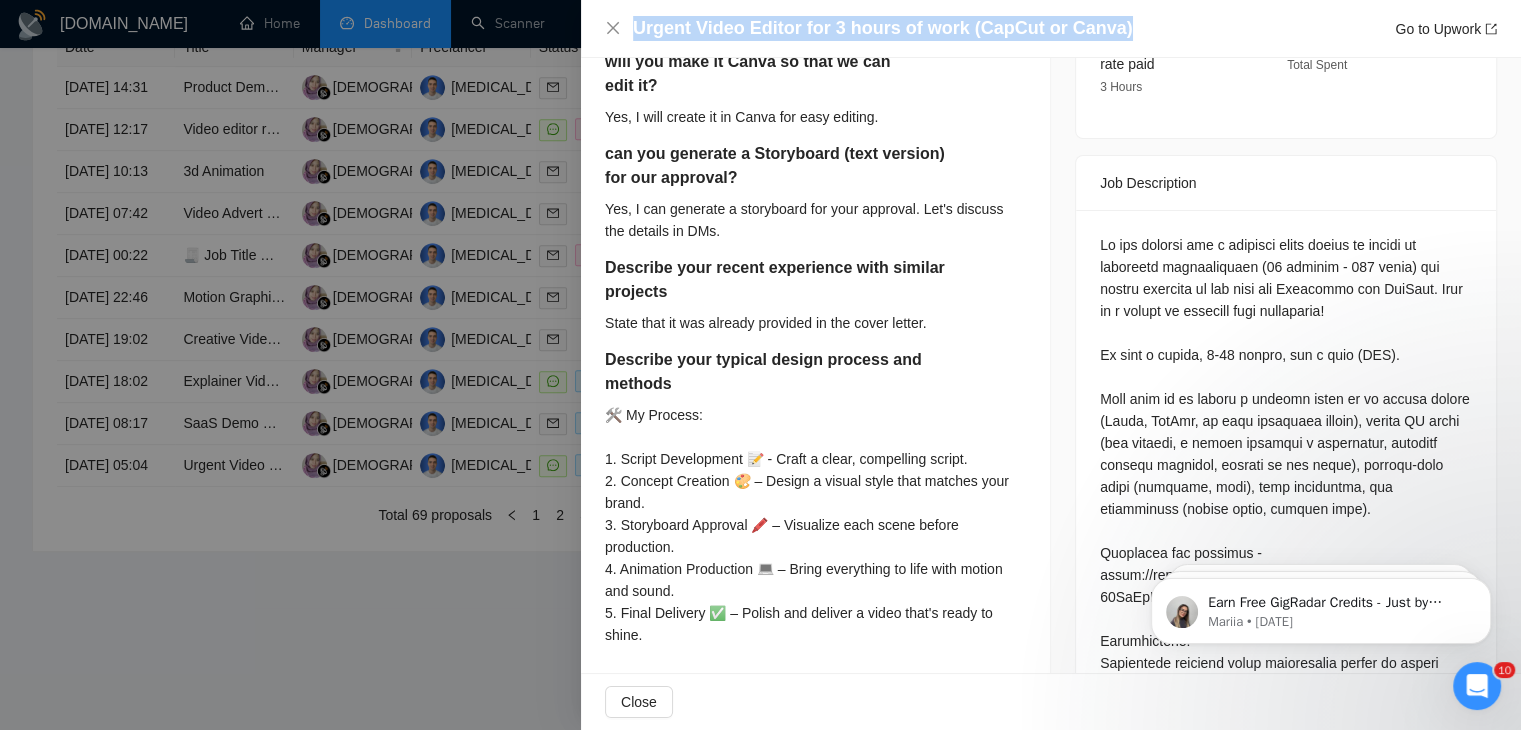 drag, startPoint x: 636, startPoint y: 30, endPoint x: 1129, endPoint y: 36, distance: 493.0365 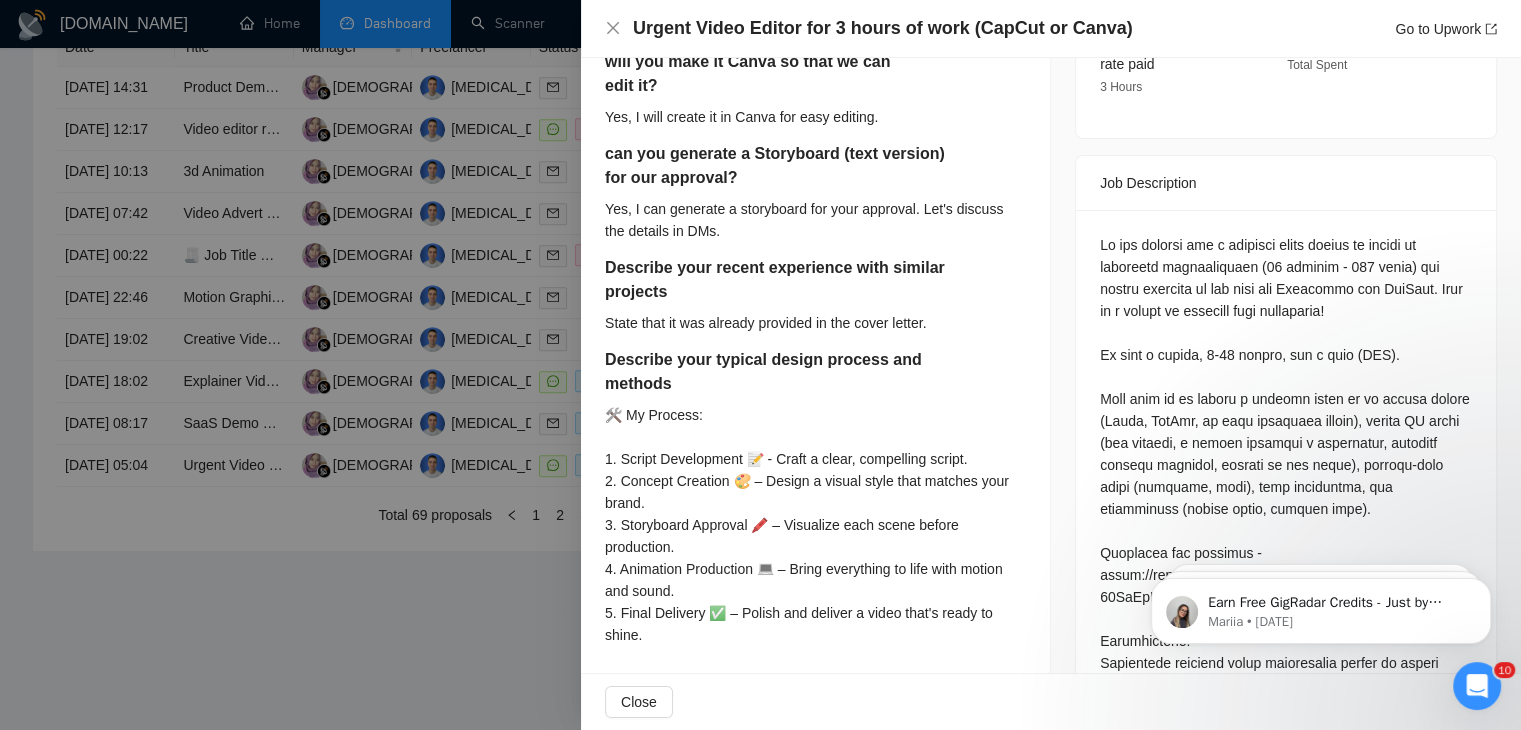 click at bounding box center (760, 365) 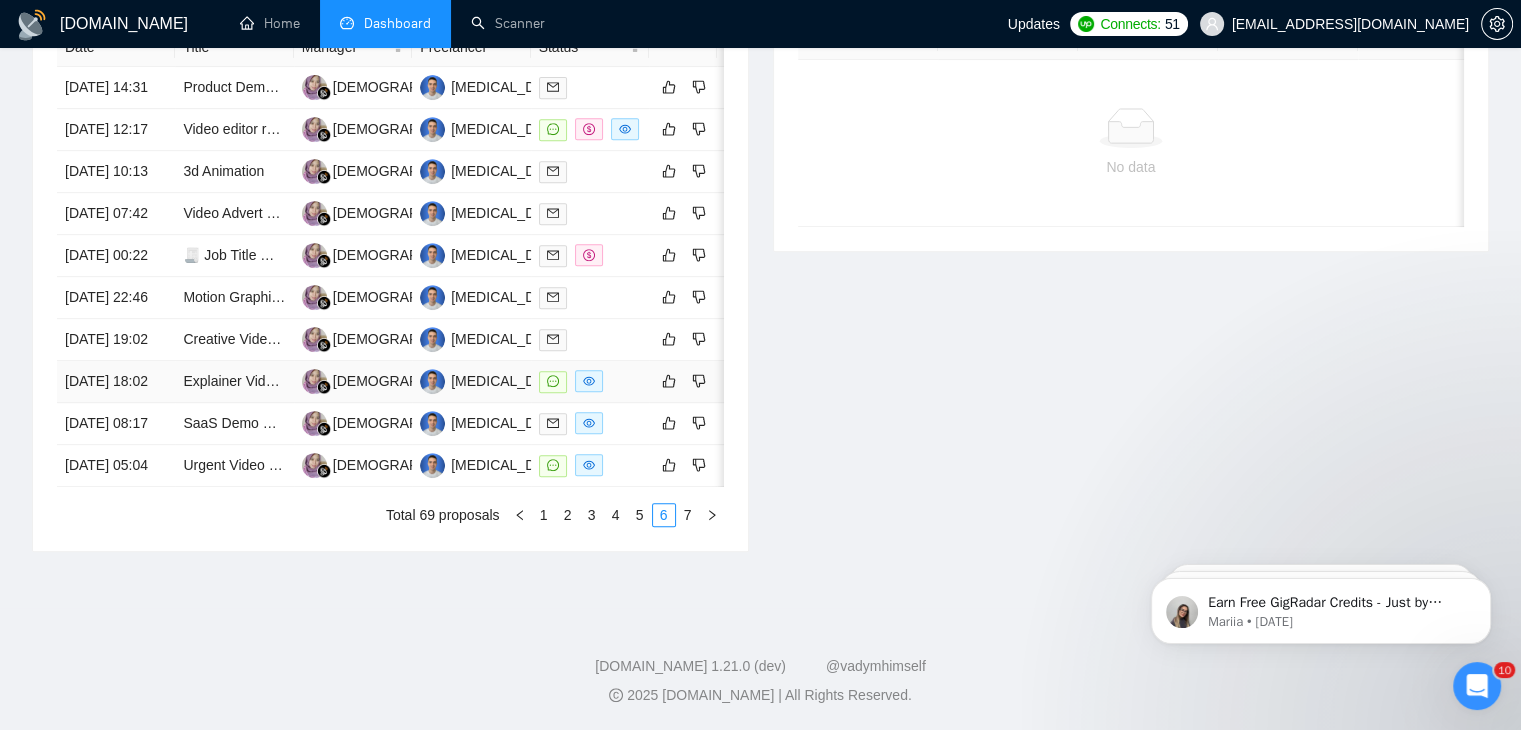 click on "[DATE] 18:02" at bounding box center [116, 382] 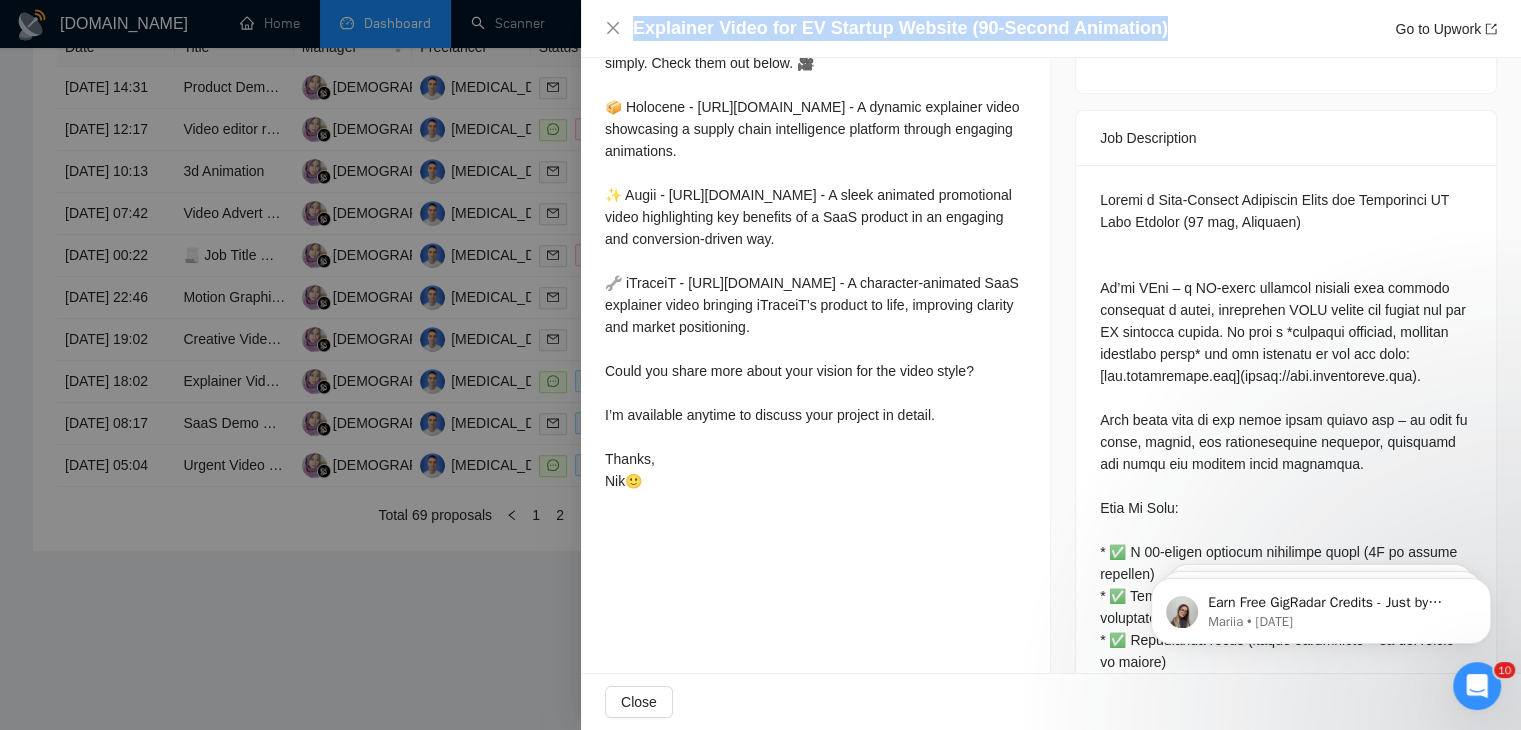 drag, startPoint x: 1149, startPoint y: 23, endPoint x: 628, endPoint y: 36, distance: 521.1622 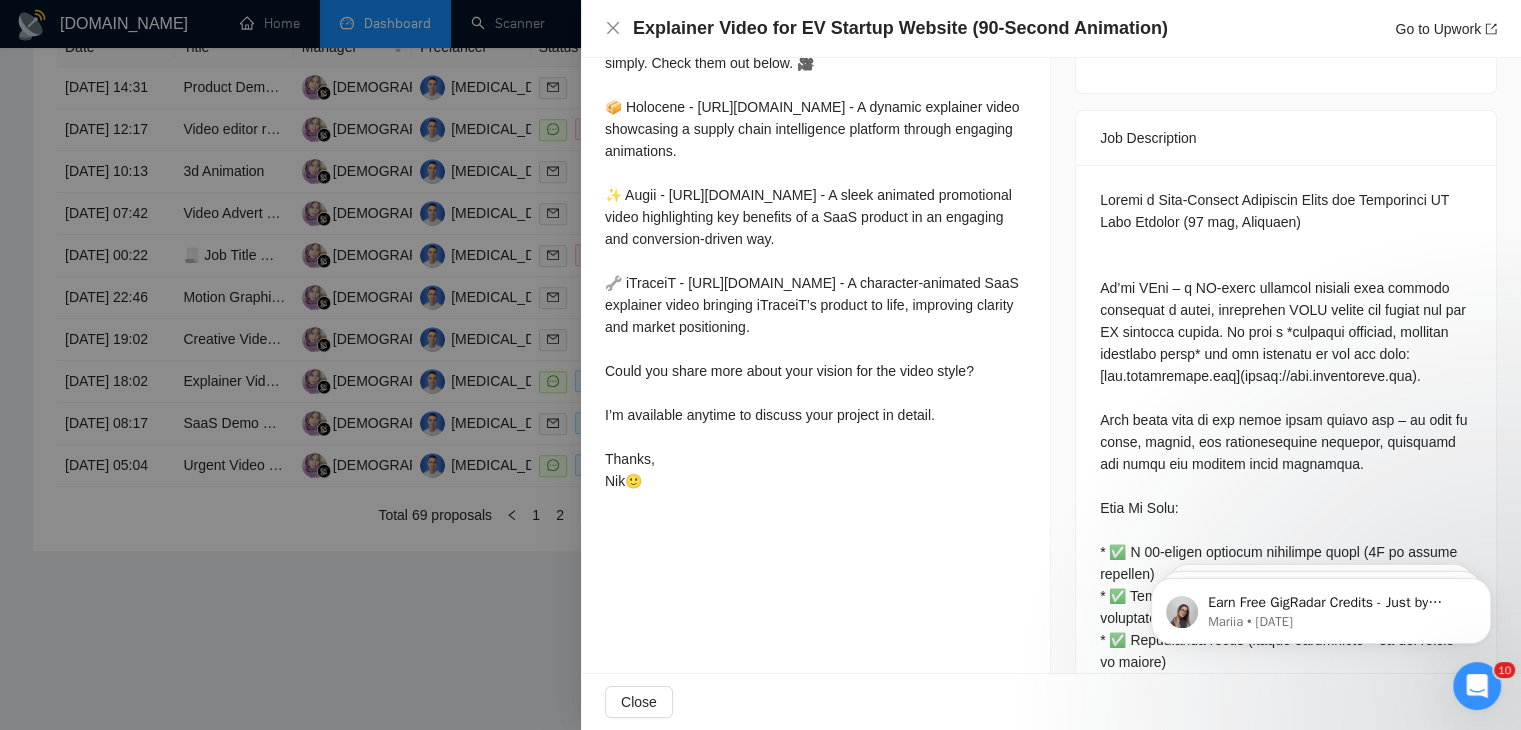 click at bounding box center [760, 365] 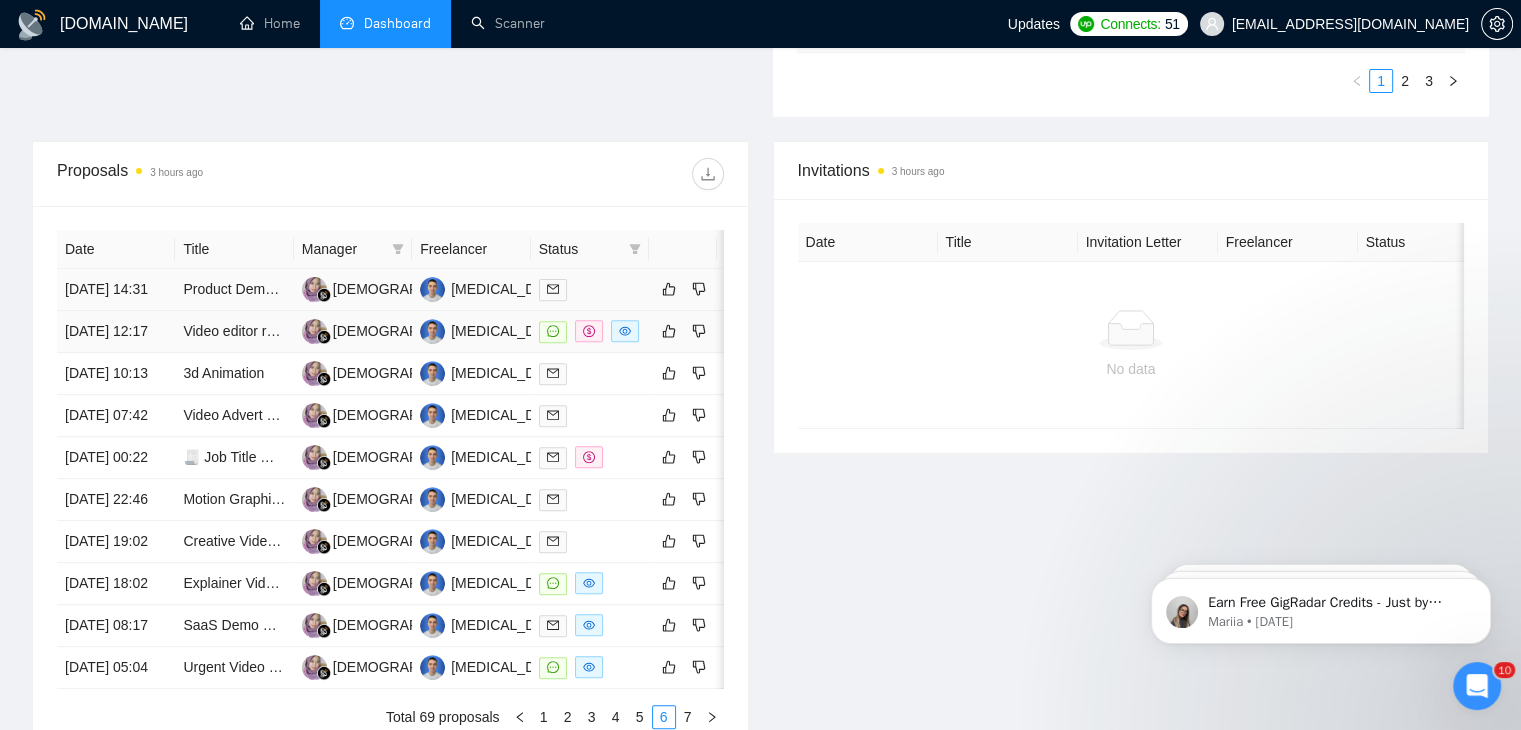 scroll, scrollTop: 632, scrollLeft: 0, axis: vertical 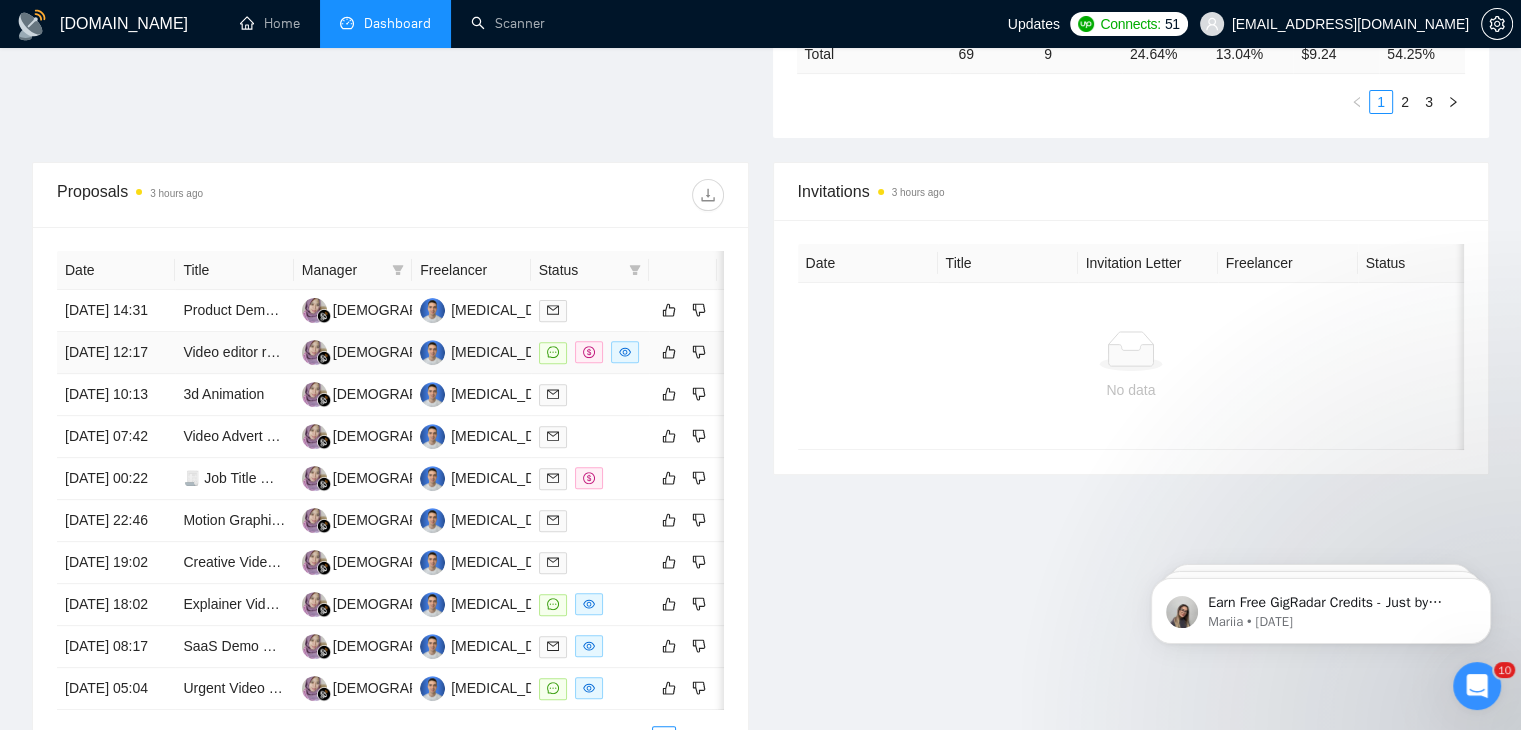 click on "[DATE] 12:17" at bounding box center [116, 353] 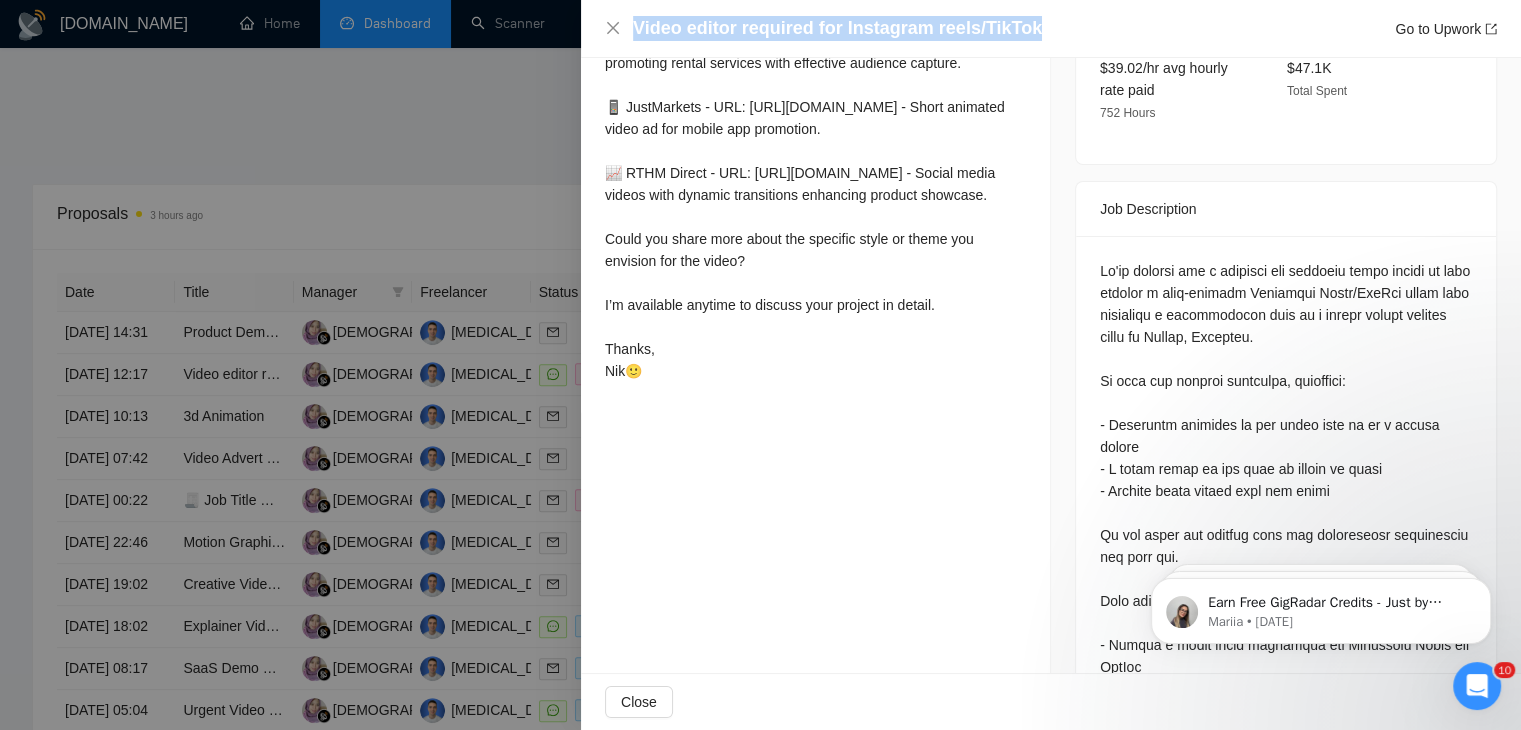 drag, startPoint x: 1045, startPoint y: 24, endPoint x: 633, endPoint y: 32, distance: 412.07767 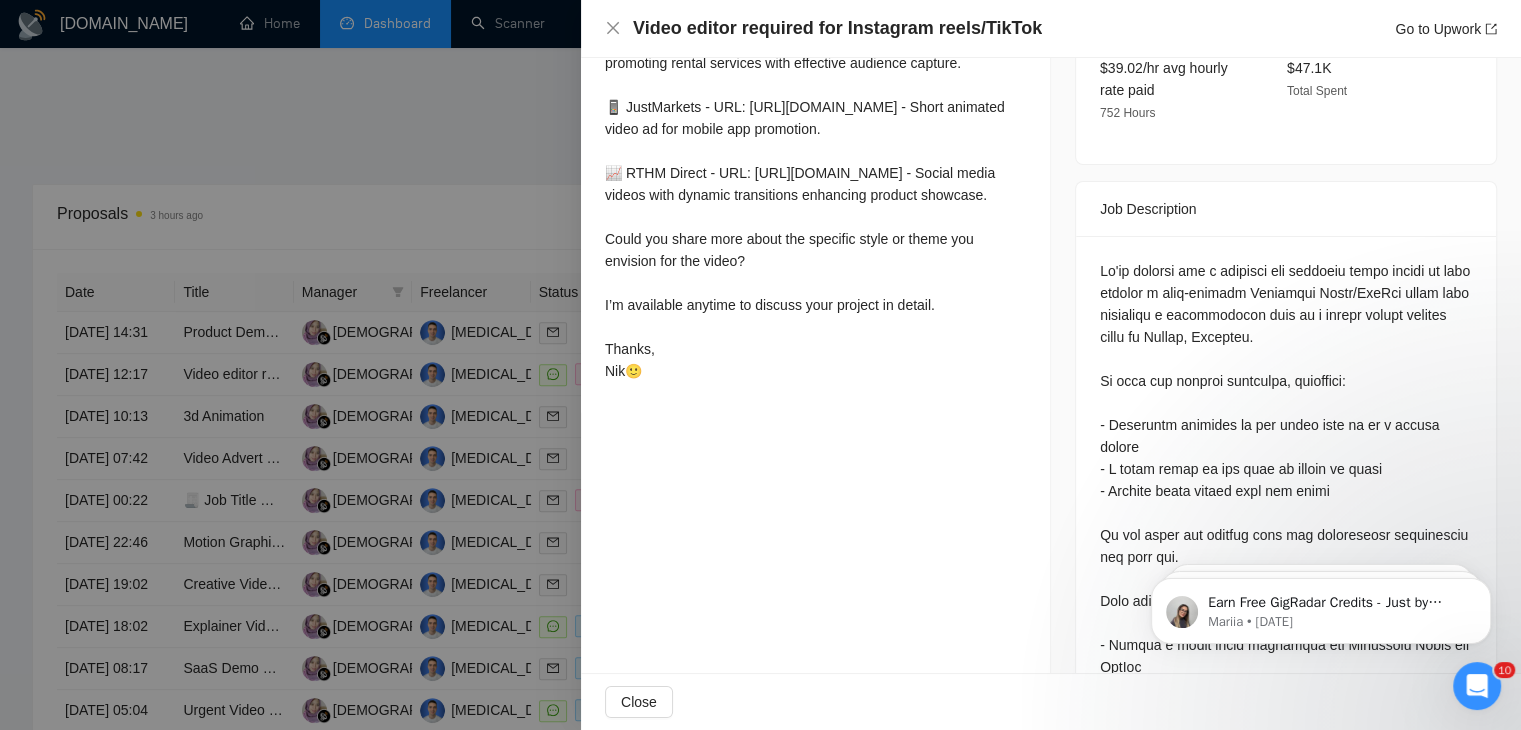 click at bounding box center (760, 365) 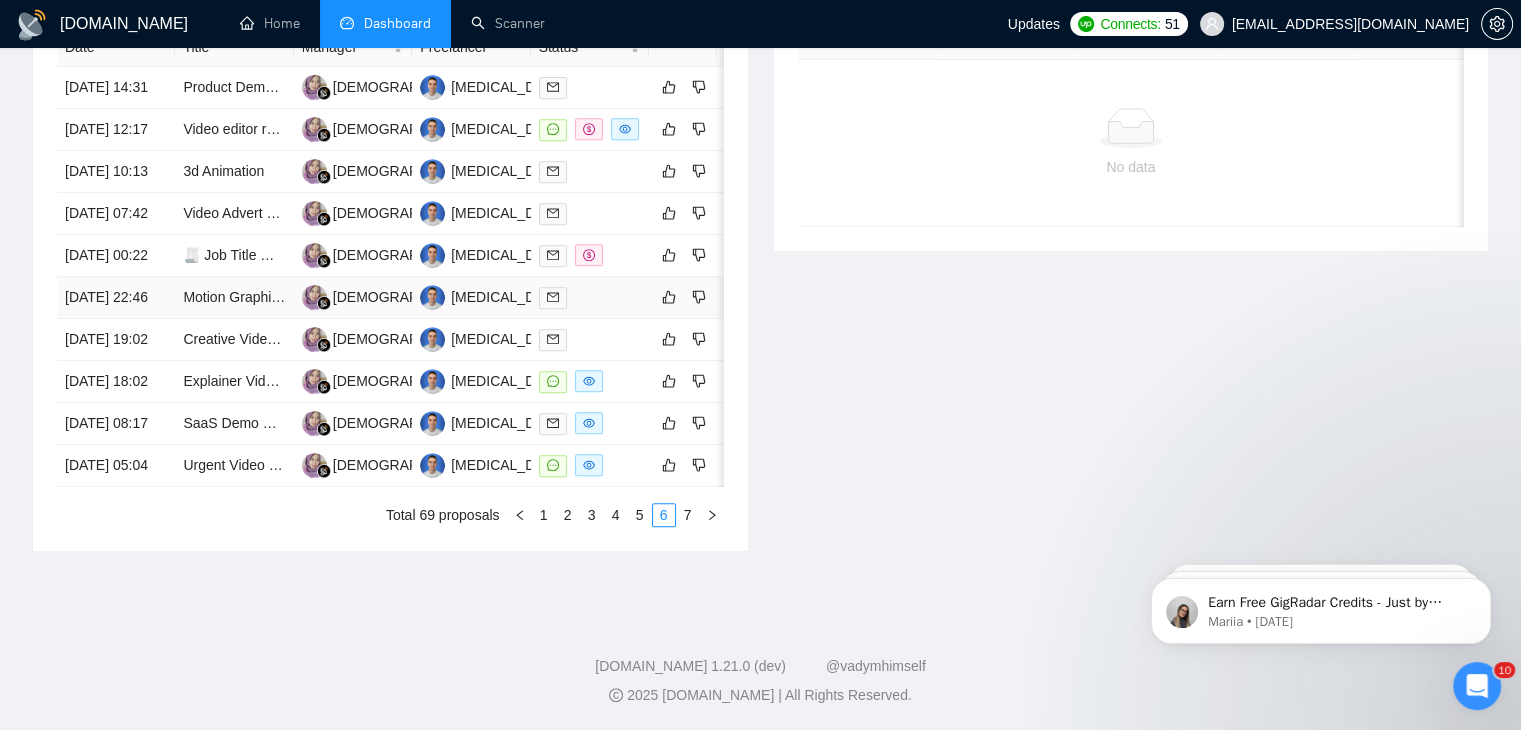 scroll, scrollTop: 863, scrollLeft: 0, axis: vertical 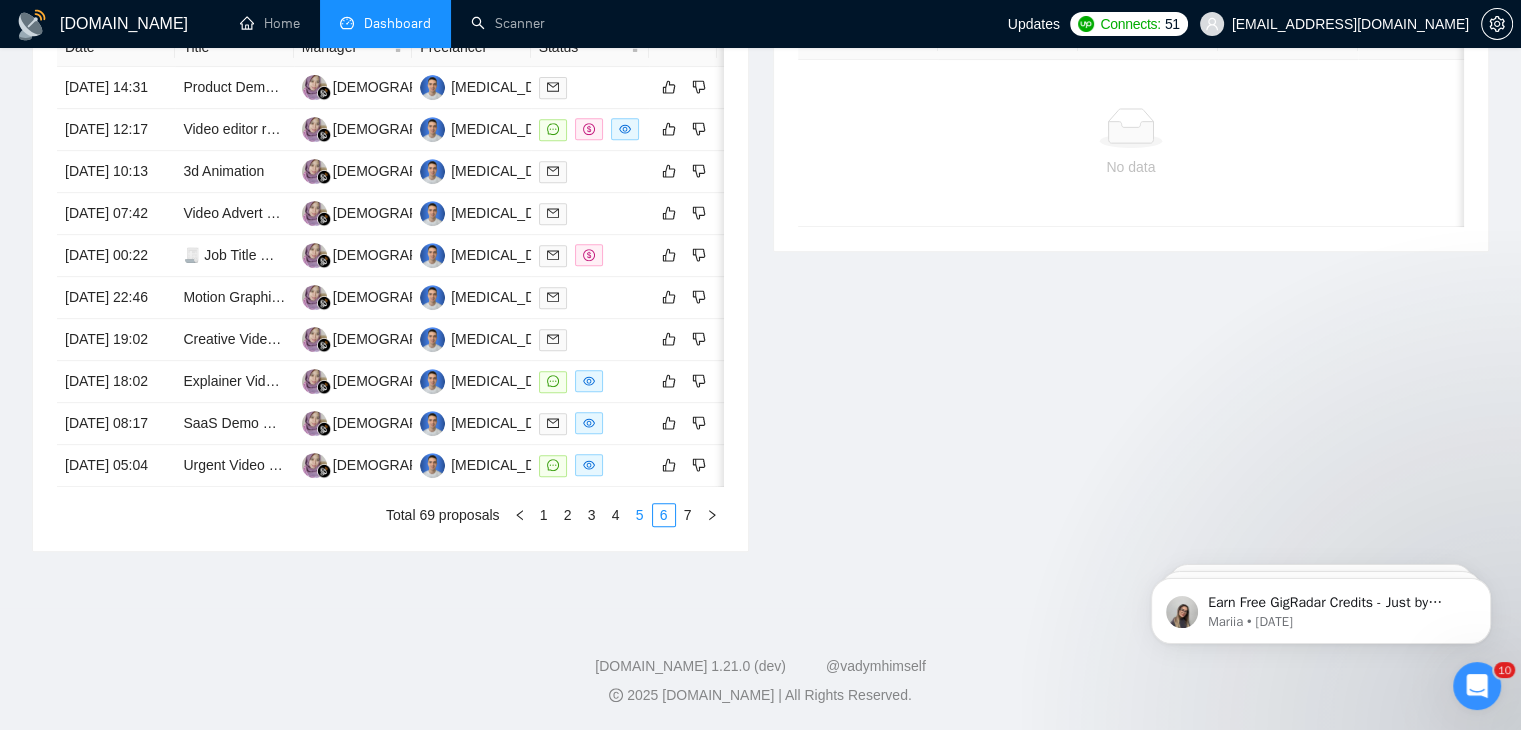 click on "5" at bounding box center [640, 515] 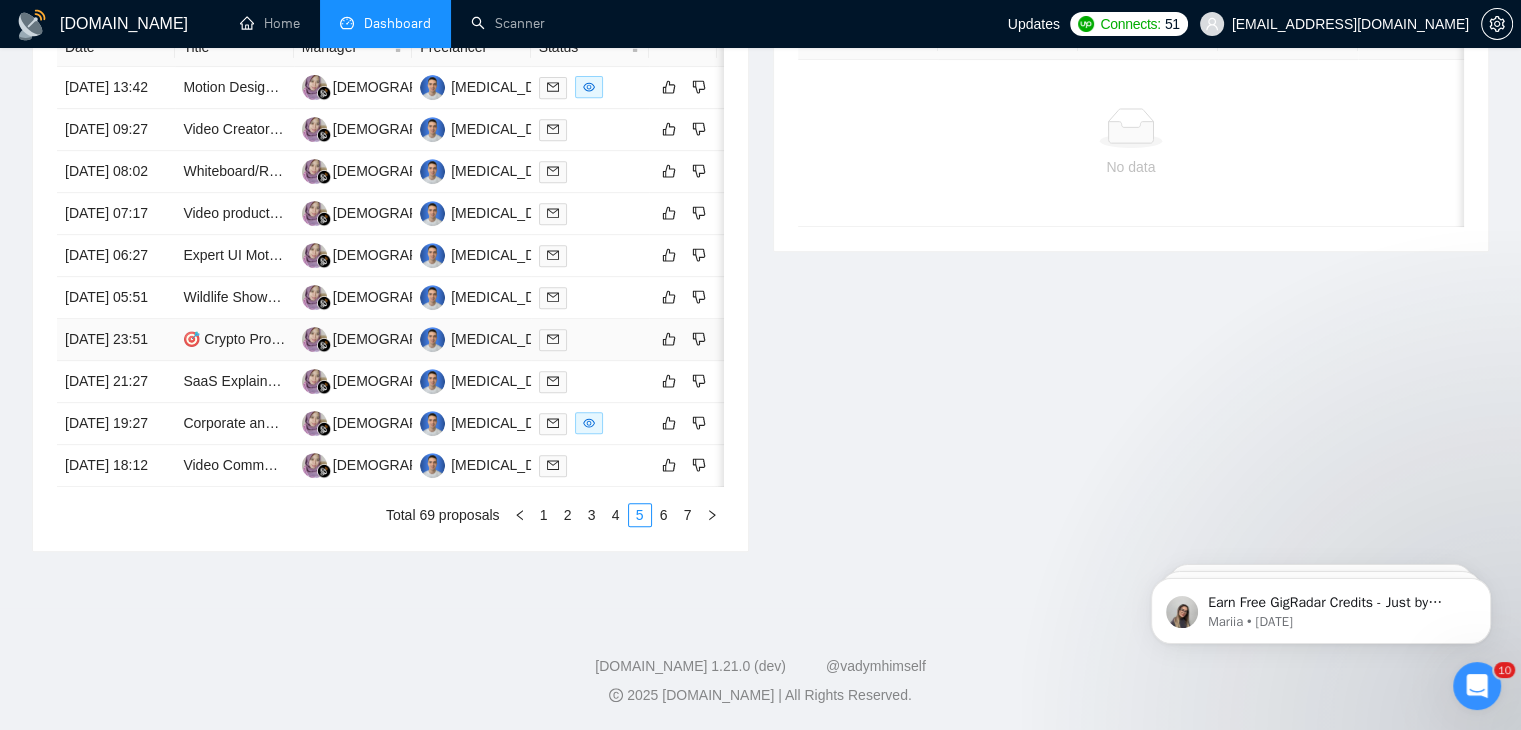 scroll, scrollTop: 863, scrollLeft: 0, axis: vertical 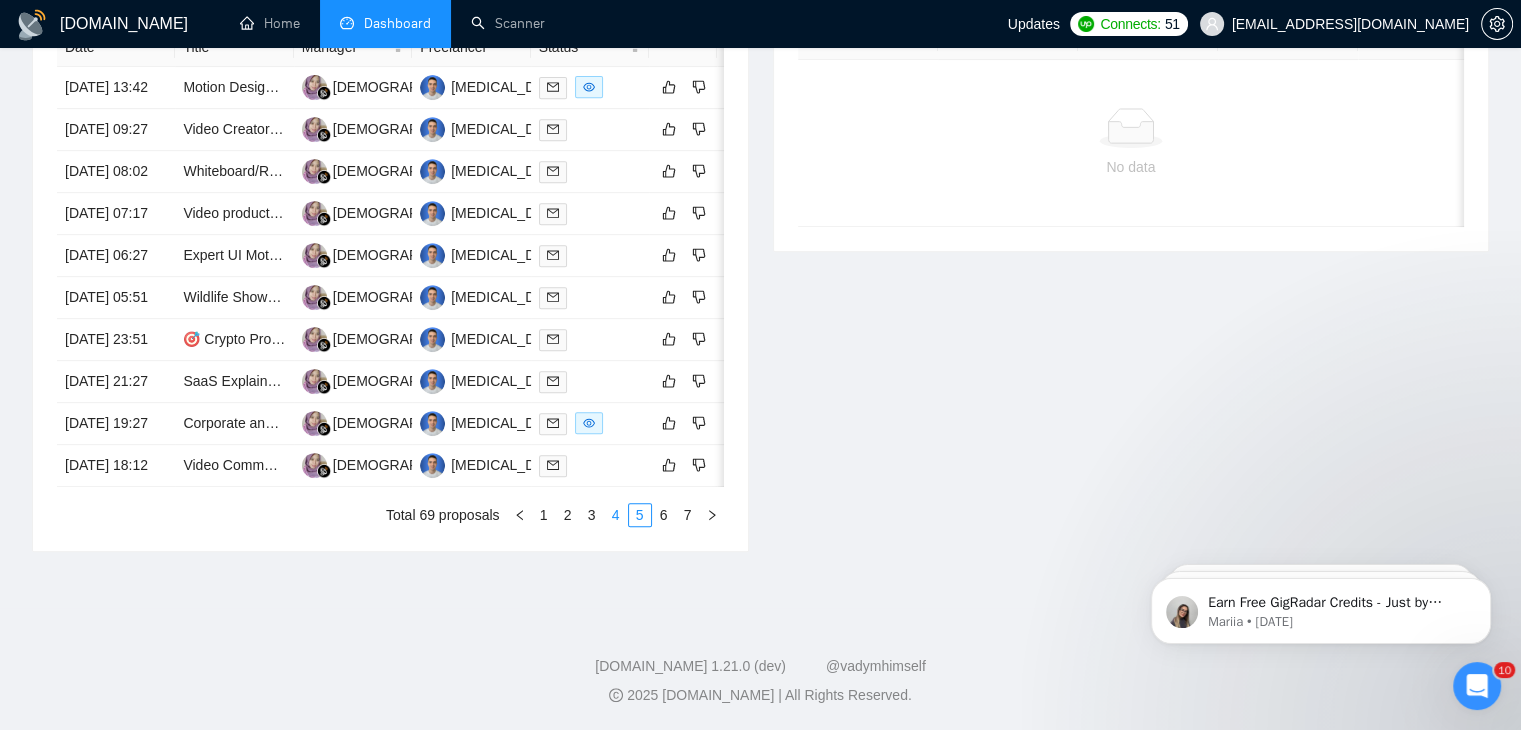 click on "4" at bounding box center (616, 515) 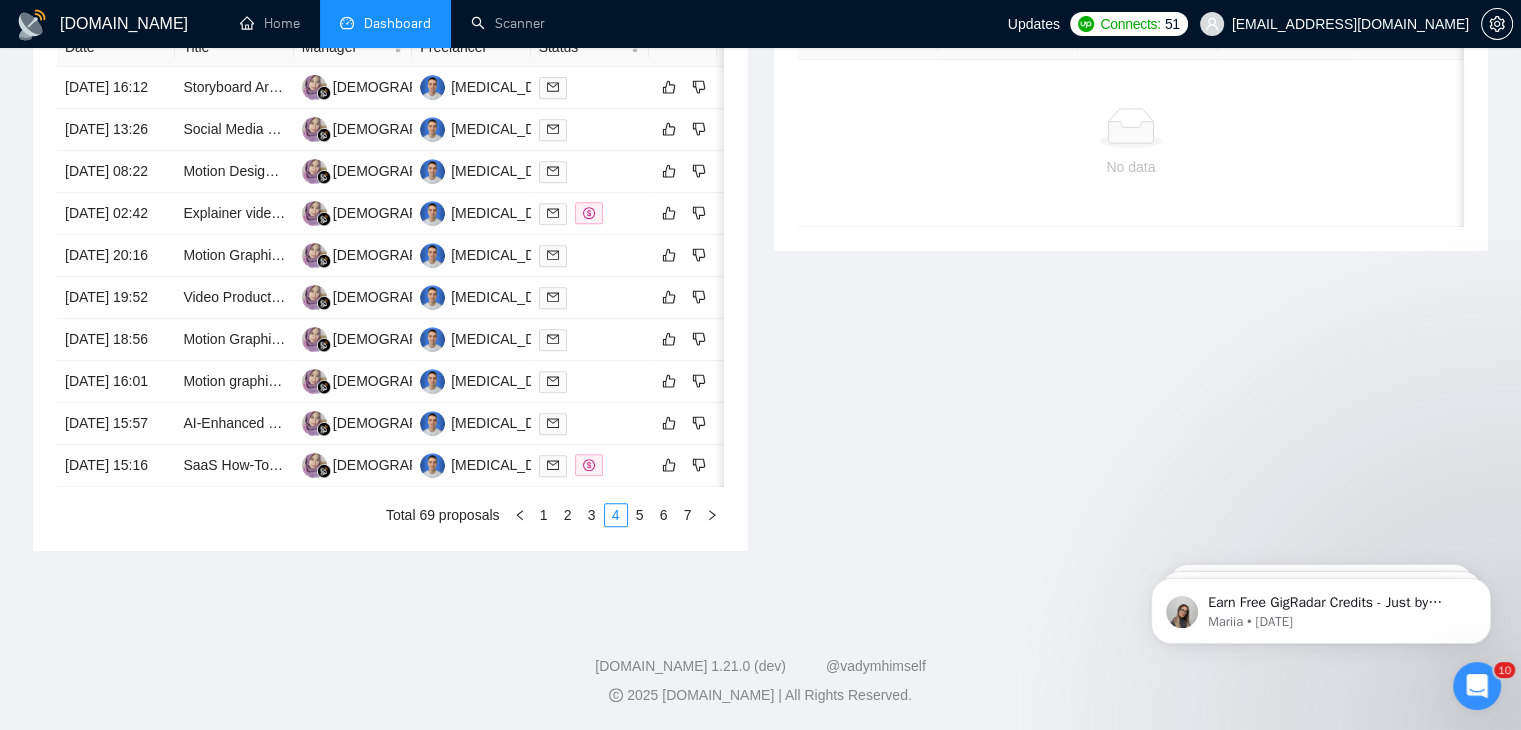 scroll, scrollTop: 947, scrollLeft: 0, axis: vertical 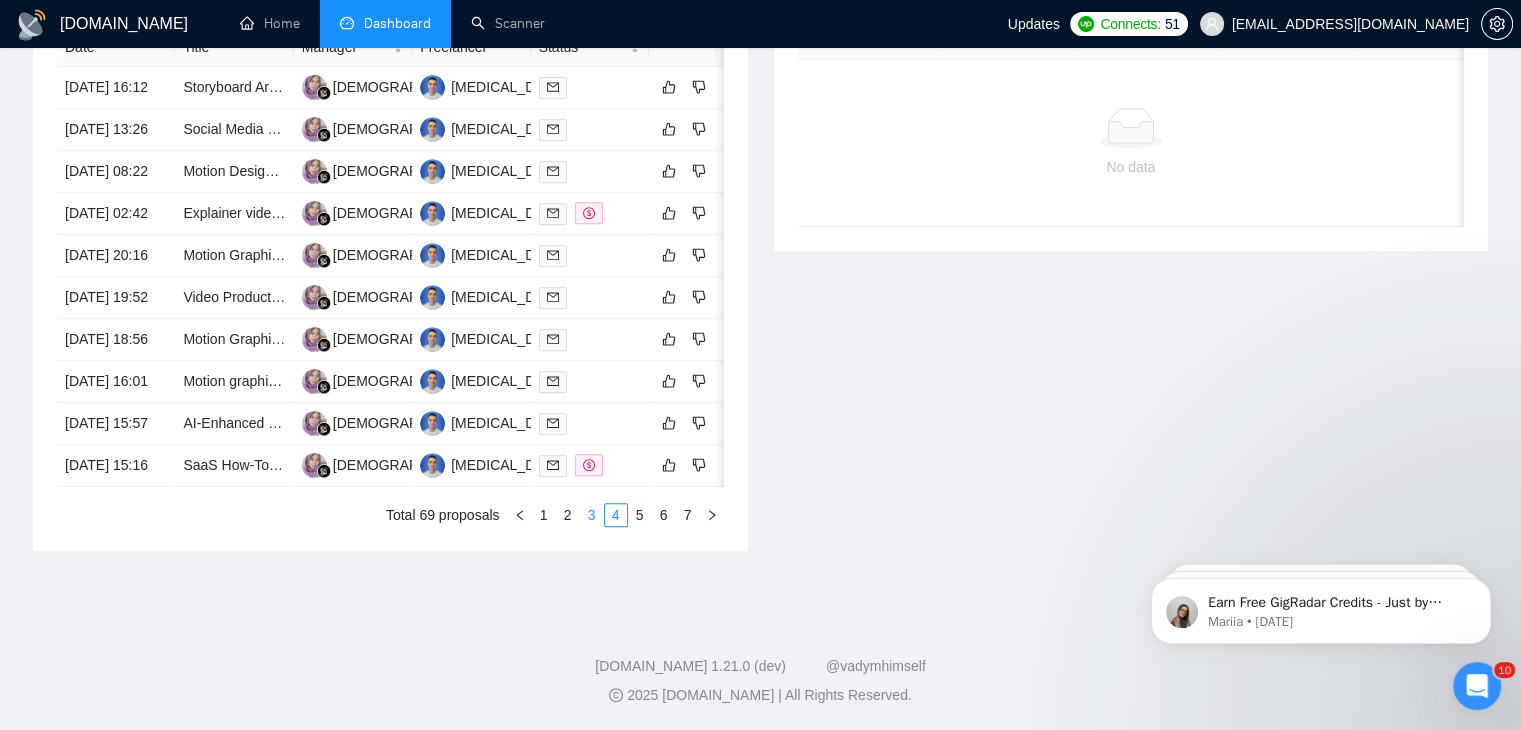 click on "3" at bounding box center (592, 515) 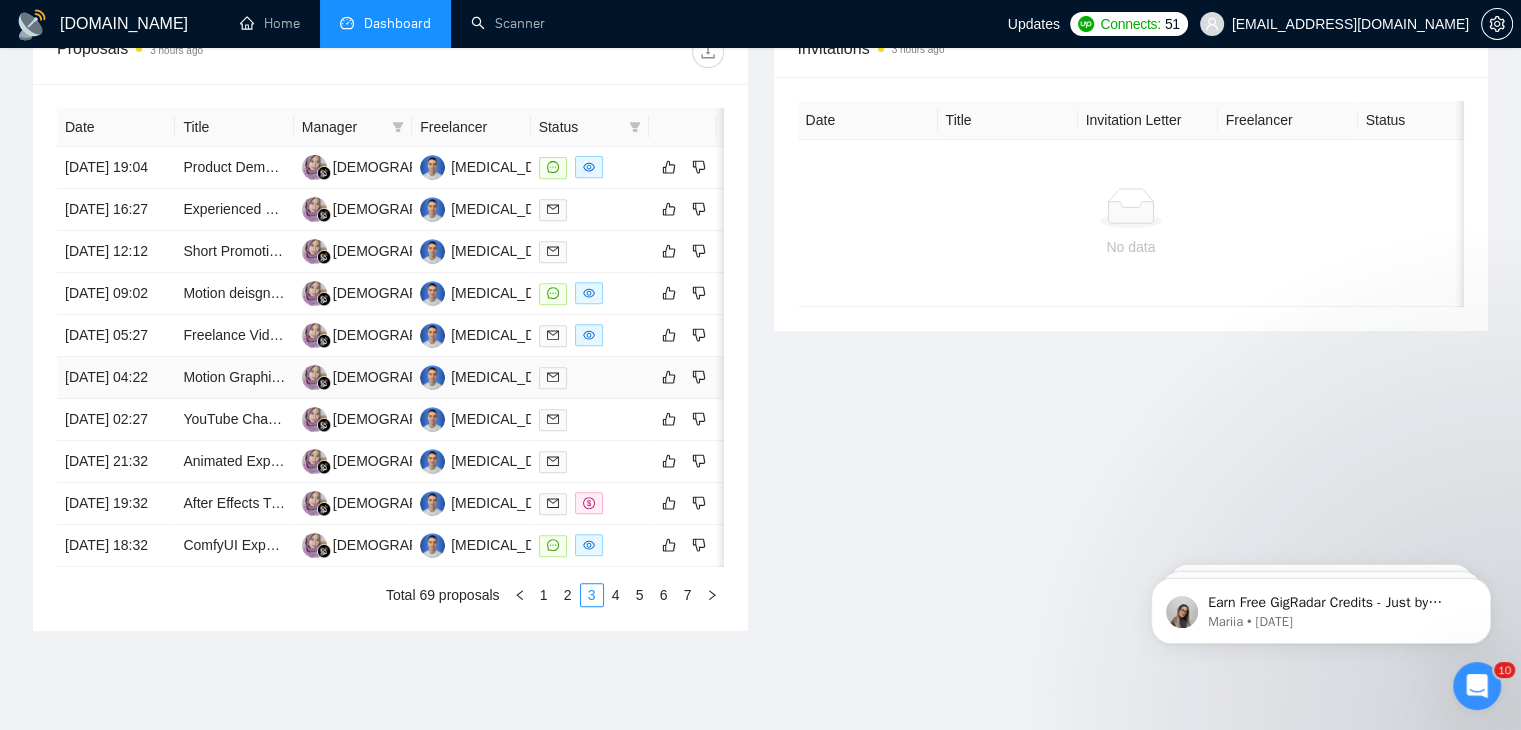 scroll, scrollTop: 839, scrollLeft: 0, axis: vertical 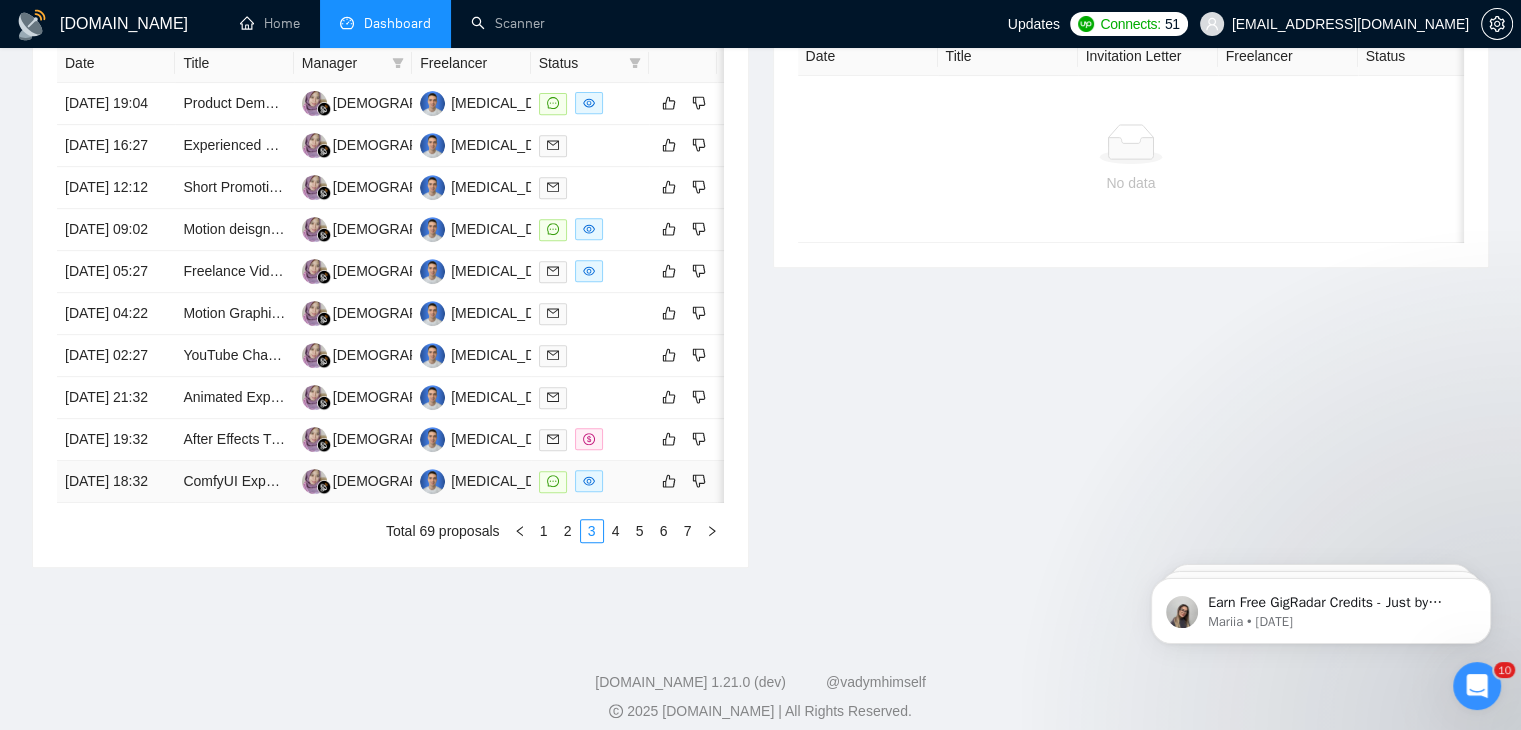 click on "[DATE] 18:32" at bounding box center [116, 482] 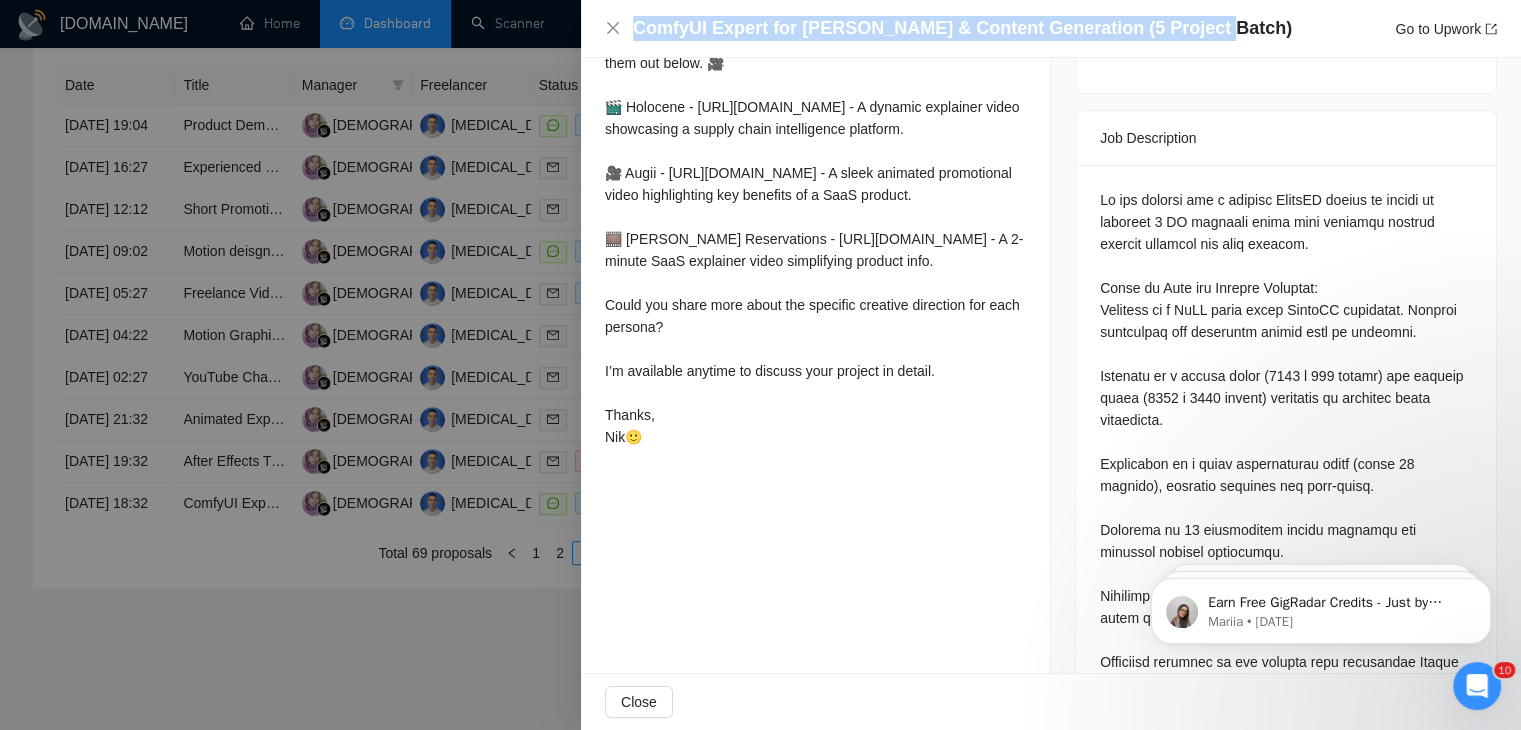 drag, startPoint x: 1191, startPoint y: 28, endPoint x: 608, endPoint y: 41, distance: 583.1449 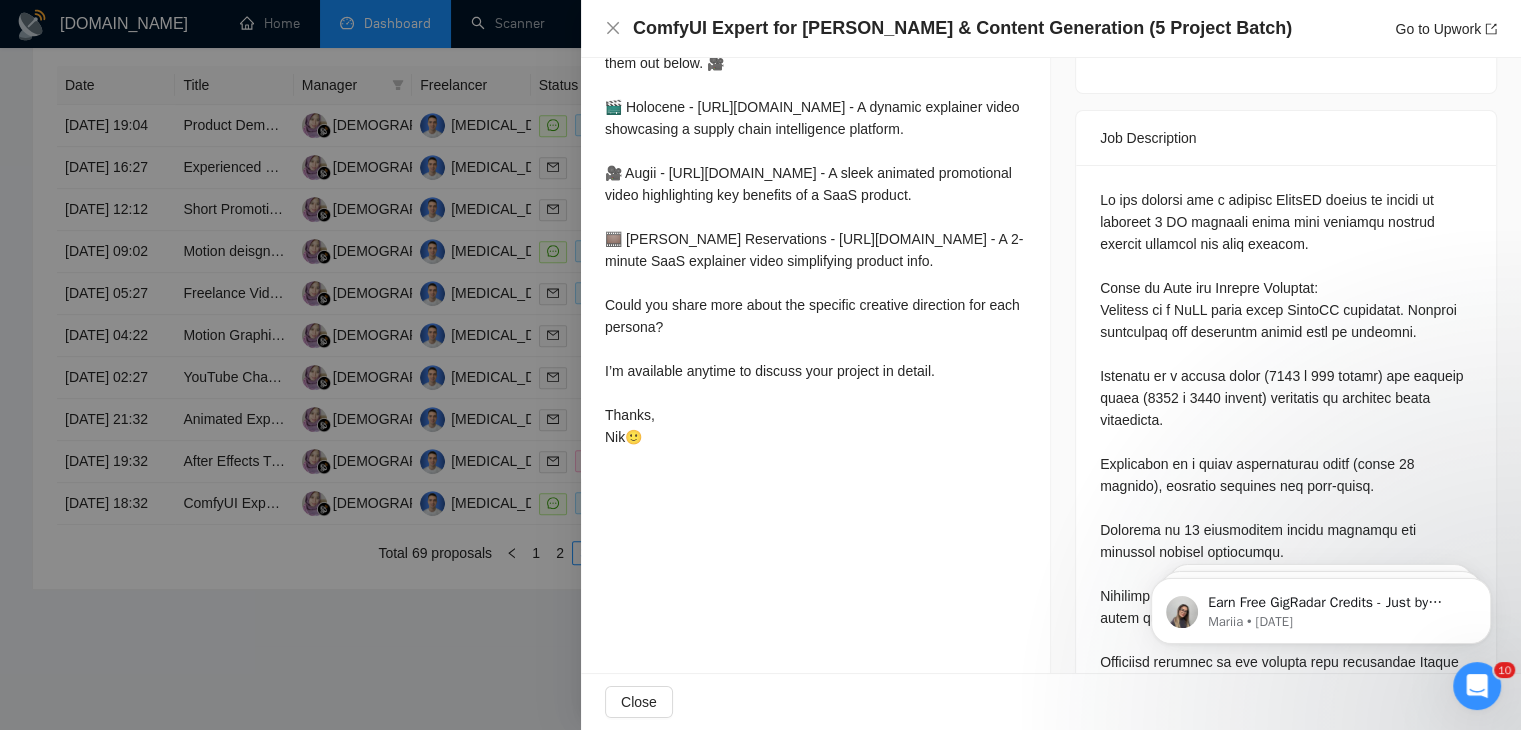 click at bounding box center [760, 365] 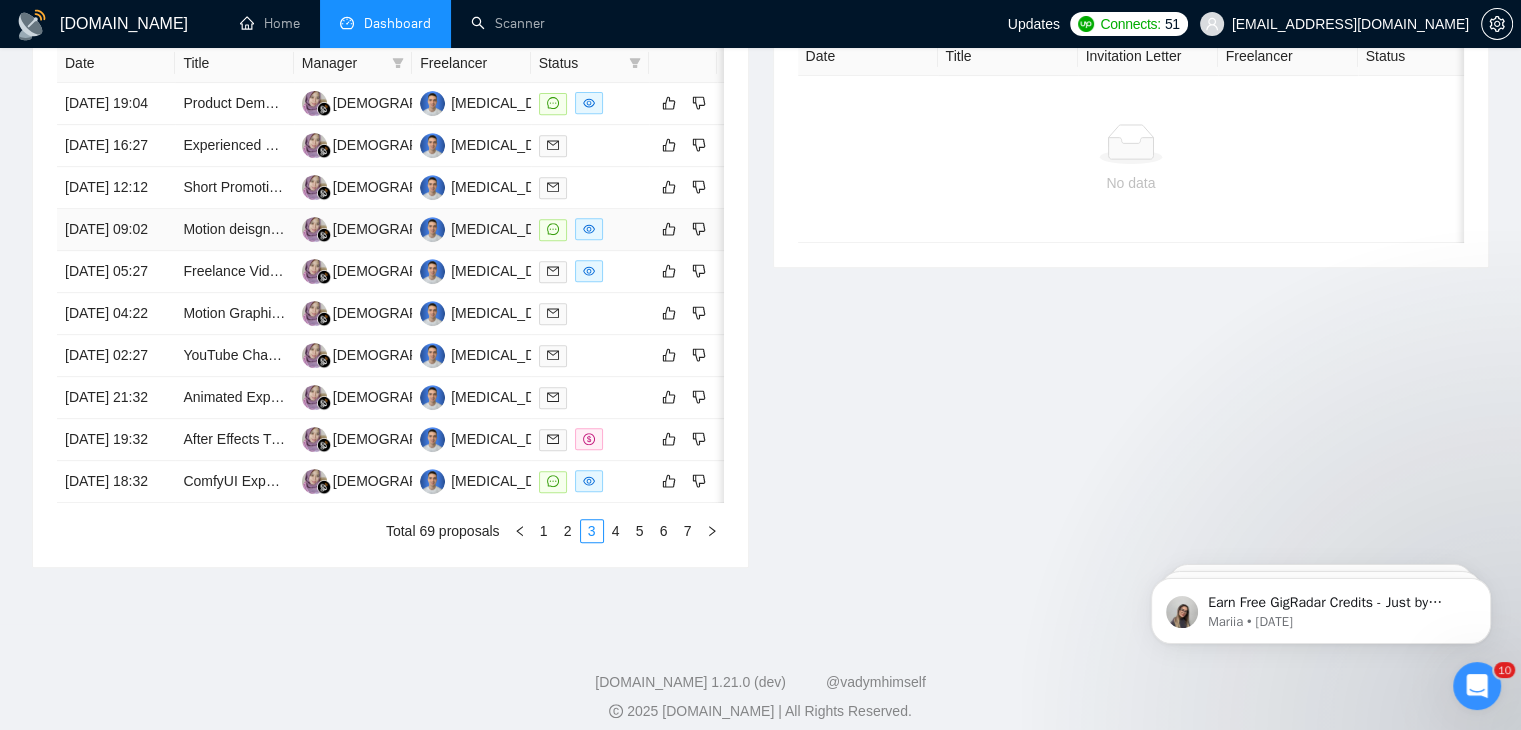 click on "[DATE] 09:02" at bounding box center [116, 230] 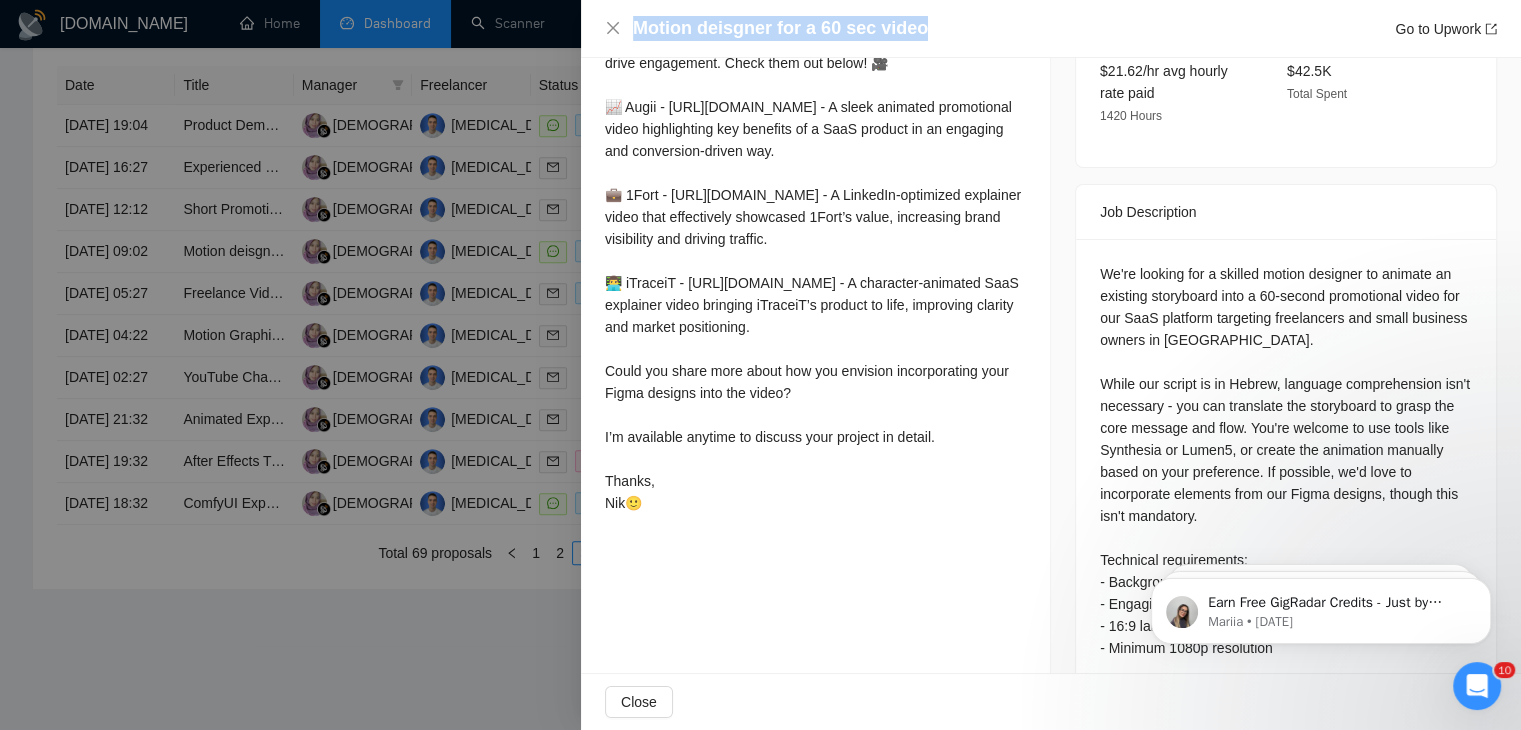 drag, startPoint x: 922, startPoint y: 26, endPoint x: 626, endPoint y: 43, distance: 296.48776 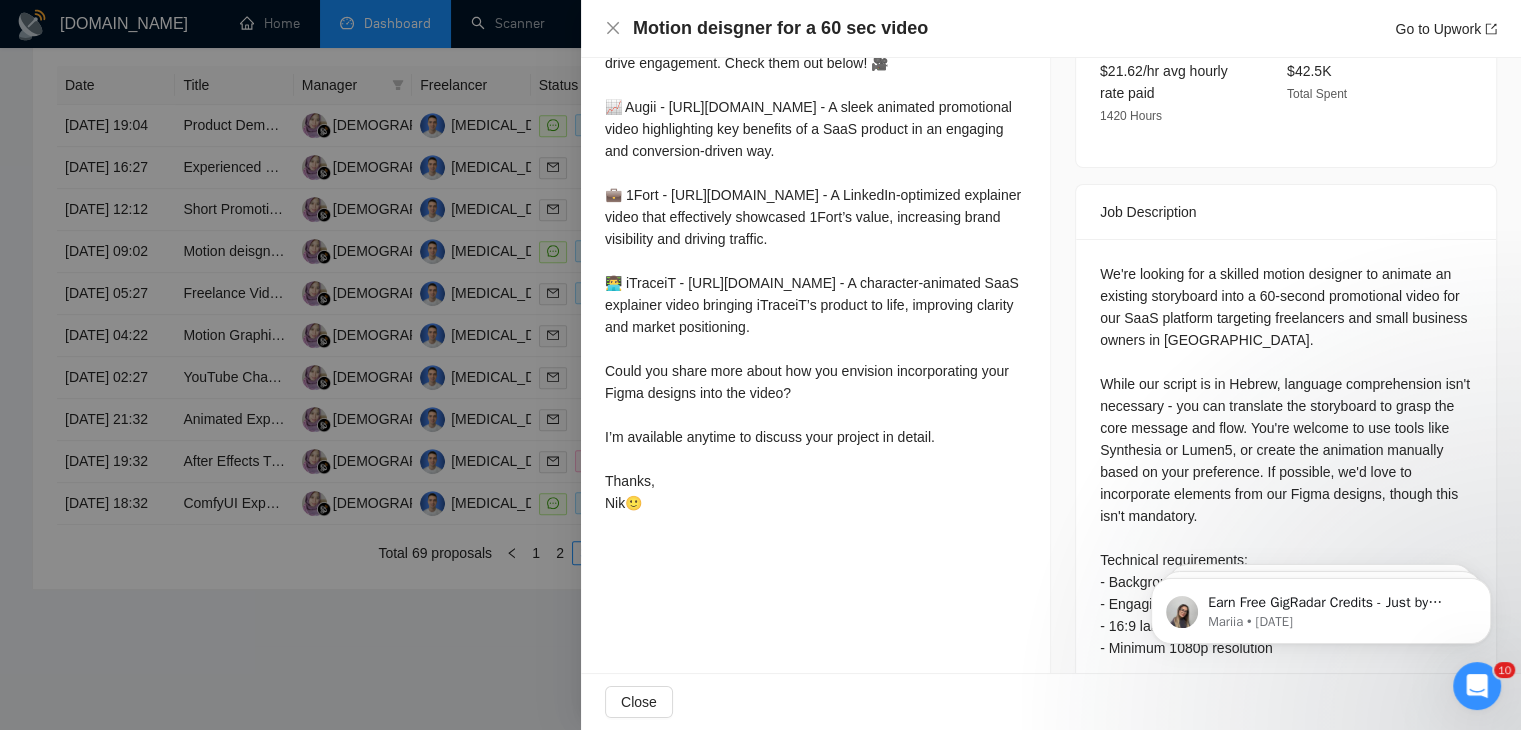 click at bounding box center (760, 365) 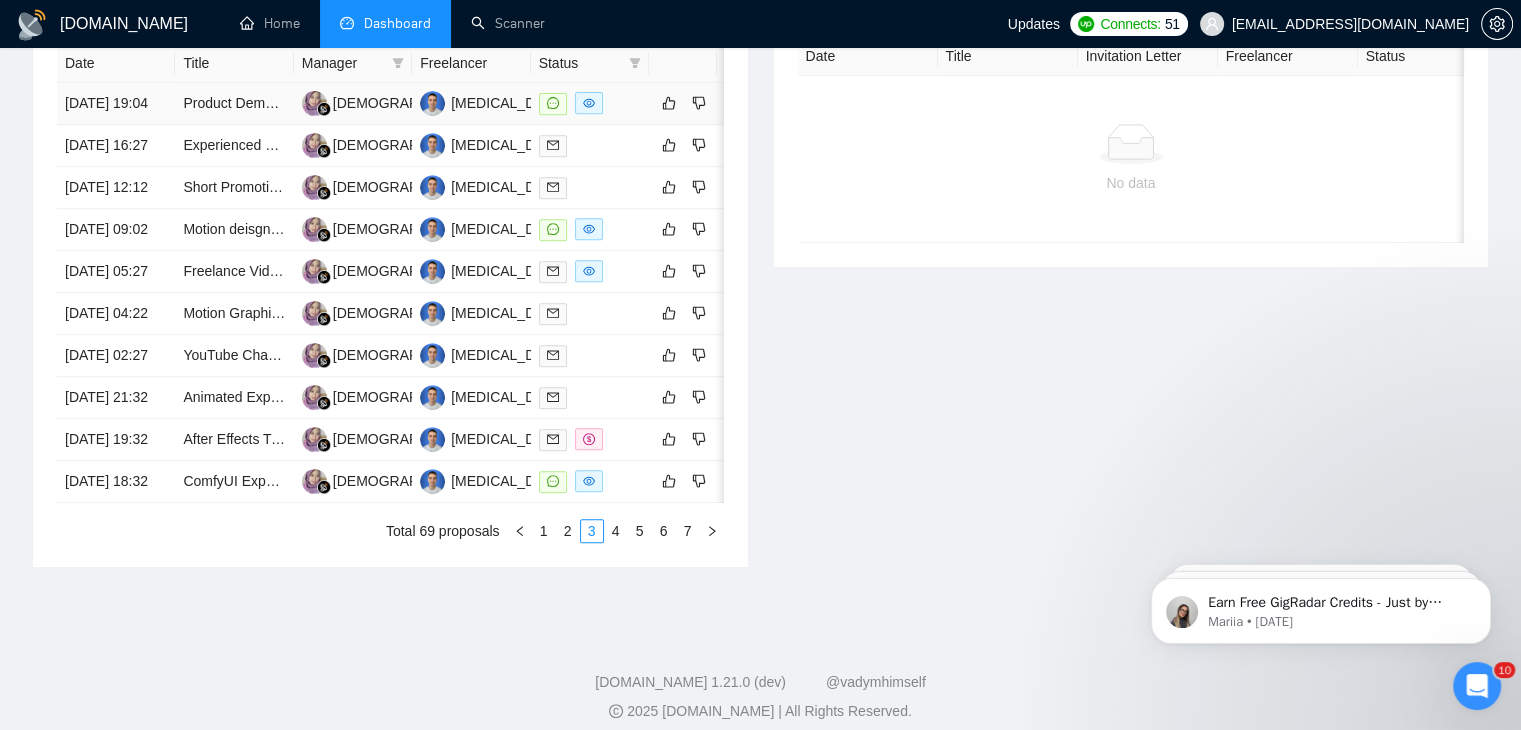 click on "[DATE] 19:04" at bounding box center [116, 104] 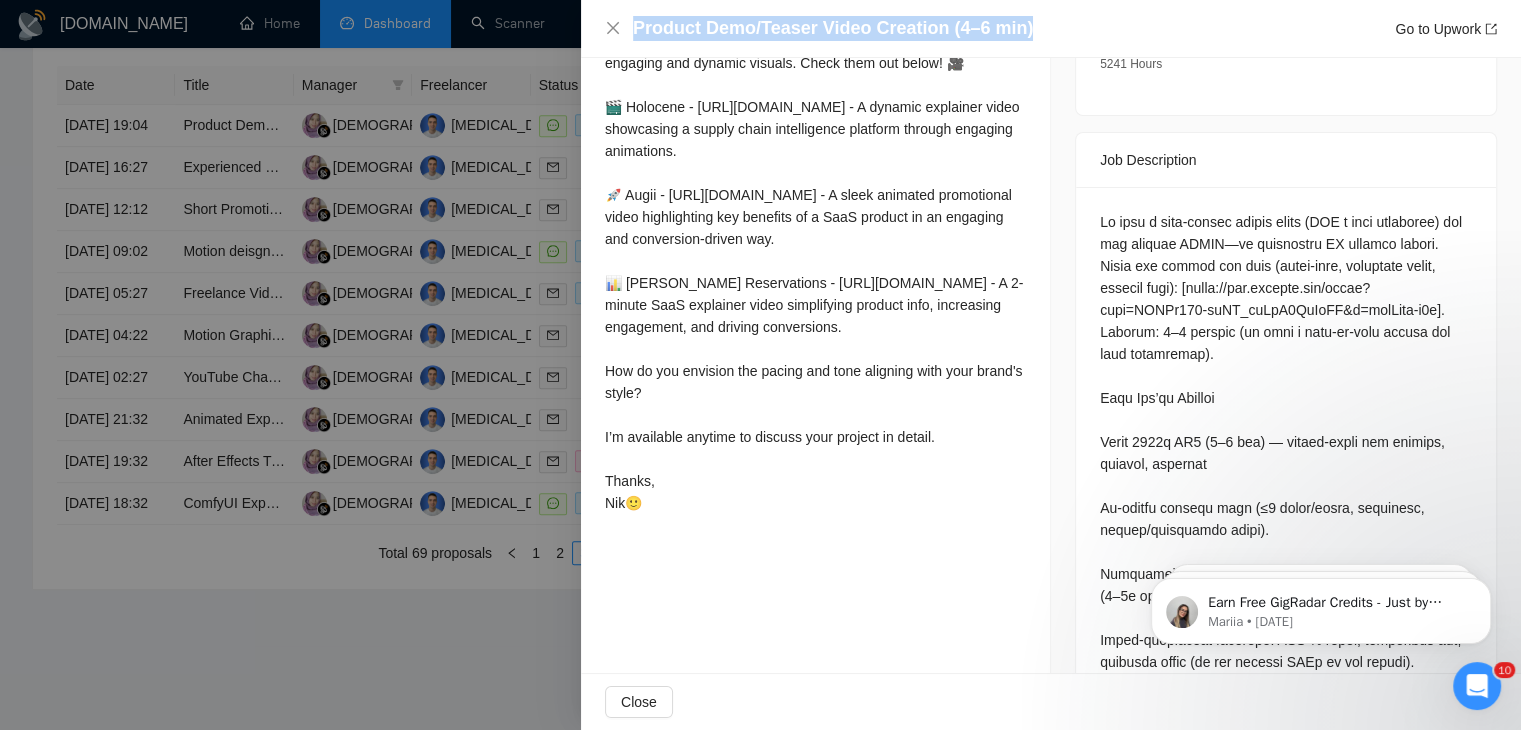 drag, startPoint x: 1019, startPoint y: 27, endPoint x: 621, endPoint y: 26, distance: 398.00125 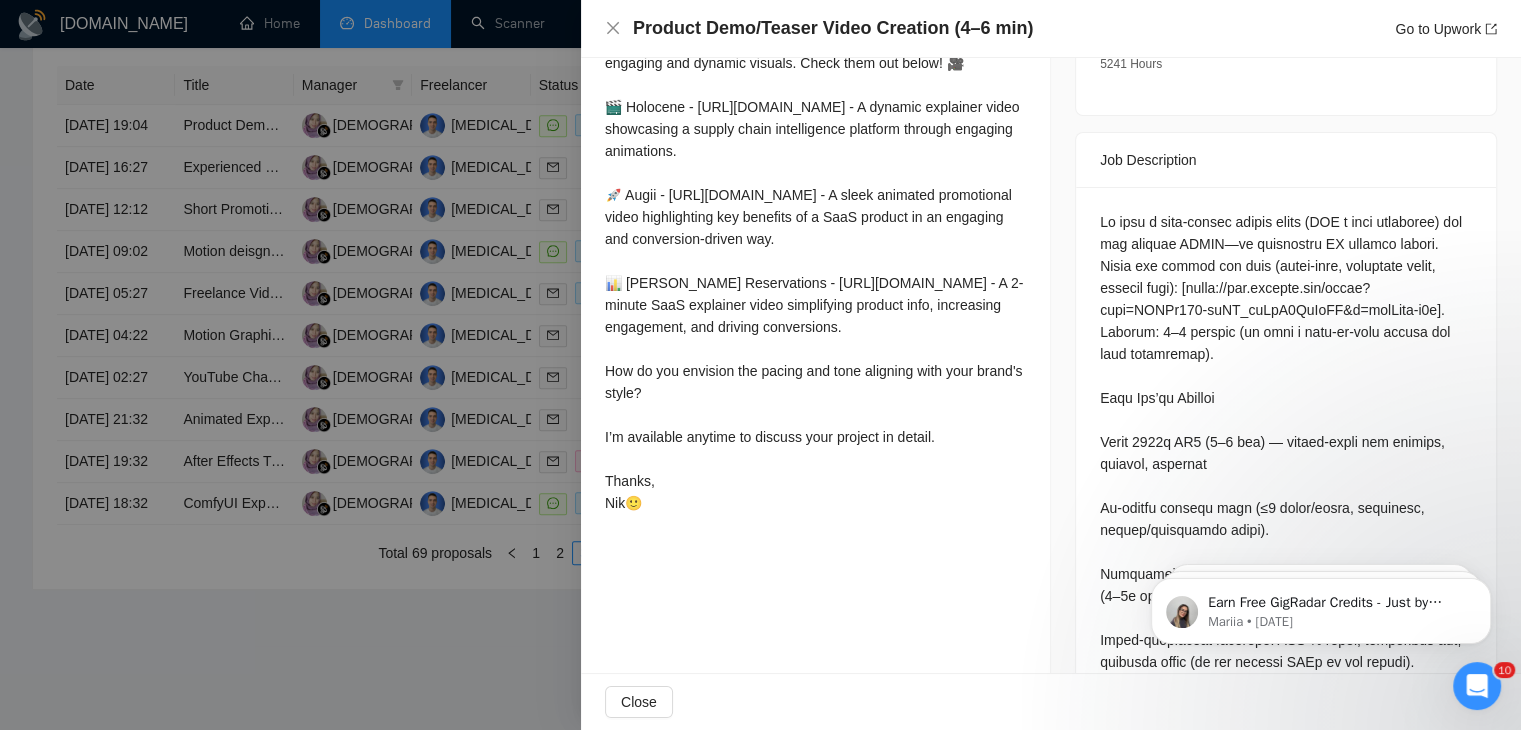 click at bounding box center (760, 365) 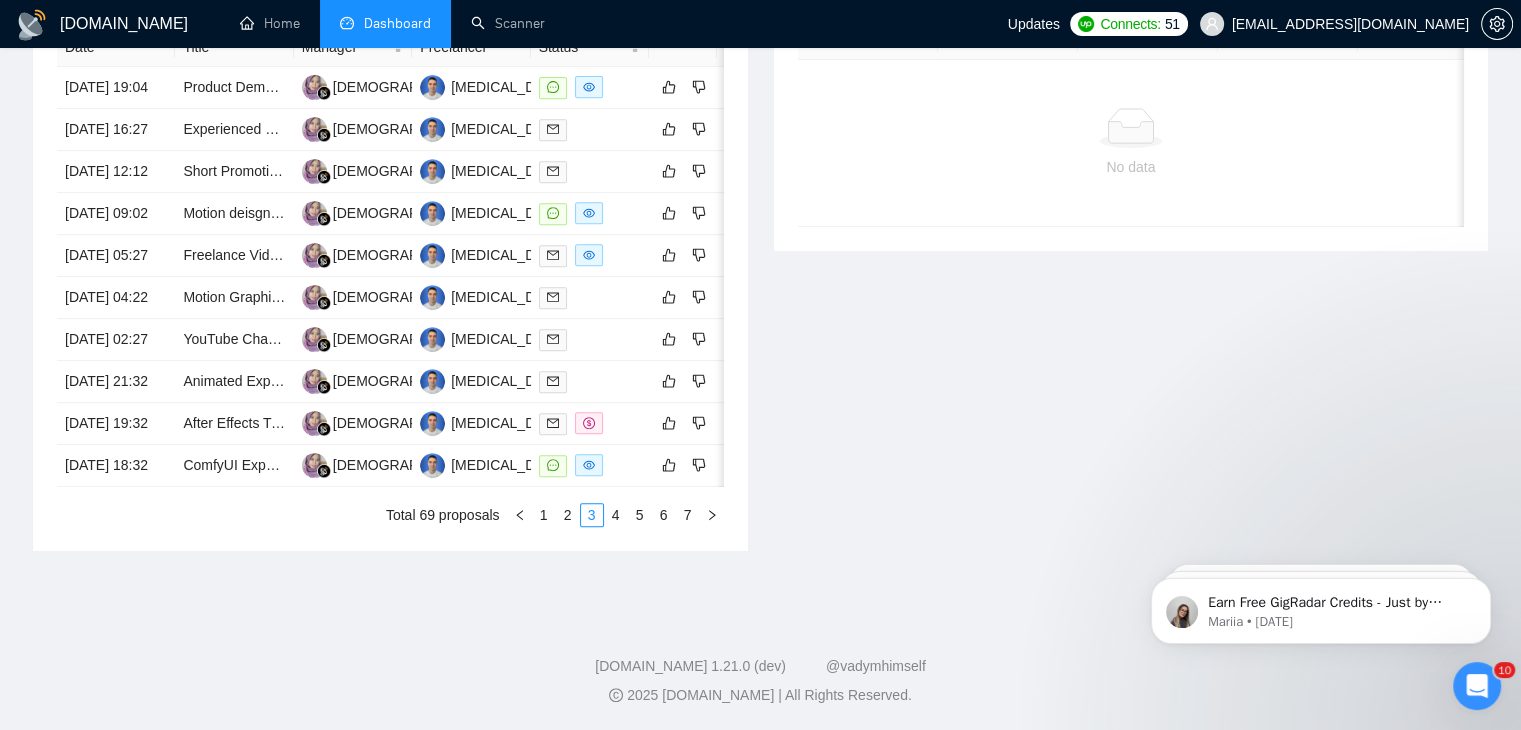 scroll, scrollTop: 1047, scrollLeft: 0, axis: vertical 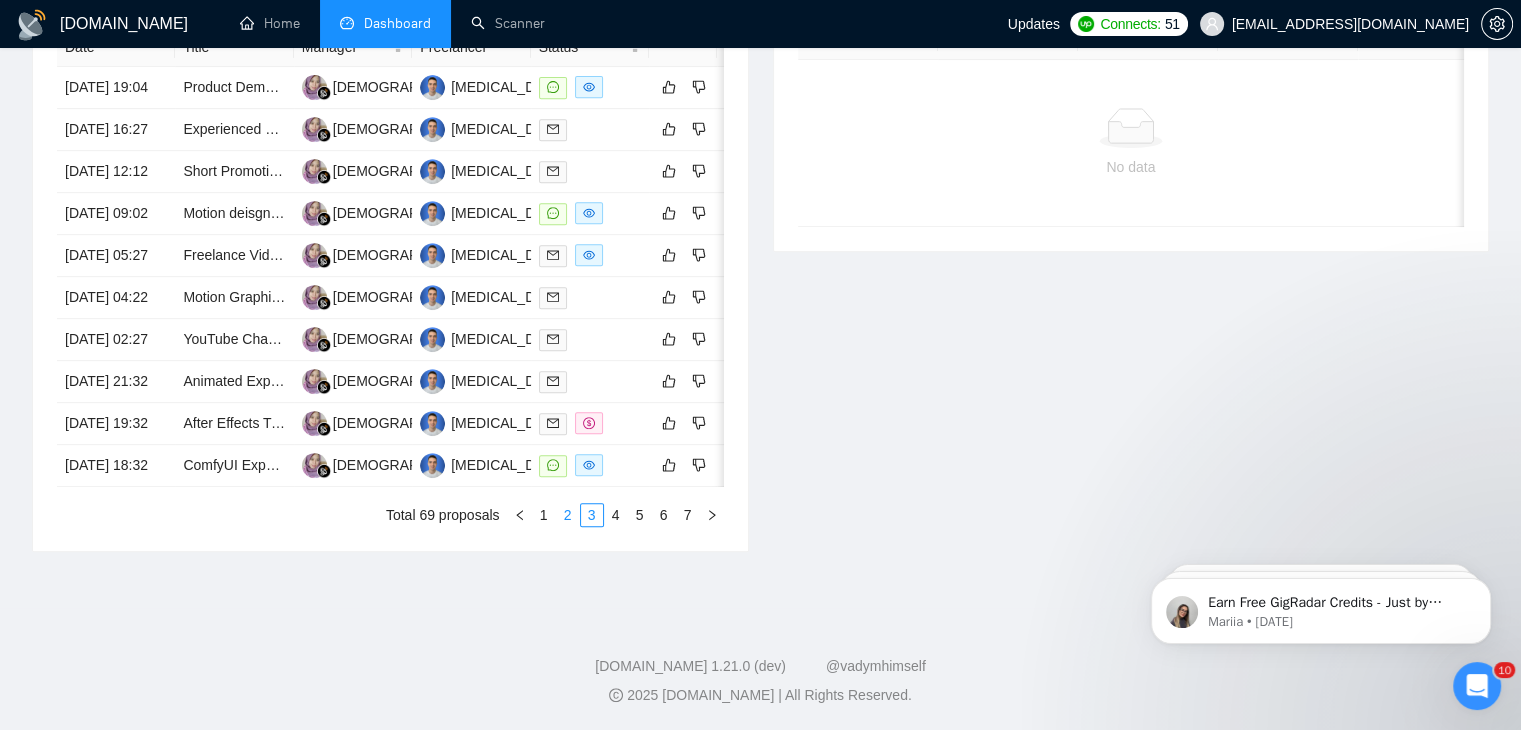 click on "2" at bounding box center [568, 515] 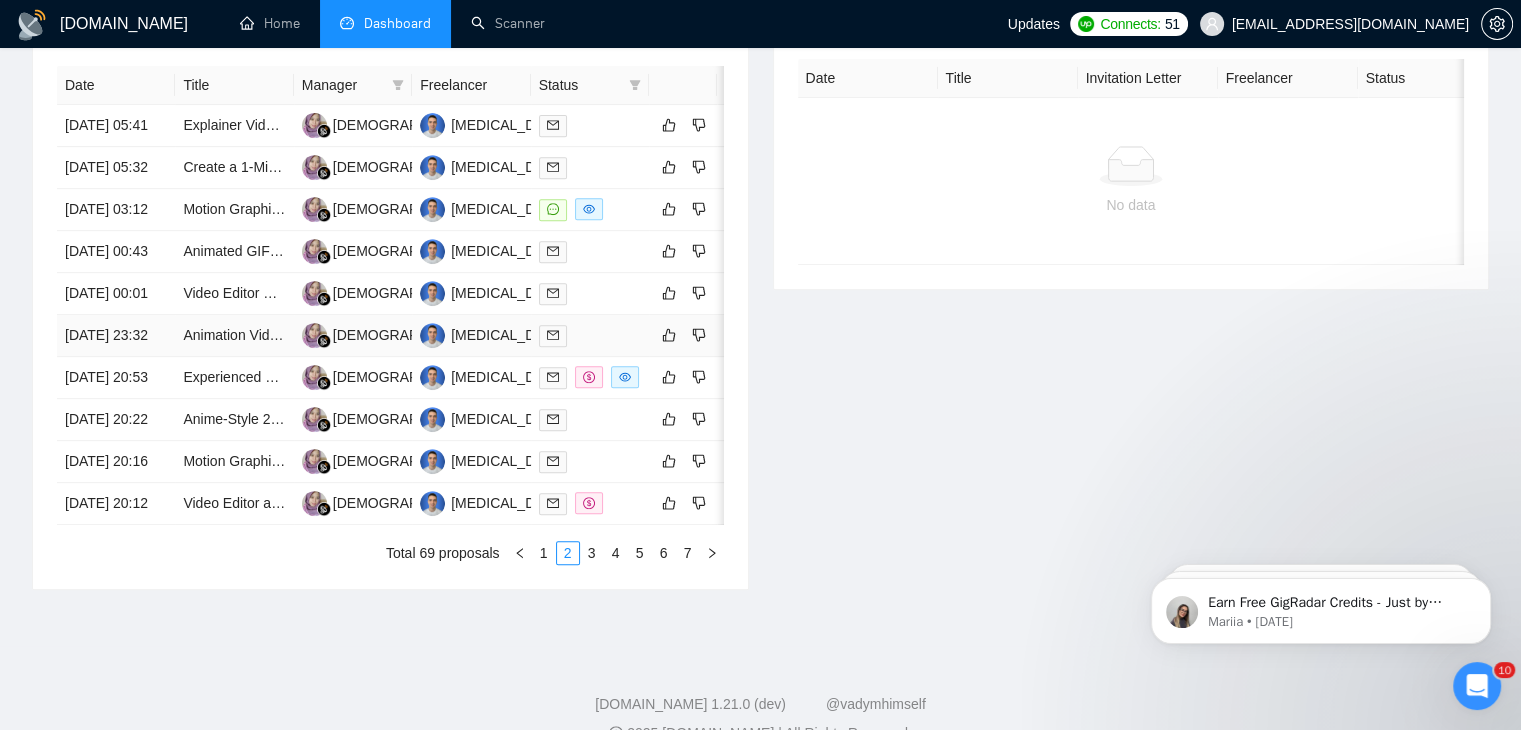 scroll, scrollTop: 818, scrollLeft: 0, axis: vertical 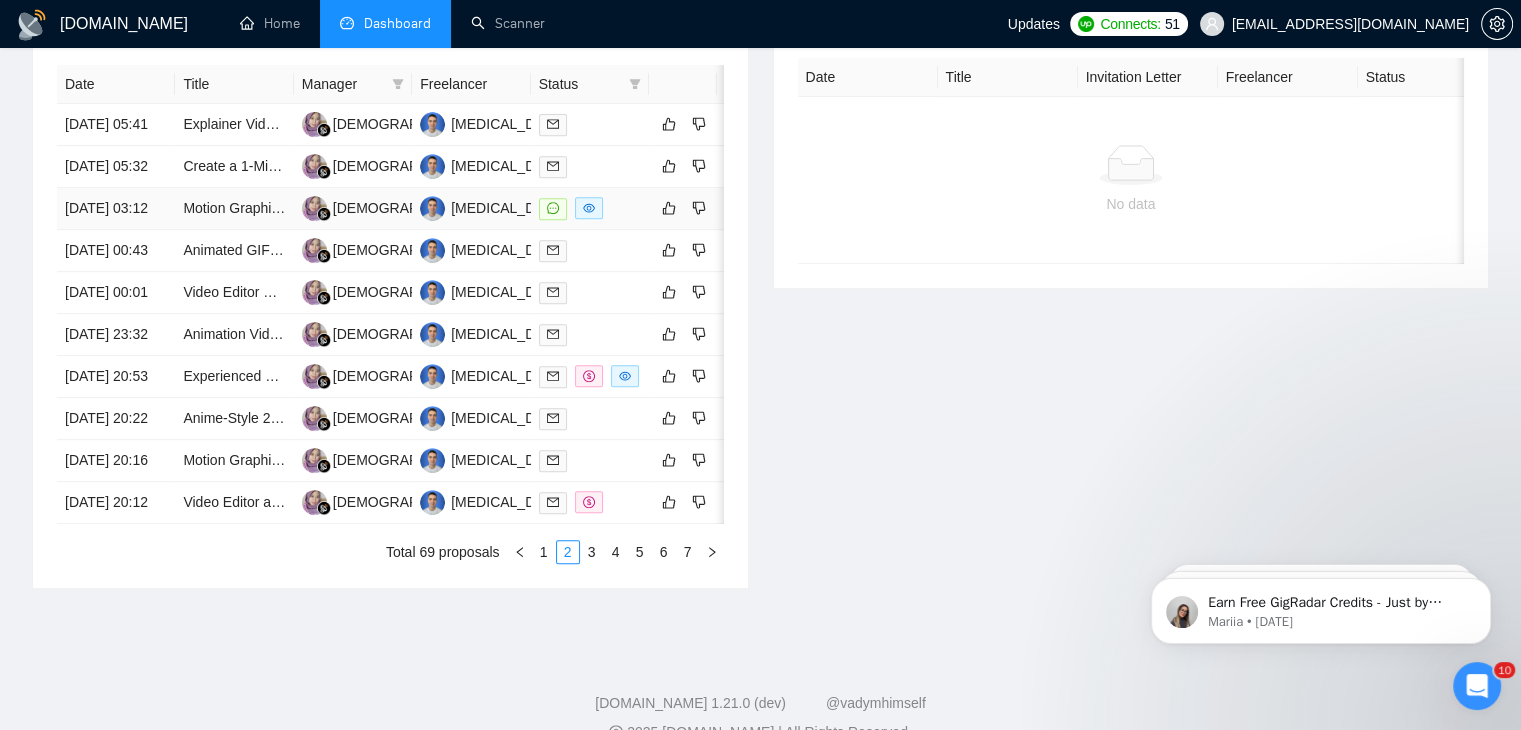 click on "[DATE] 03:12" at bounding box center (116, 209) 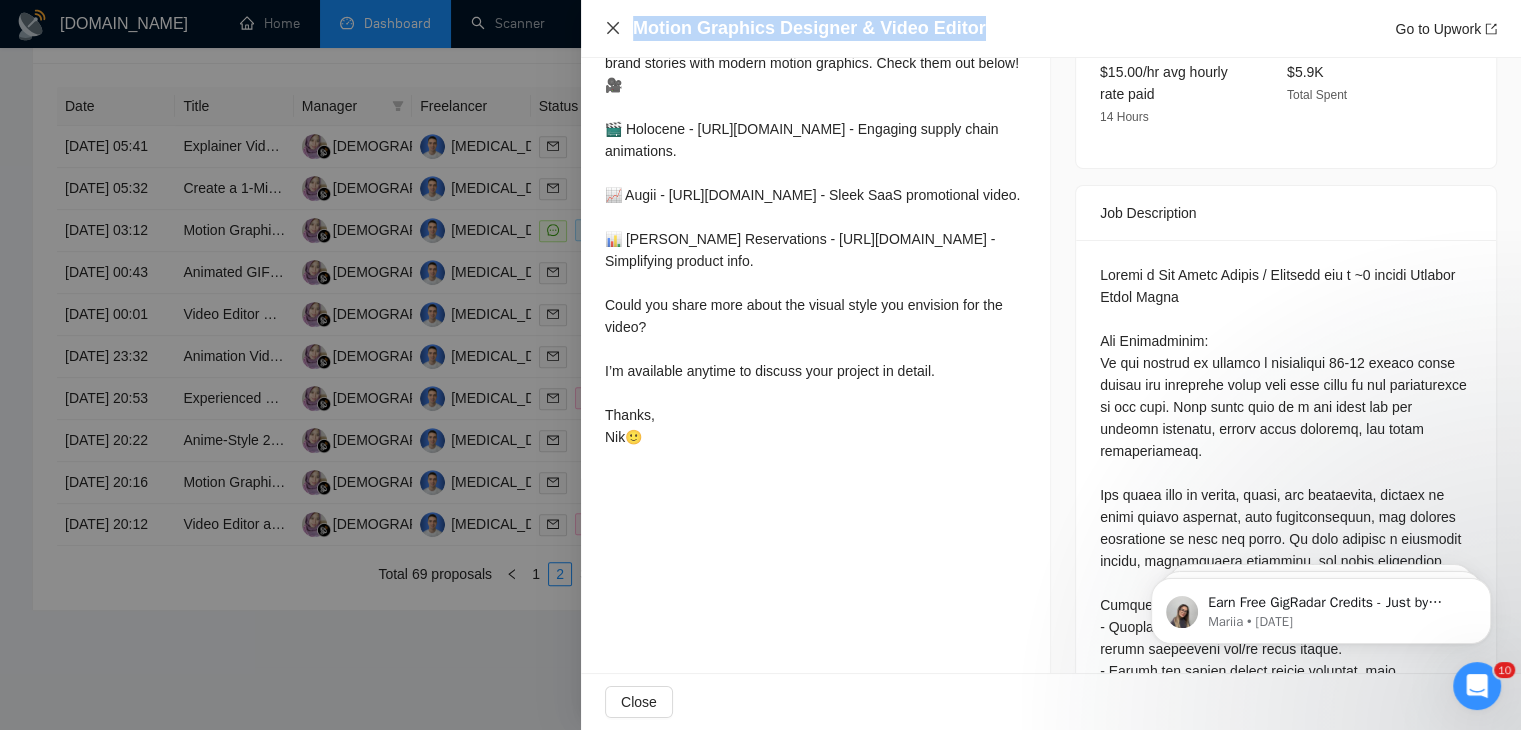drag, startPoint x: 980, startPoint y: 33, endPoint x: 615, endPoint y: 24, distance: 365.11093 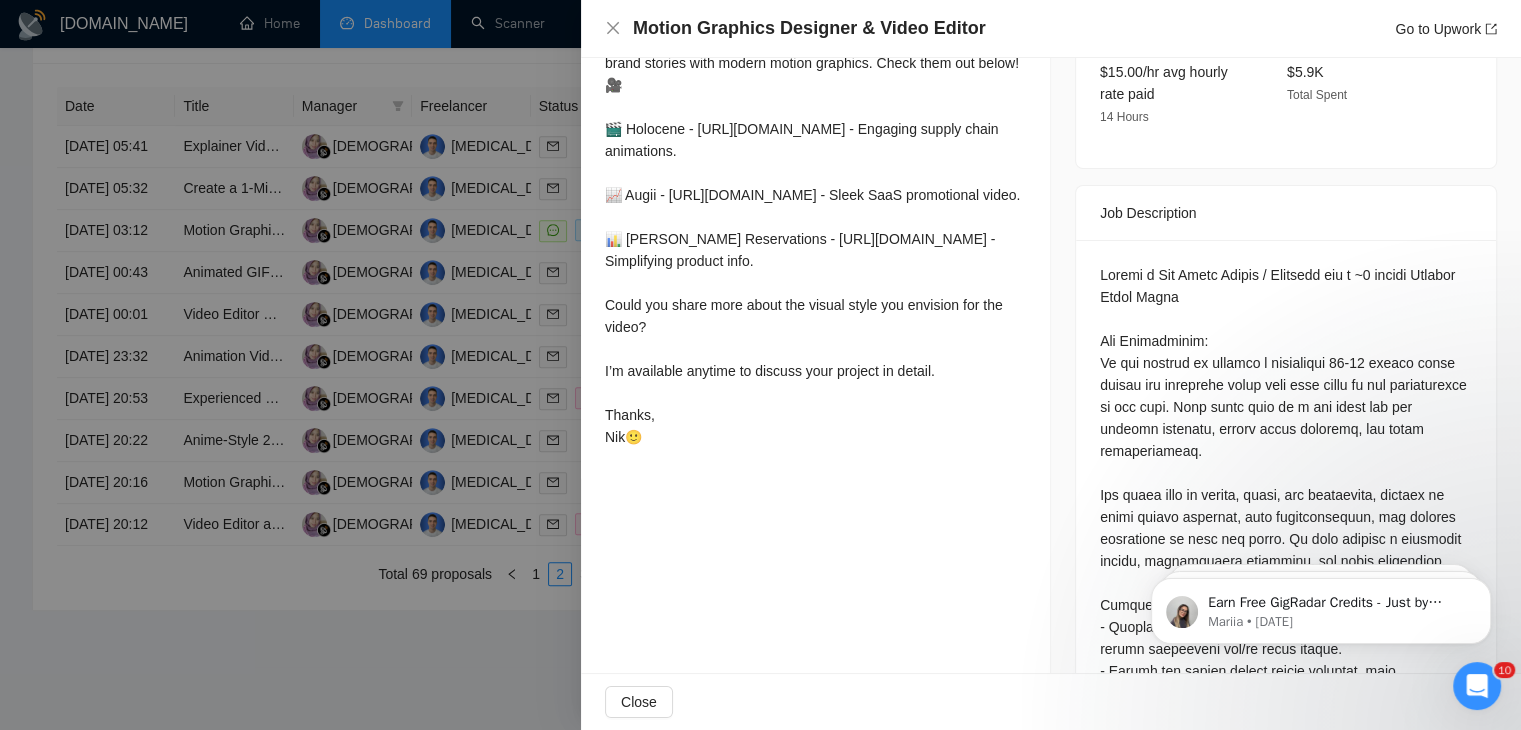 click at bounding box center (760, 365) 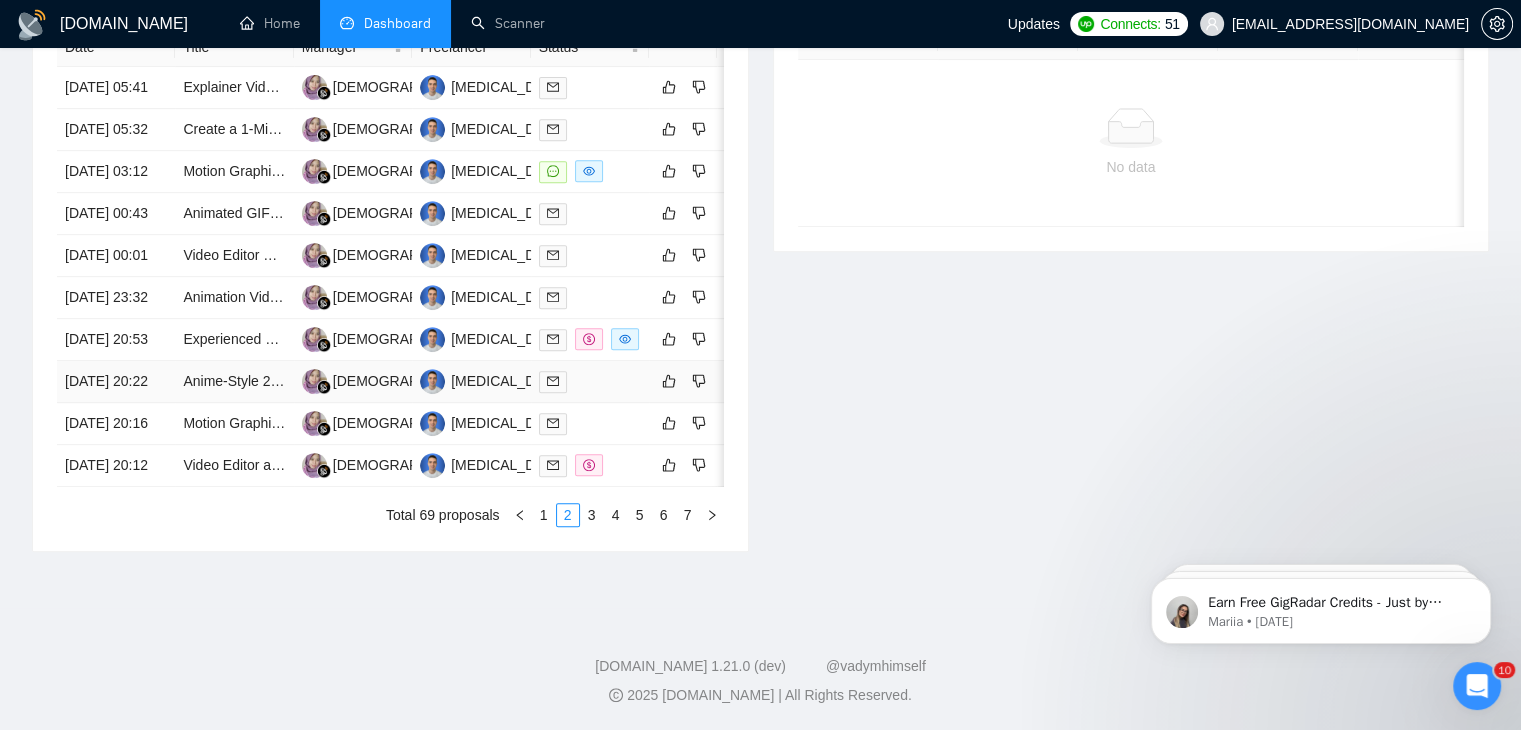 scroll, scrollTop: 898, scrollLeft: 0, axis: vertical 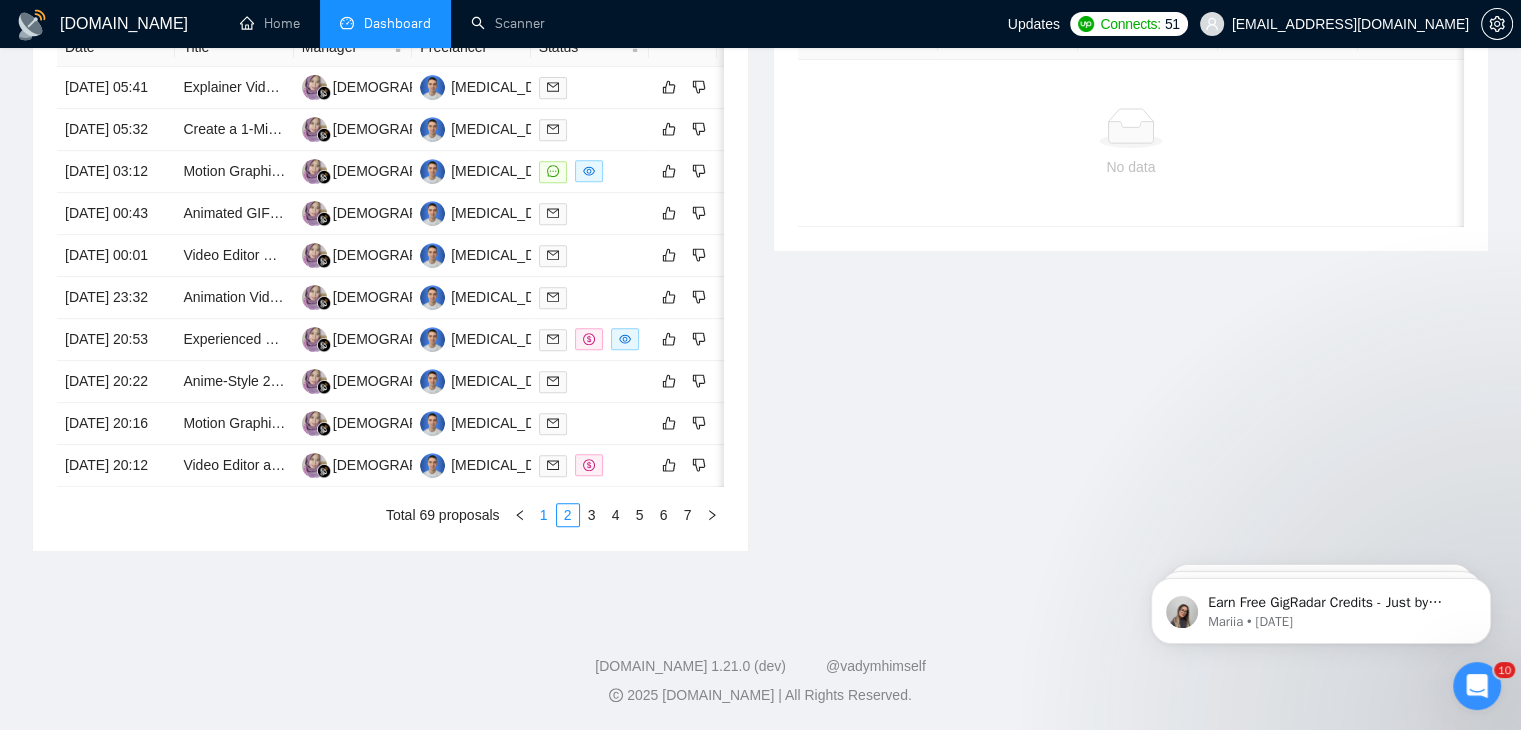 click on "1" at bounding box center [544, 515] 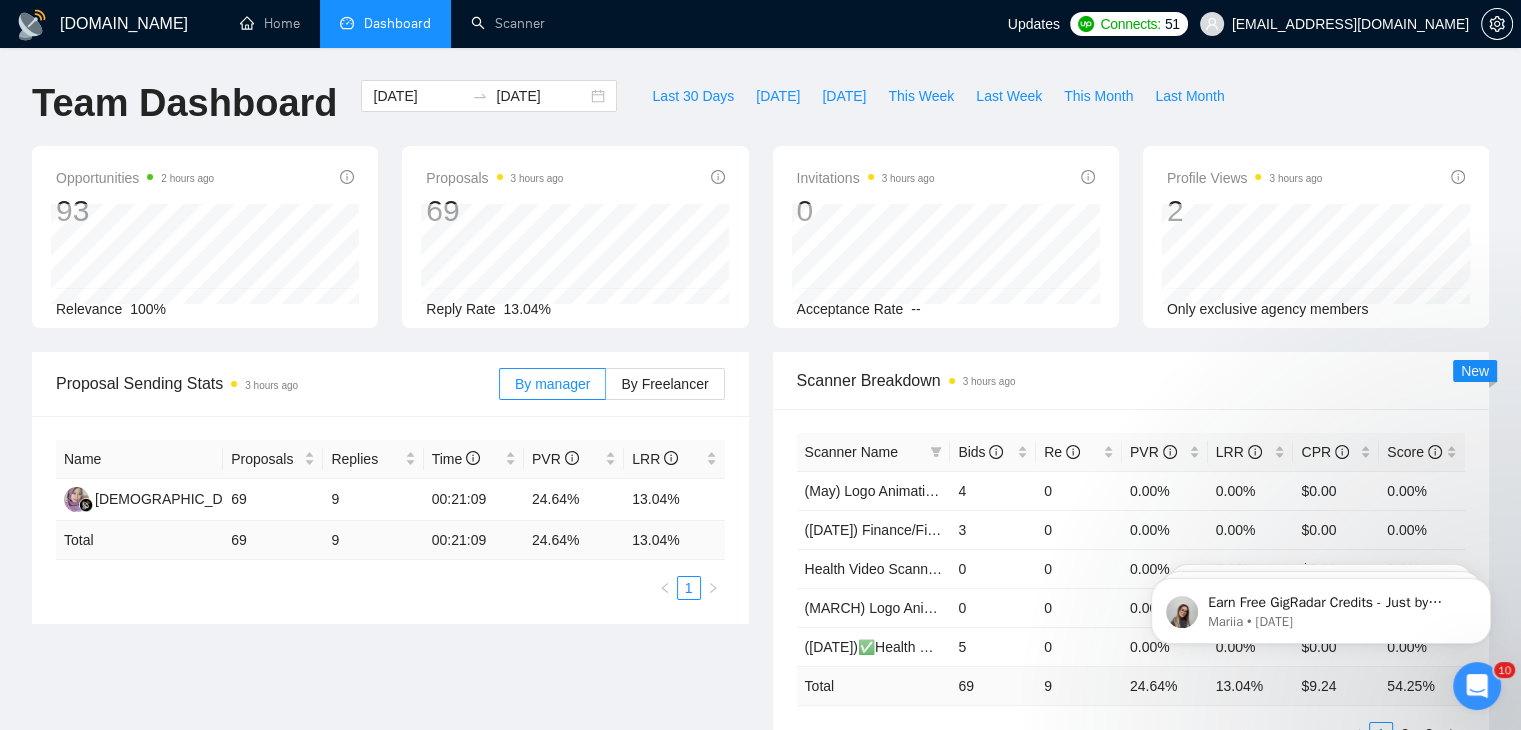 scroll, scrollTop: 40, scrollLeft: 0, axis: vertical 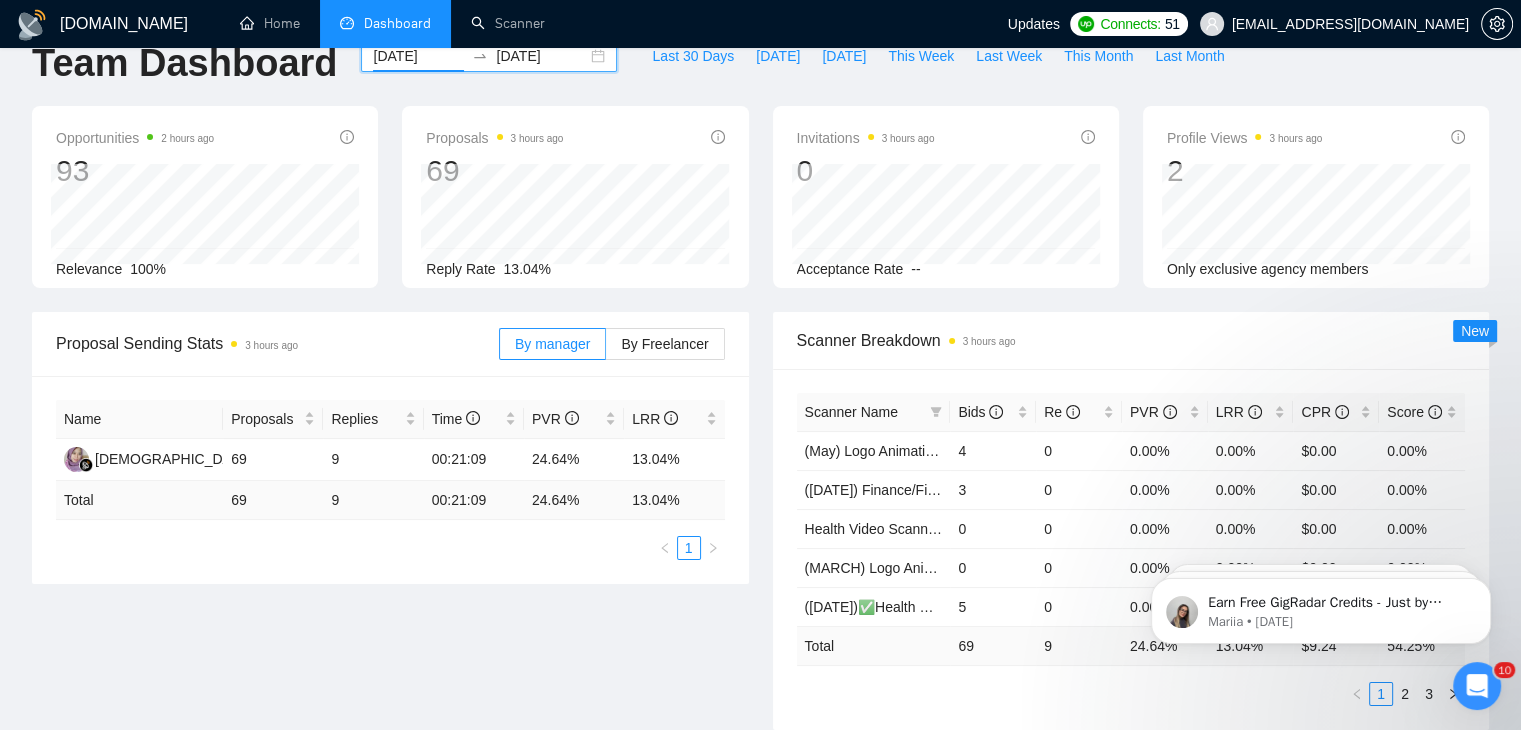 click on "[DATE]" at bounding box center [418, 56] 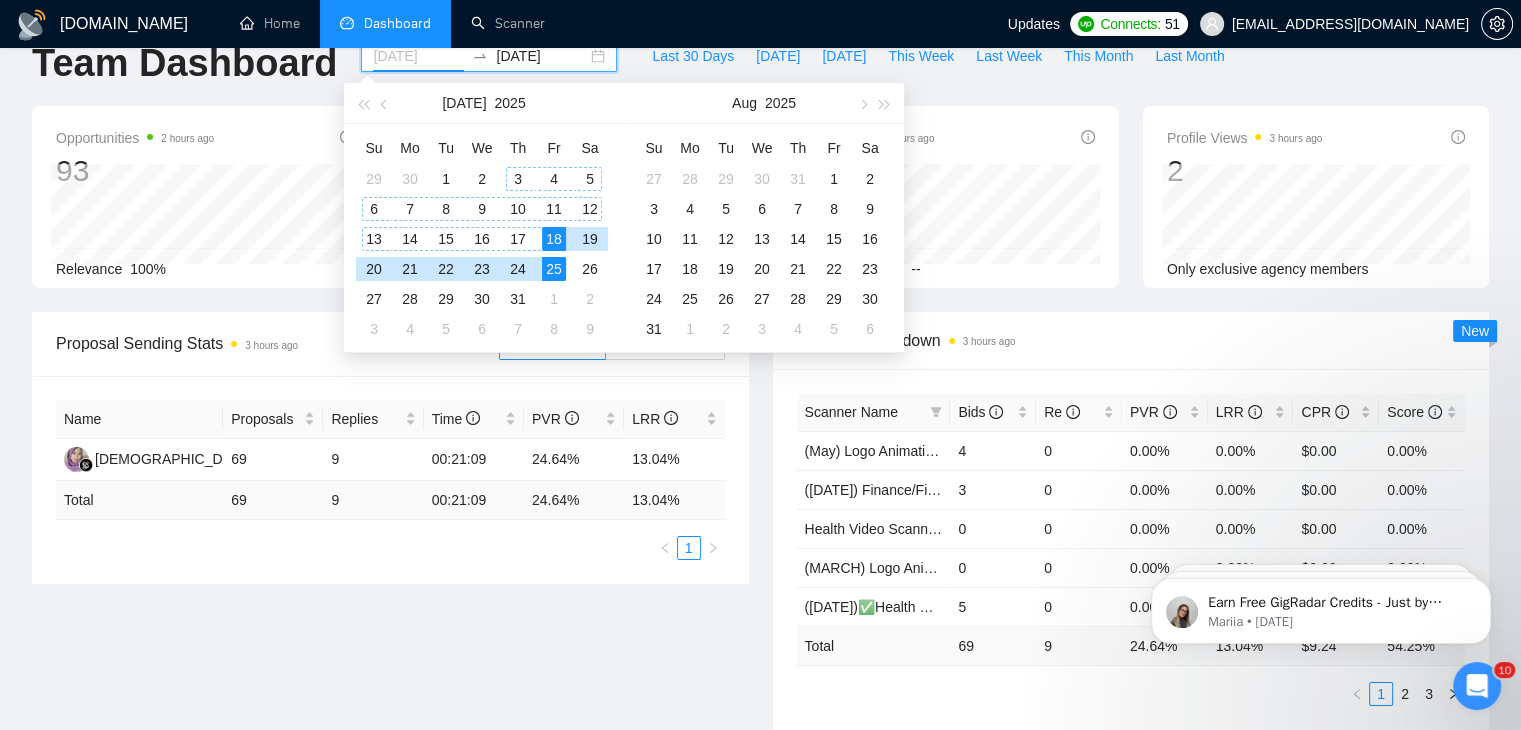 type on "[DATE]" 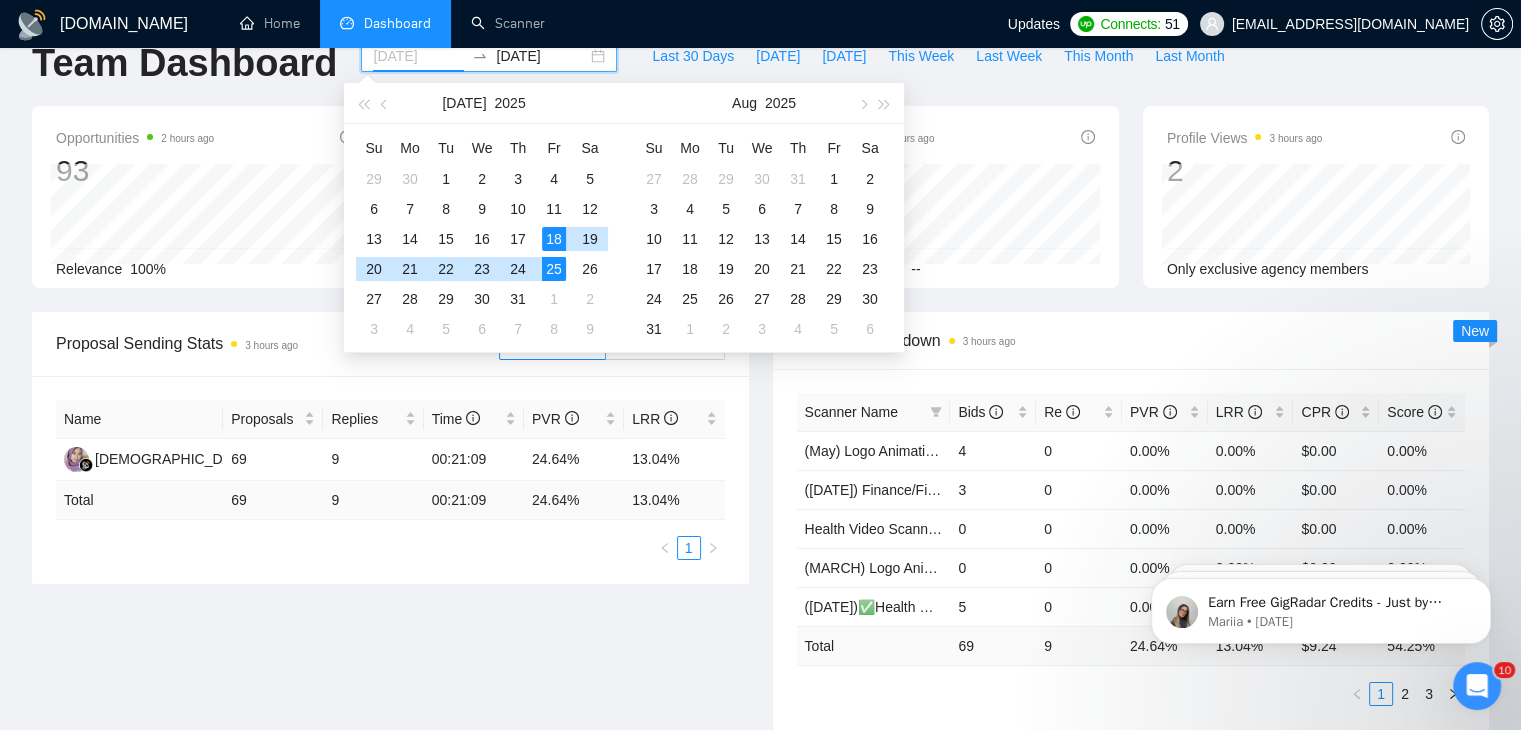 click on "18" at bounding box center [554, 239] 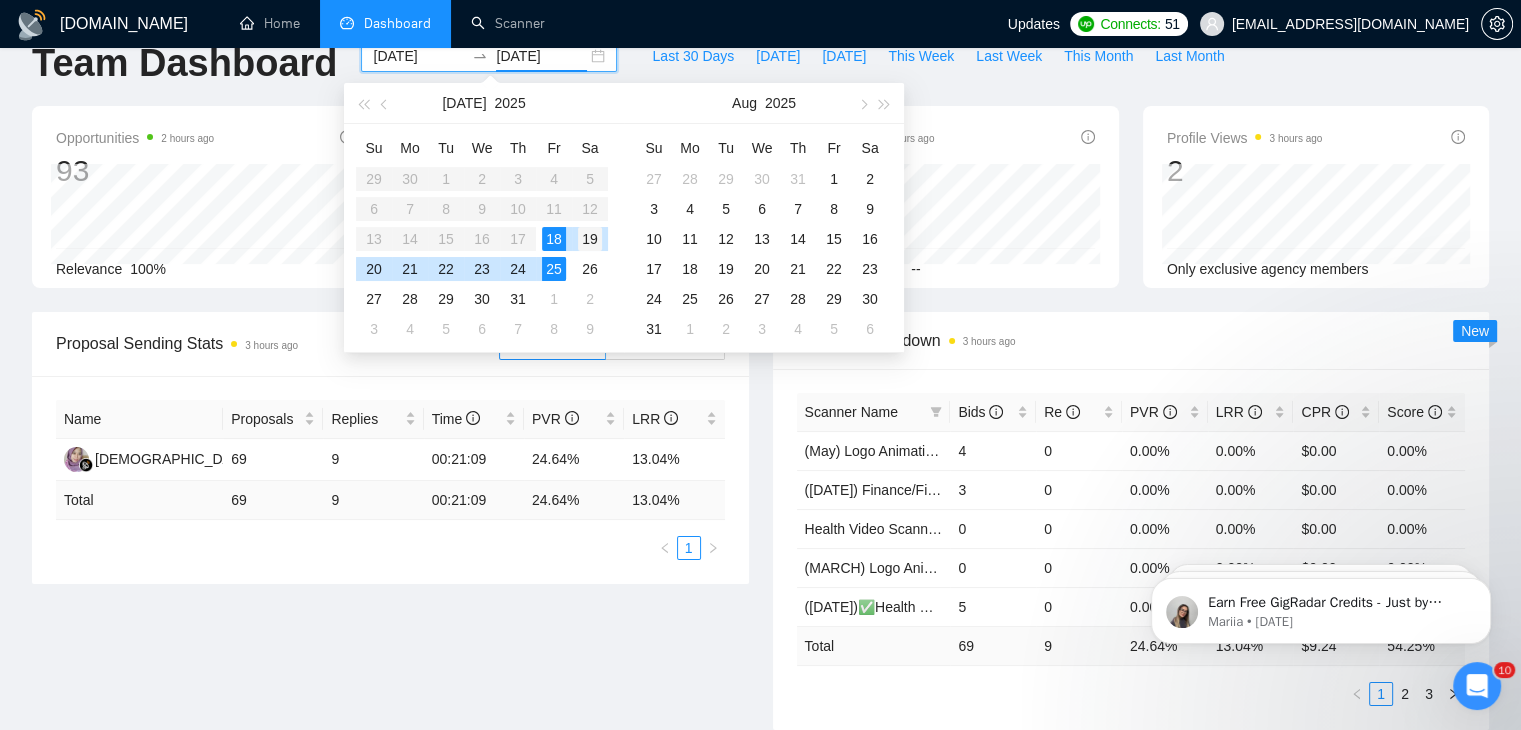 type on "[DATE]" 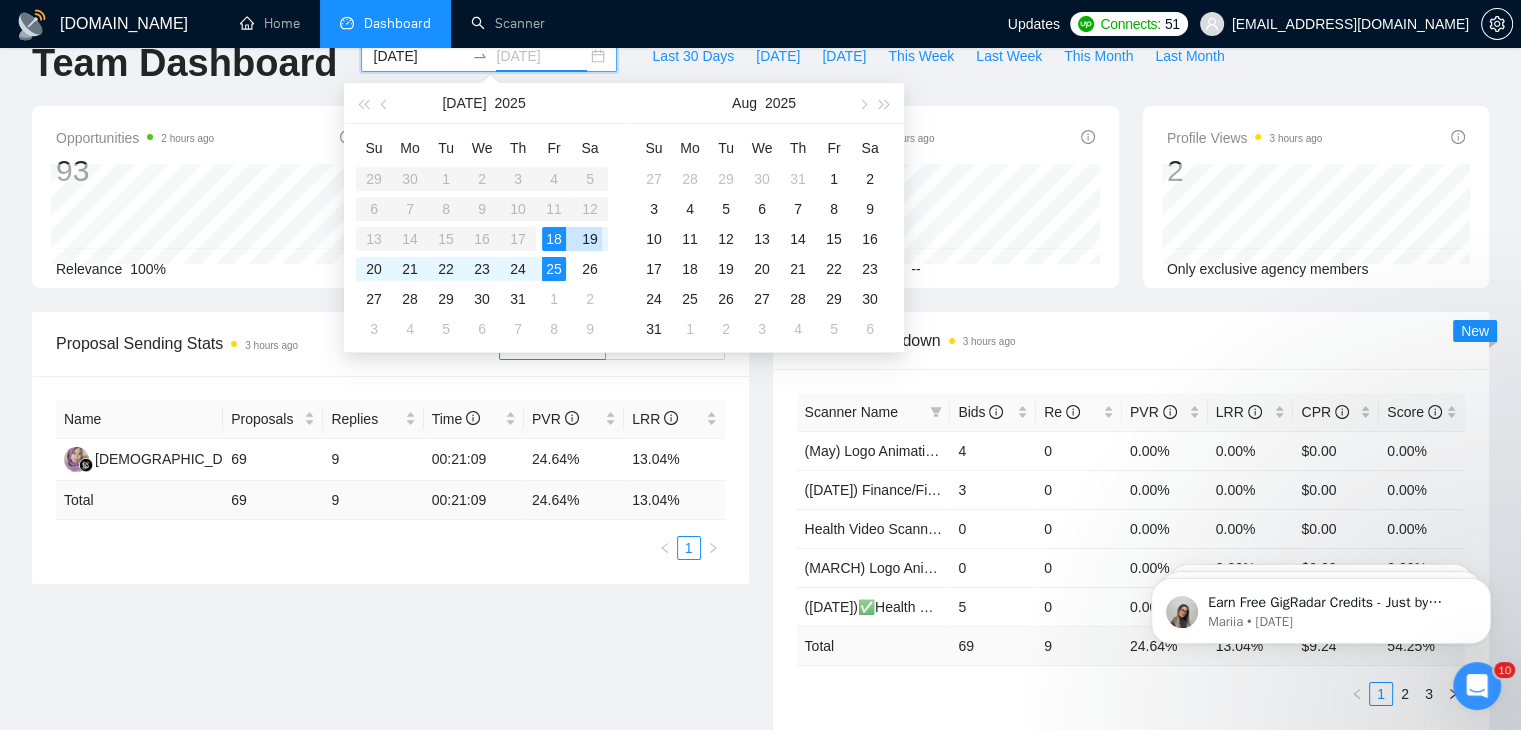 click on "19" at bounding box center (590, 239) 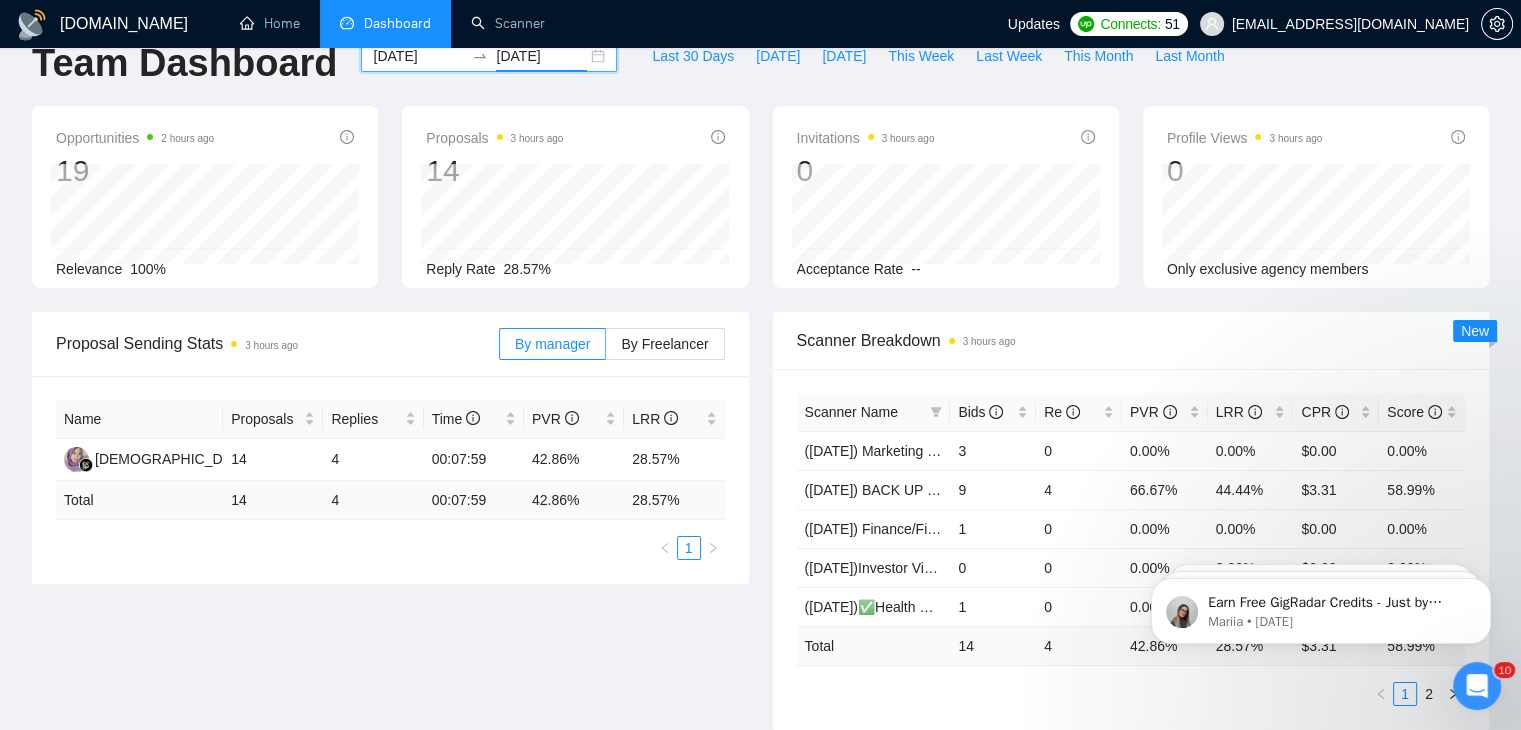 scroll, scrollTop: 0, scrollLeft: 0, axis: both 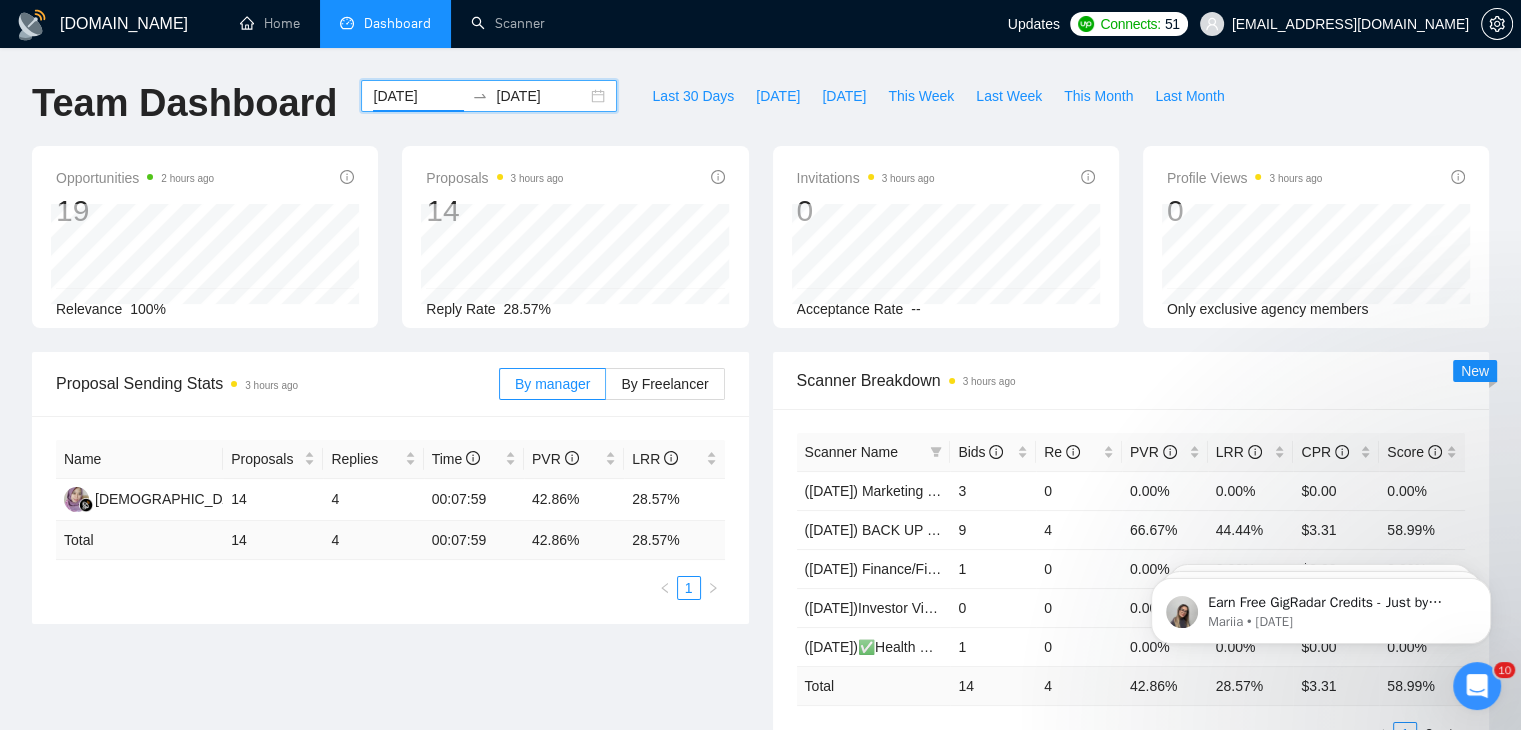 click on "[DATE]" at bounding box center (418, 96) 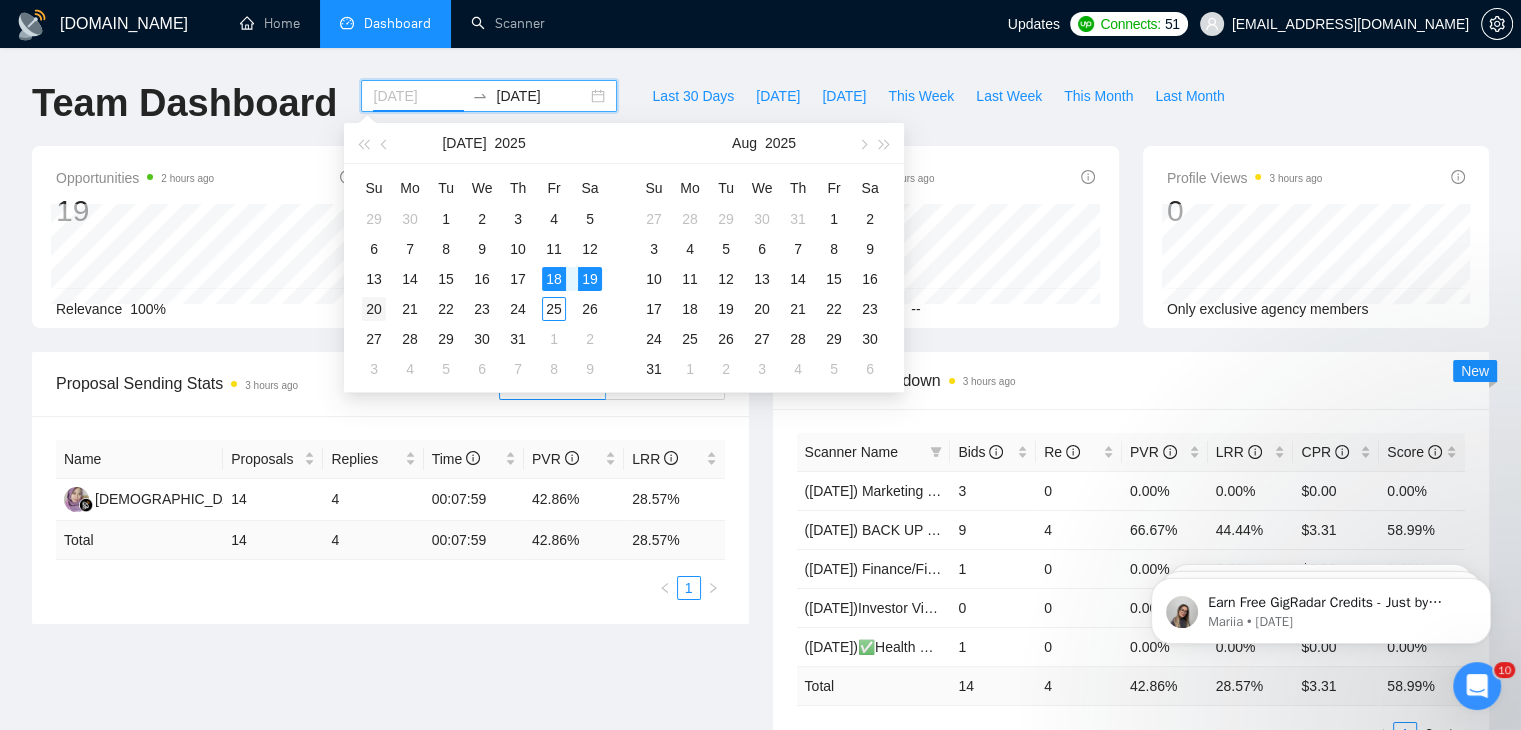 type on "[DATE]" 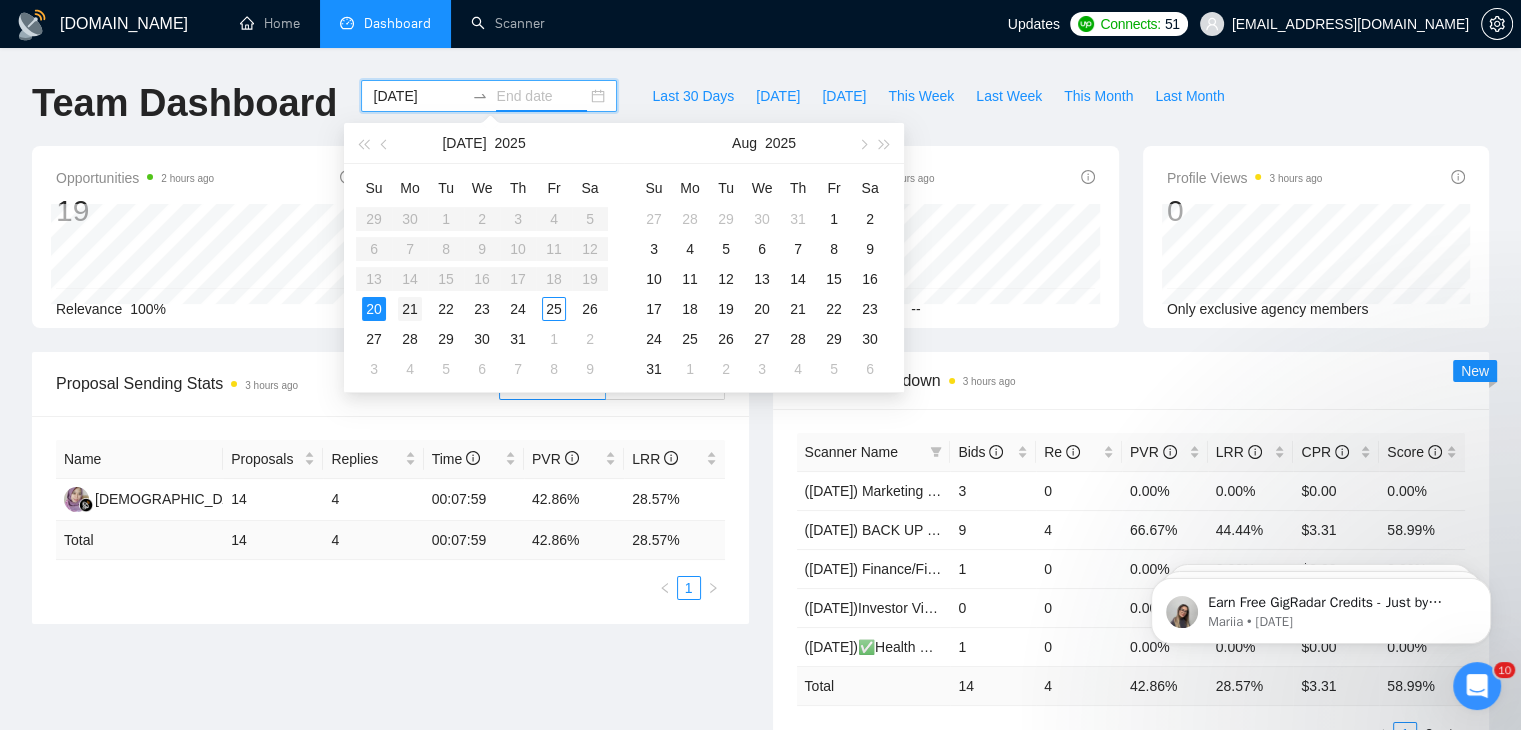 type on "[DATE]" 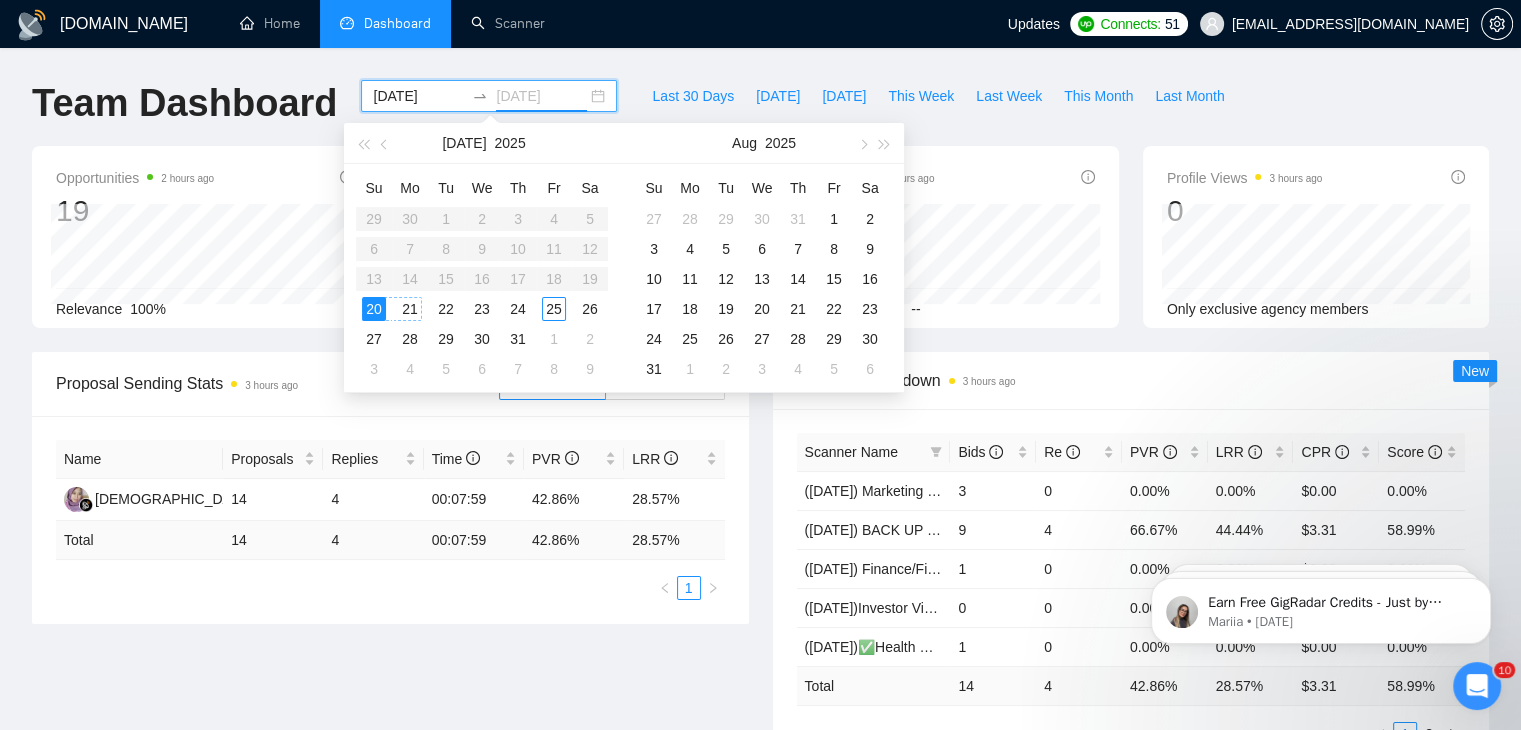 click on "21" at bounding box center (410, 309) 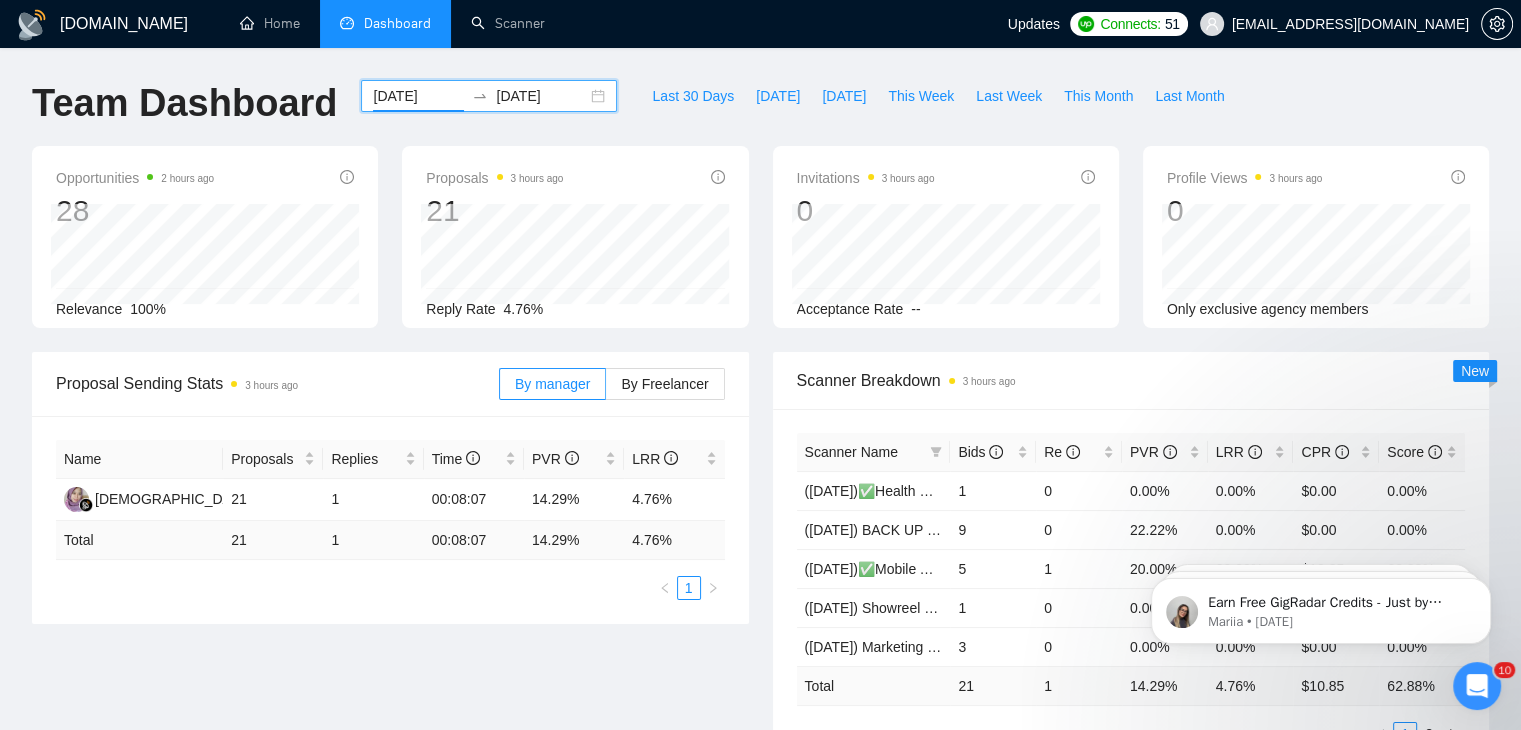 click on "[DATE]" at bounding box center [418, 96] 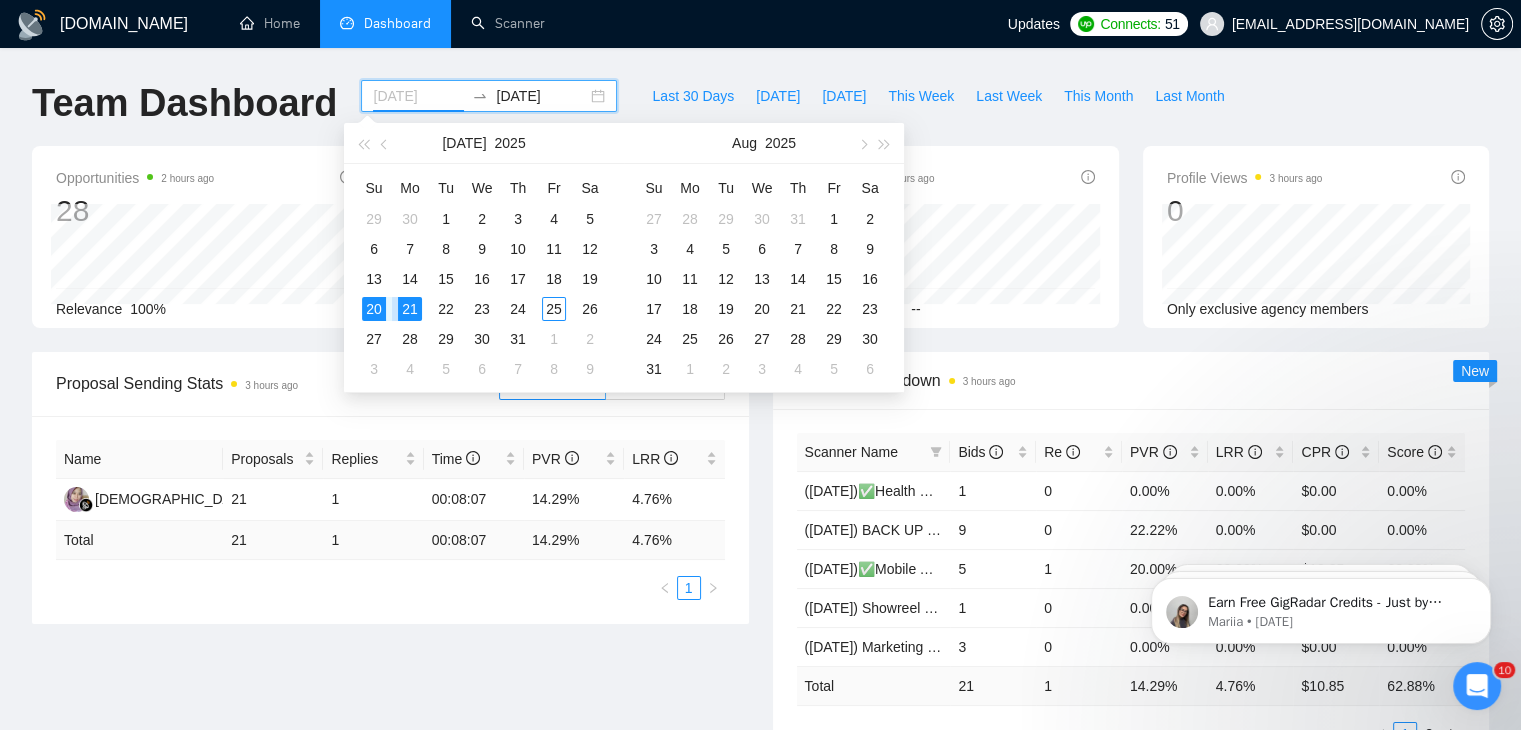 type on "[DATE]" 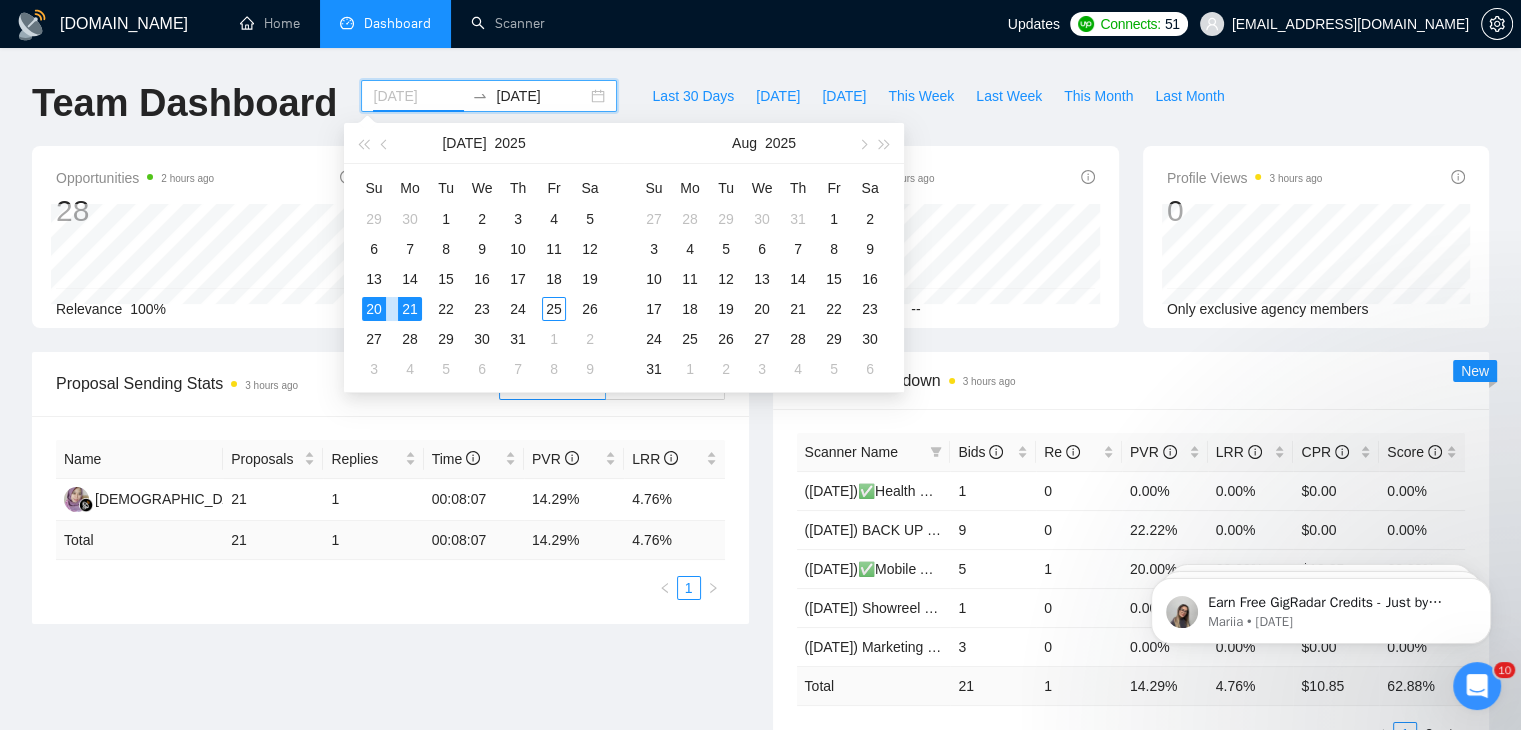 click on "20" at bounding box center [374, 309] 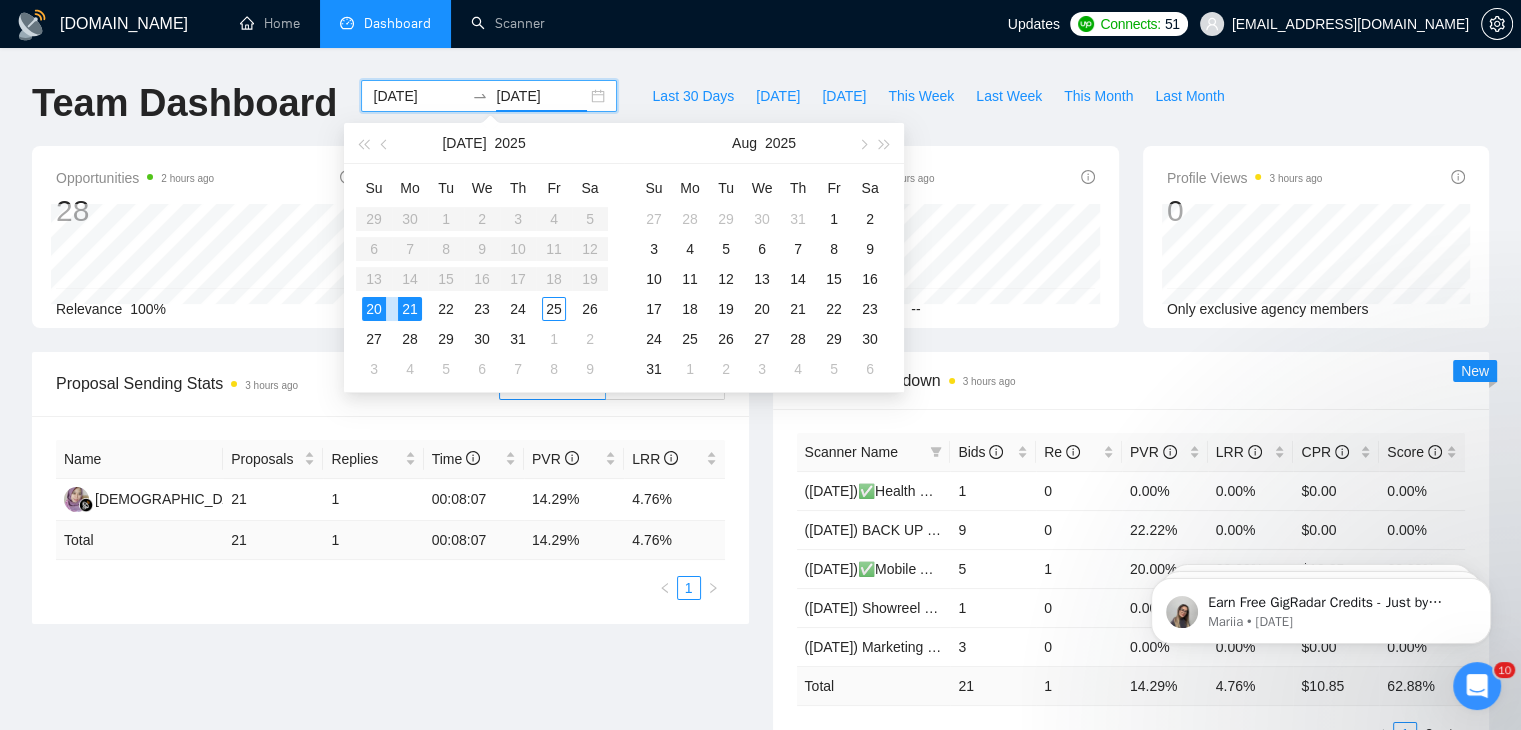 click on "20" at bounding box center [374, 309] 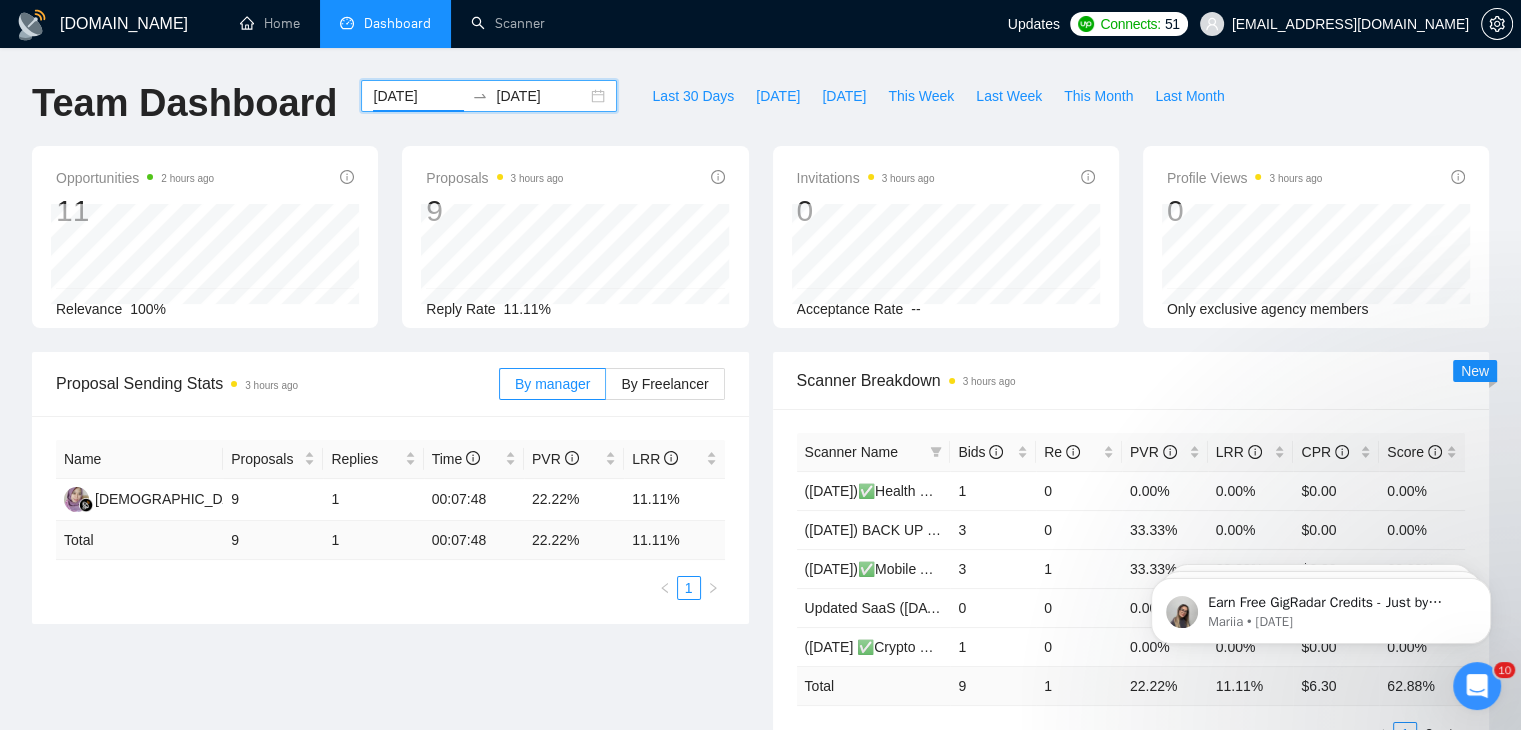 click on "[DATE]" at bounding box center [418, 96] 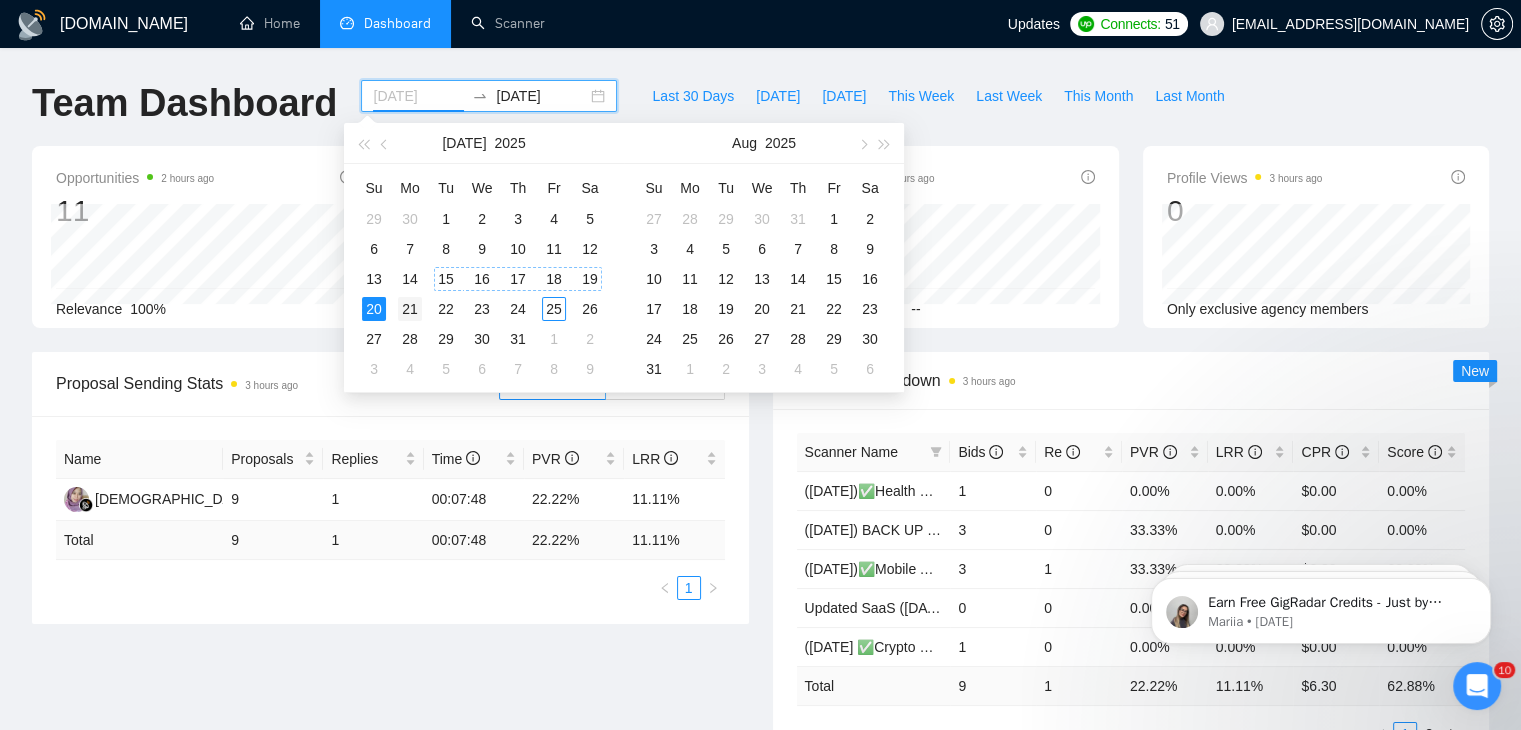 type on "[DATE]" 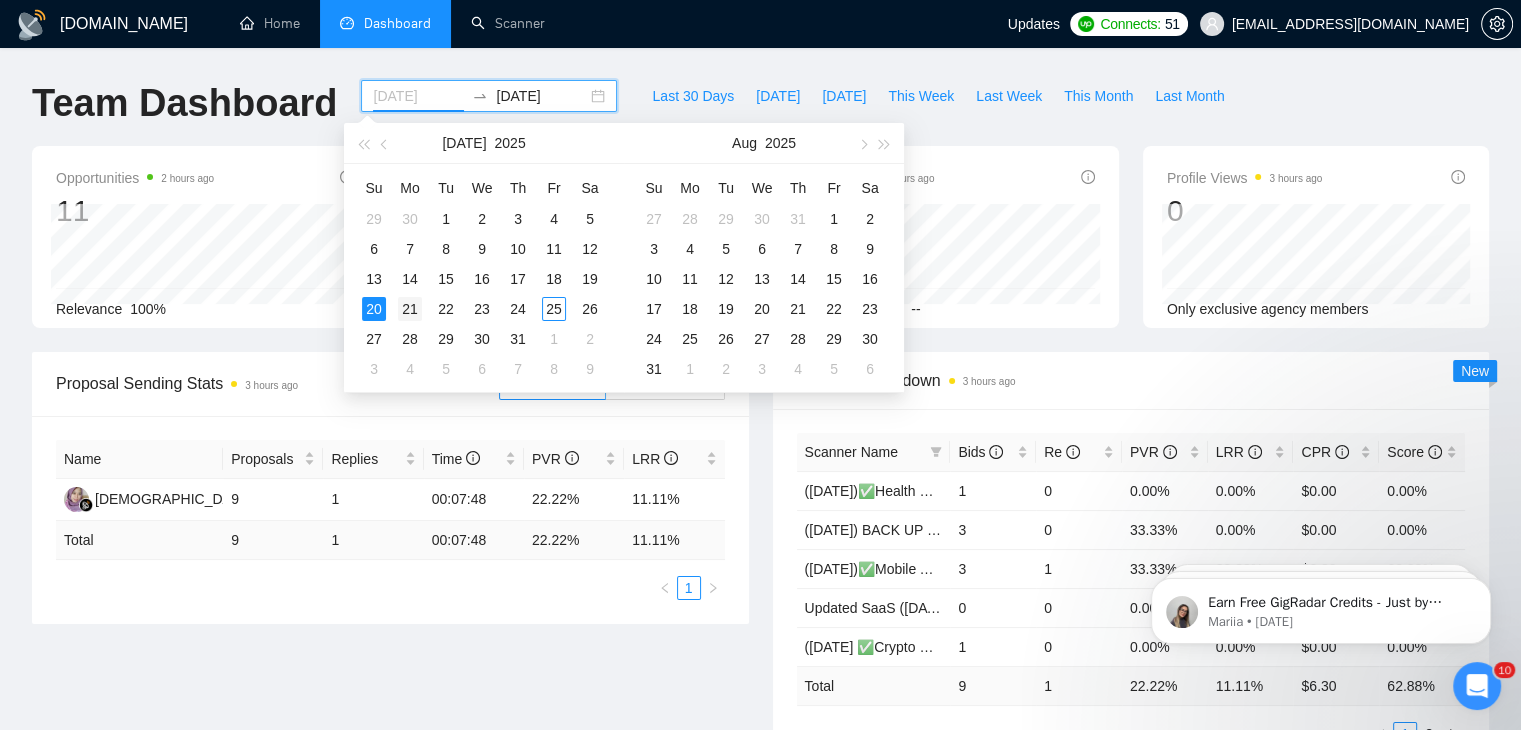 click on "21" at bounding box center [410, 309] 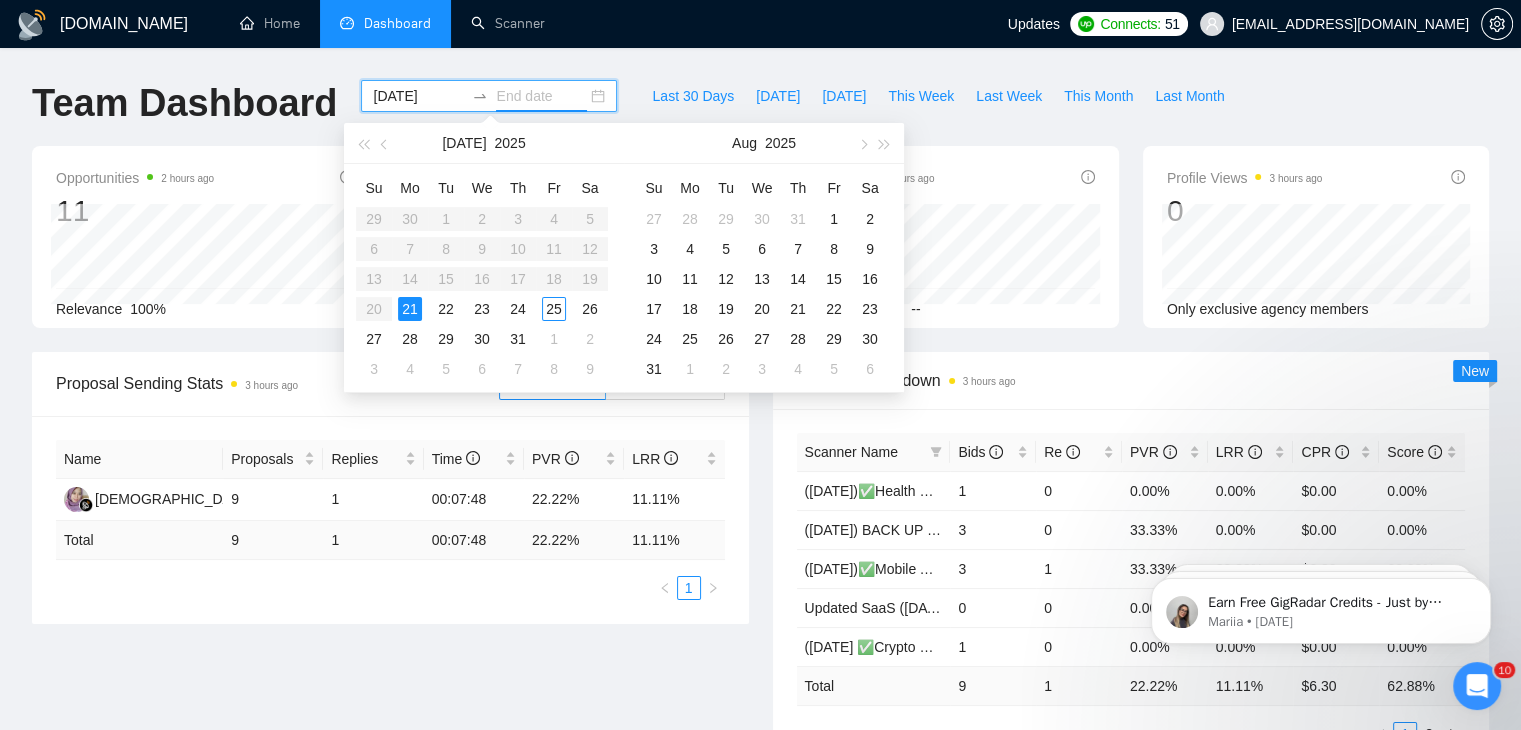 click on "21" at bounding box center [410, 309] 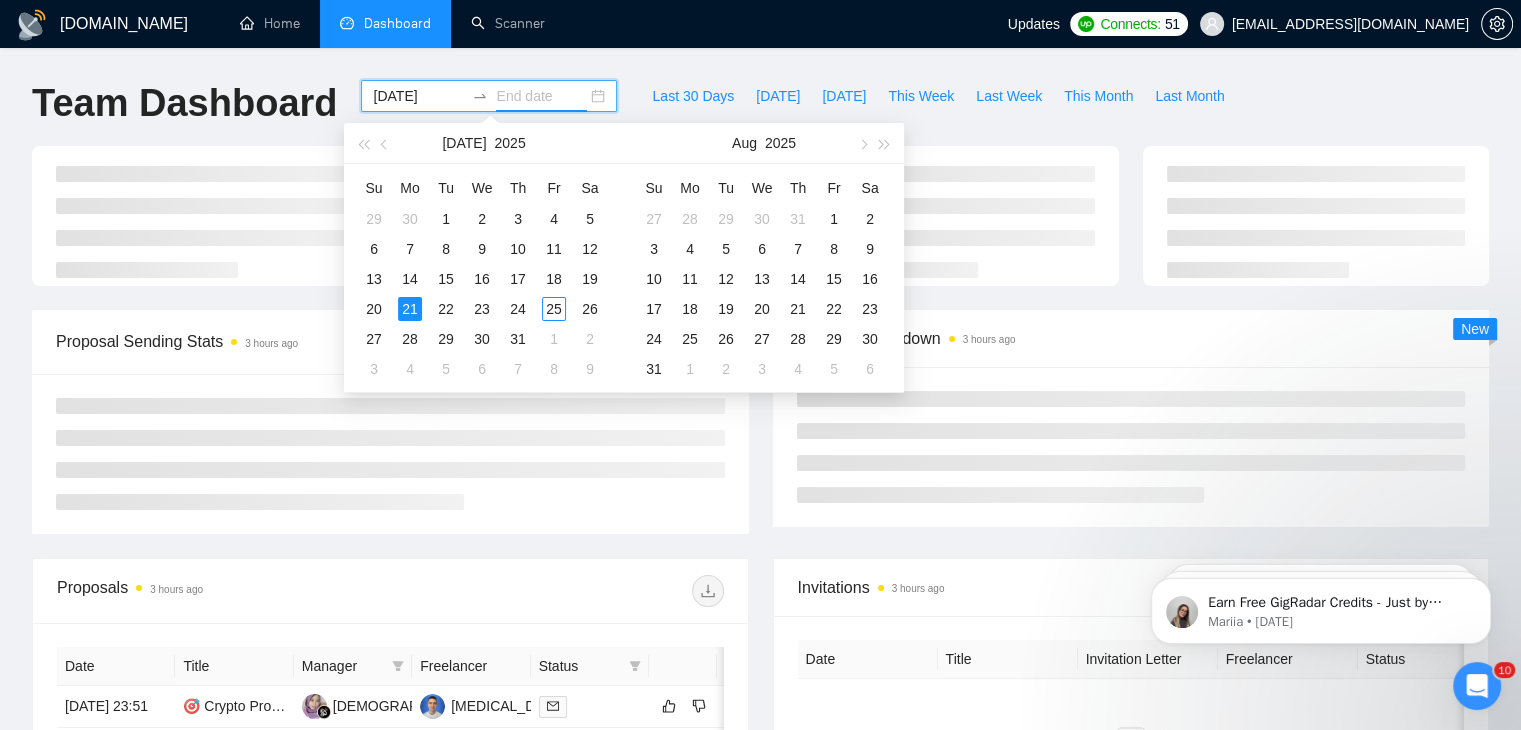 type on "[DATE]" 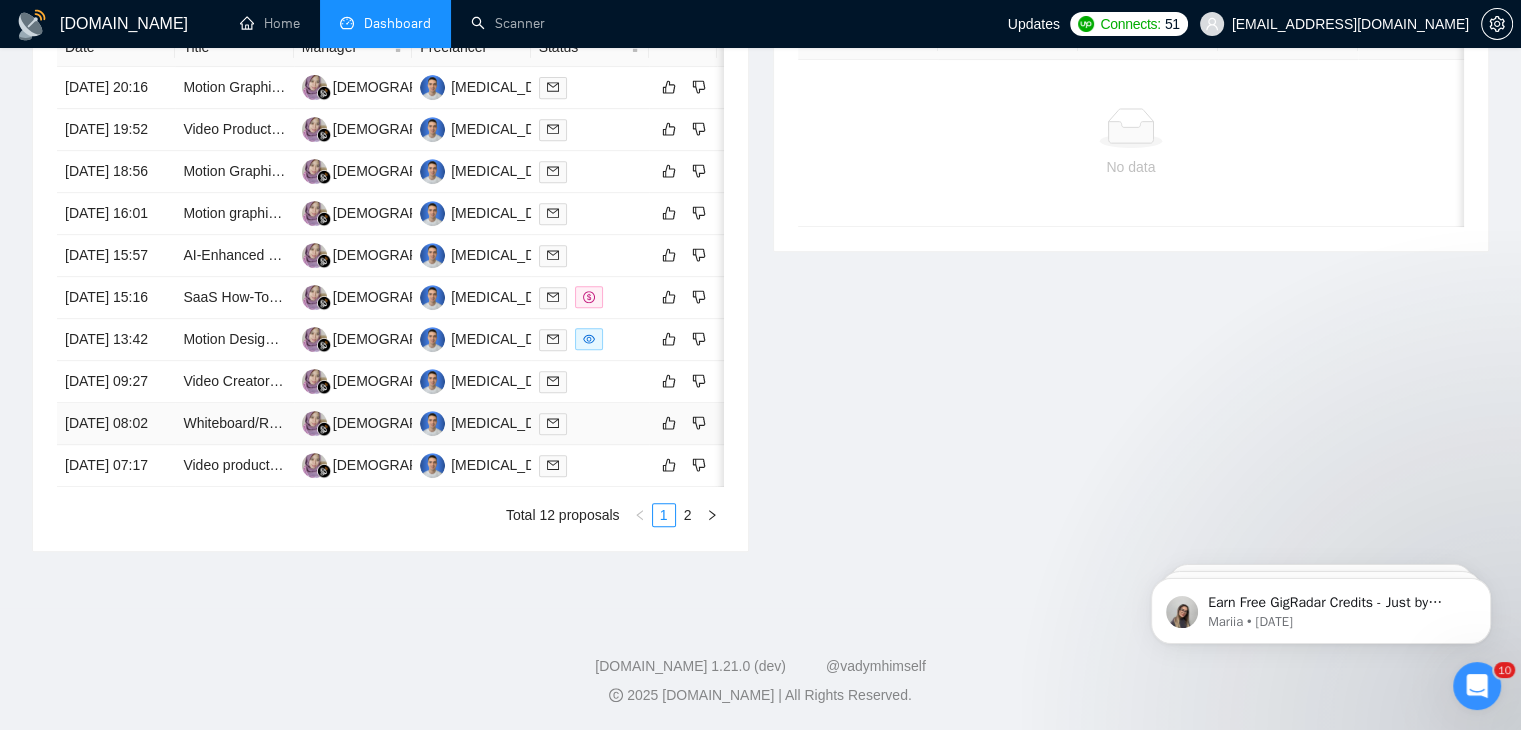scroll, scrollTop: 1056, scrollLeft: 0, axis: vertical 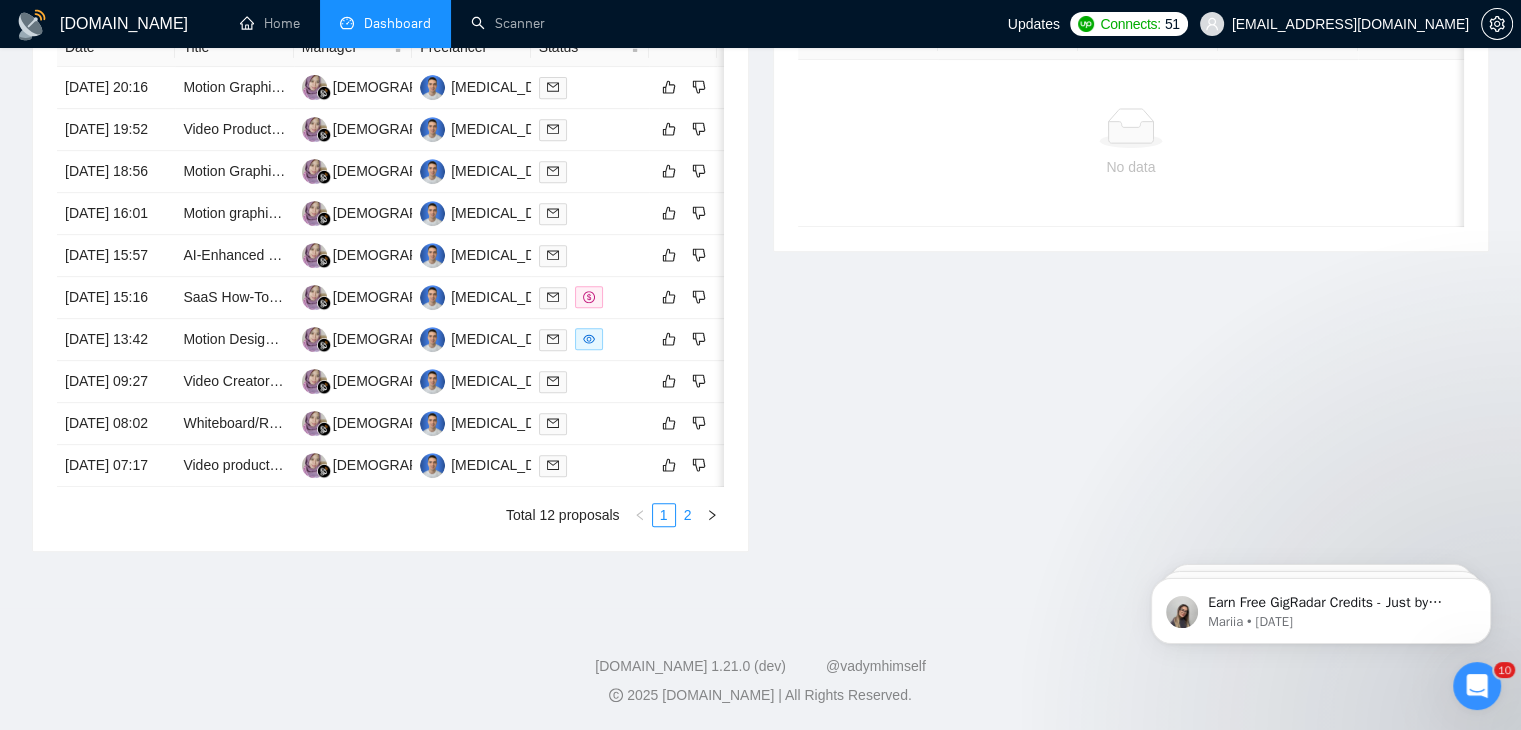 click on "2" at bounding box center (688, 515) 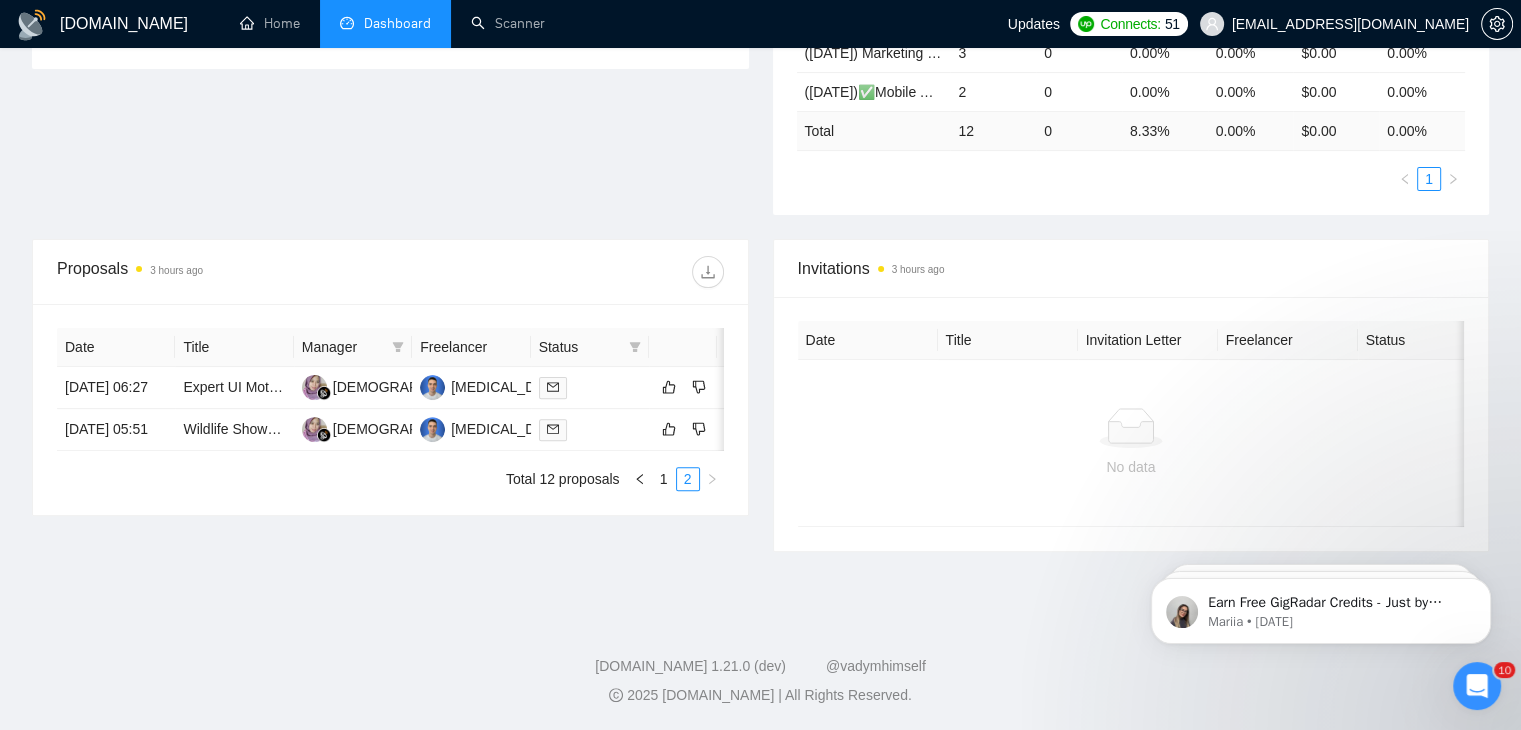 scroll, scrollTop: 569, scrollLeft: 0, axis: vertical 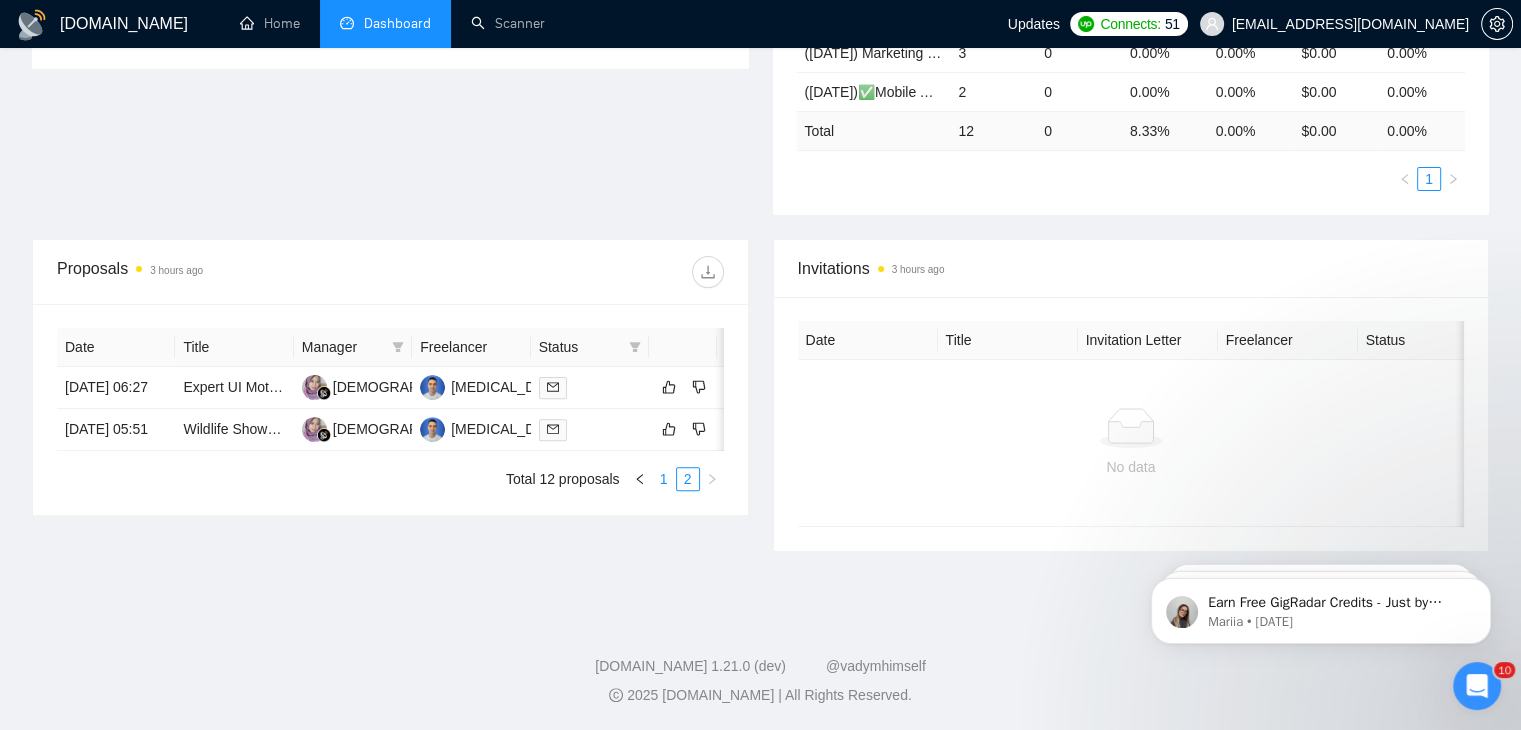 click on "1" at bounding box center (664, 479) 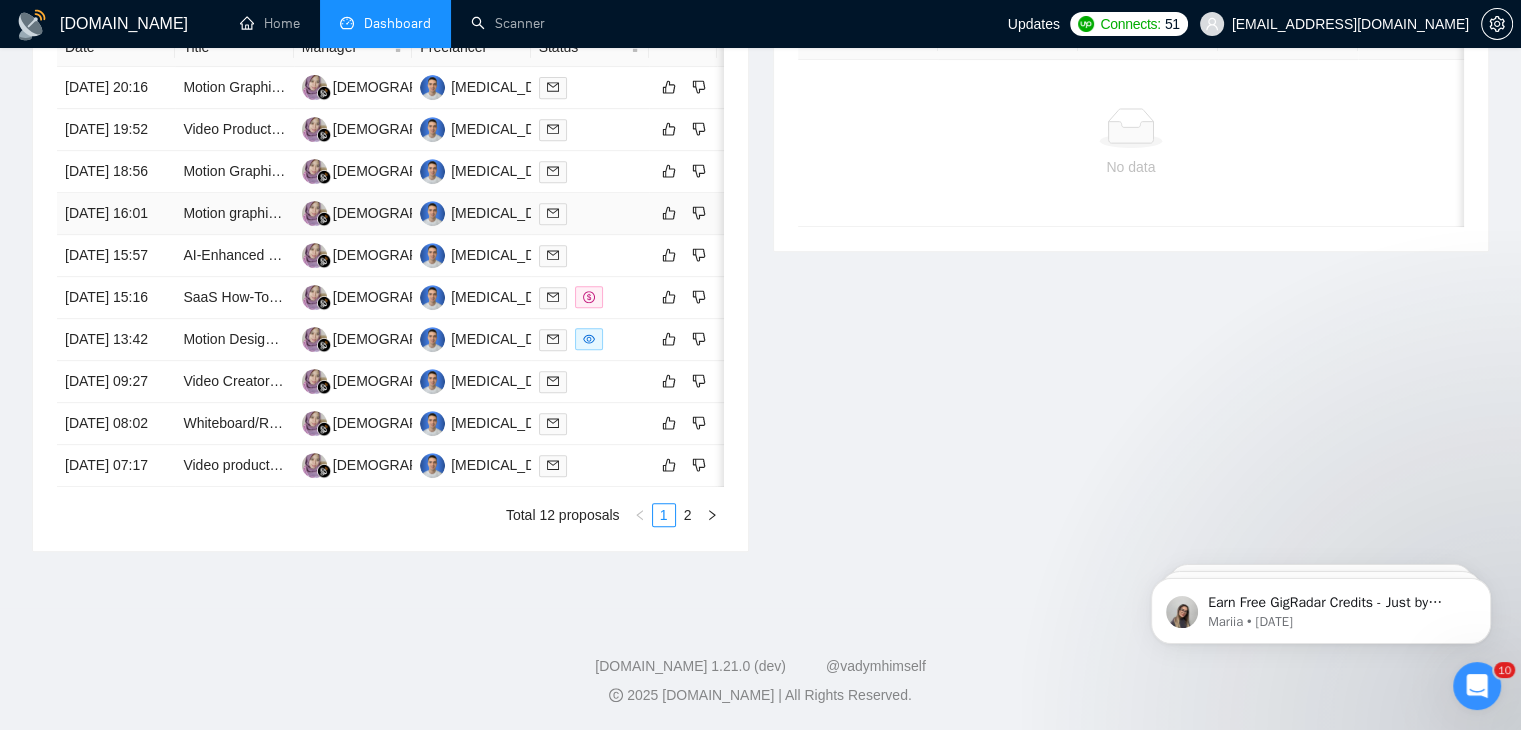 scroll, scrollTop: 838, scrollLeft: 0, axis: vertical 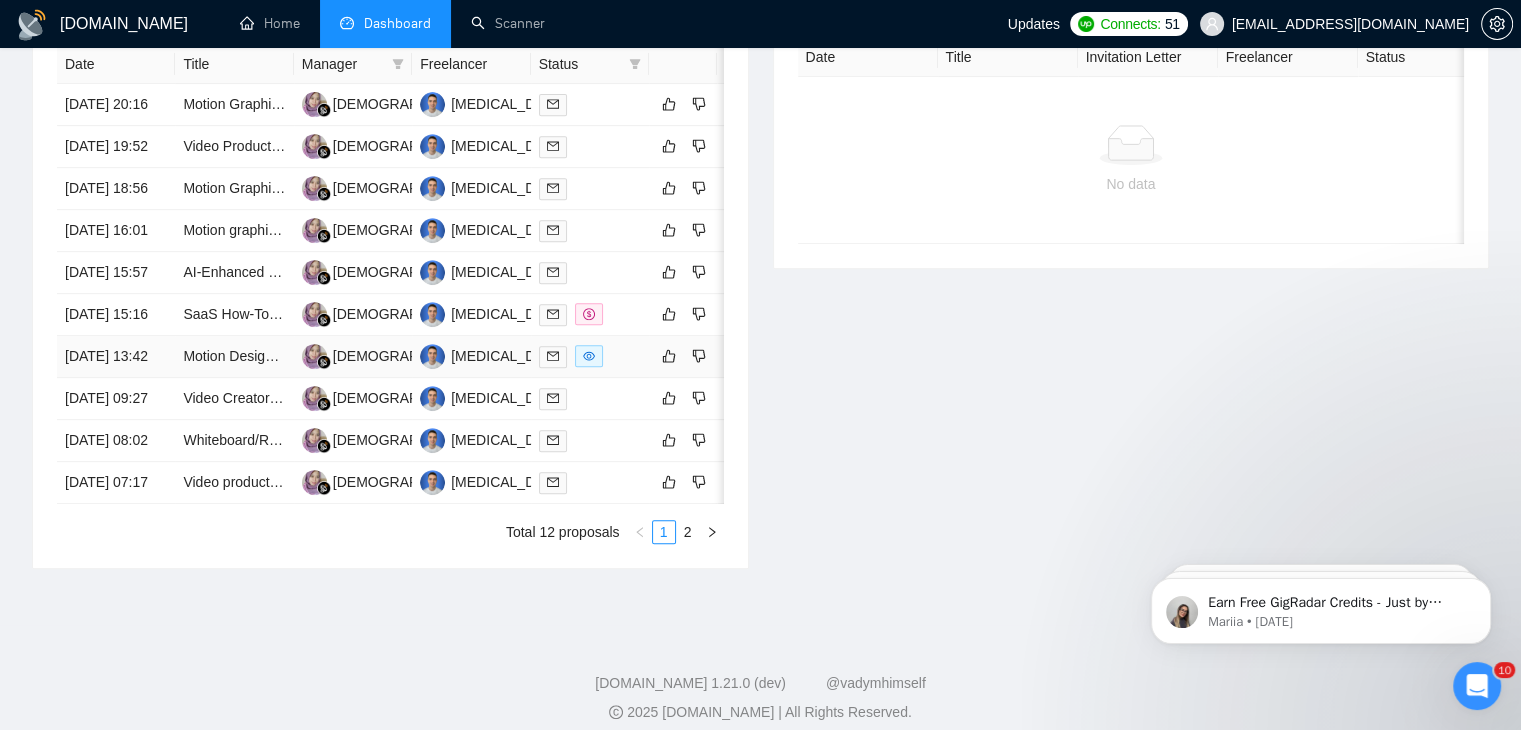 click on "[DATE] 13:42" at bounding box center (116, 357) 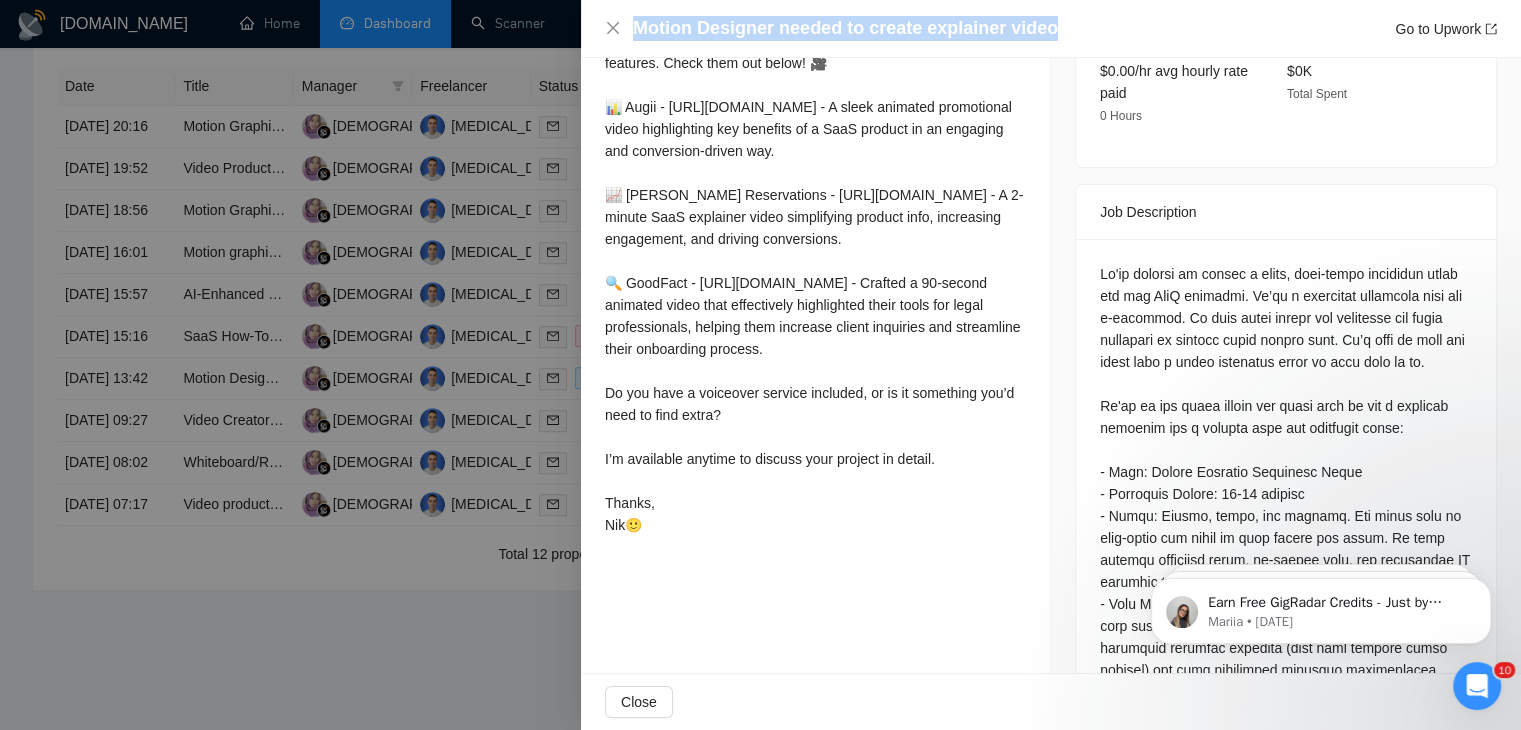 drag, startPoint x: 1063, startPoint y: 37, endPoint x: 621, endPoint y: 35, distance: 442.00452 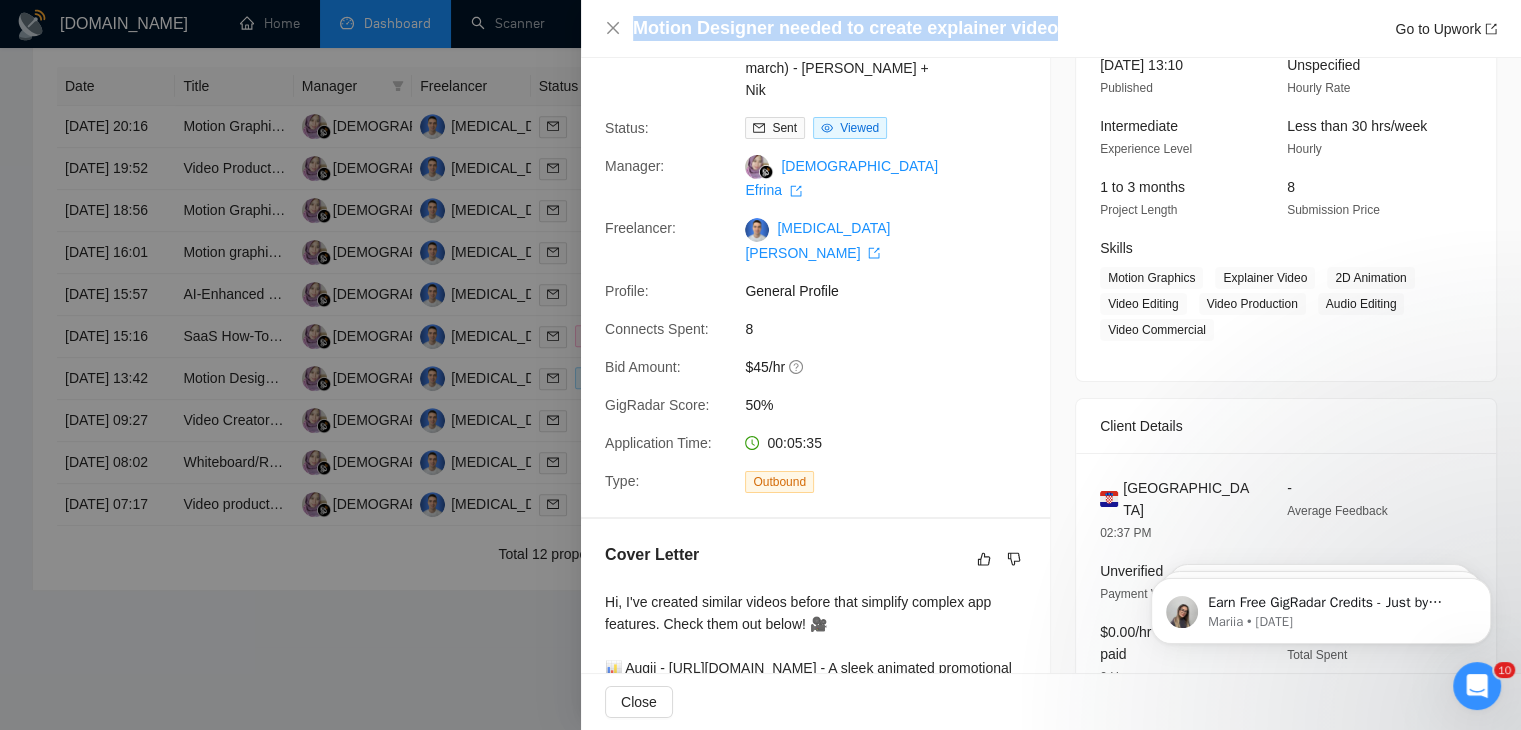 scroll, scrollTop: 0, scrollLeft: 0, axis: both 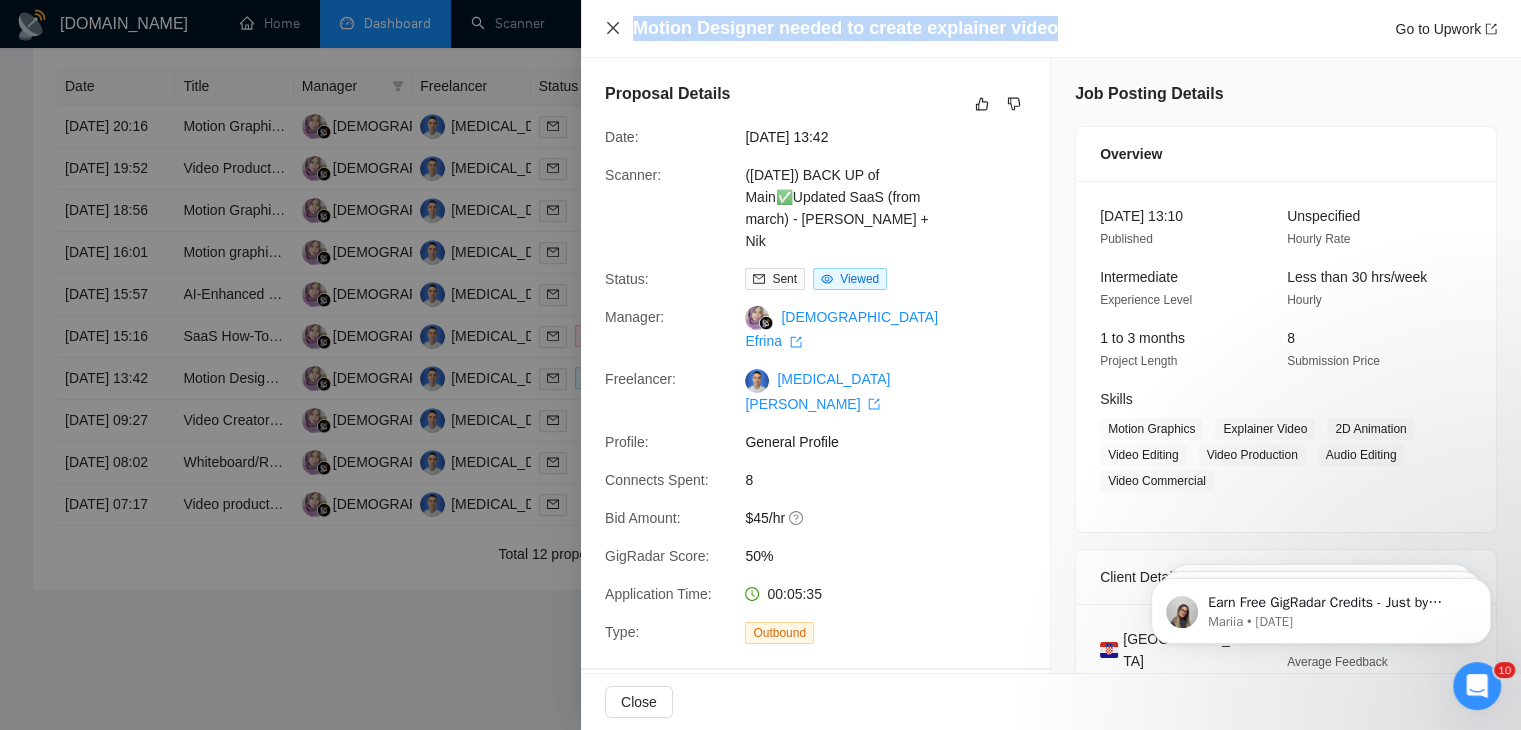 click 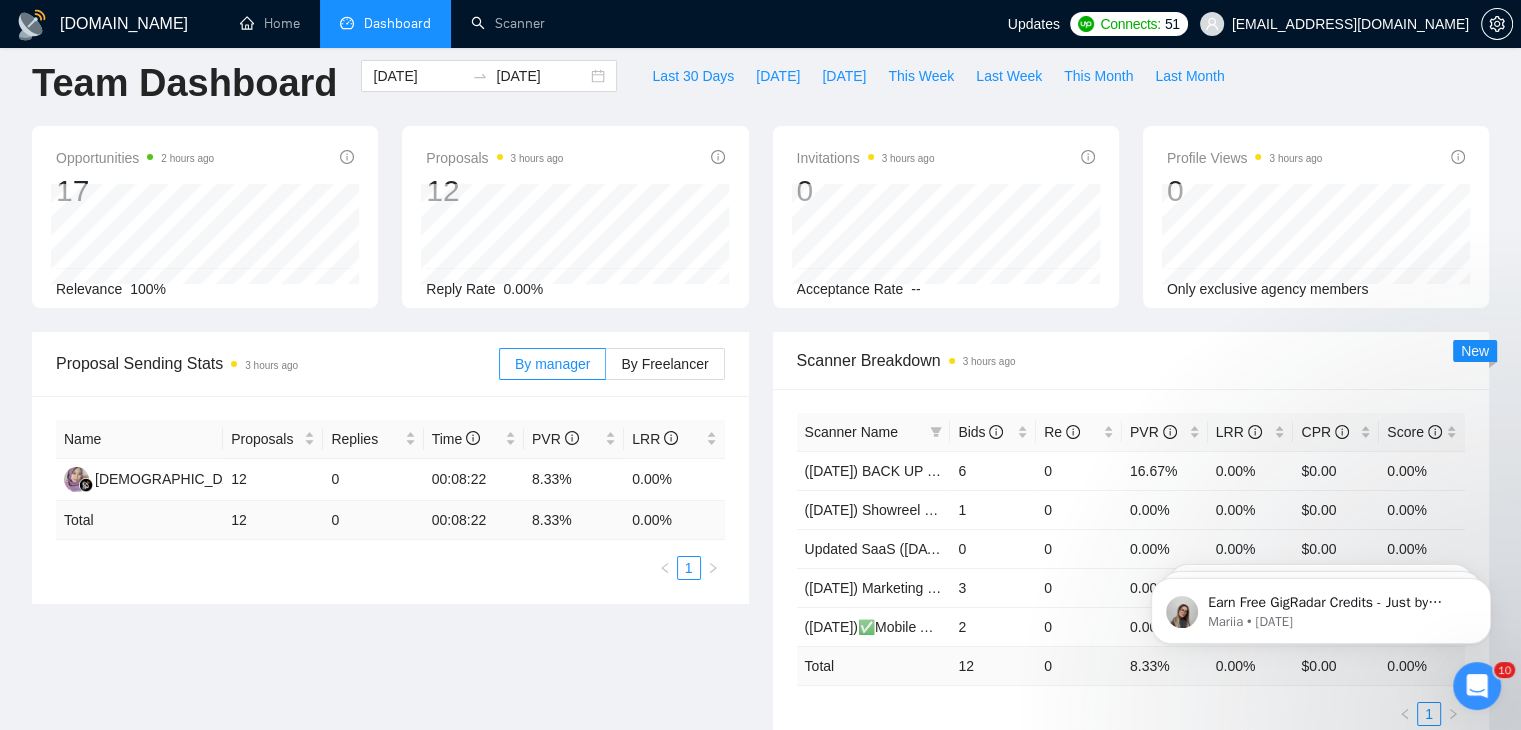 scroll, scrollTop: 0, scrollLeft: 0, axis: both 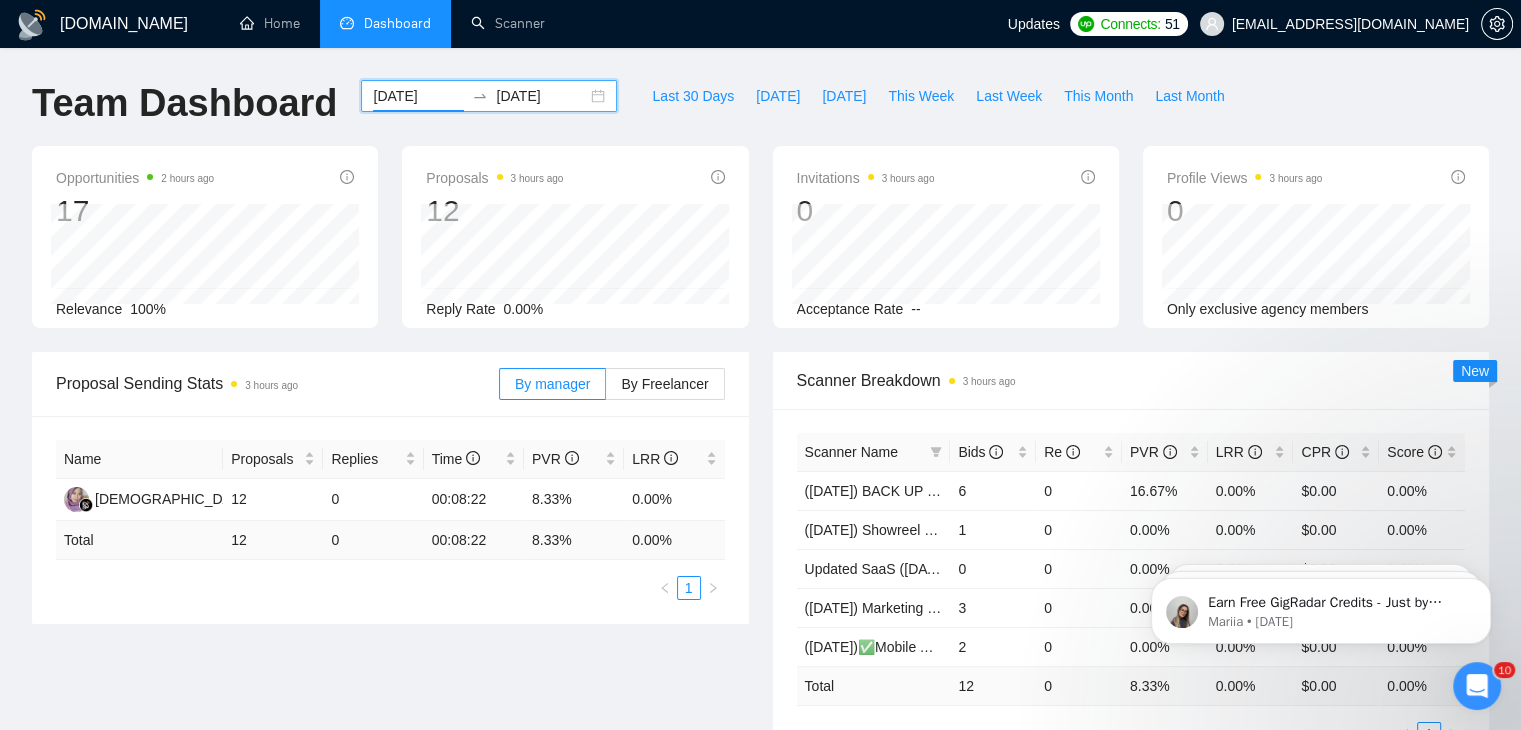 click on "[DATE]" at bounding box center [418, 96] 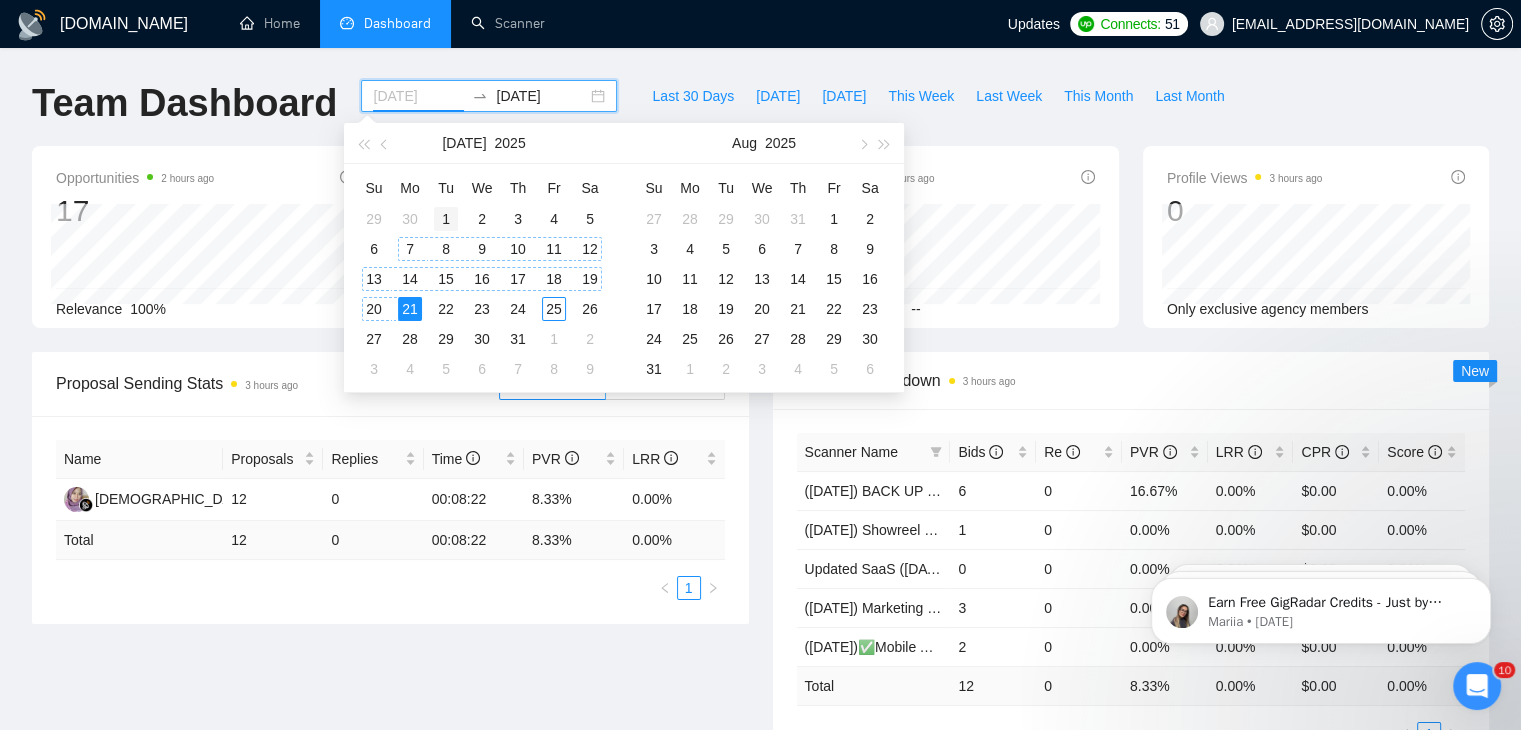 type on "[DATE]" 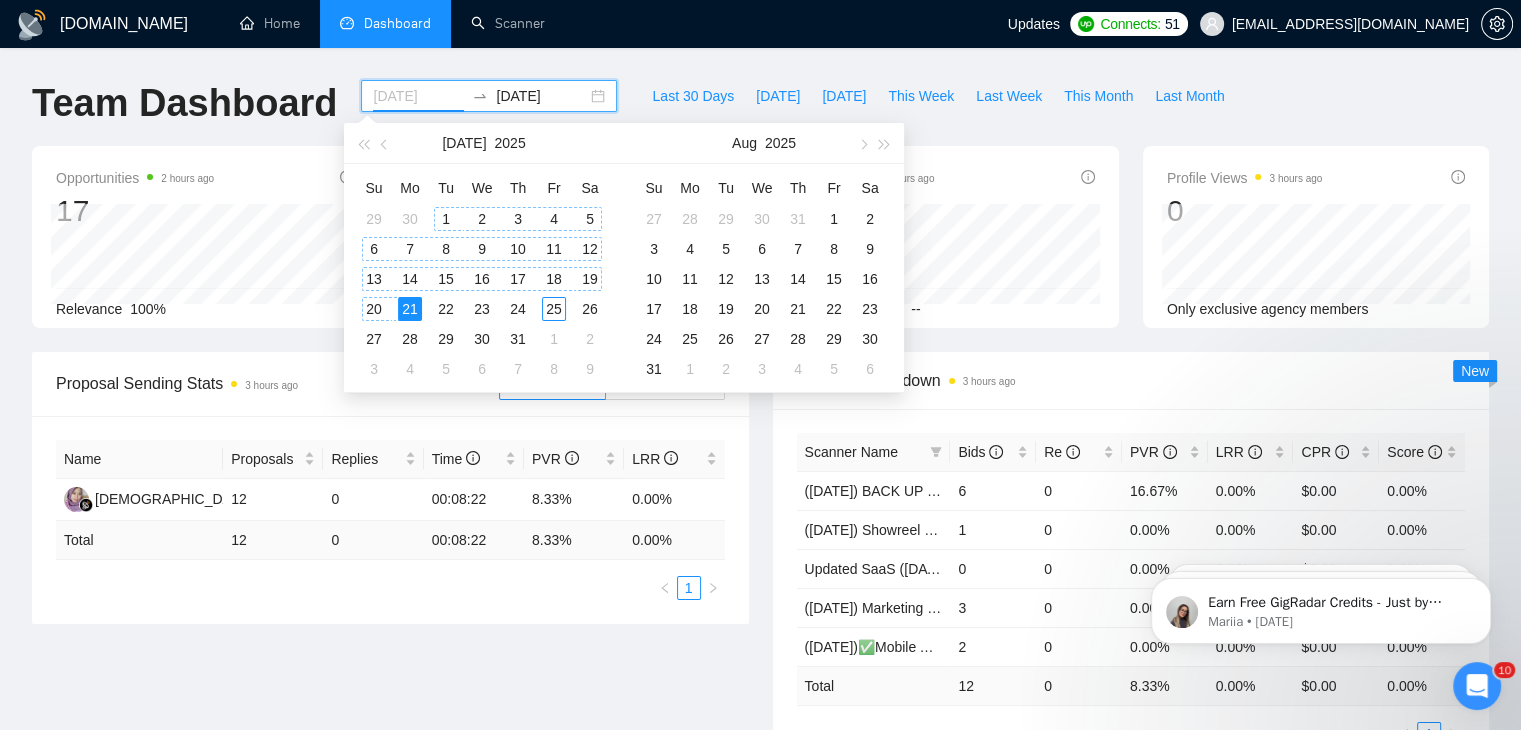 click on "1" at bounding box center (446, 219) 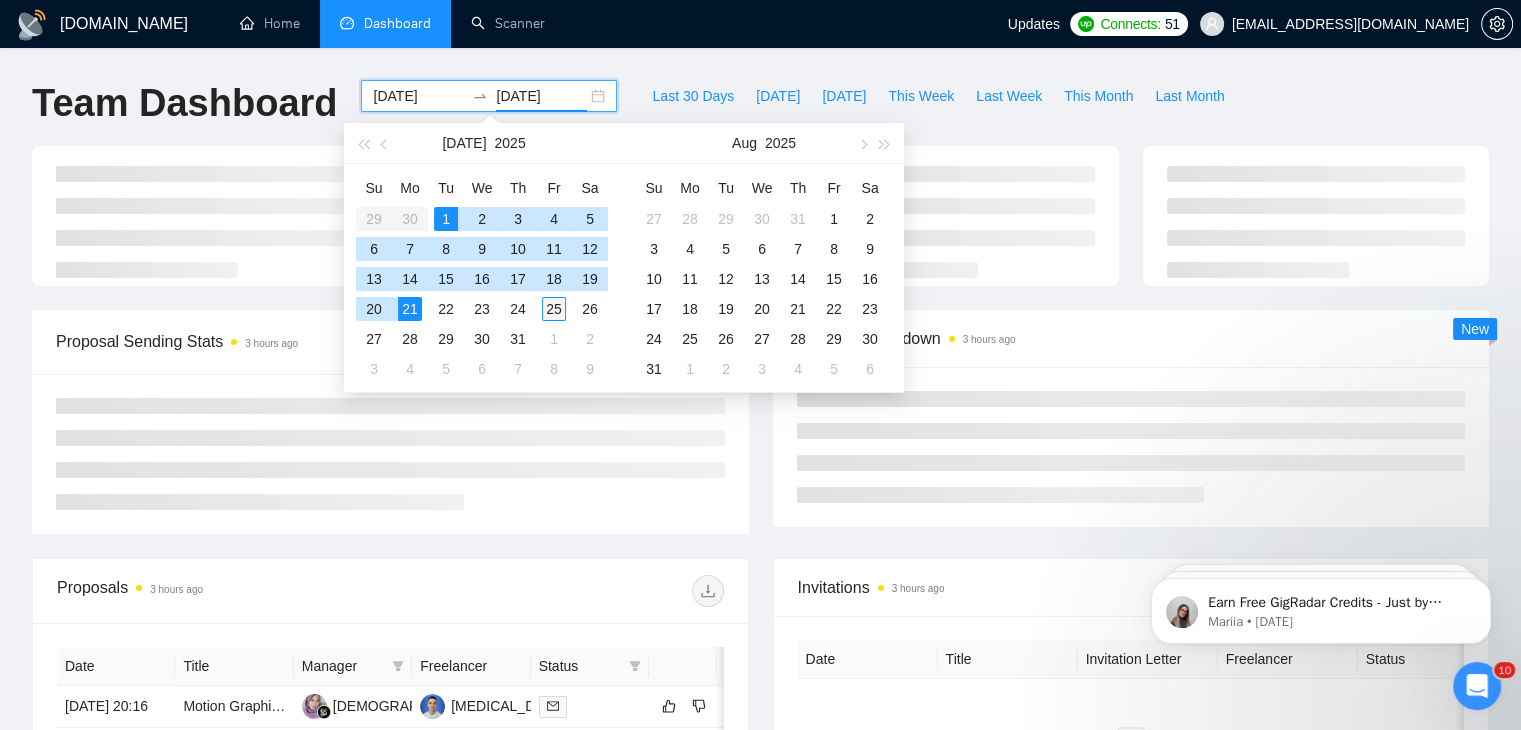 type on "[DATE]" 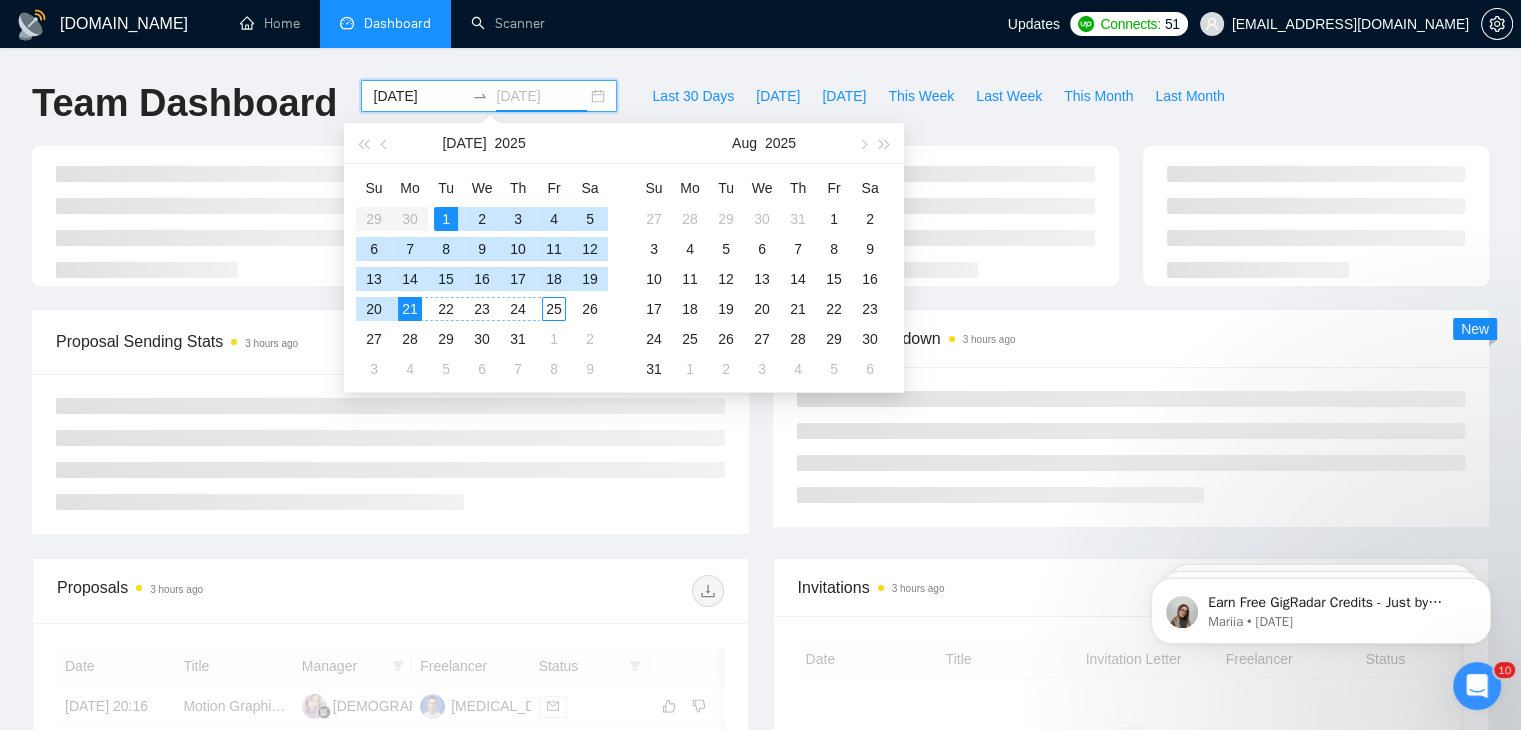 click on "25" at bounding box center [554, 309] 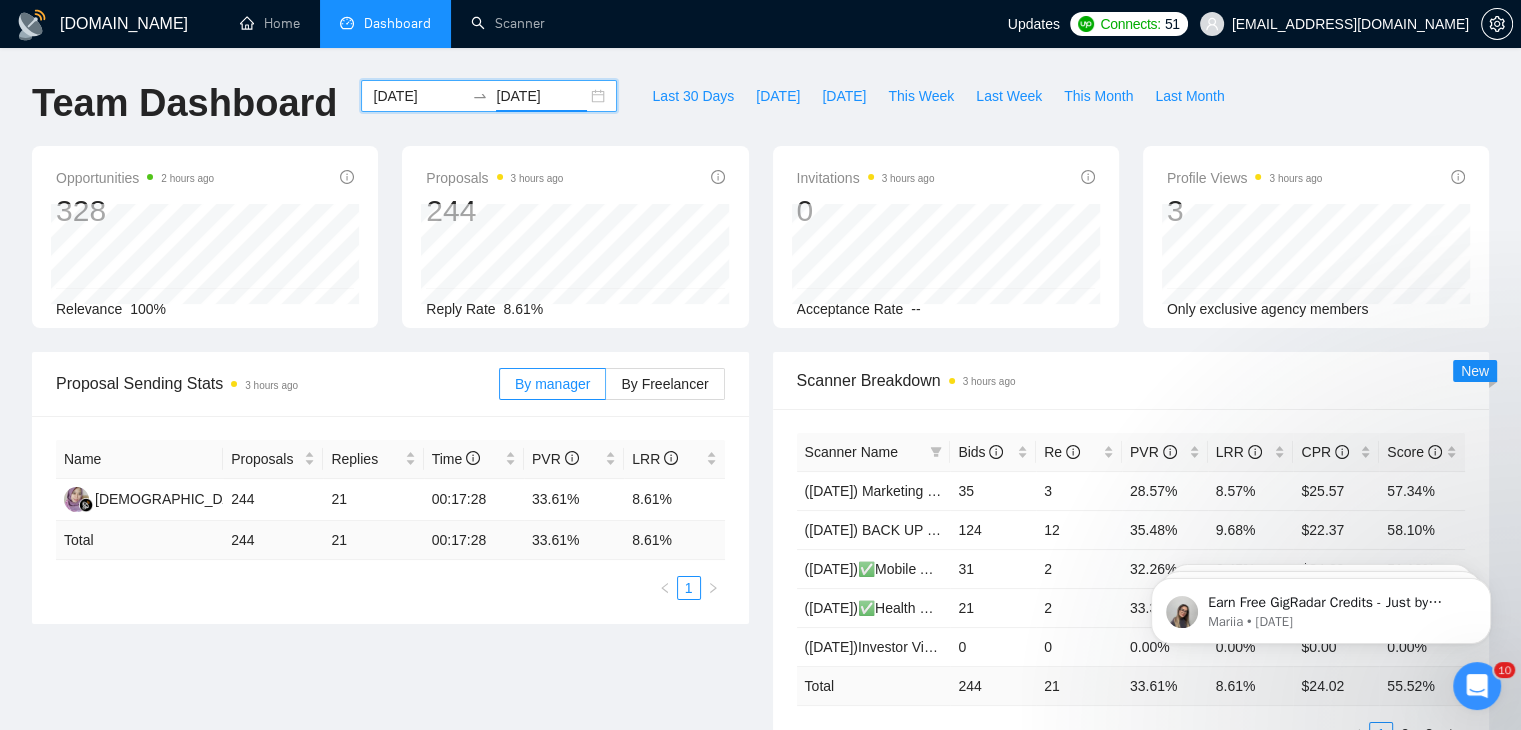 click on "[DATE]" at bounding box center (418, 96) 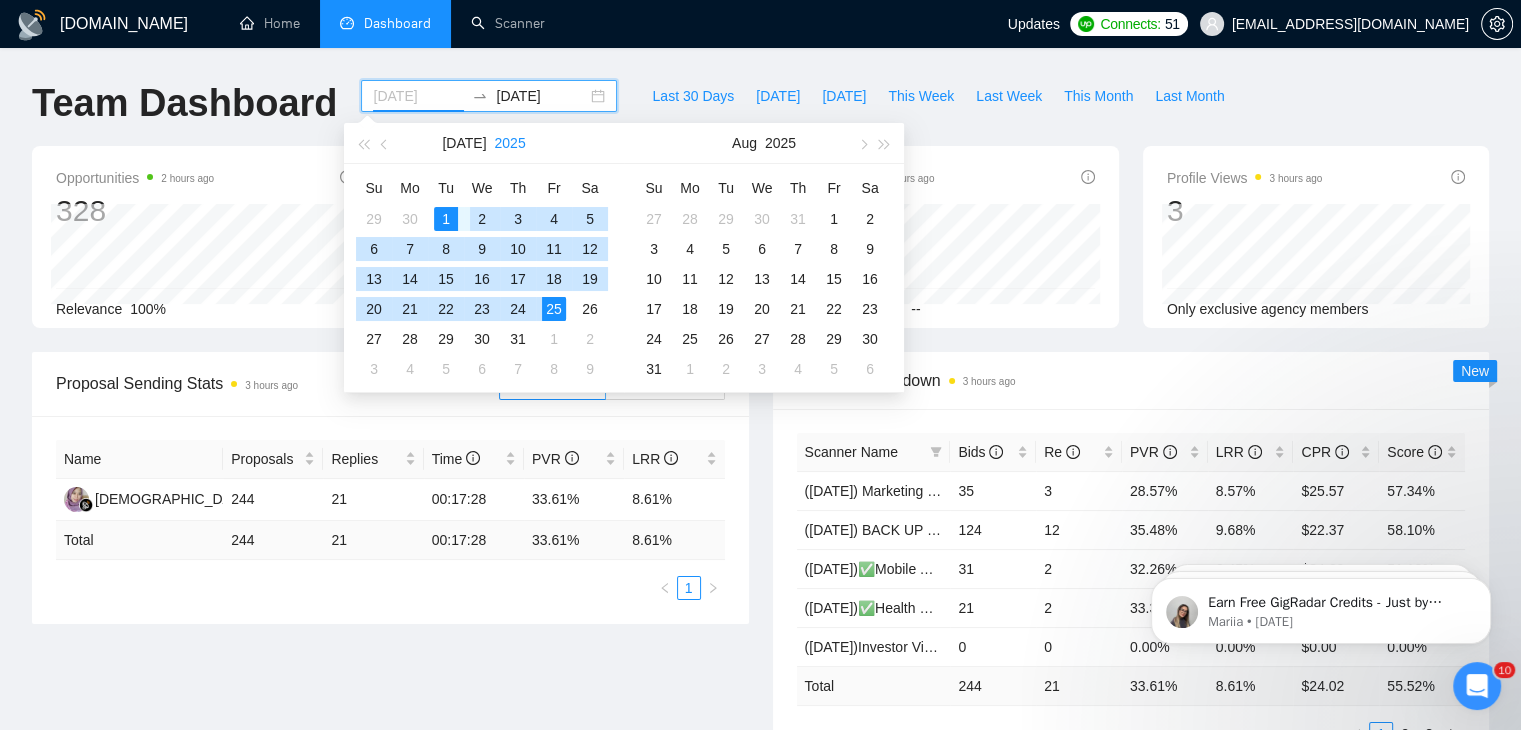 type on "[DATE]" 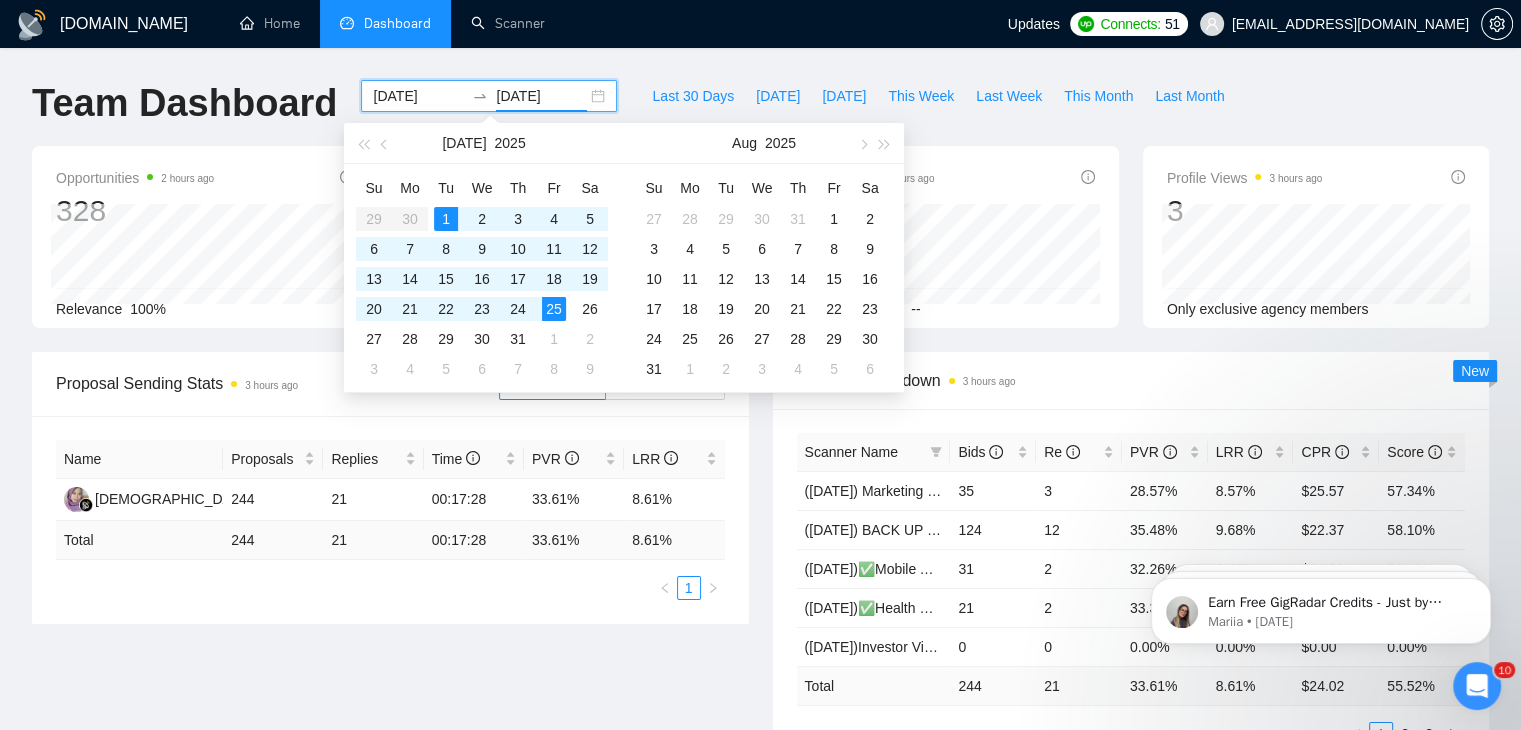 click on "[DATE]" at bounding box center [541, 96] 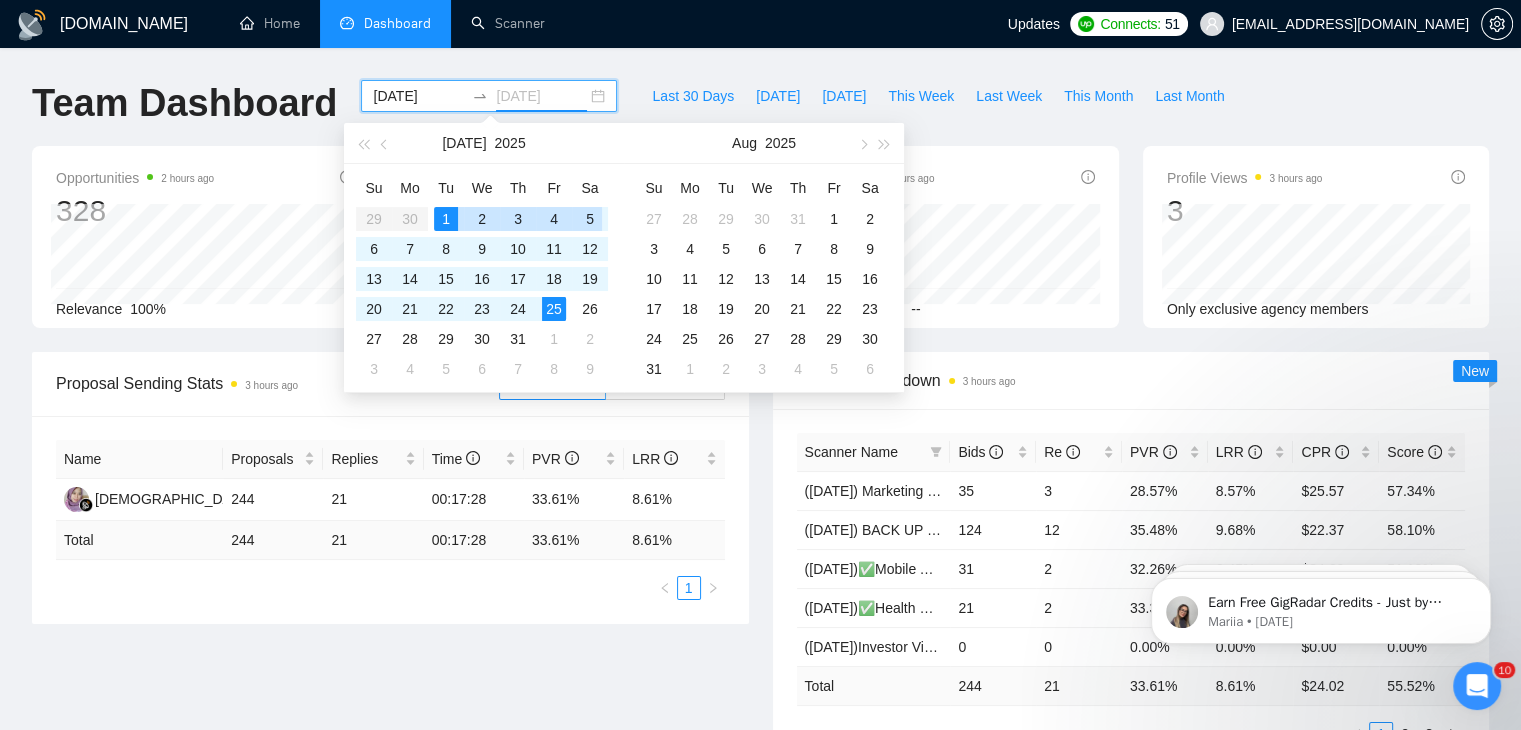 click on "5" at bounding box center (590, 219) 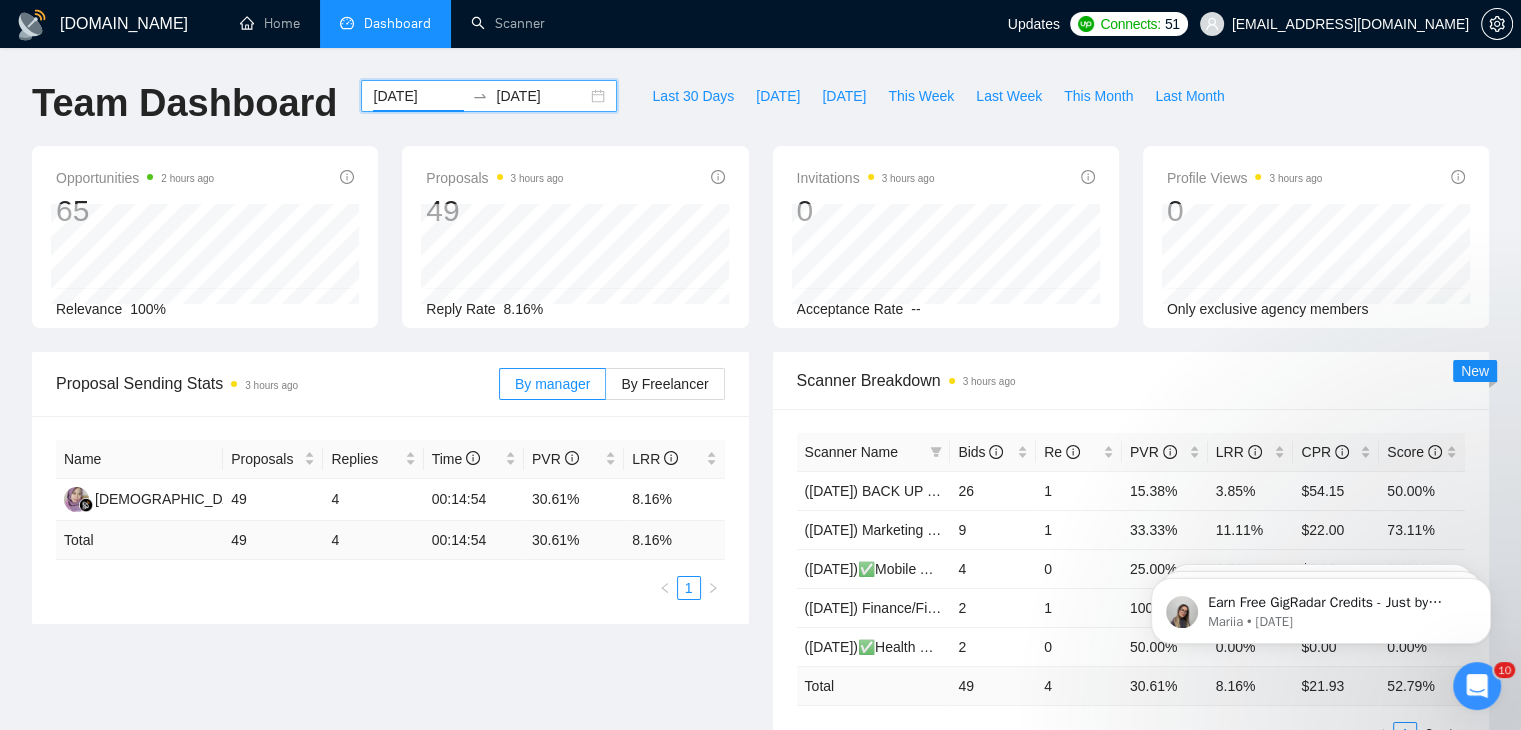 click on "[DATE]" at bounding box center [418, 96] 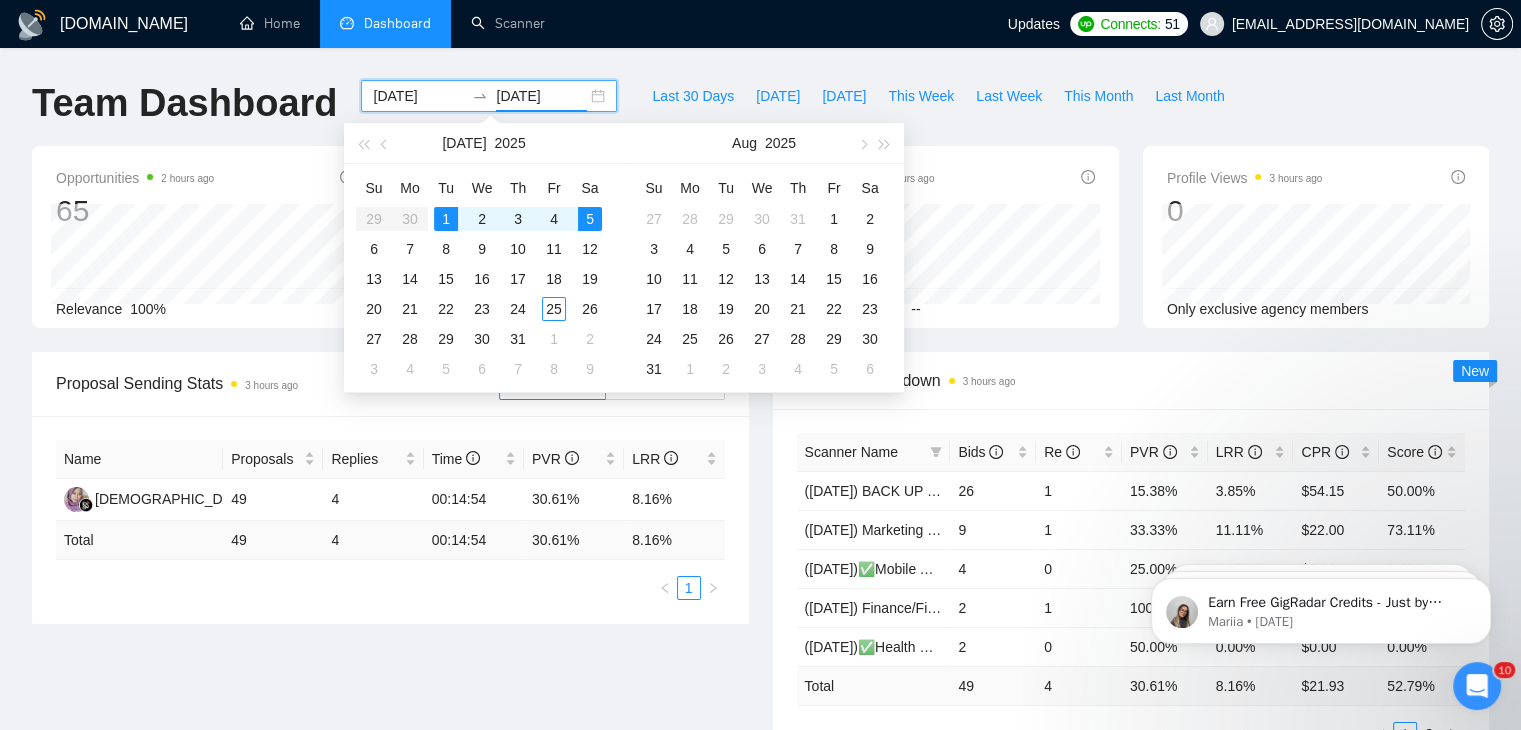 click on "[DATE]" at bounding box center [541, 96] 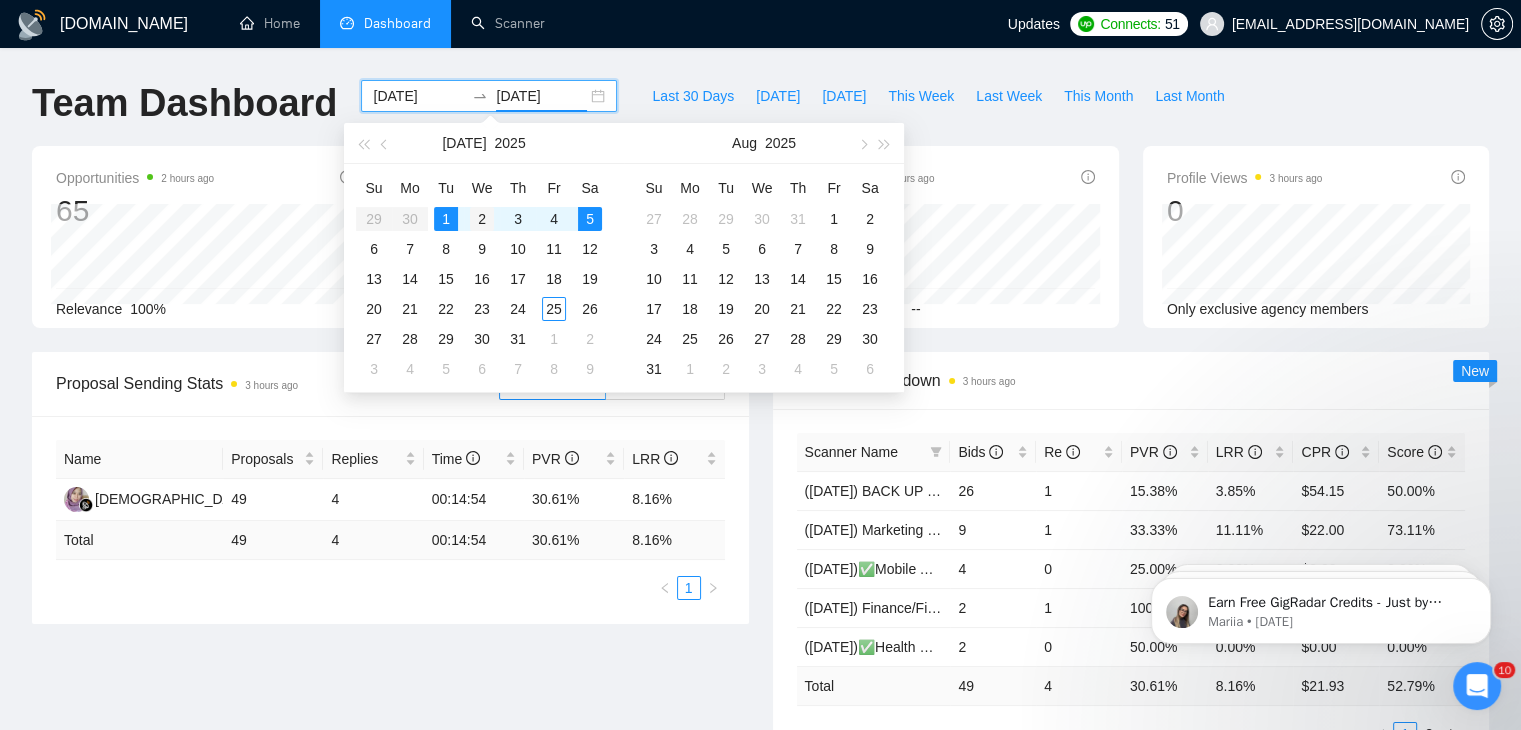 type on "[DATE]" 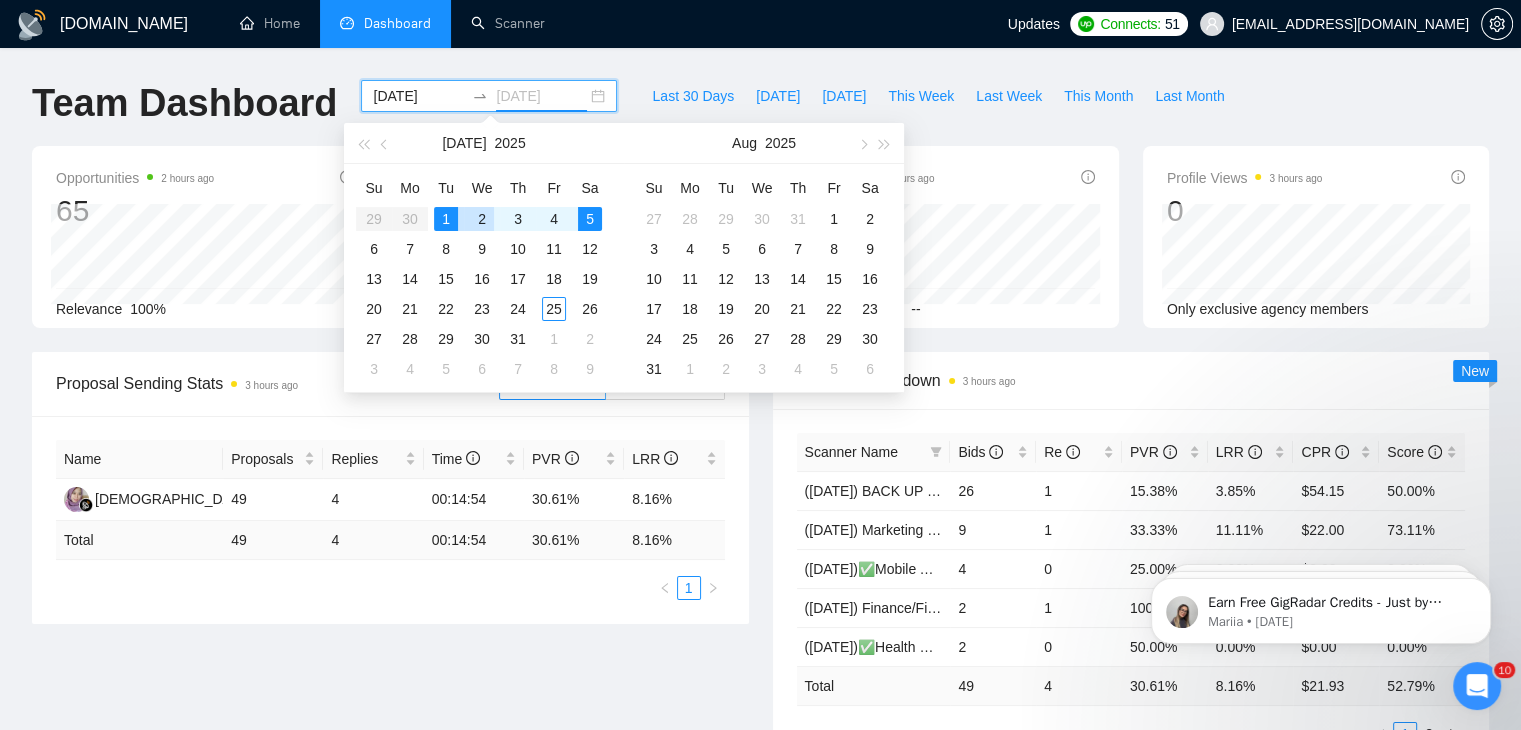 click on "2" at bounding box center [482, 219] 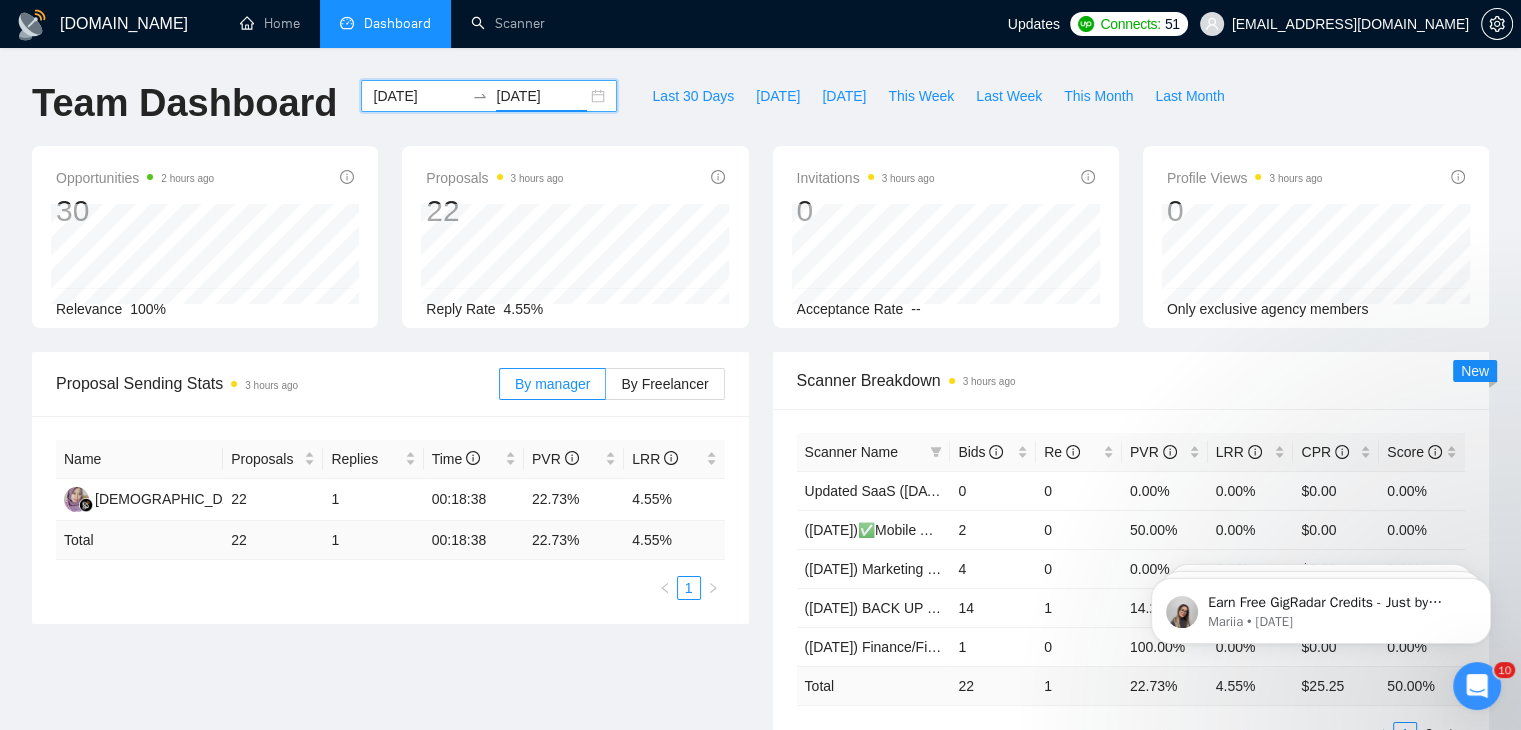 click on "[DATE]" at bounding box center [418, 96] 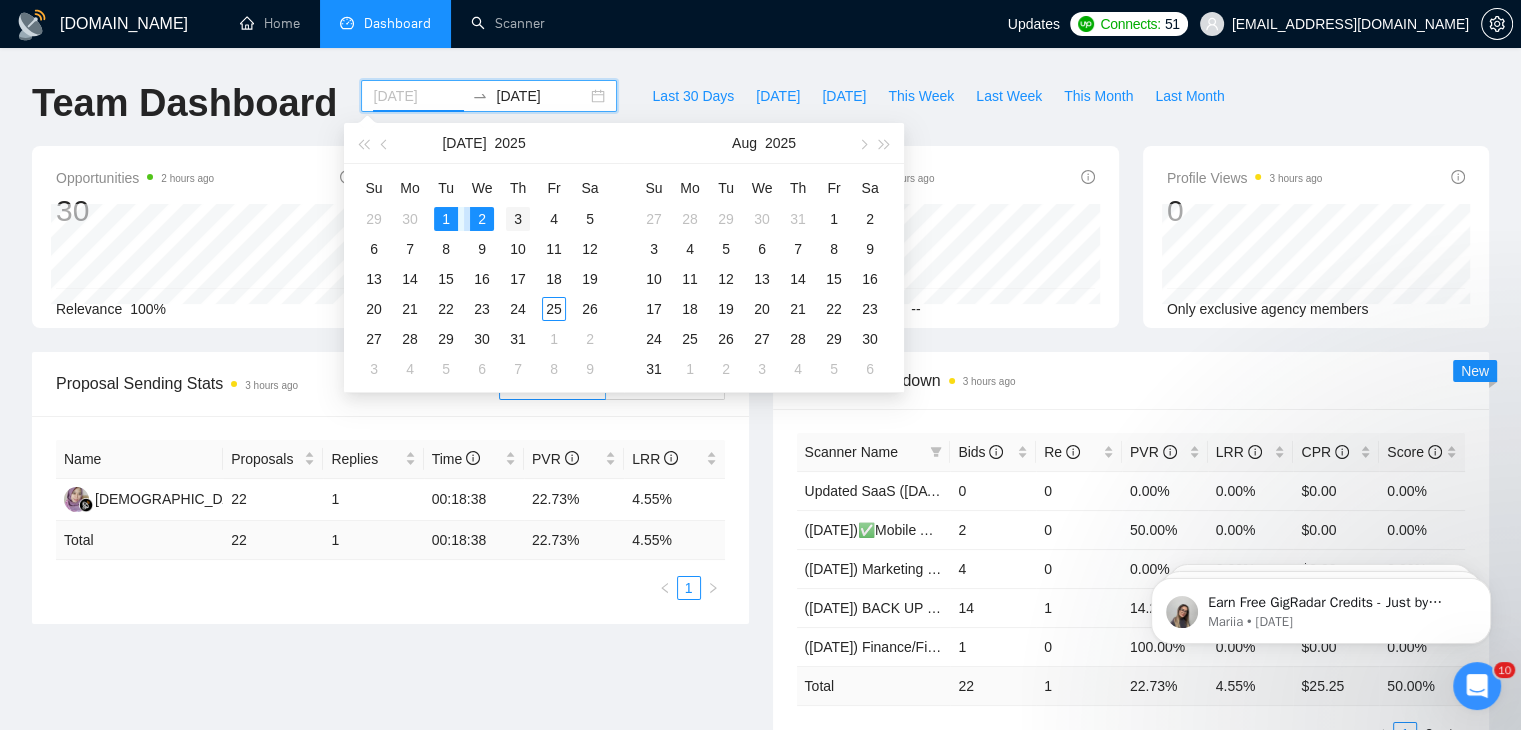 type on "[DATE]" 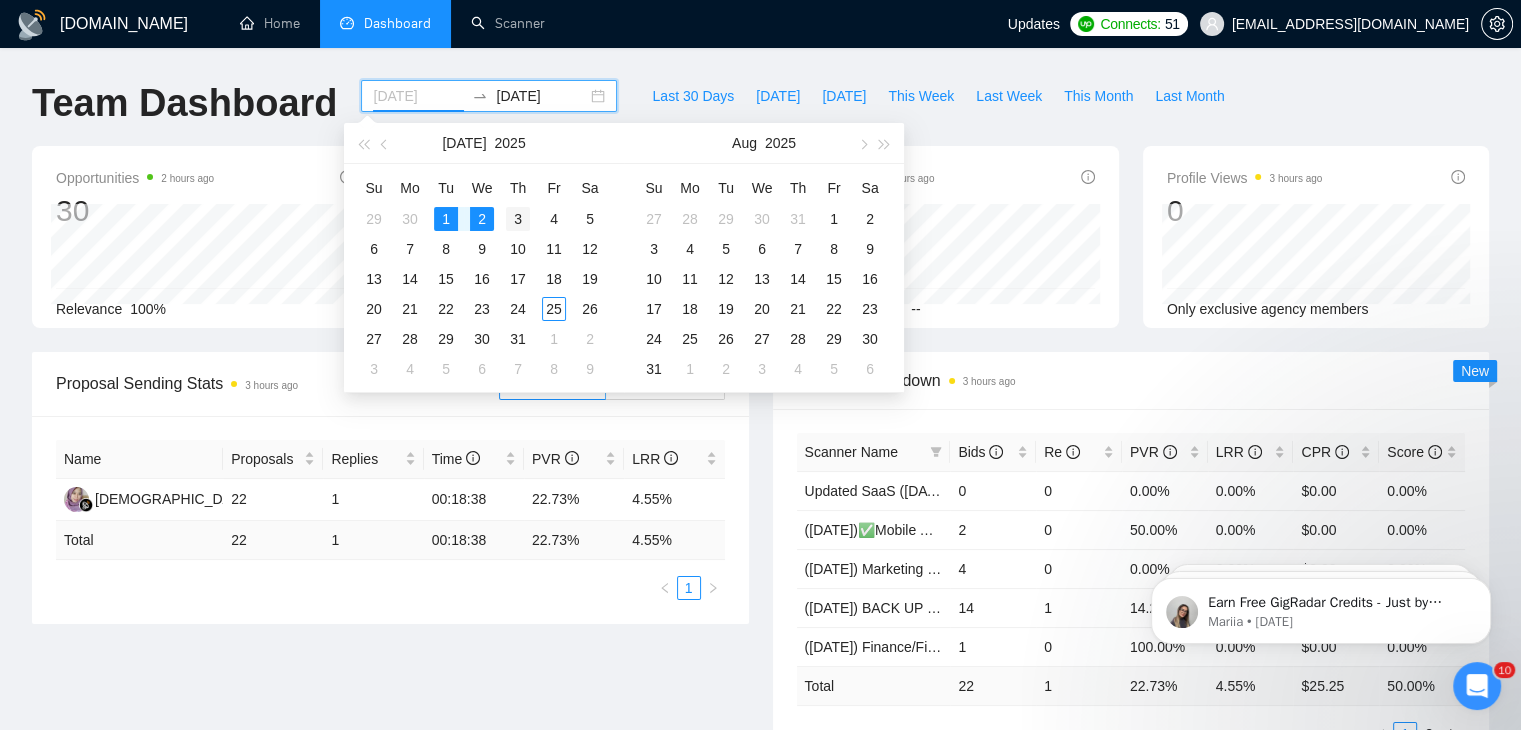 click on "3" at bounding box center (518, 219) 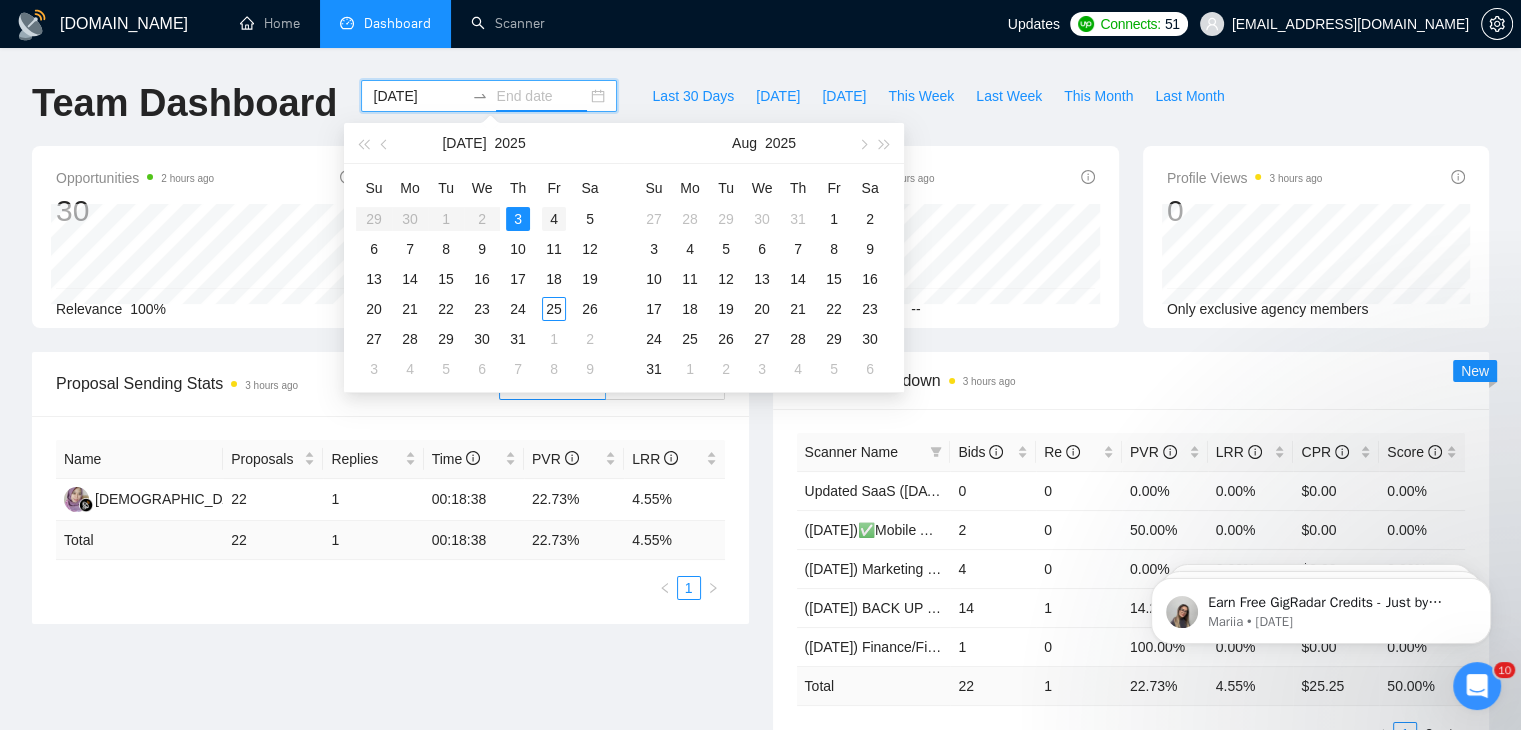type on "[DATE]" 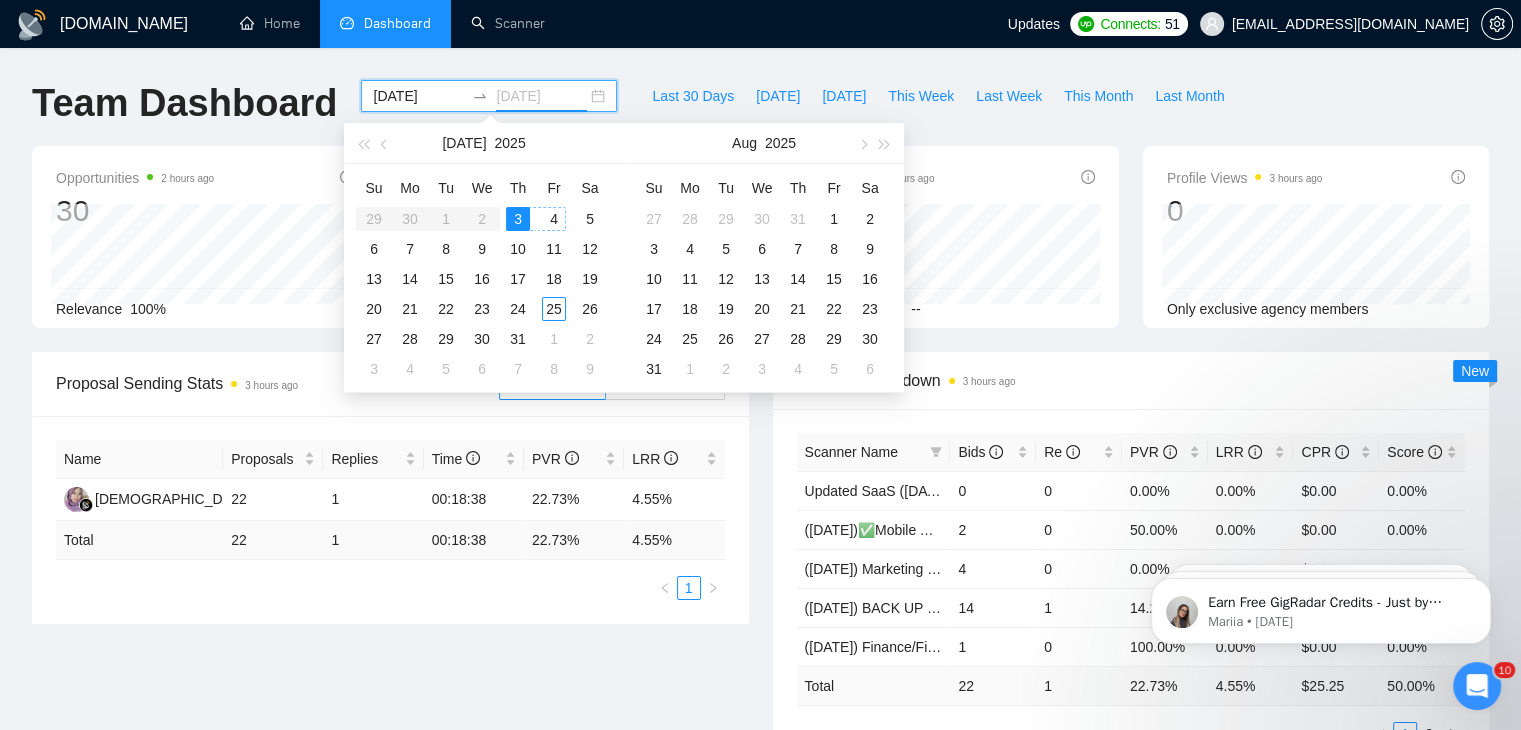click on "4" at bounding box center [554, 219] 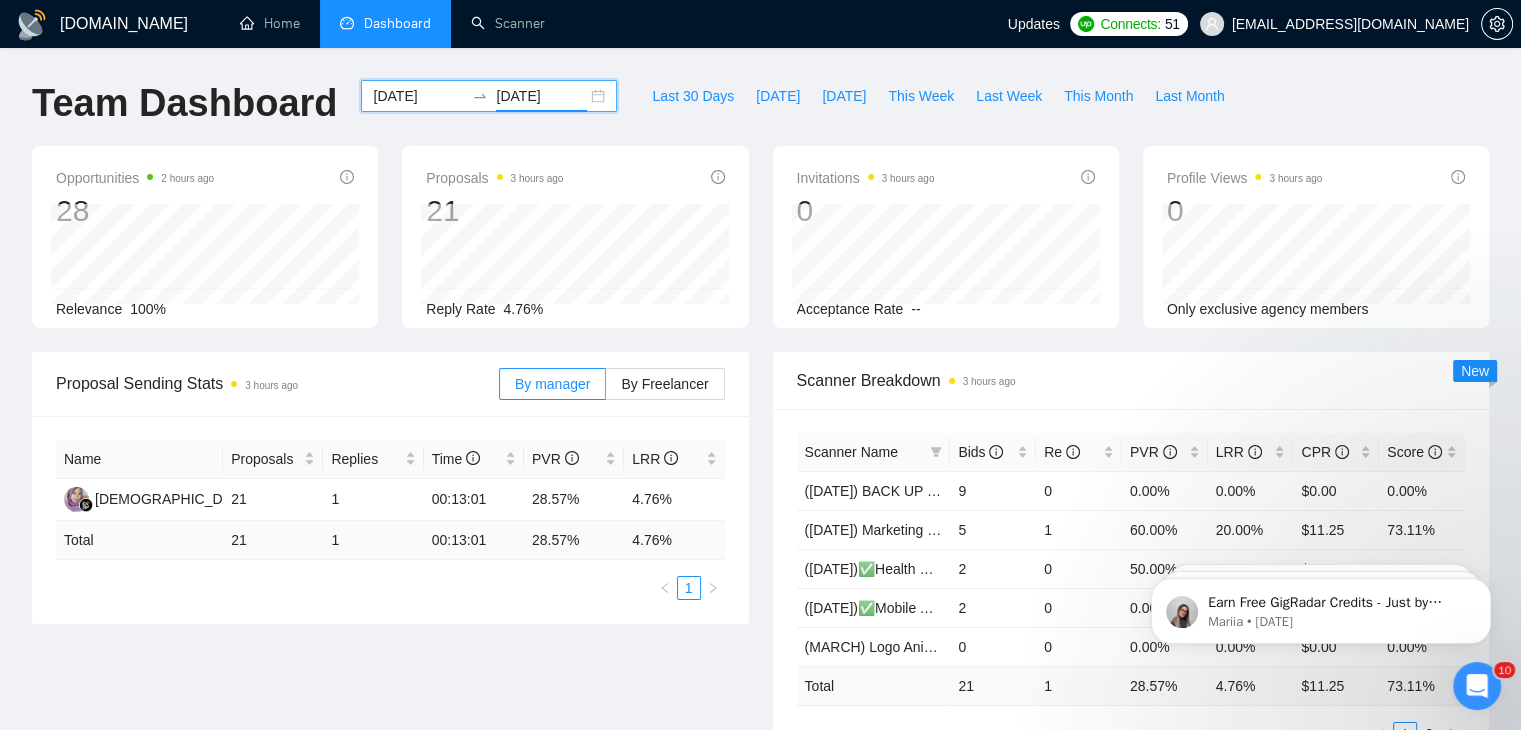 click on "[DATE]" at bounding box center [418, 96] 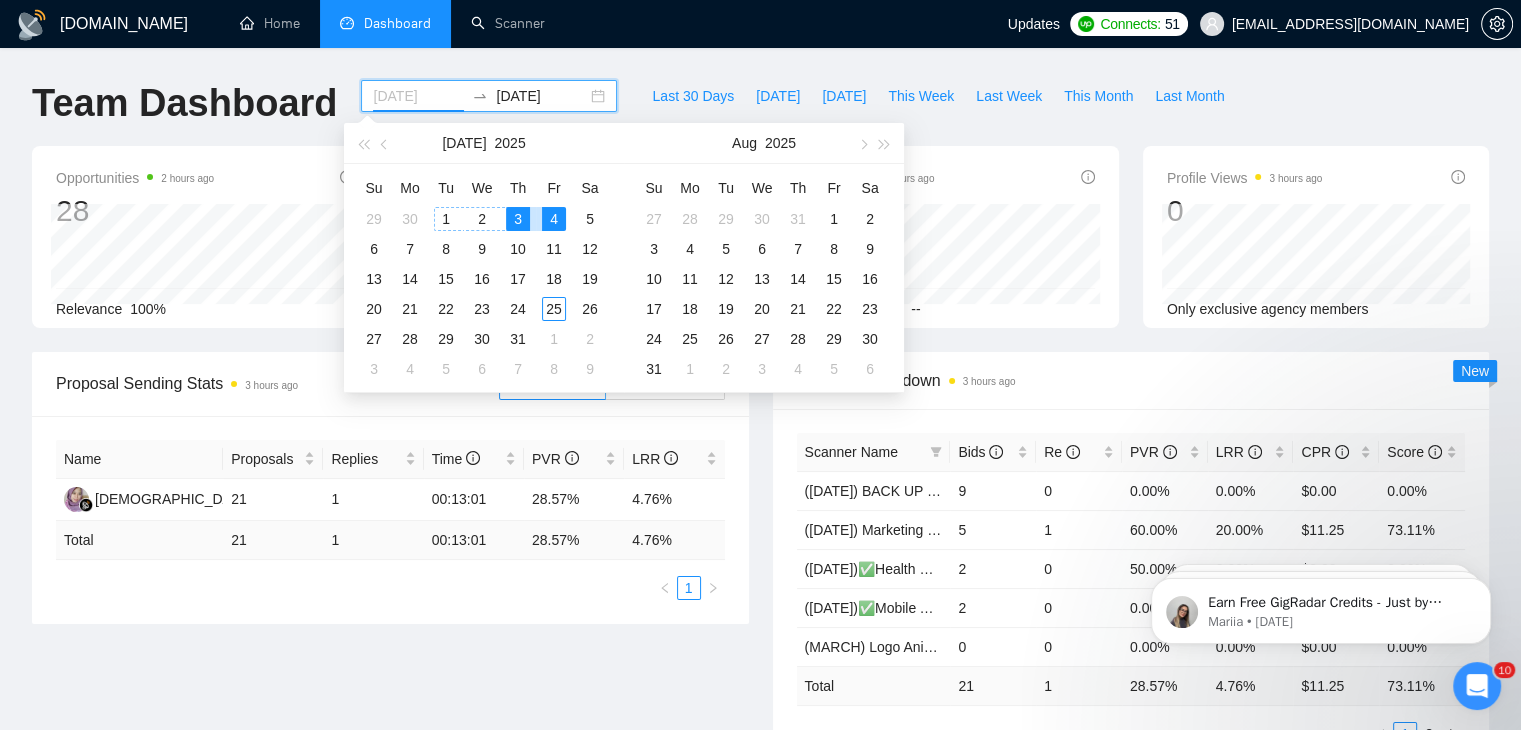 type on "[DATE]" 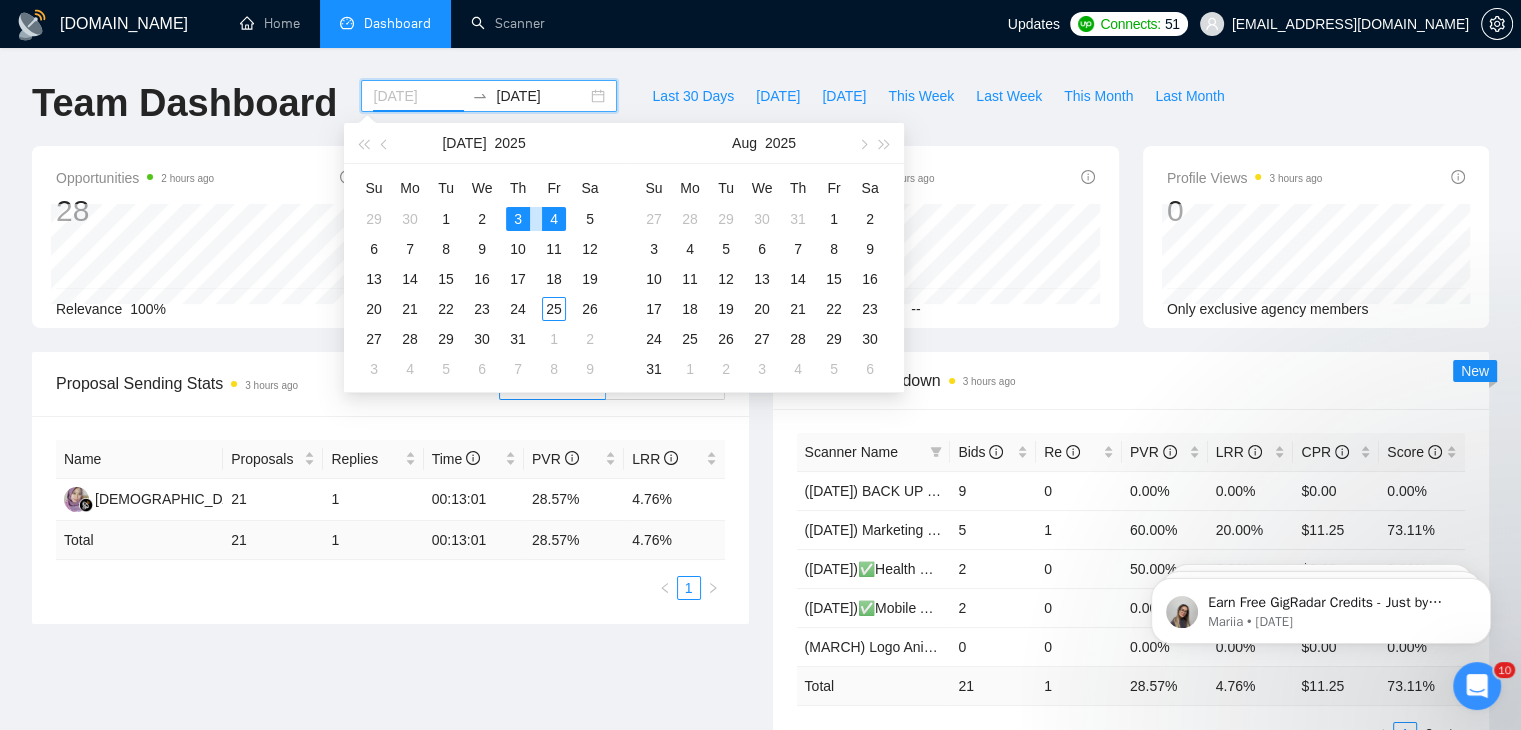 click on "3" at bounding box center [518, 219] 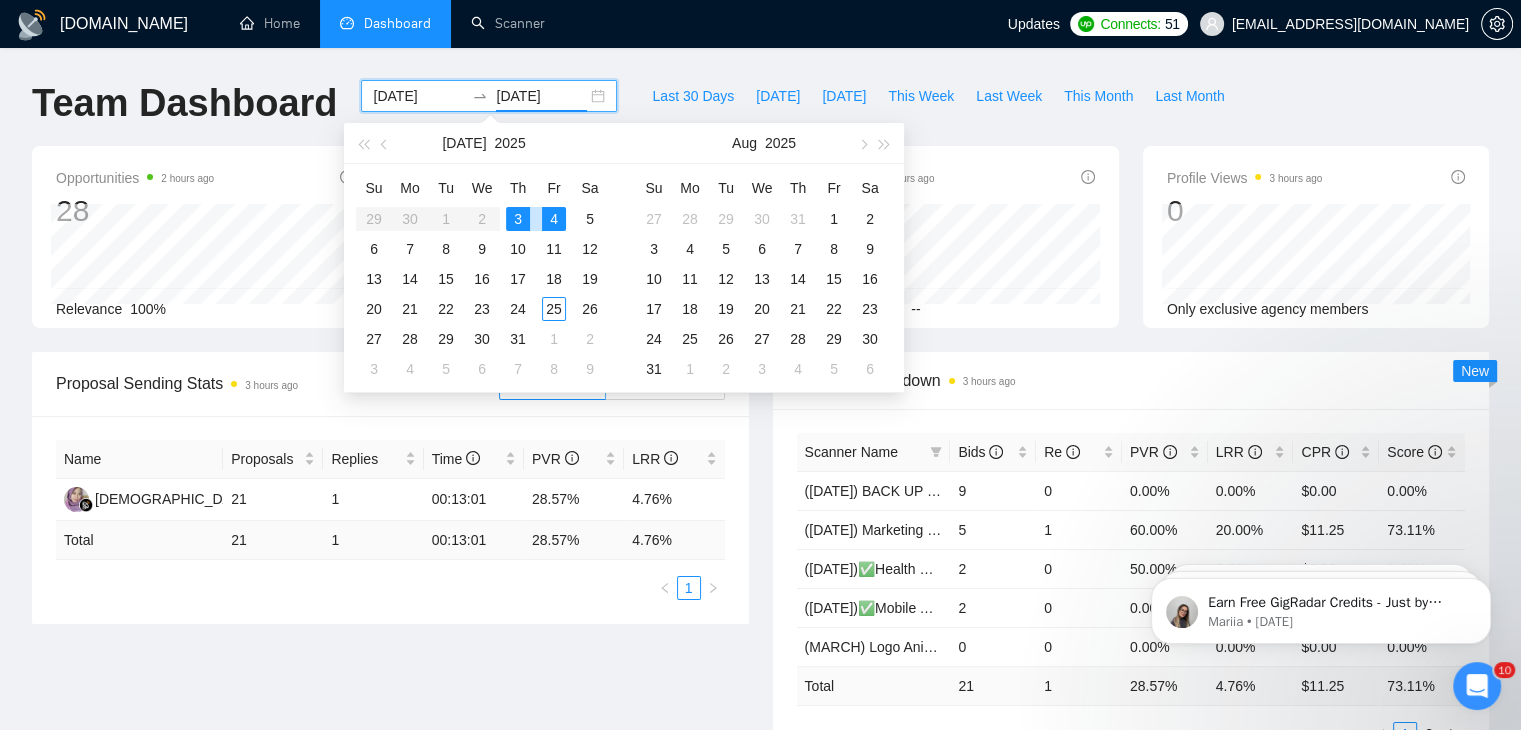 click on "3" at bounding box center (518, 219) 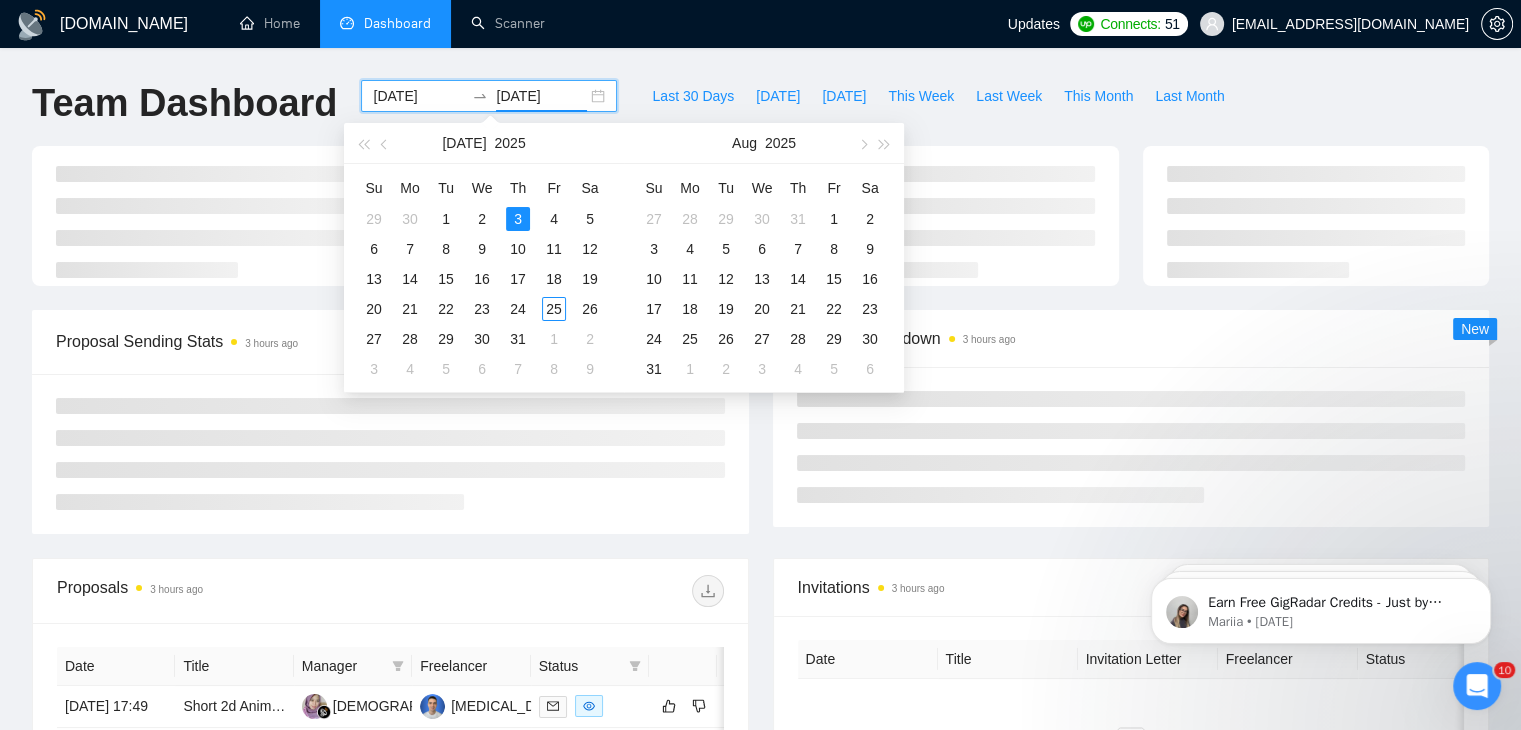 type on "[DATE]" 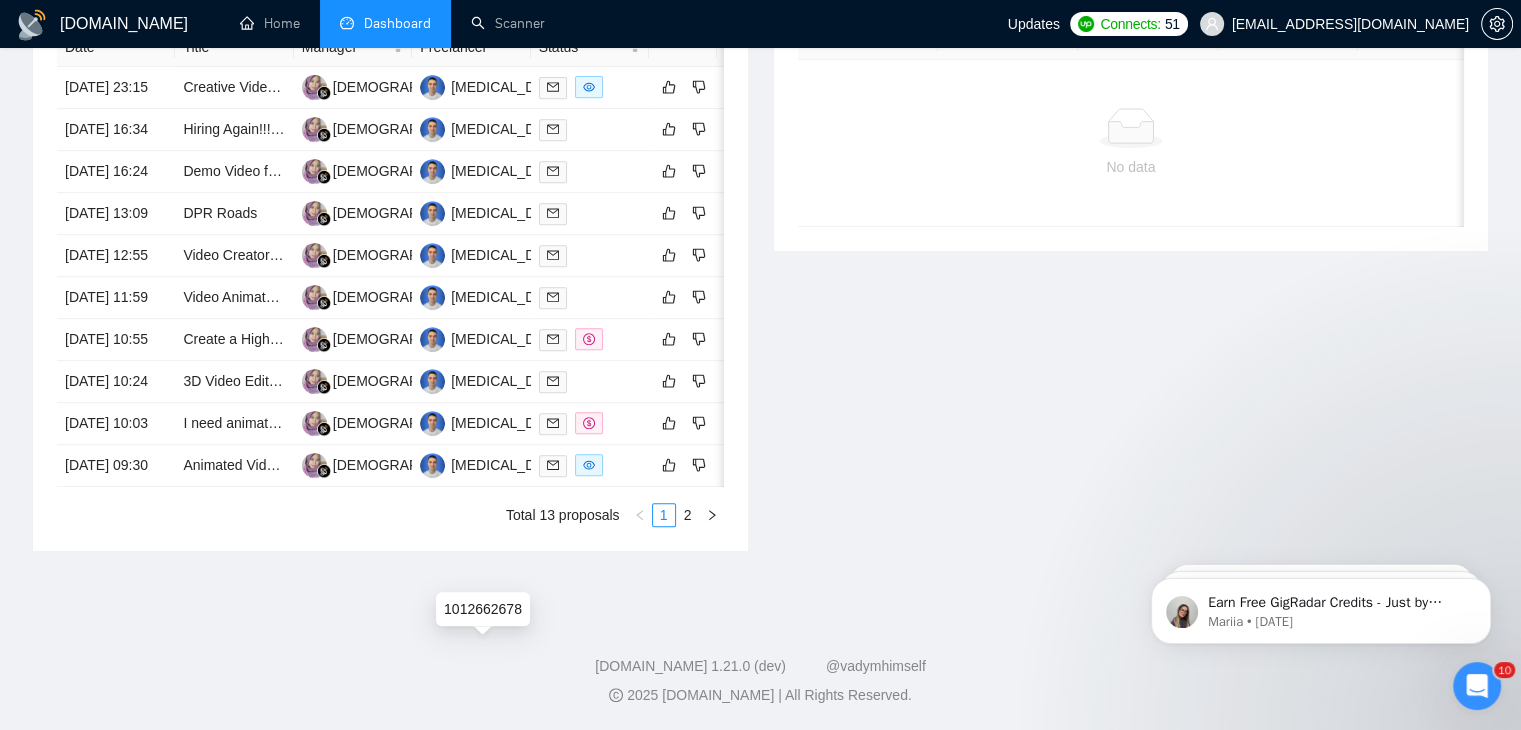 scroll, scrollTop: 1027, scrollLeft: 0, axis: vertical 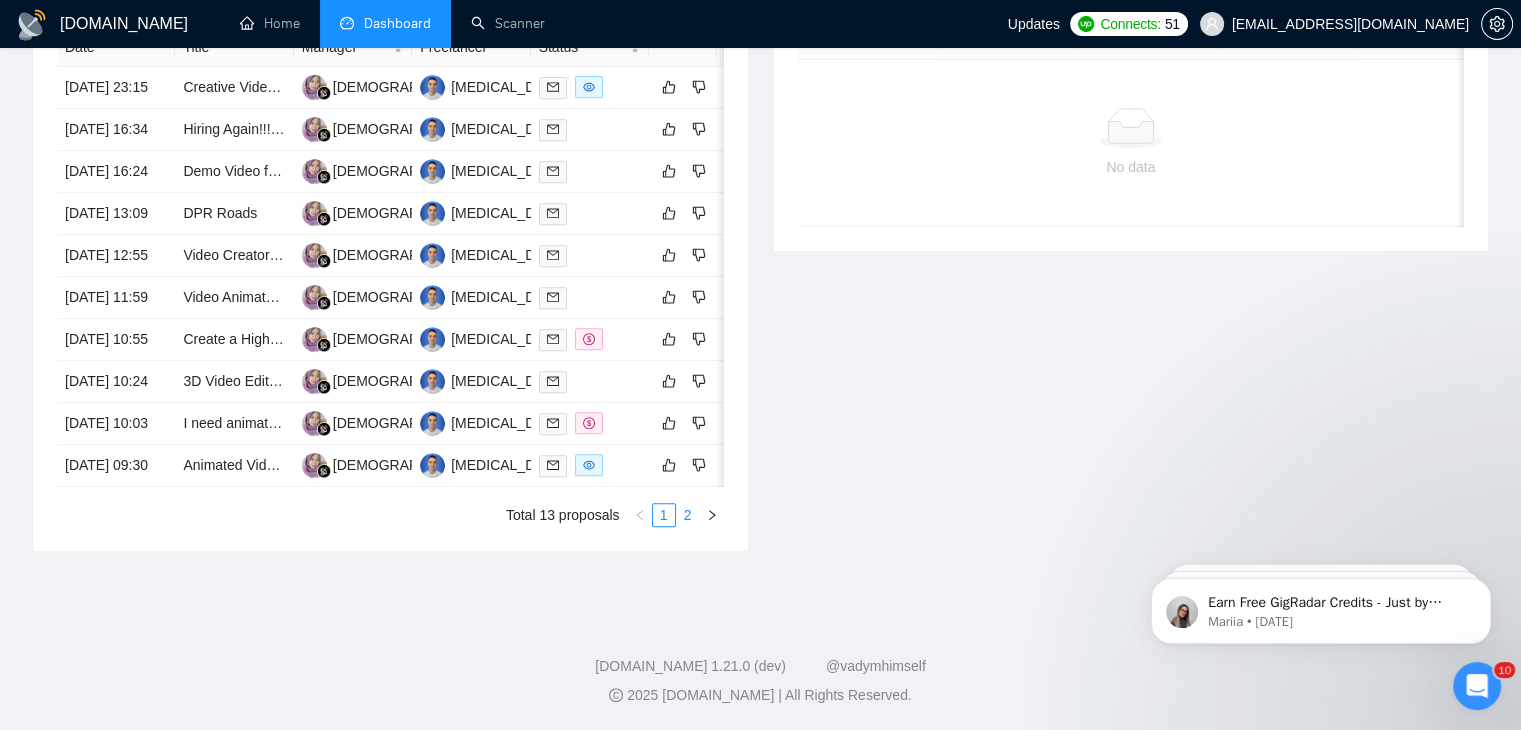 click on "2" at bounding box center (688, 515) 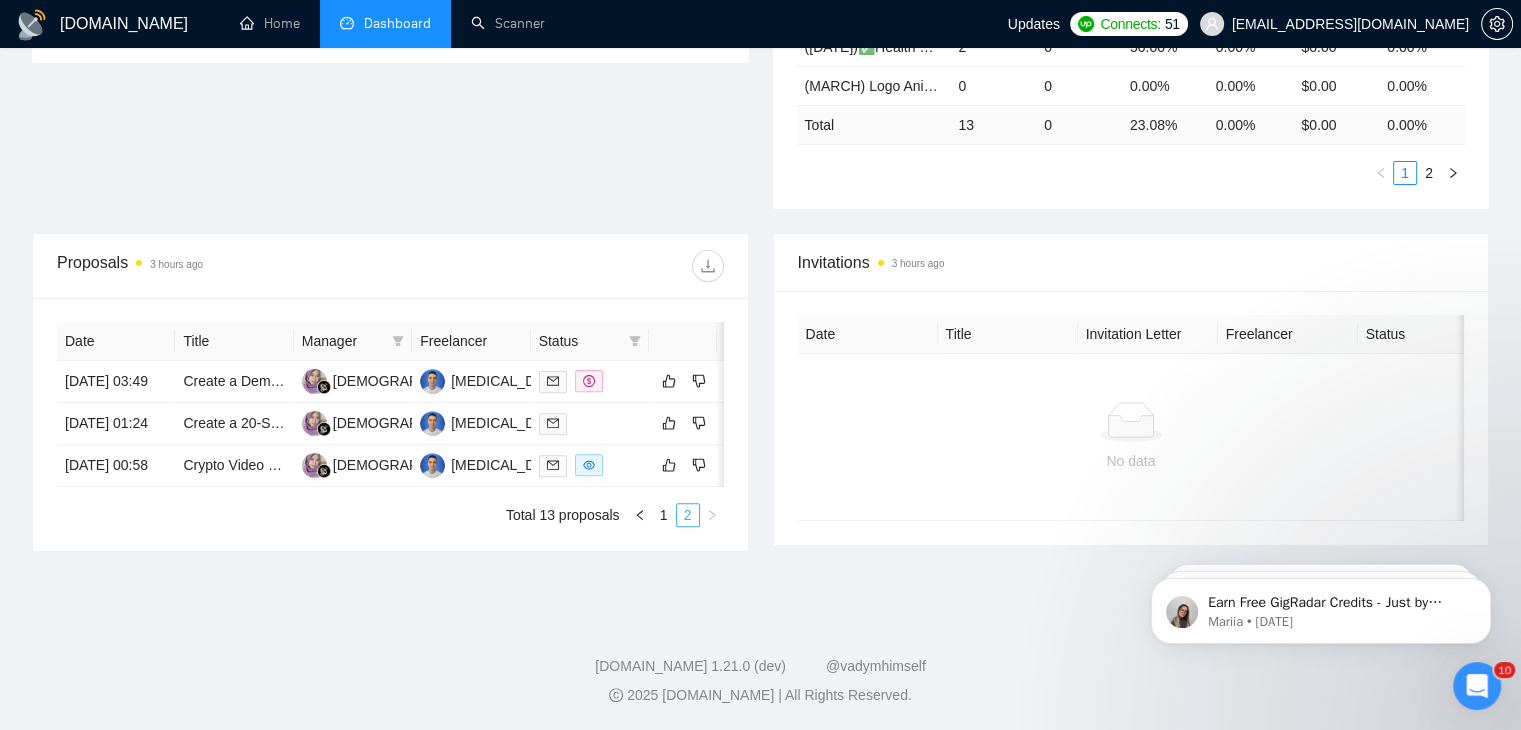 scroll, scrollTop: 630, scrollLeft: 0, axis: vertical 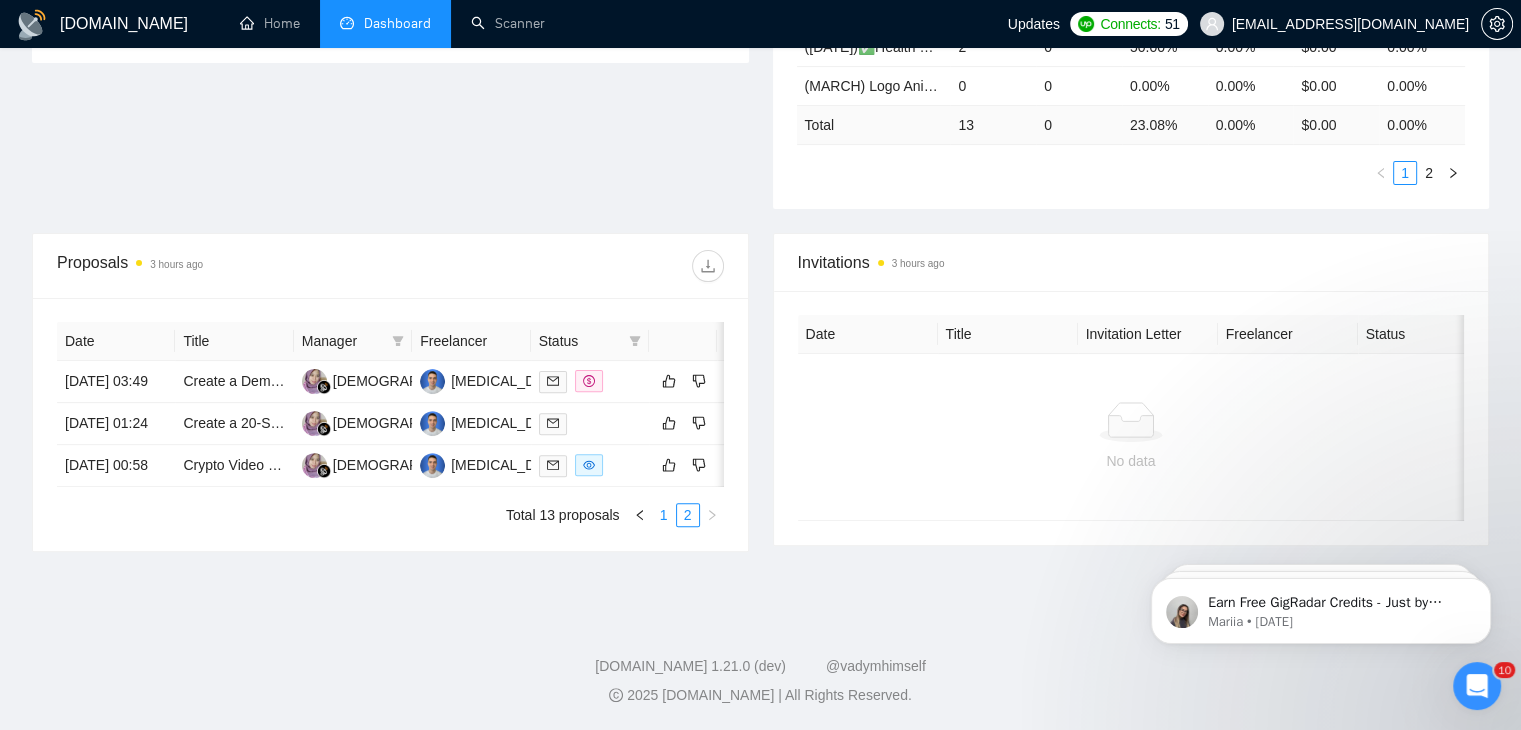 click on "1" at bounding box center [664, 515] 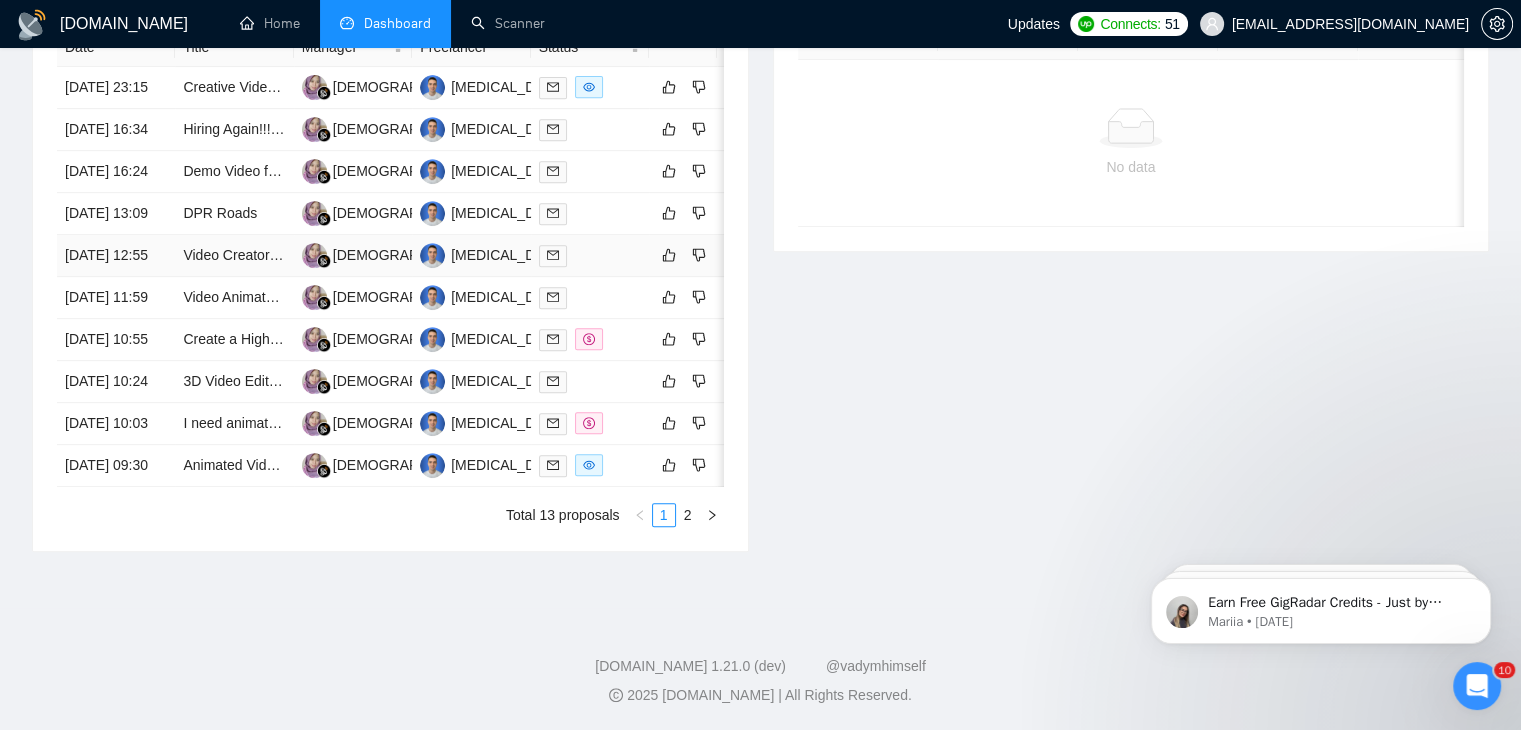 scroll, scrollTop: 940, scrollLeft: 0, axis: vertical 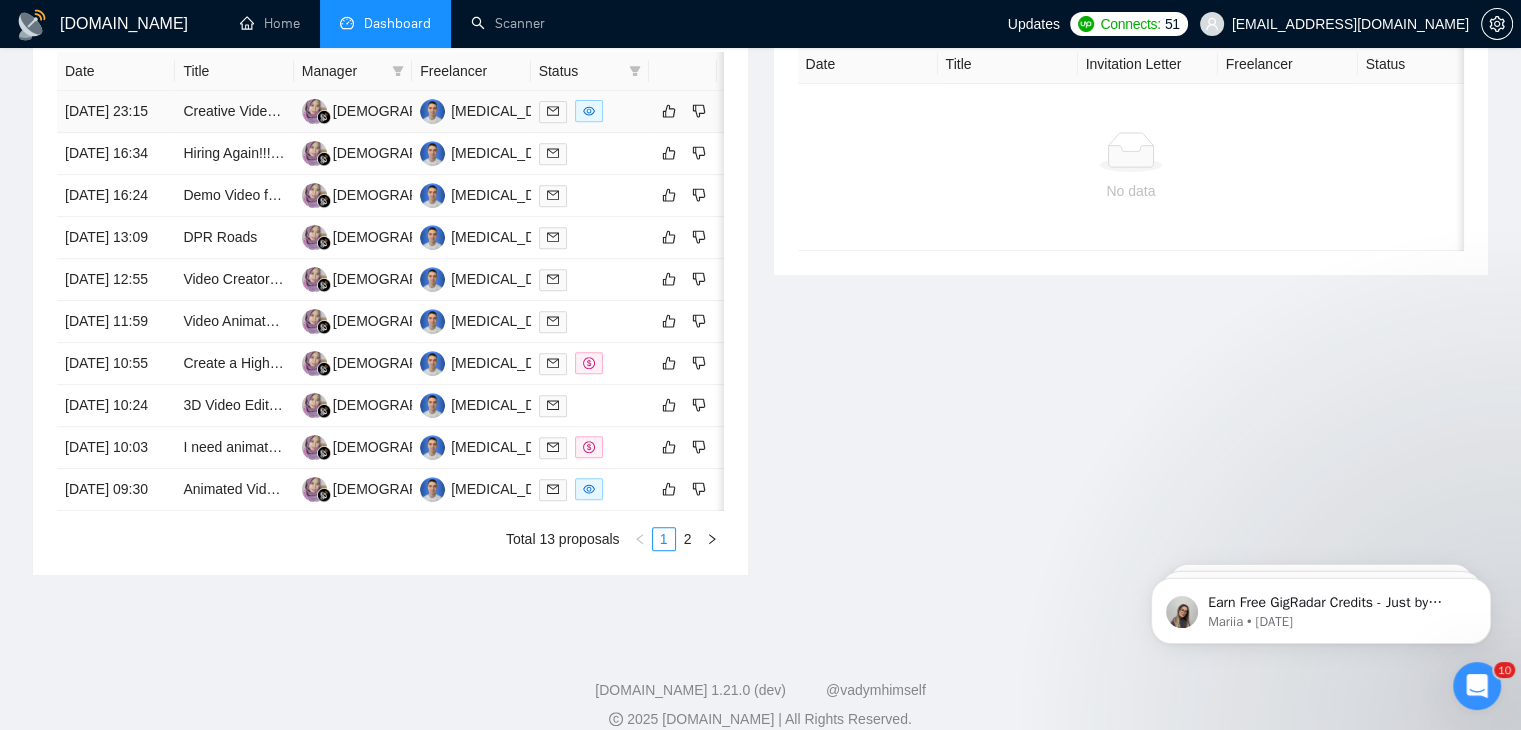click on "Creative Video Production for 'Opps' T-Shirt Concept" at bounding box center [234, 112] 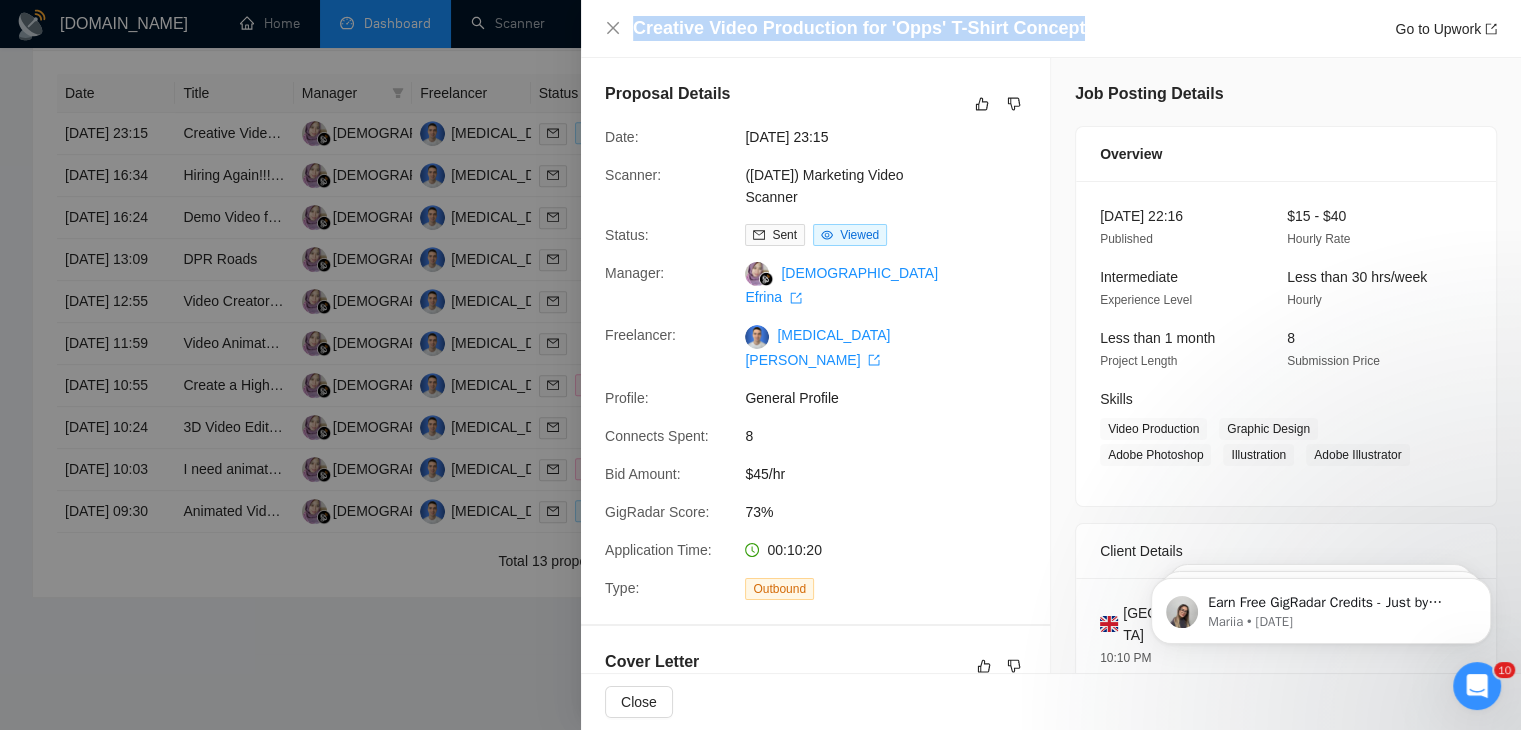 drag, startPoint x: 1143, startPoint y: 37, endPoint x: 620, endPoint y: 34, distance: 523.0086 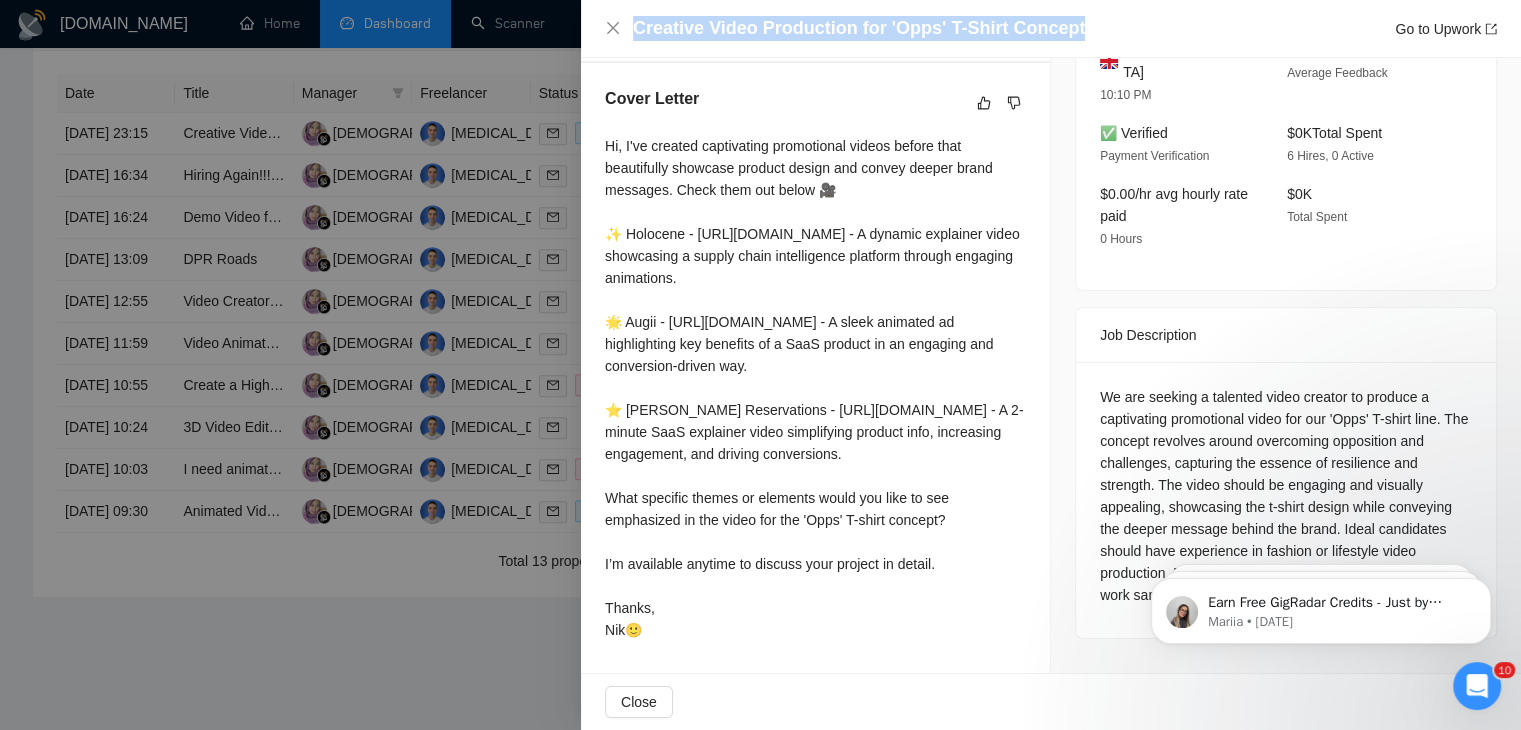 scroll, scrollTop: 572, scrollLeft: 0, axis: vertical 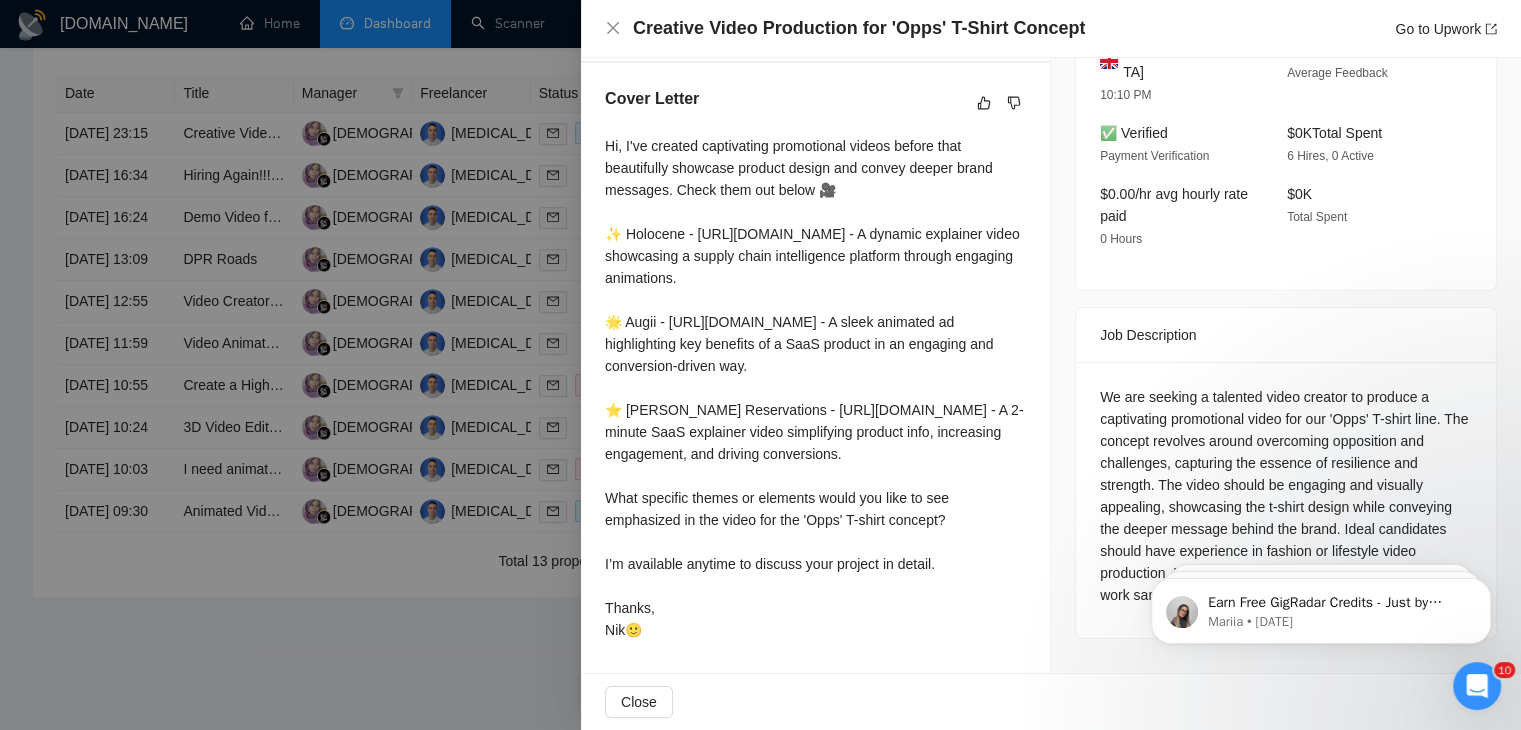 click at bounding box center (760, 365) 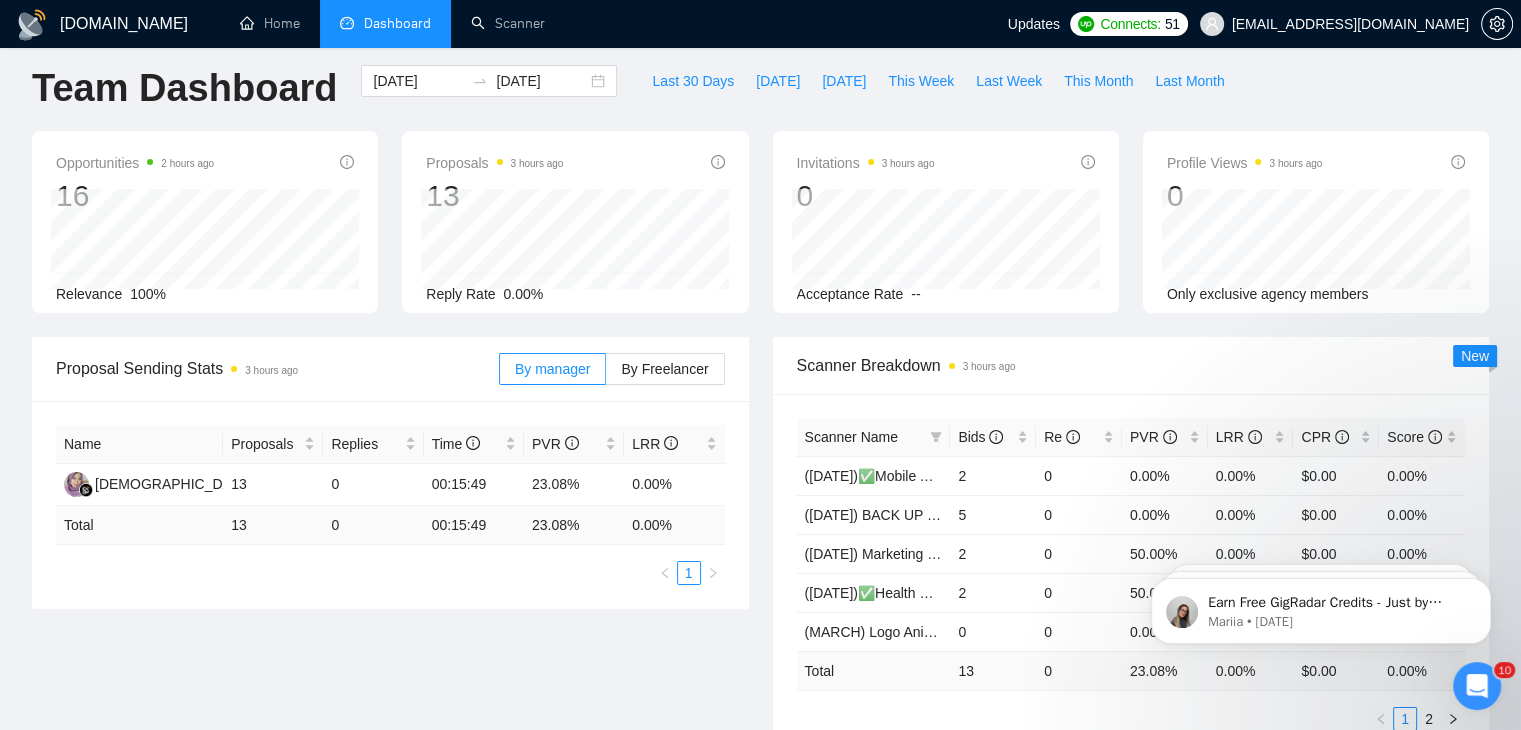 scroll, scrollTop: 0, scrollLeft: 0, axis: both 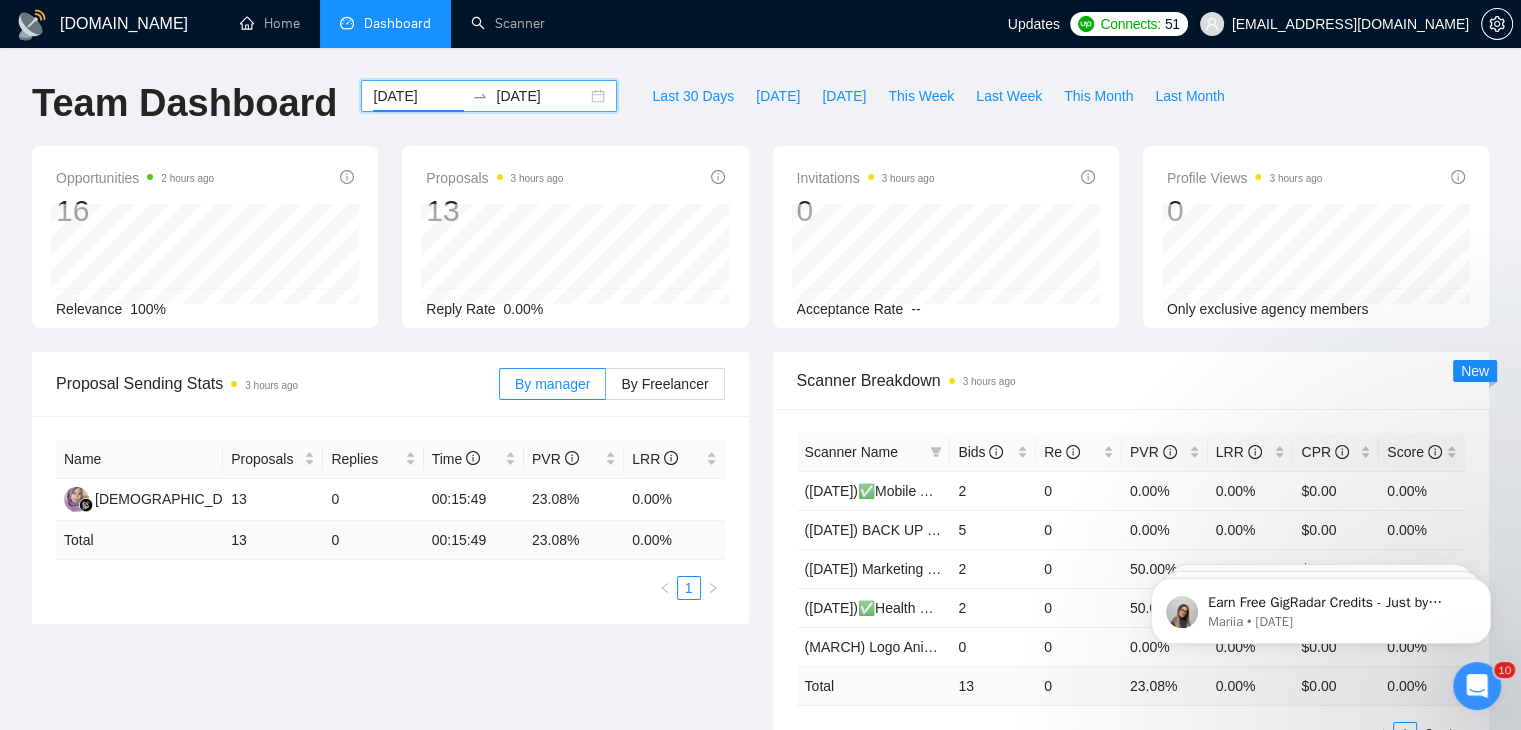 click on "[DATE]" at bounding box center (418, 96) 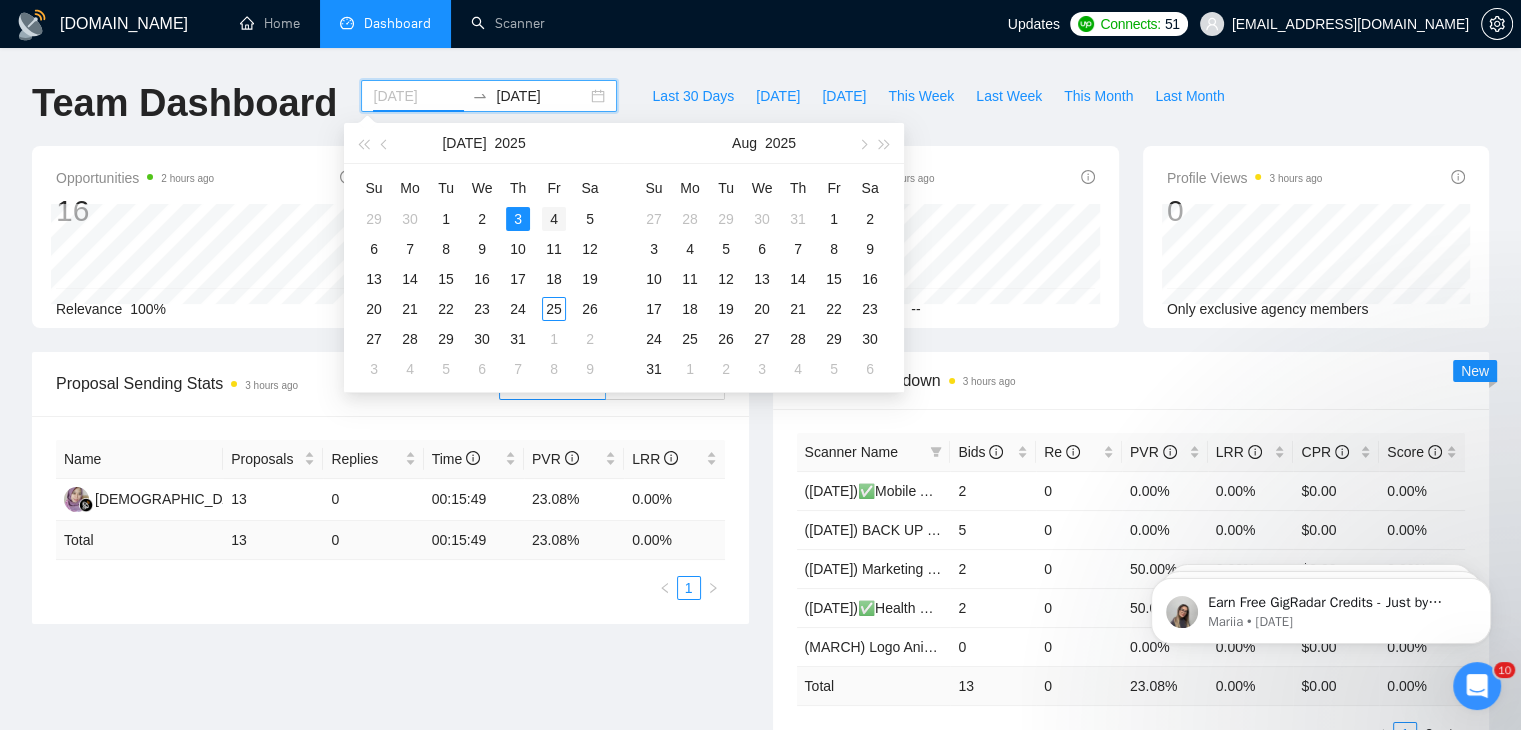 type on "[DATE]" 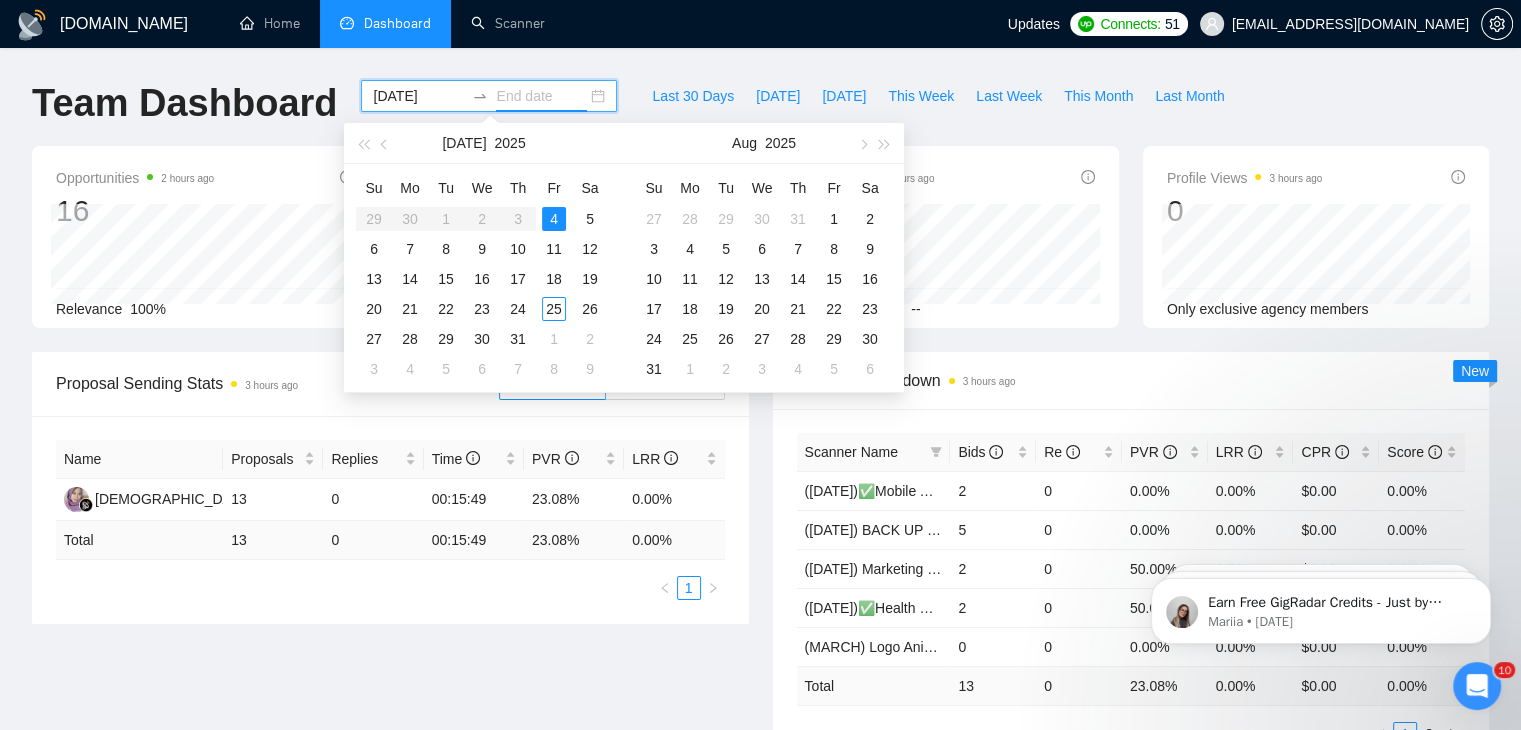 click on "4" at bounding box center (554, 219) 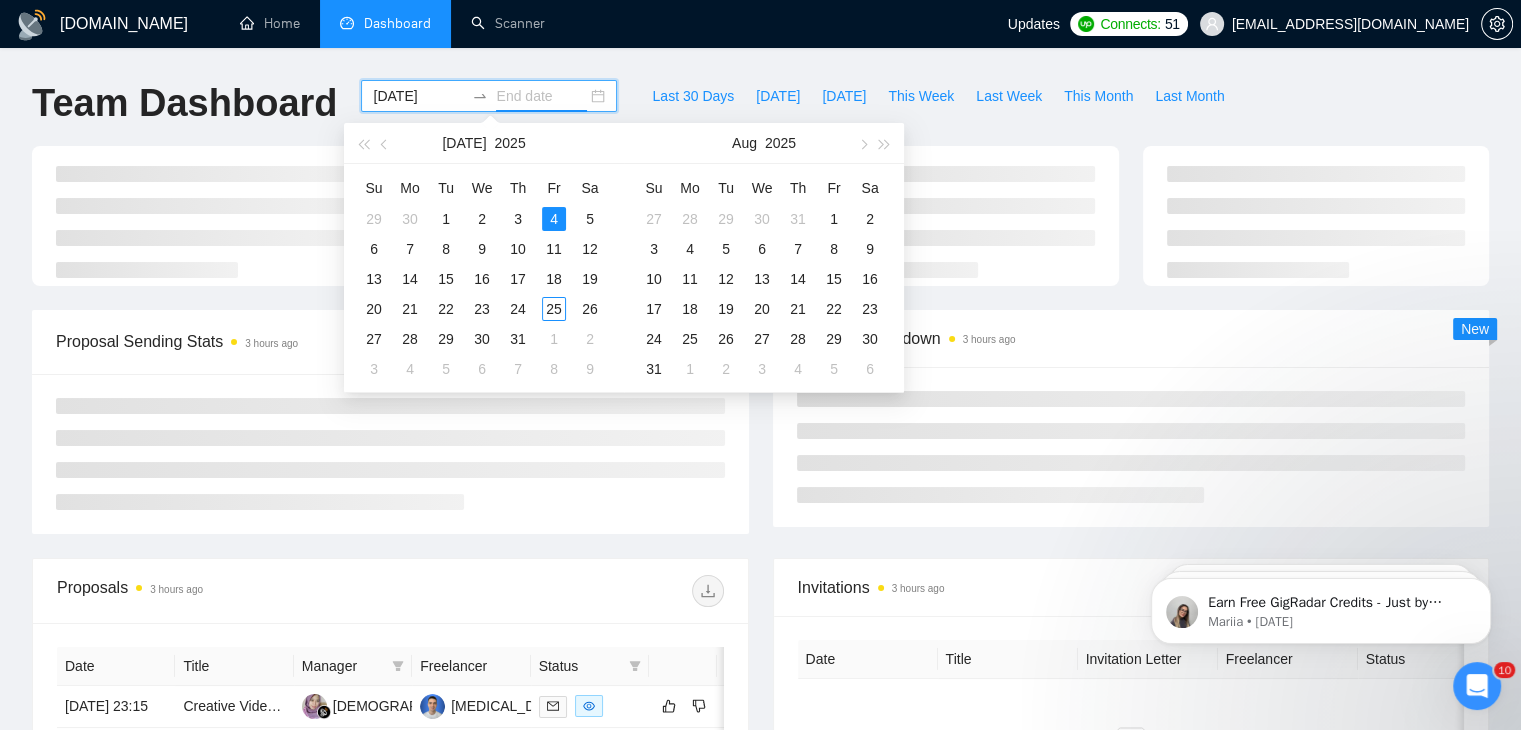 type on "[DATE]" 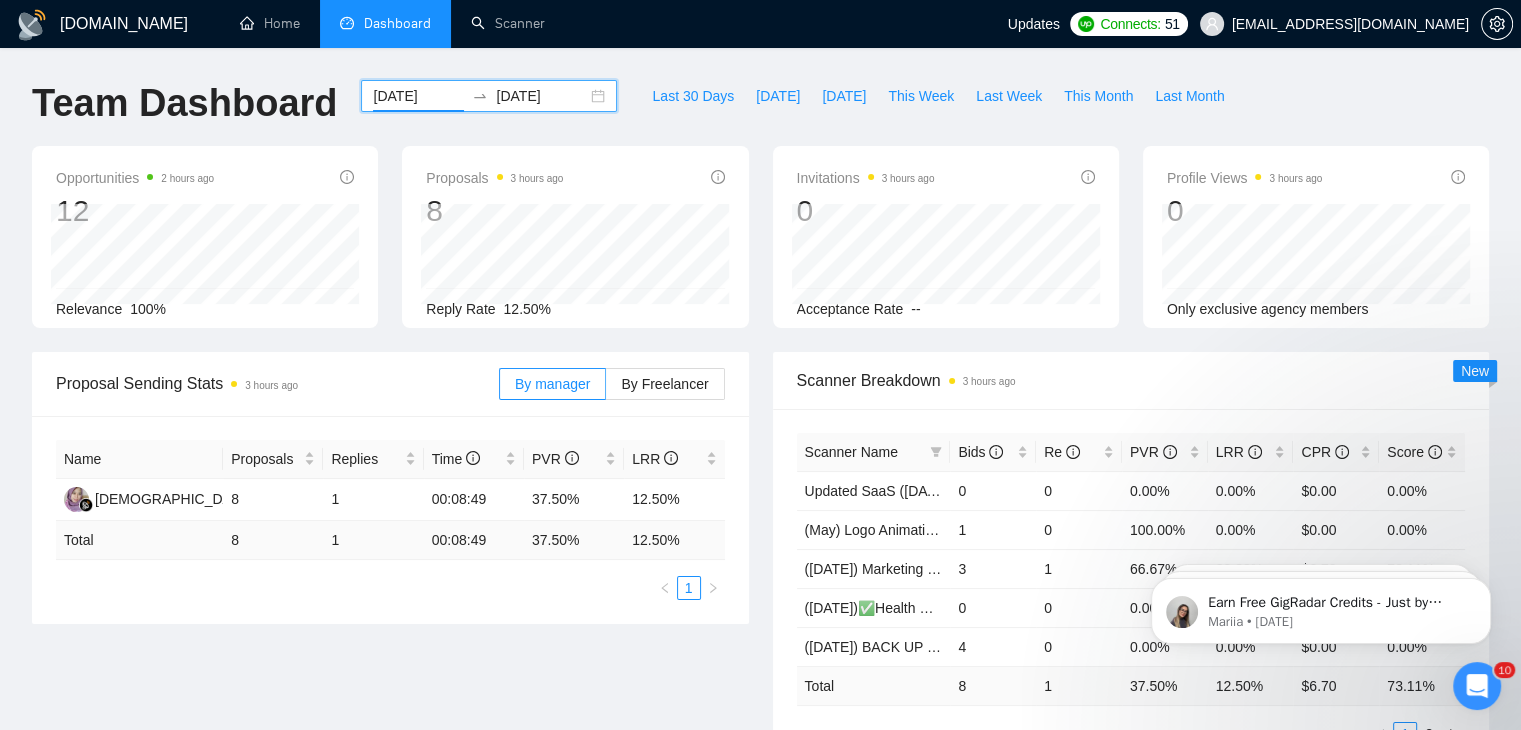 click on "[DATE]" at bounding box center [418, 96] 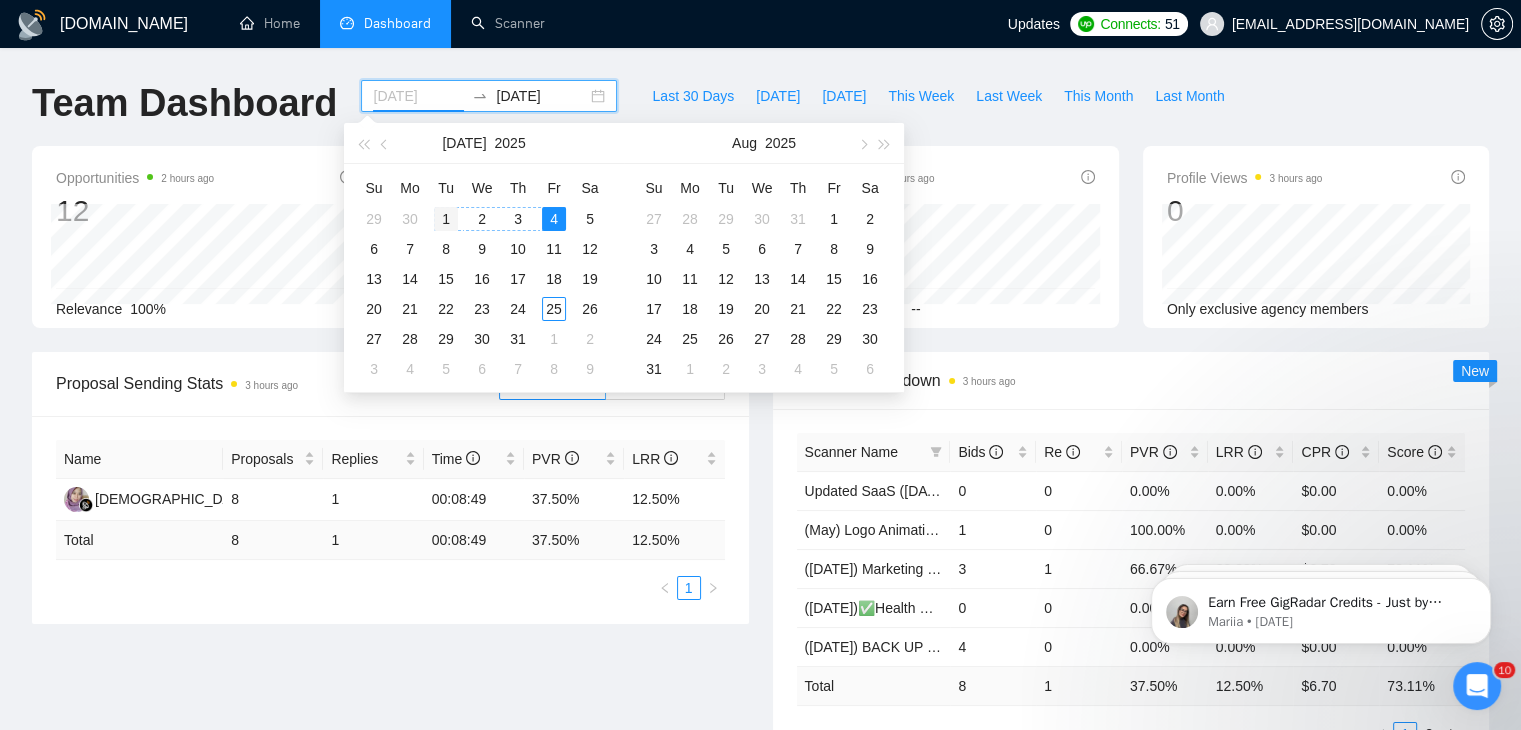 type on "[DATE]" 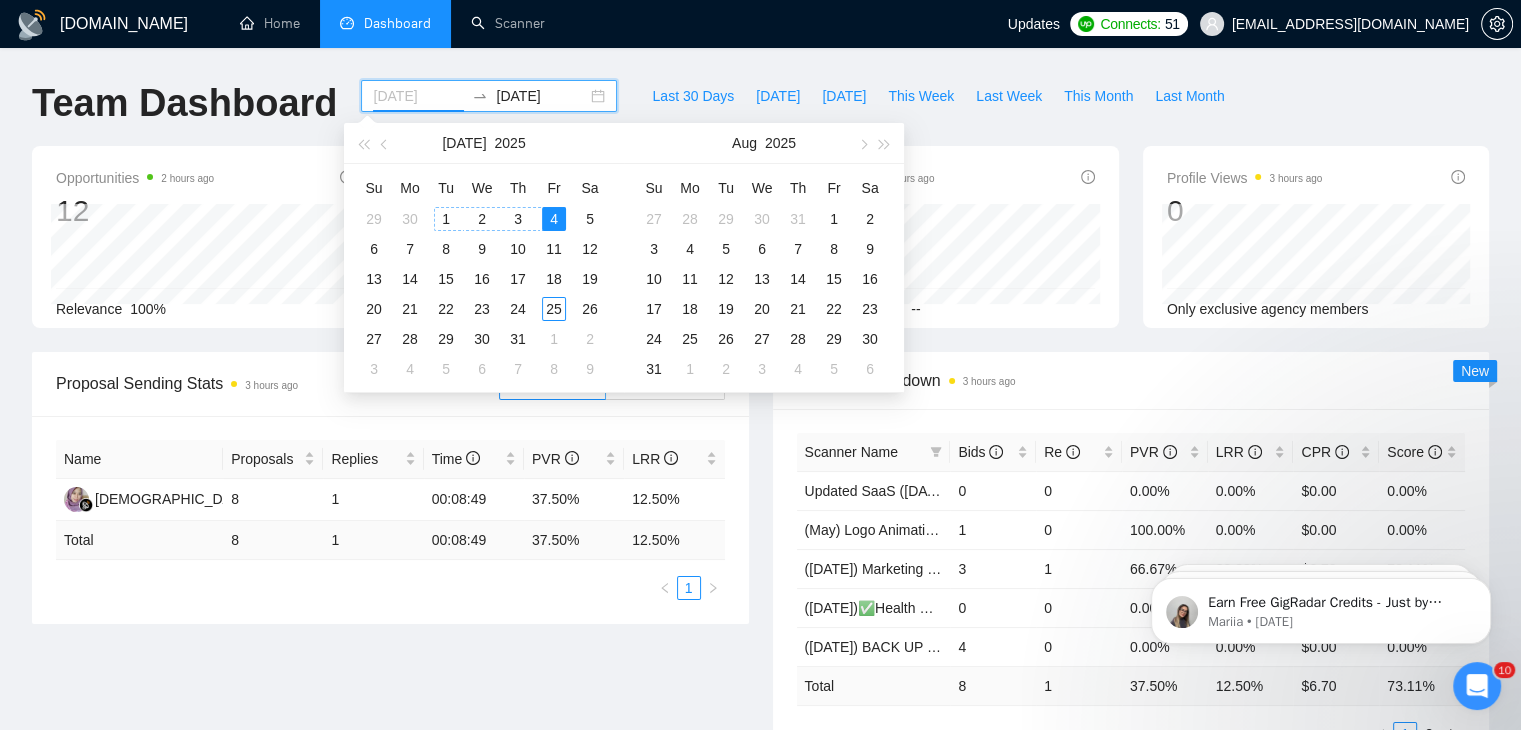 click on "1" at bounding box center [446, 219] 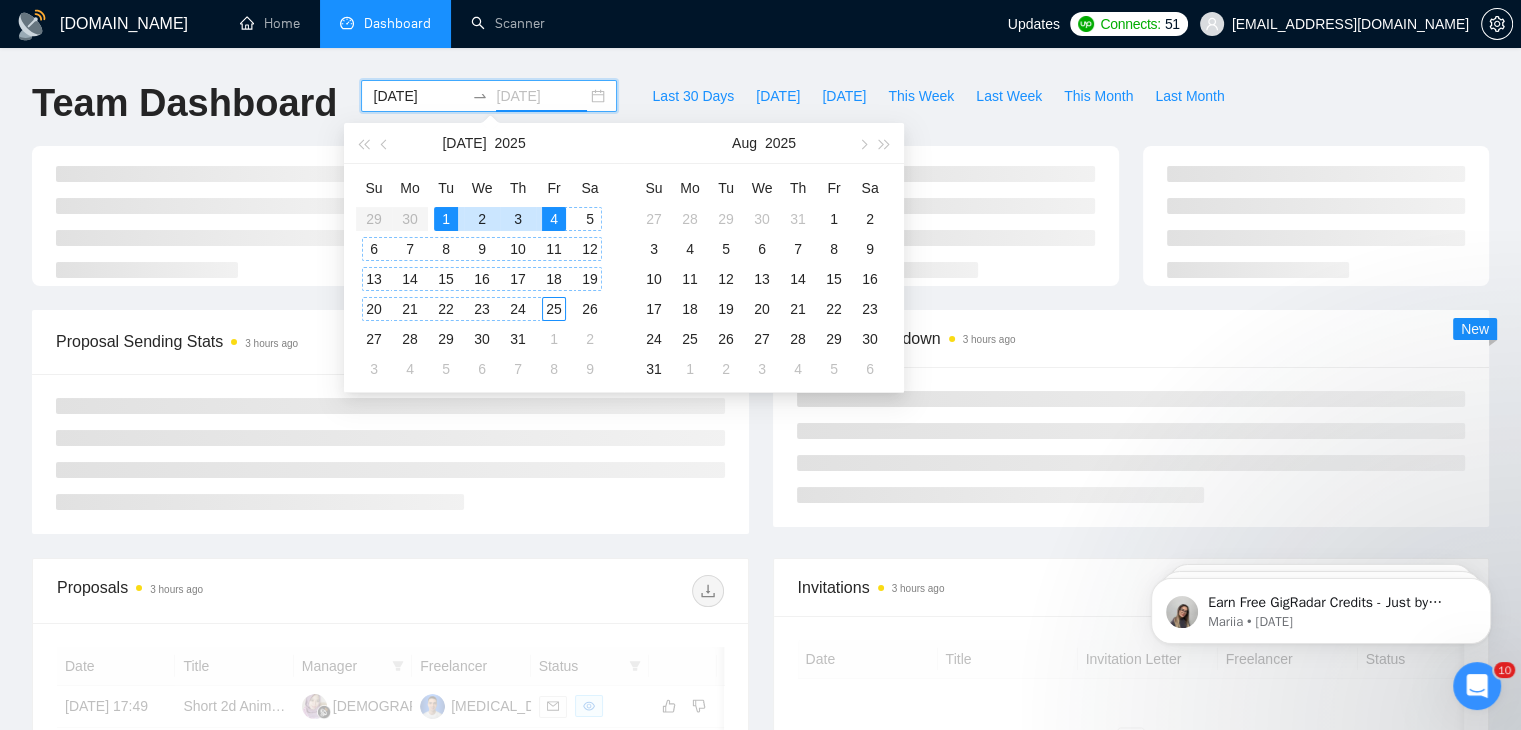 type on "[DATE]" 